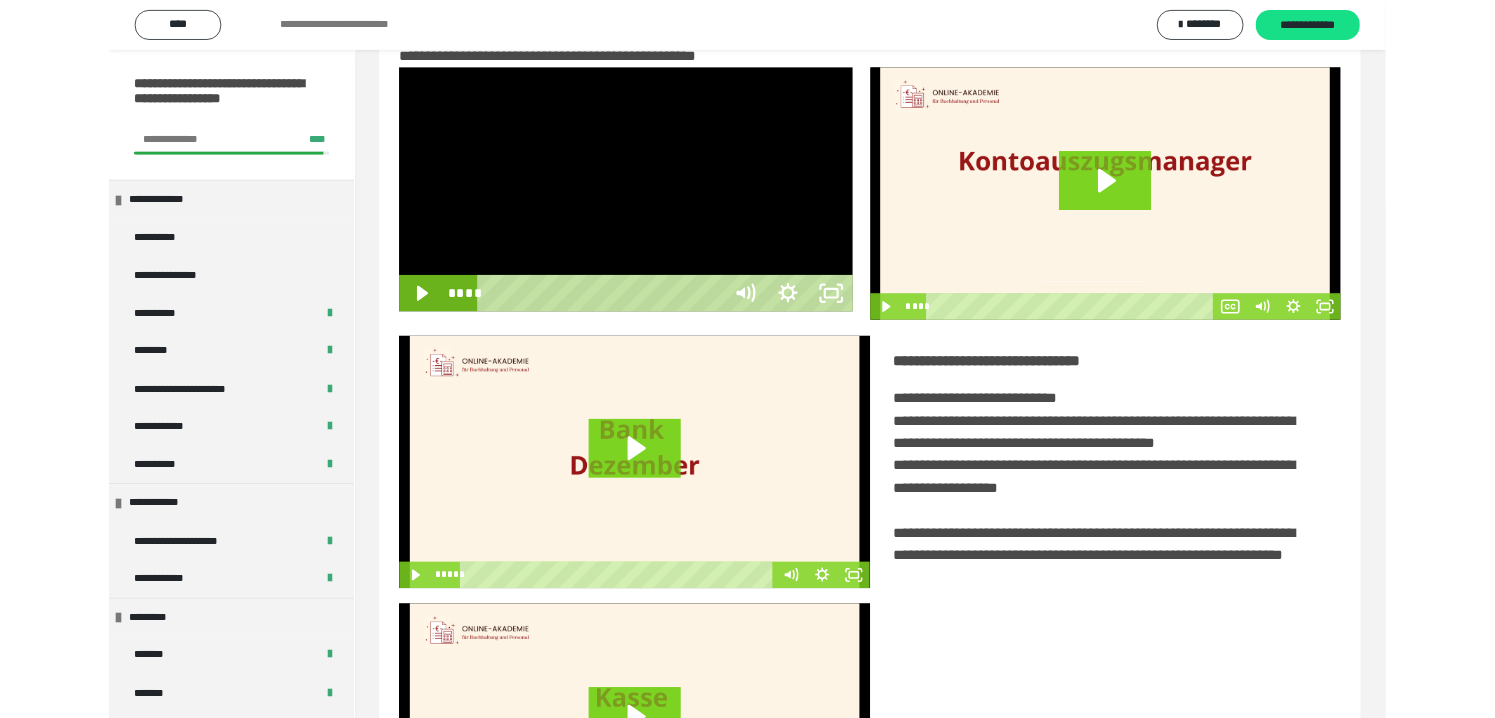 scroll, scrollTop: 0, scrollLeft: 0, axis: both 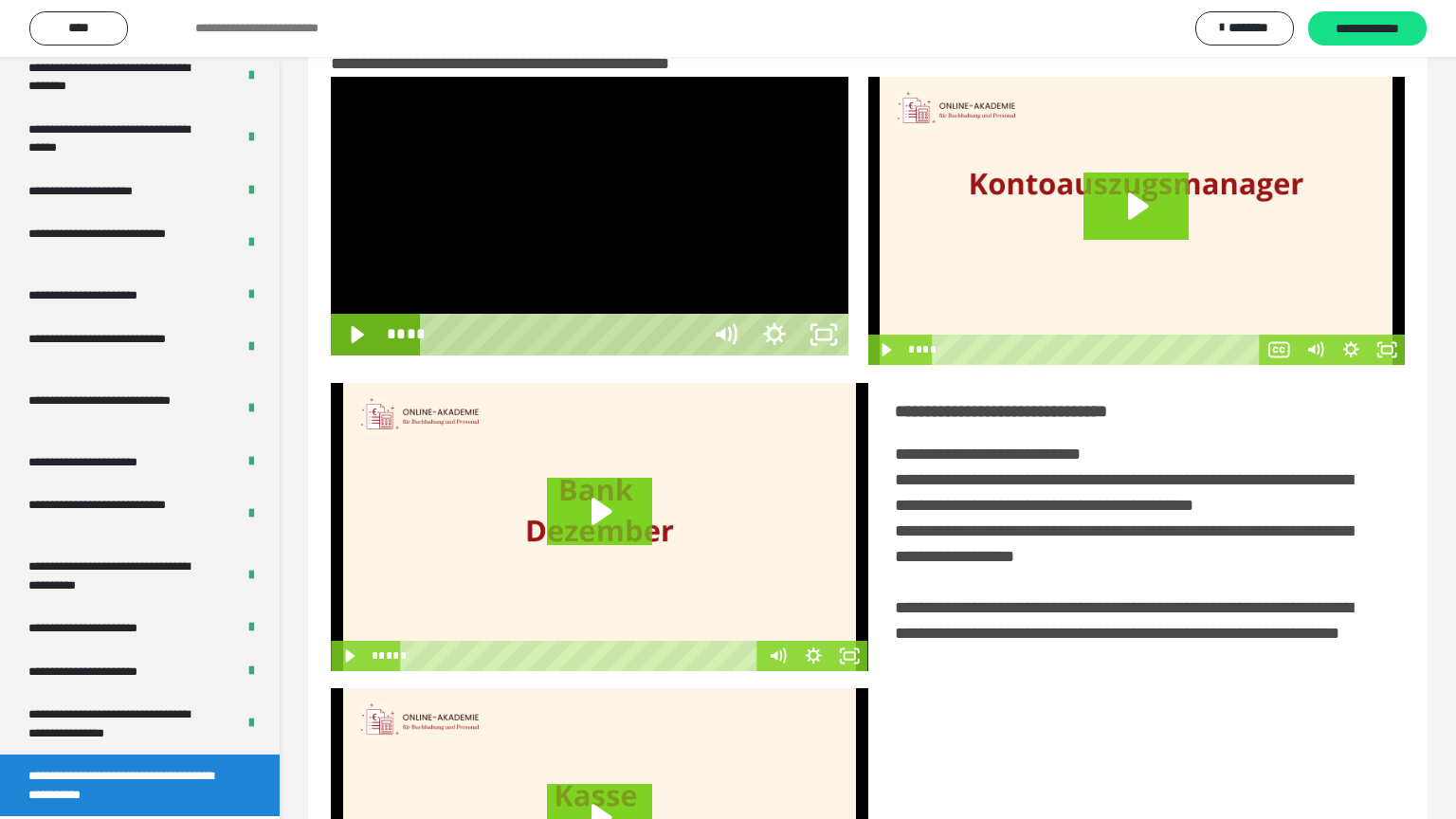 click at bounding box center [590, 216] 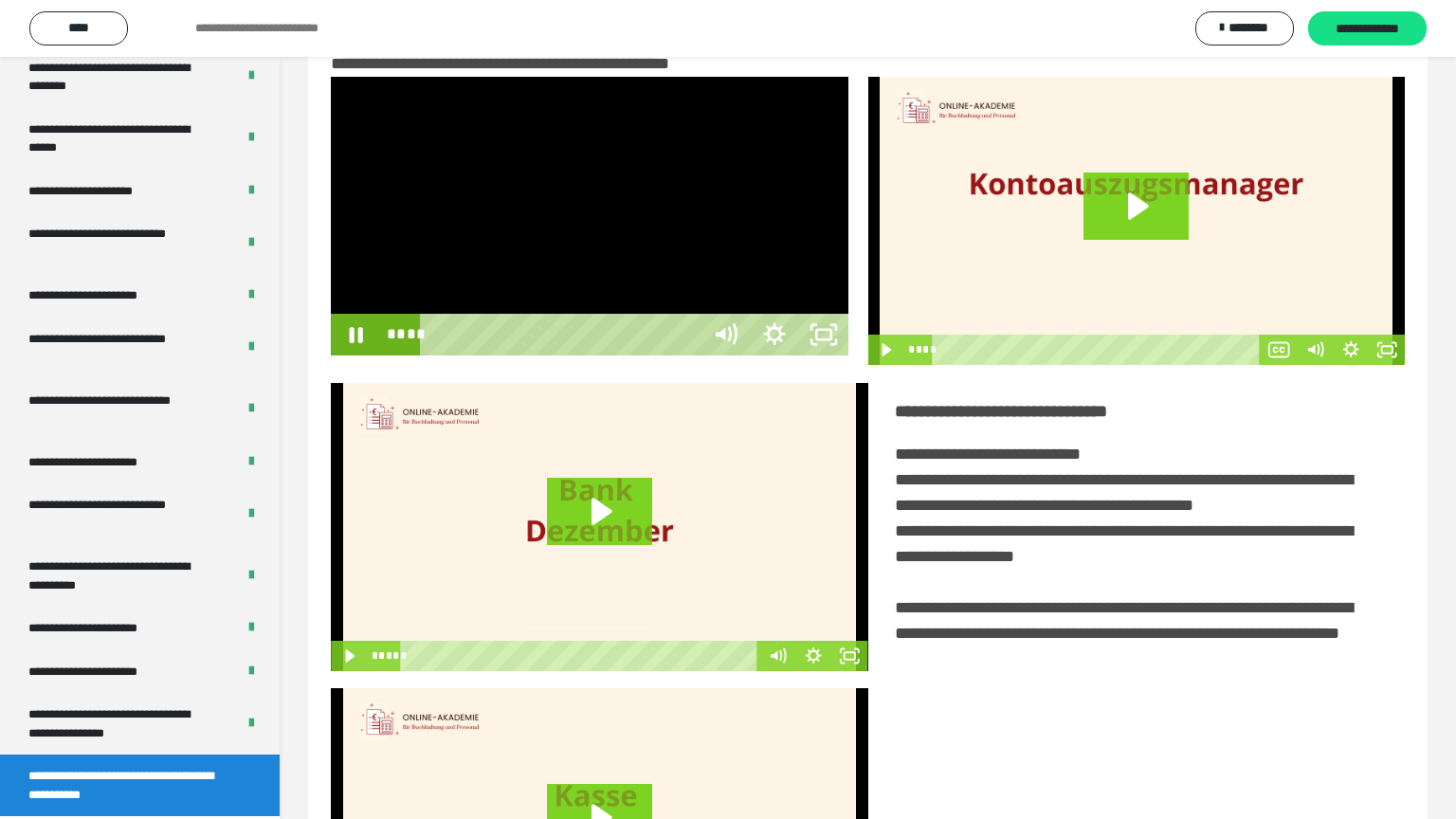 click at bounding box center [590, 216] 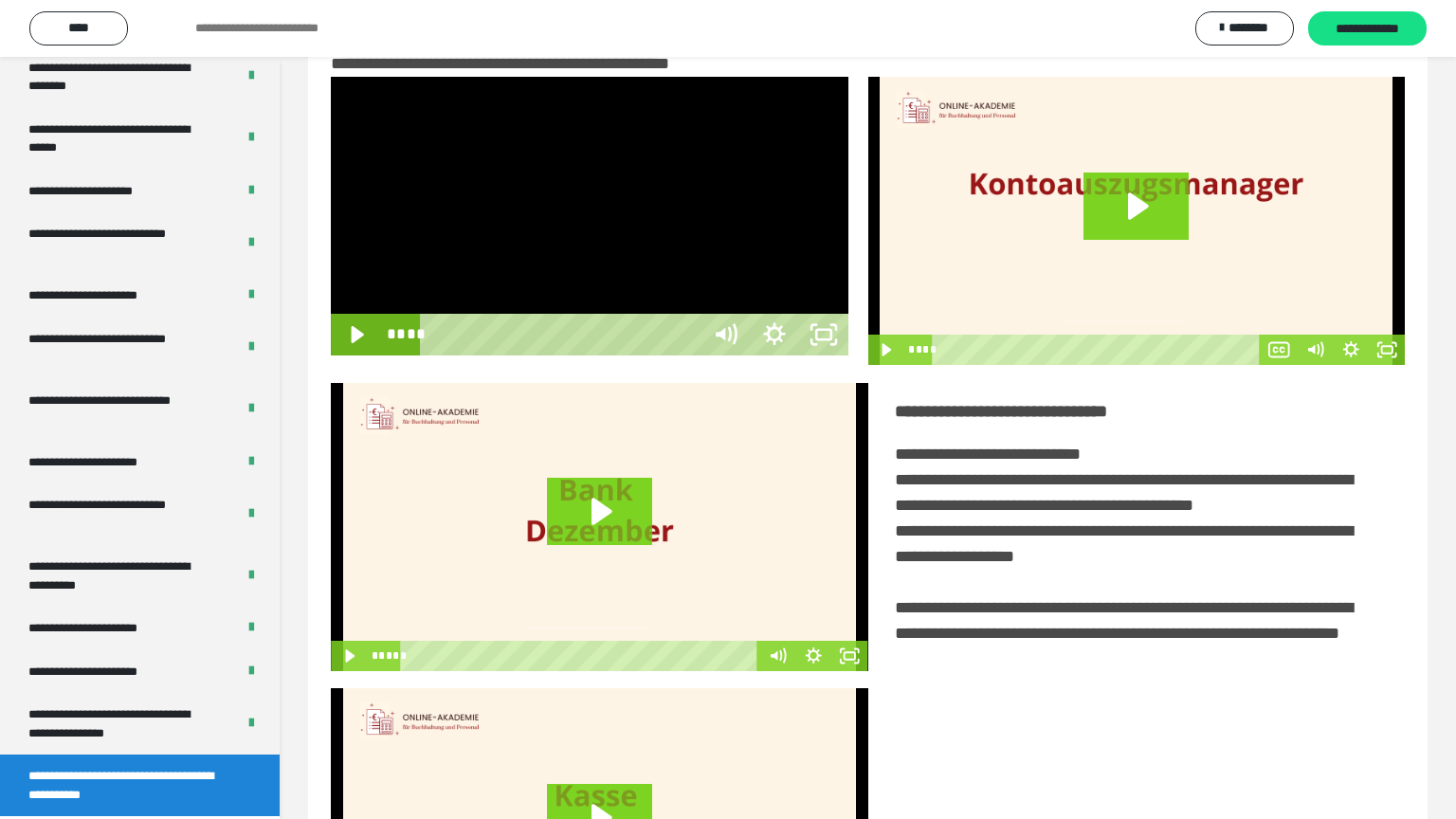 type 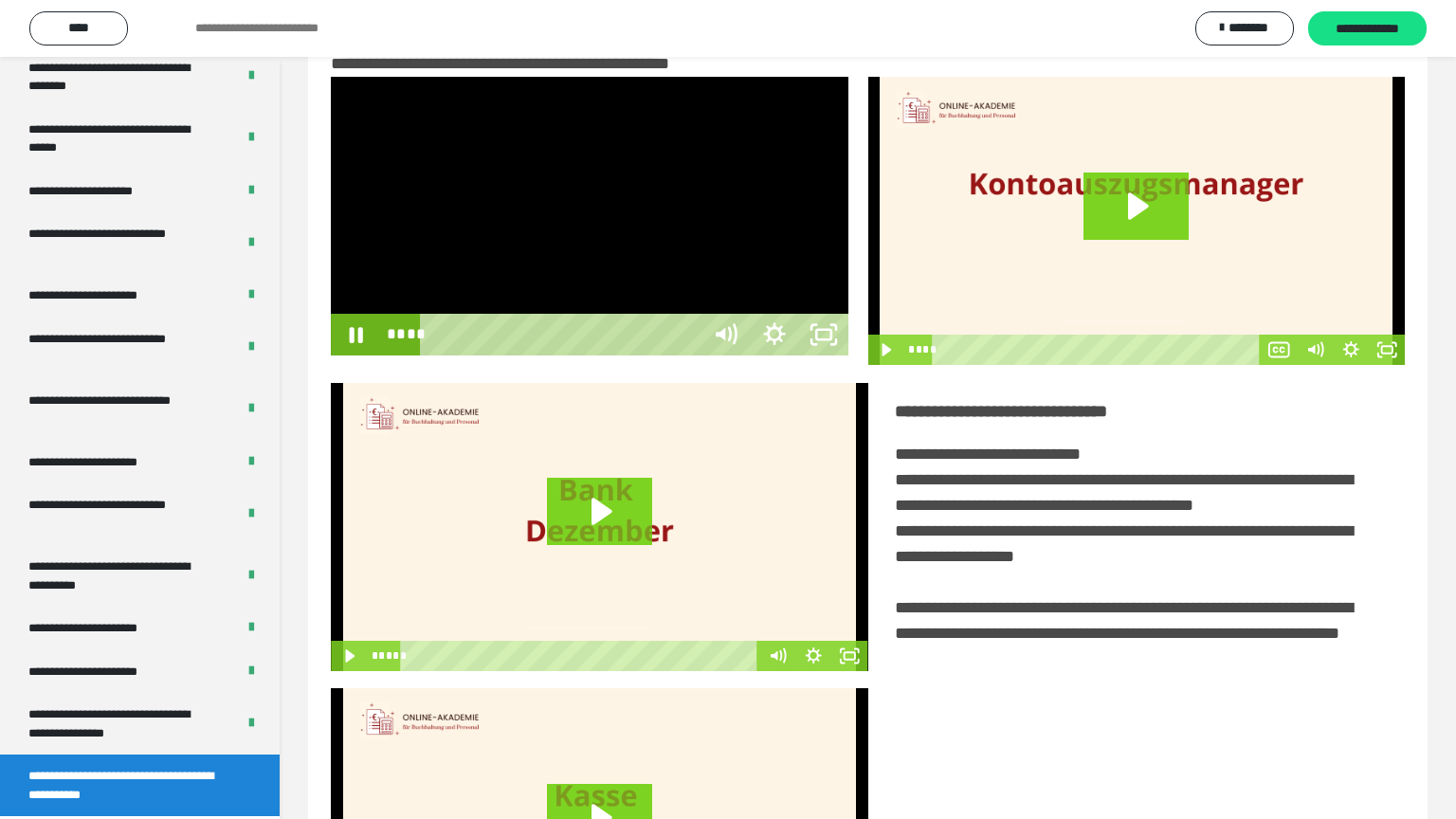 click at bounding box center (590, 216) 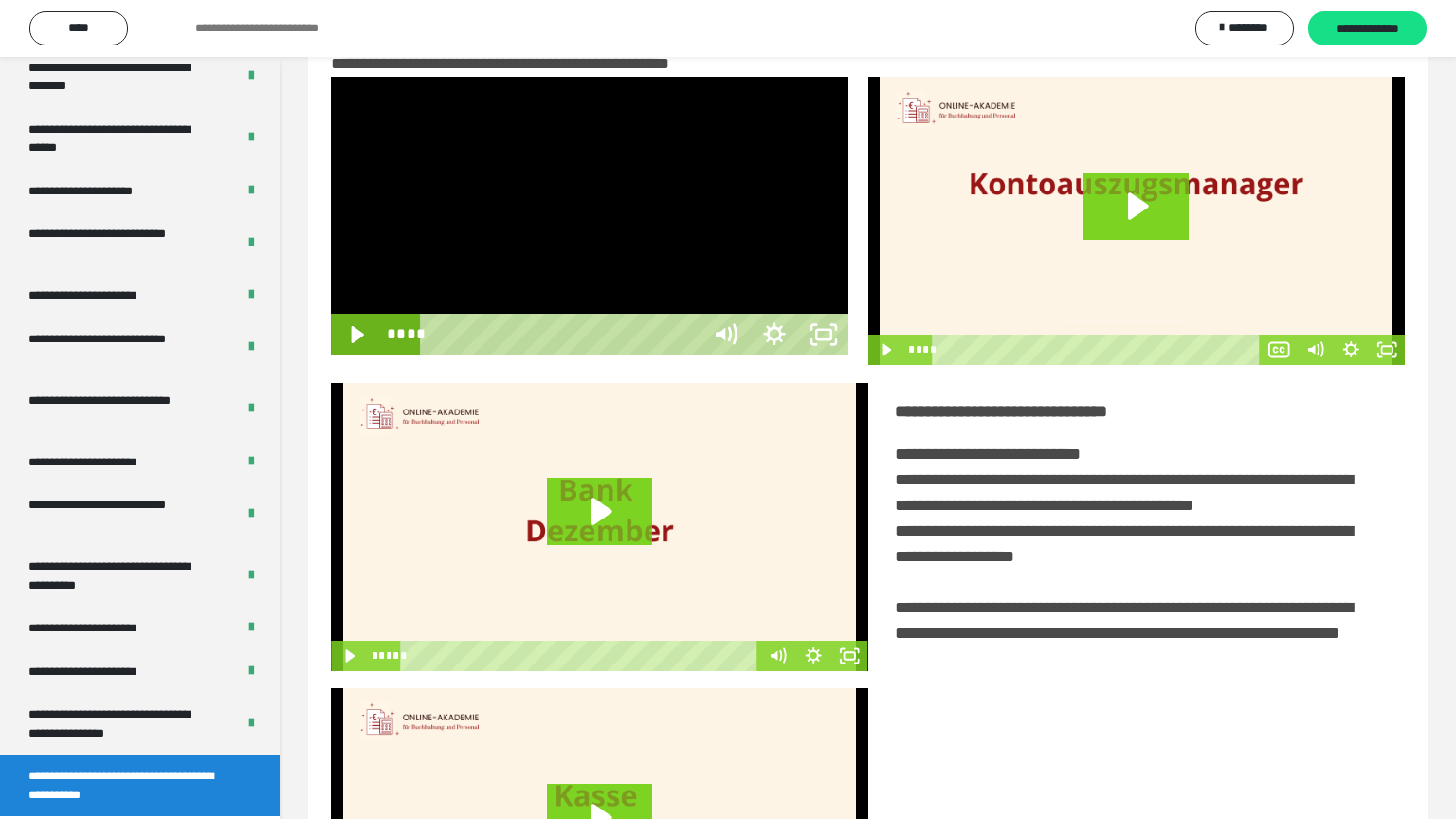 click at bounding box center (590, 216) 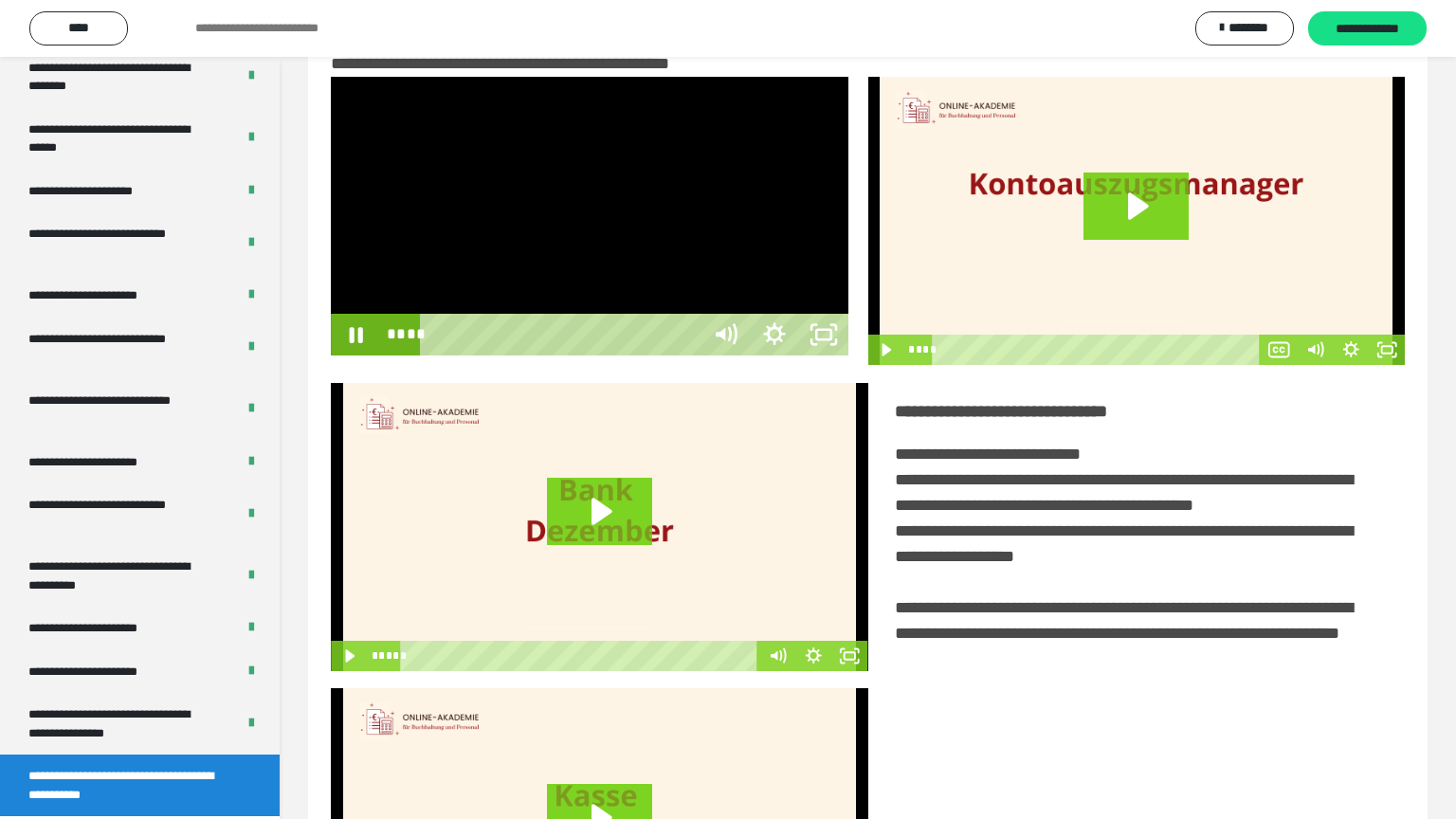 click at bounding box center [590, 216] 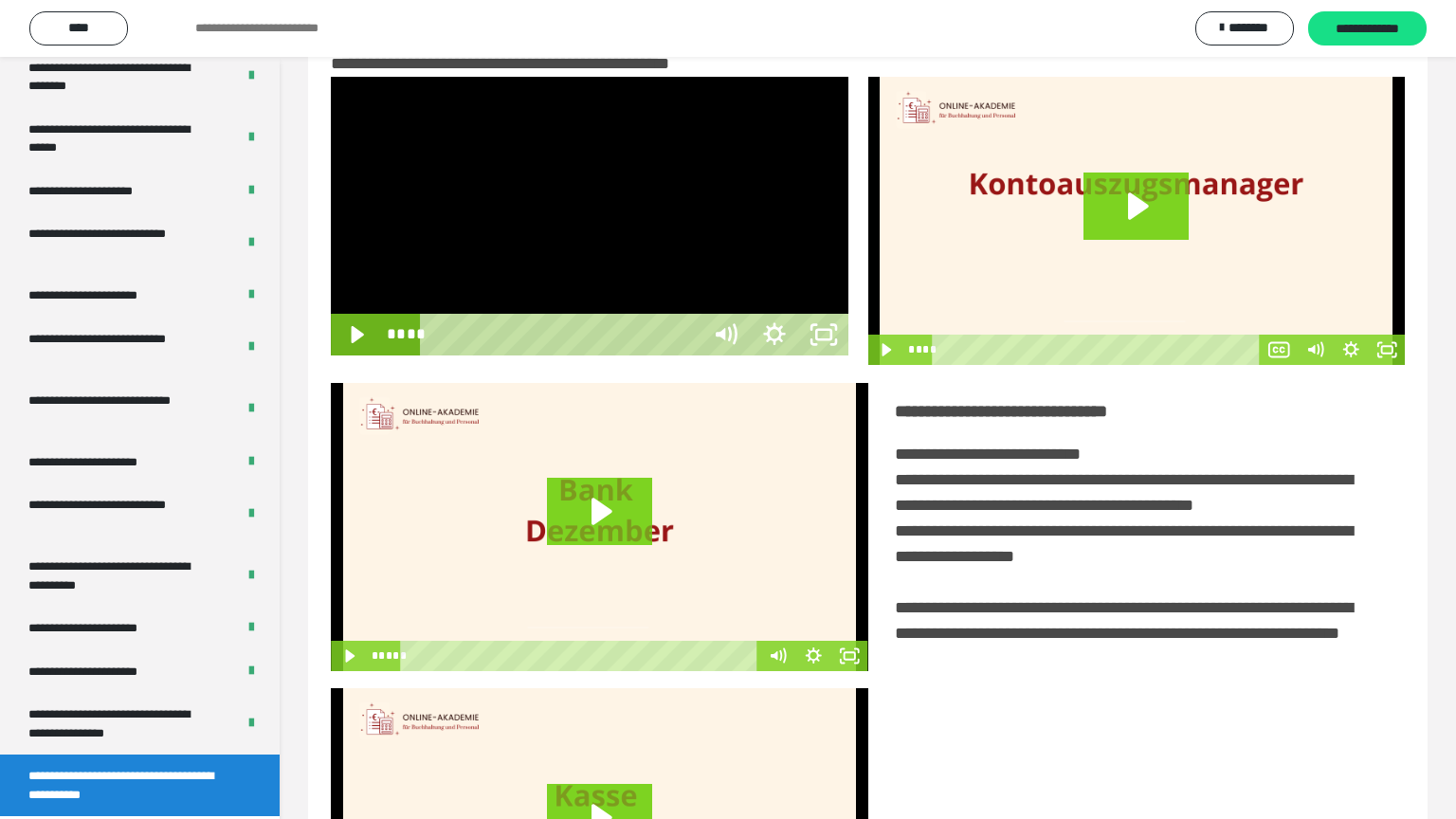 click at bounding box center [590, 216] 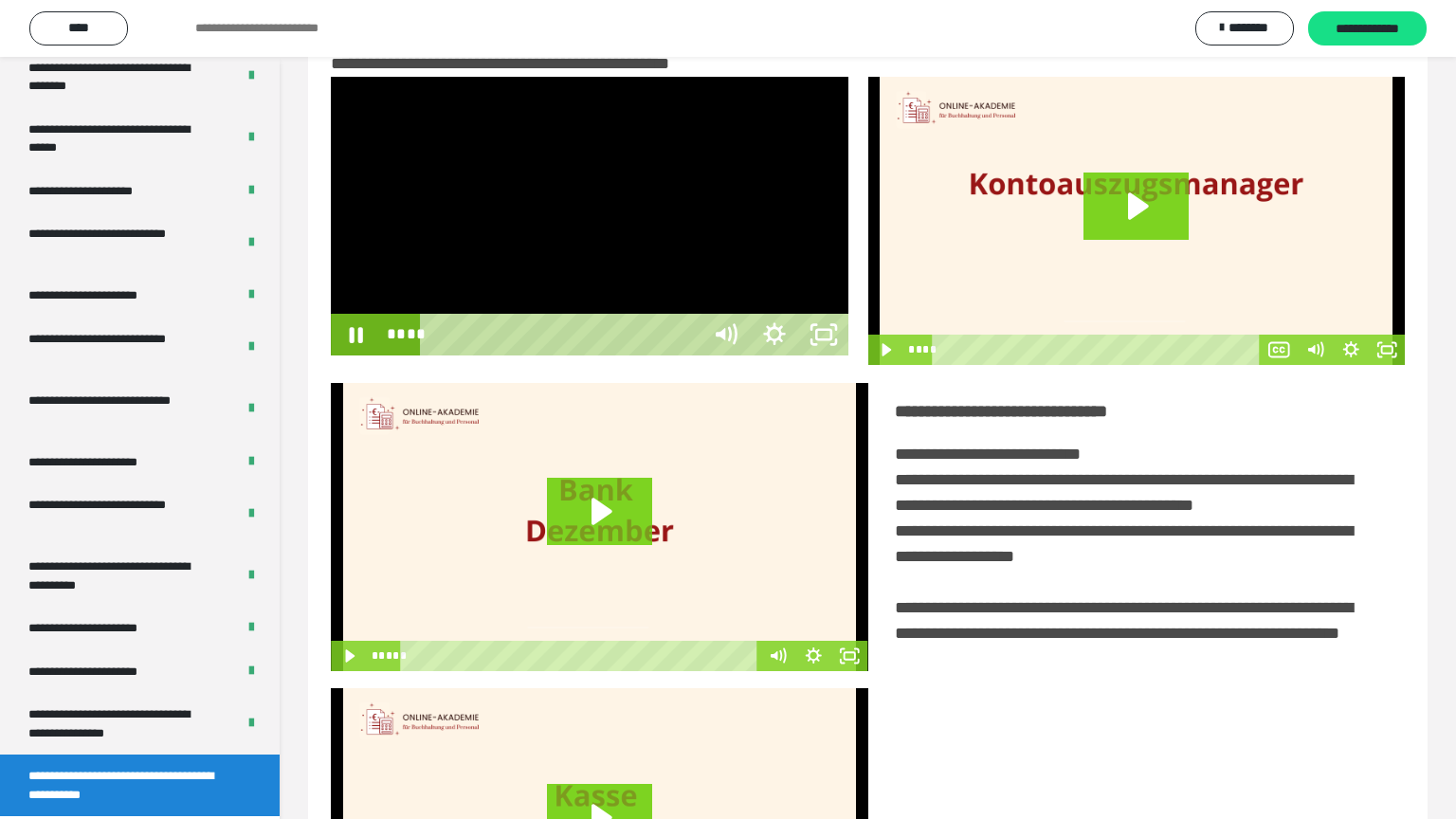 click at bounding box center [590, 216] 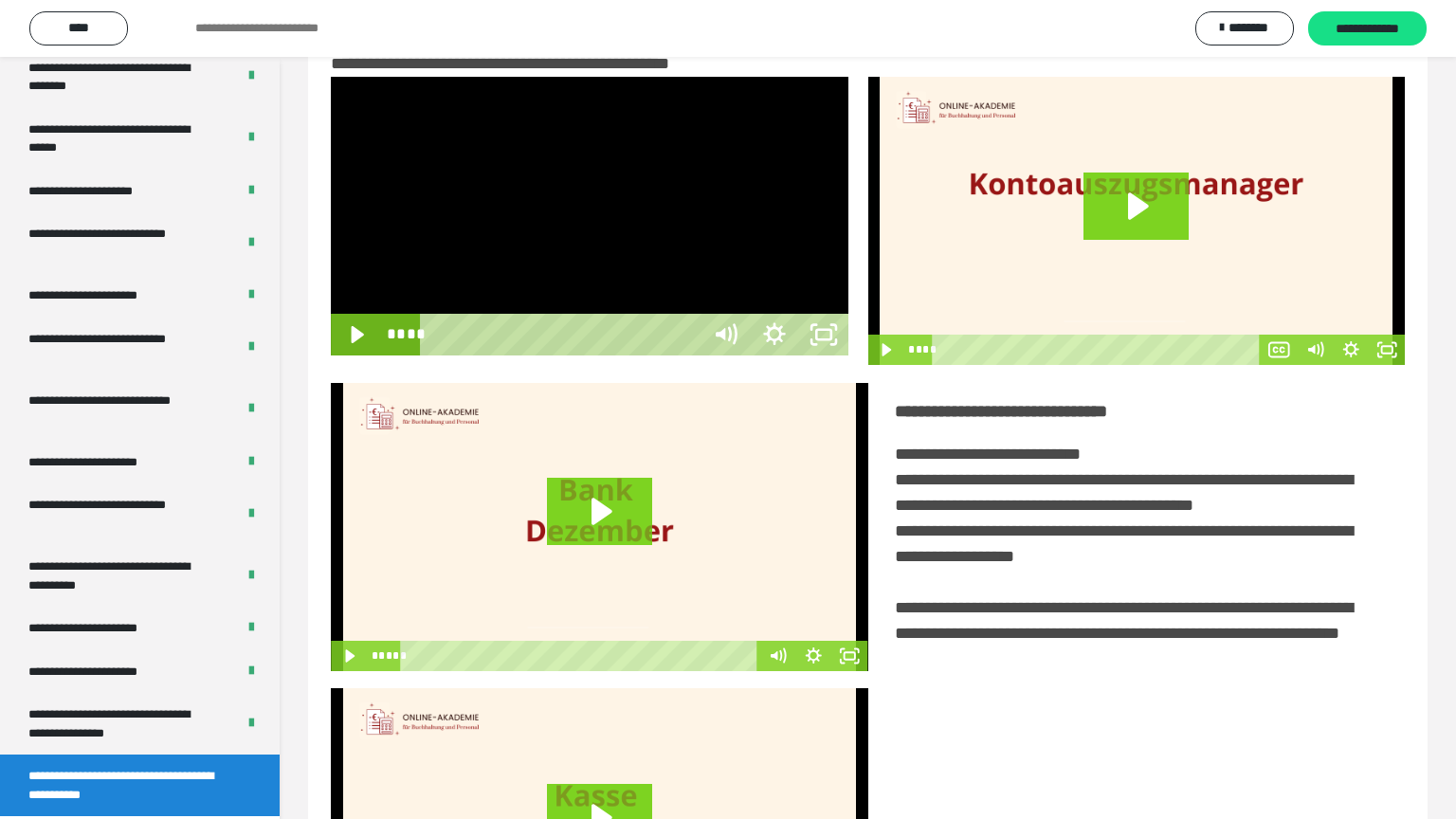 click at bounding box center (590, 216) 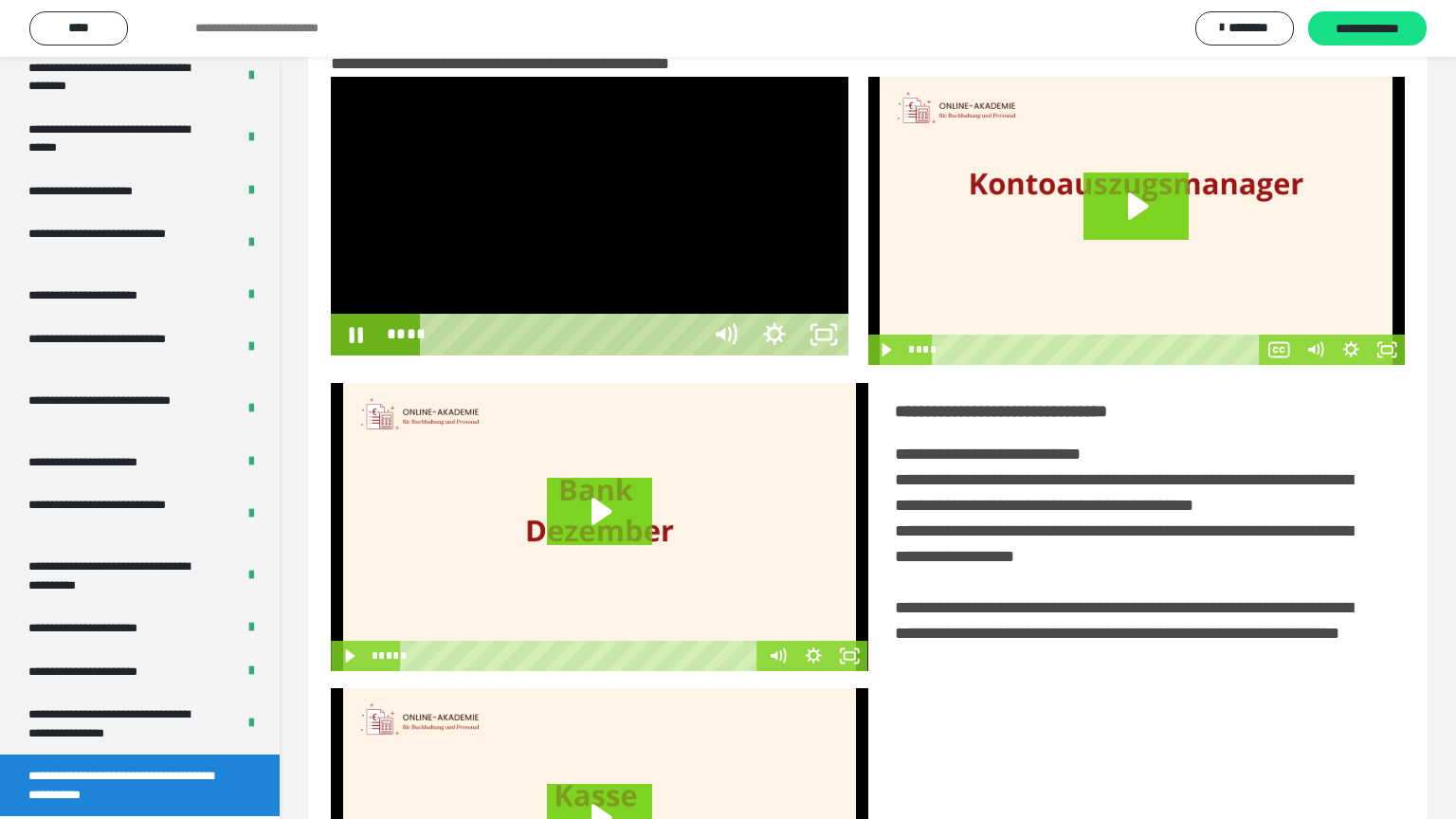 click at bounding box center (590, 216) 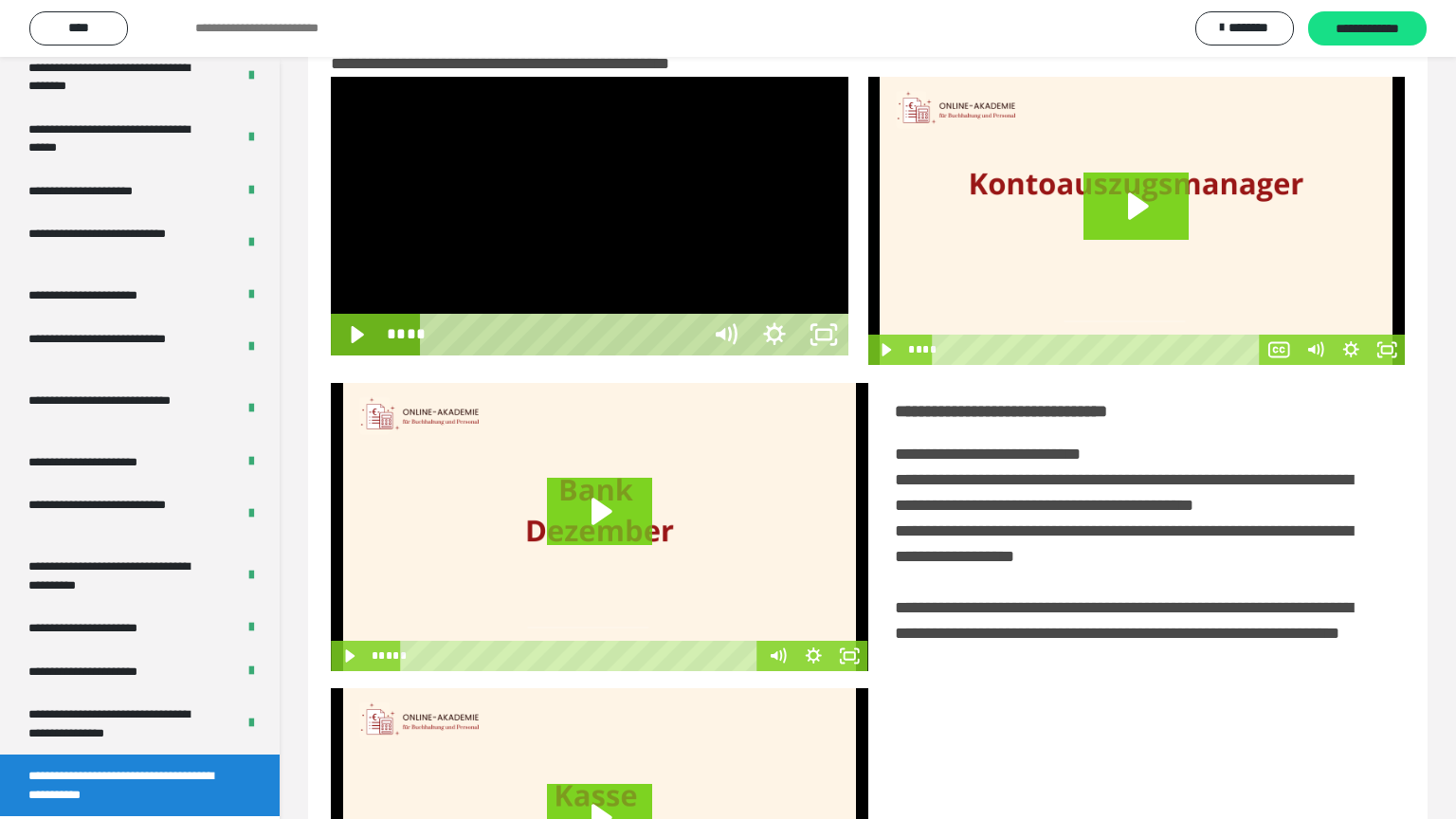 click at bounding box center (590, 216) 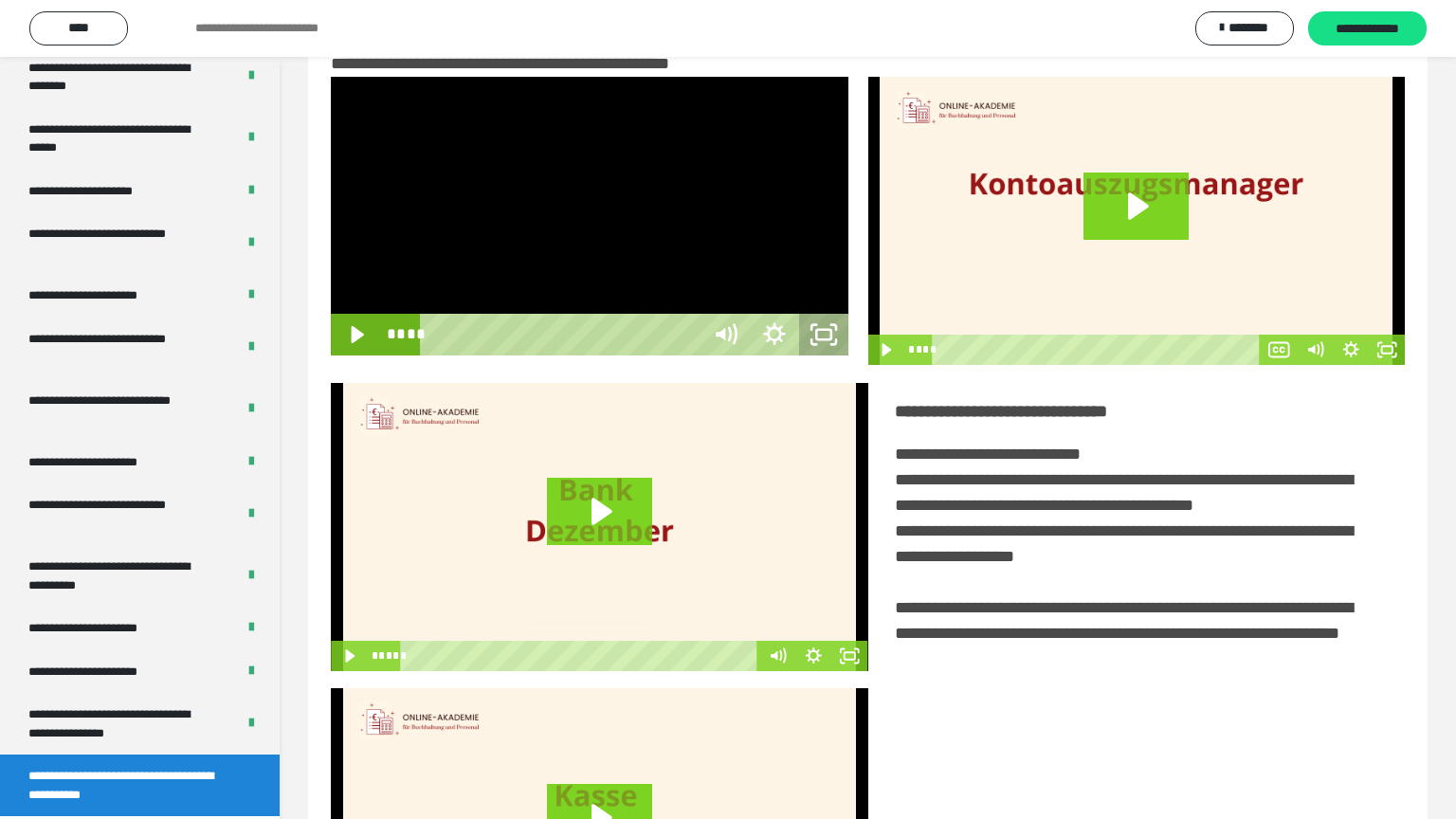 click 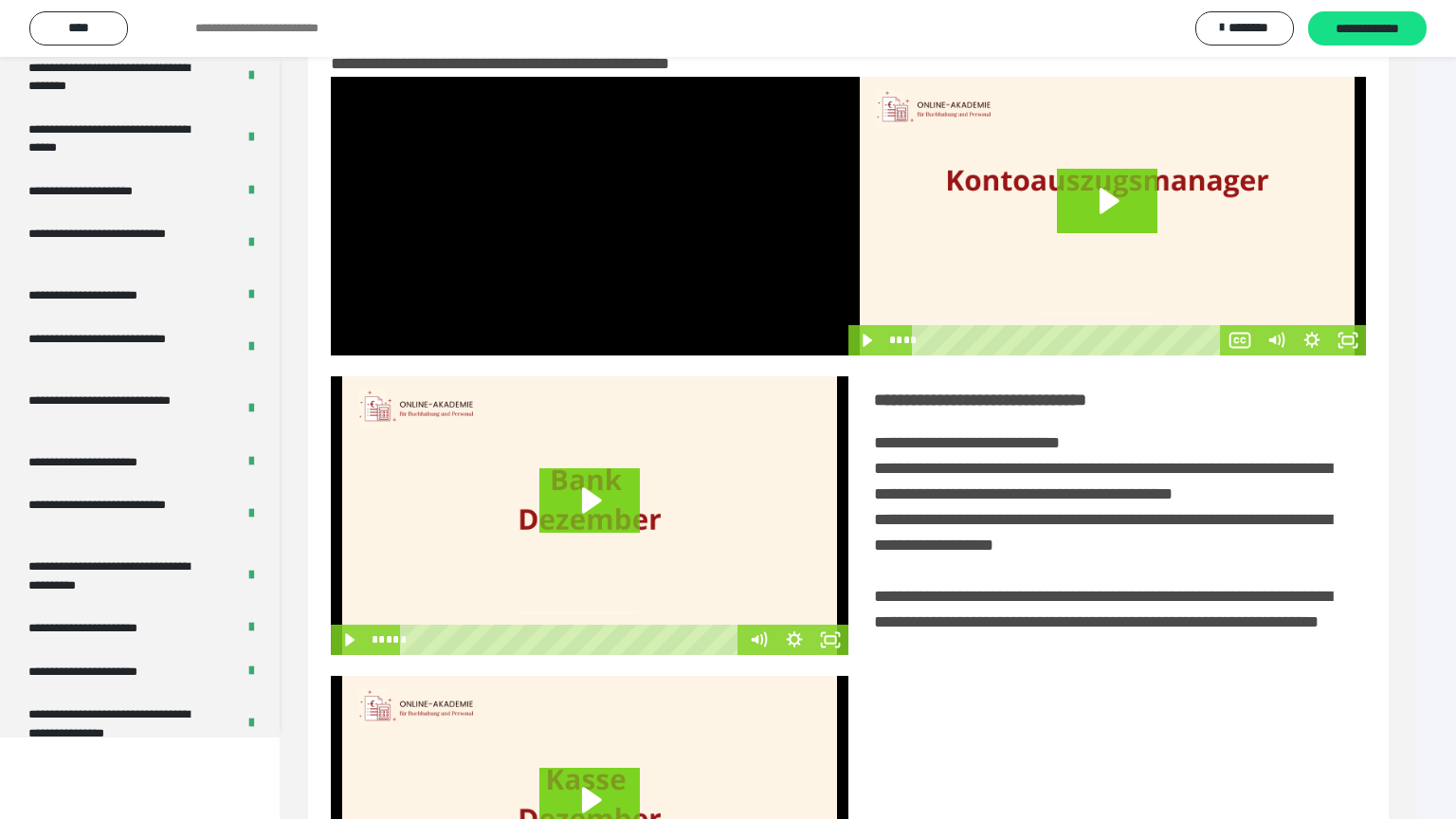 scroll, scrollTop: 3639, scrollLeft: 0, axis: vertical 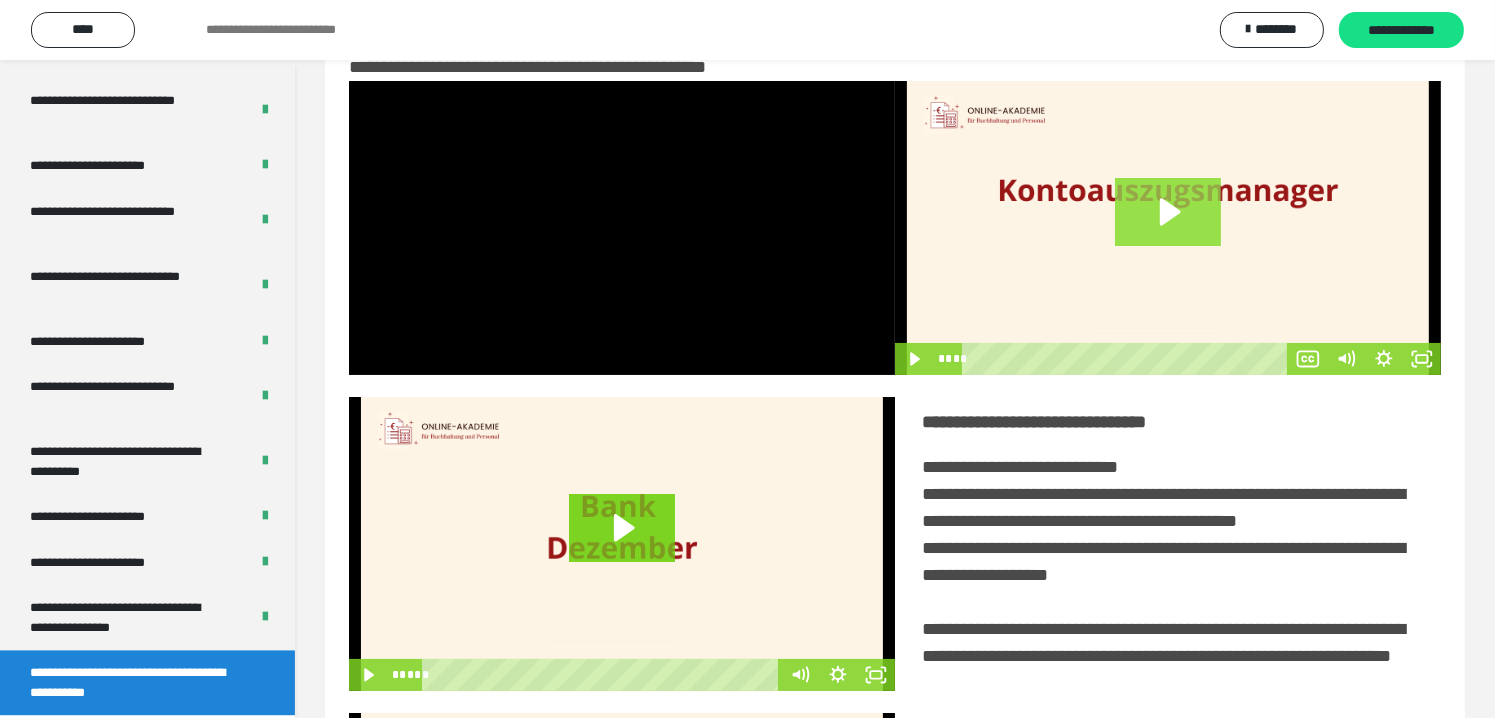 click 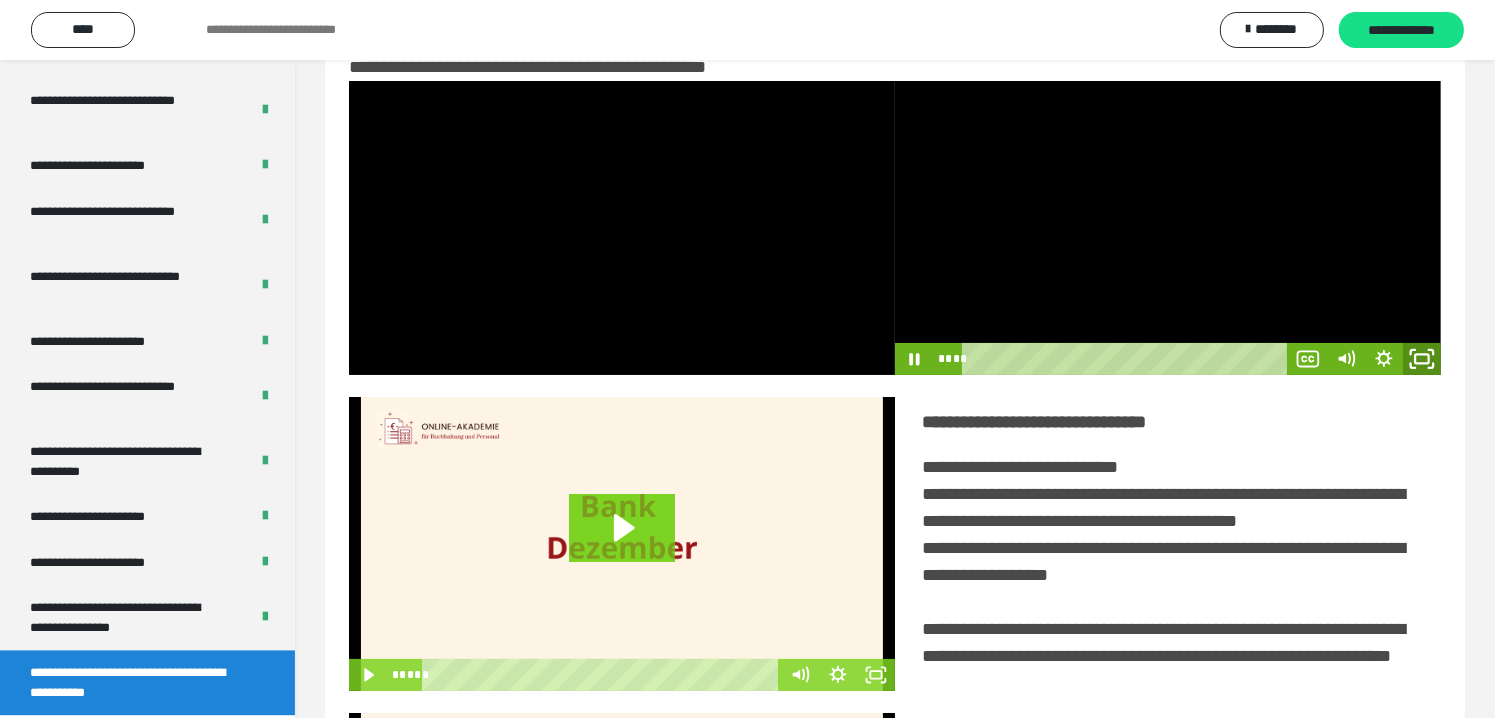 click 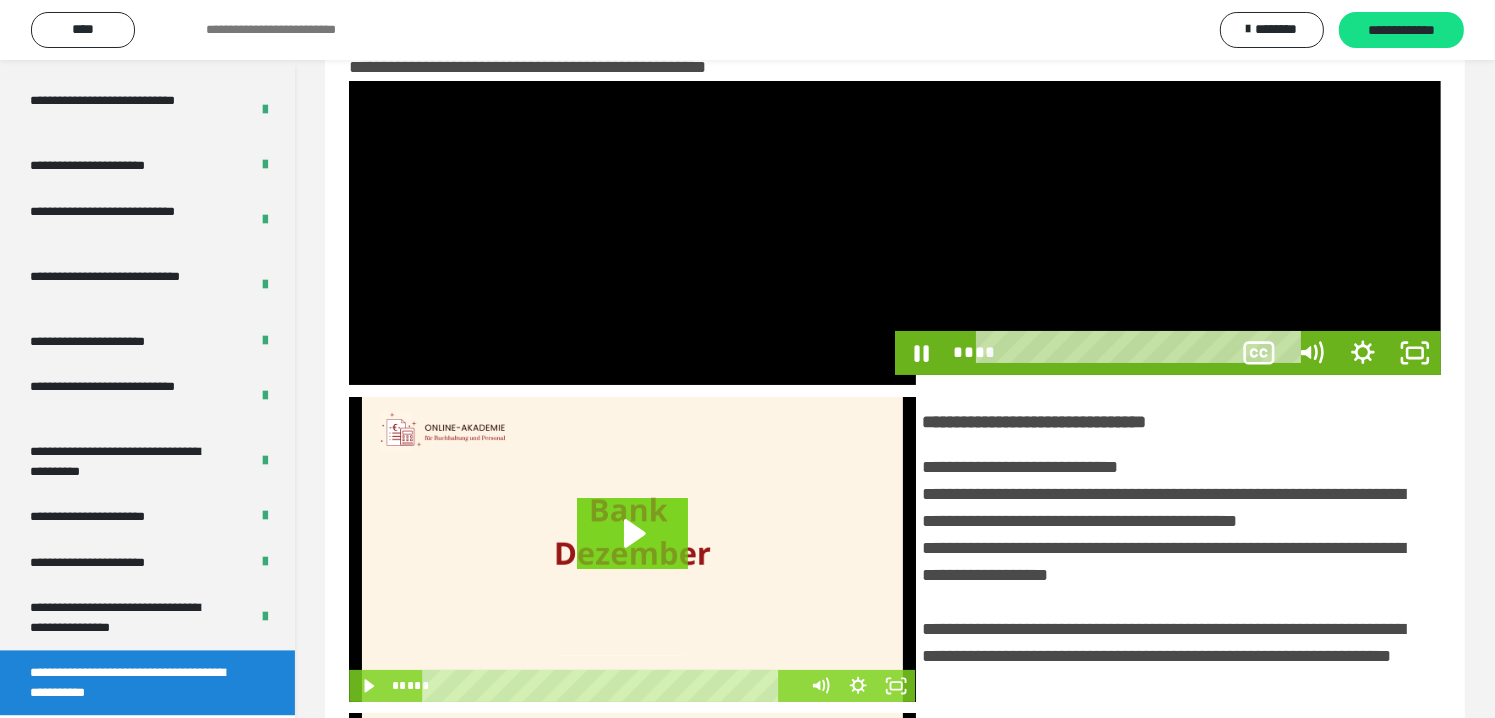 scroll, scrollTop: 3693, scrollLeft: 0, axis: vertical 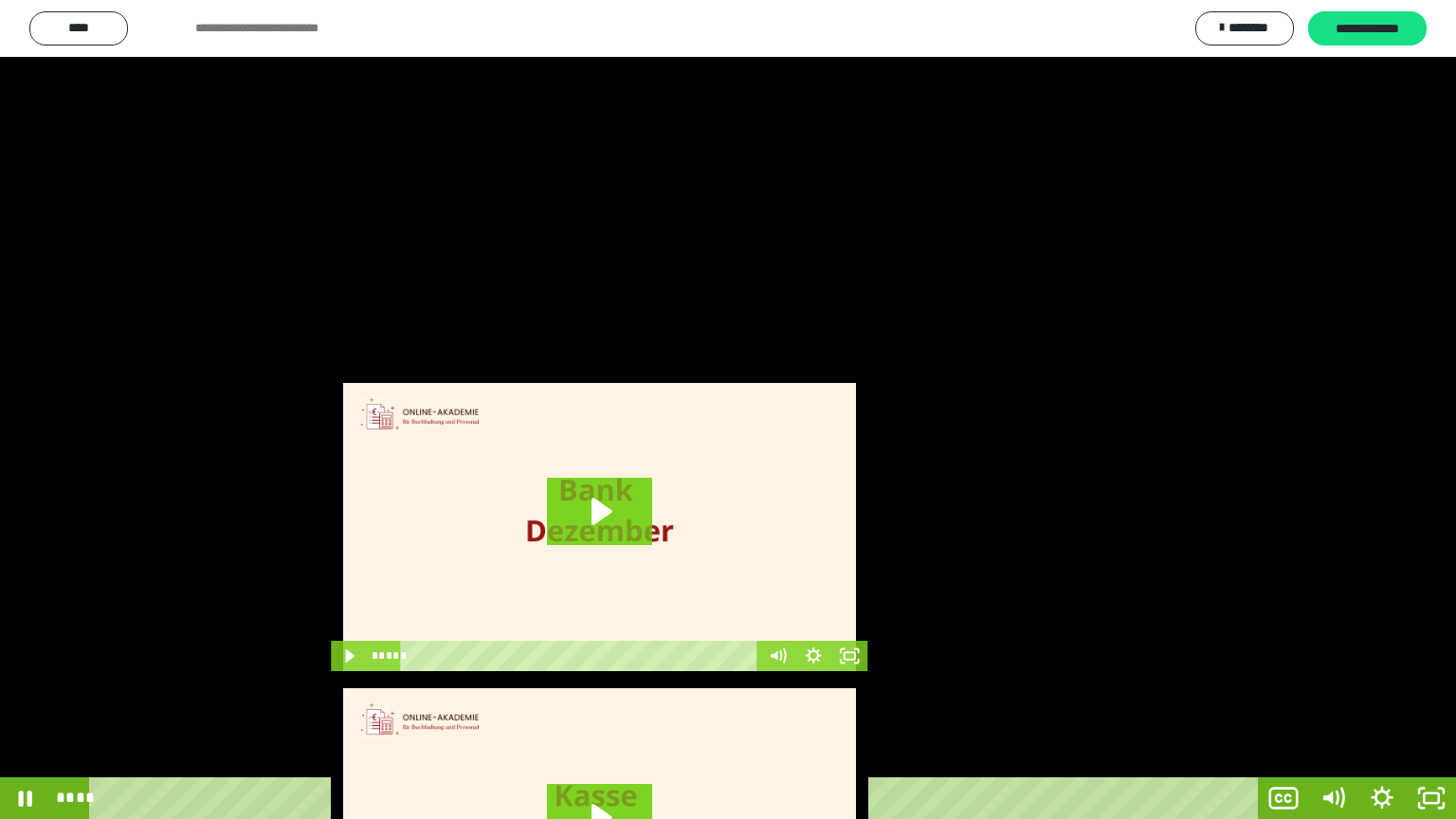 click at bounding box center [728, 410] 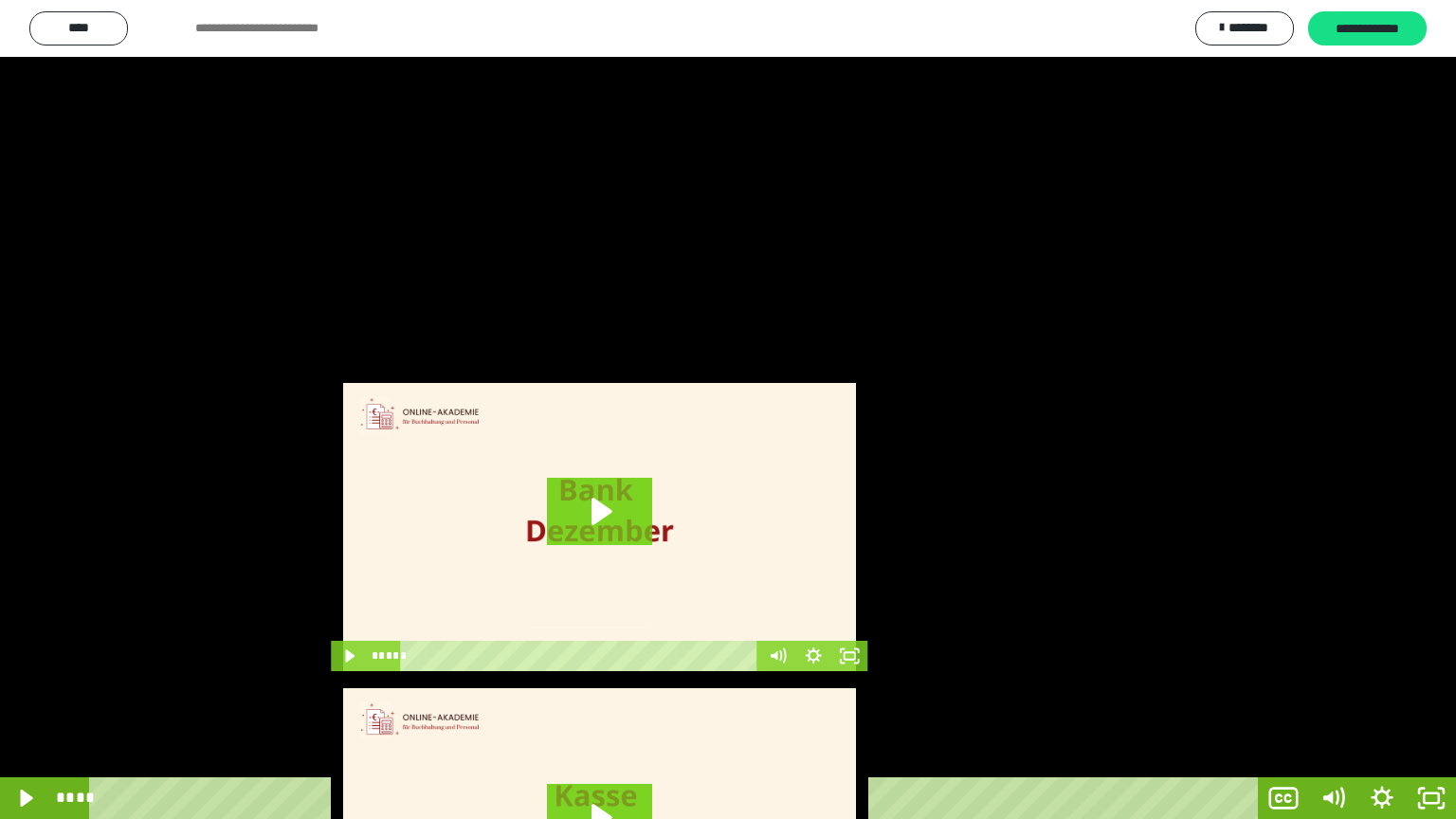 click at bounding box center (728, 410) 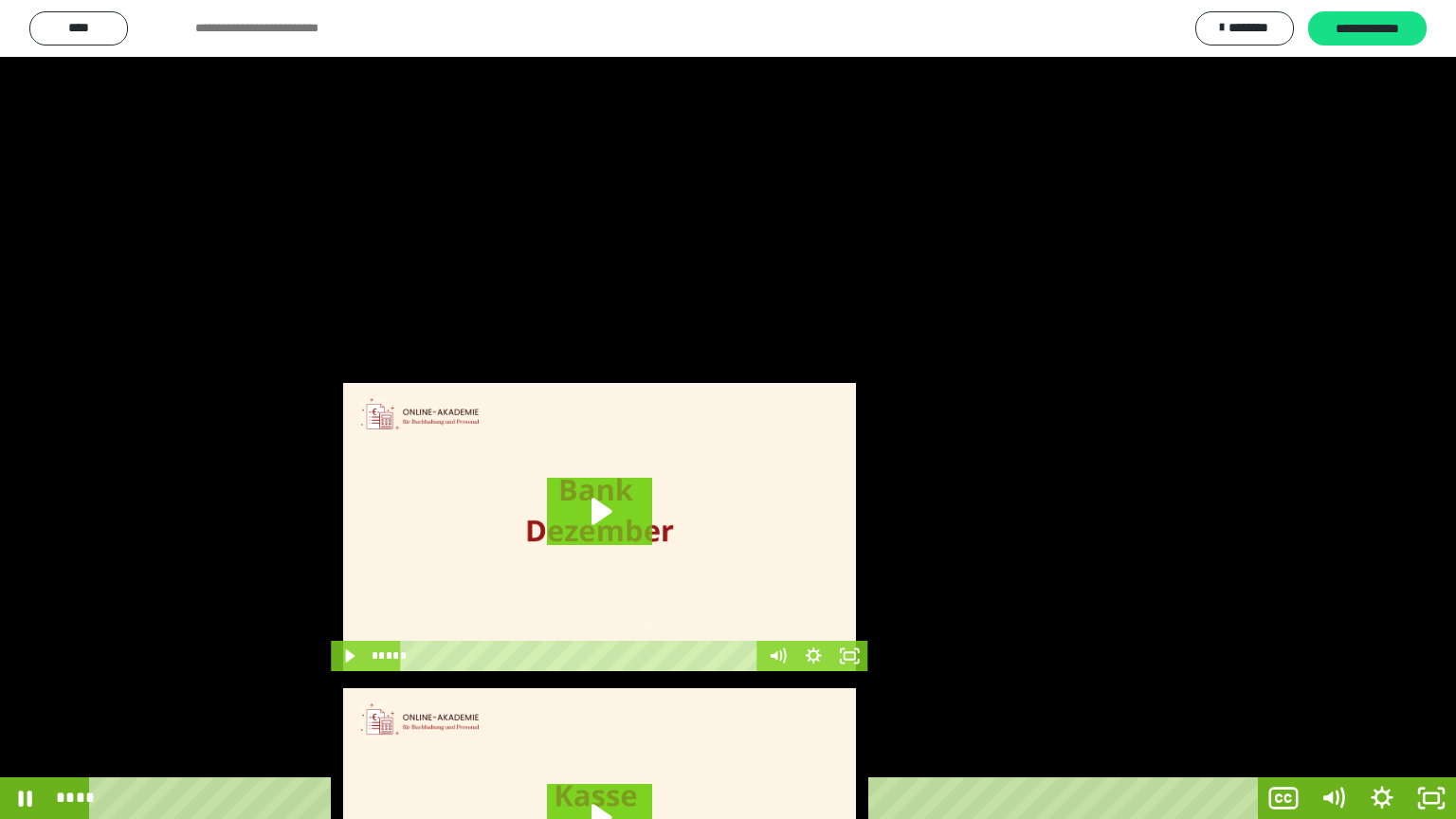 click at bounding box center (728, 410) 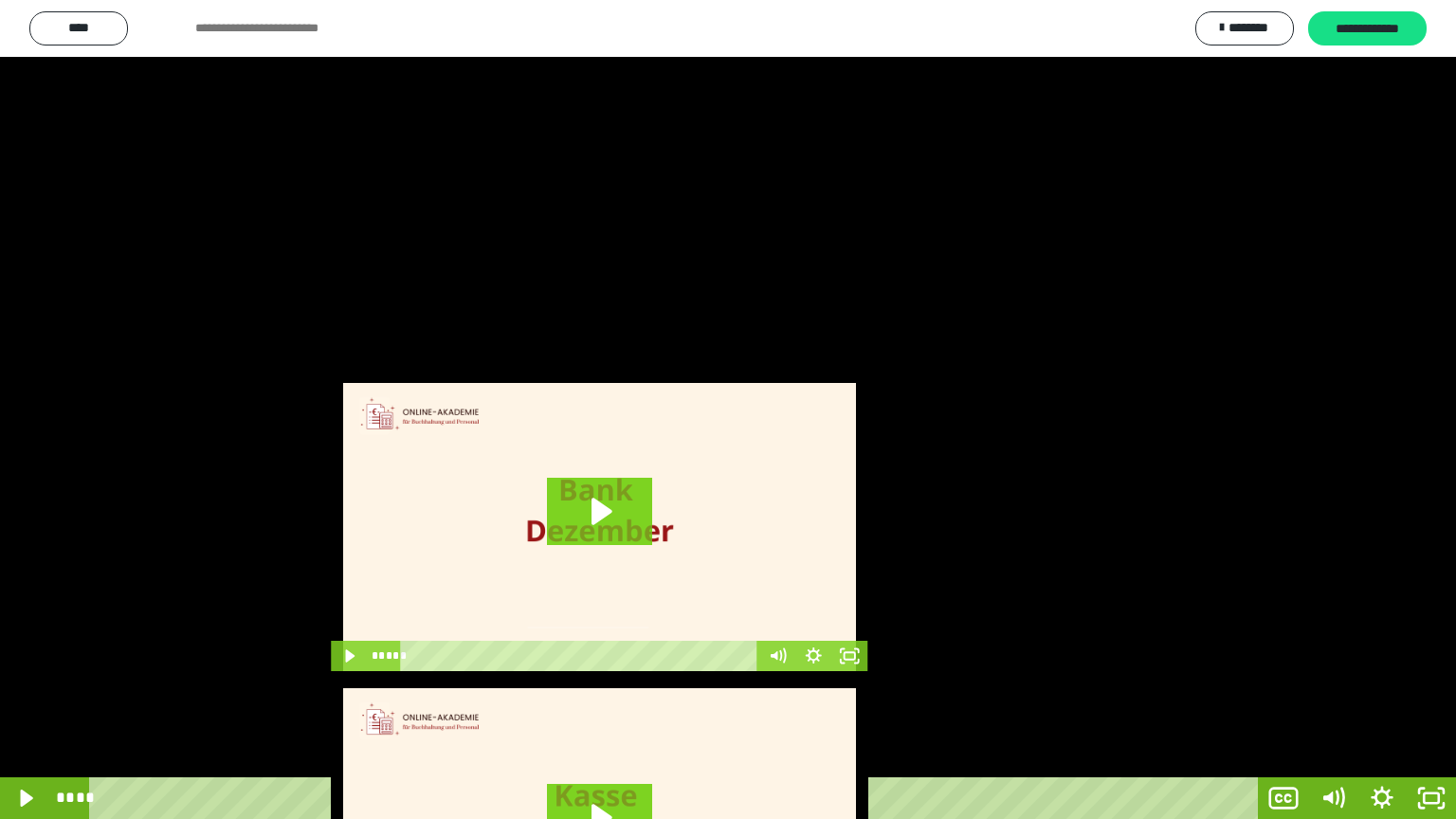 click at bounding box center [728, 410] 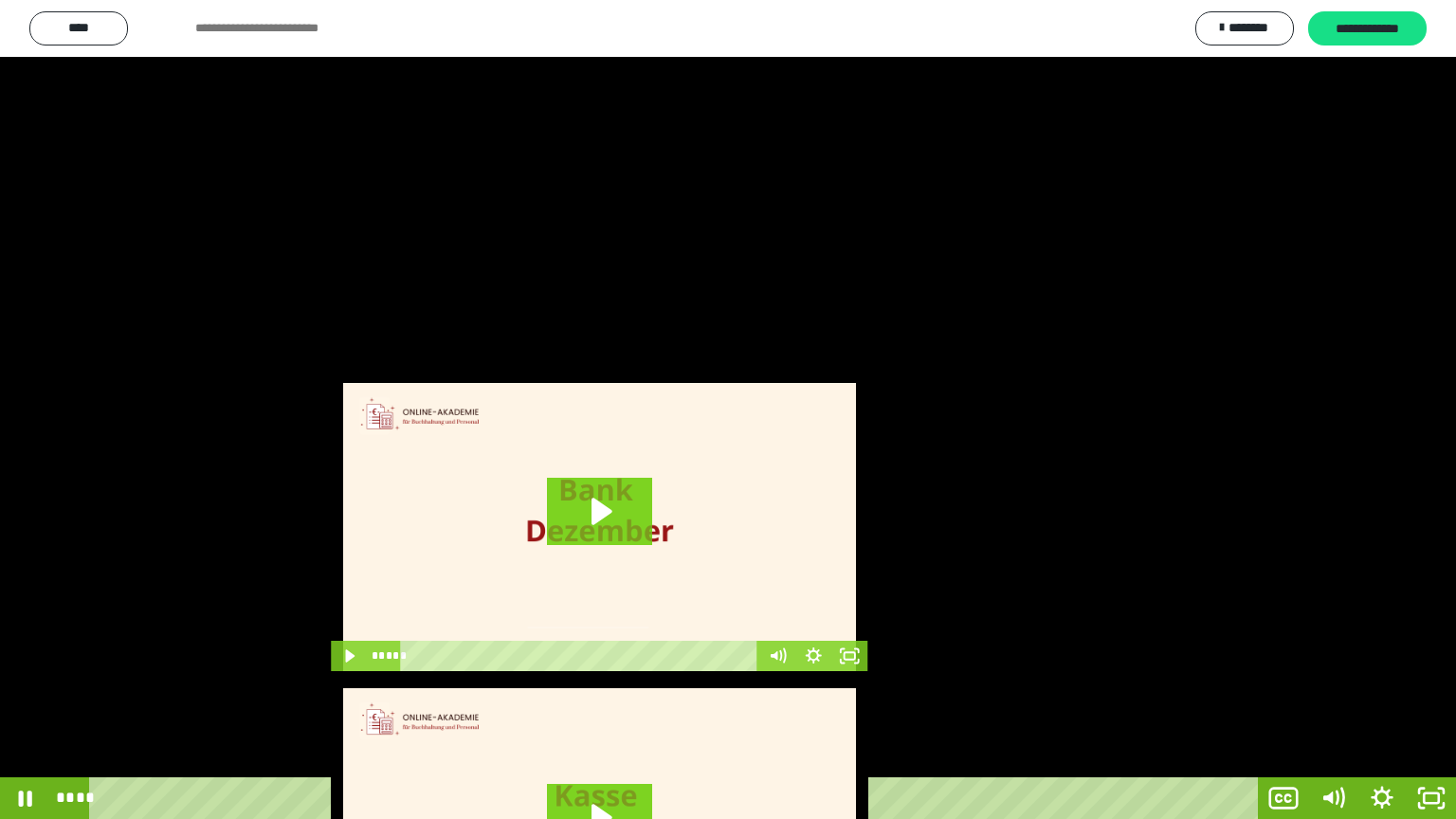 click at bounding box center (728, 410) 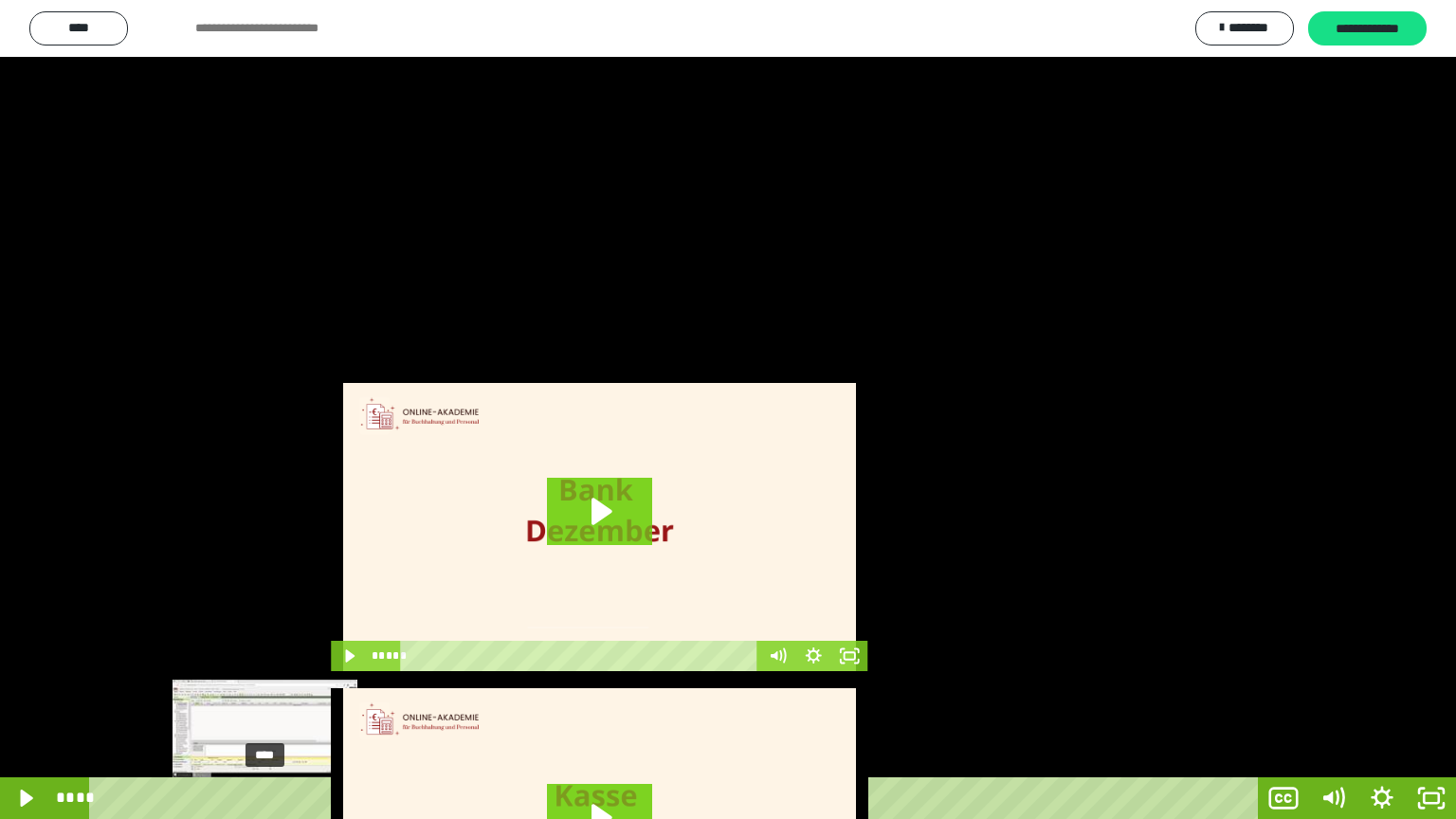 click on "****" at bounding box center (677, 798) 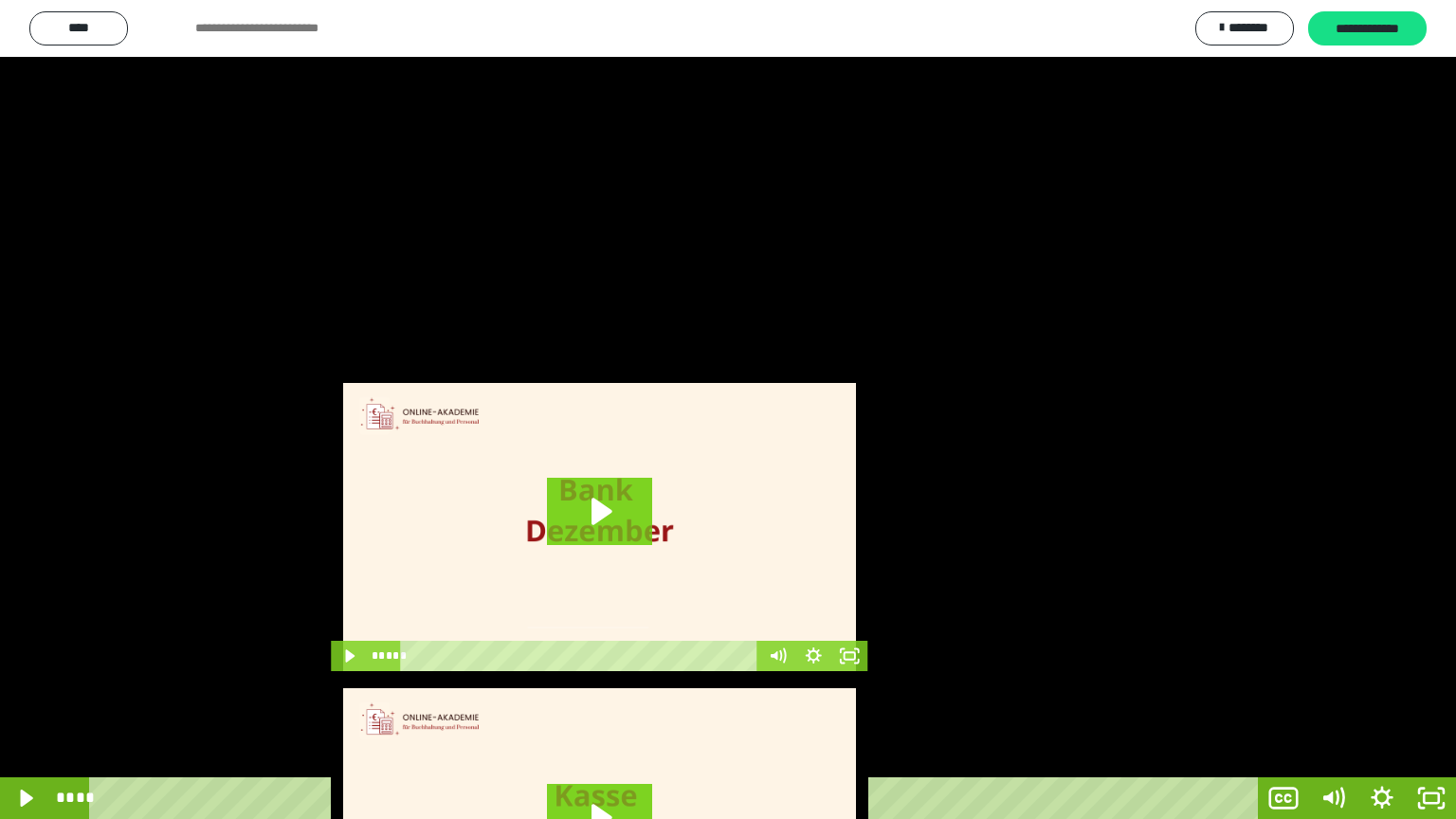 click at bounding box center [728, 410] 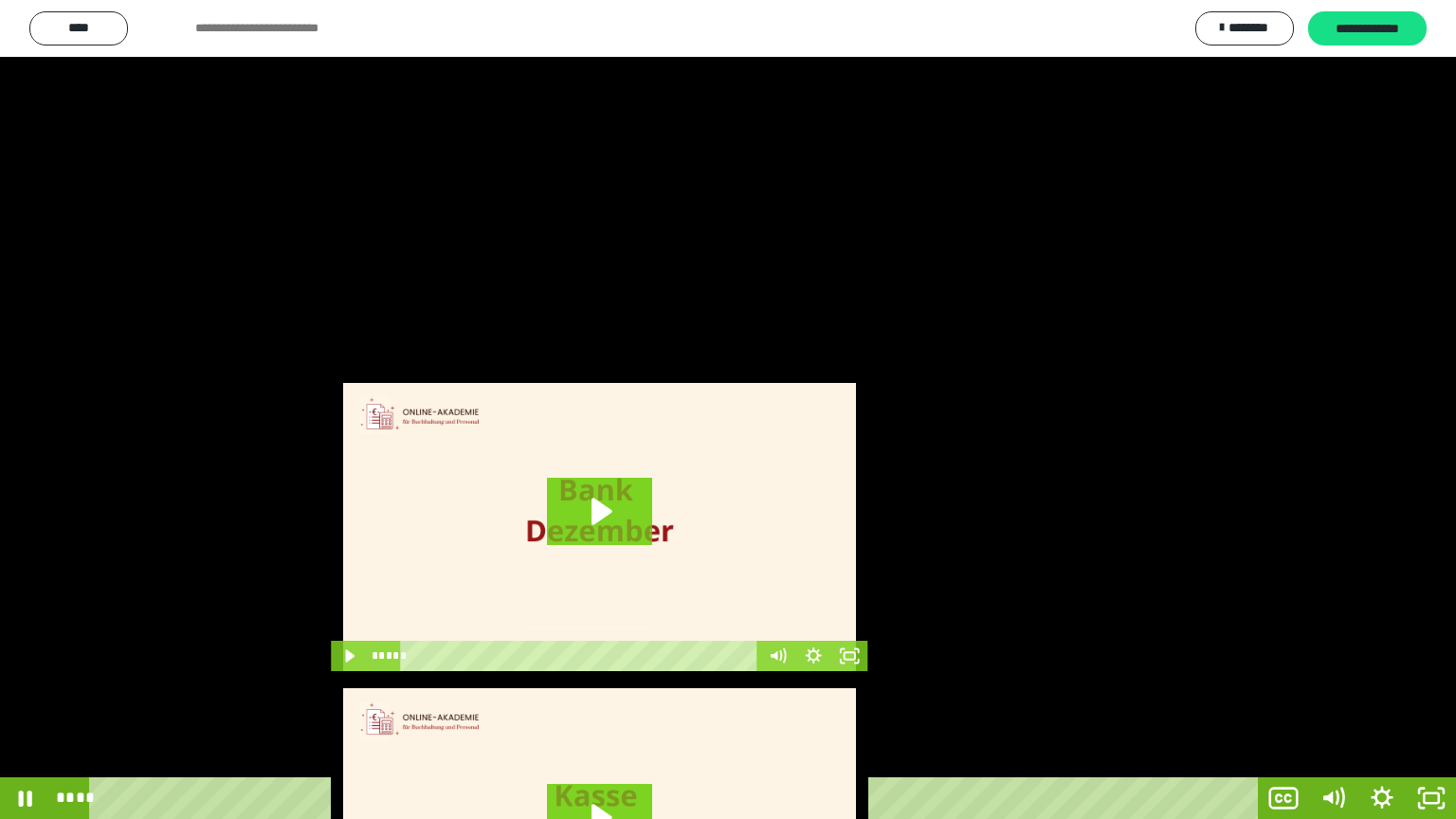 click at bounding box center [728, 410] 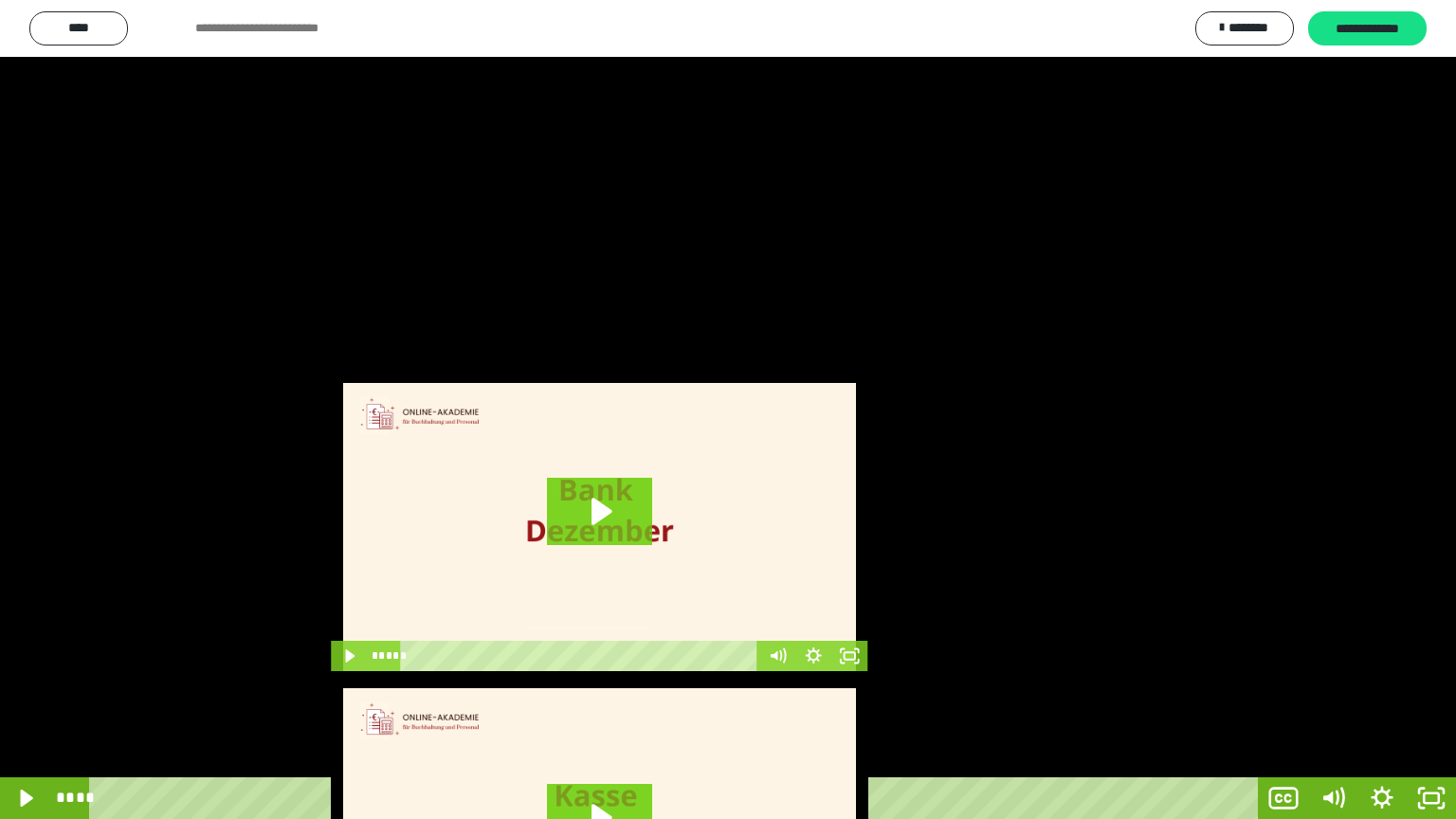 click at bounding box center (728, 410) 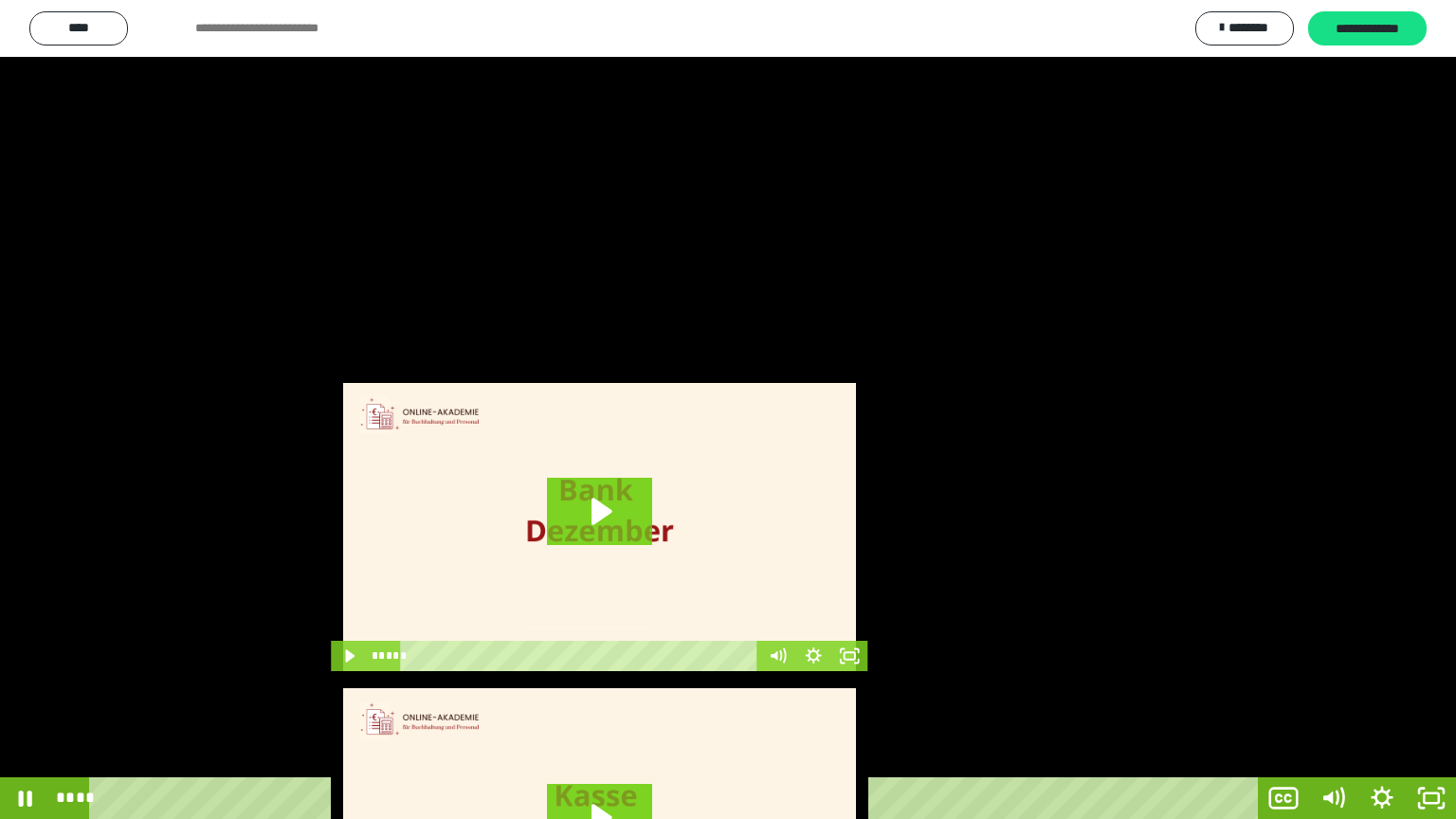 click at bounding box center [728, 410] 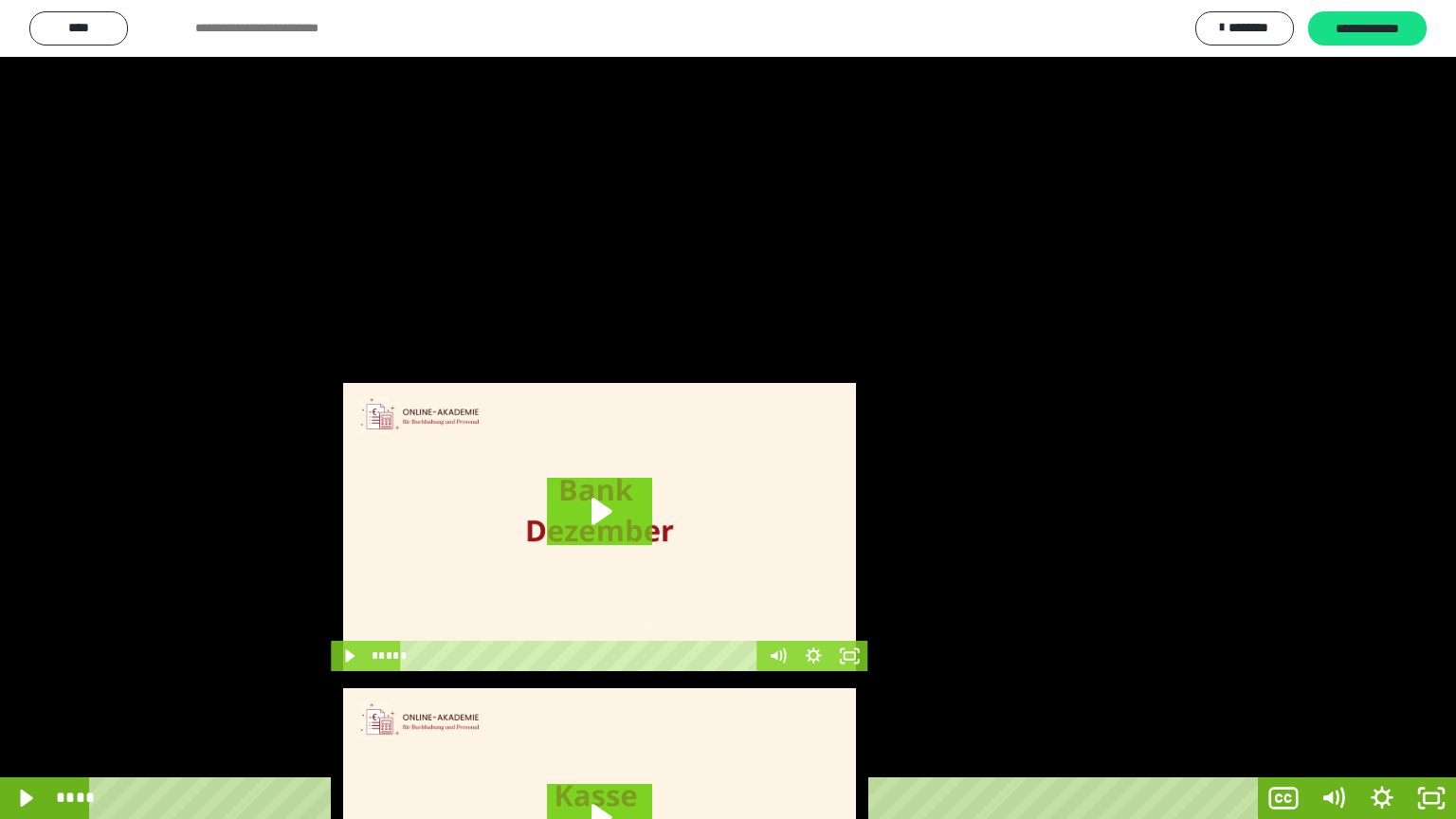 click at bounding box center [728, 410] 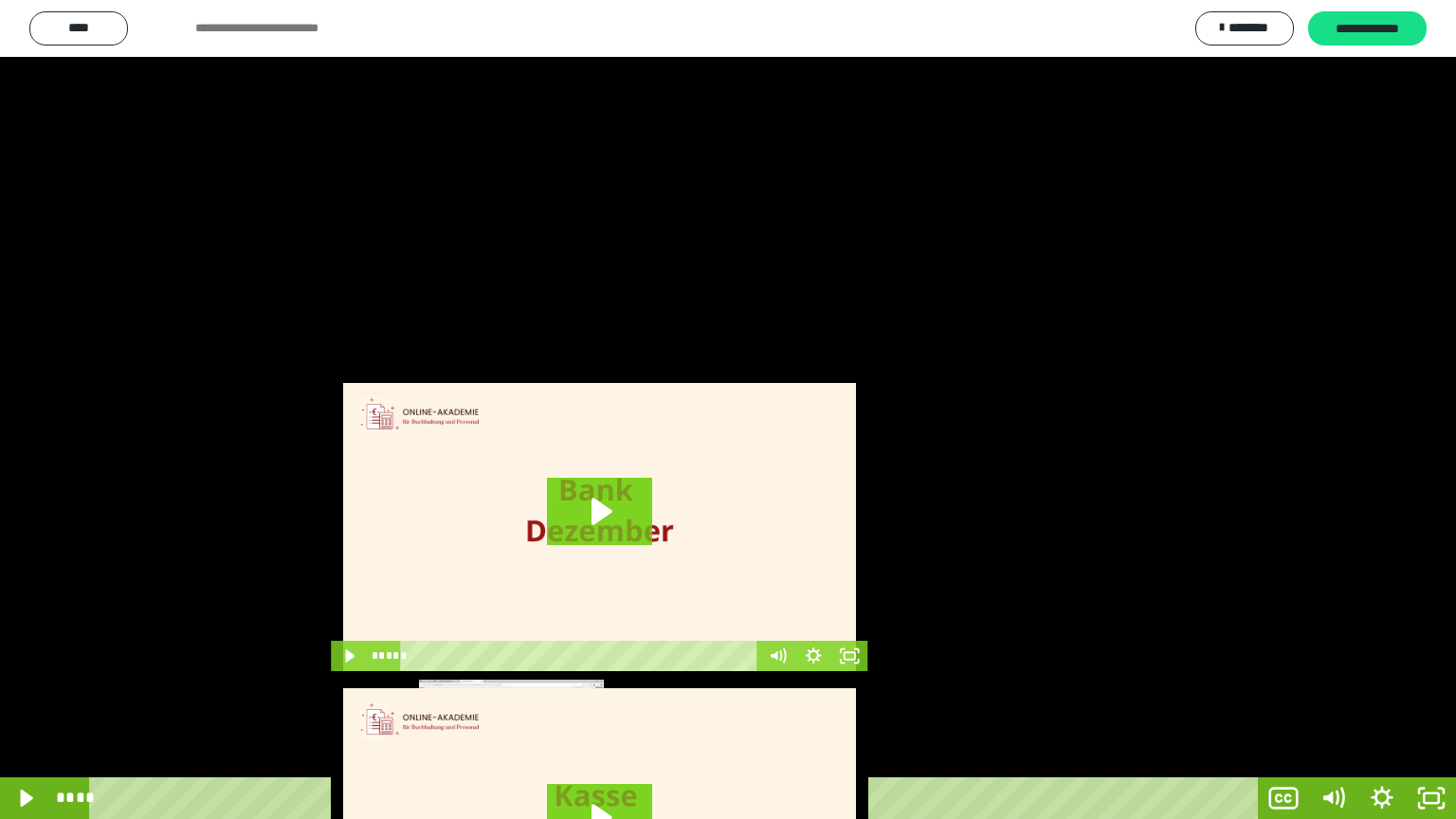 click on "****" at bounding box center (677, 798) 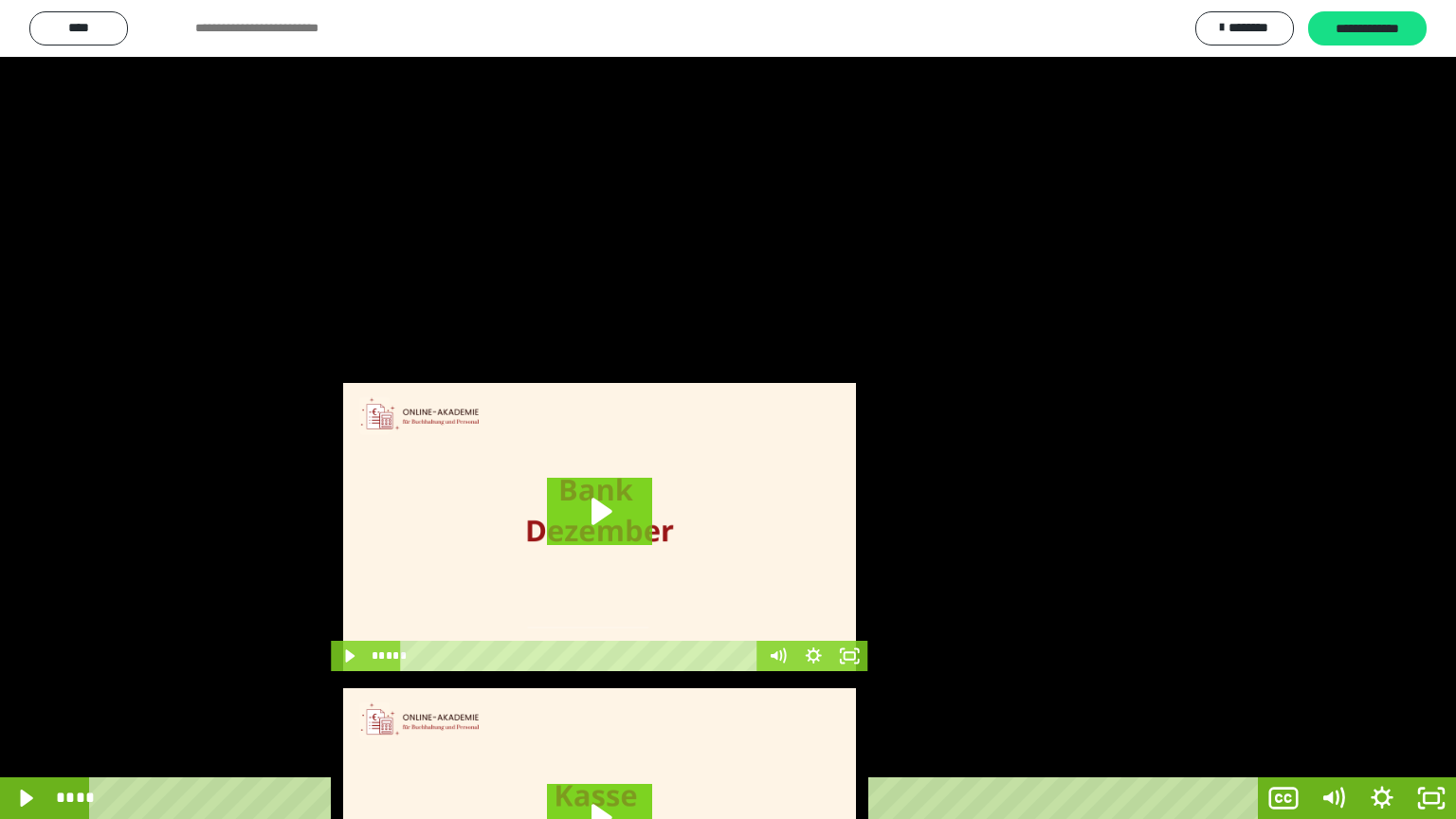 click at bounding box center (728, 410) 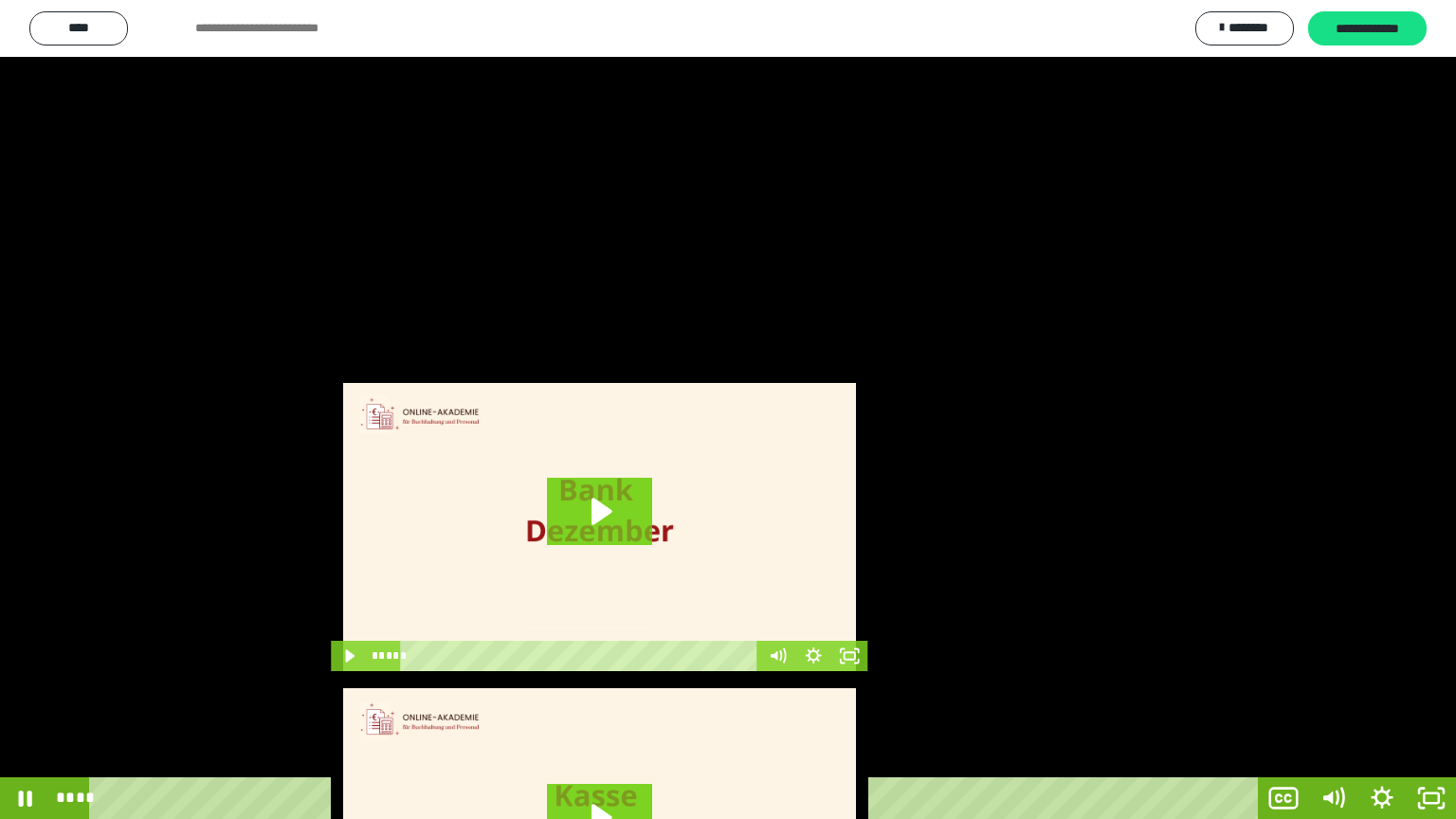 click at bounding box center [728, 410] 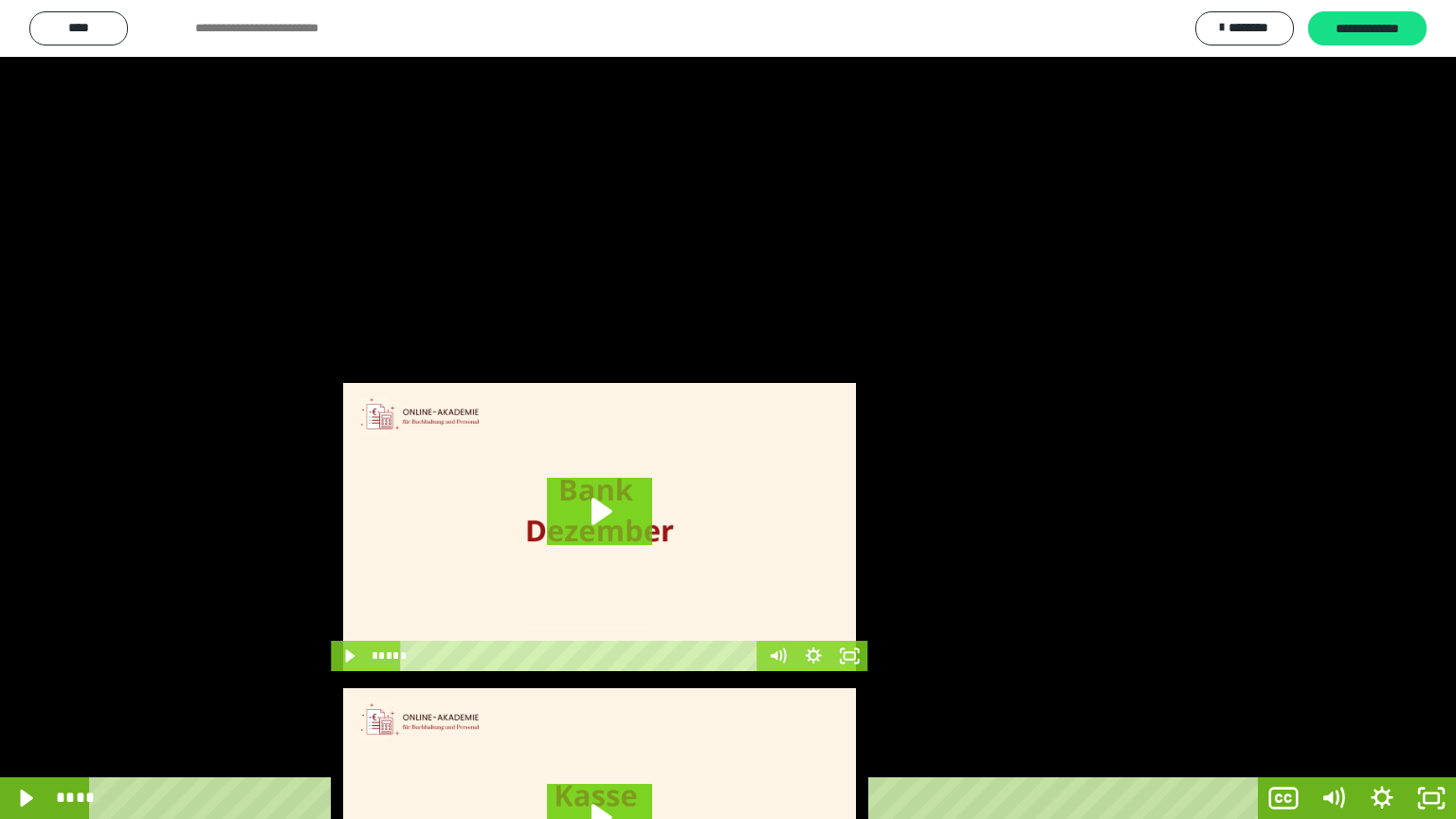 click at bounding box center [728, 410] 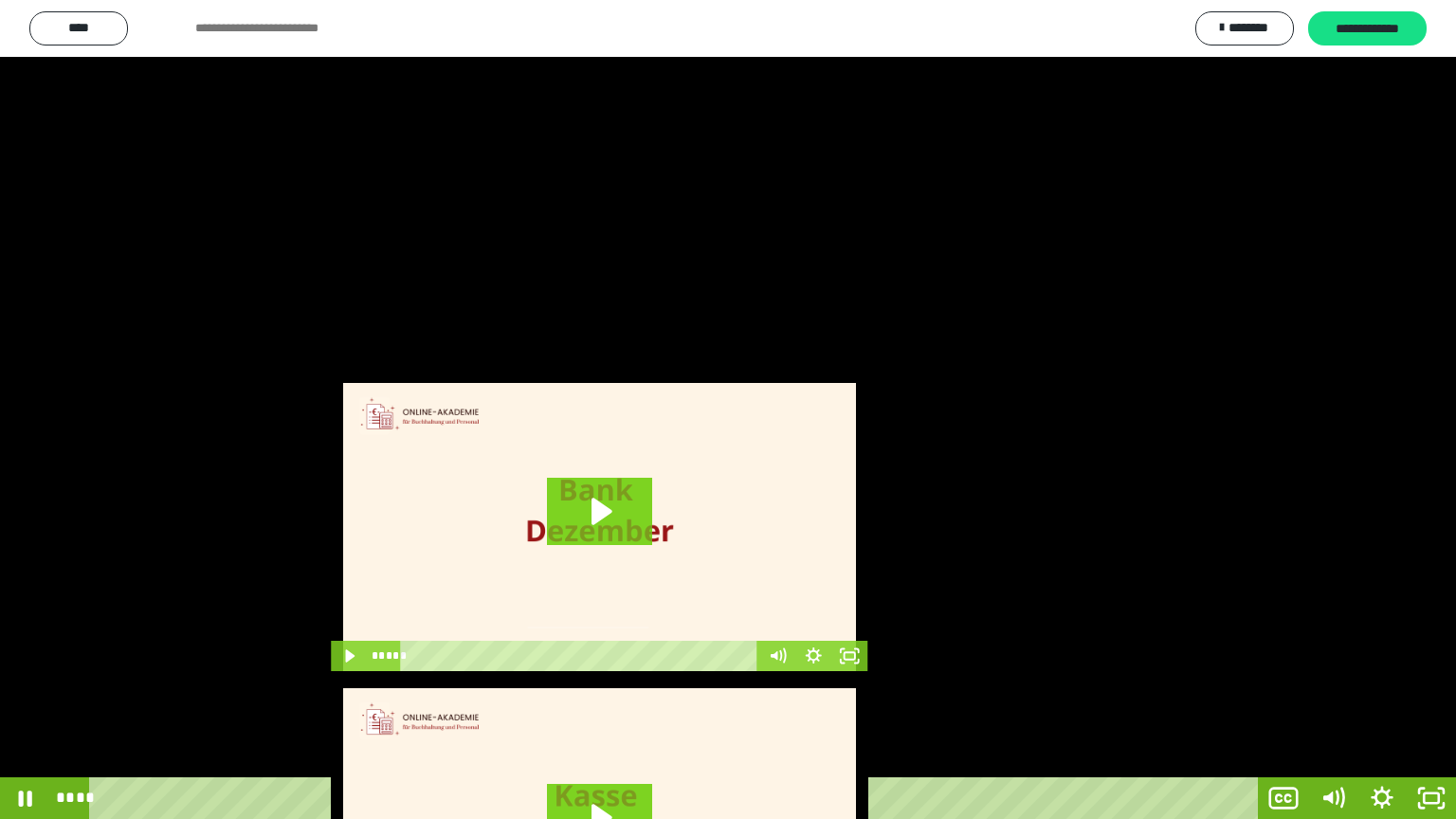 click at bounding box center (728, 410) 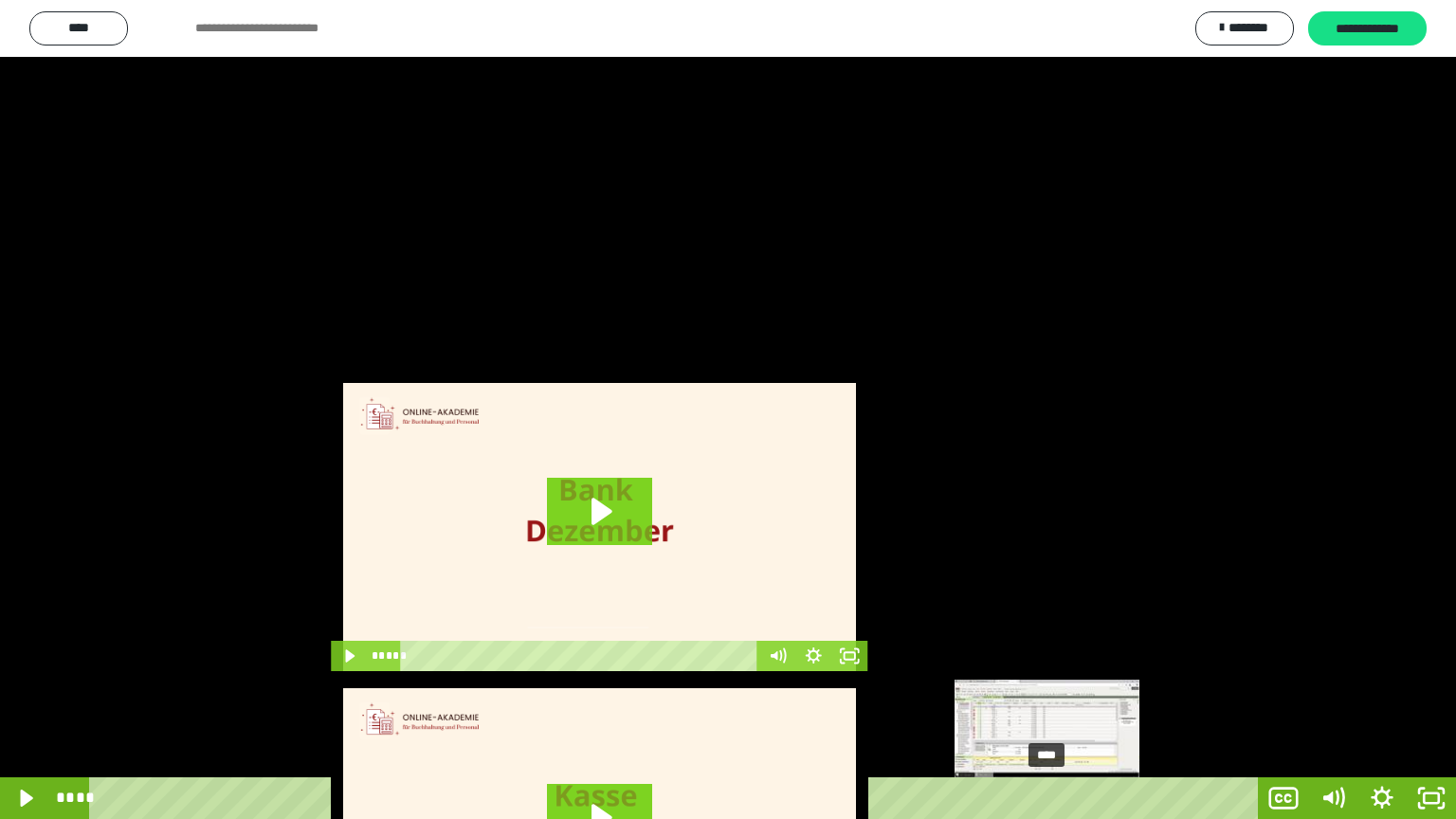 click on "****" at bounding box center [677, 798] 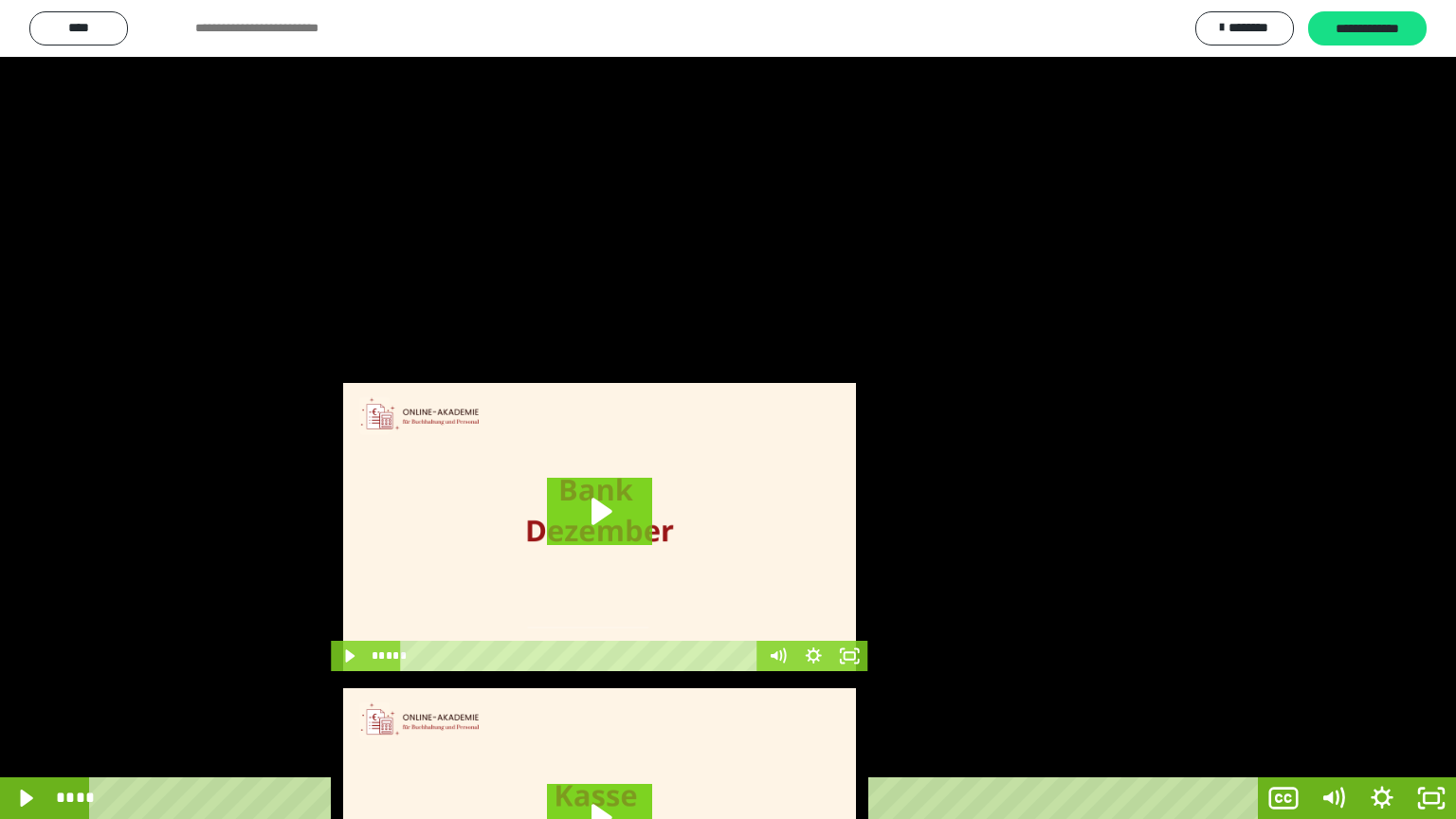 click at bounding box center (728, 410) 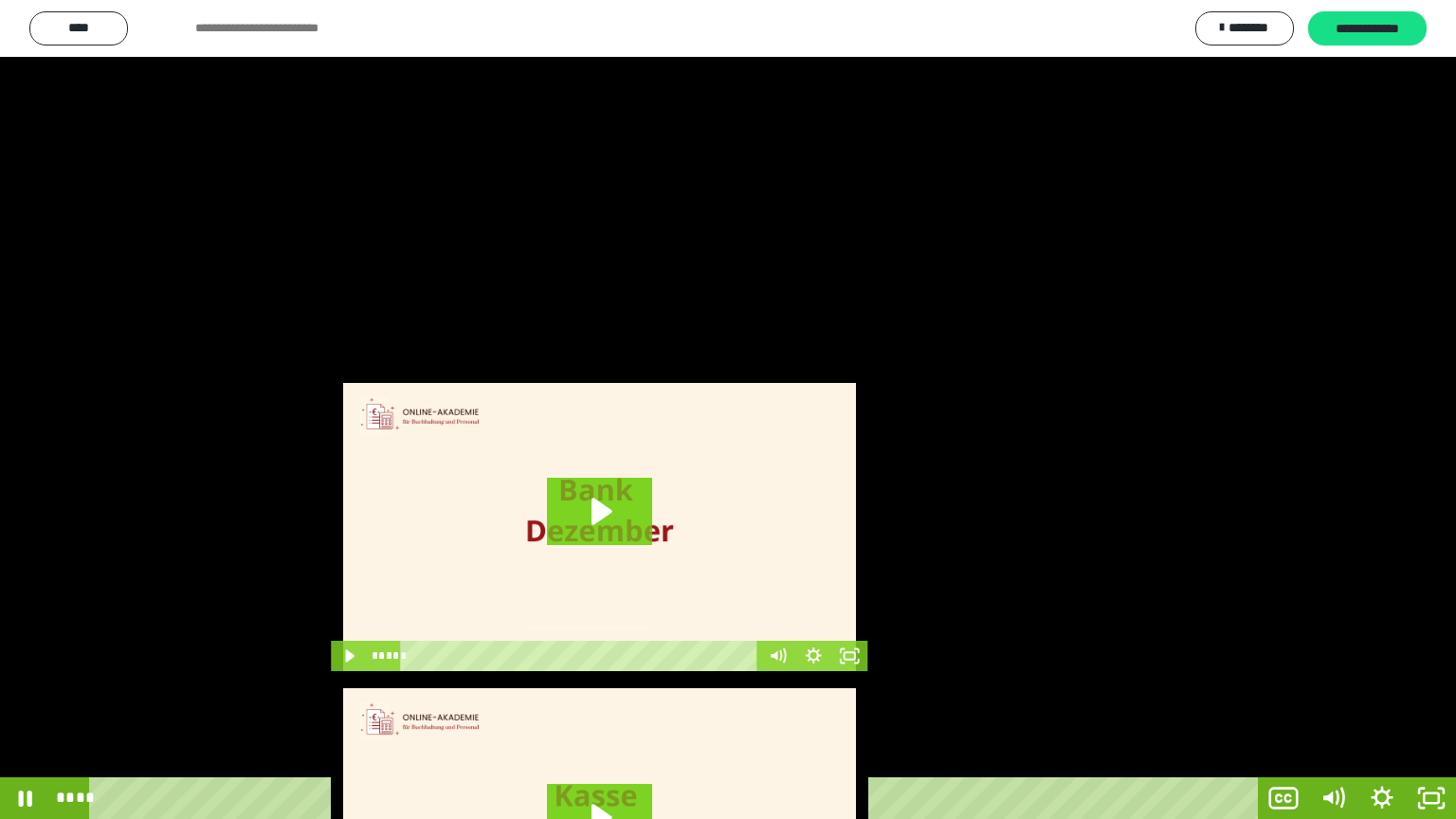 click at bounding box center (728, 410) 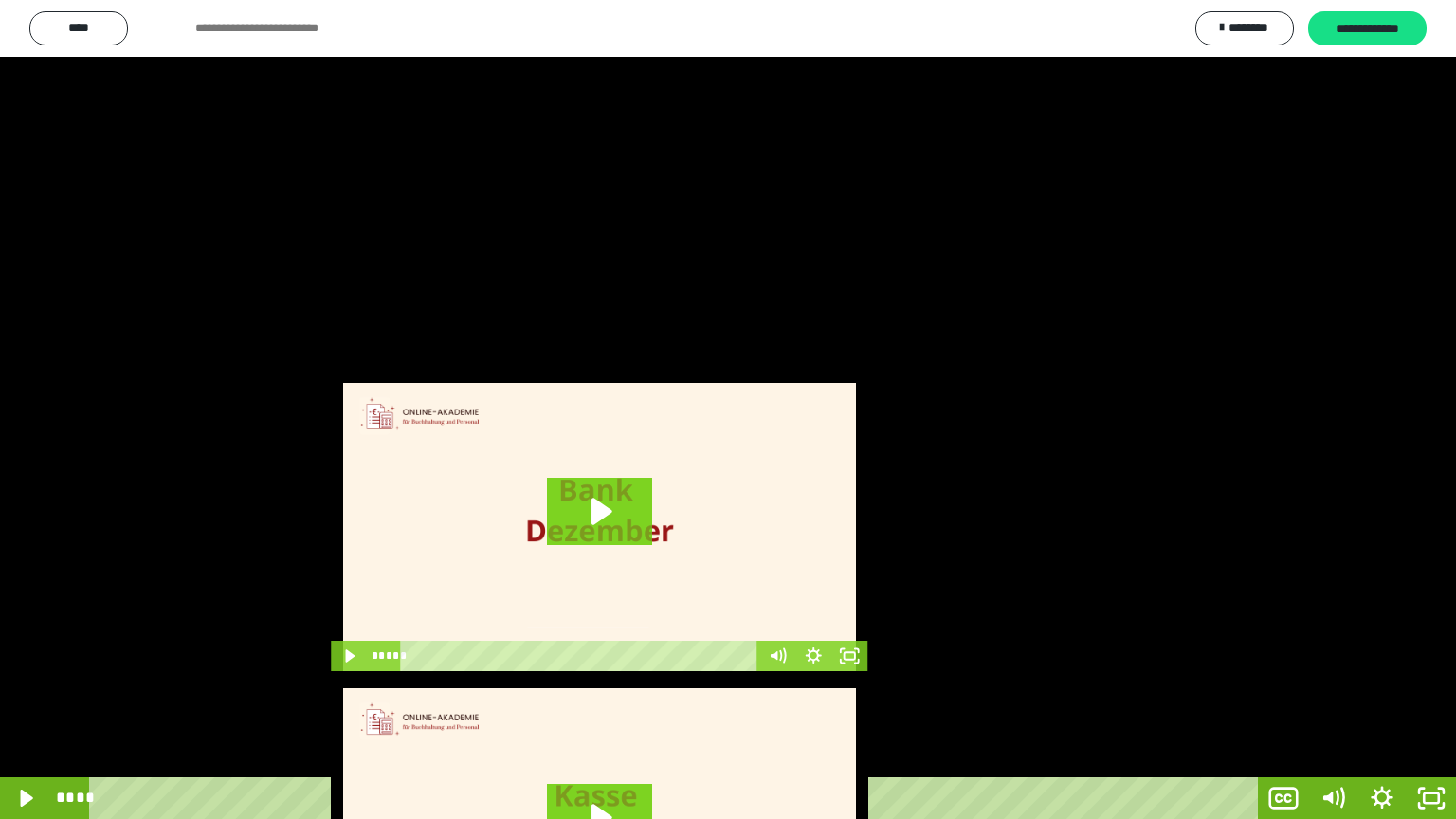 click at bounding box center [728, 410] 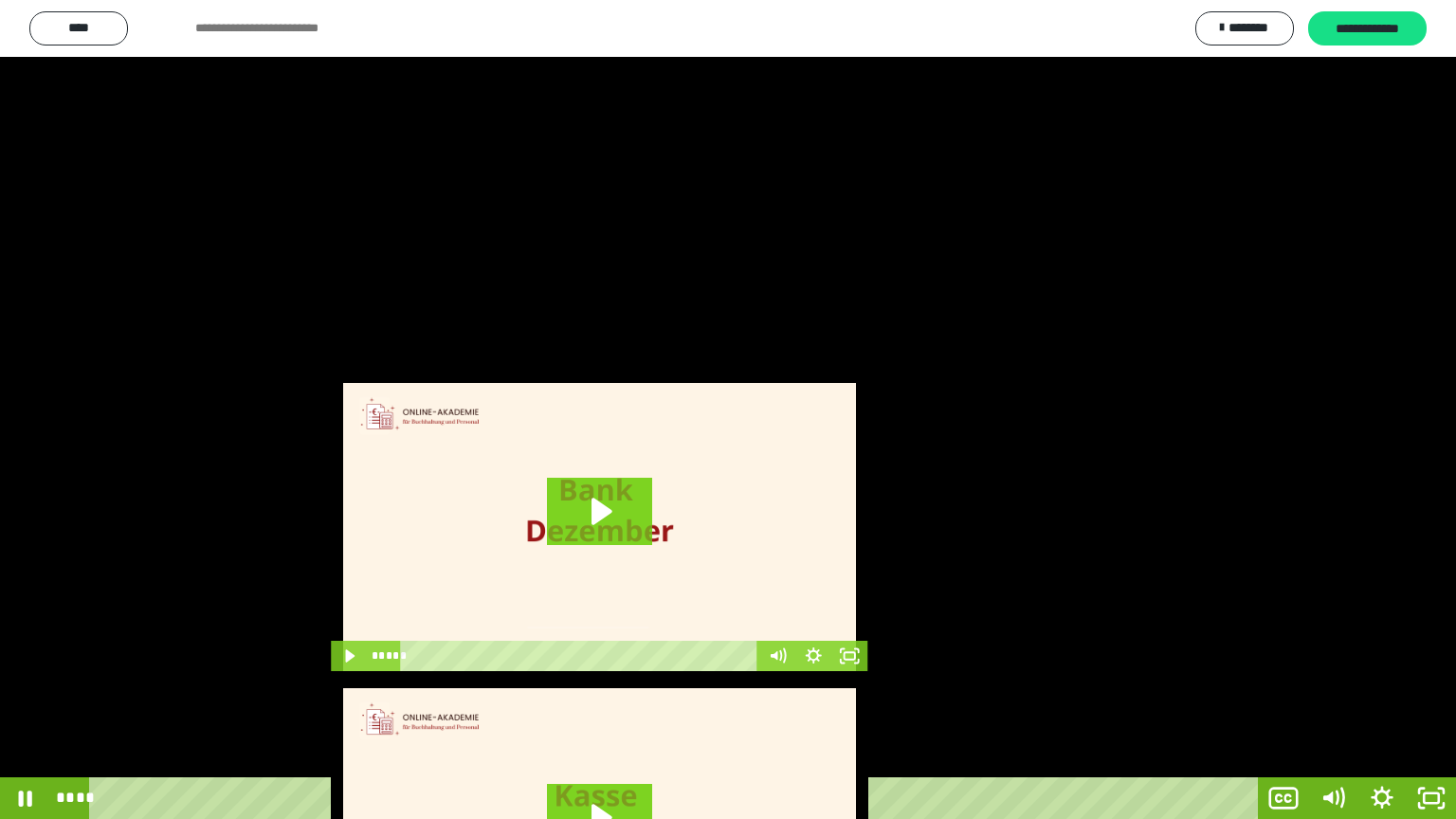 click at bounding box center (728, 410) 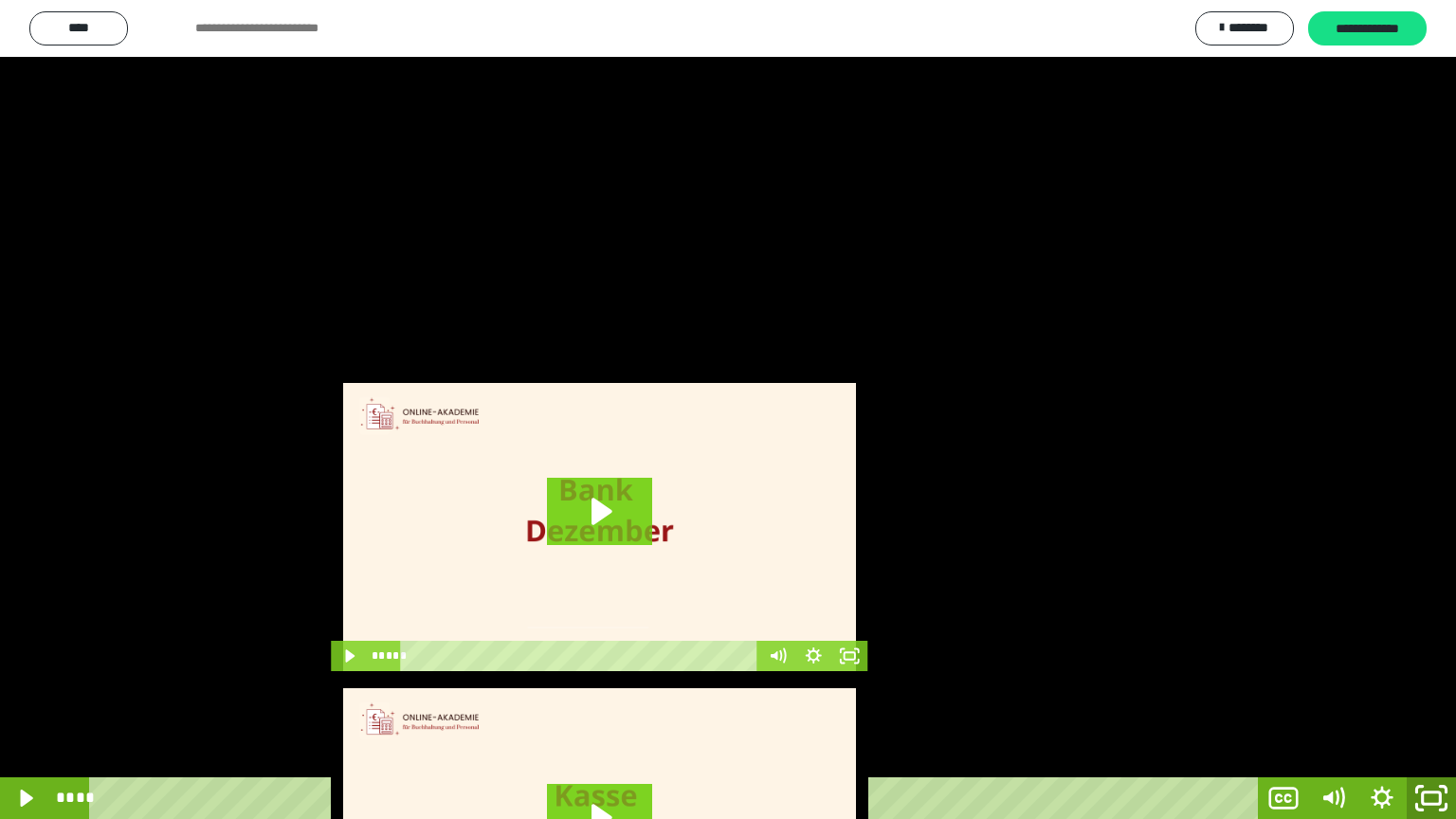 click 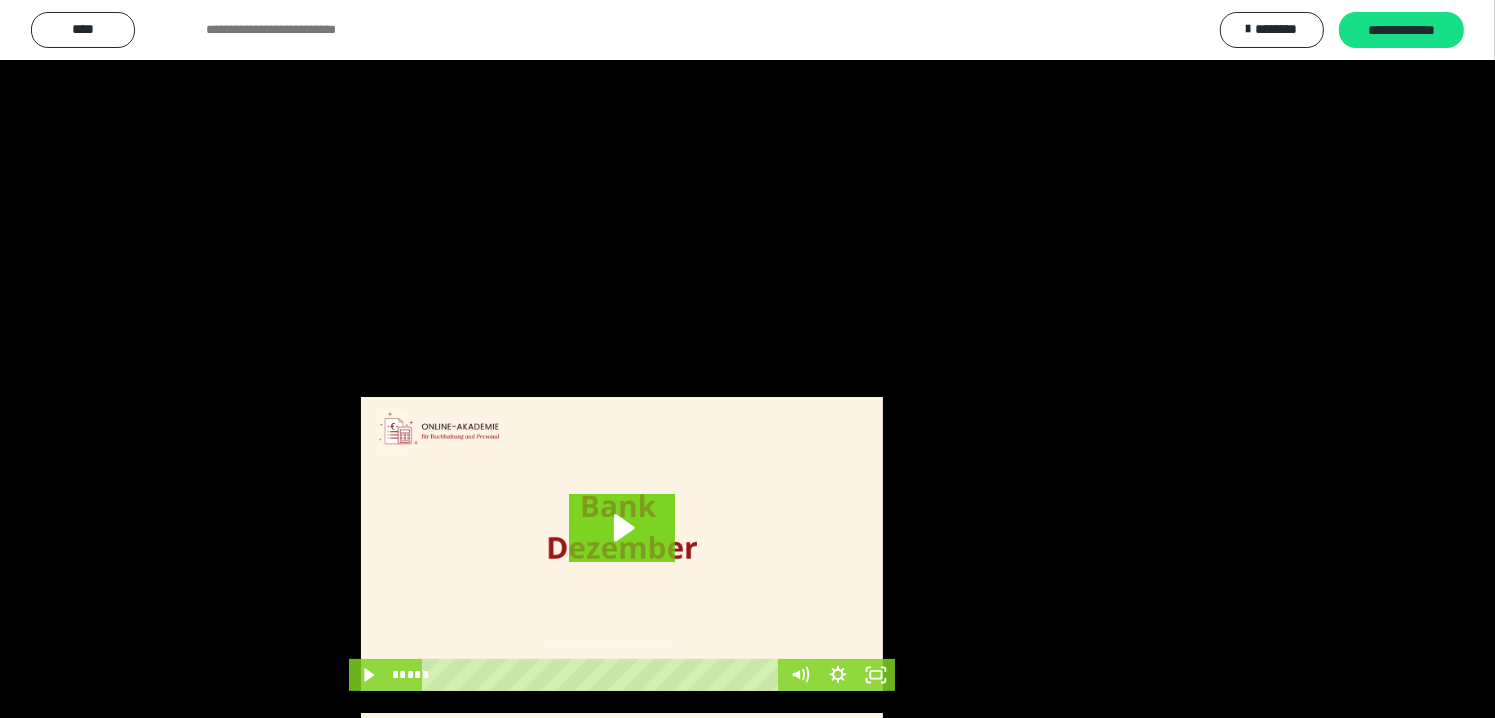 scroll, scrollTop: 3639, scrollLeft: 0, axis: vertical 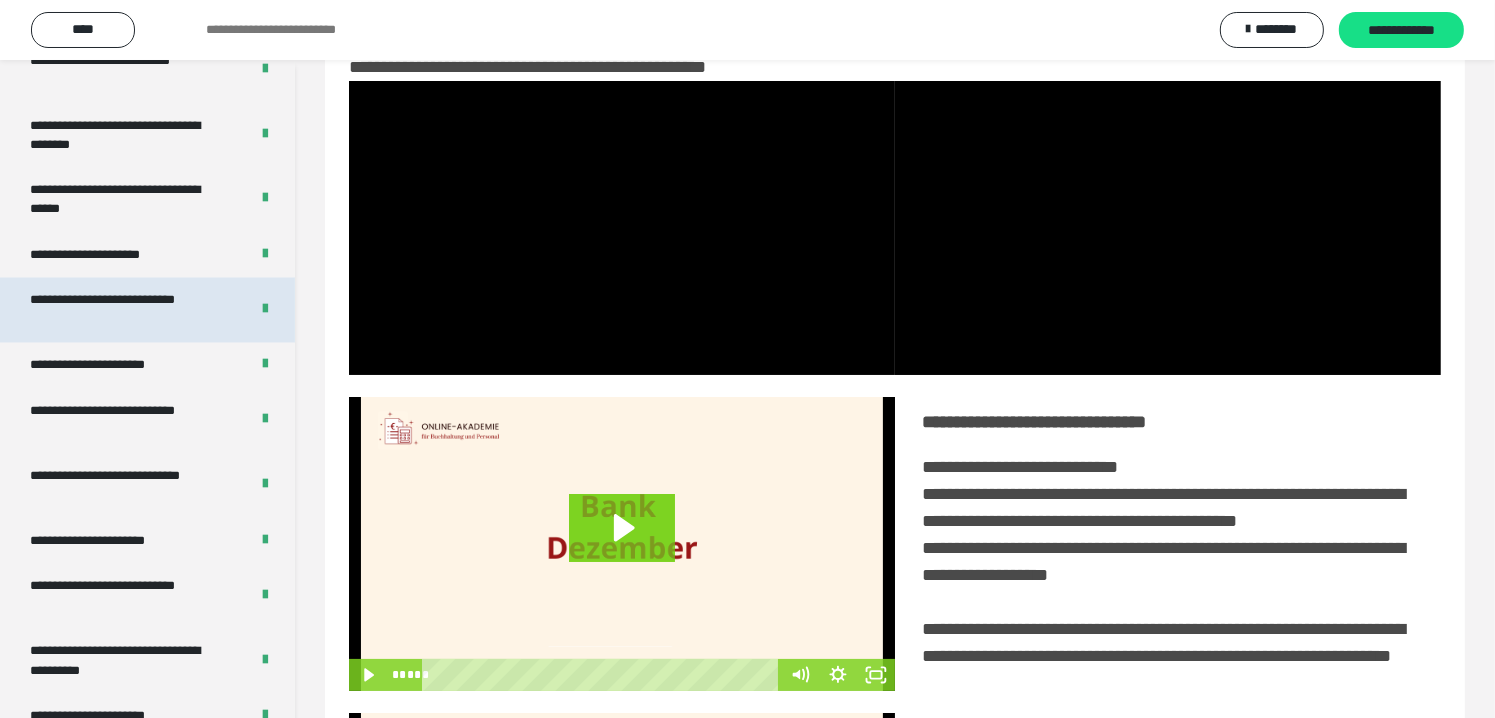 click on "**********" at bounding box center [124, 310] 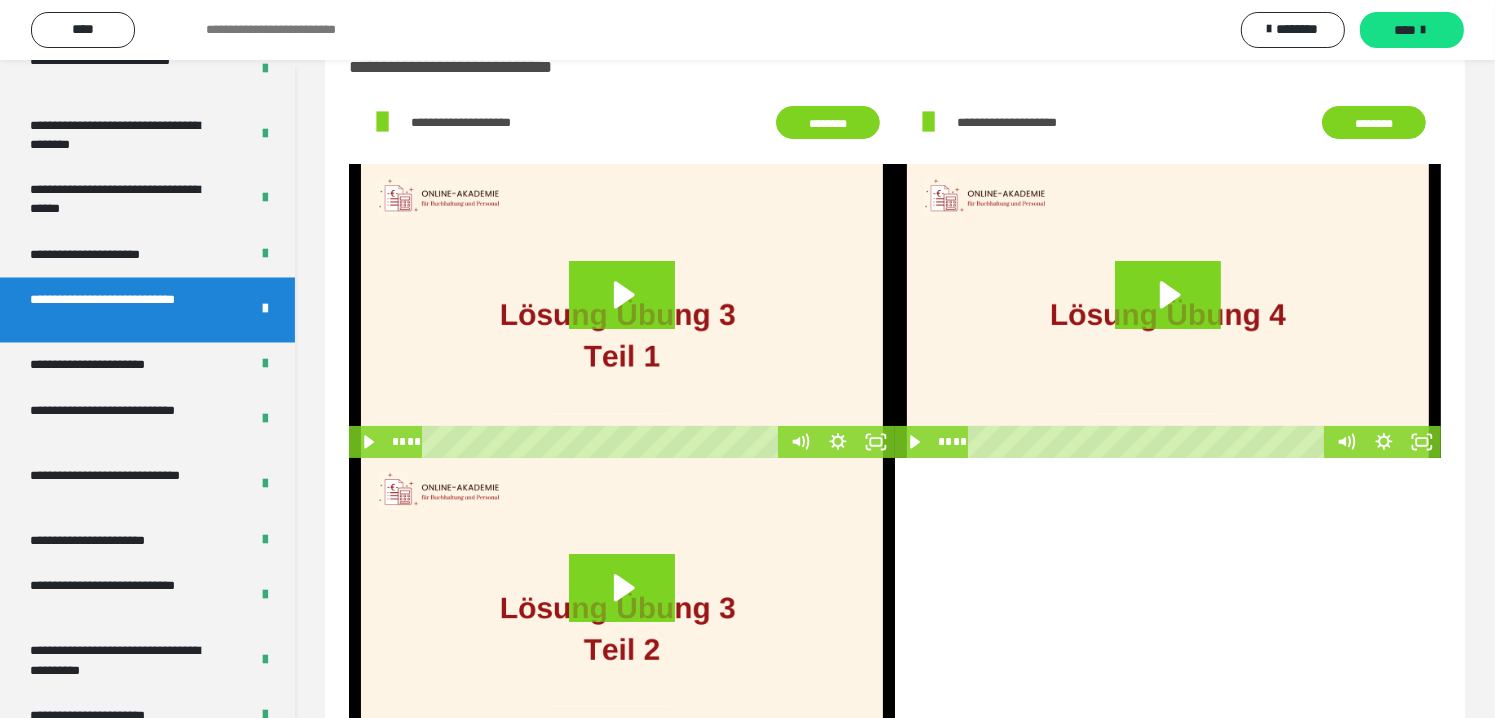 click at bounding box center (622, 605) 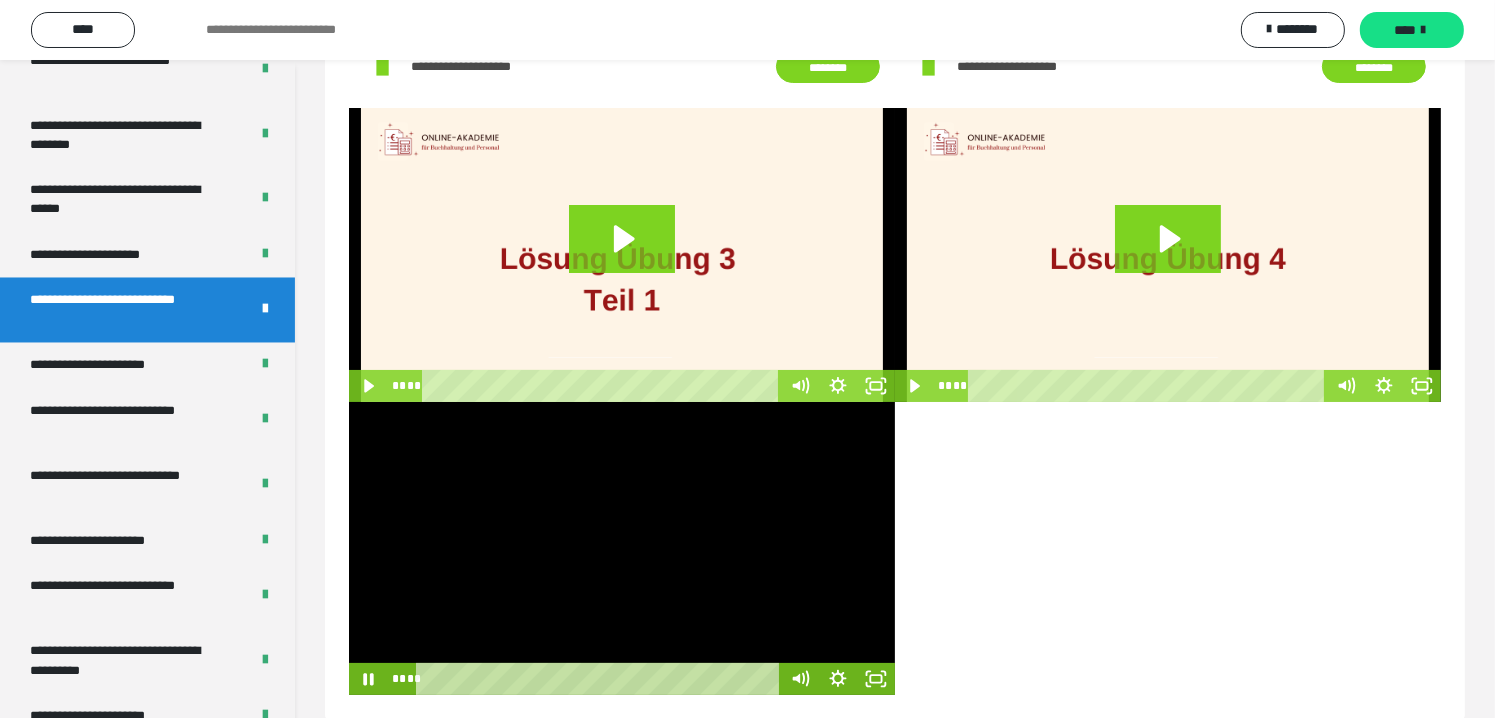 scroll, scrollTop: 146, scrollLeft: 0, axis: vertical 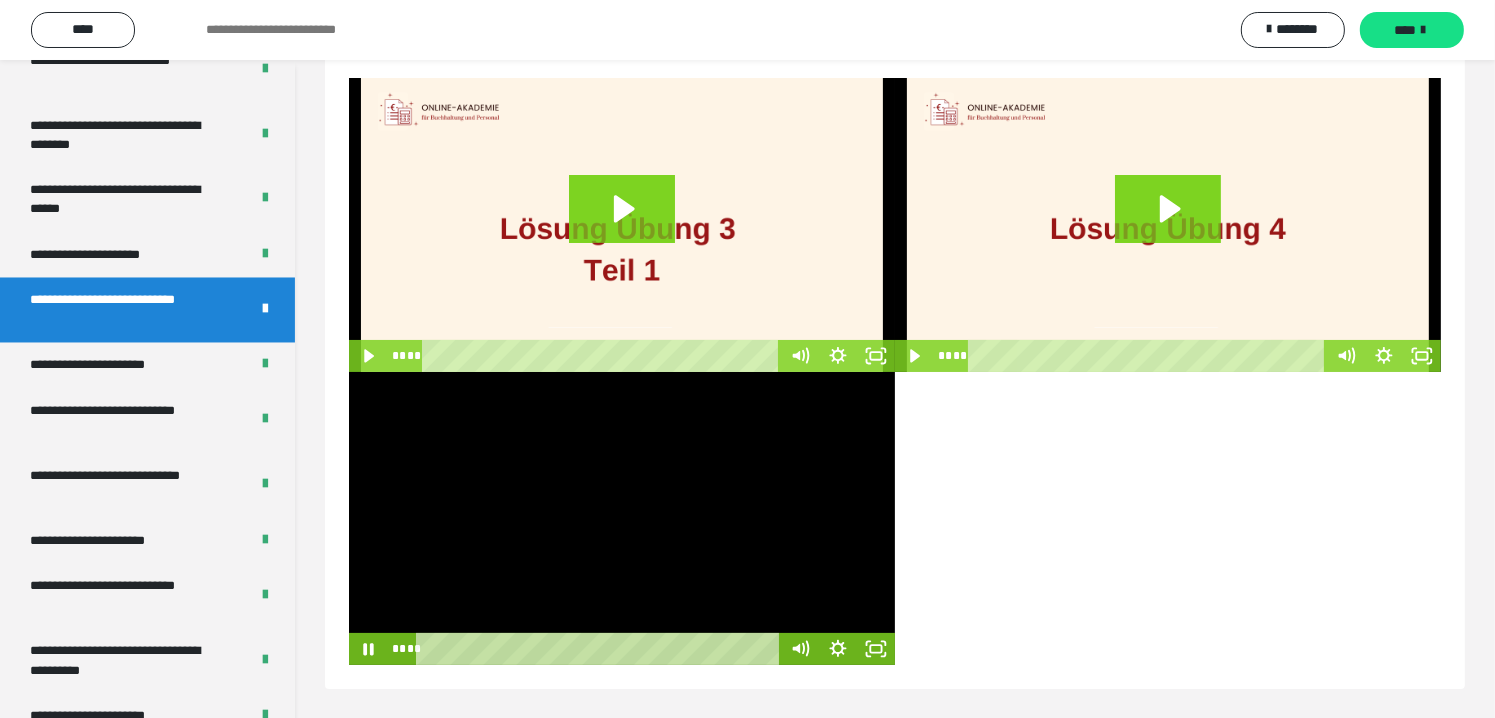 click at bounding box center [622, 519] 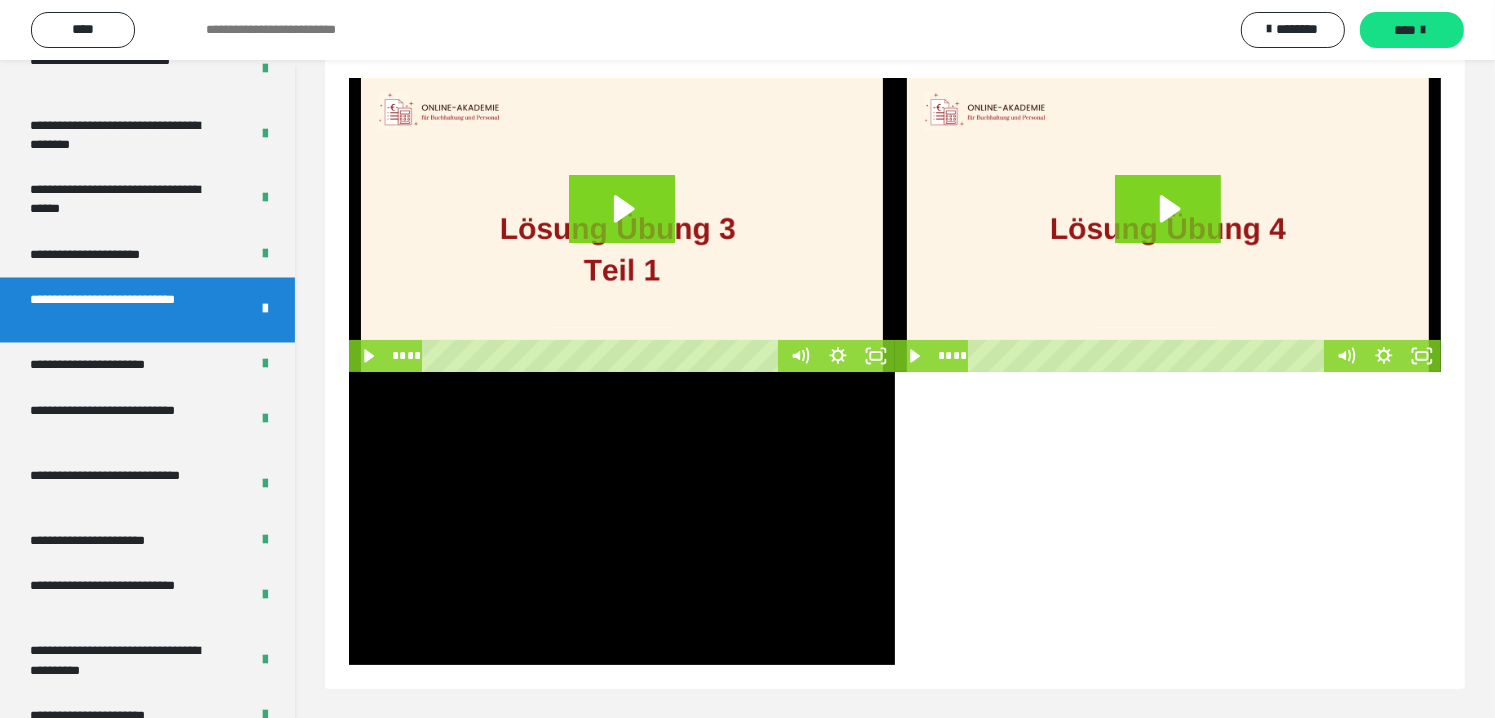 click at bounding box center [1168, 225] 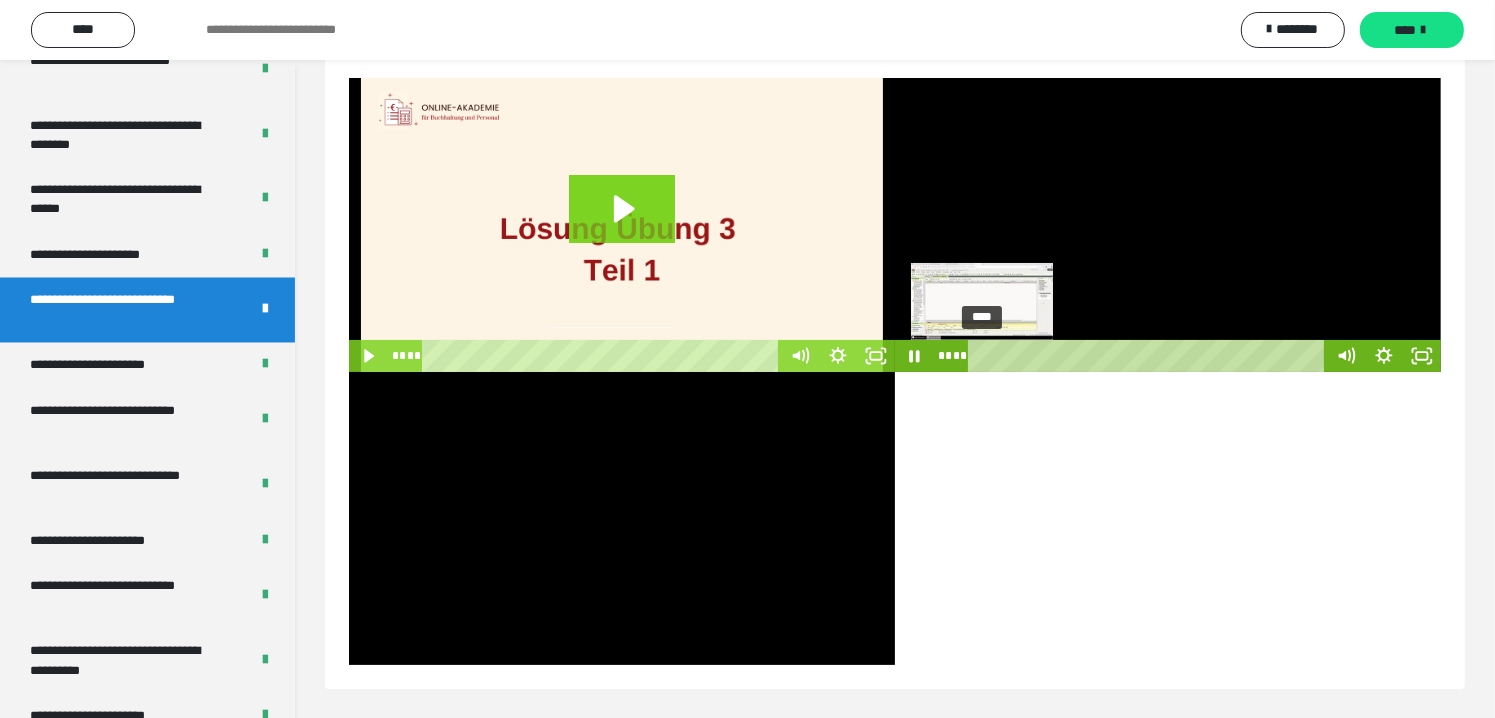 click on "****" at bounding box center (1149, 356) 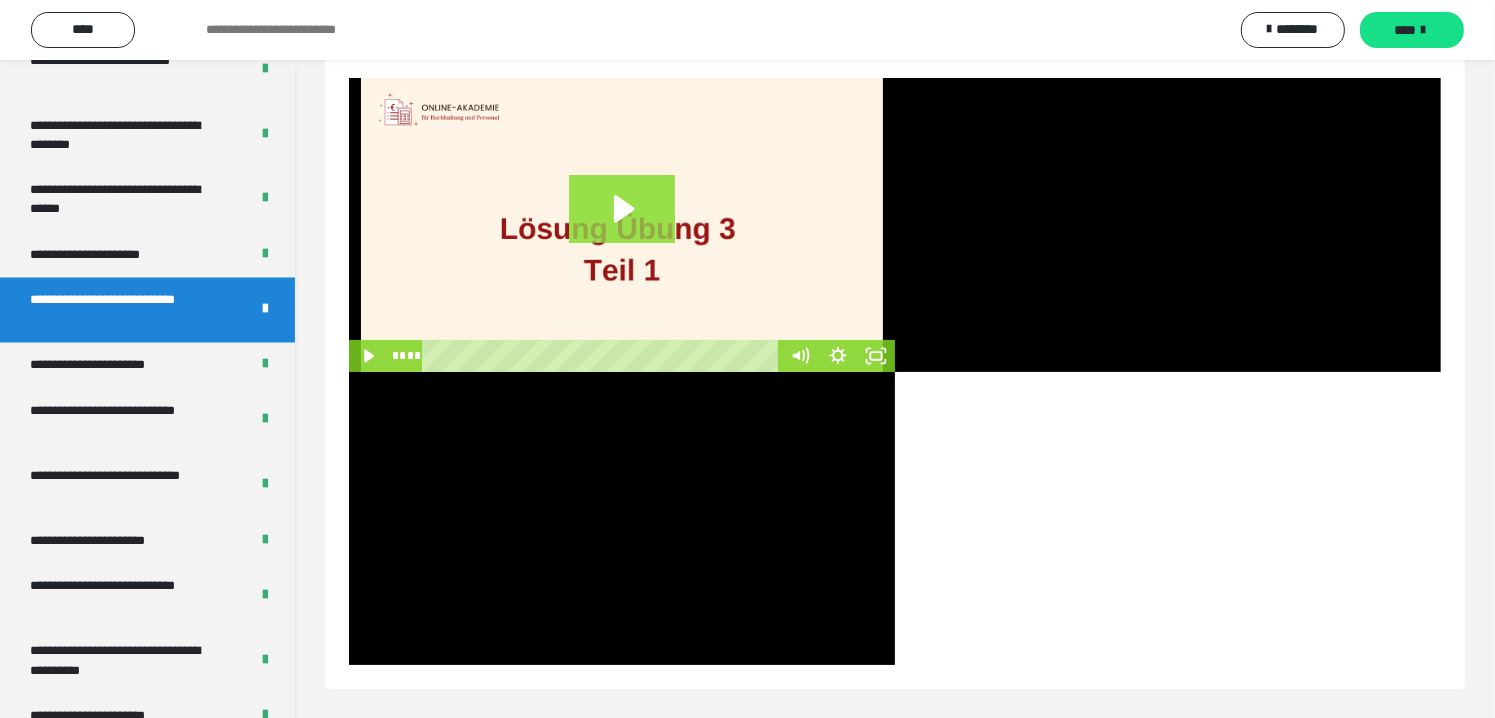 click 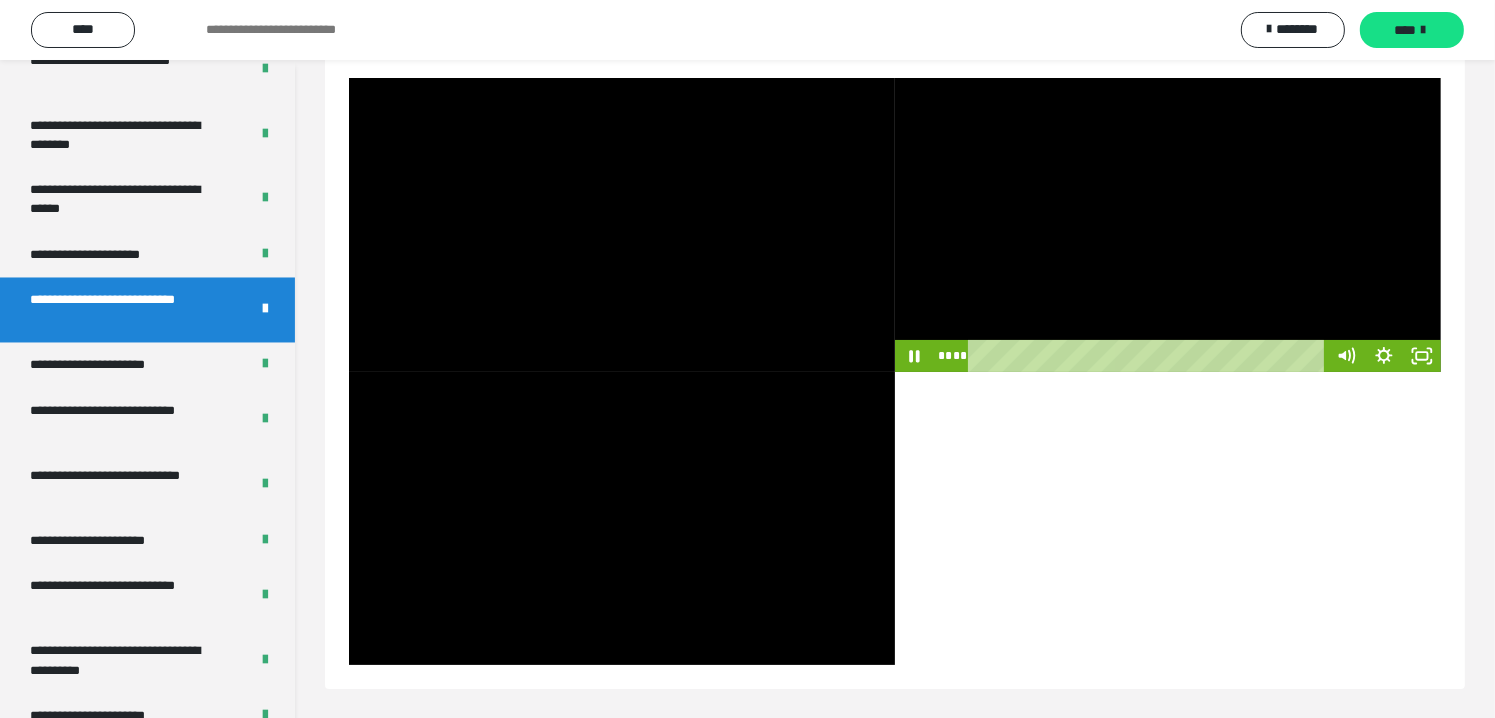 click at bounding box center (1168, 225) 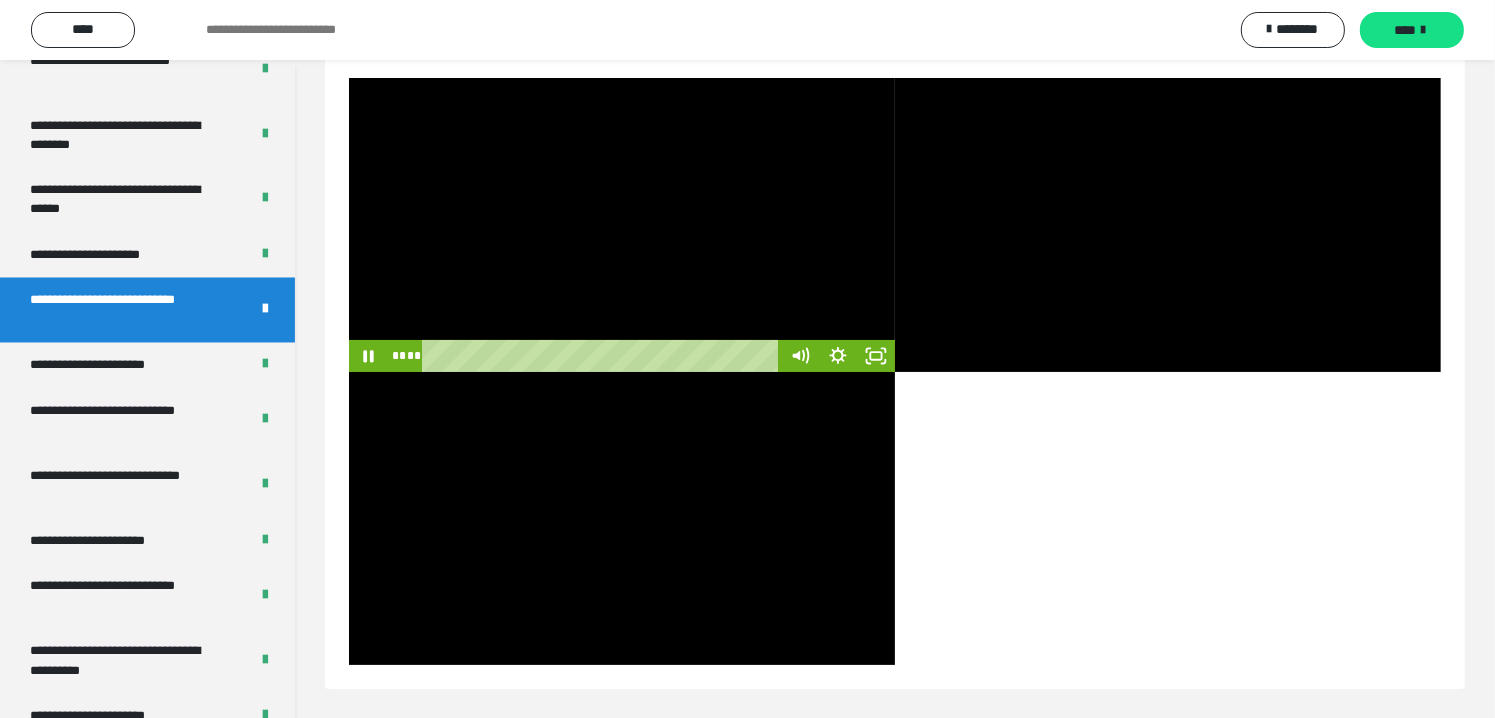 click at bounding box center [622, 225] 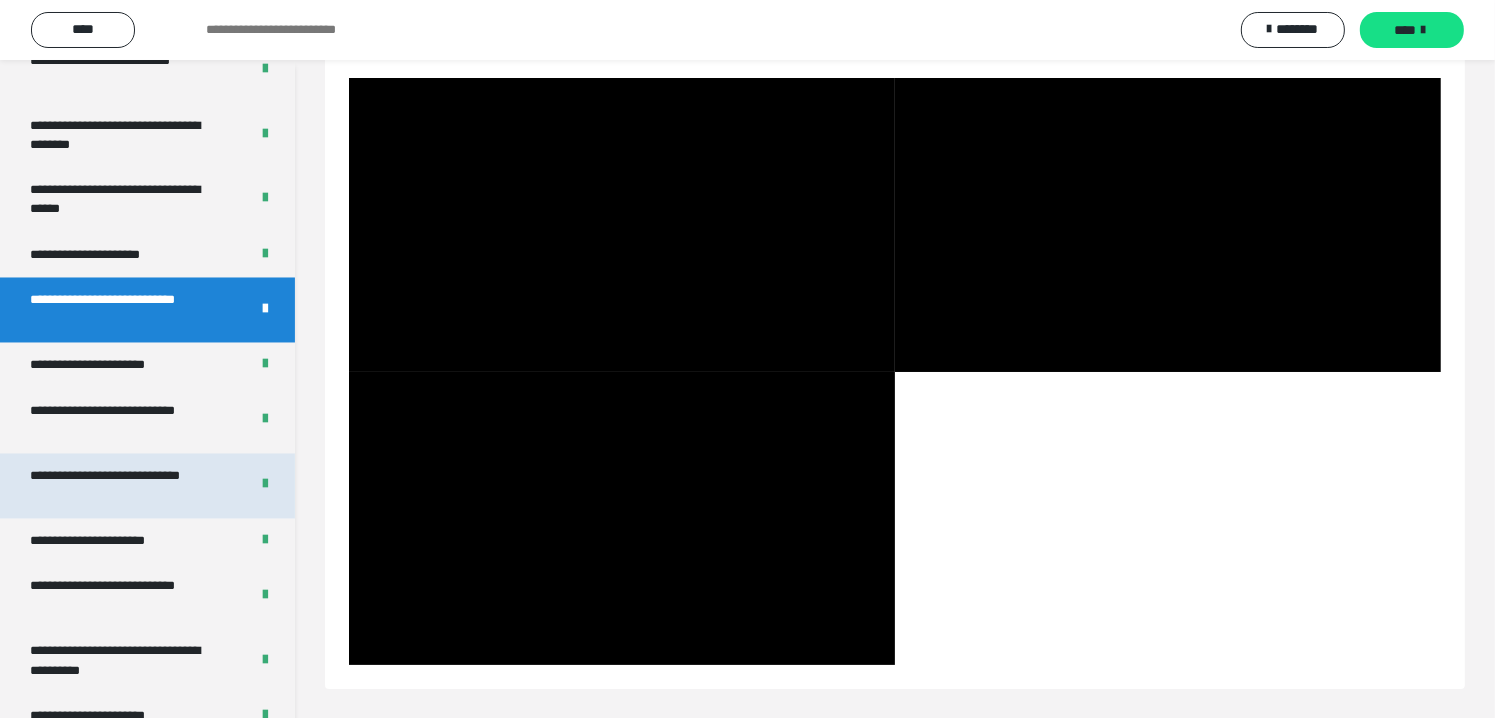 click on "**********" at bounding box center (124, 486) 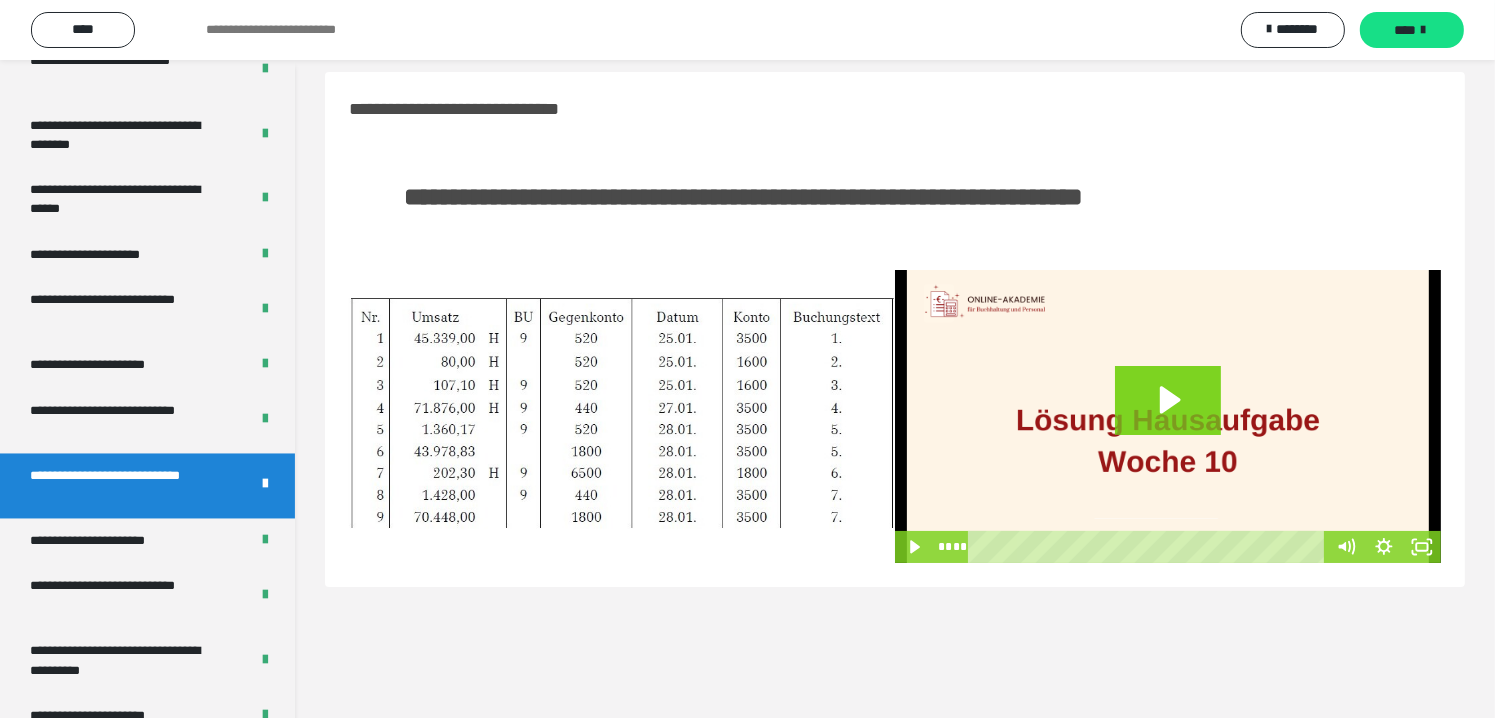 scroll, scrollTop: 0, scrollLeft: 0, axis: both 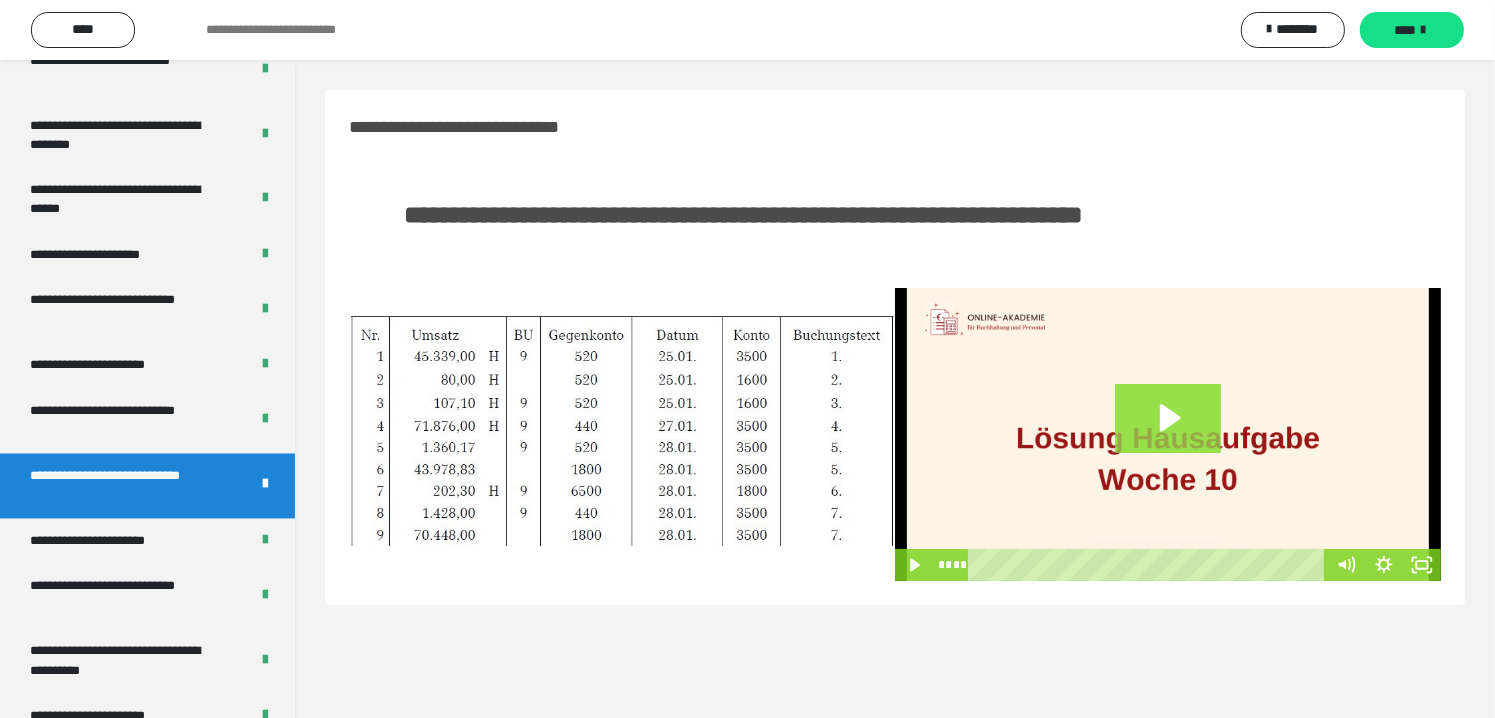 click 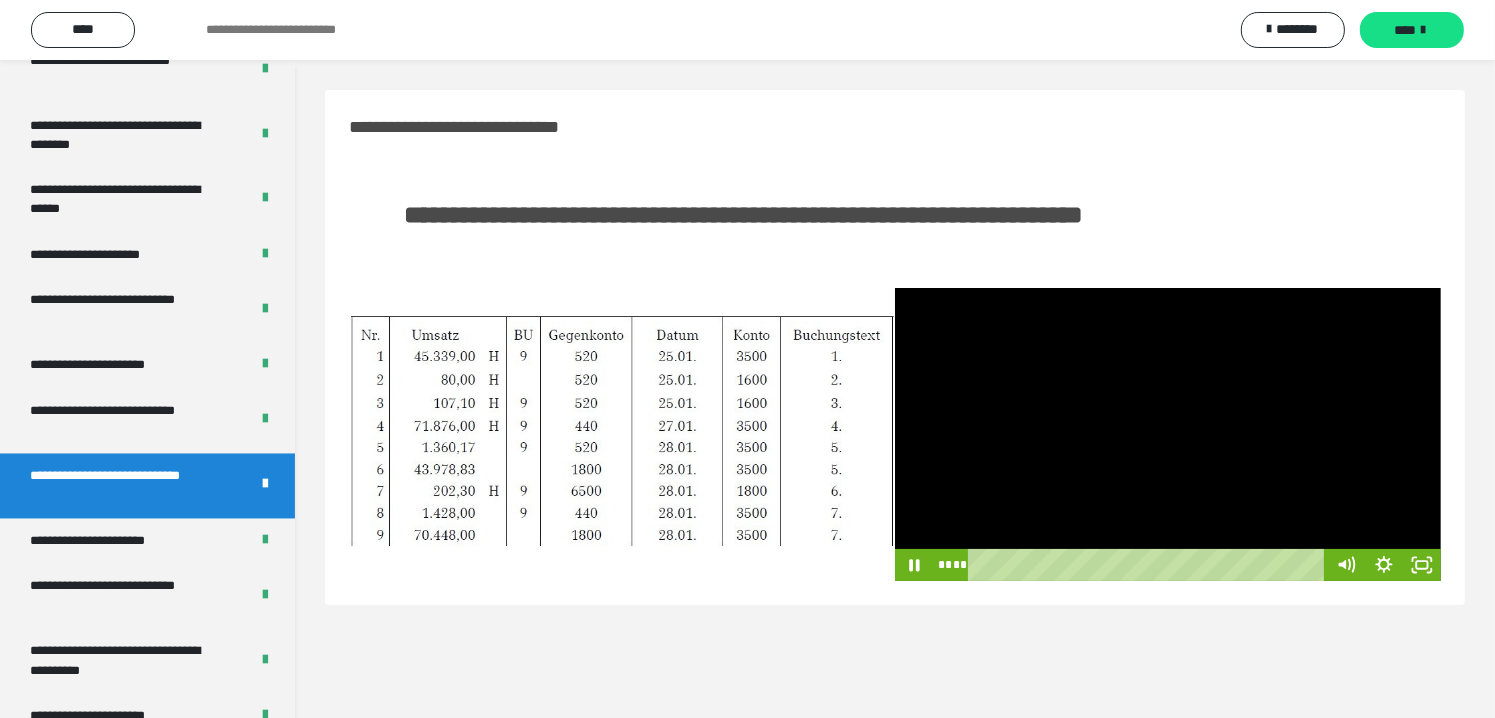 click on "**** ****" at bounding box center [1130, 565] 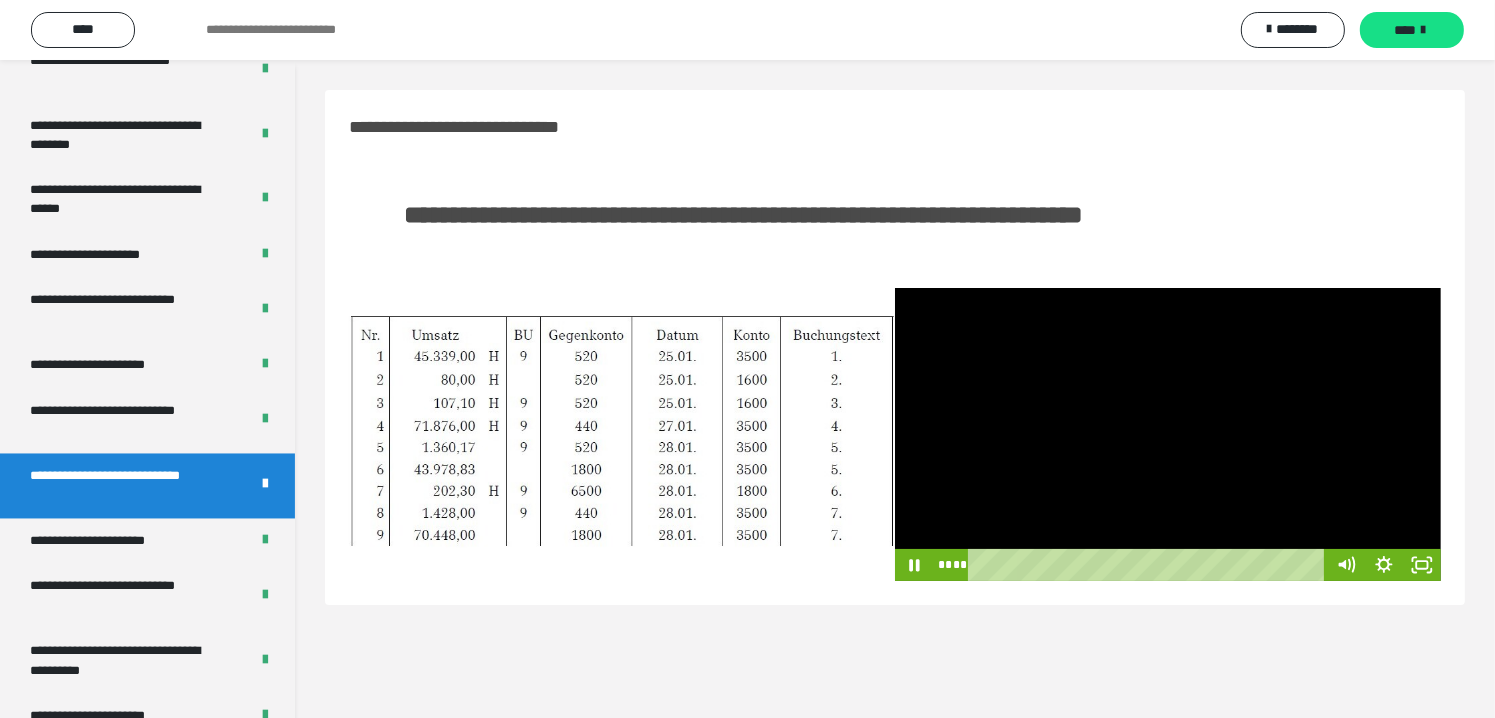 click at bounding box center [1168, 435] 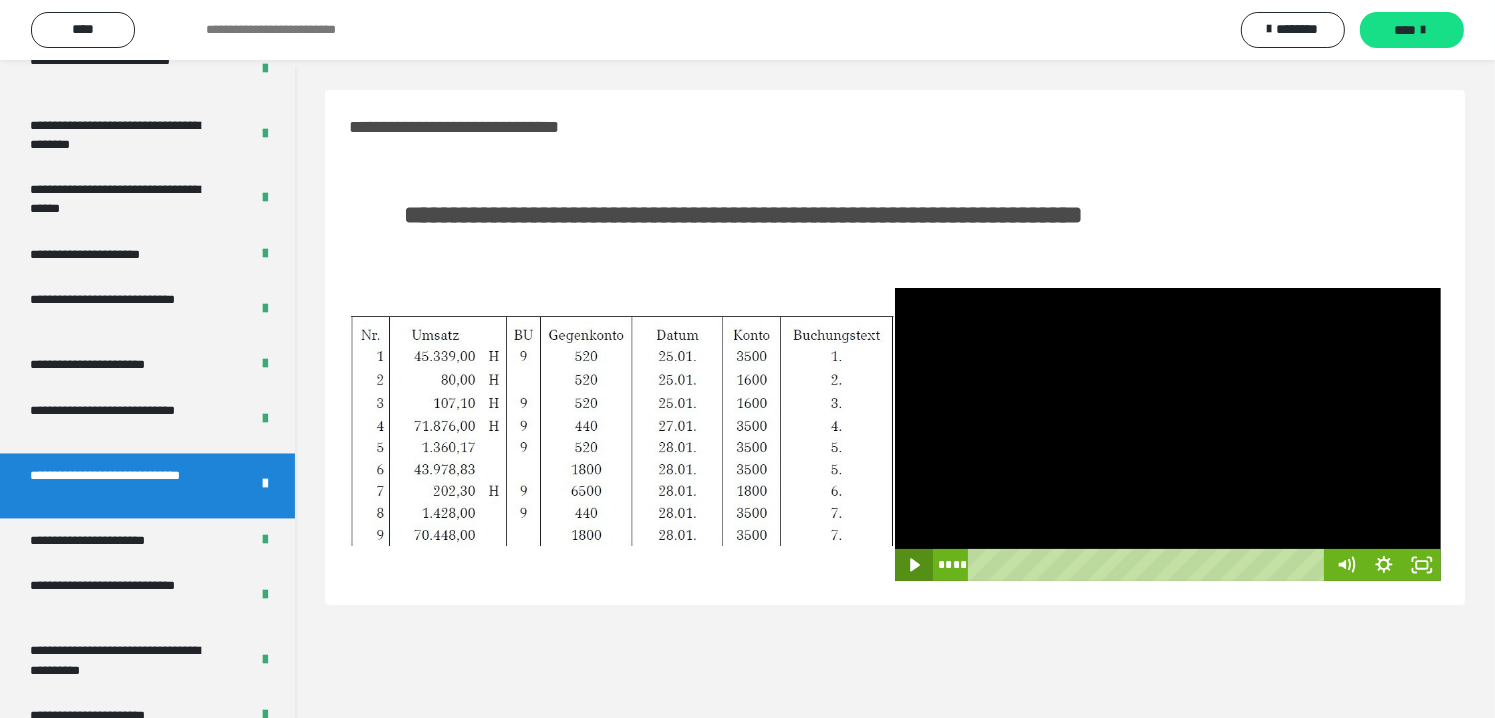 click 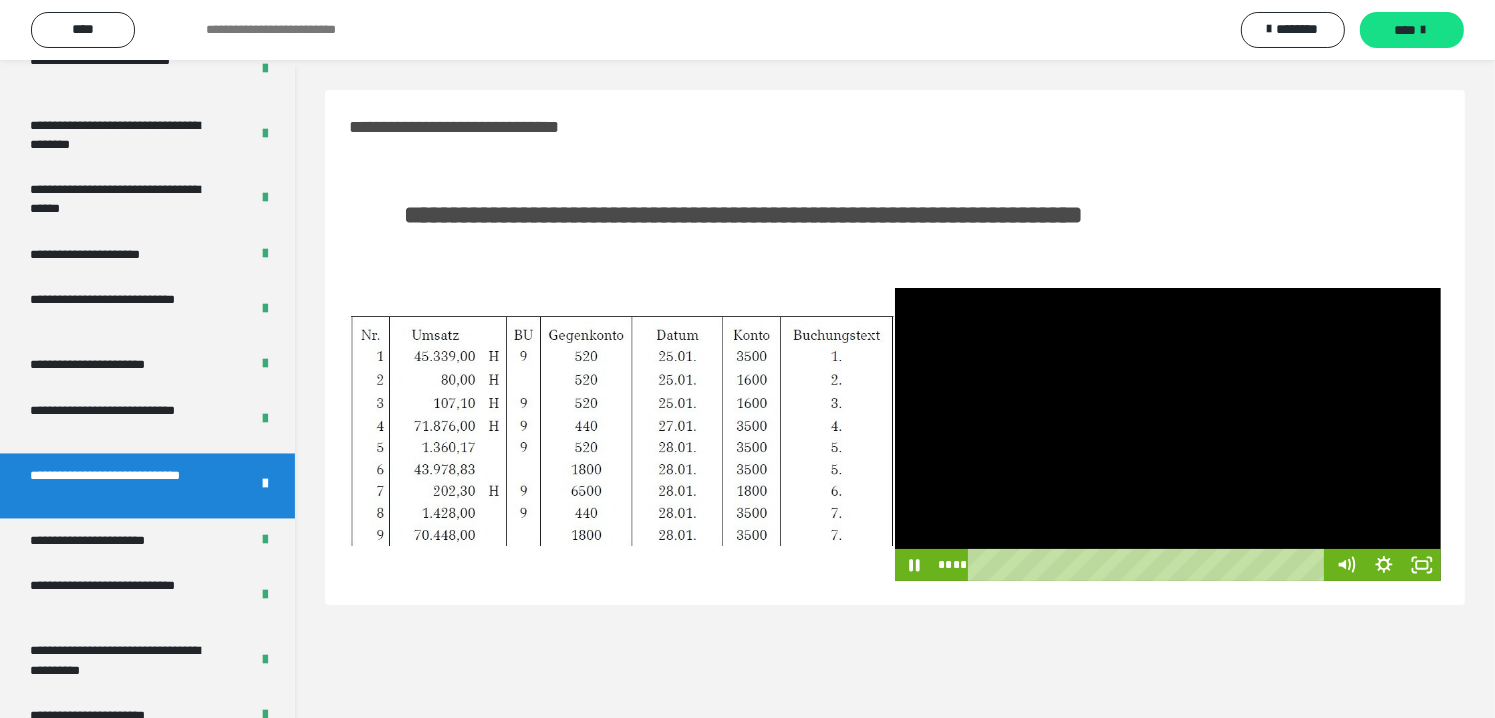 click at bounding box center [1168, 435] 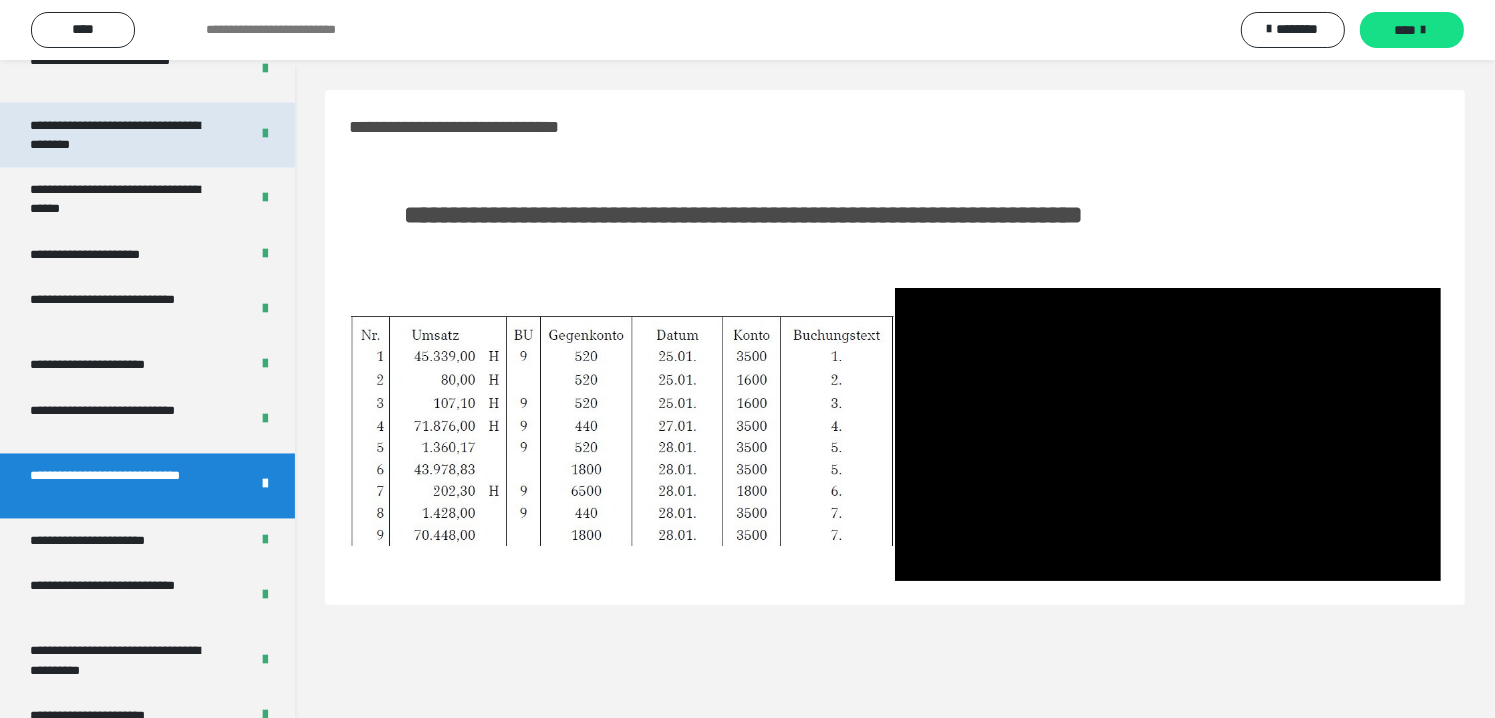 click on "**********" at bounding box center [124, 135] 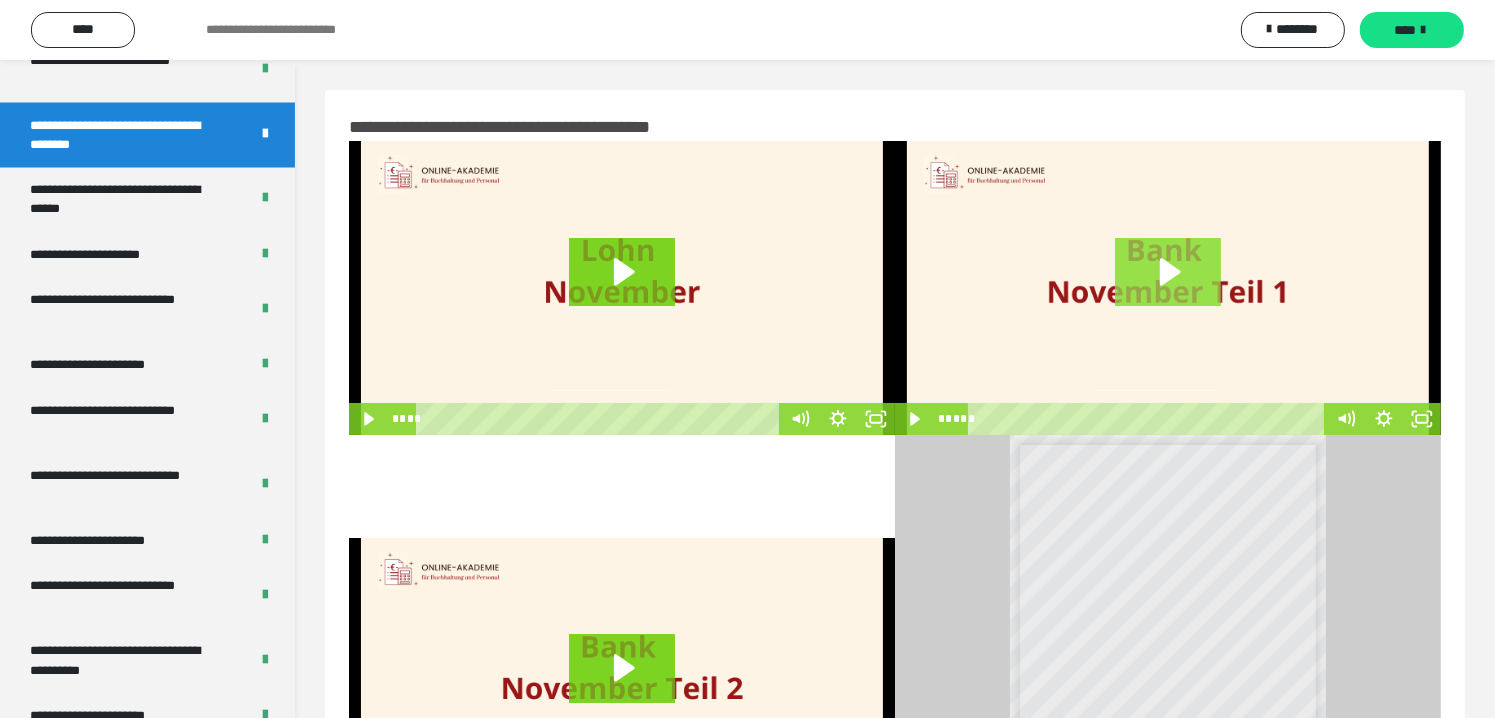 click 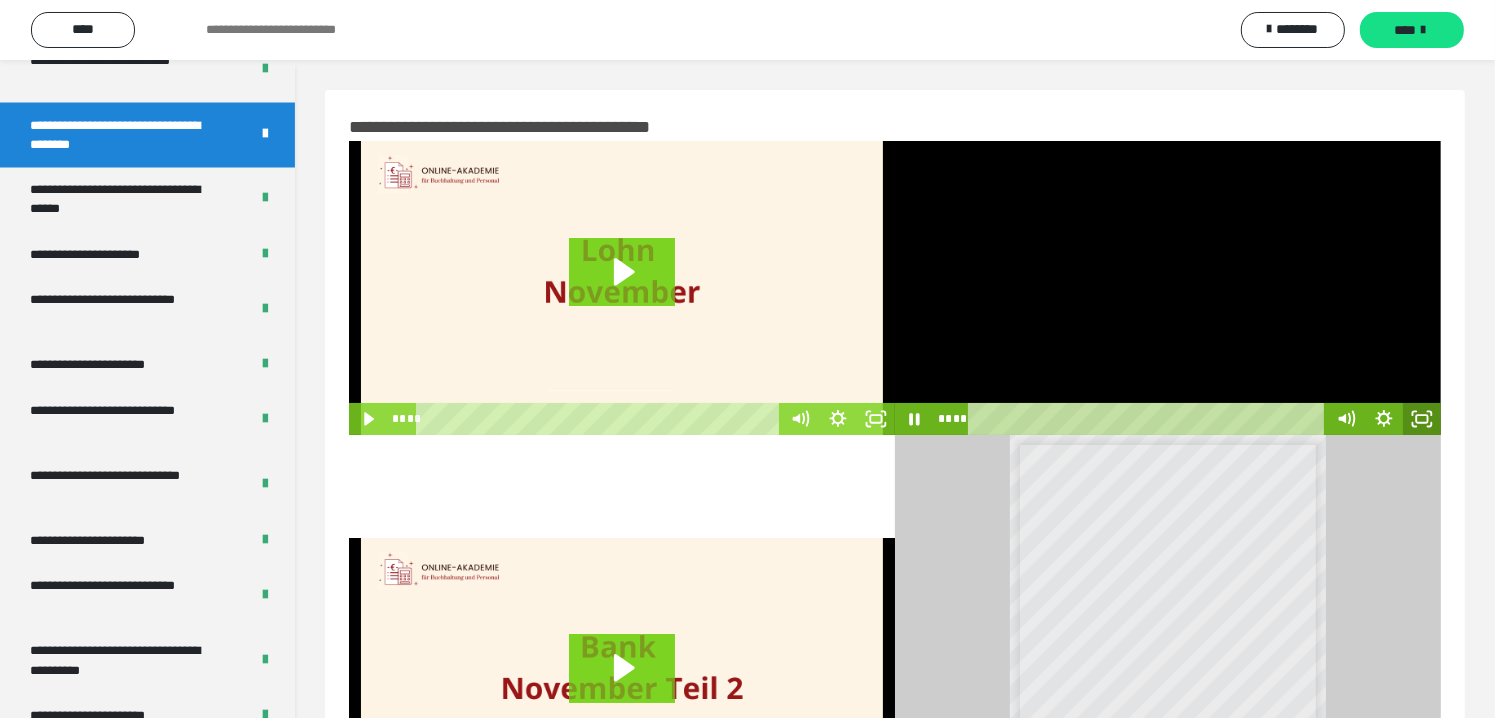 click 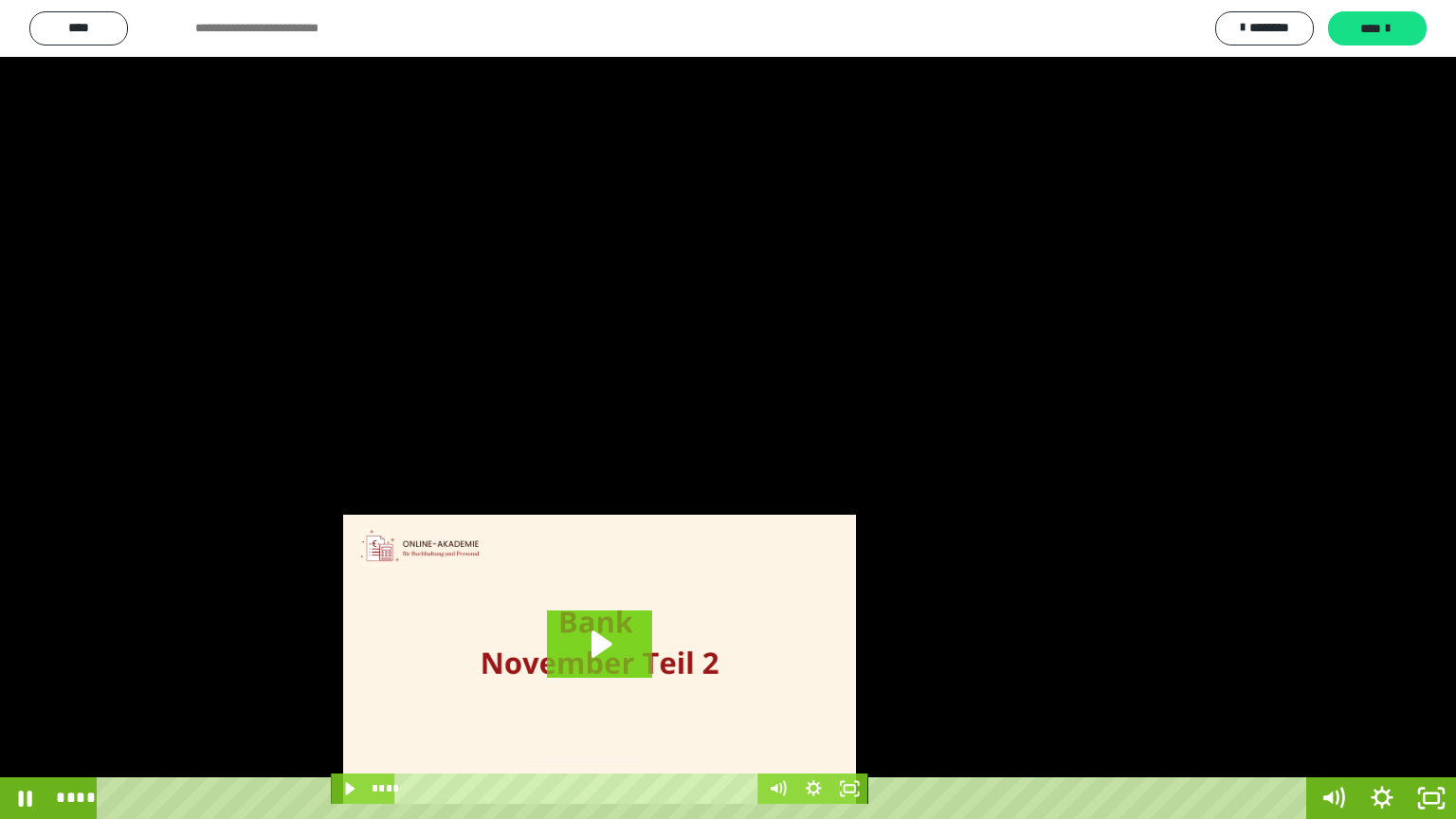 click at bounding box center [728, 410] 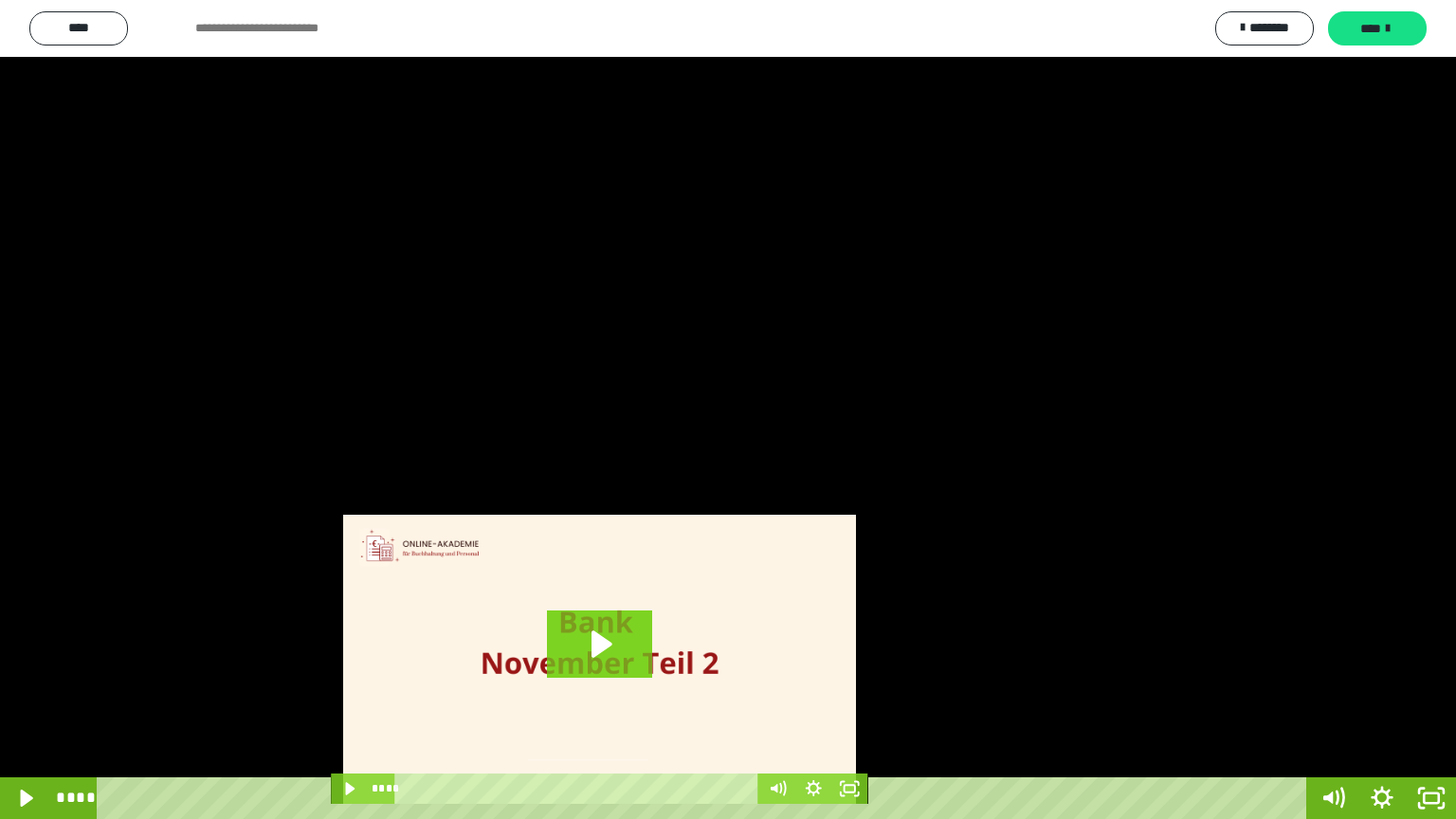 click at bounding box center [728, 410] 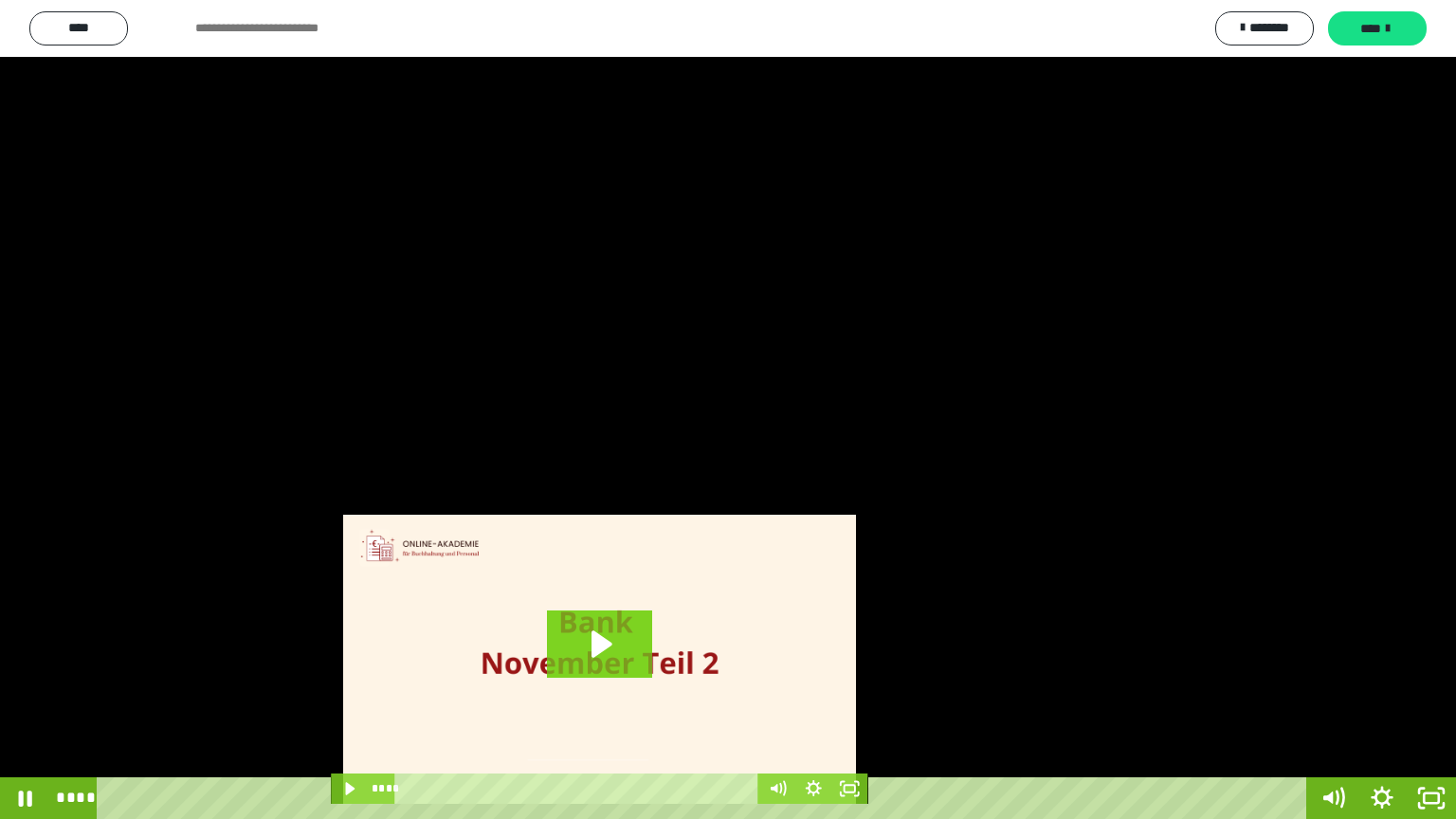 click at bounding box center (728, 410) 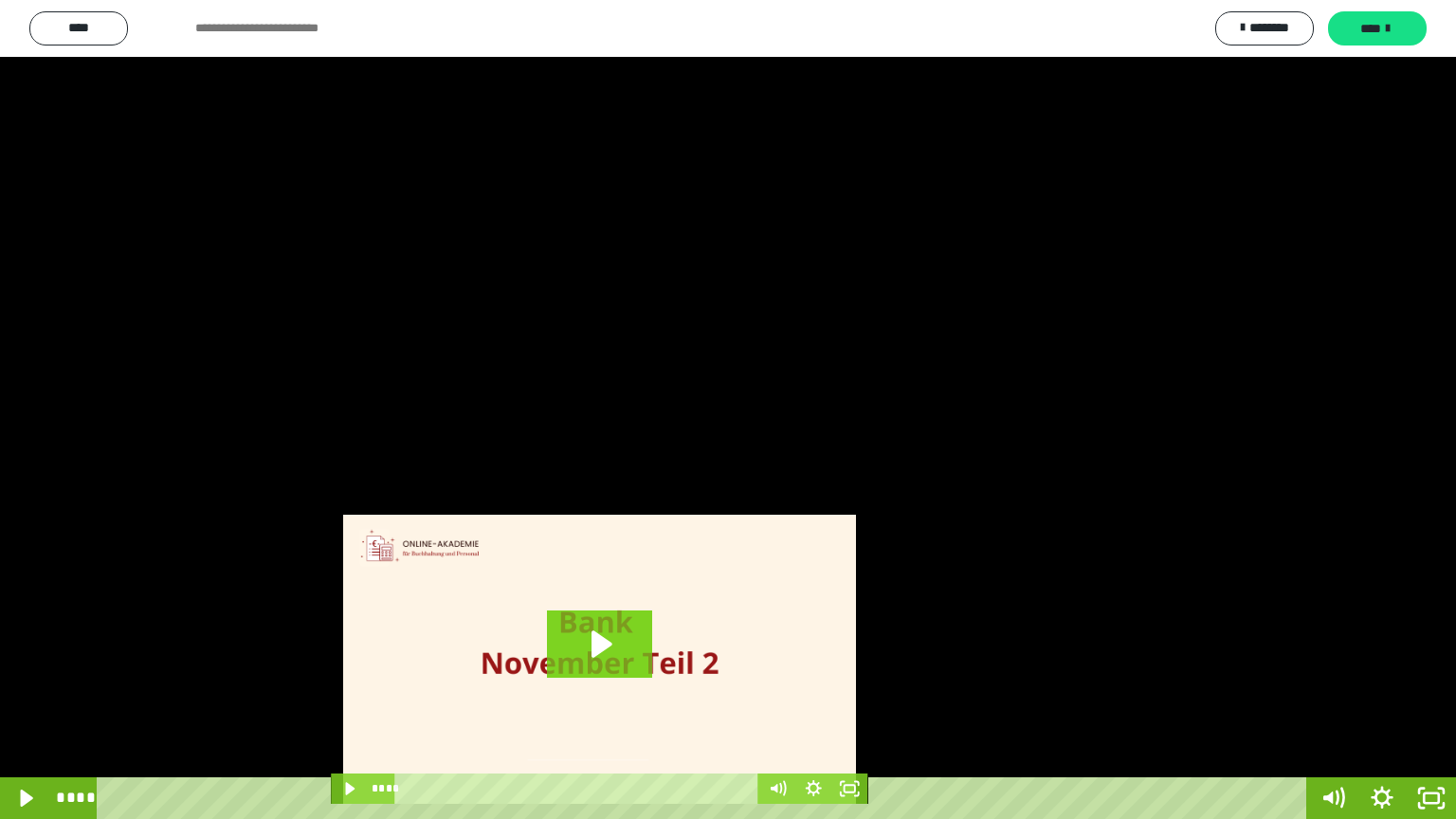 click at bounding box center [728, 410] 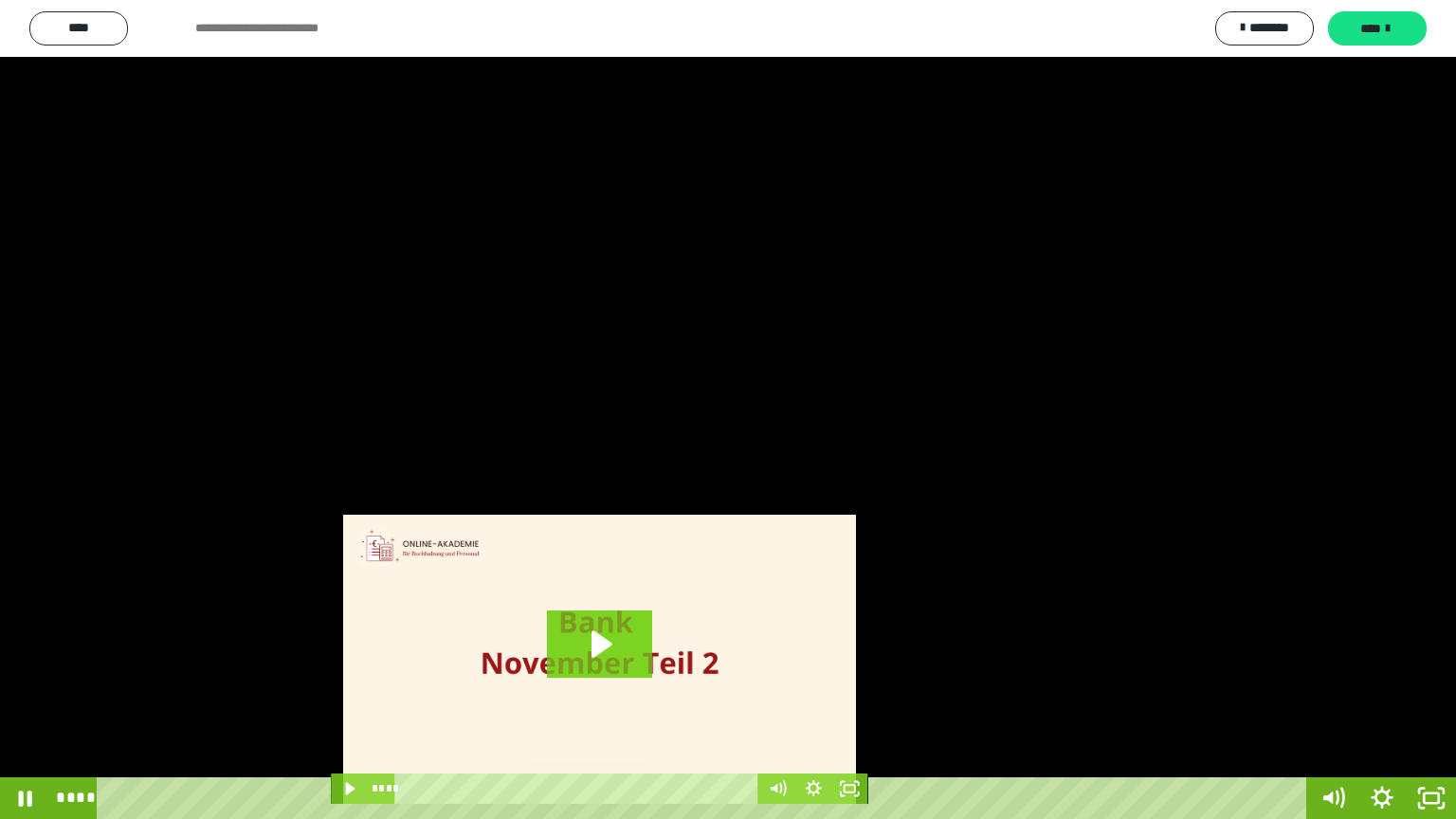 click at bounding box center [728, 410] 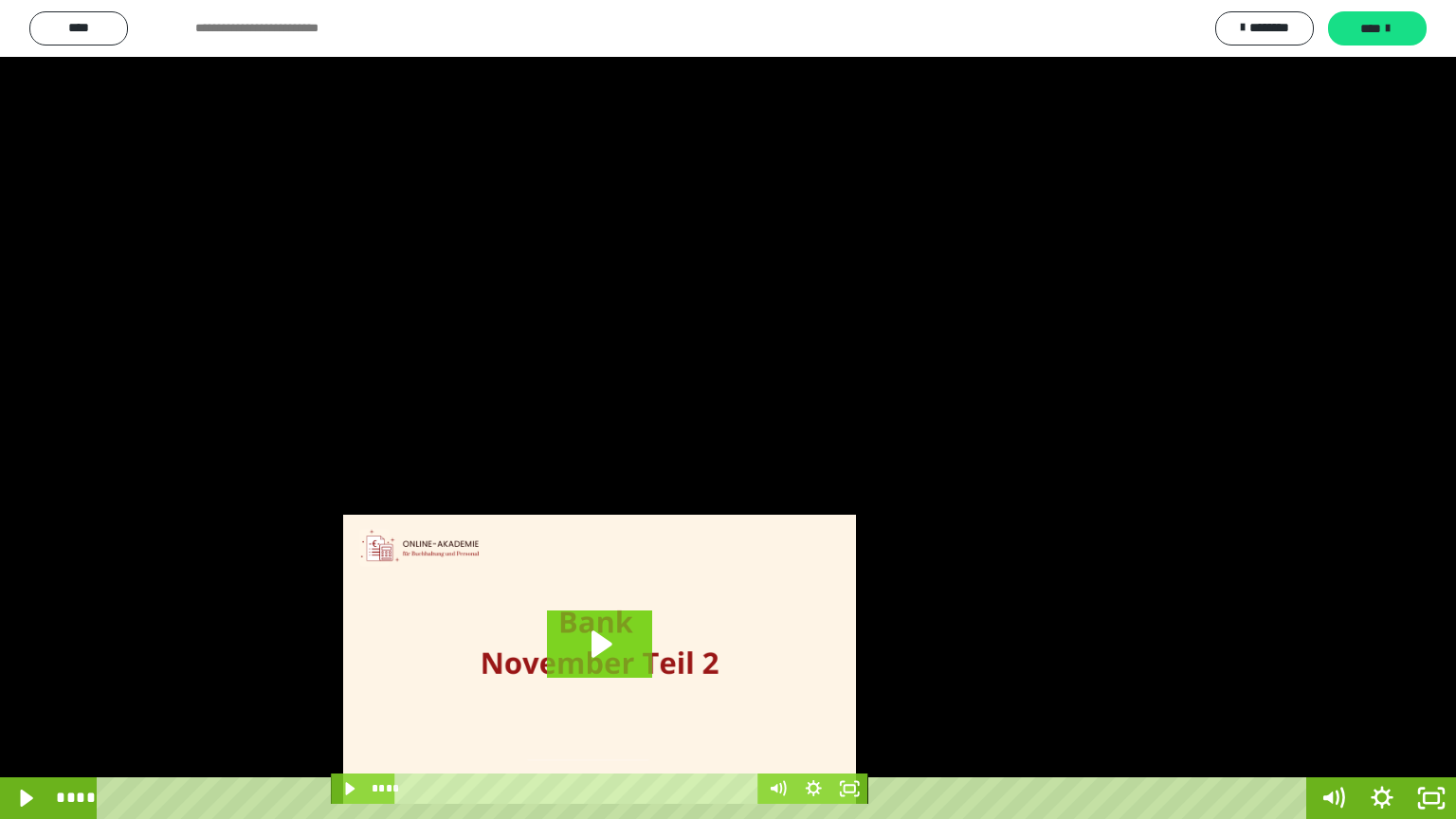 click at bounding box center [728, 410] 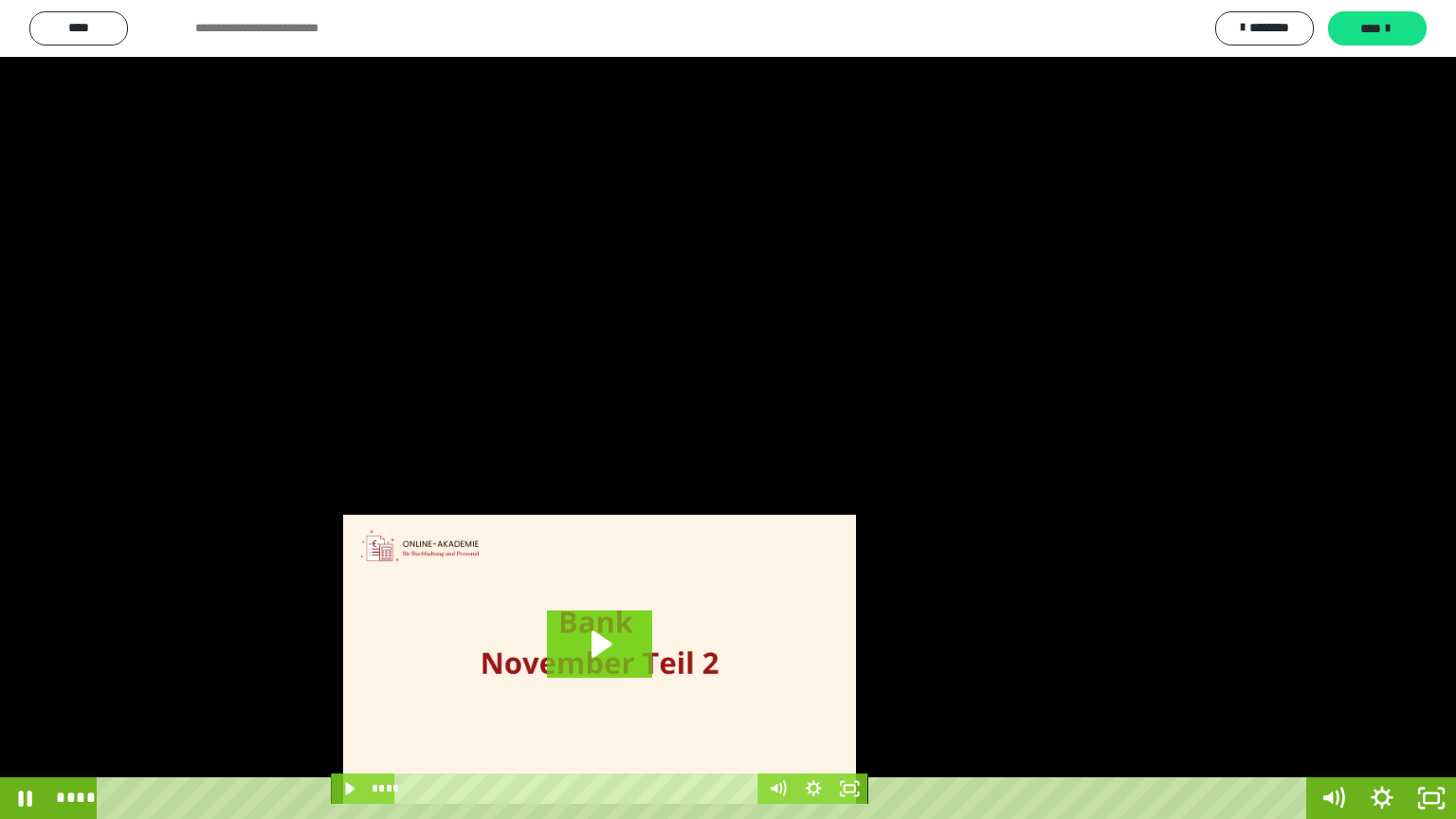 click at bounding box center (728, 410) 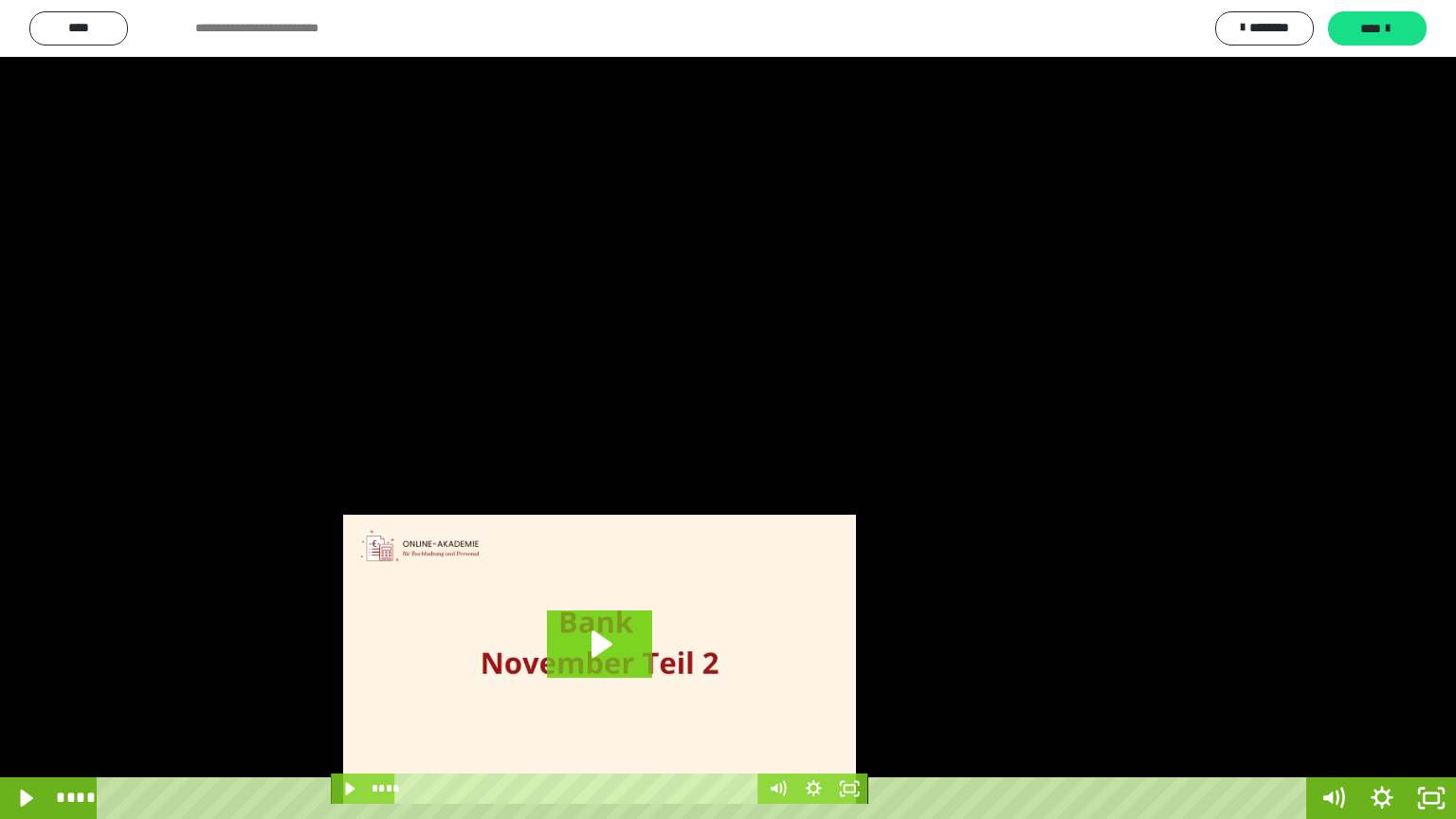 type 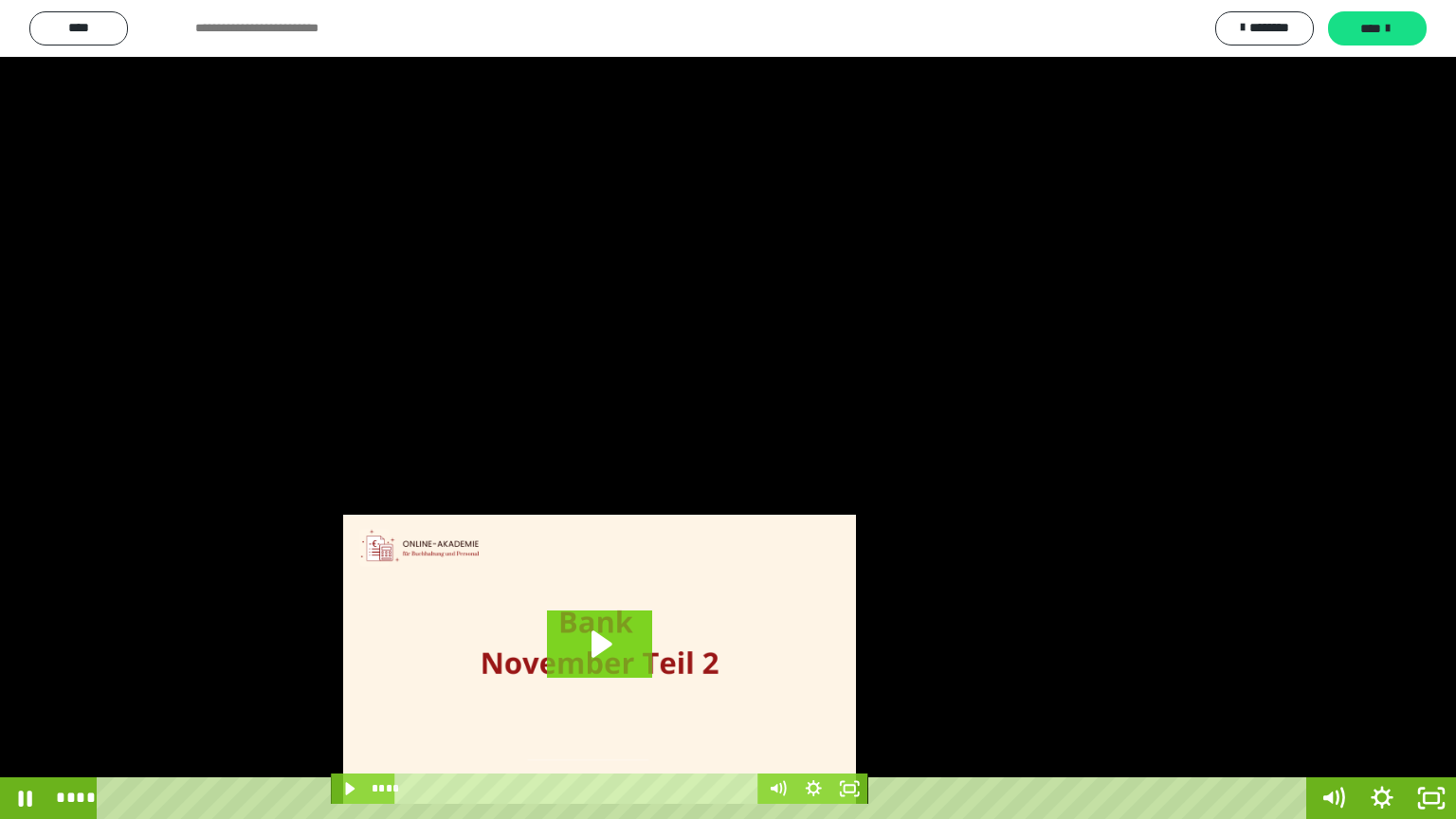 click at bounding box center [728, 410] 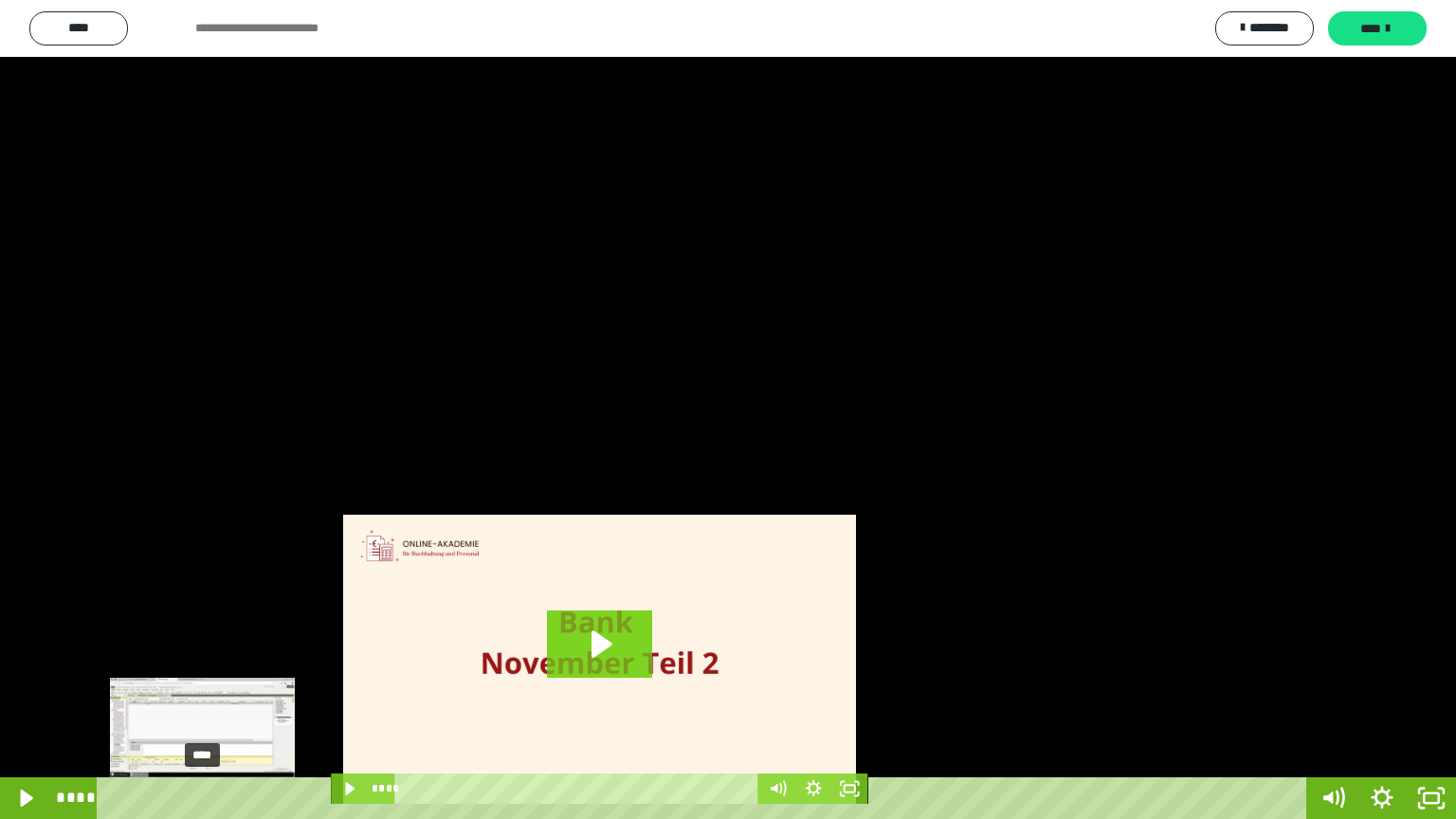 click on "****" at bounding box center [705, 798] 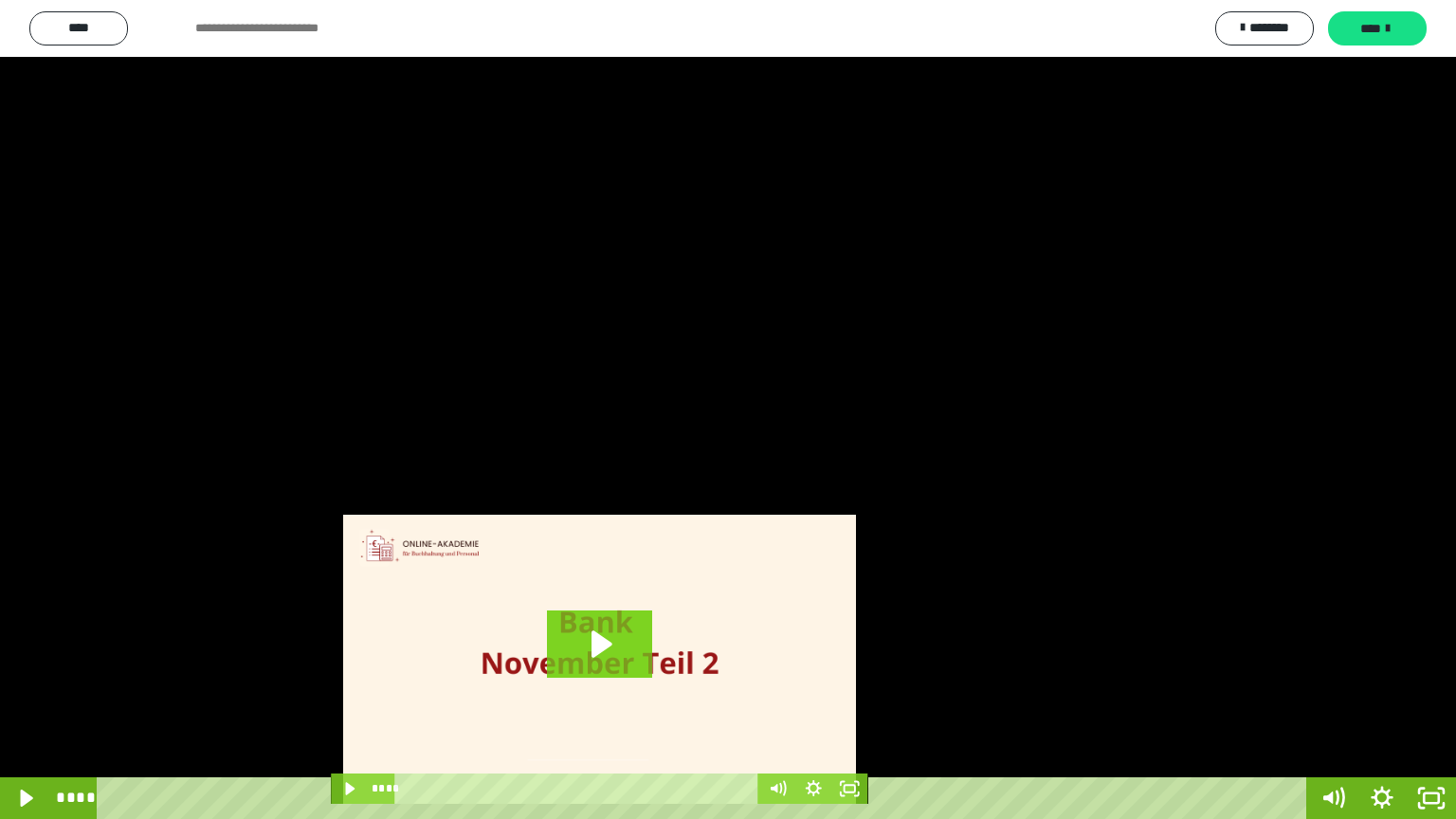 click at bounding box center [728, 410] 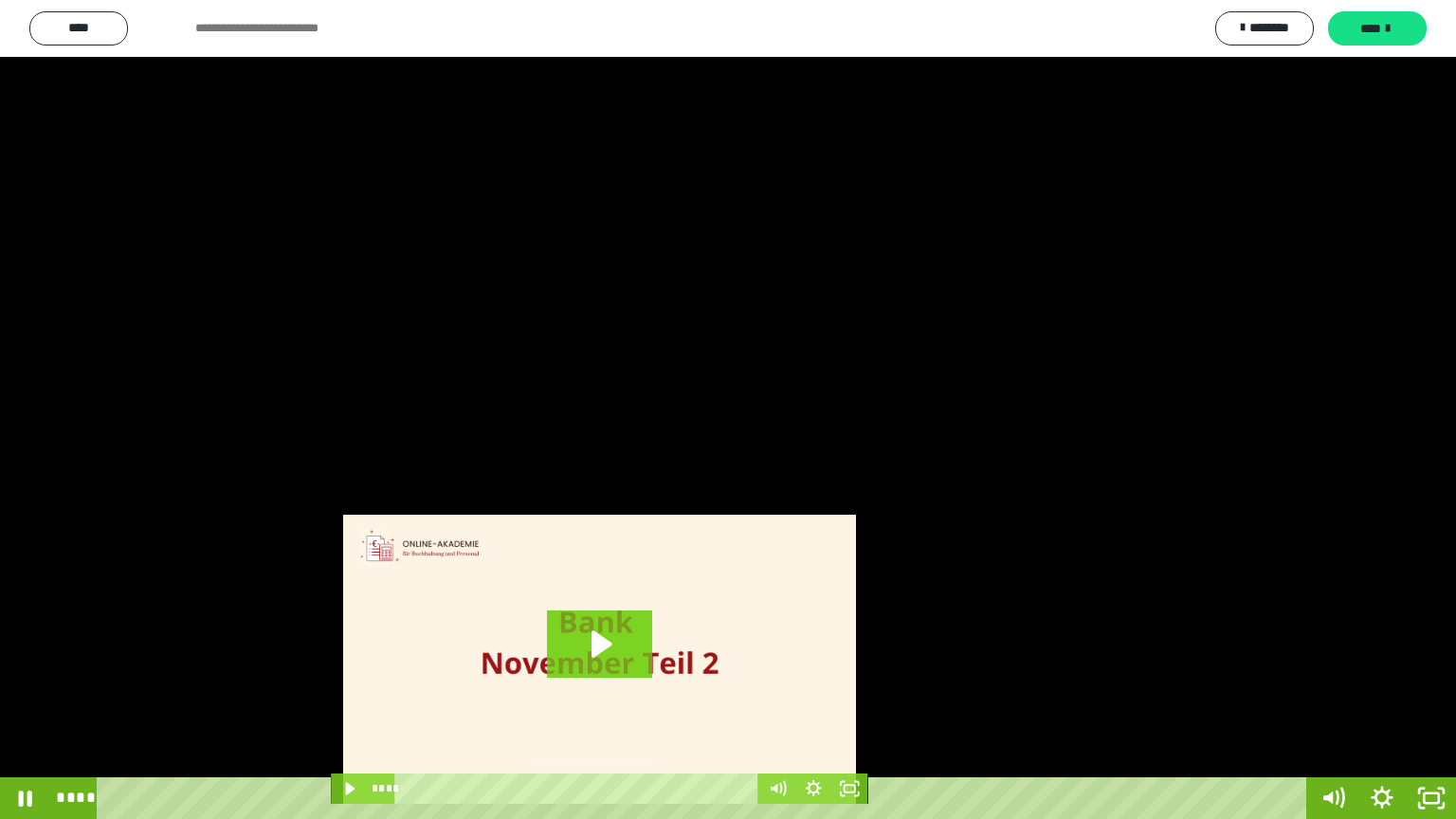 click at bounding box center (728, 410) 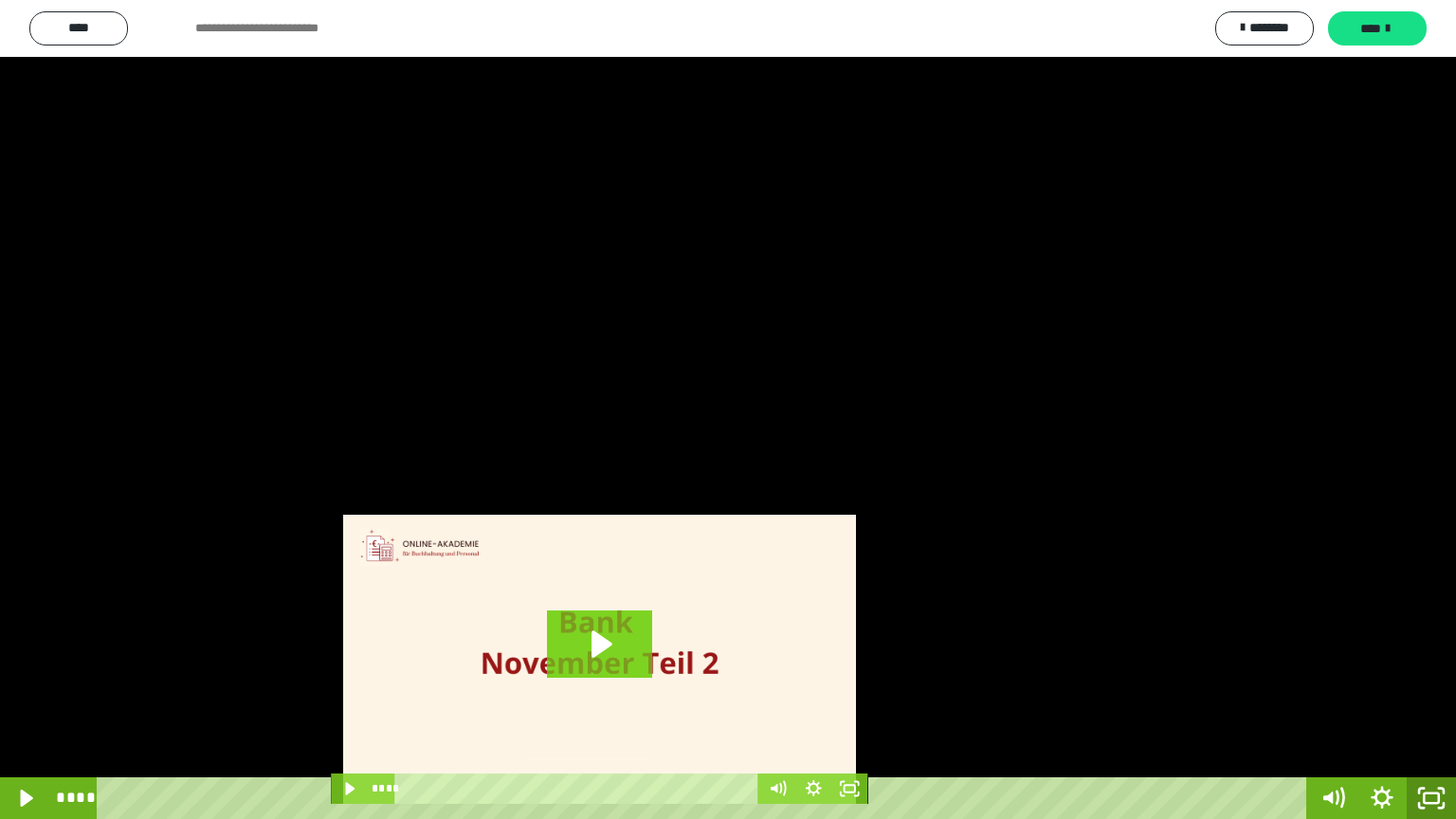 click 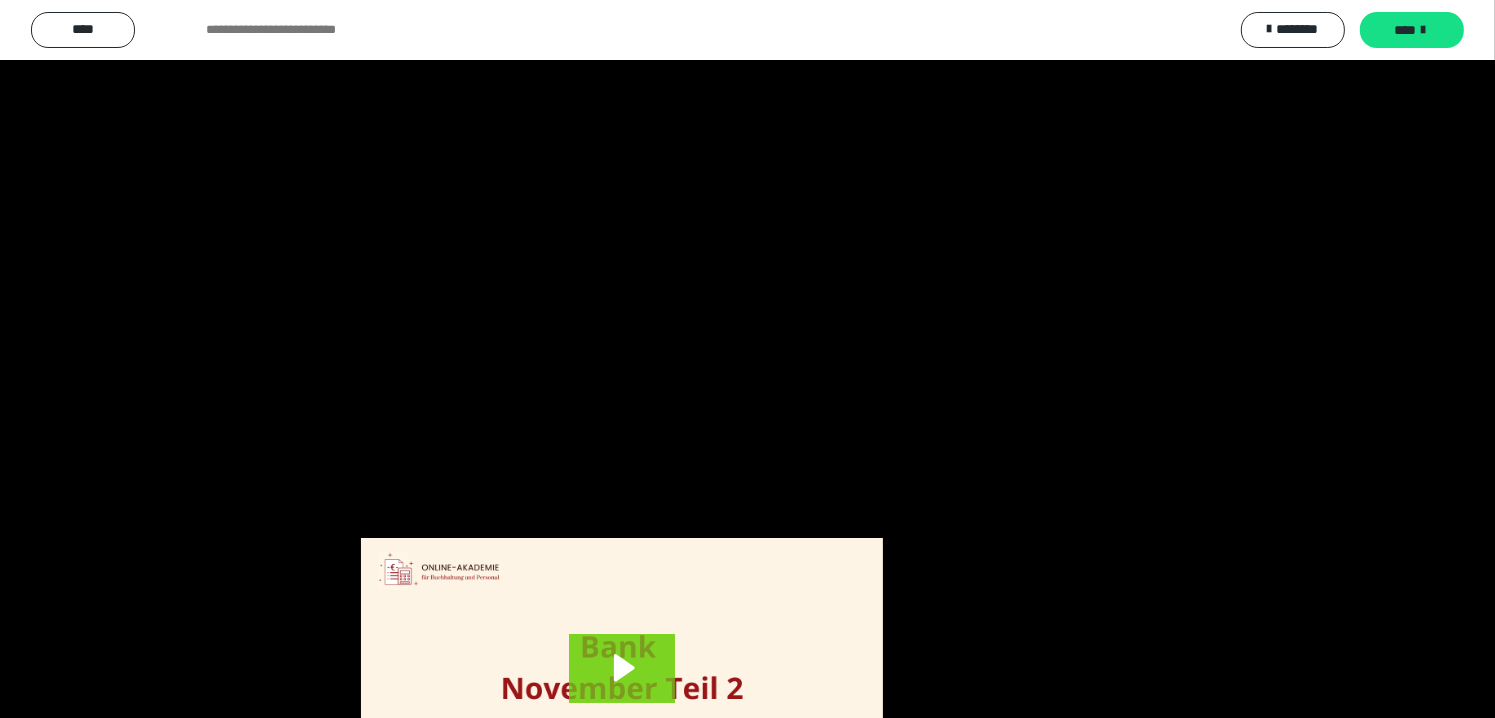 scroll, scrollTop: 3839, scrollLeft: 0, axis: vertical 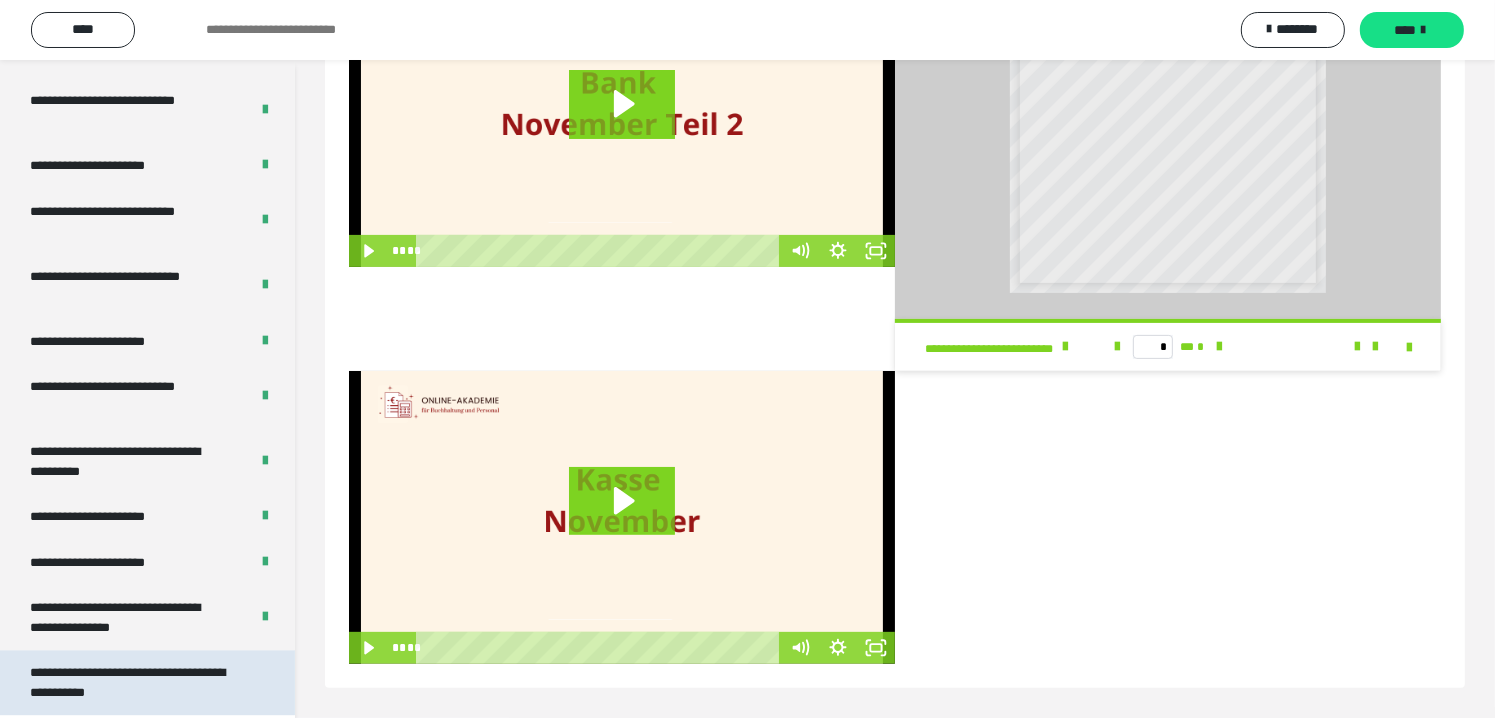 click on "**********" at bounding box center [132, 682] 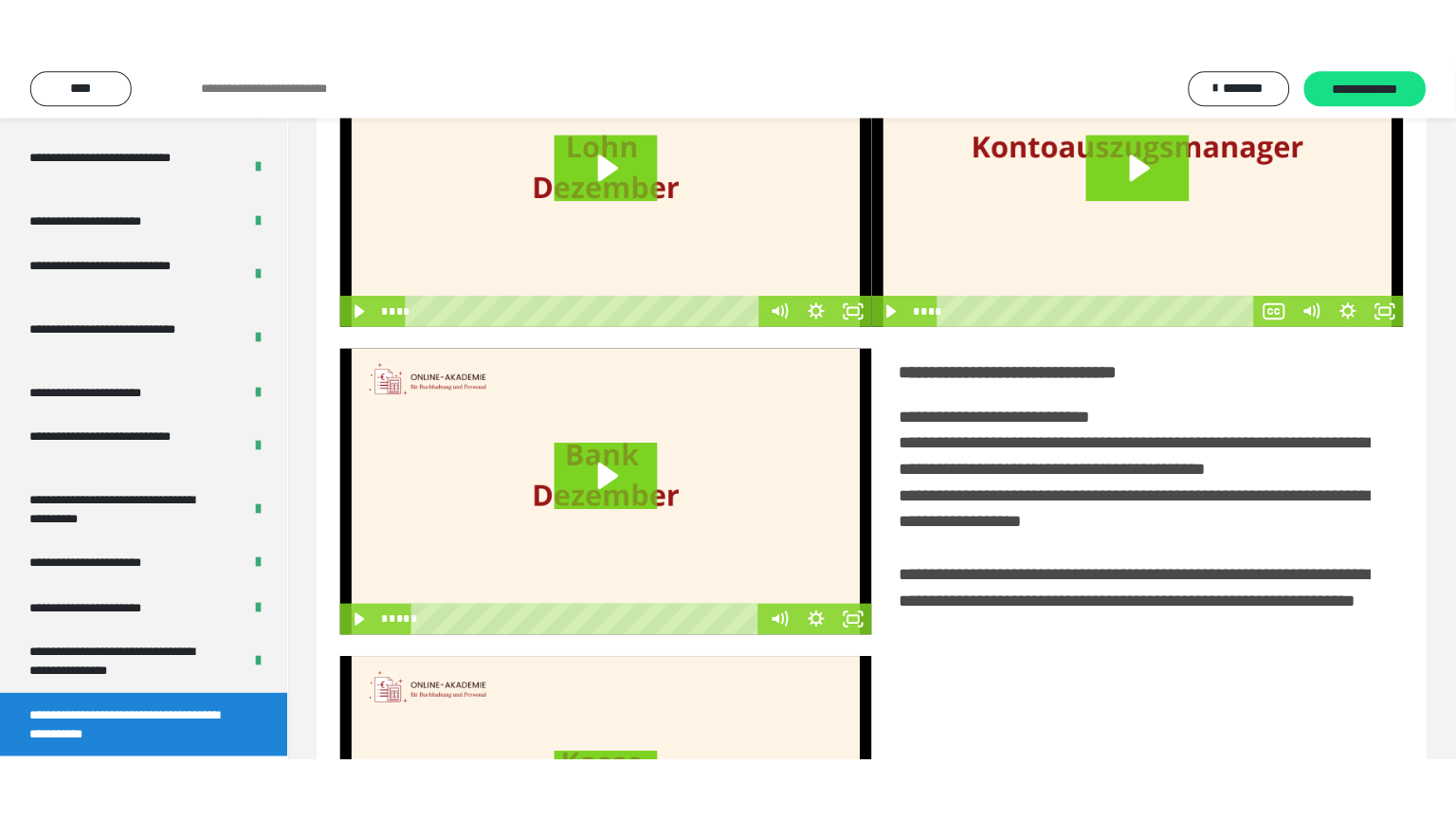 scroll, scrollTop: 148, scrollLeft: 0, axis: vertical 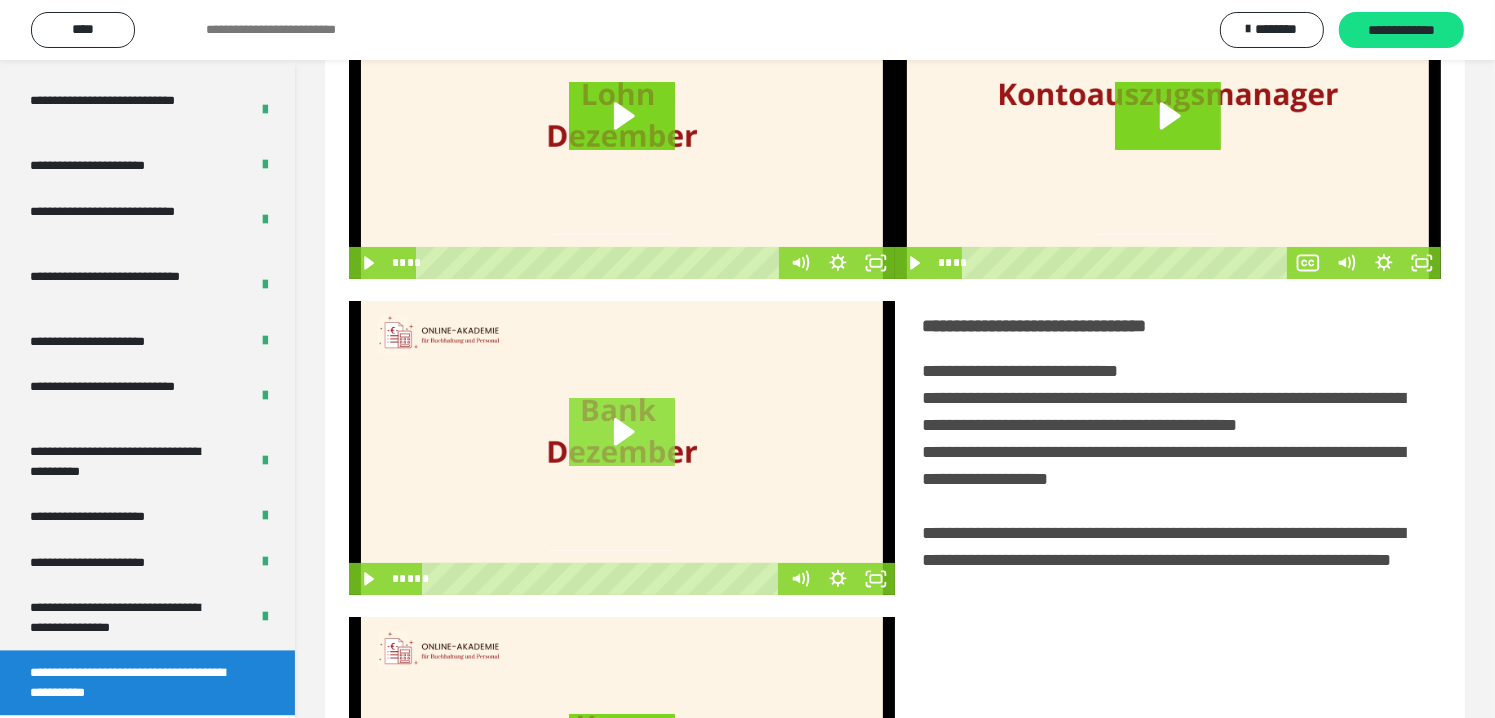click 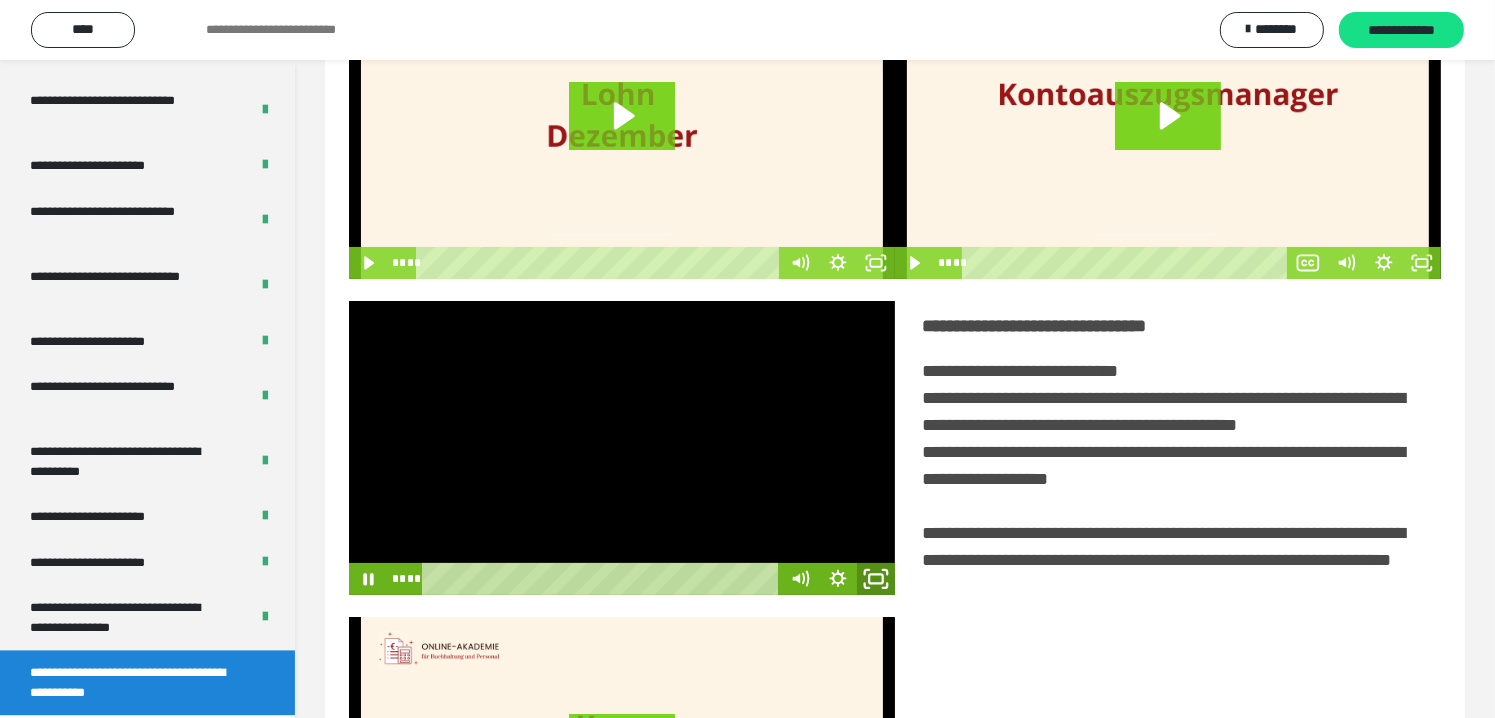 click 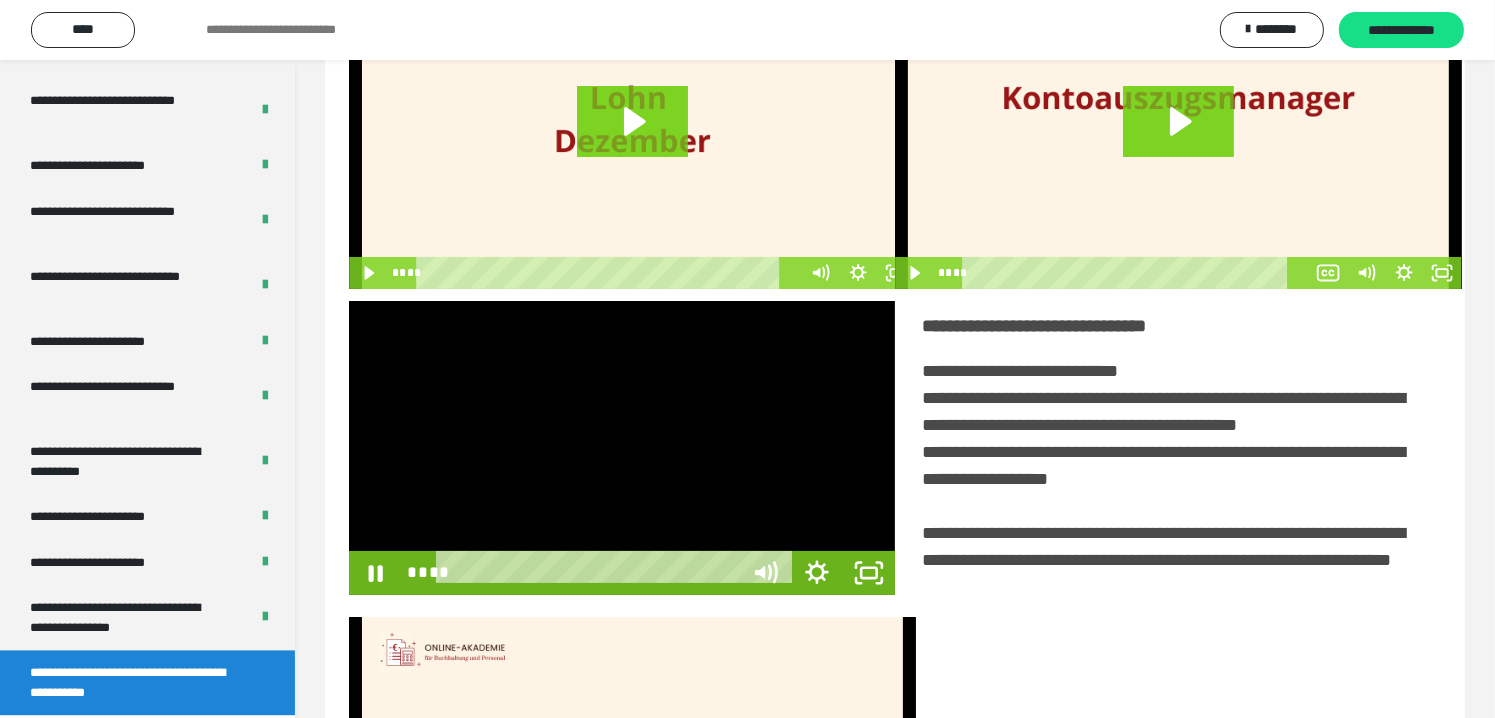 scroll, scrollTop: 3693, scrollLeft: 0, axis: vertical 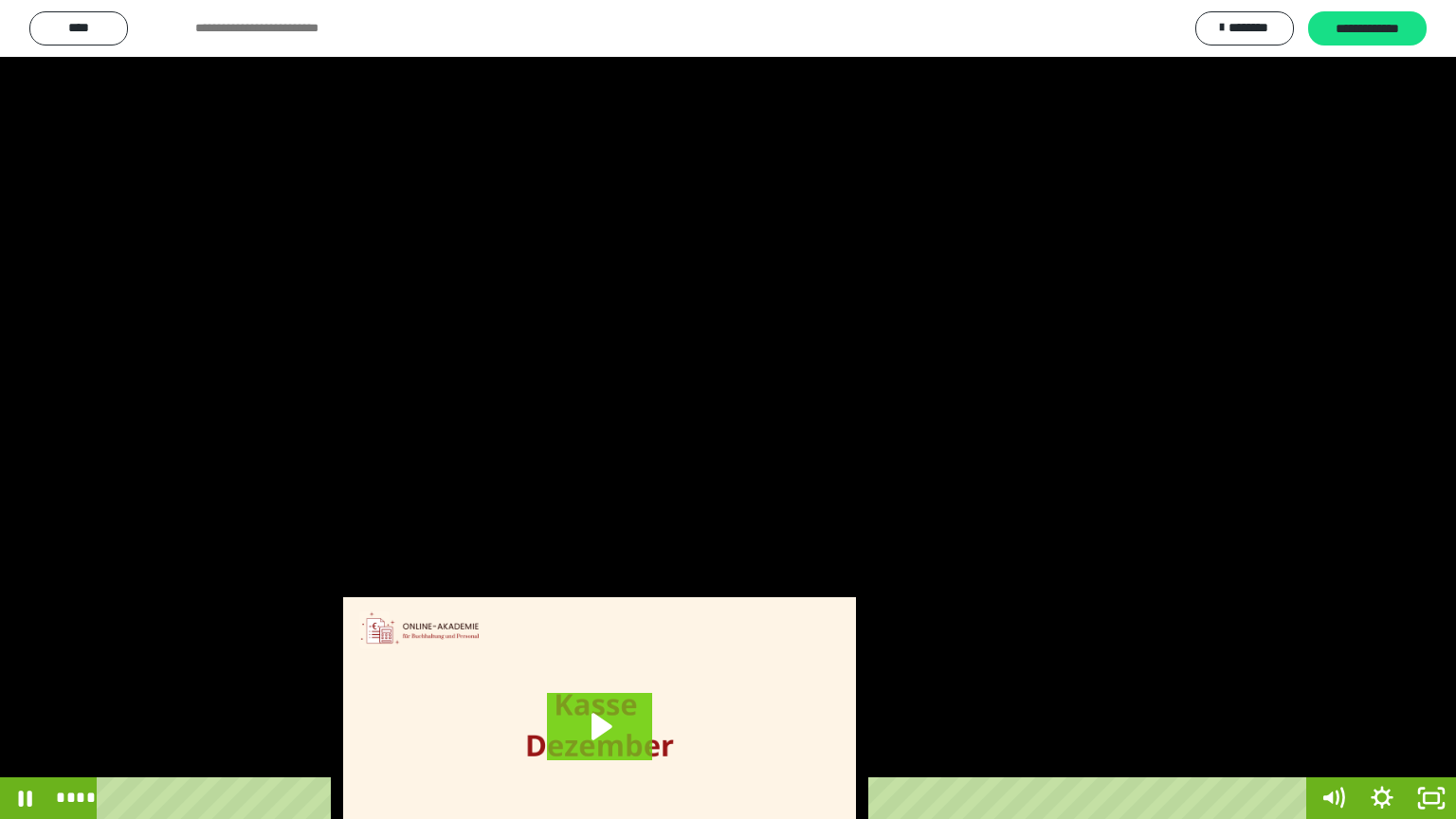 click at bounding box center [728, 410] 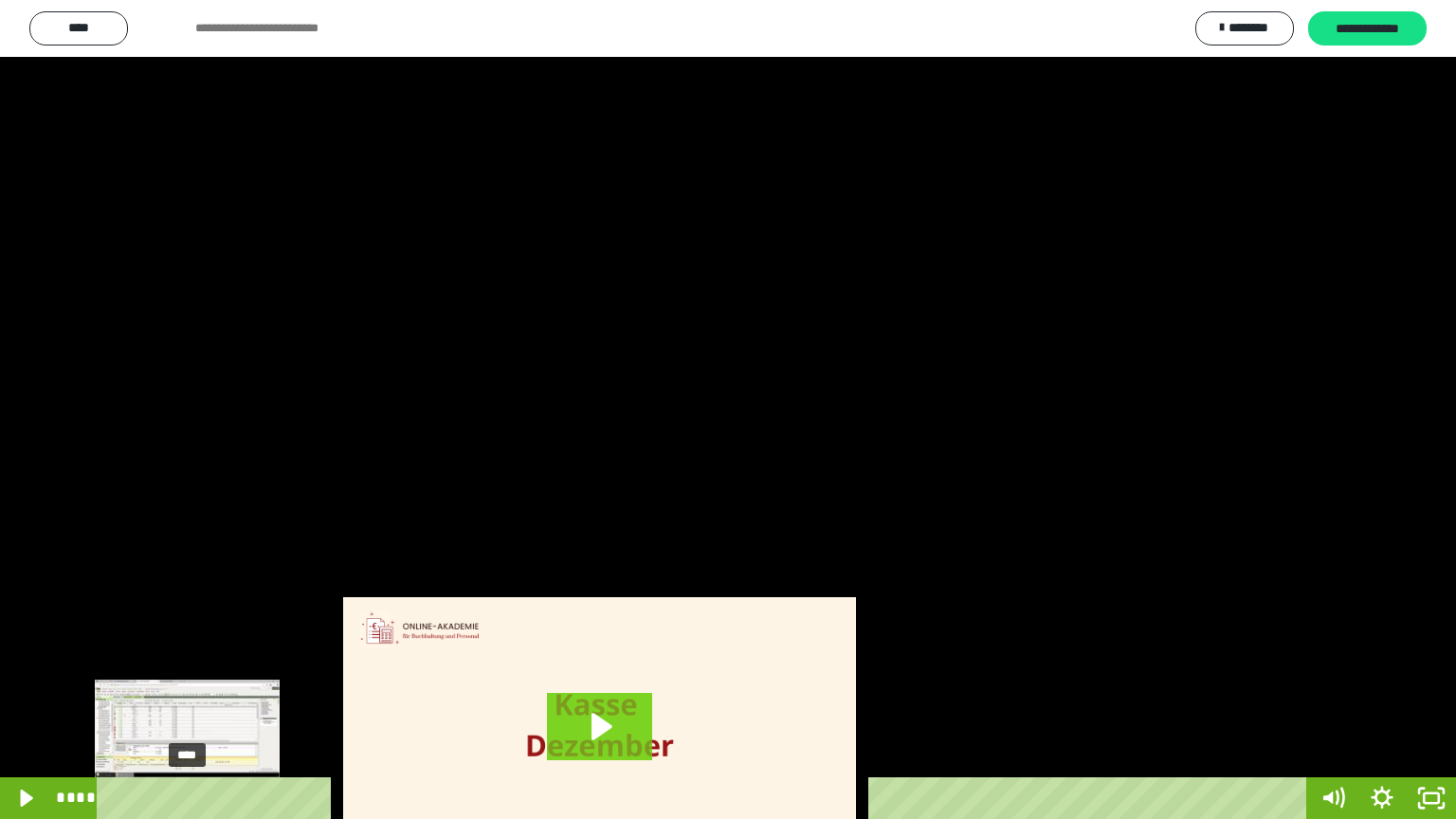 click on "****" at bounding box center [705, 798] 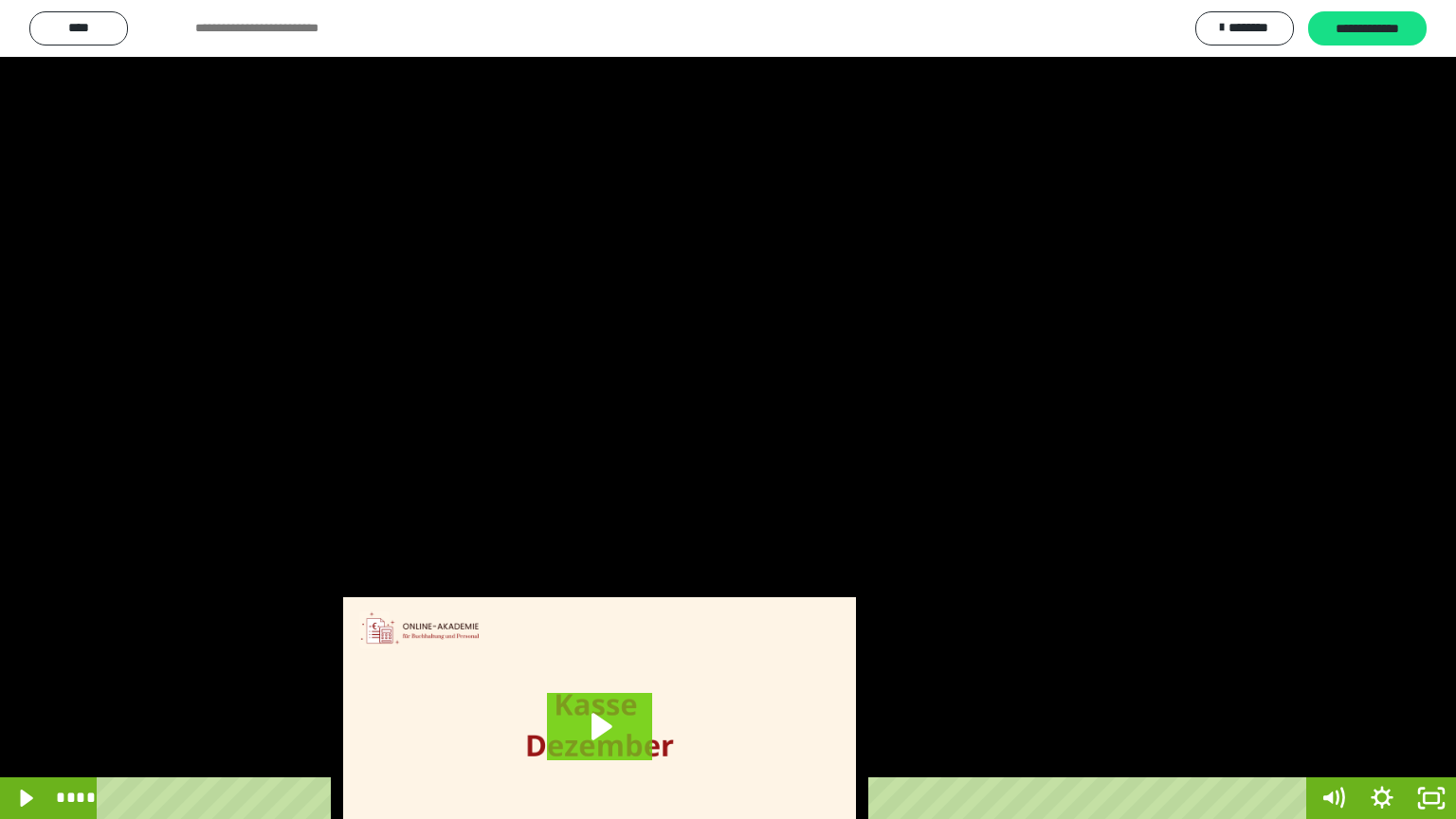 click at bounding box center (728, 410) 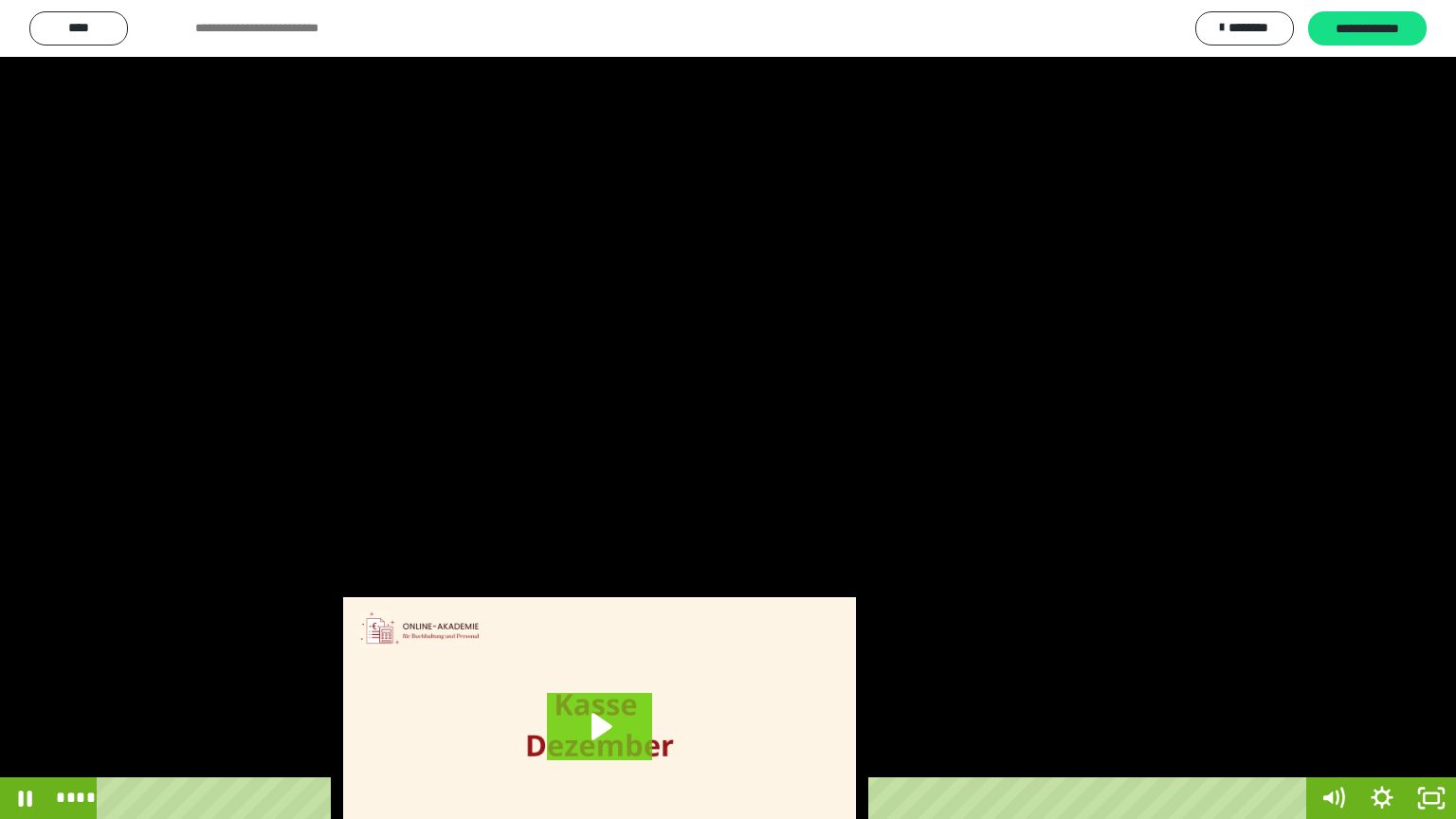 click at bounding box center [728, 410] 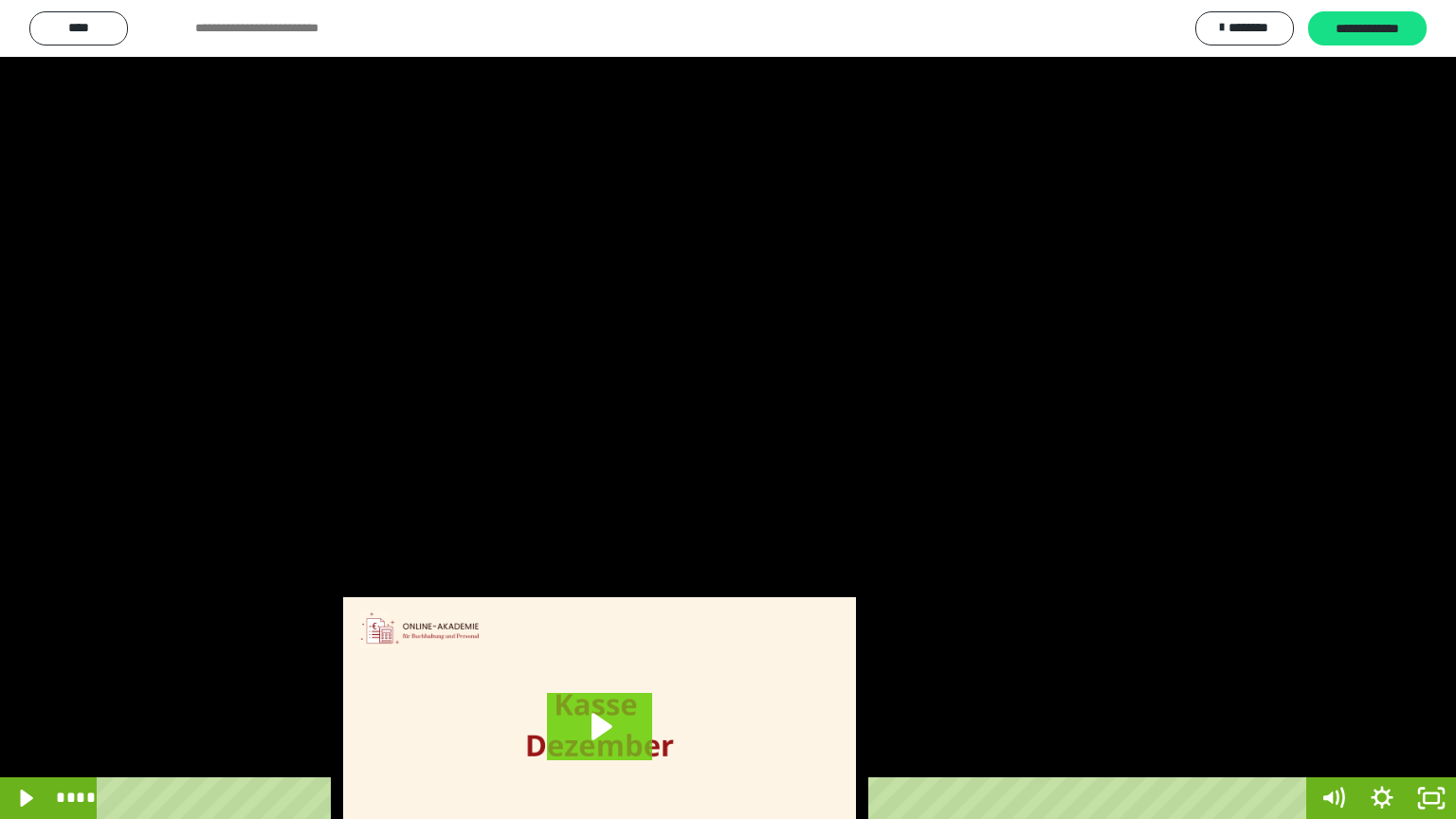 click at bounding box center [728, 410] 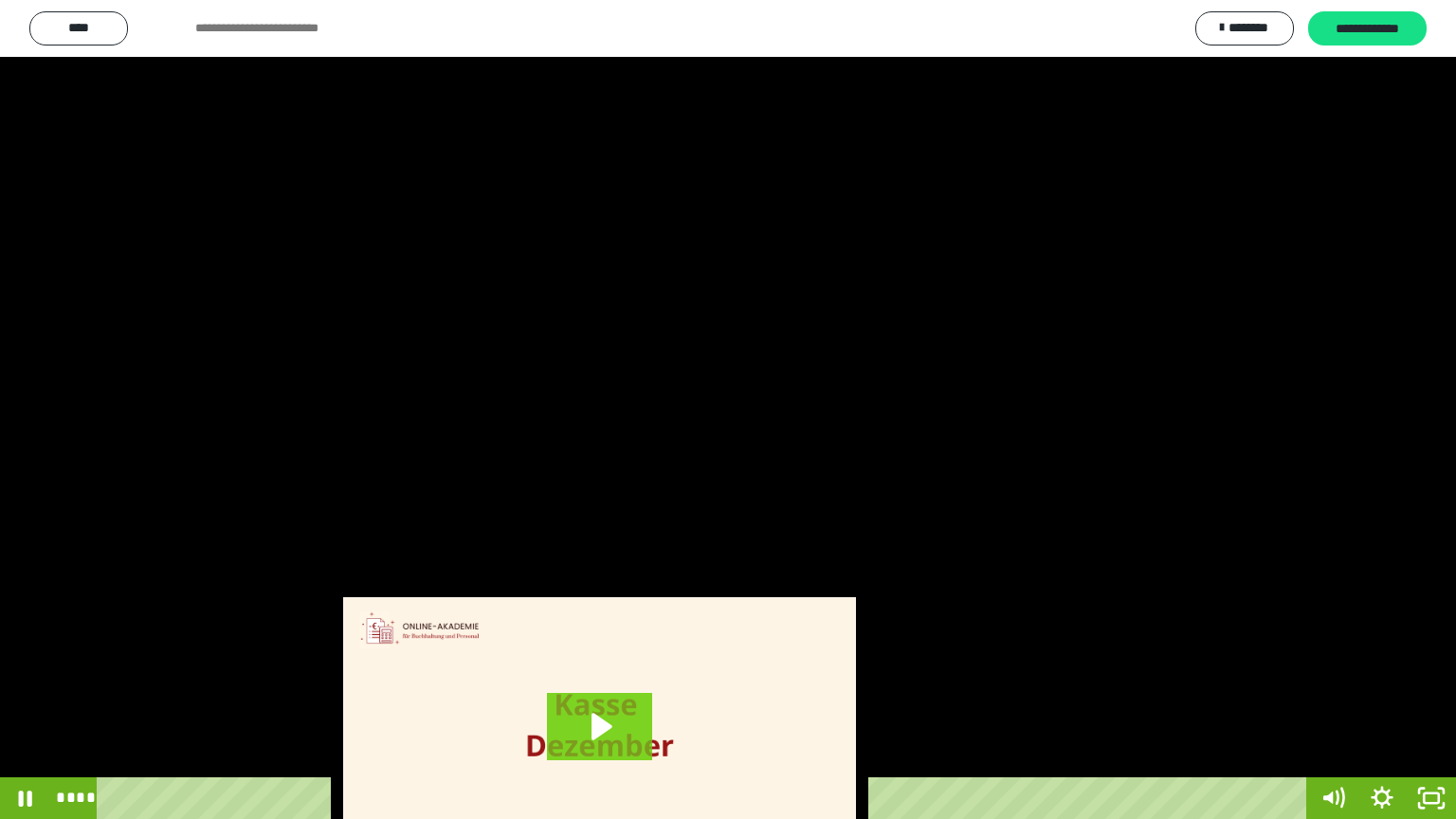 click at bounding box center [728, 410] 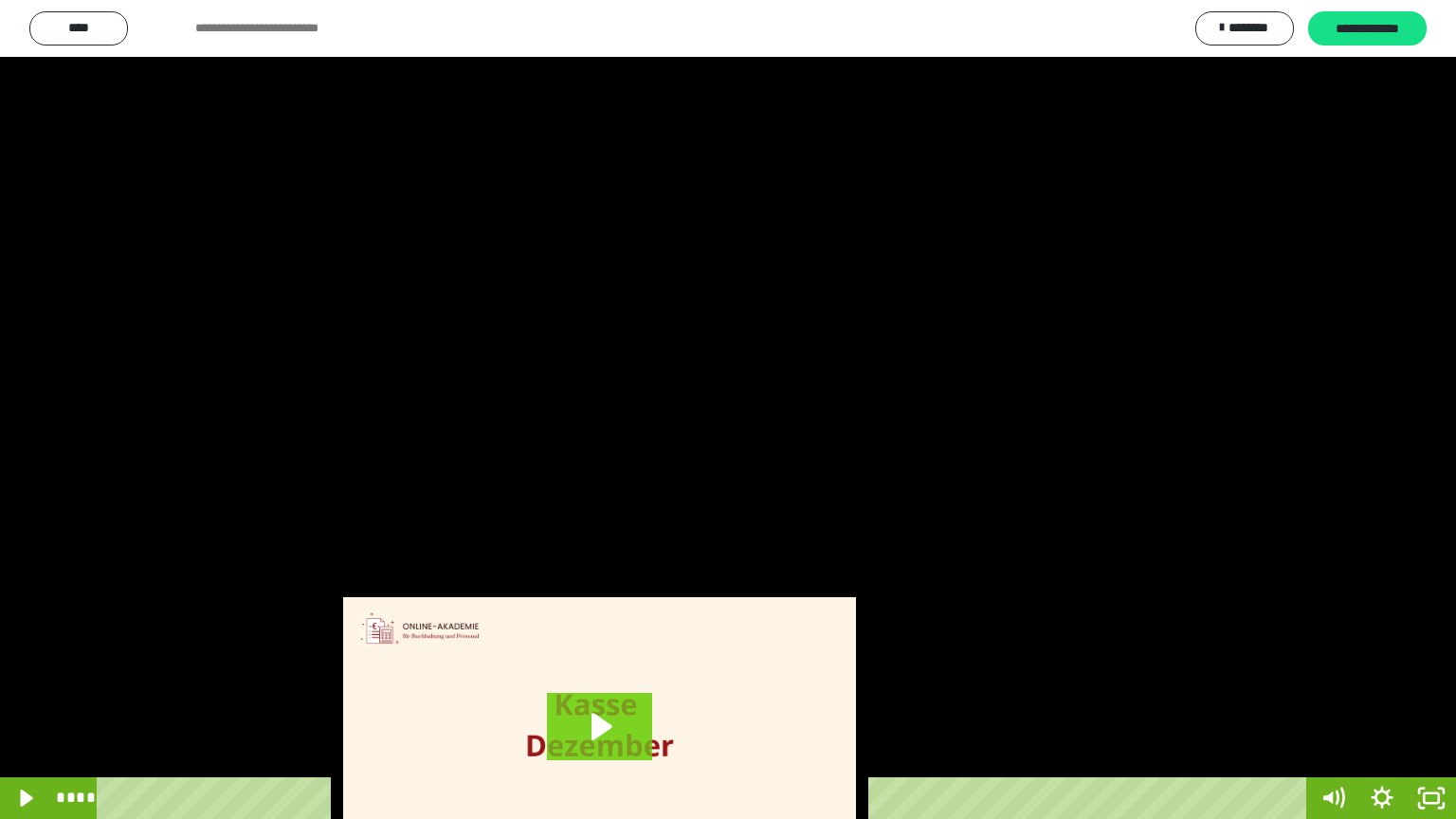 click at bounding box center [728, 410] 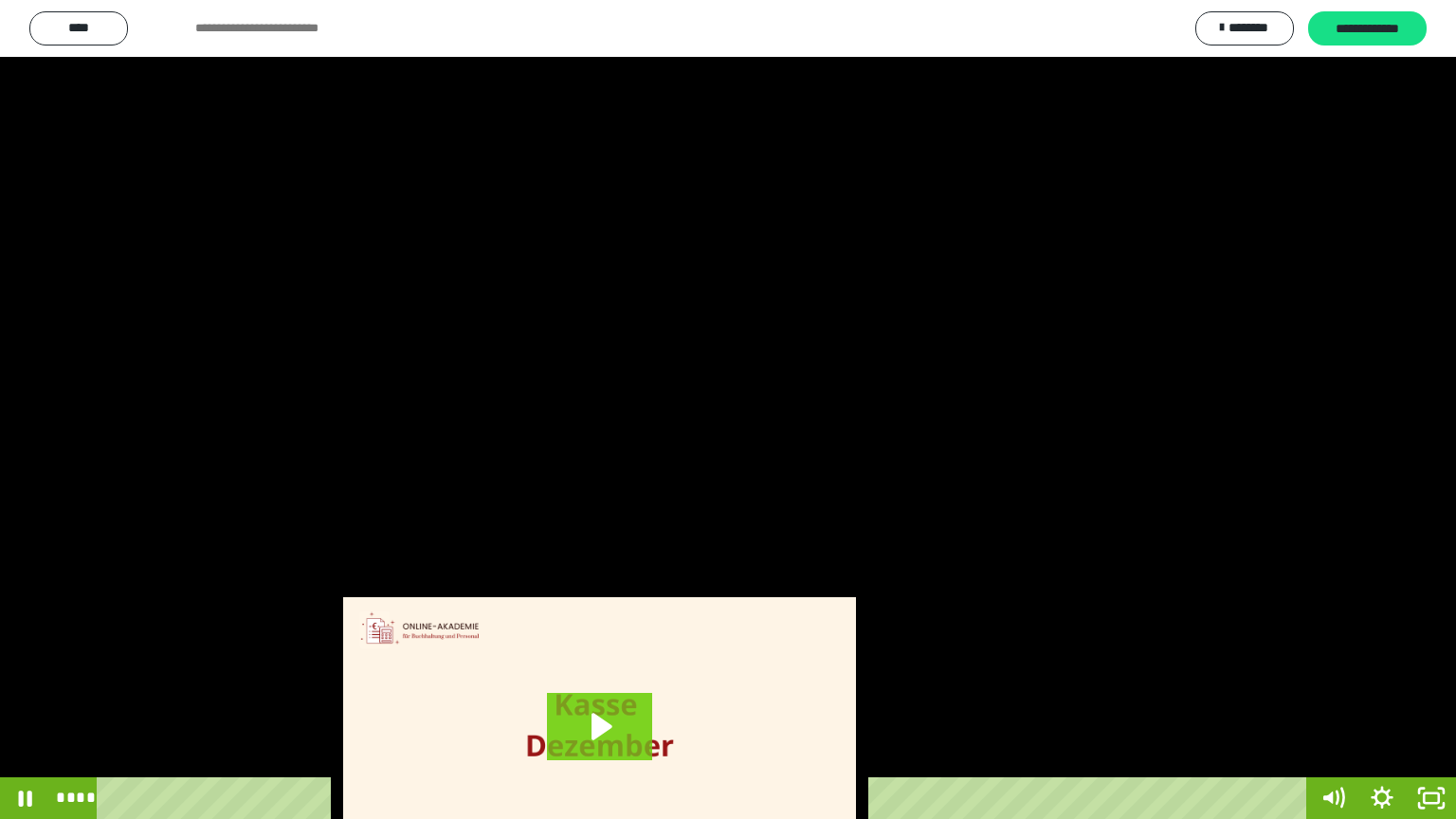 click at bounding box center (728, 410) 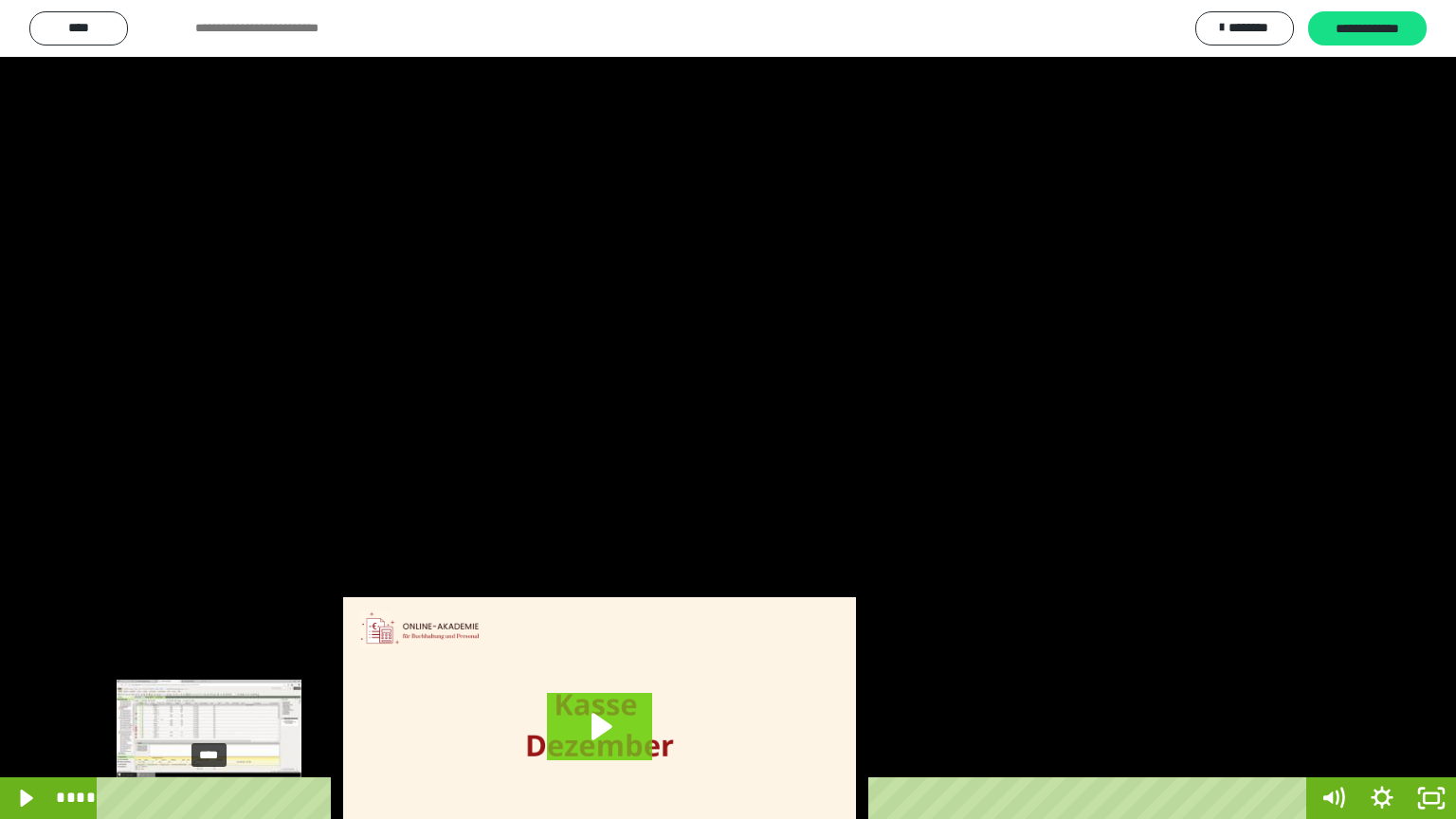 click on "****" at bounding box center [705, 798] 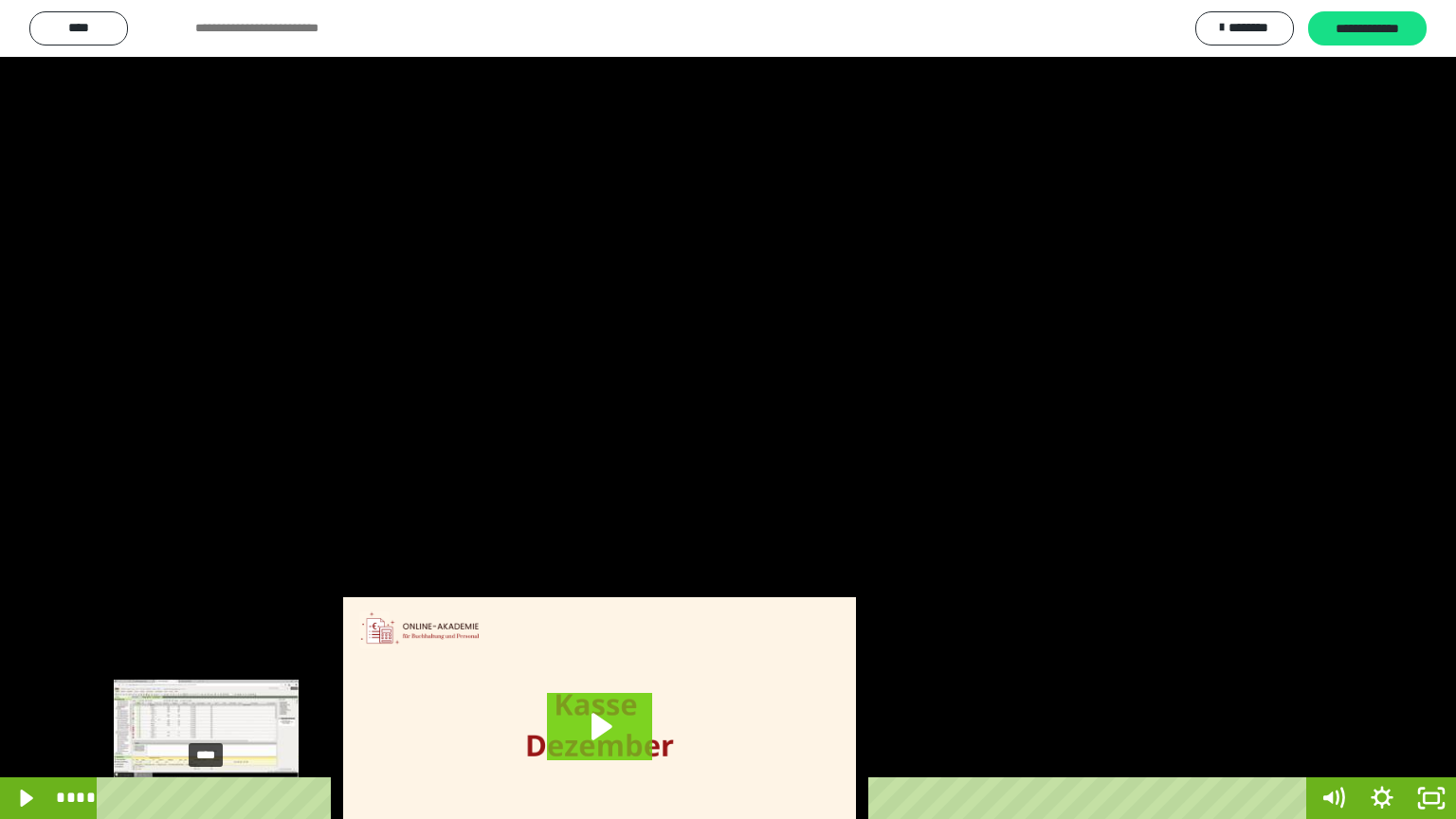 click at bounding box center [209, 798] 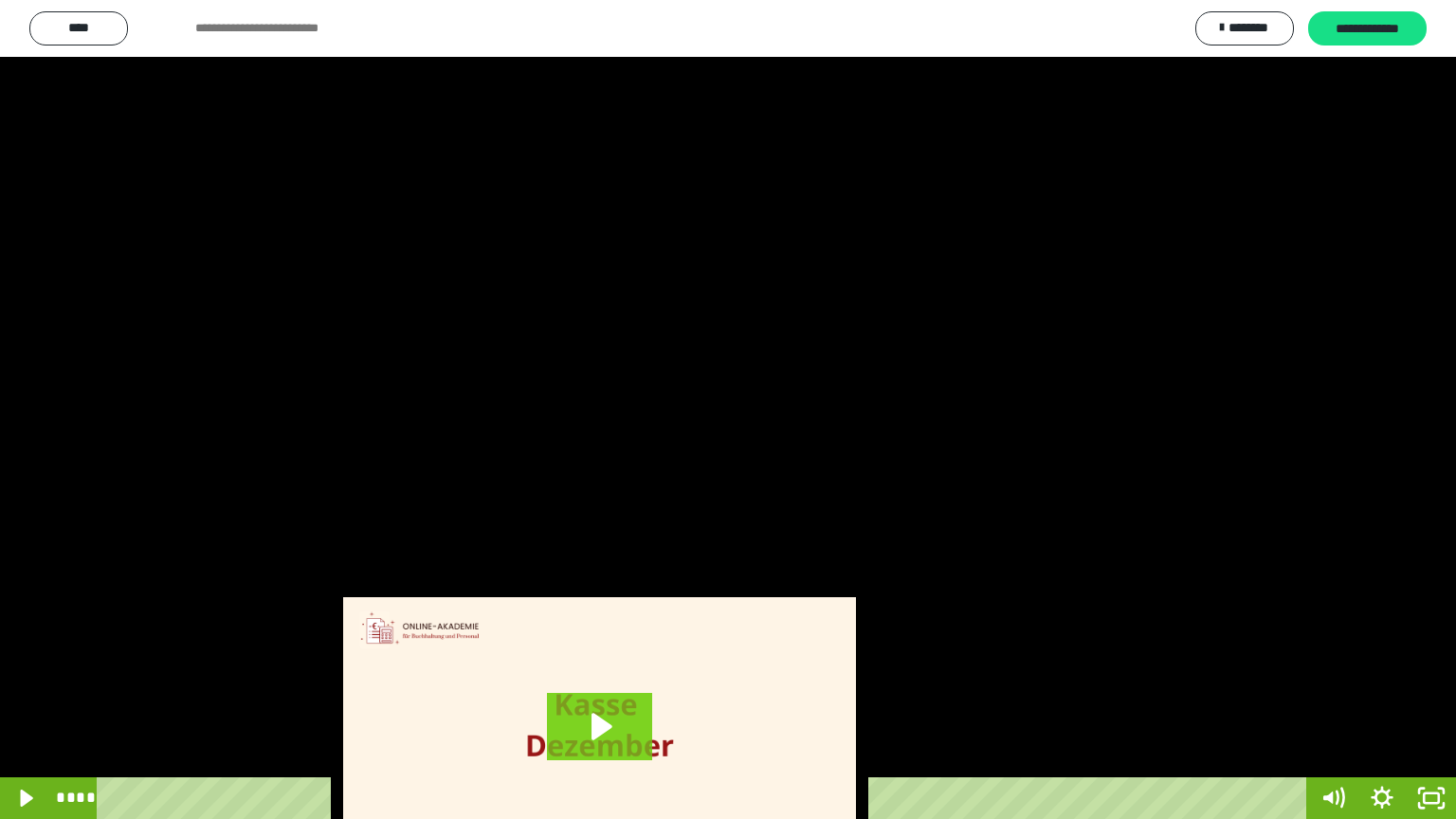 click at bounding box center (728, 410) 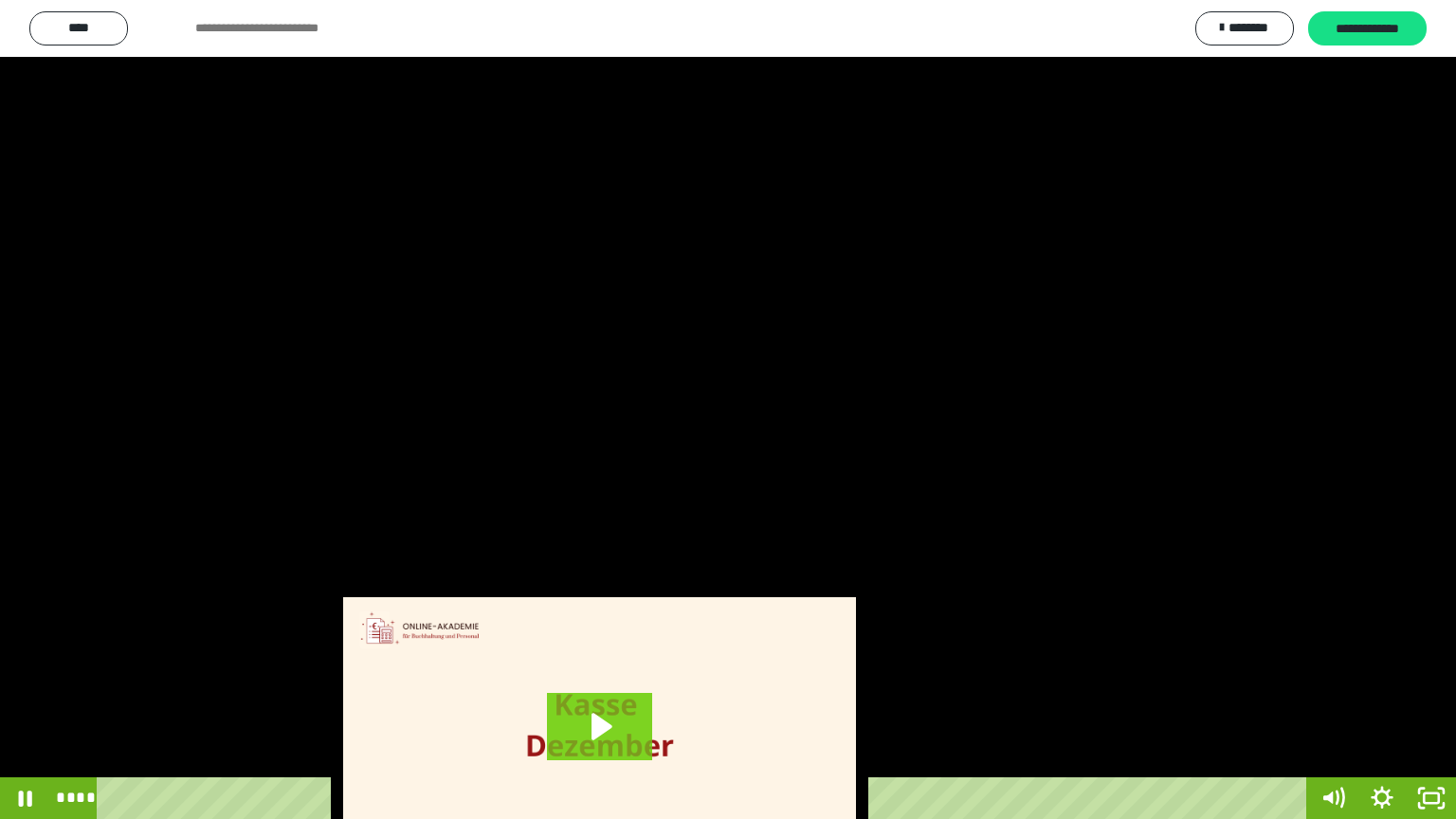 click at bounding box center [728, 410] 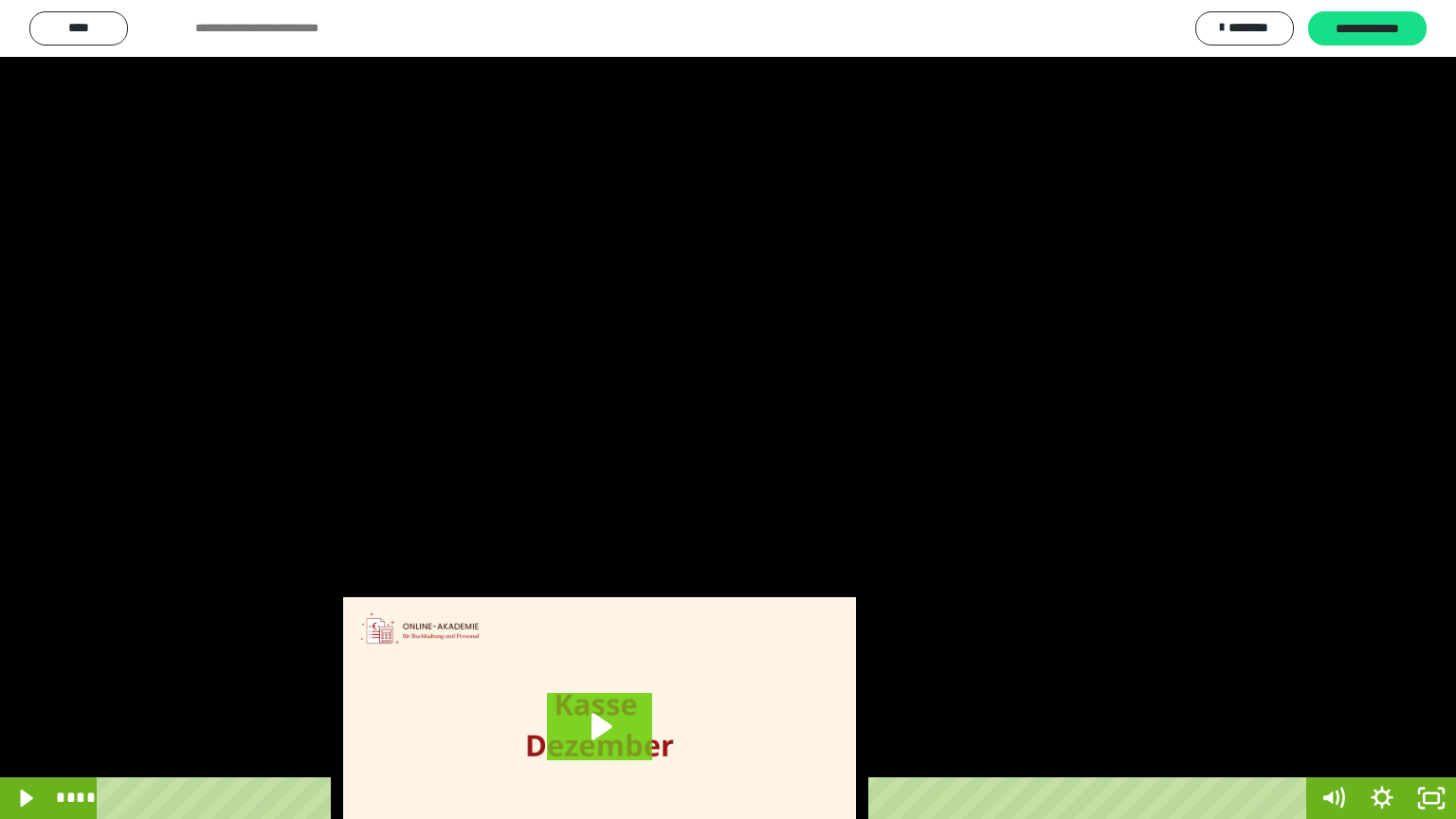 click at bounding box center (728, 410) 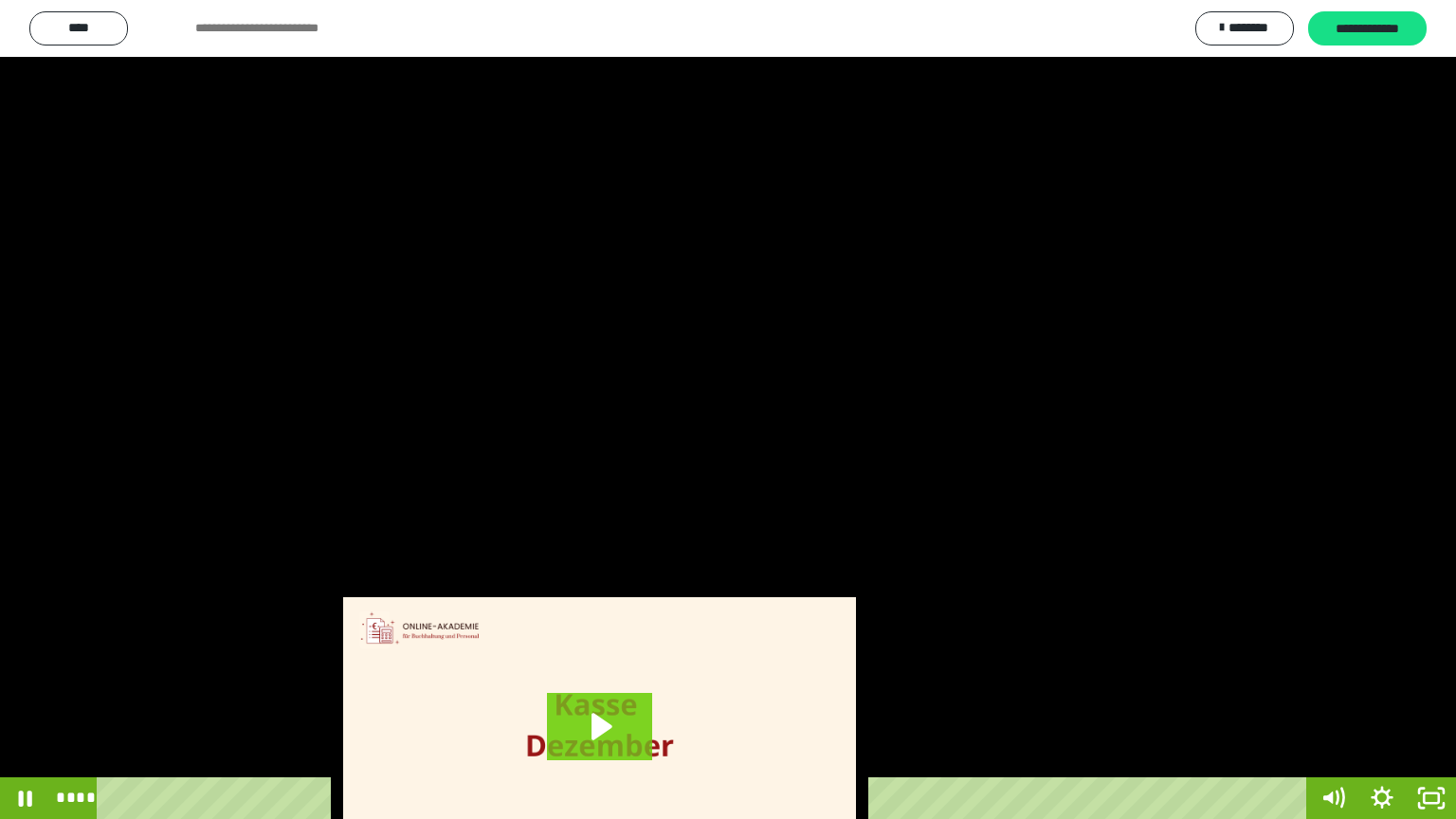 click at bounding box center (728, 410) 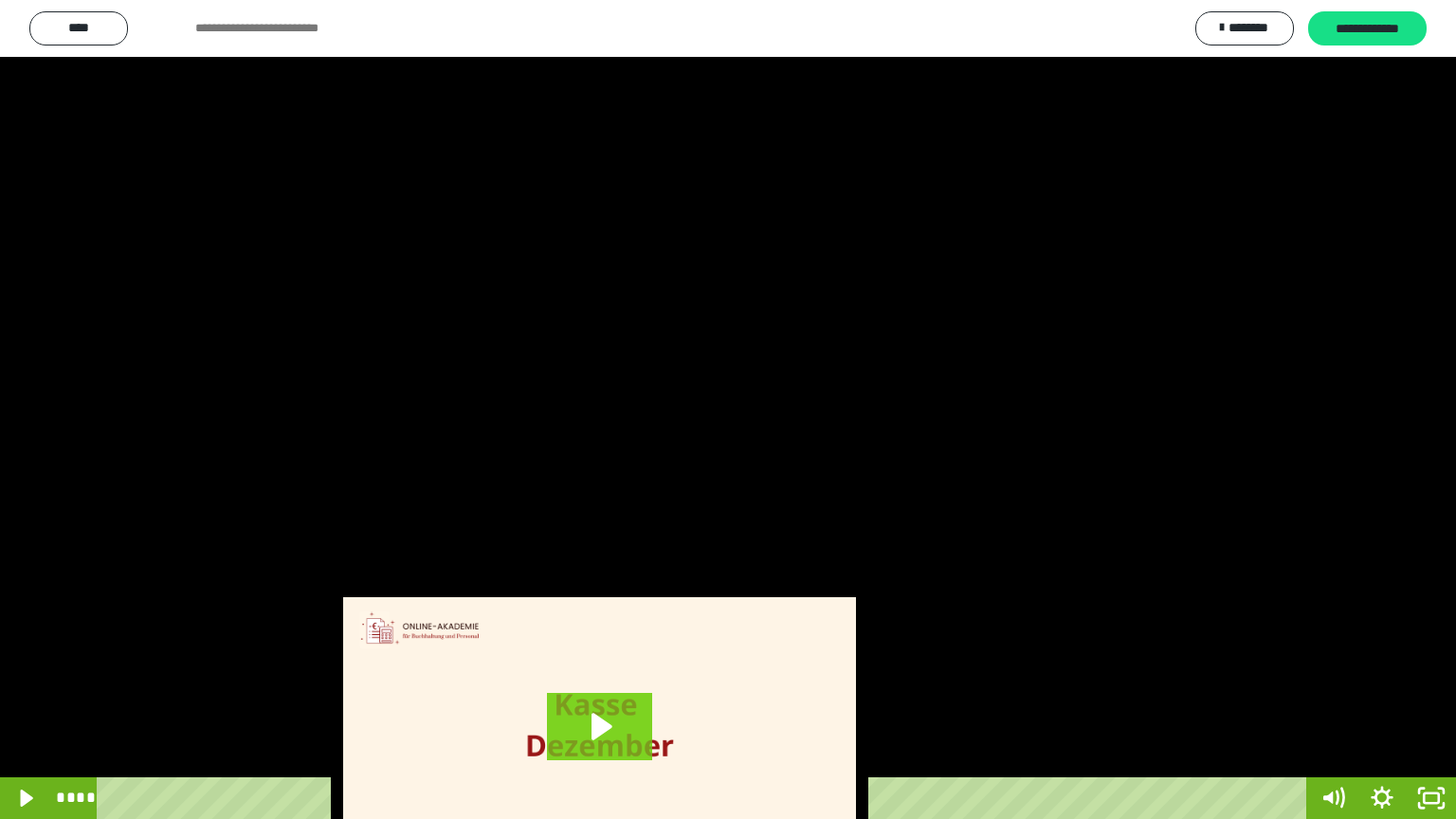 click at bounding box center [728, 410] 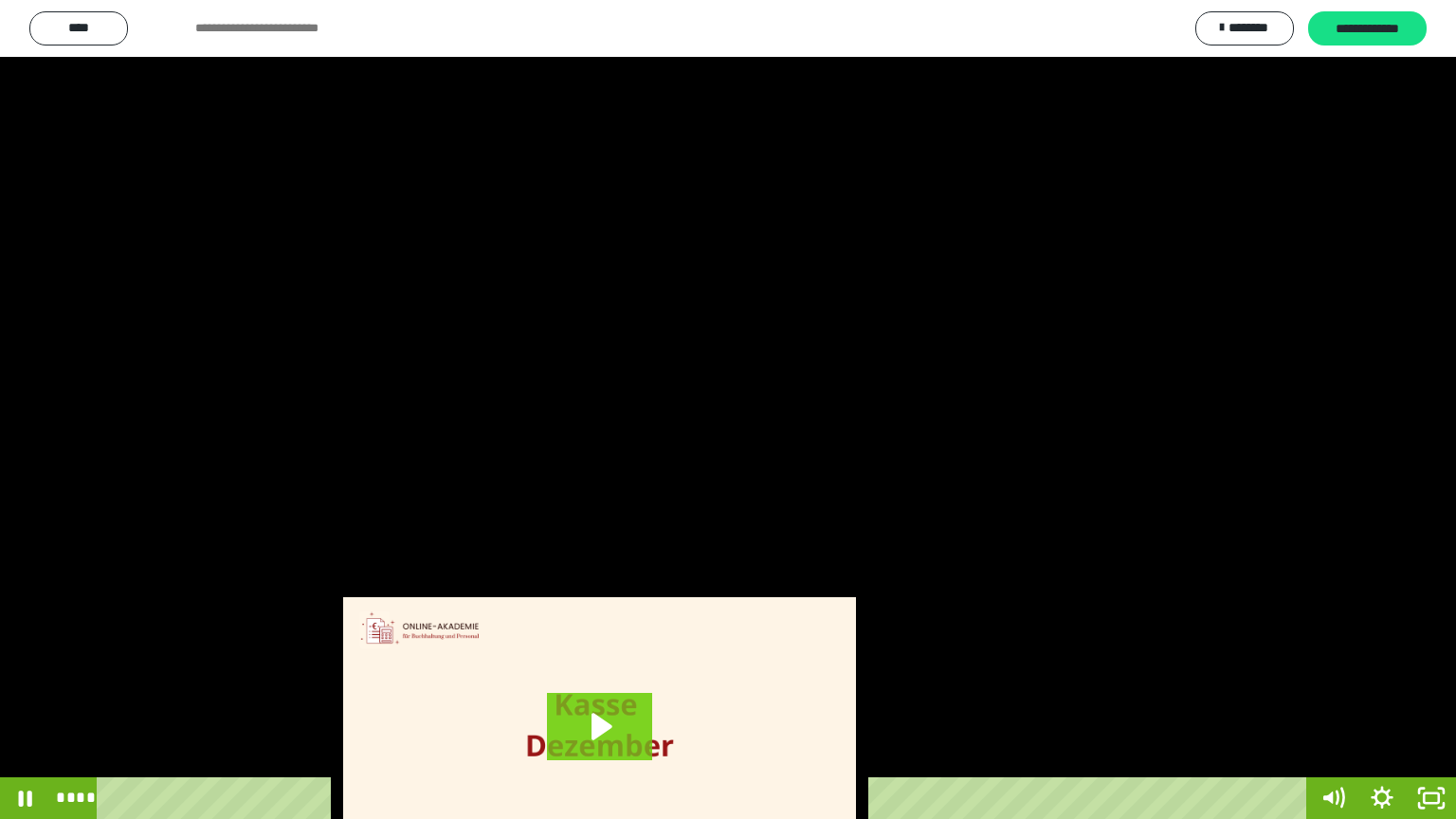 click at bounding box center [728, 410] 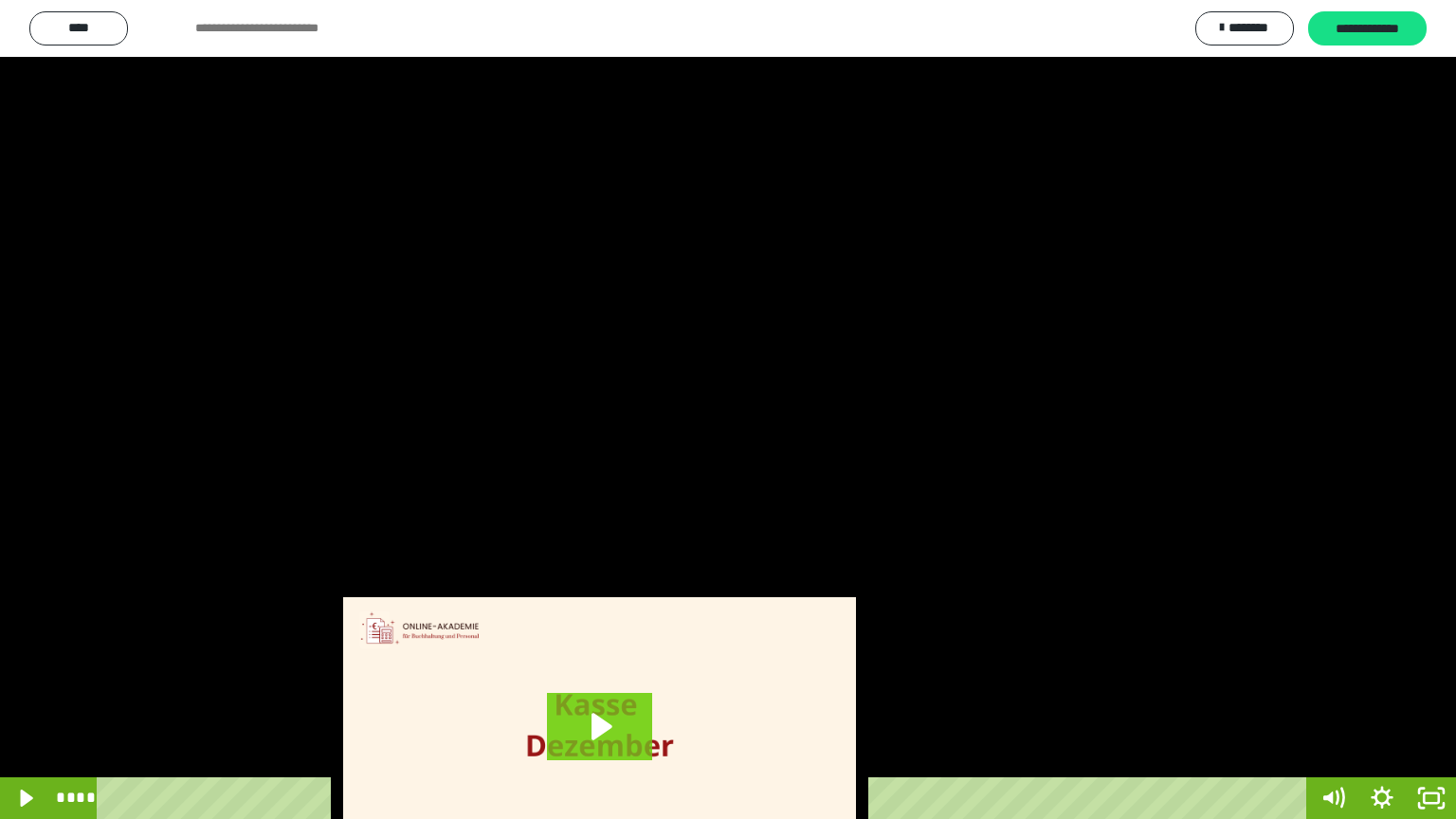 click at bounding box center [728, 410] 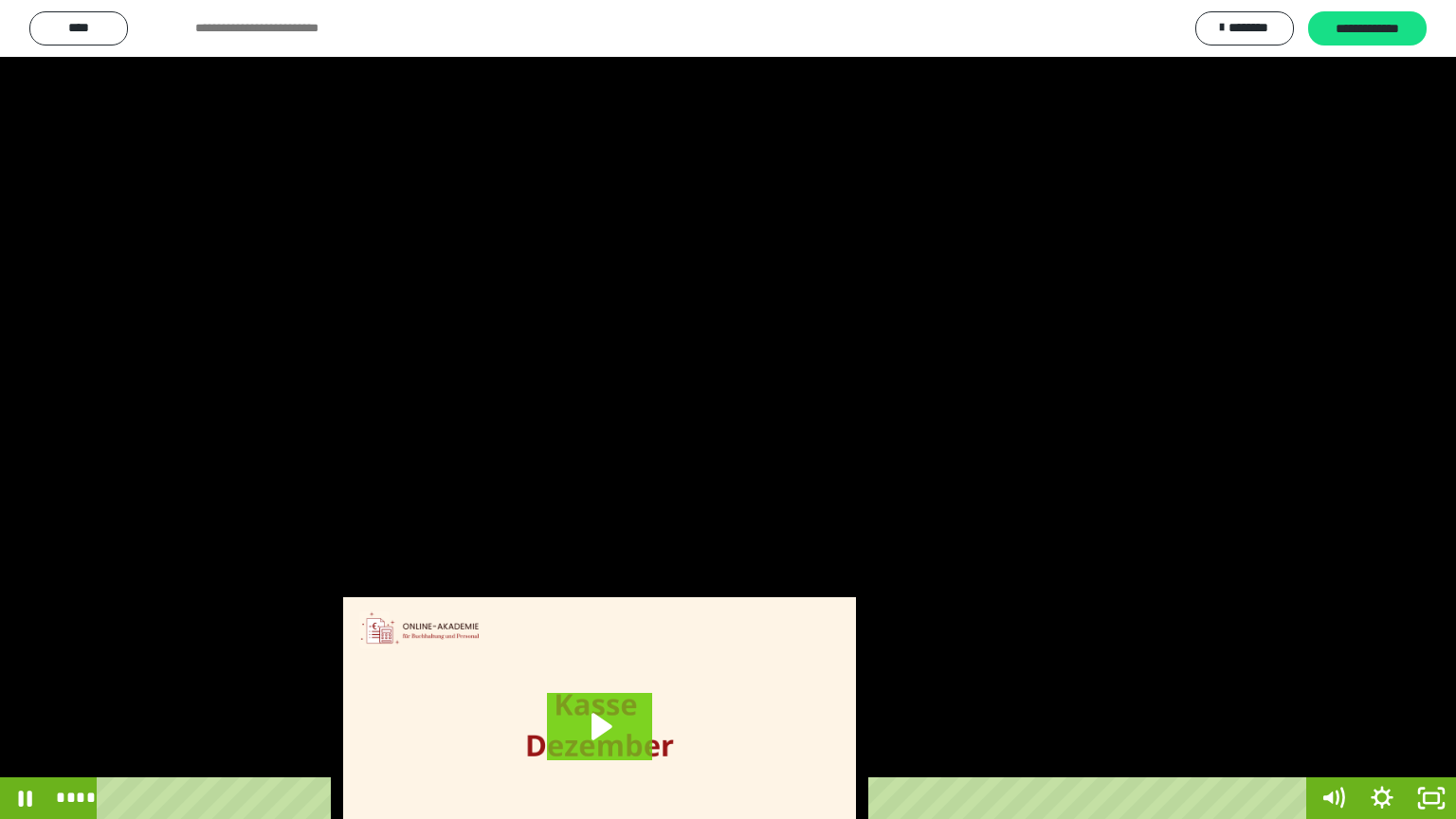 click at bounding box center [728, 410] 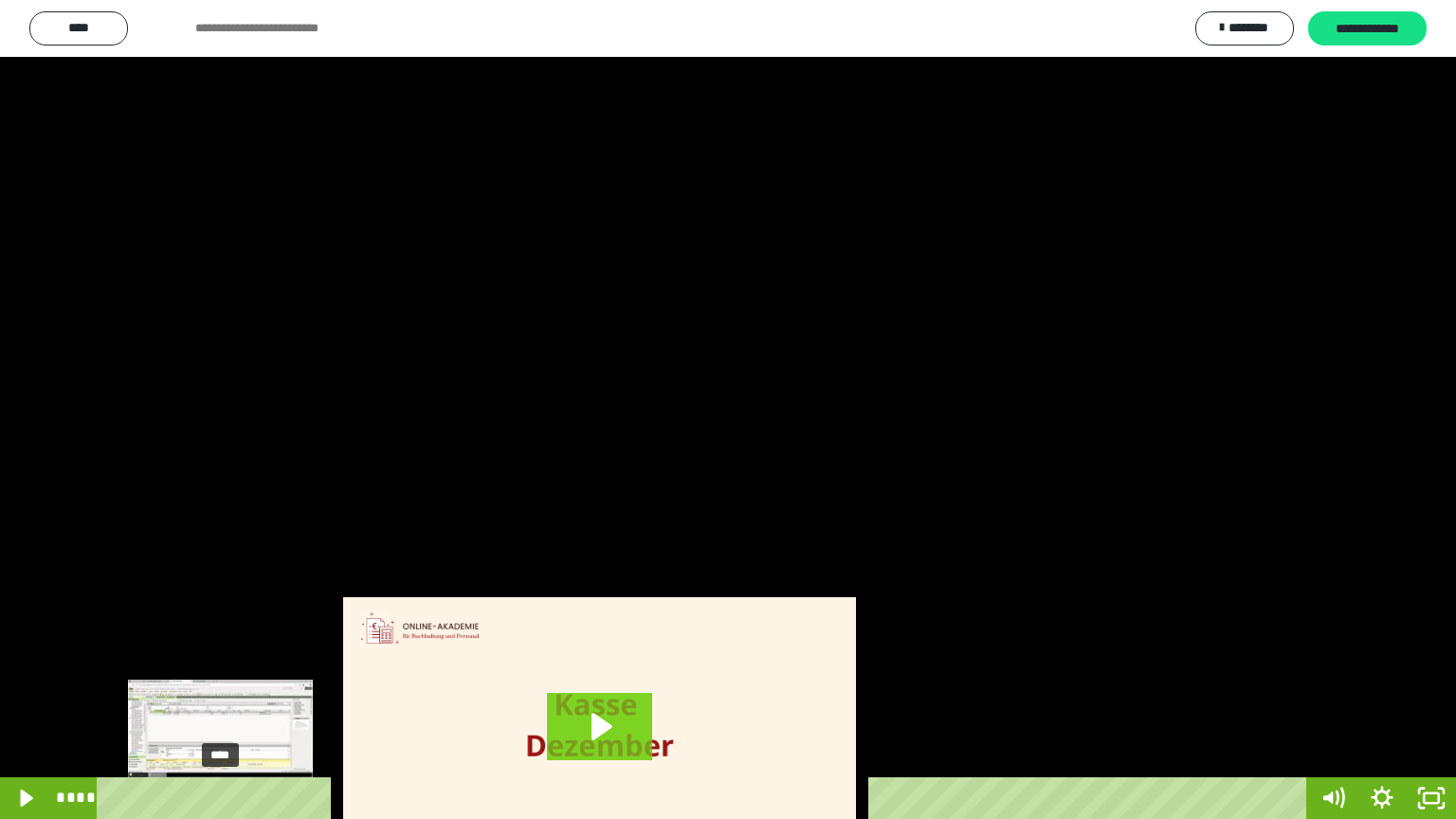 click on "****" at bounding box center (705, 798) 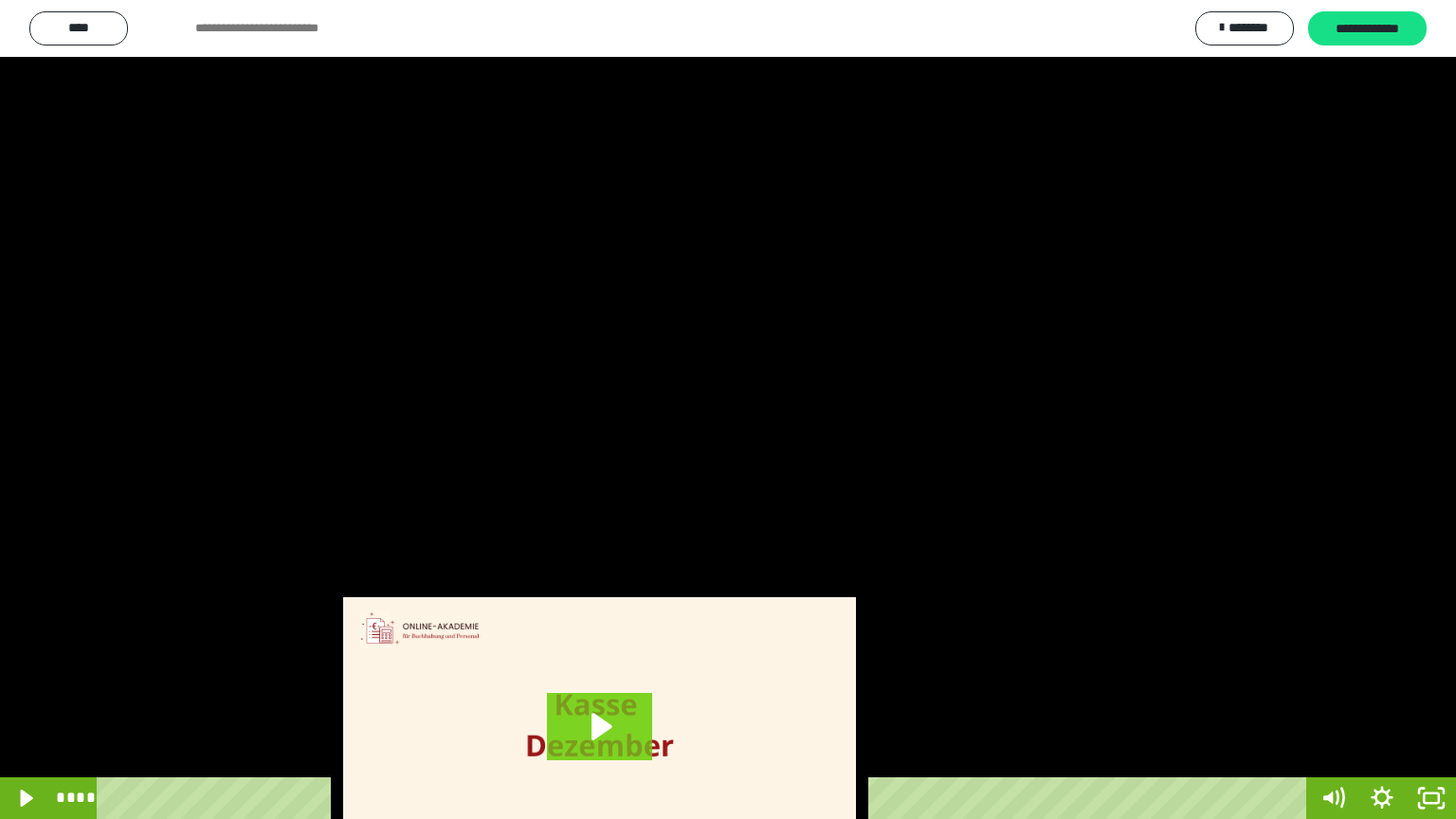 click at bounding box center [728, 410] 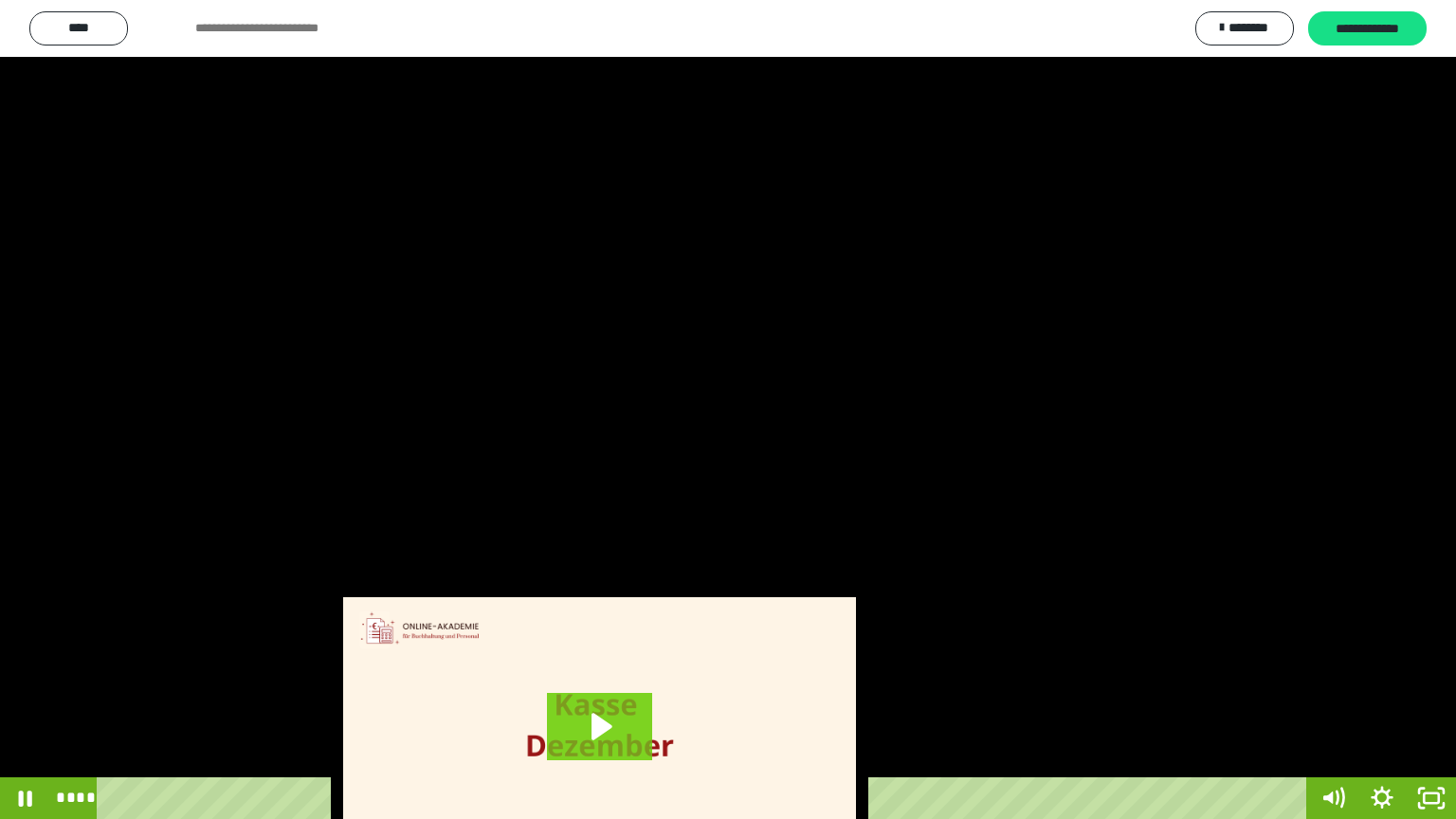 click at bounding box center [728, 410] 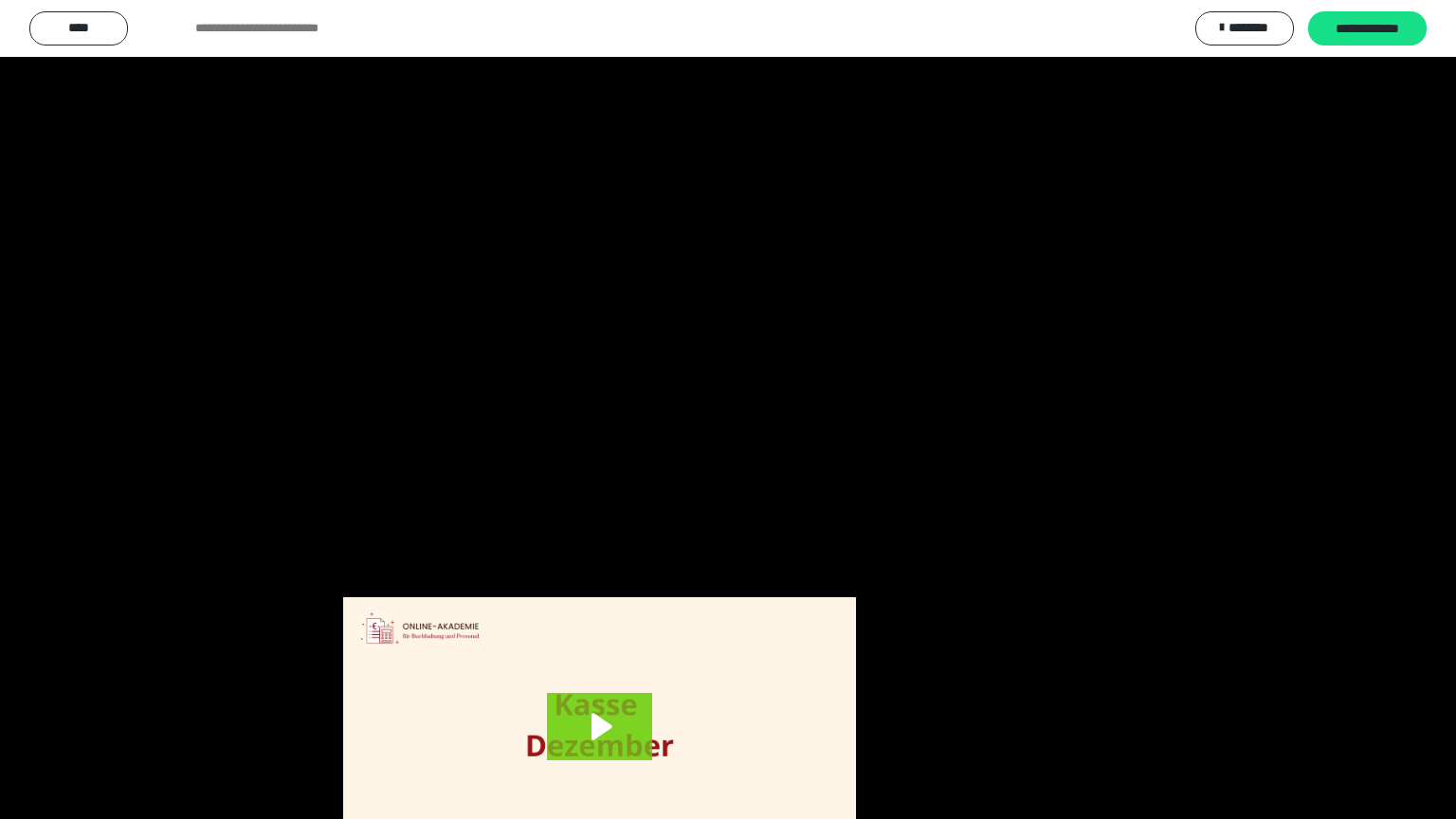 type 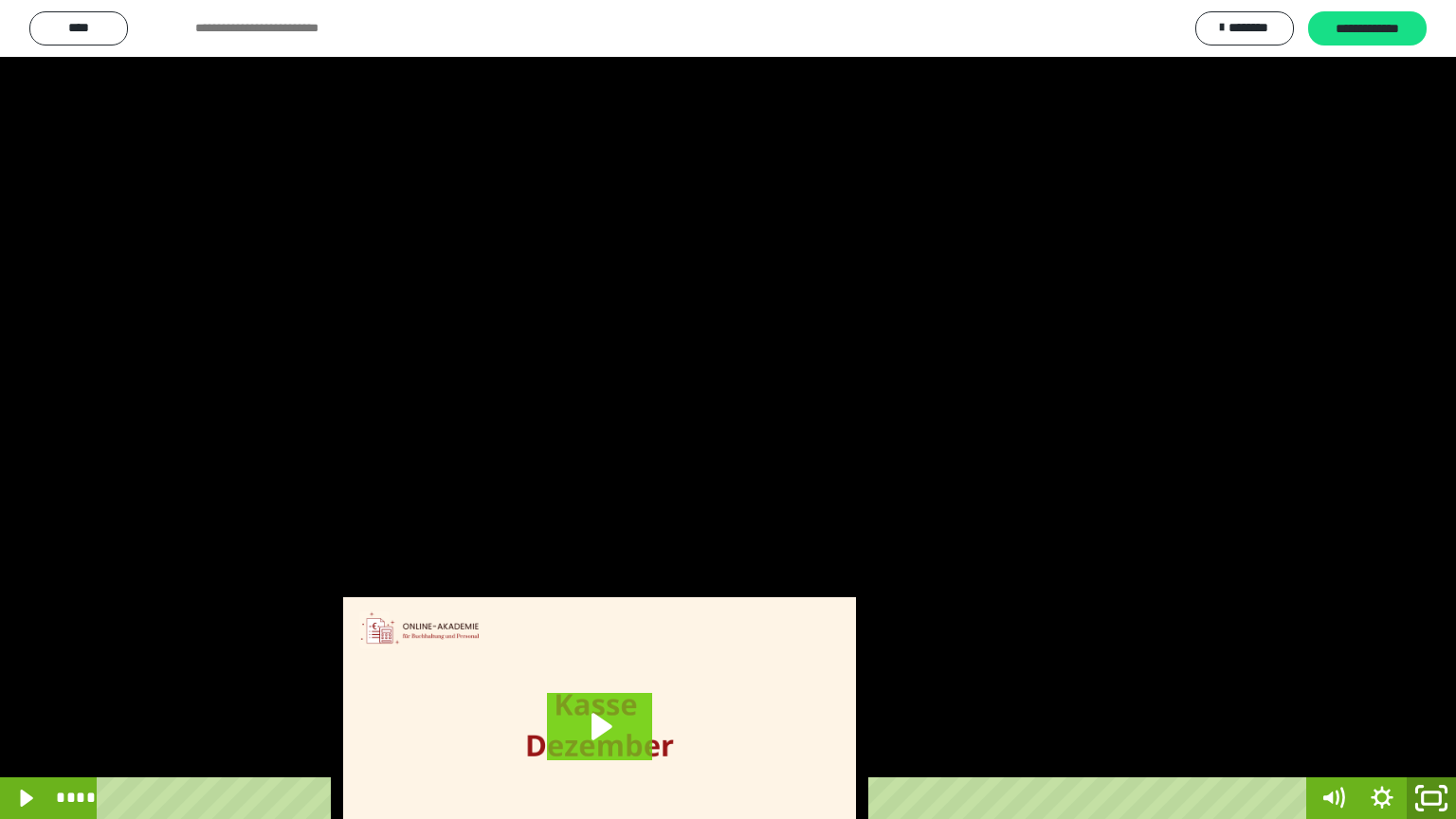 click 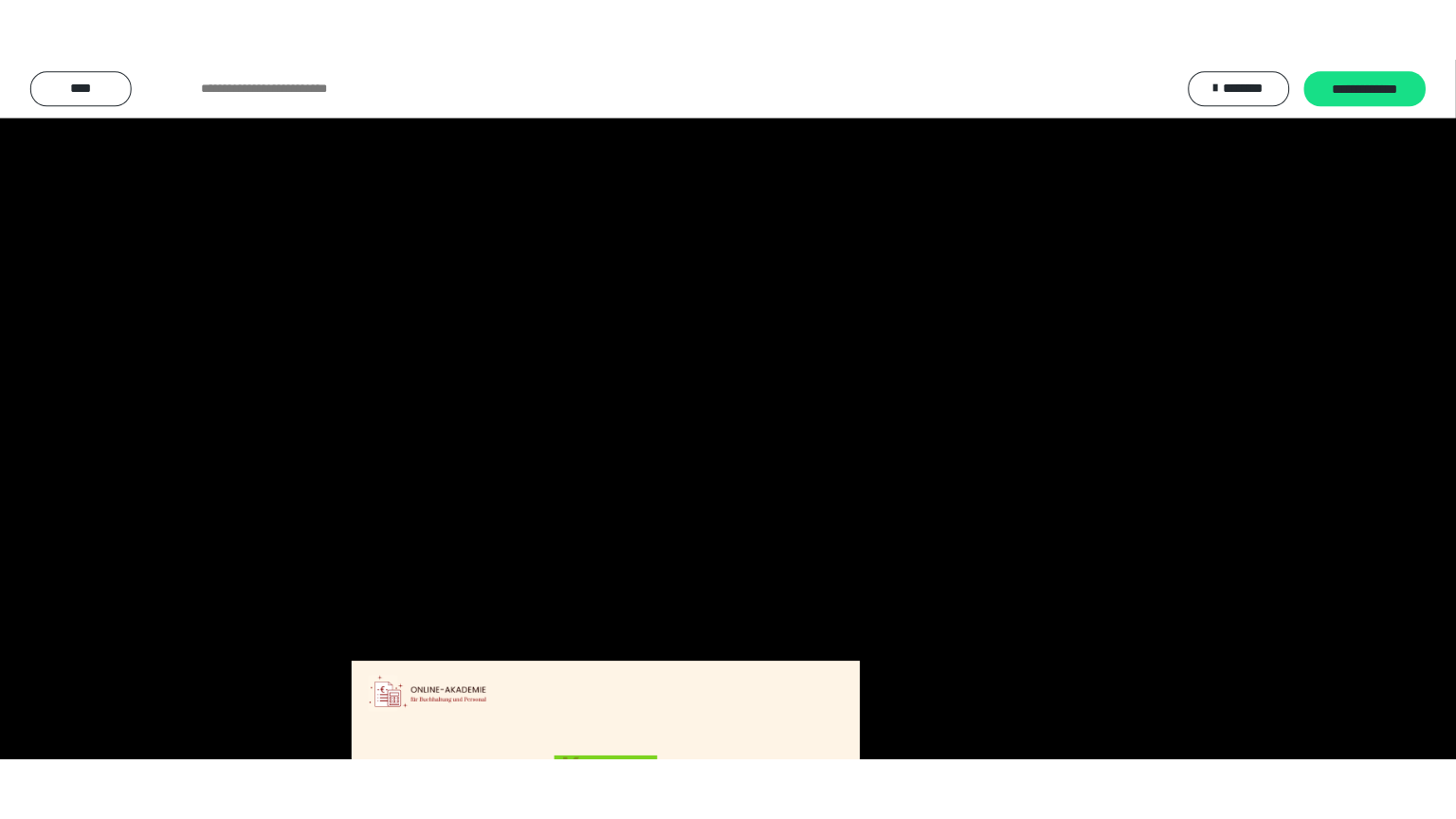 scroll, scrollTop: 3639, scrollLeft: 0, axis: vertical 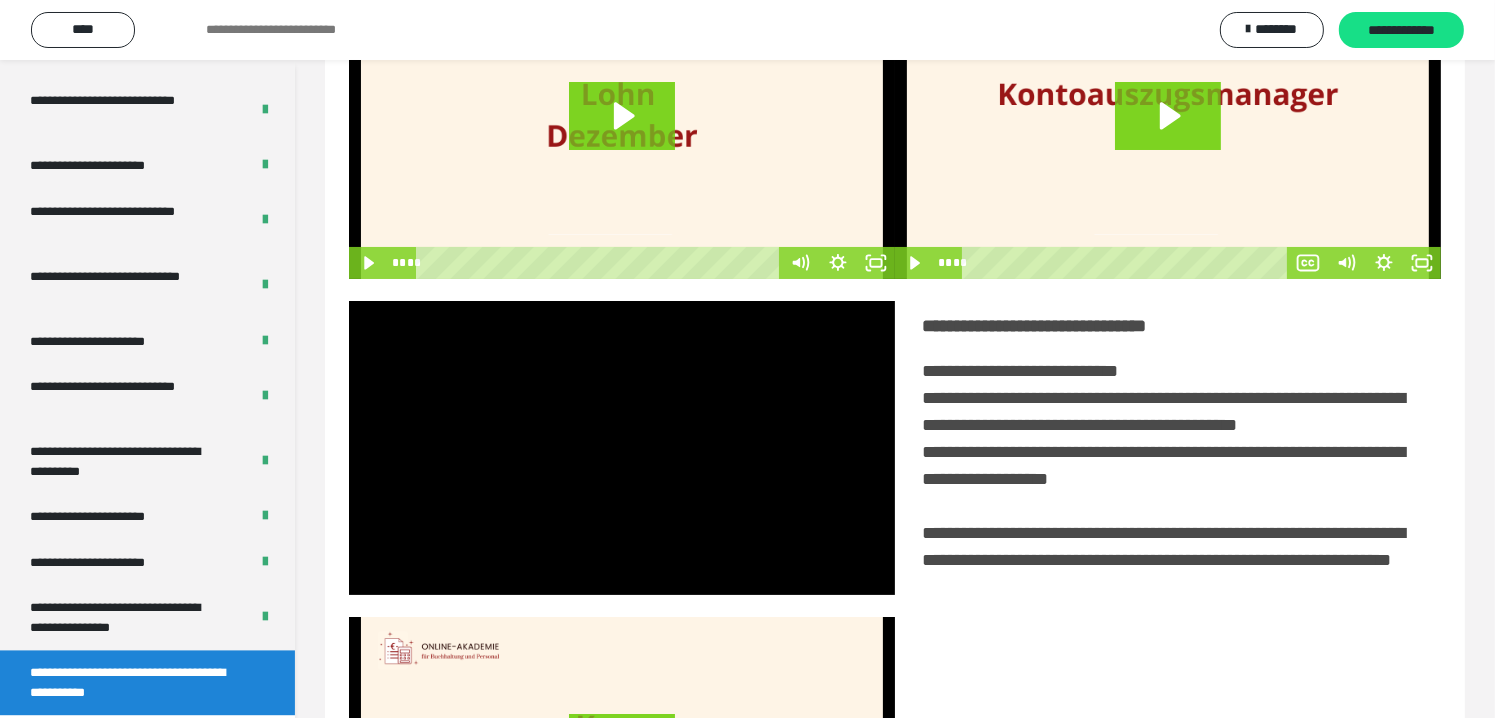 click at bounding box center (1168, 132) 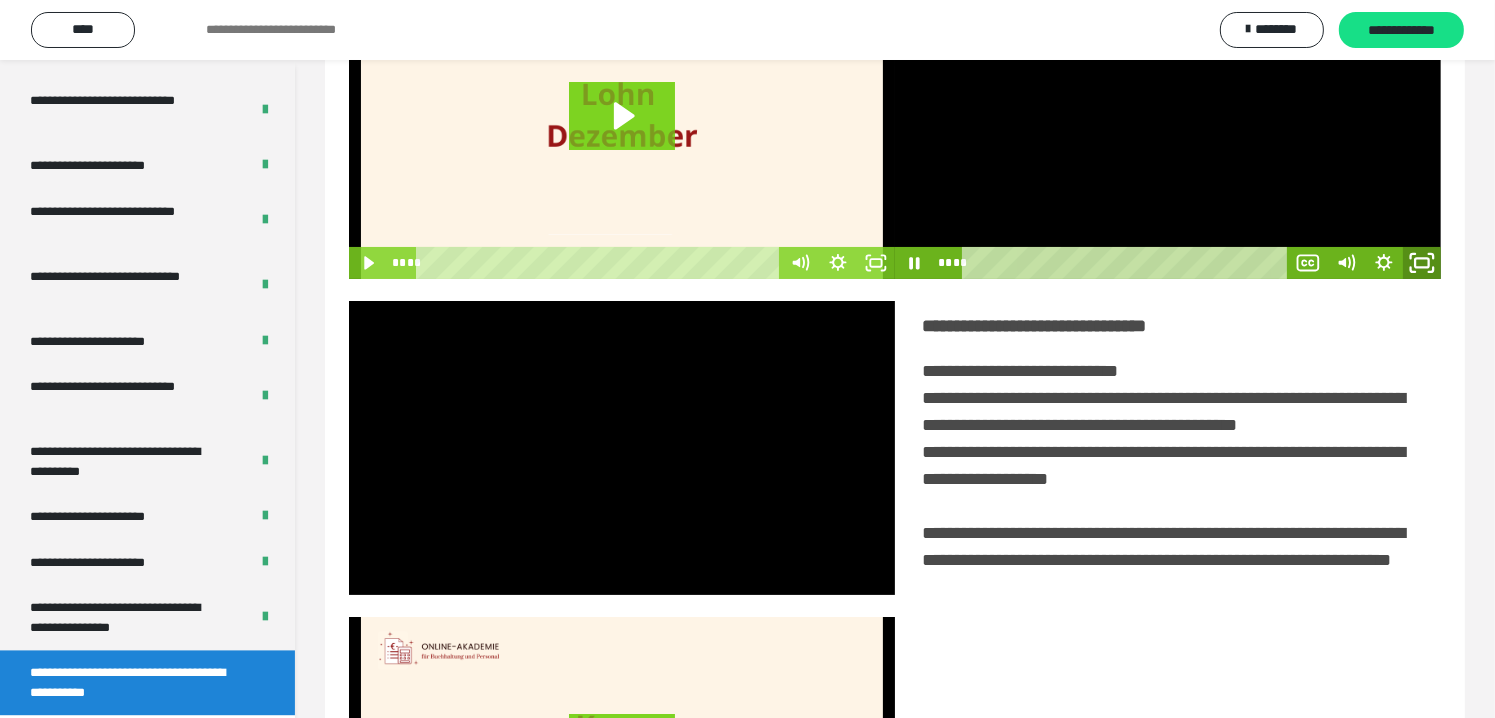 click 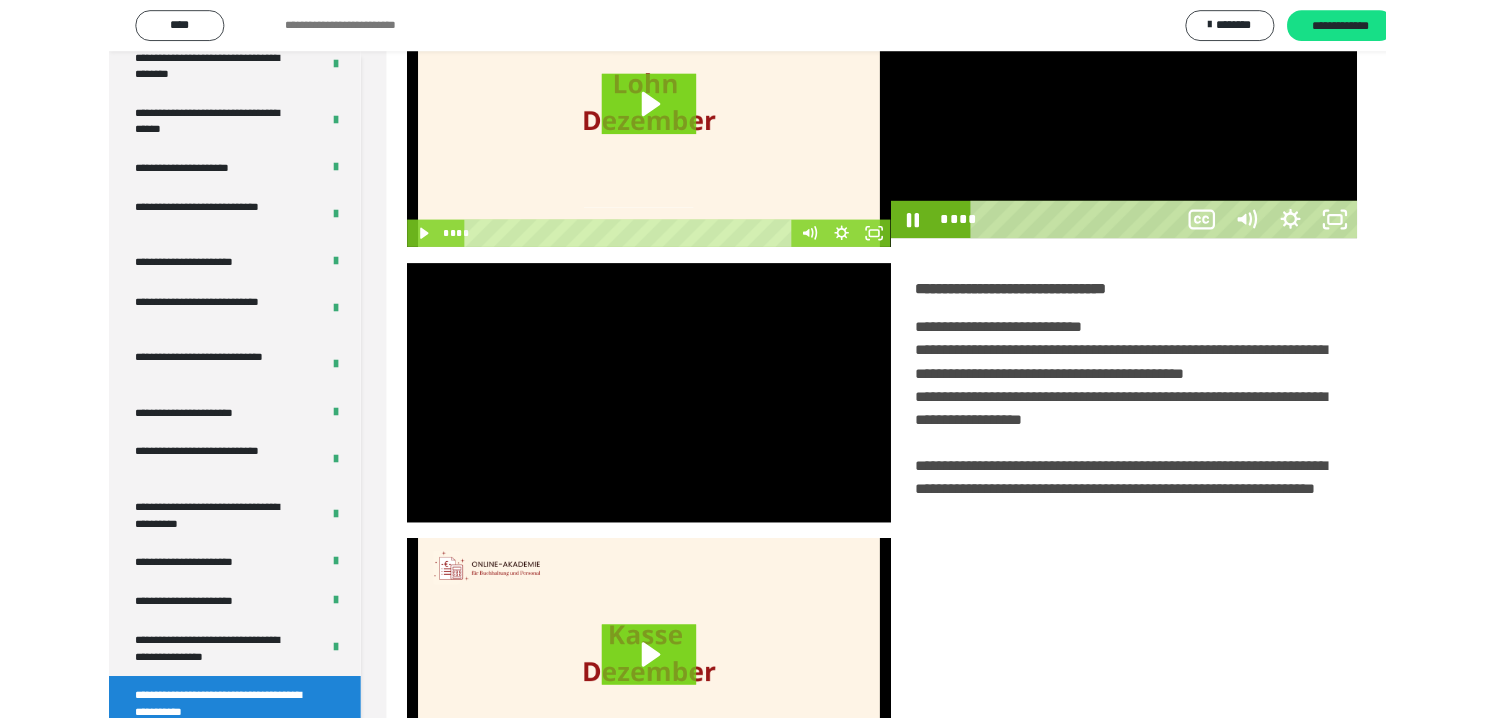 scroll, scrollTop: 3693, scrollLeft: 0, axis: vertical 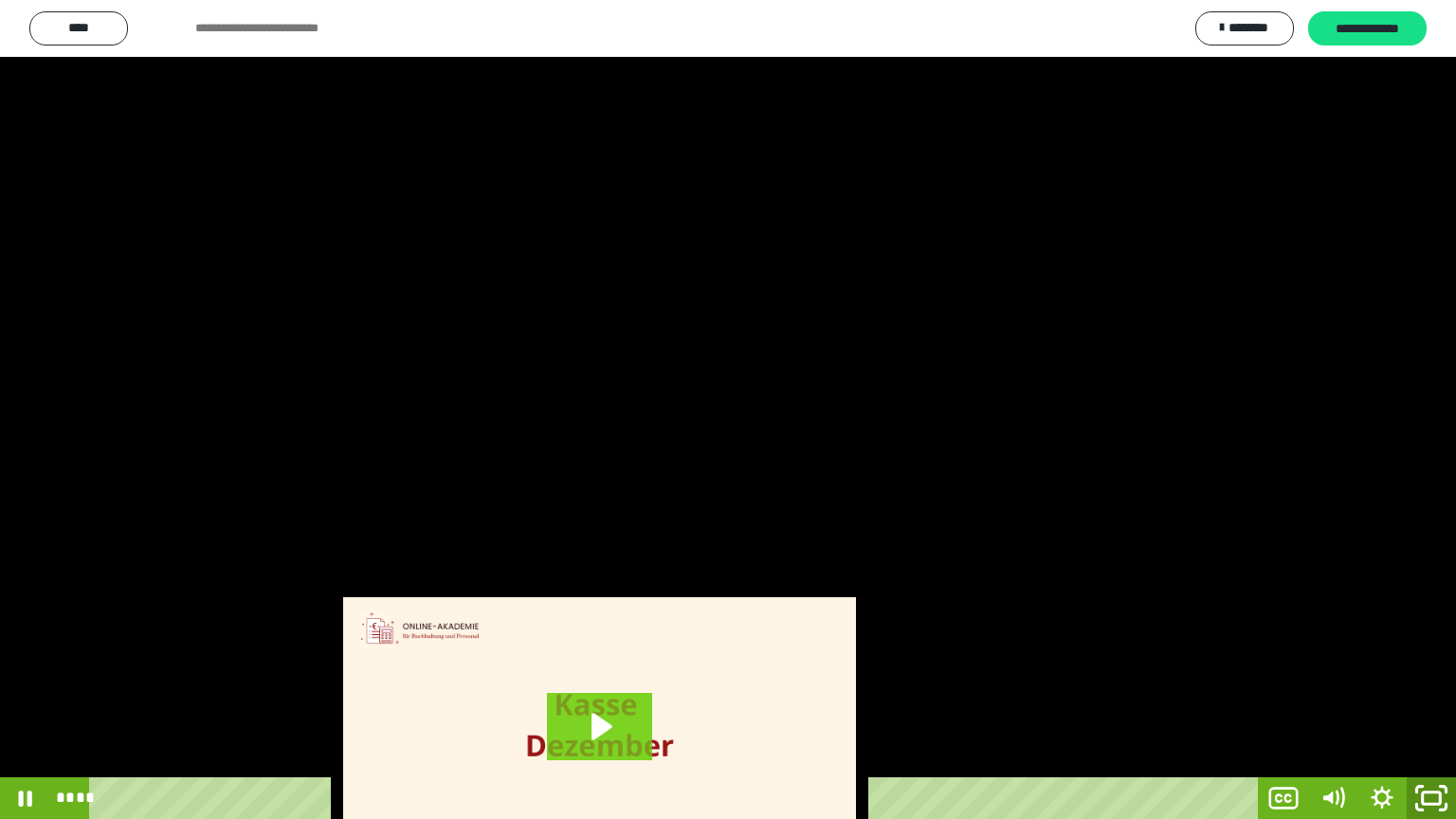 click 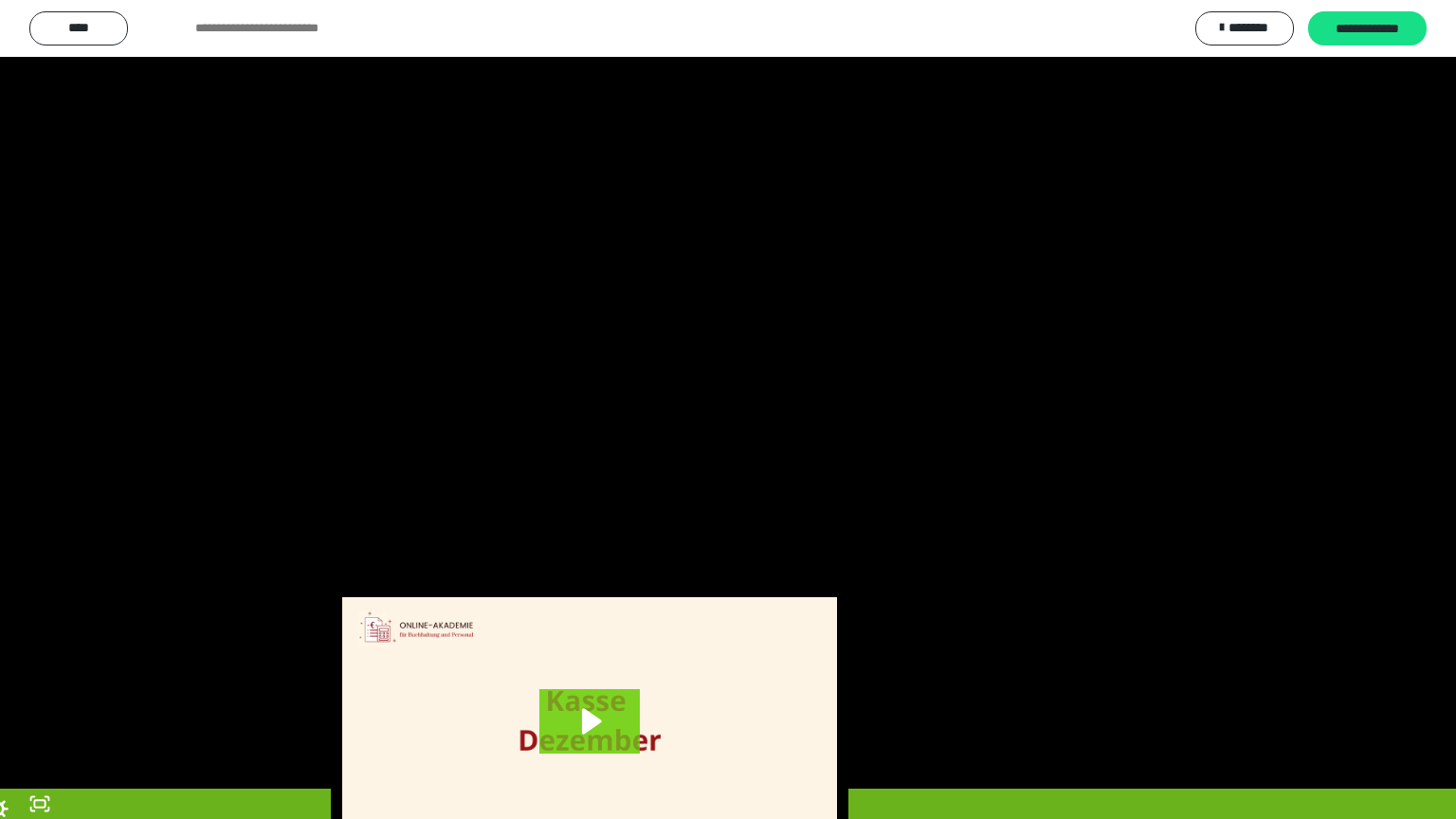 scroll, scrollTop: 3639, scrollLeft: 0, axis: vertical 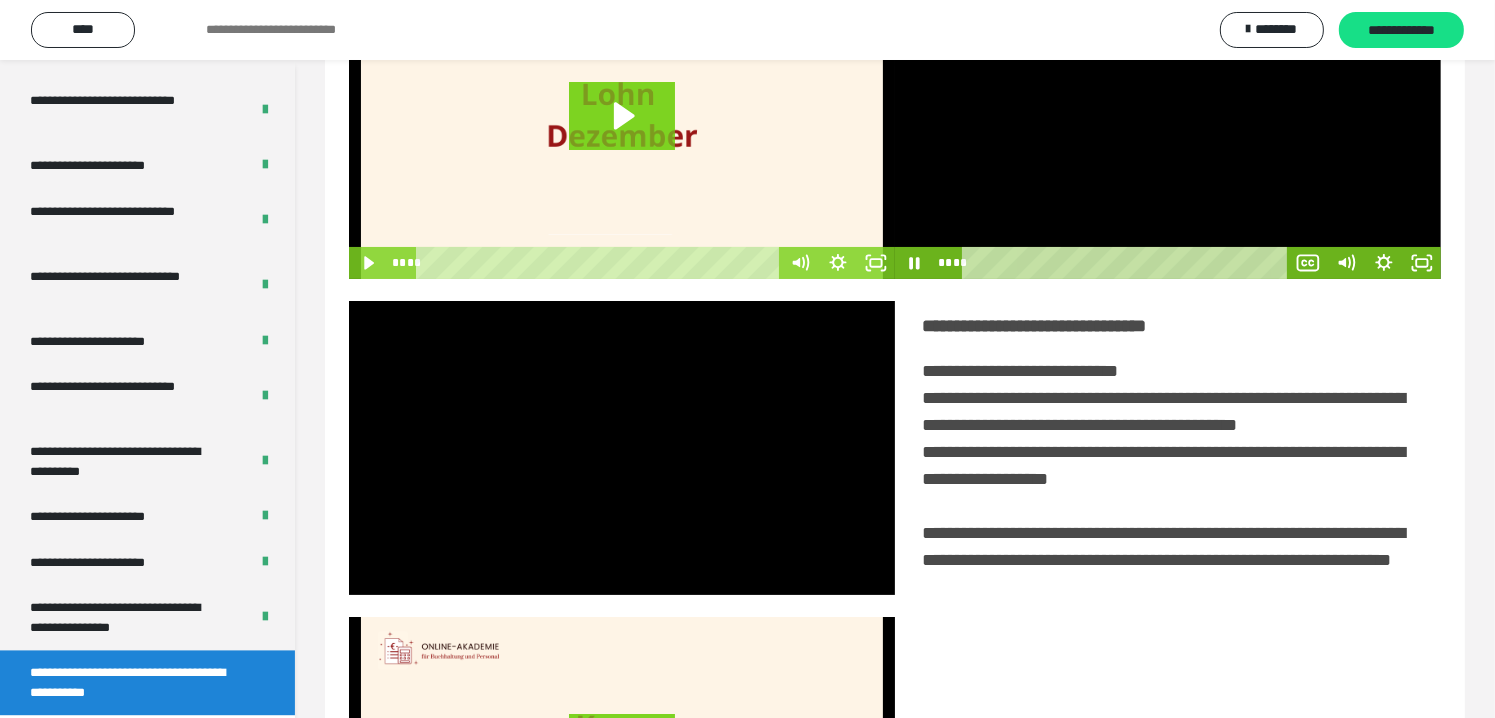 click at bounding box center (1168, 132) 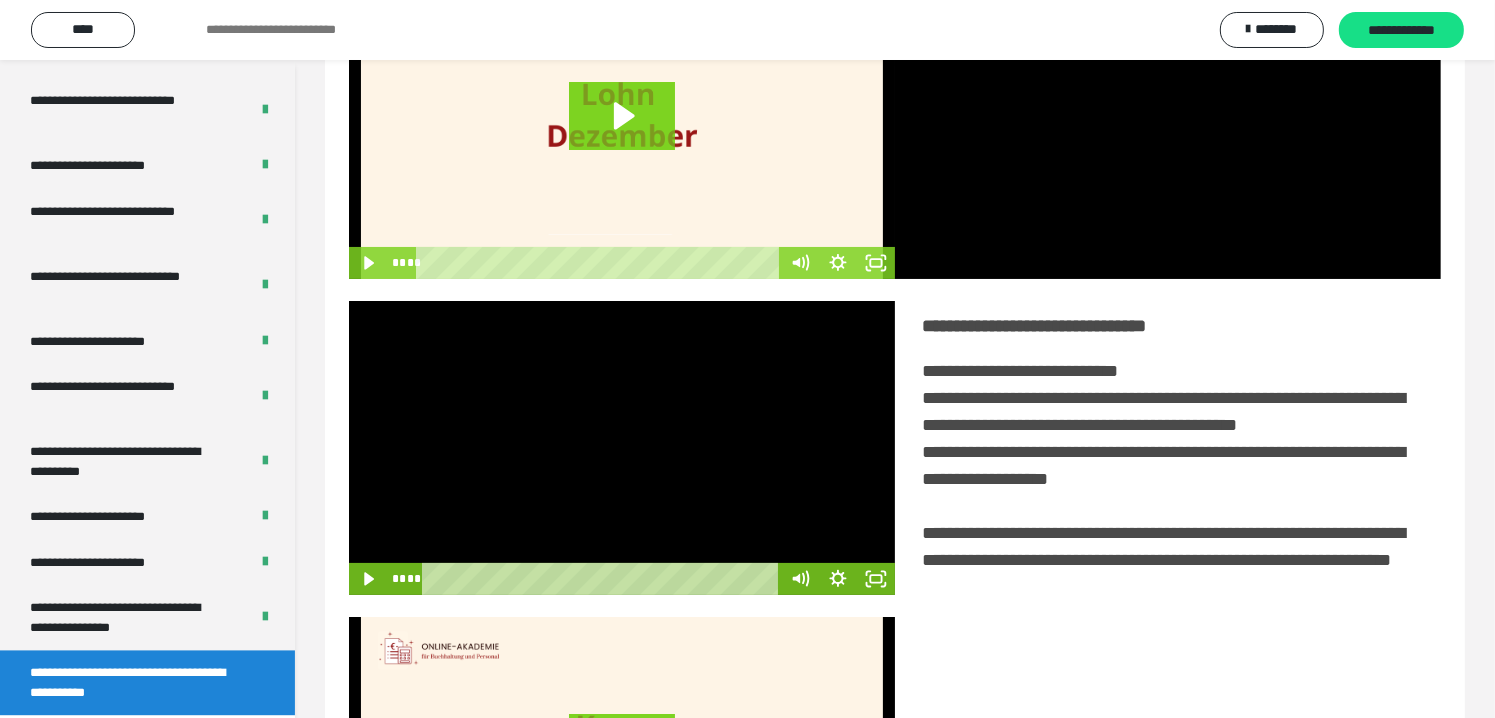 click at bounding box center [622, 448] 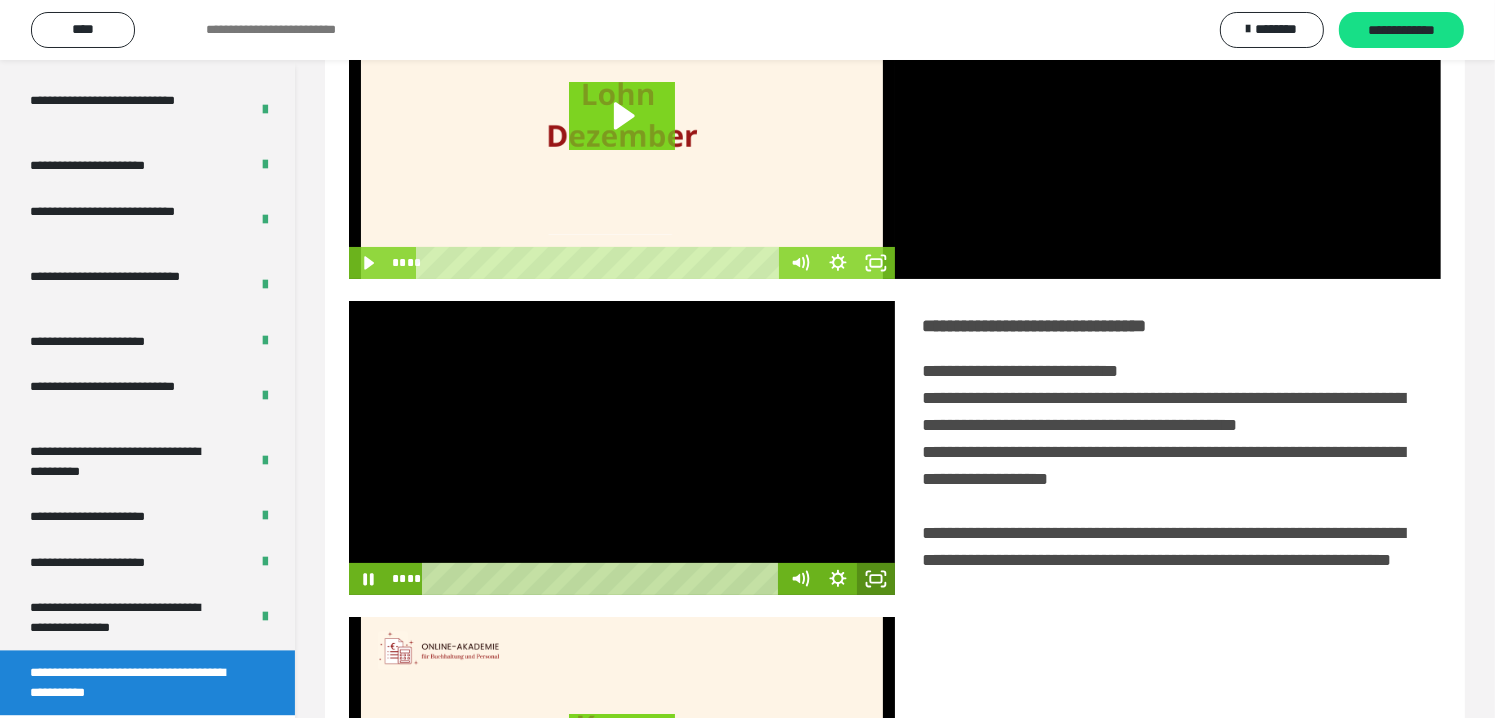click 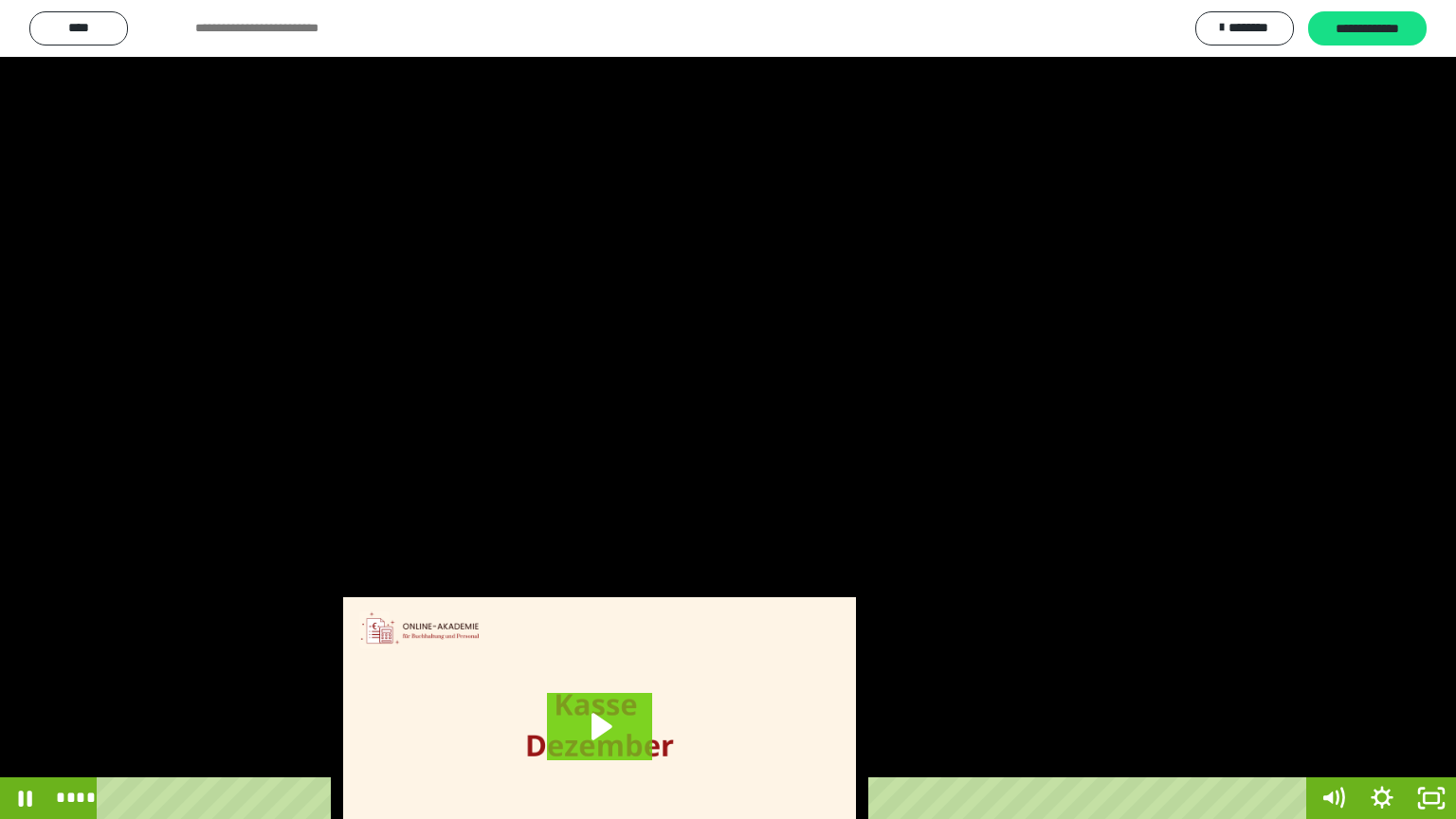 click at bounding box center [728, 410] 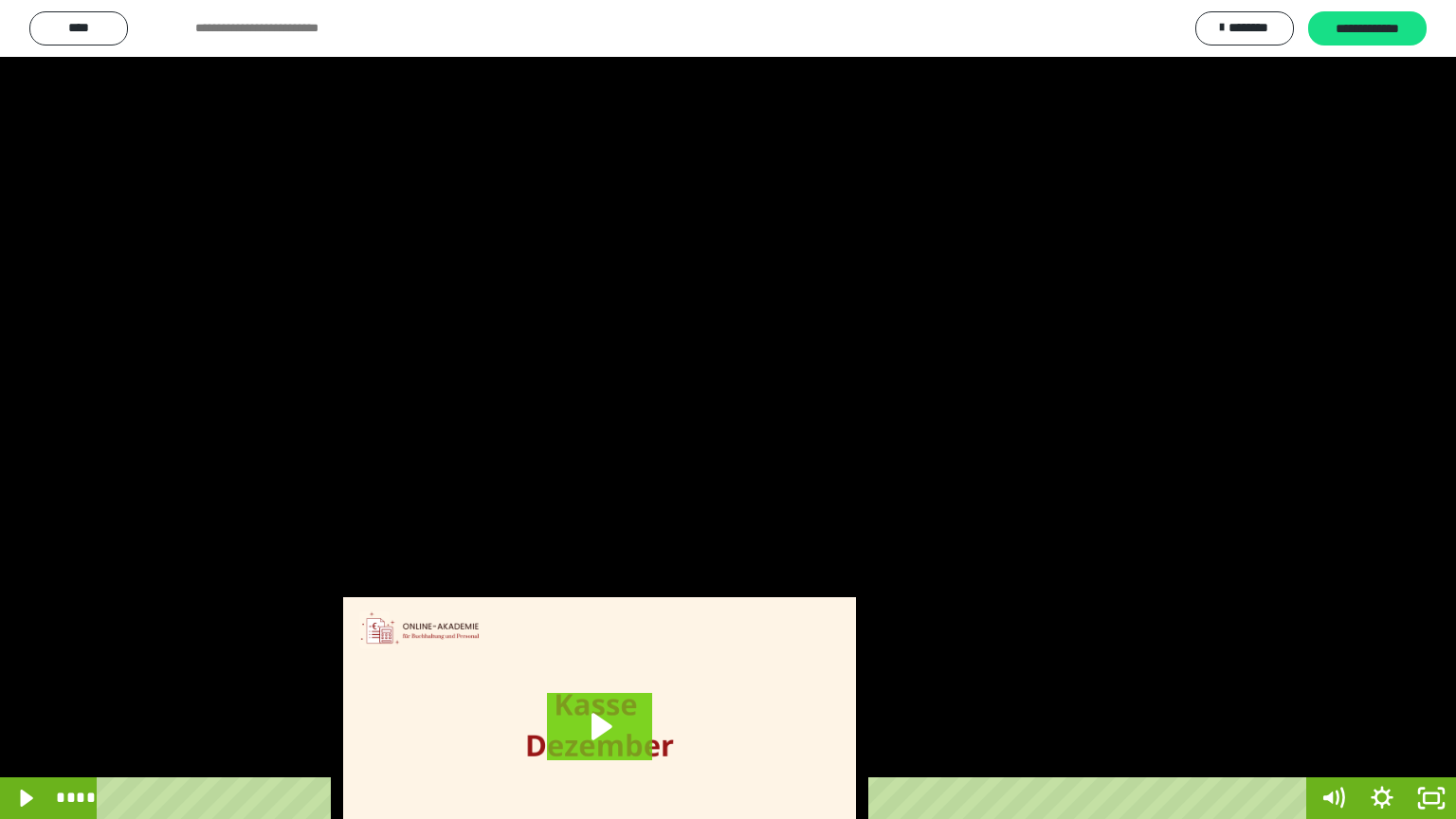 click at bounding box center [728, 410] 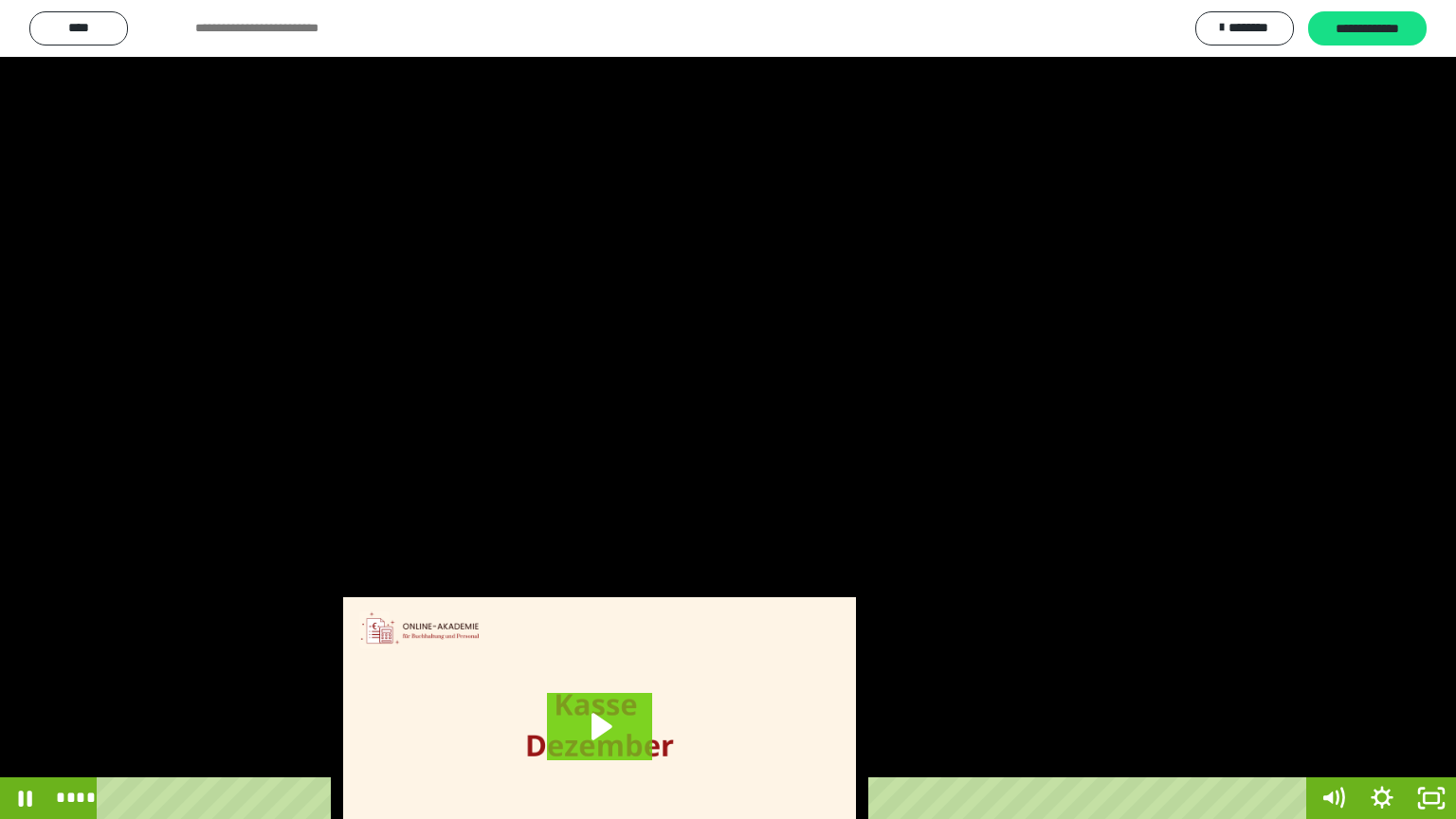 click at bounding box center [728, 410] 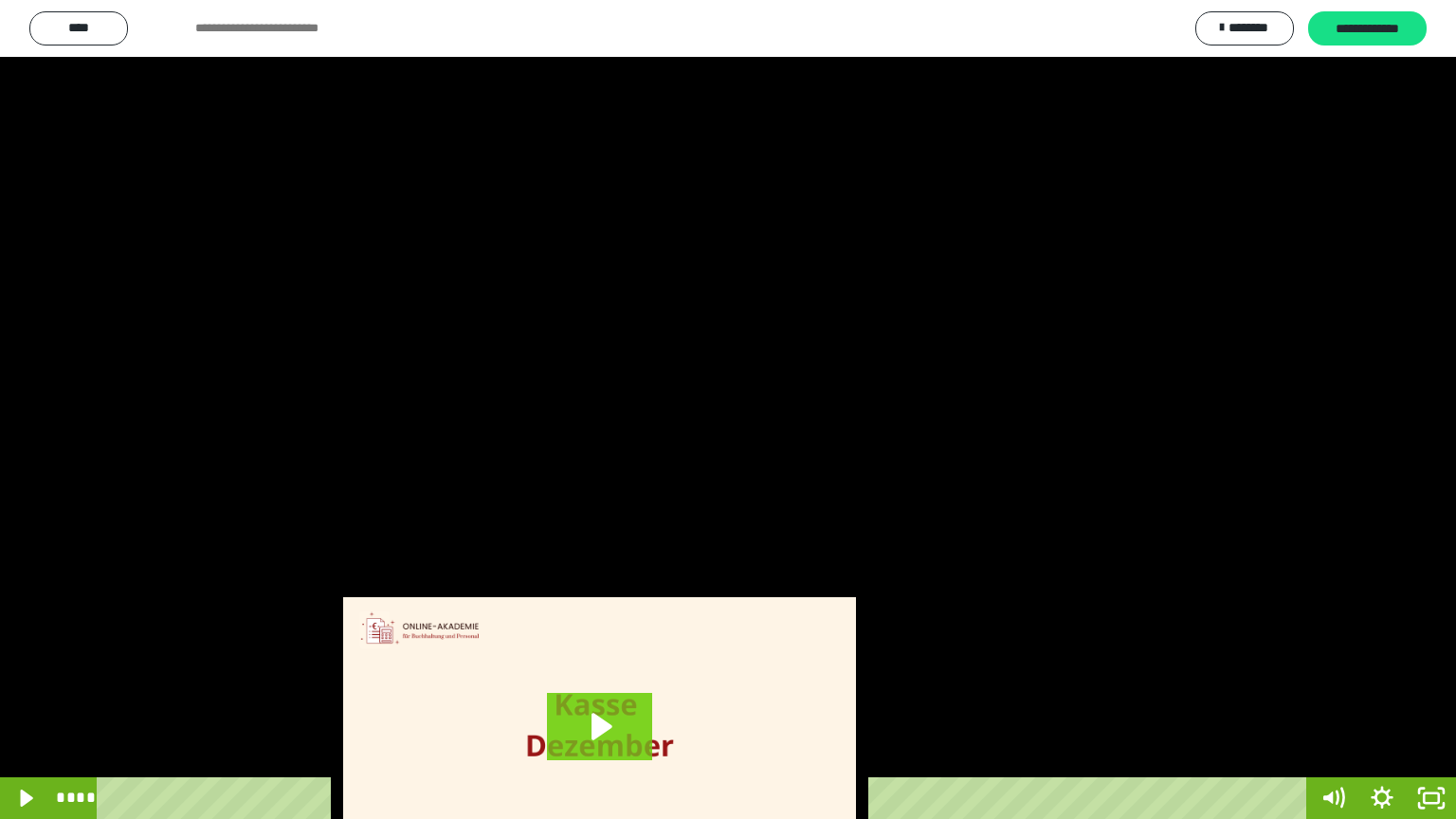 click at bounding box center (728, 410) 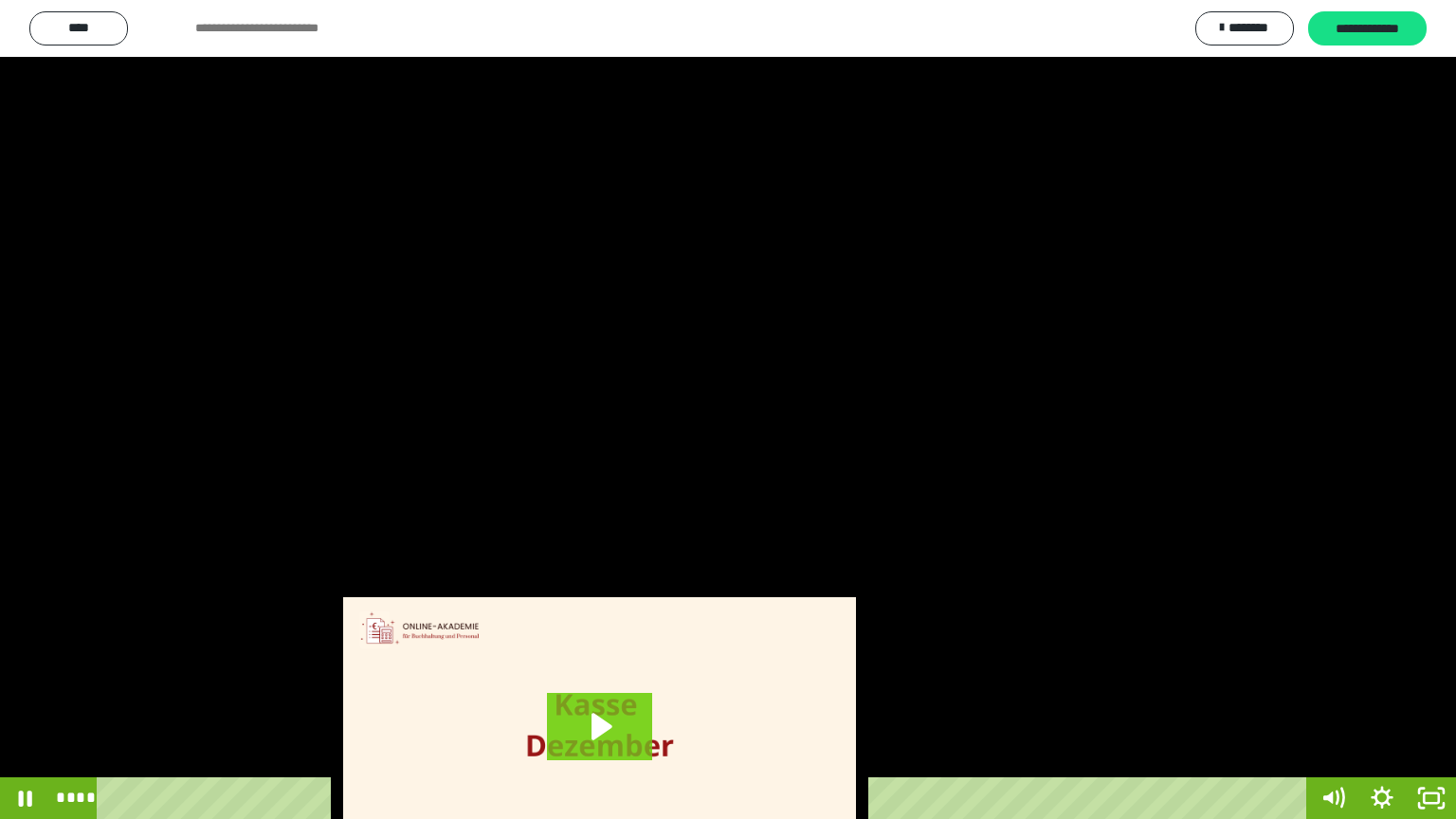 click at bounding box center (728, 410) 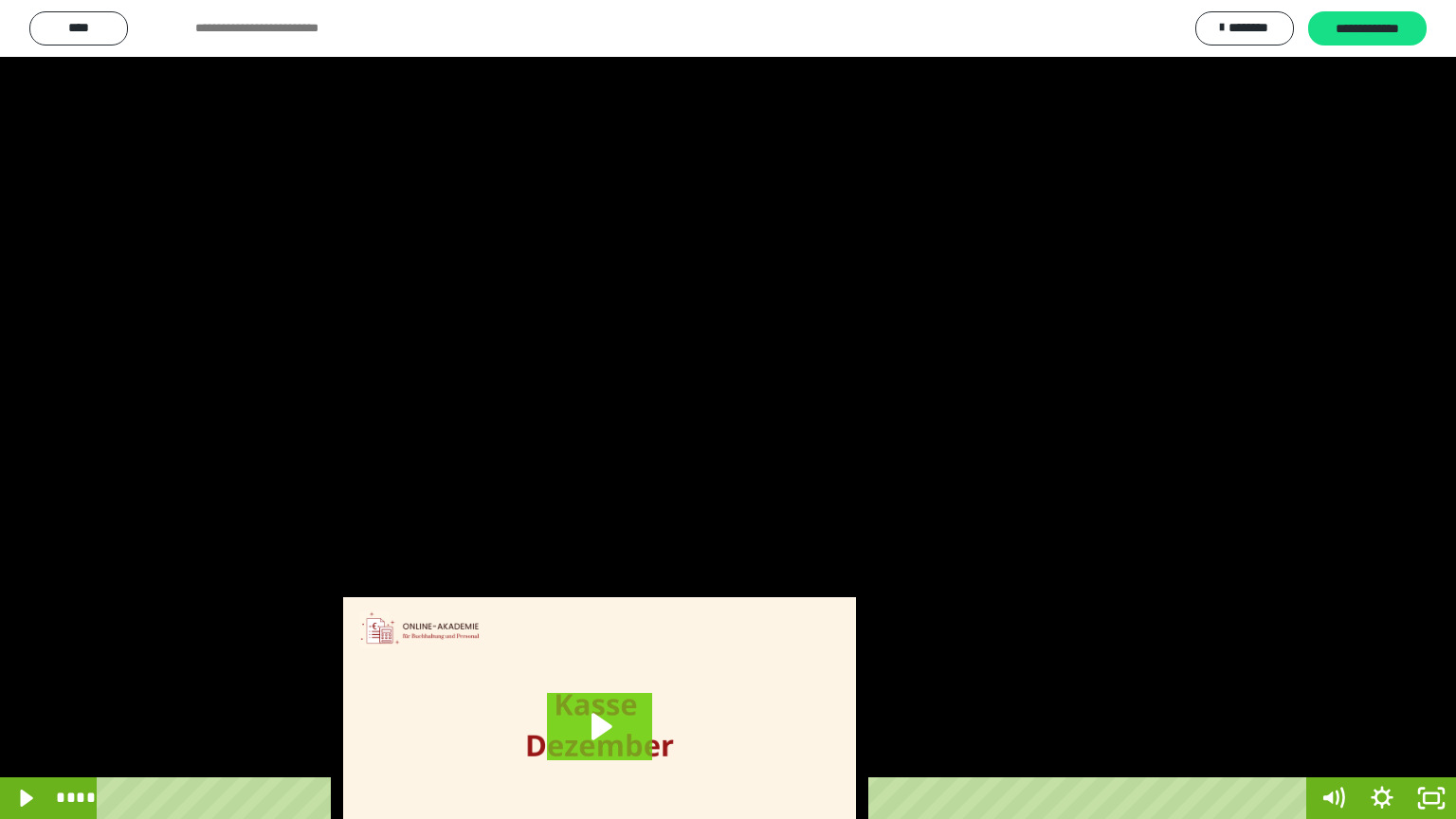 click at bounding box center [728, 410] 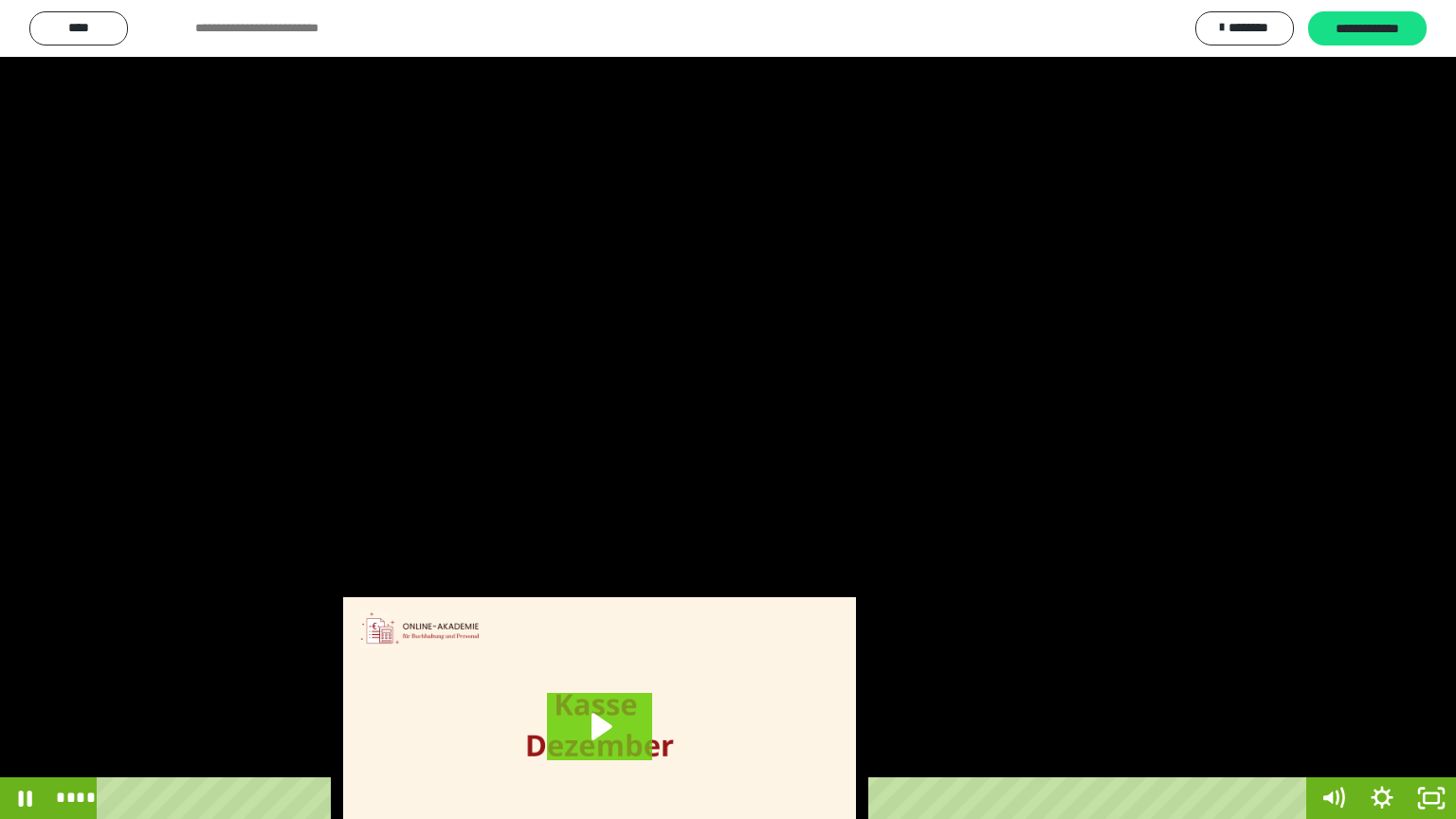 click at bounding box center [728, 410] 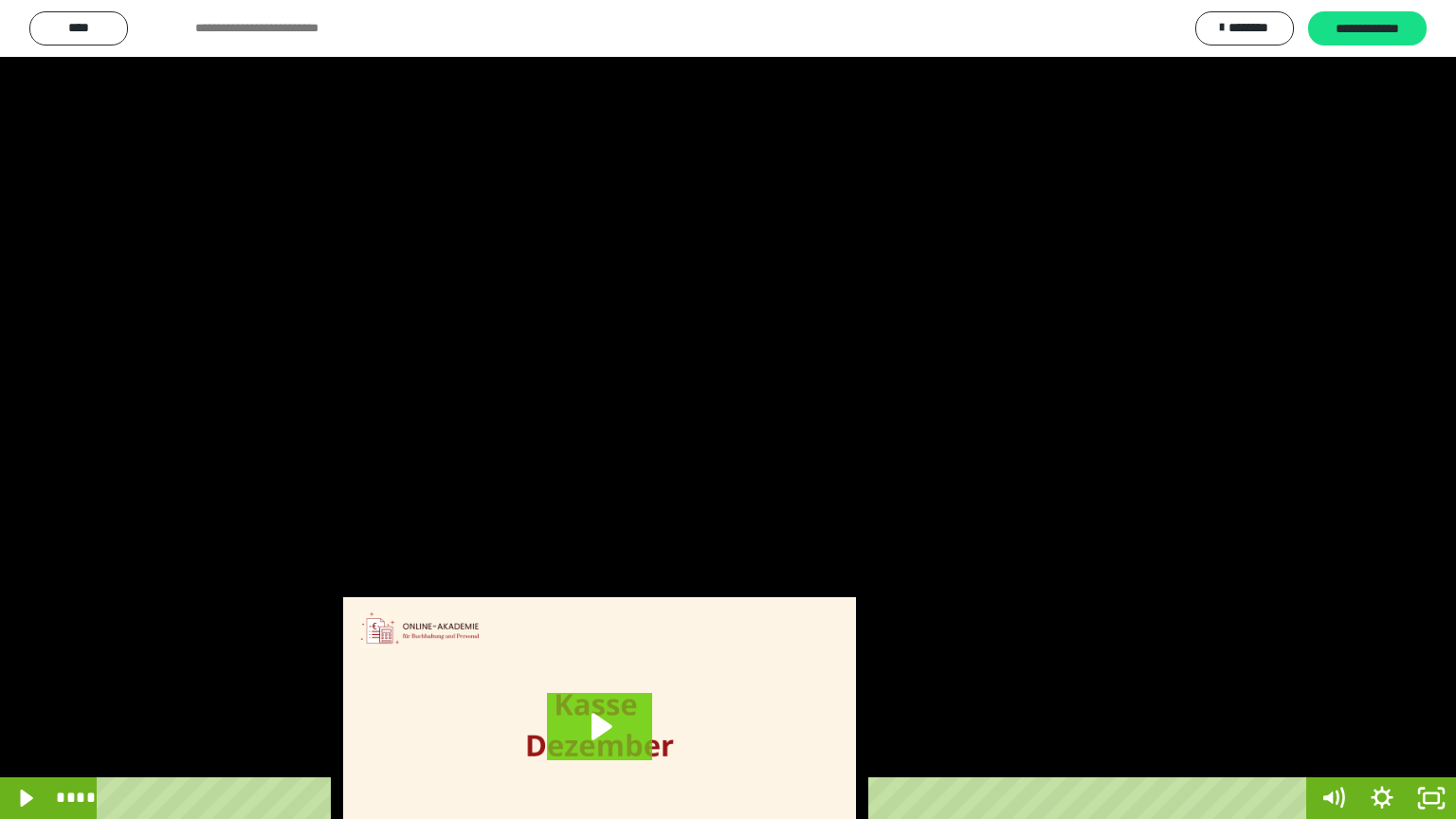 click at bounding box center [728, 410] 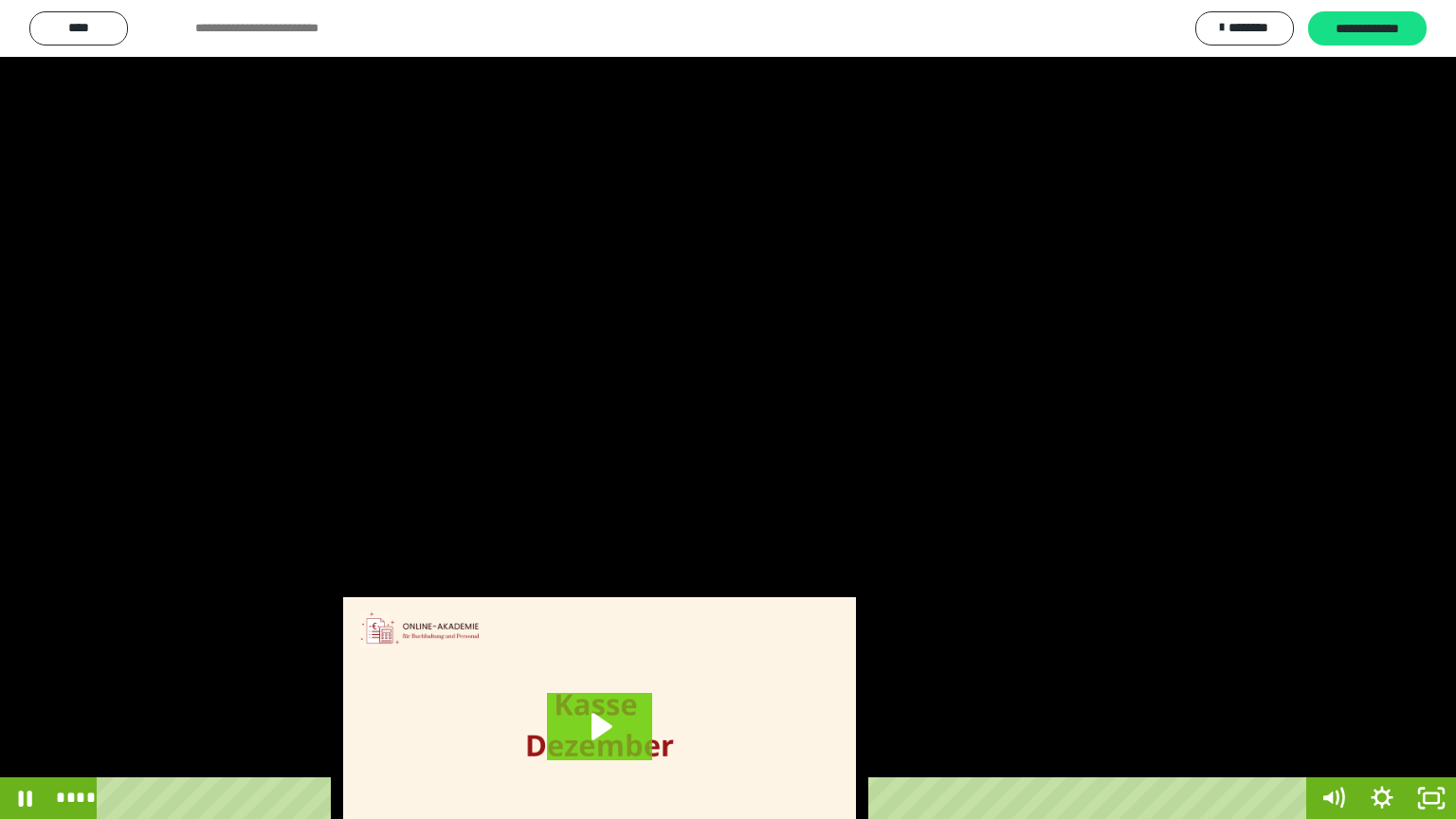 click at bounding box center [728, 410] 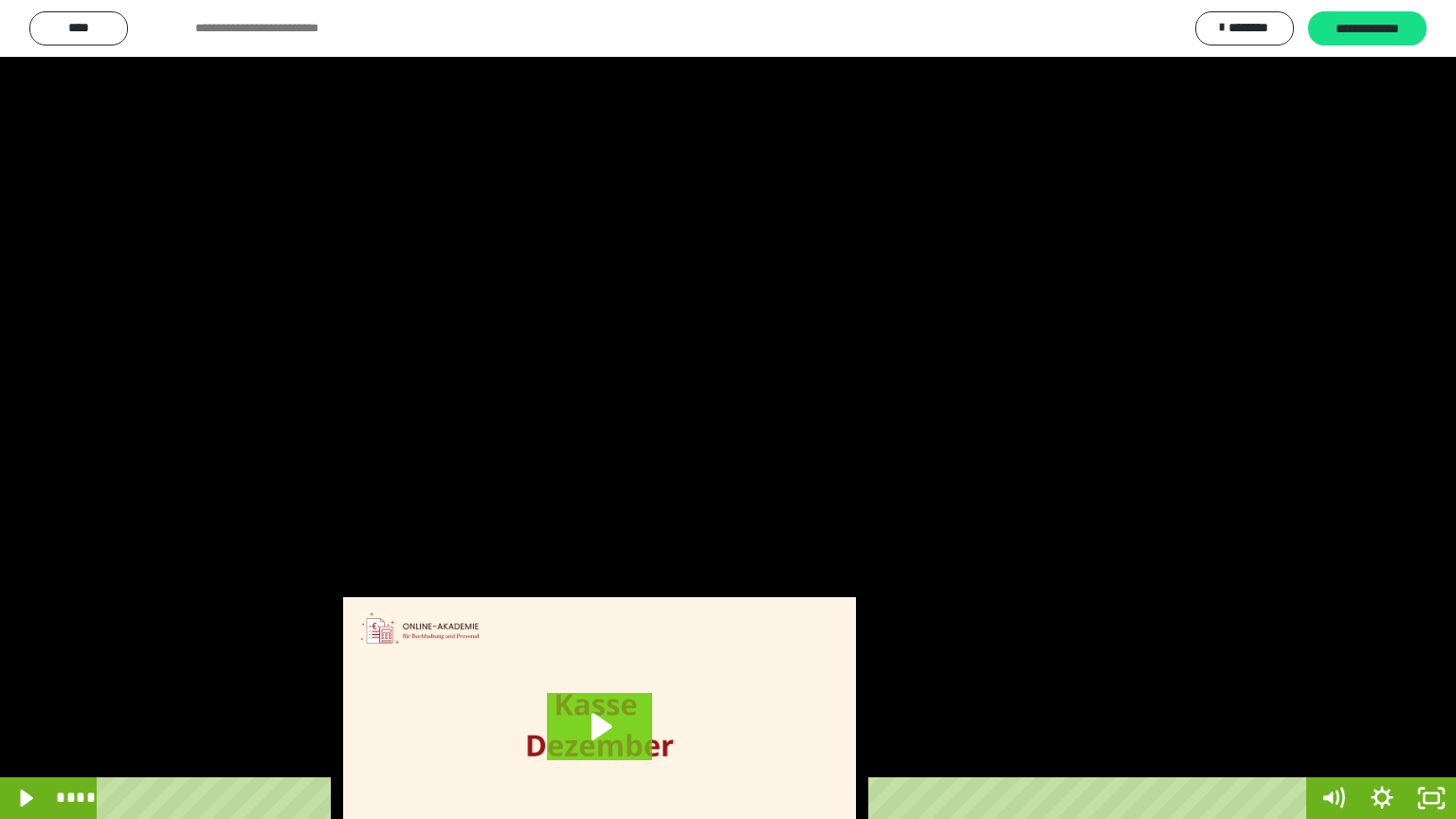 click at bounding box center (728, 410) 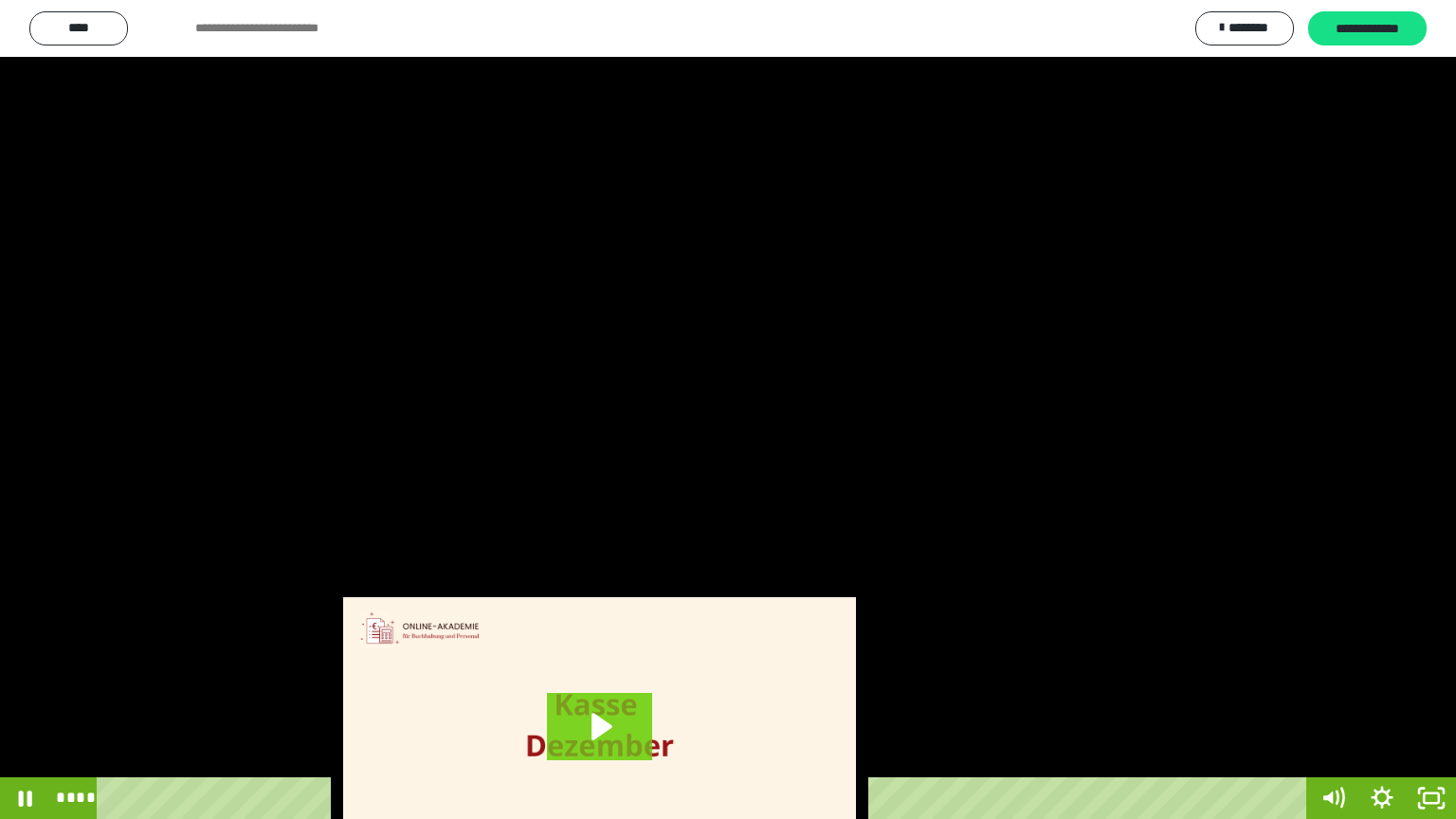 click at bounding box center (728, 410) 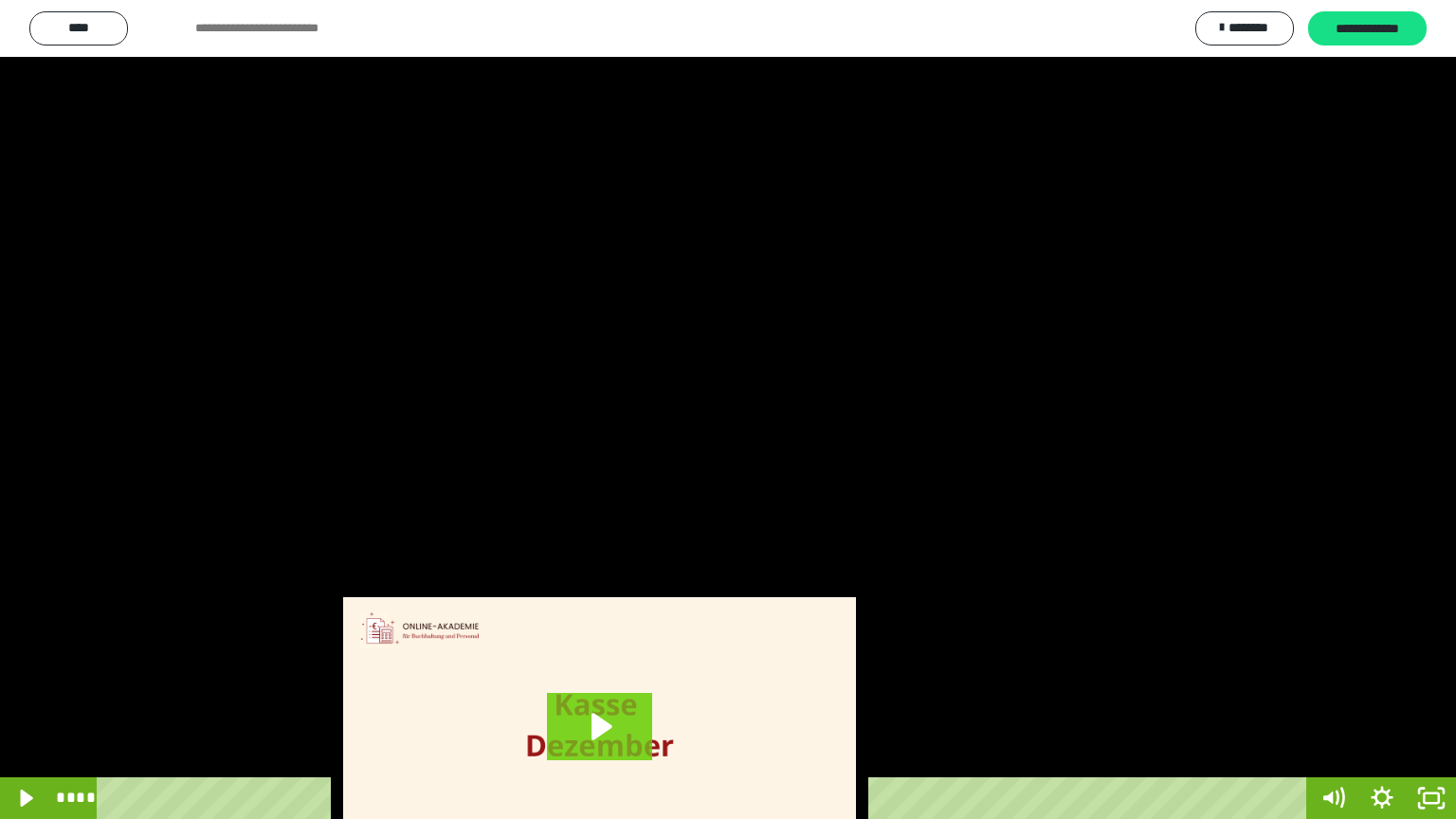 click at bounding box center [728, 410] 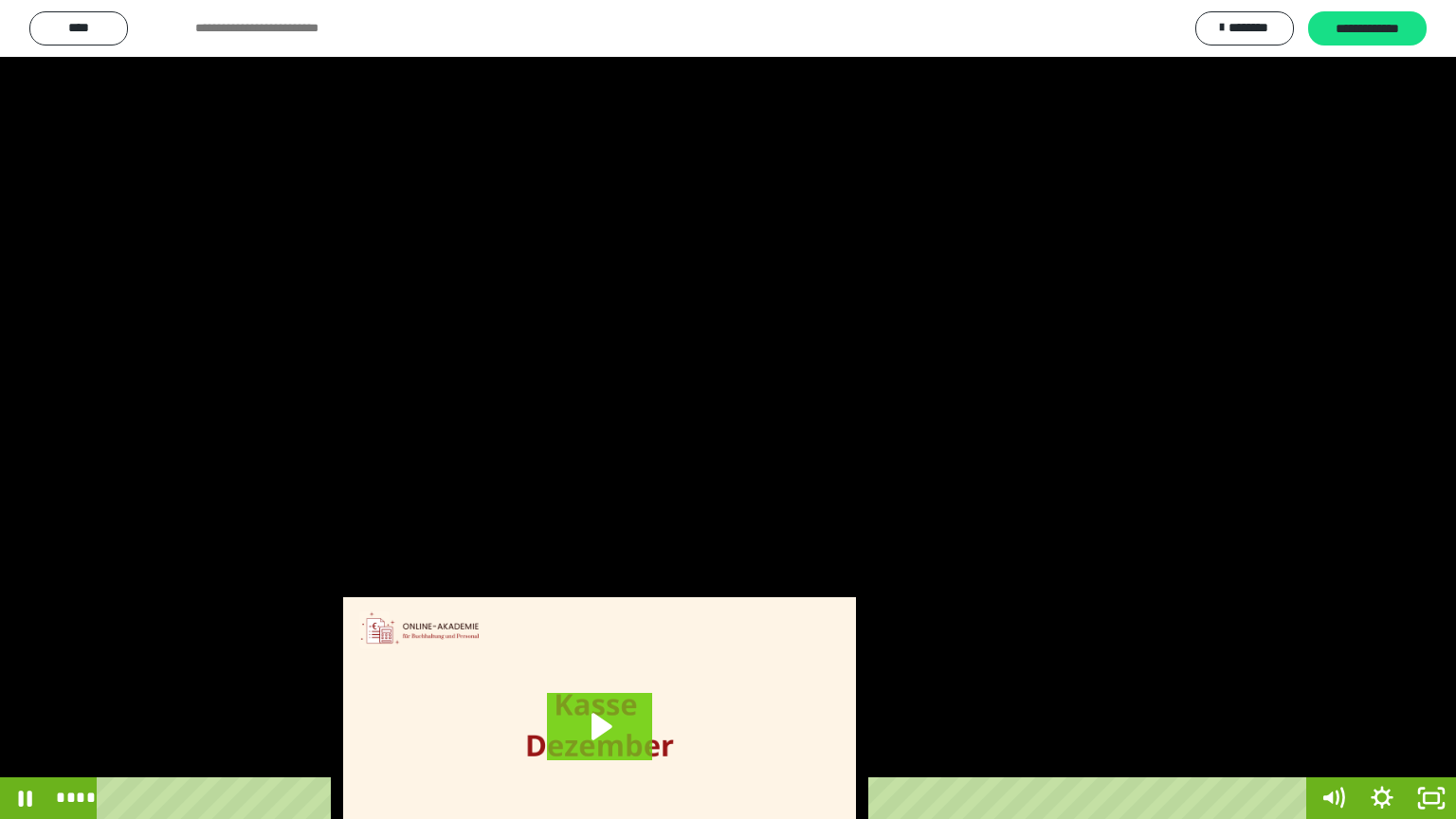 click at bounding box center (728, 410) 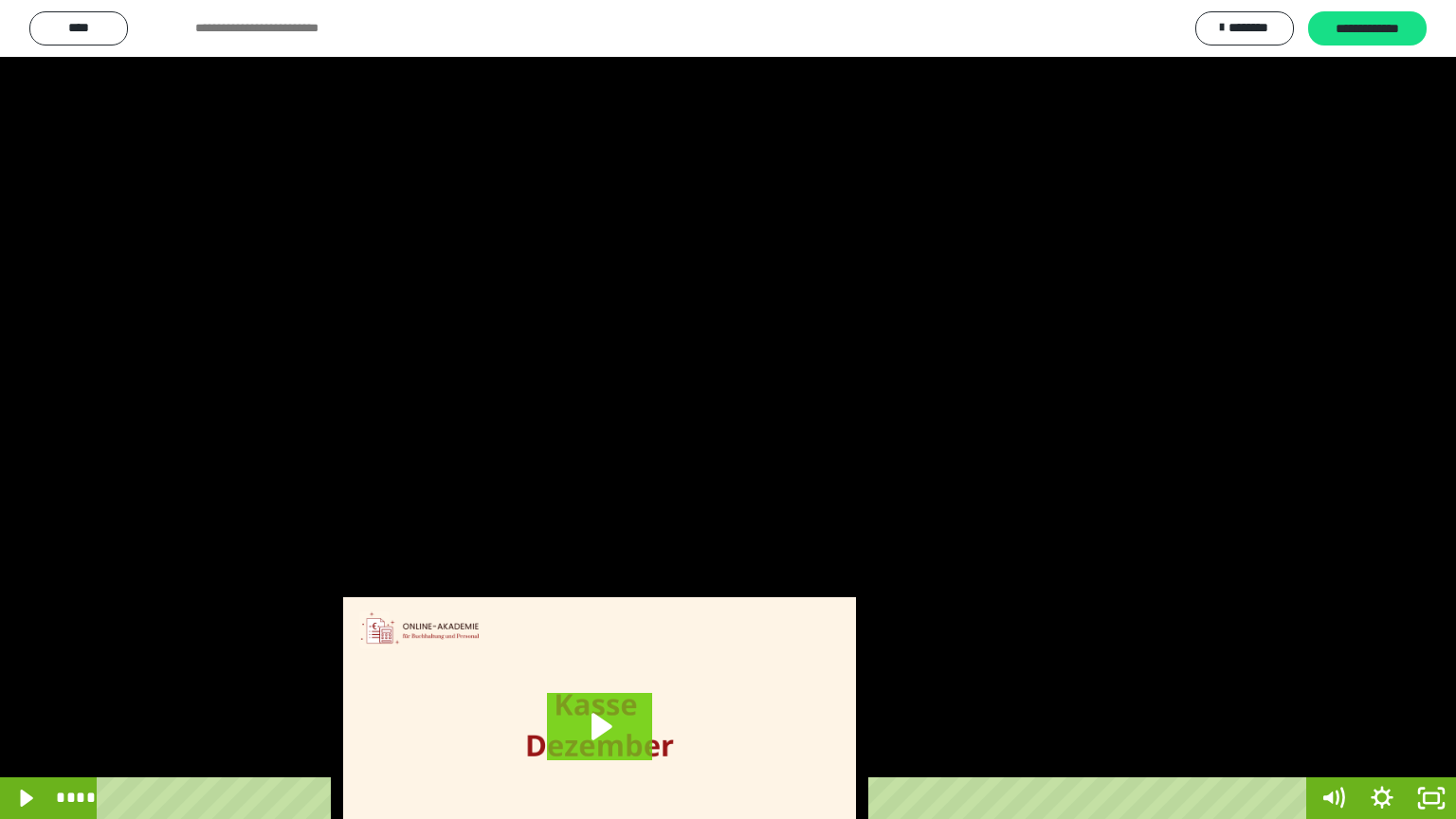 click at bounding box center (728, 410) 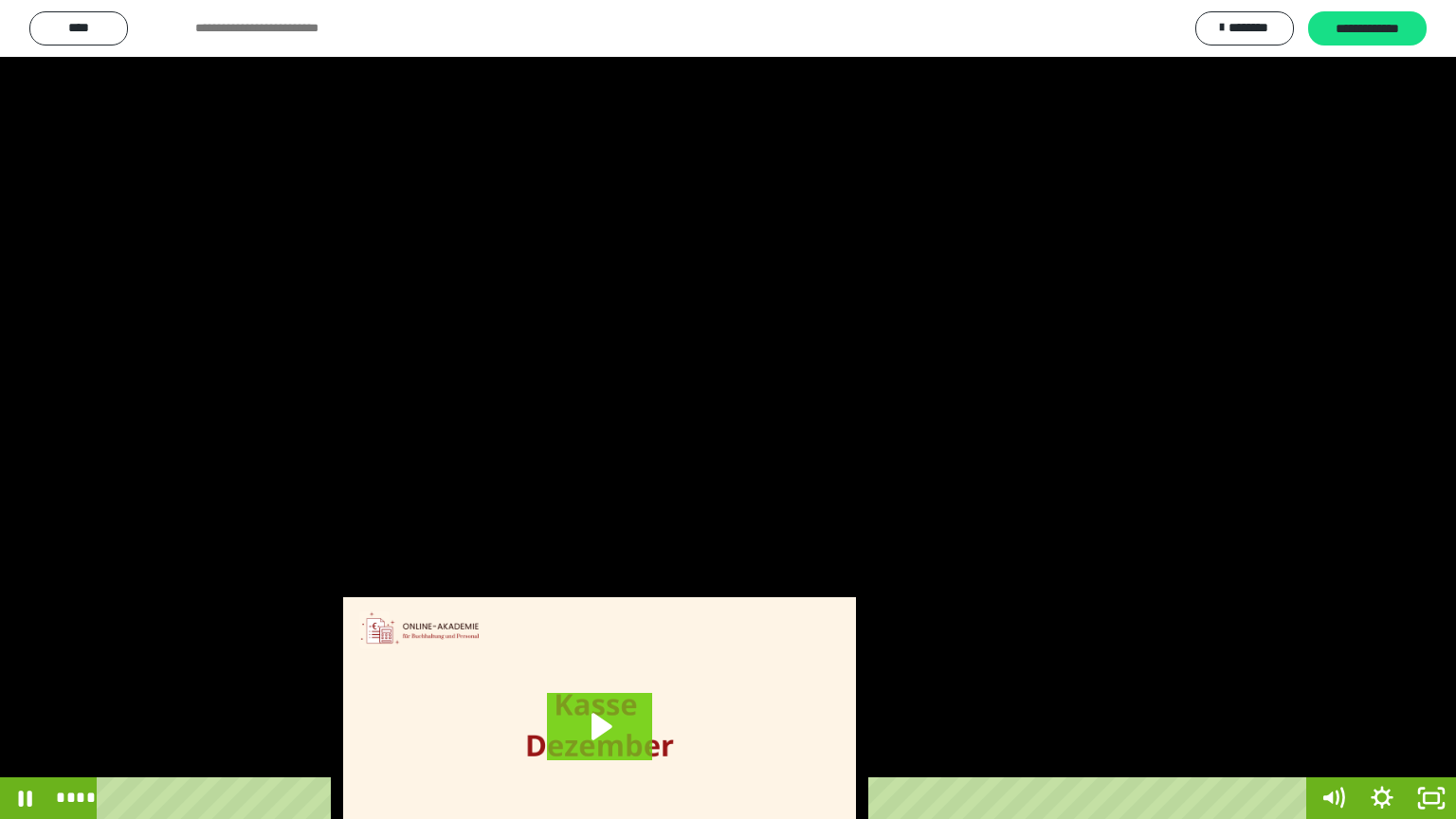click at bounding box center [728, 410] 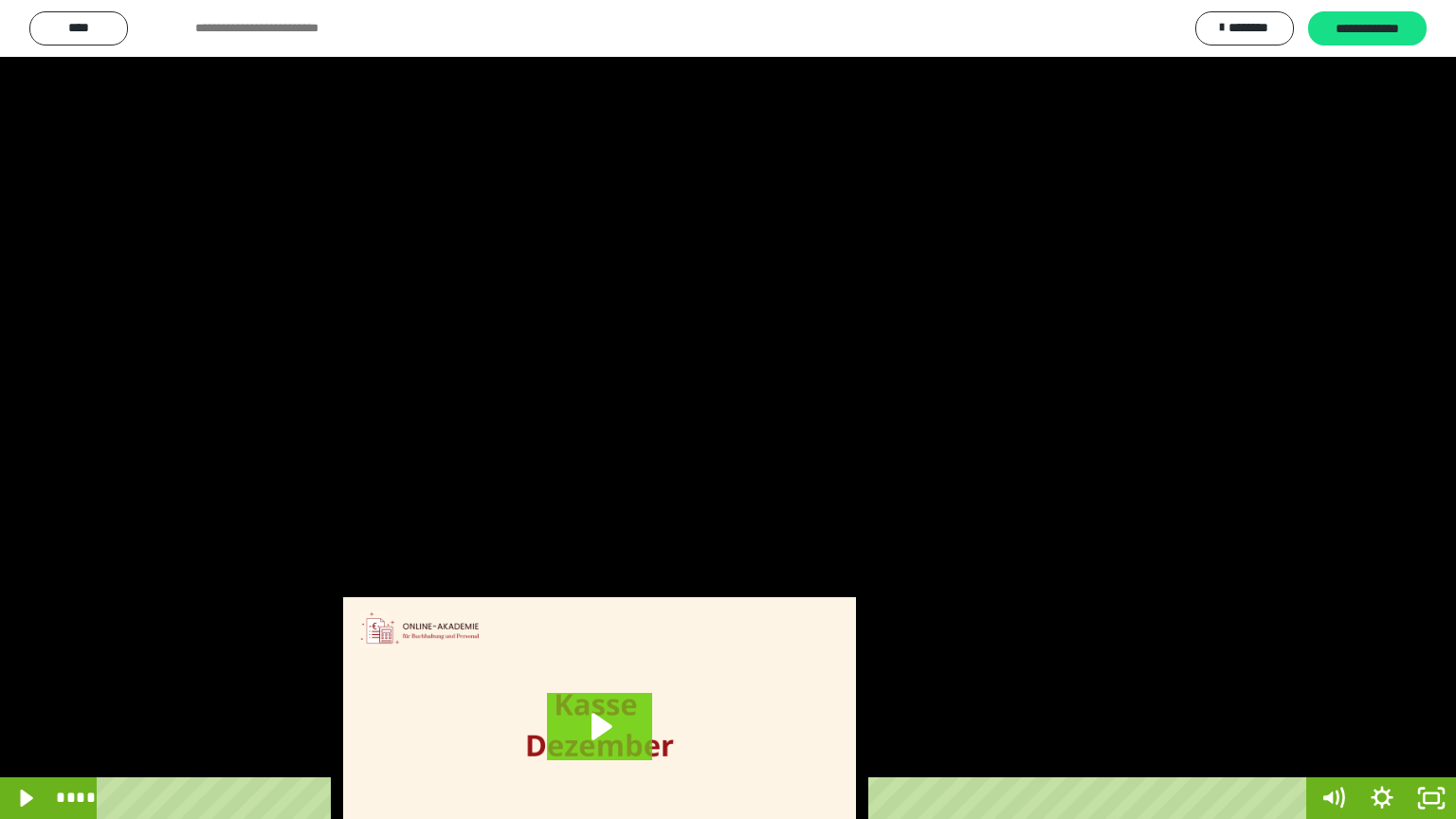 click at bounding box center (728, 410) 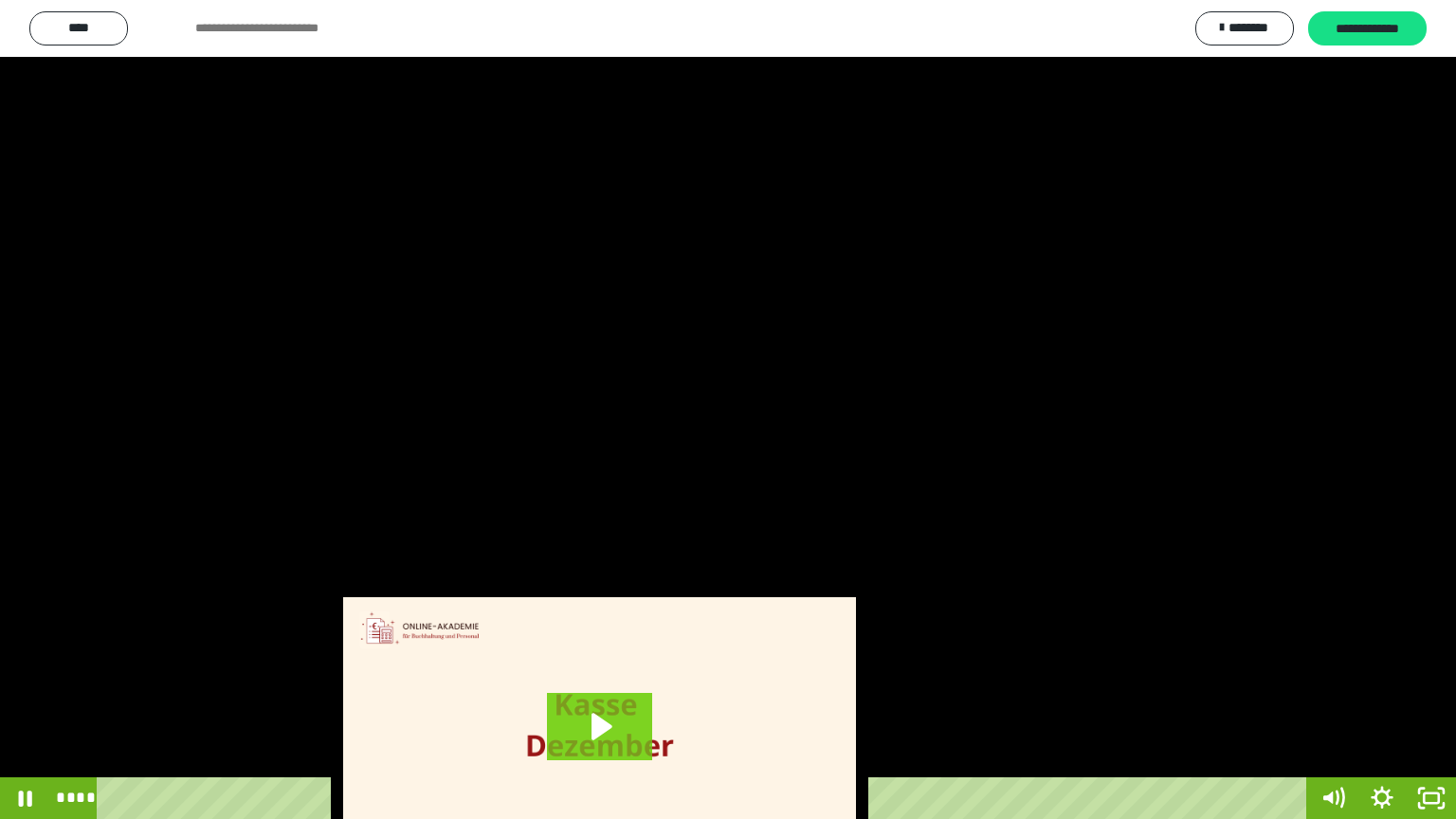 click at bounding box center (728, 410) 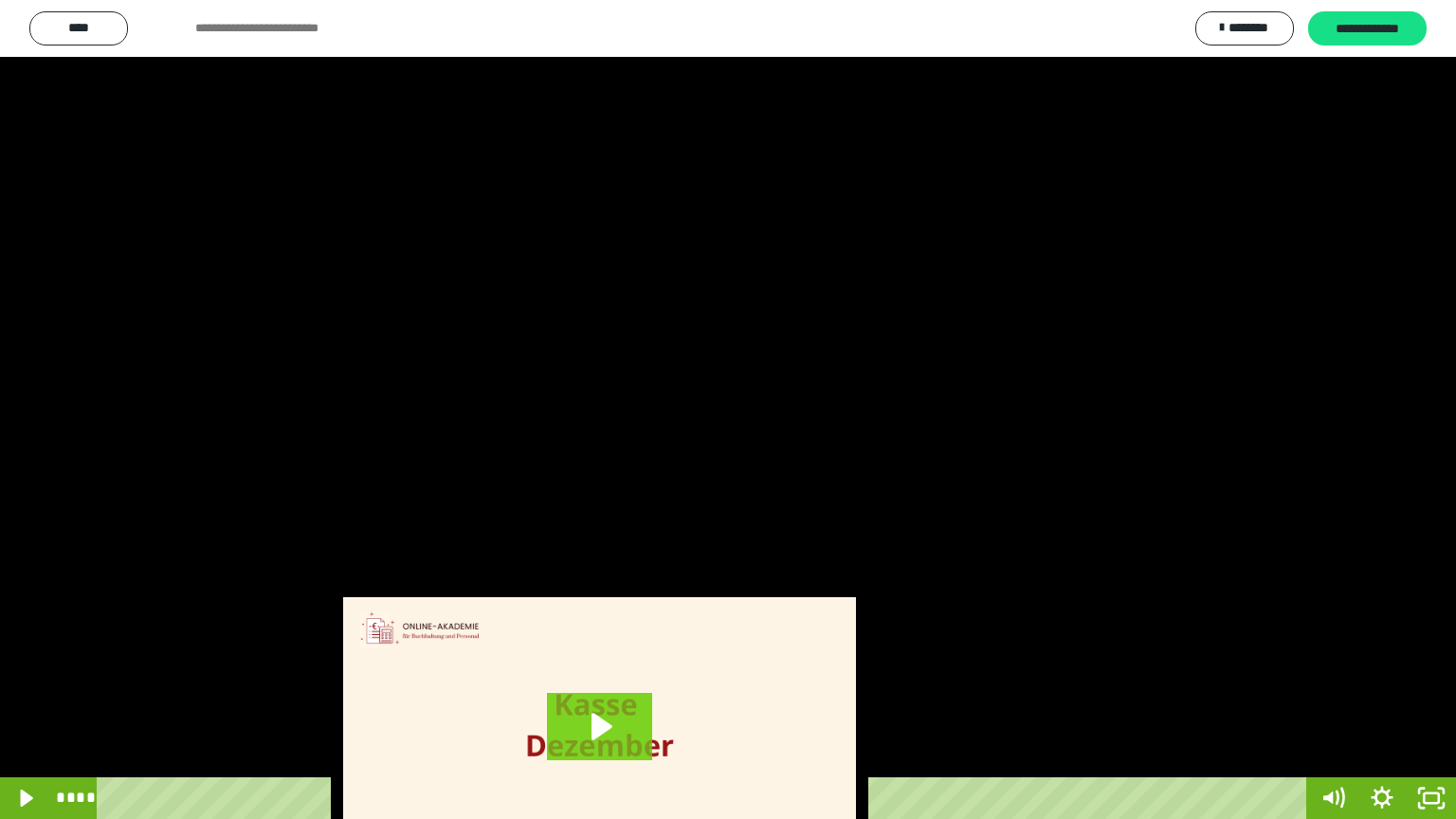 click at bounding box center (728, 410) 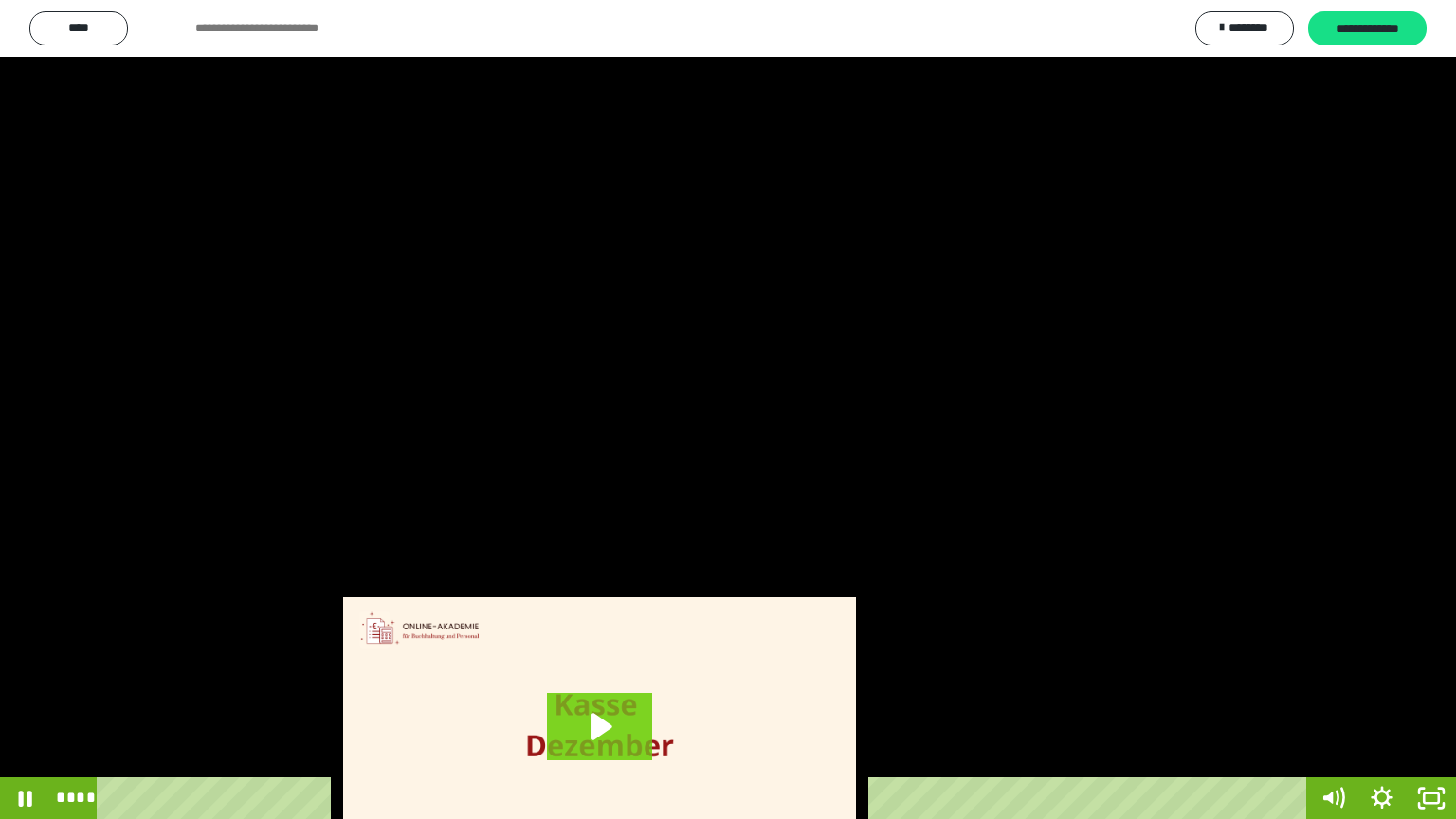 click at bounding box center (728, 410) 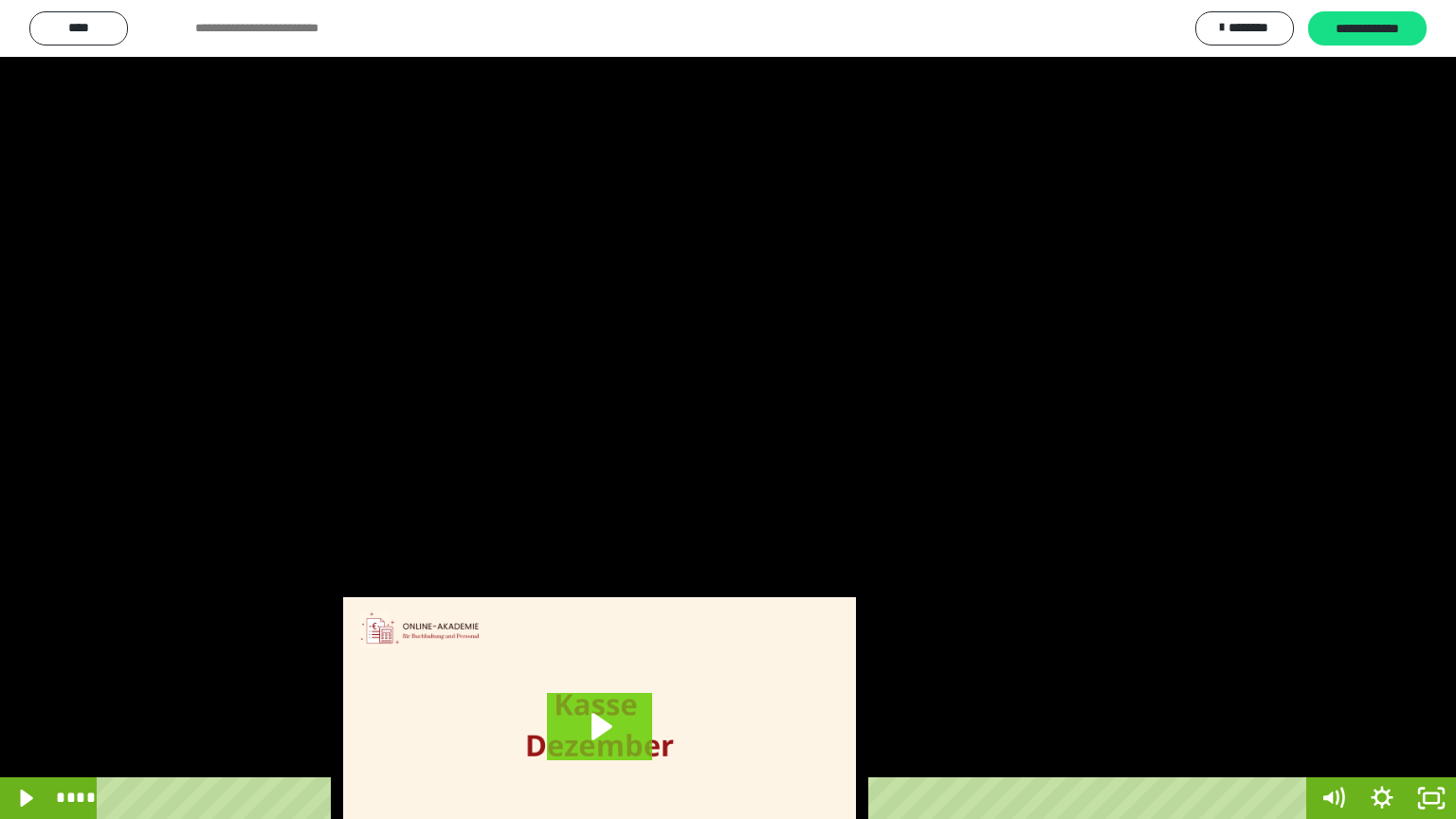 click at bounding box center (728, 410) 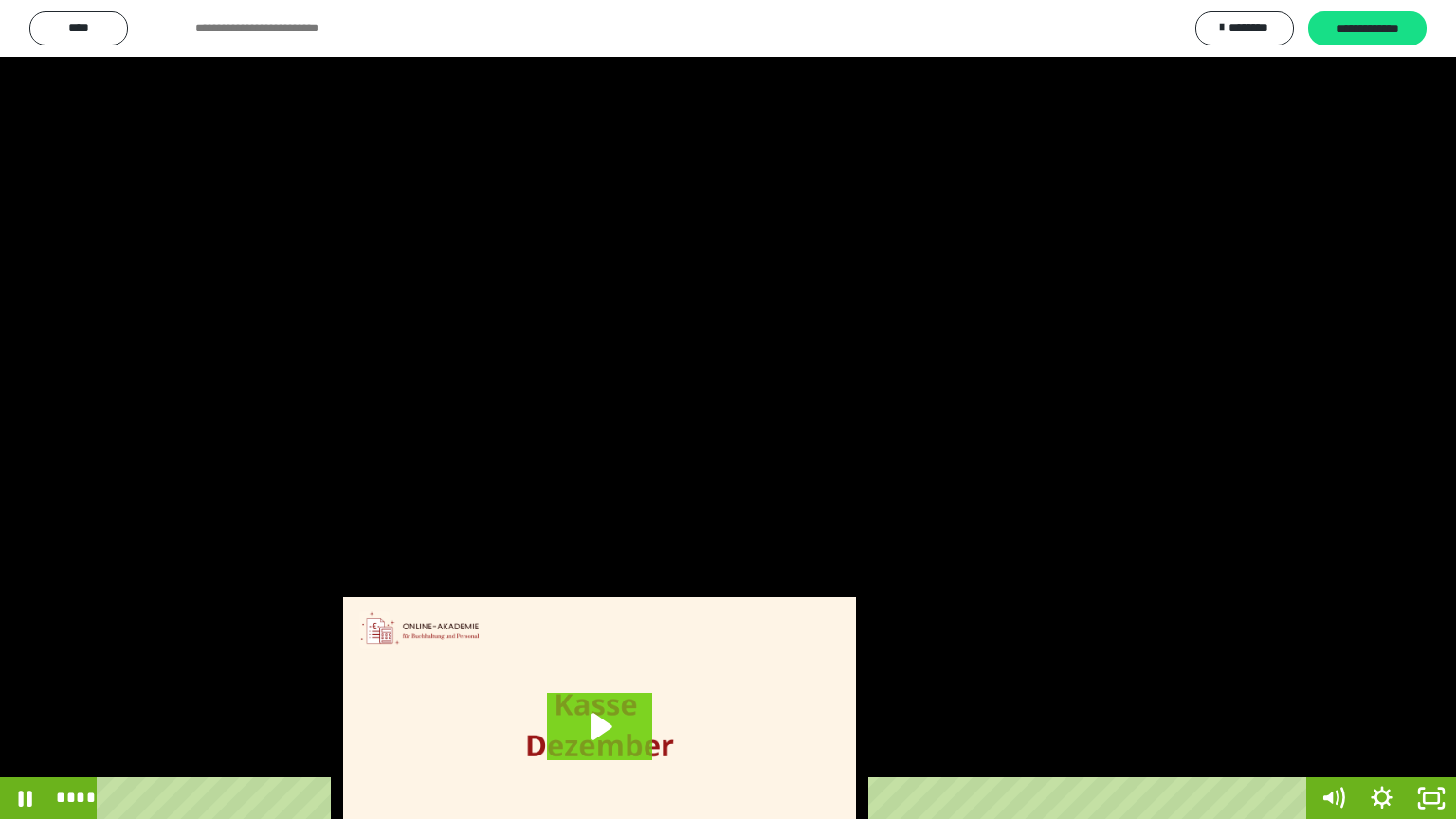 click at bounding box center [728, 410] 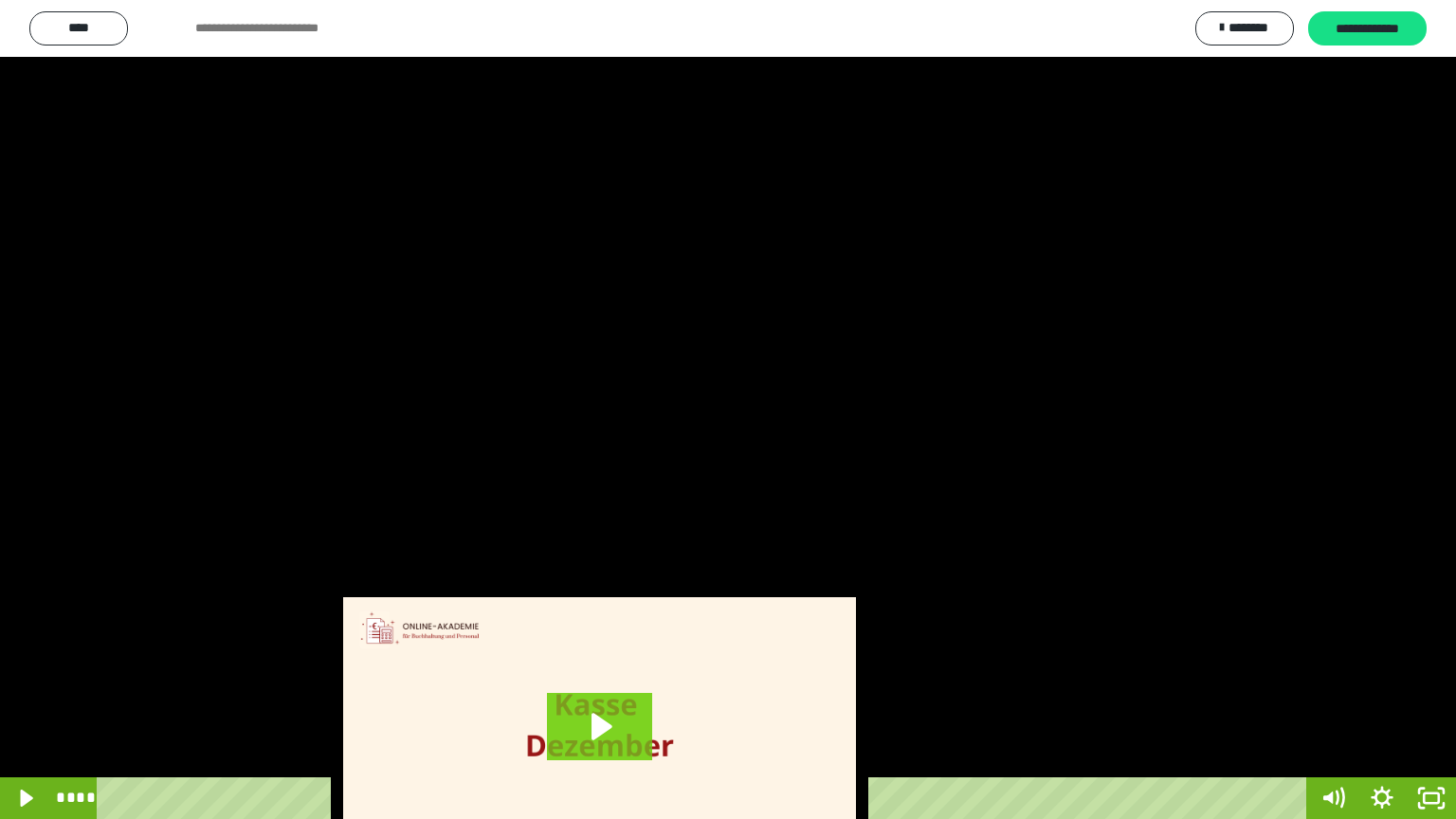 click at bounding box center [728, 410] 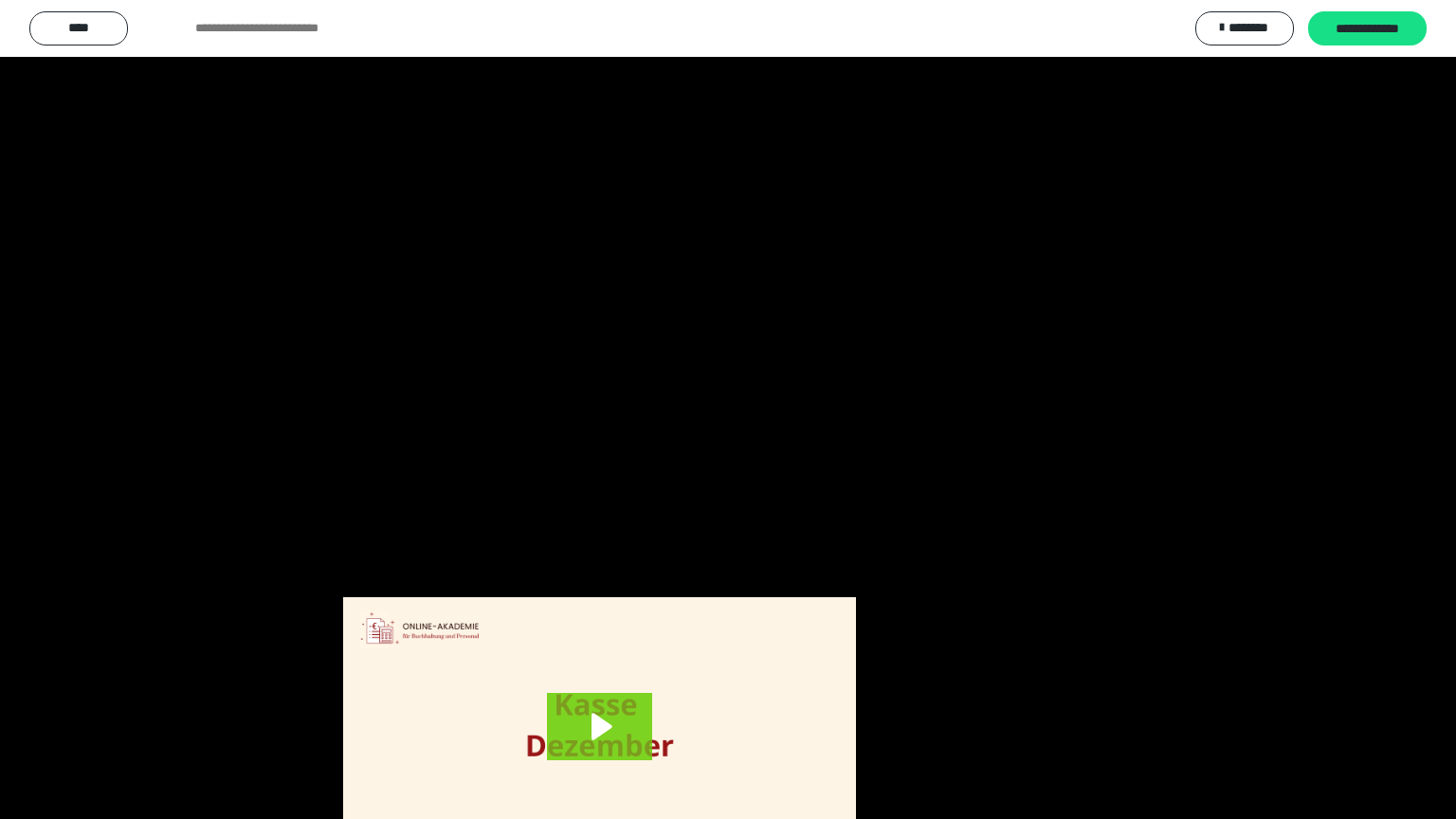 click at bounding box center [728, 410] 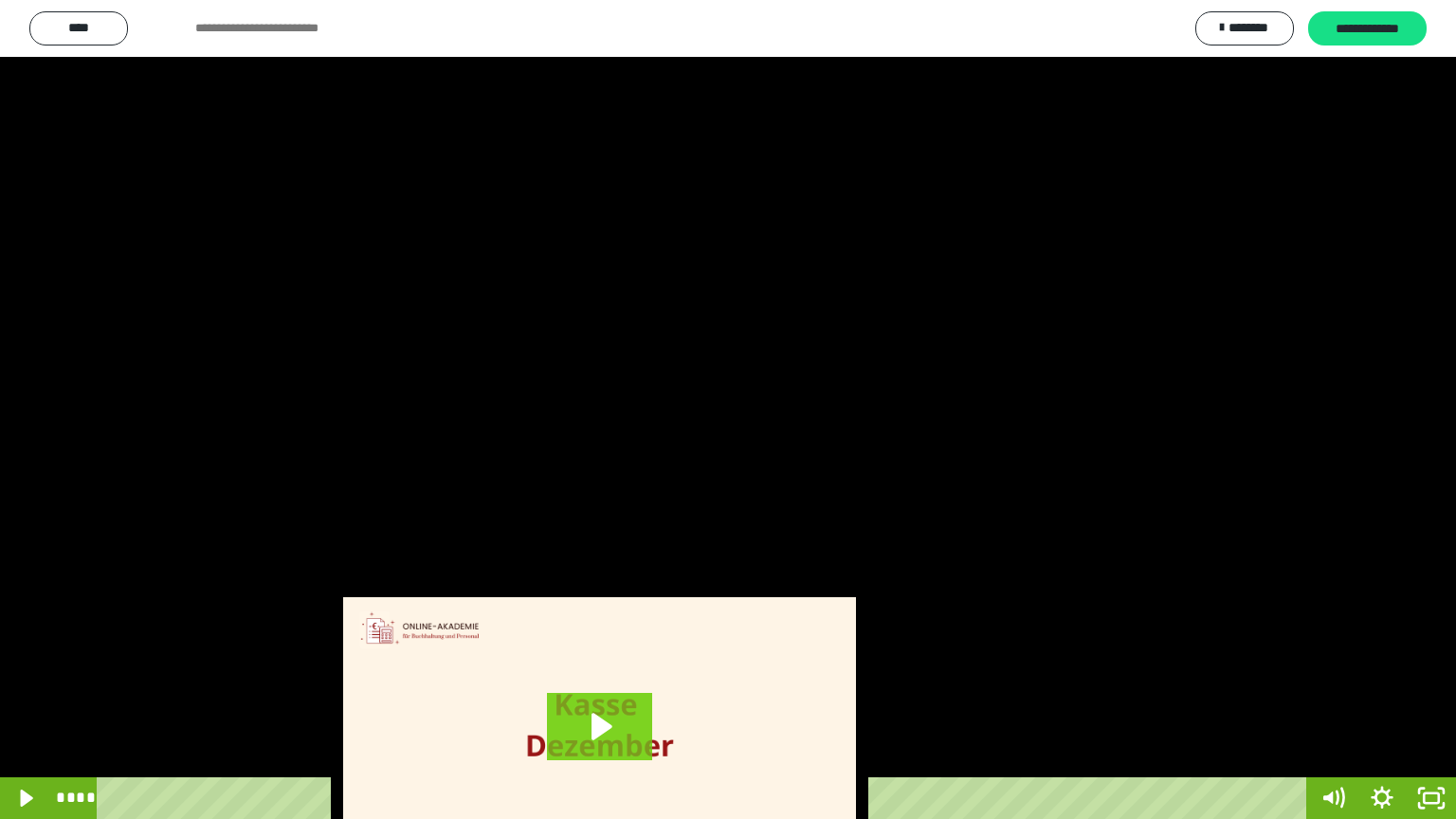 click at bounding box center [728, 410] 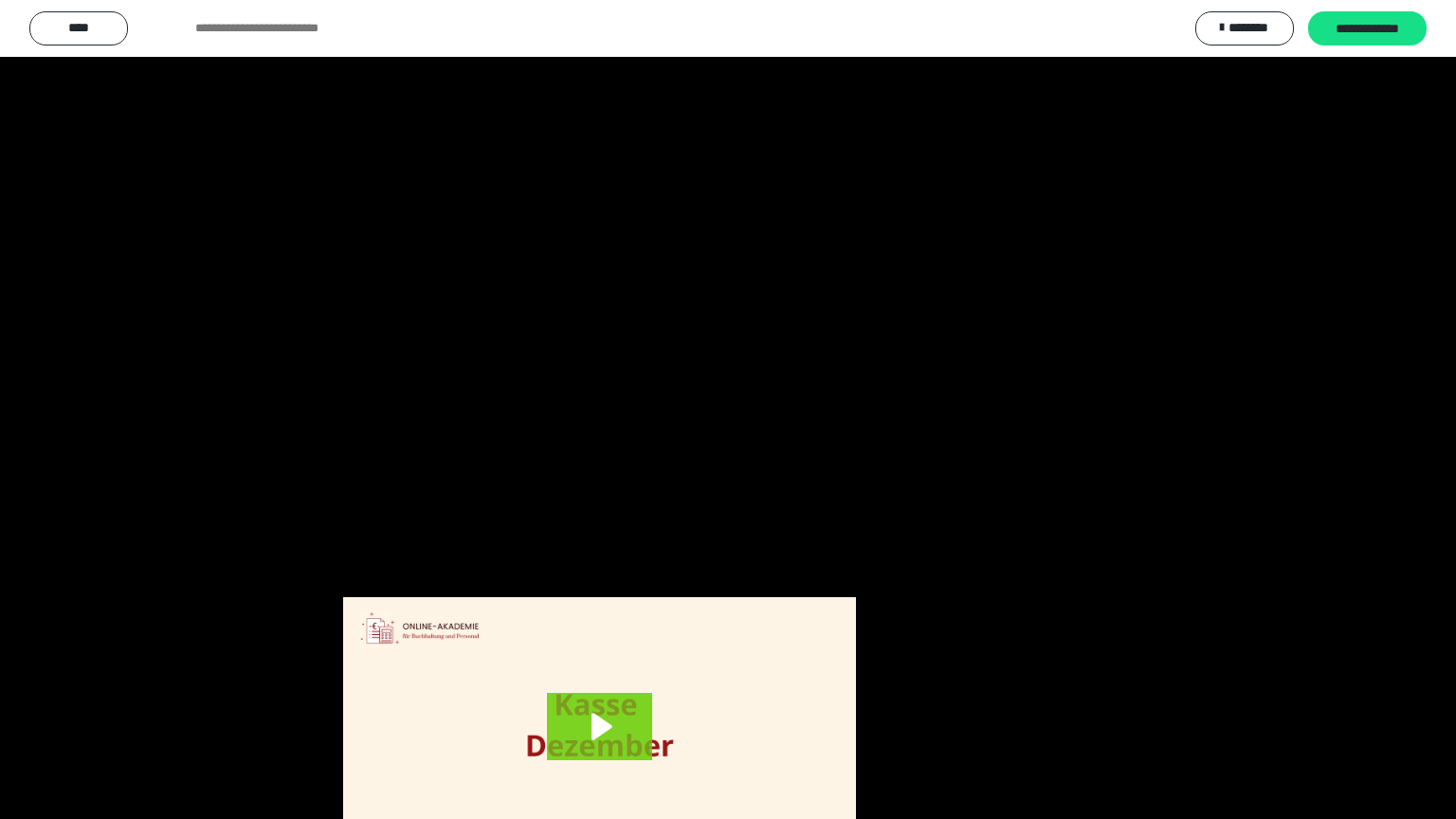 click at bounding box center (728, 410) 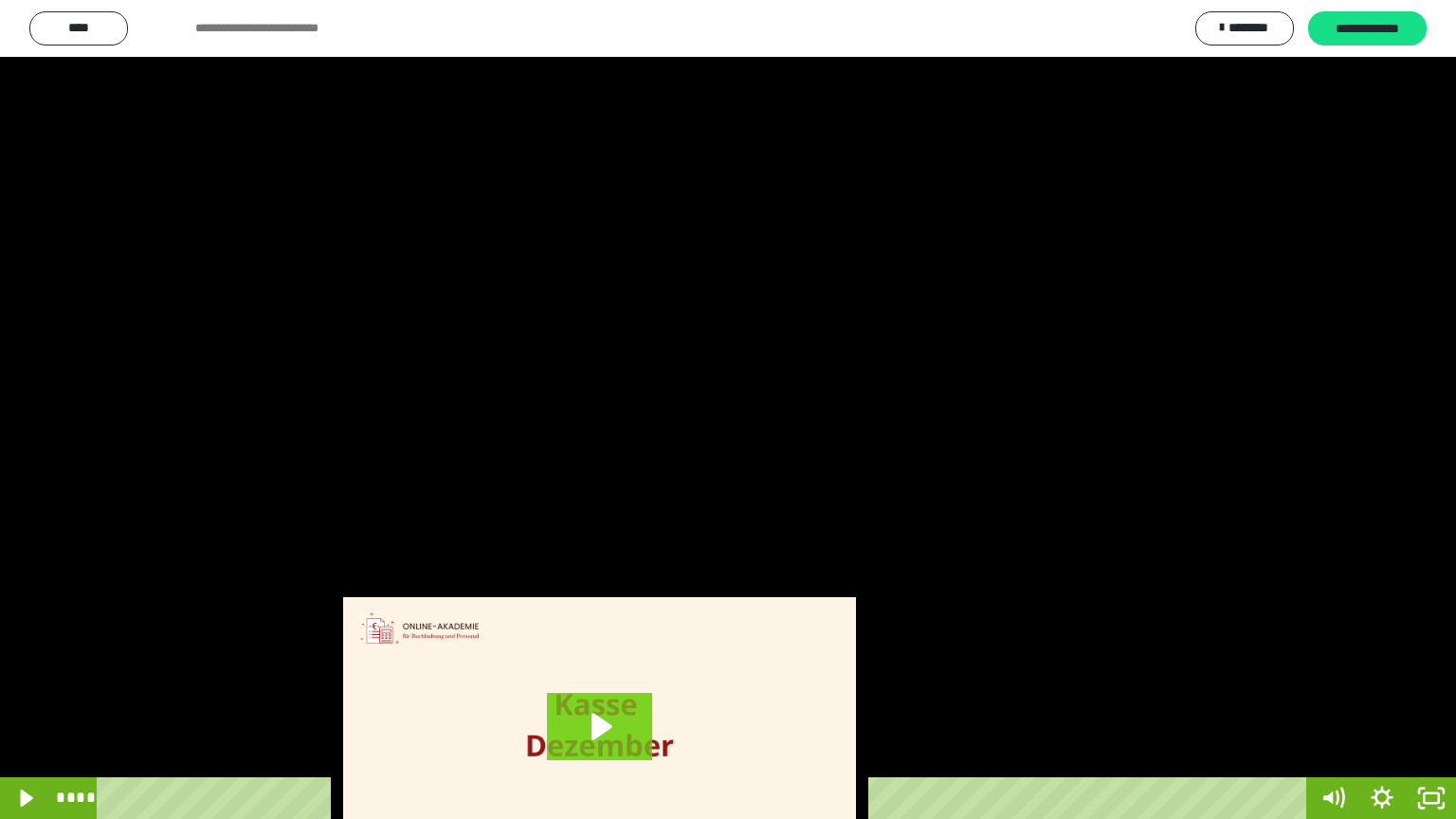 click at bounding box center (728, 410) 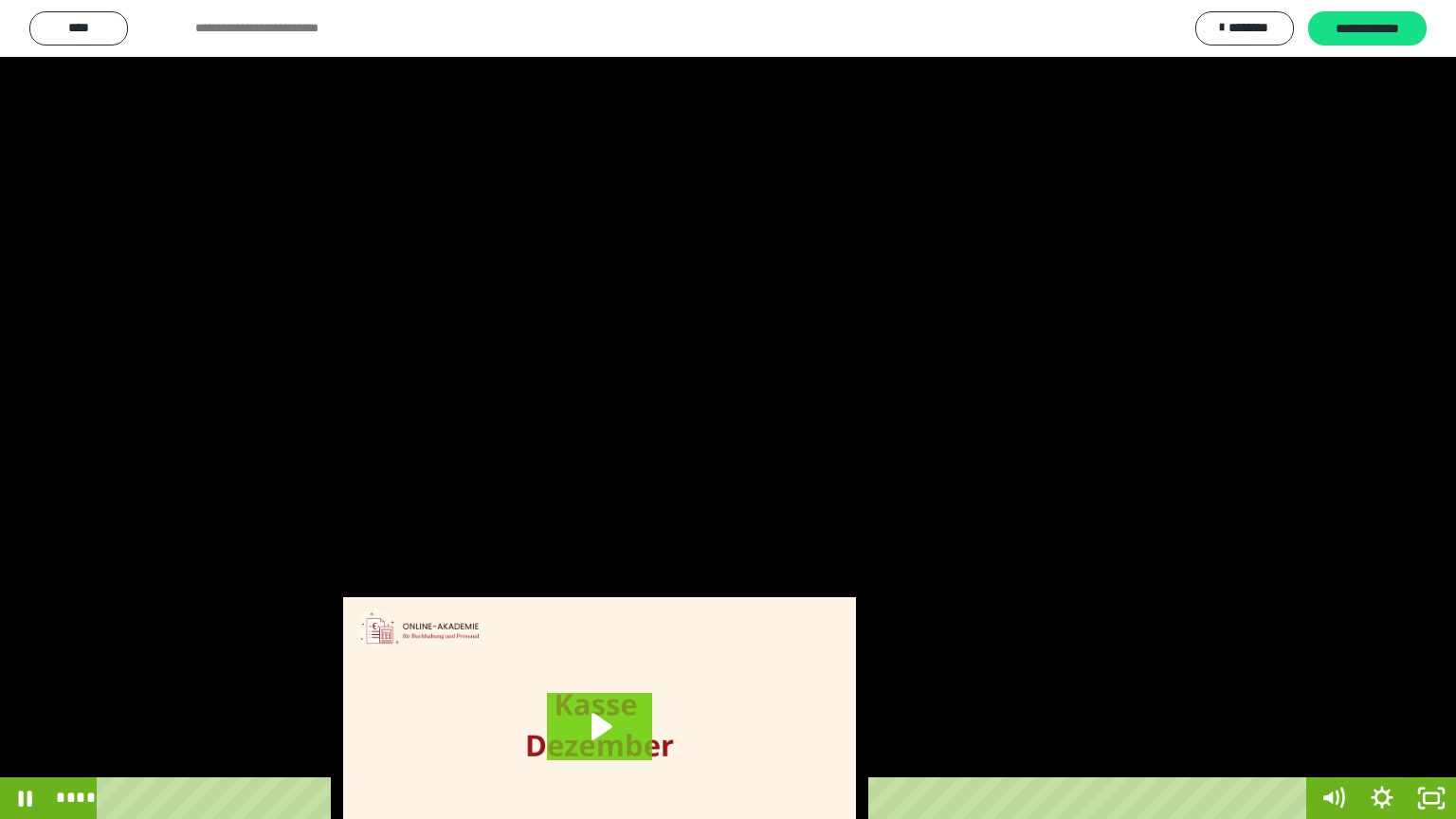 click at bounding box center (728, 410) 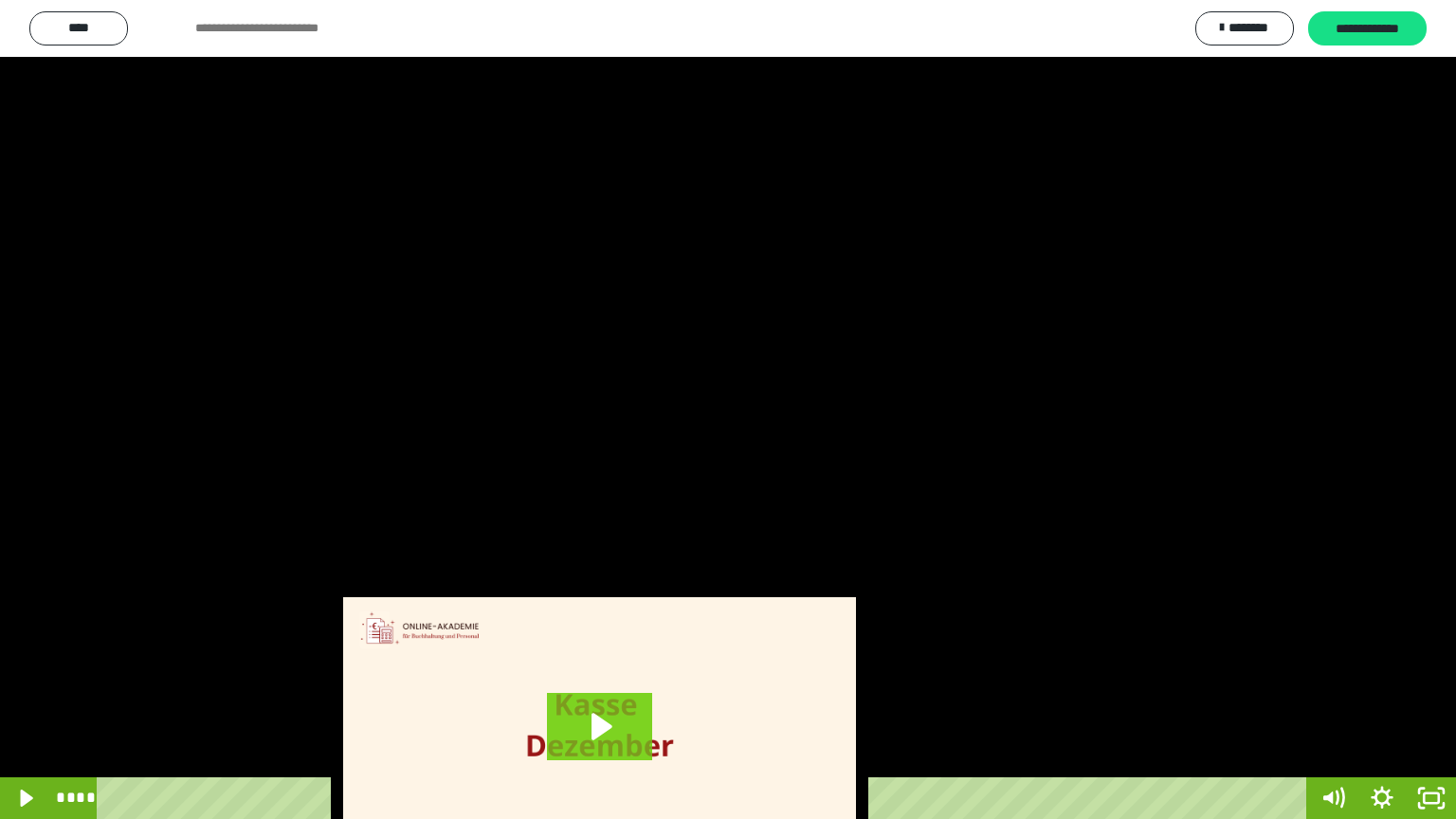 click at bounding box center [728, 410] 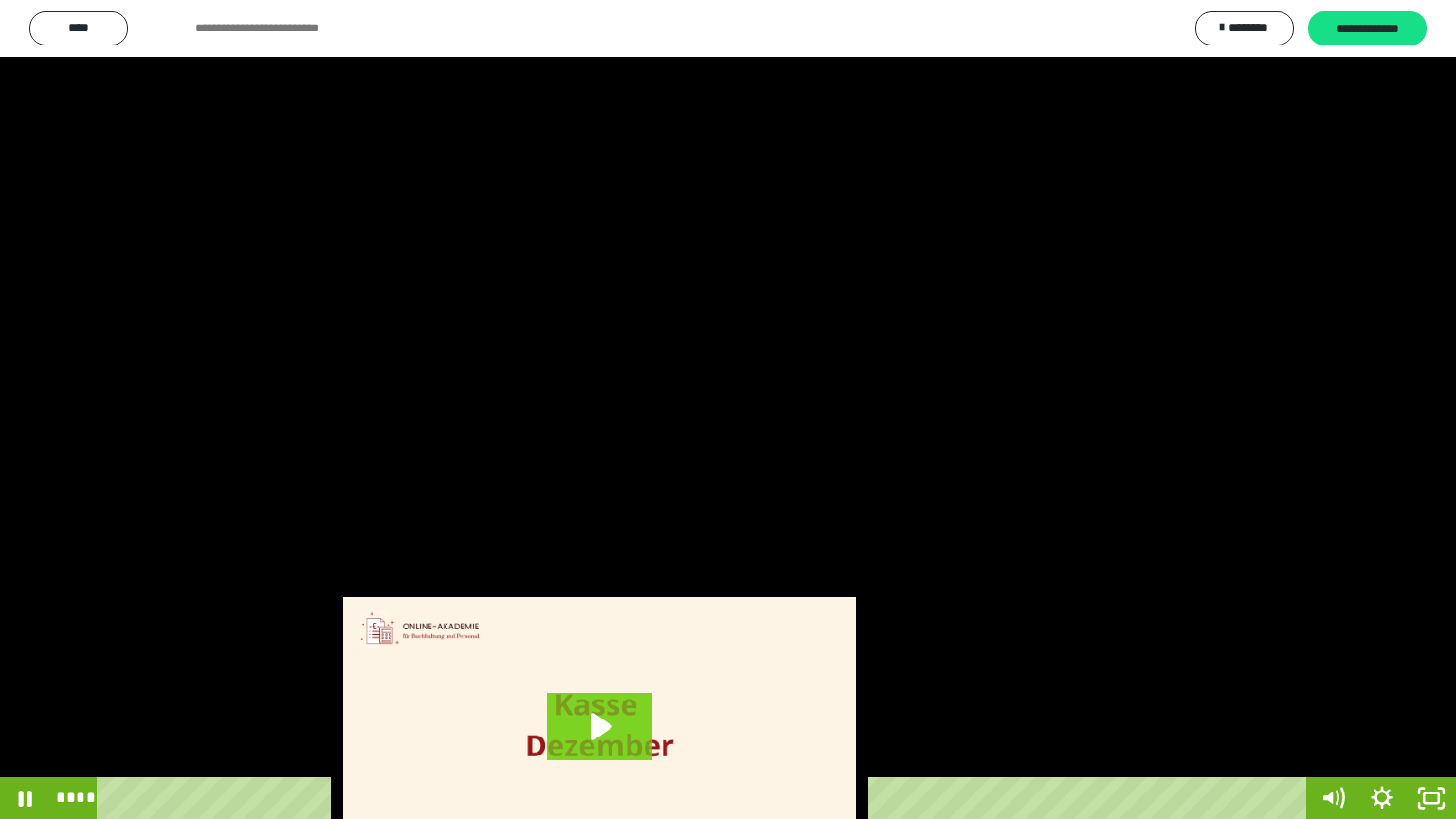 click at bounding box center [728, 410] 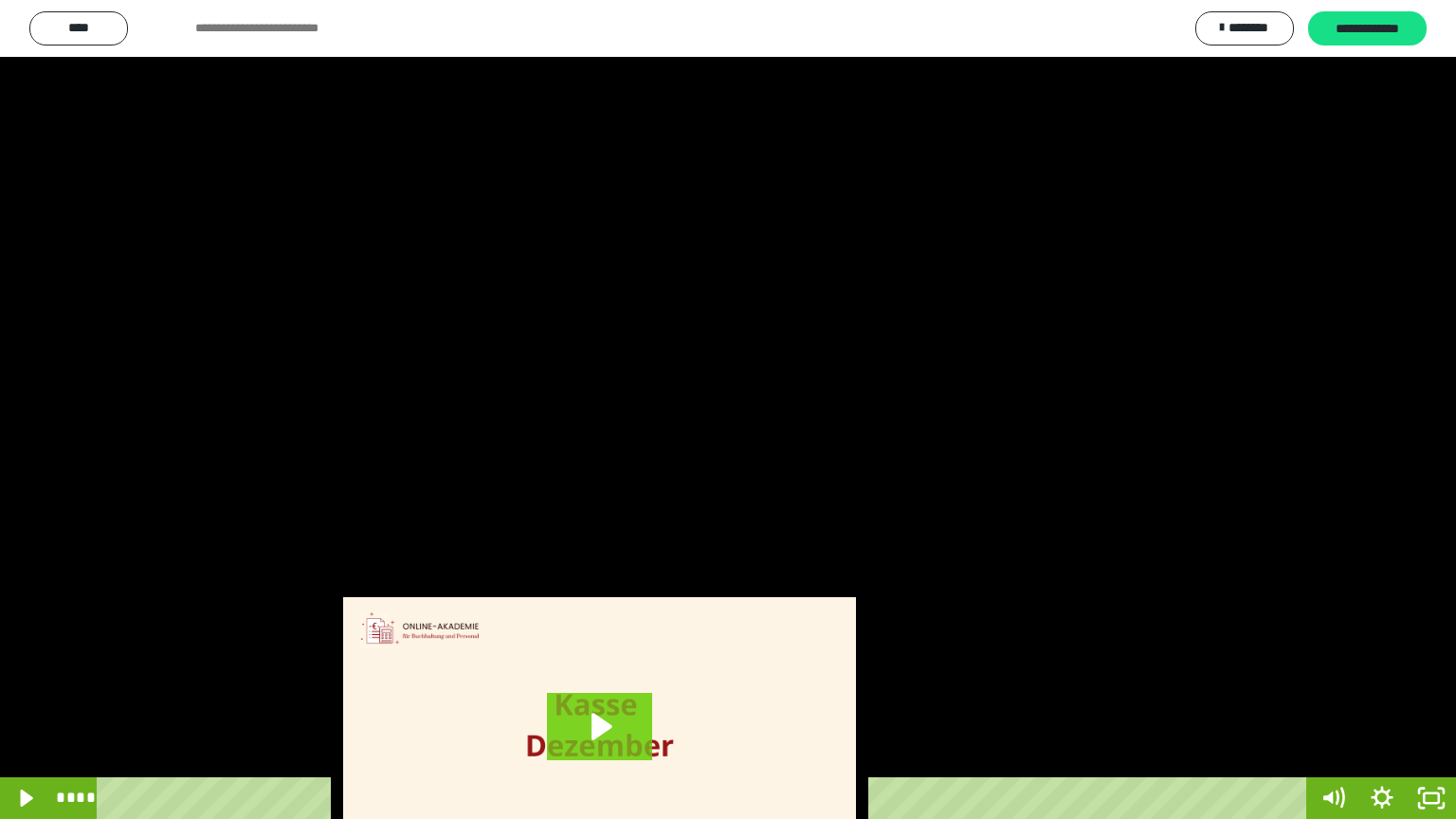 click at bounding box center (728, 410) 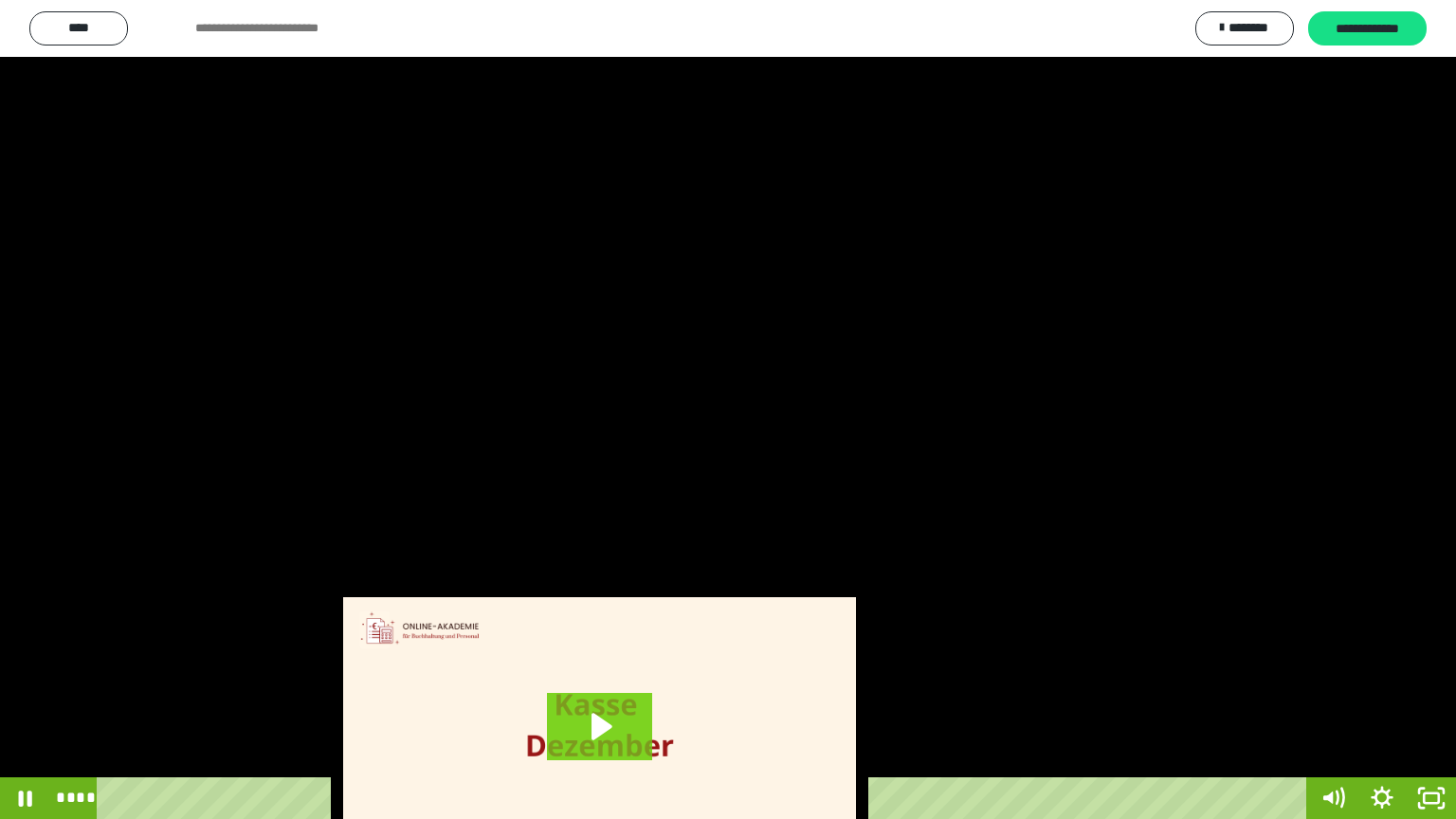 click at bounding box center [728, 410] 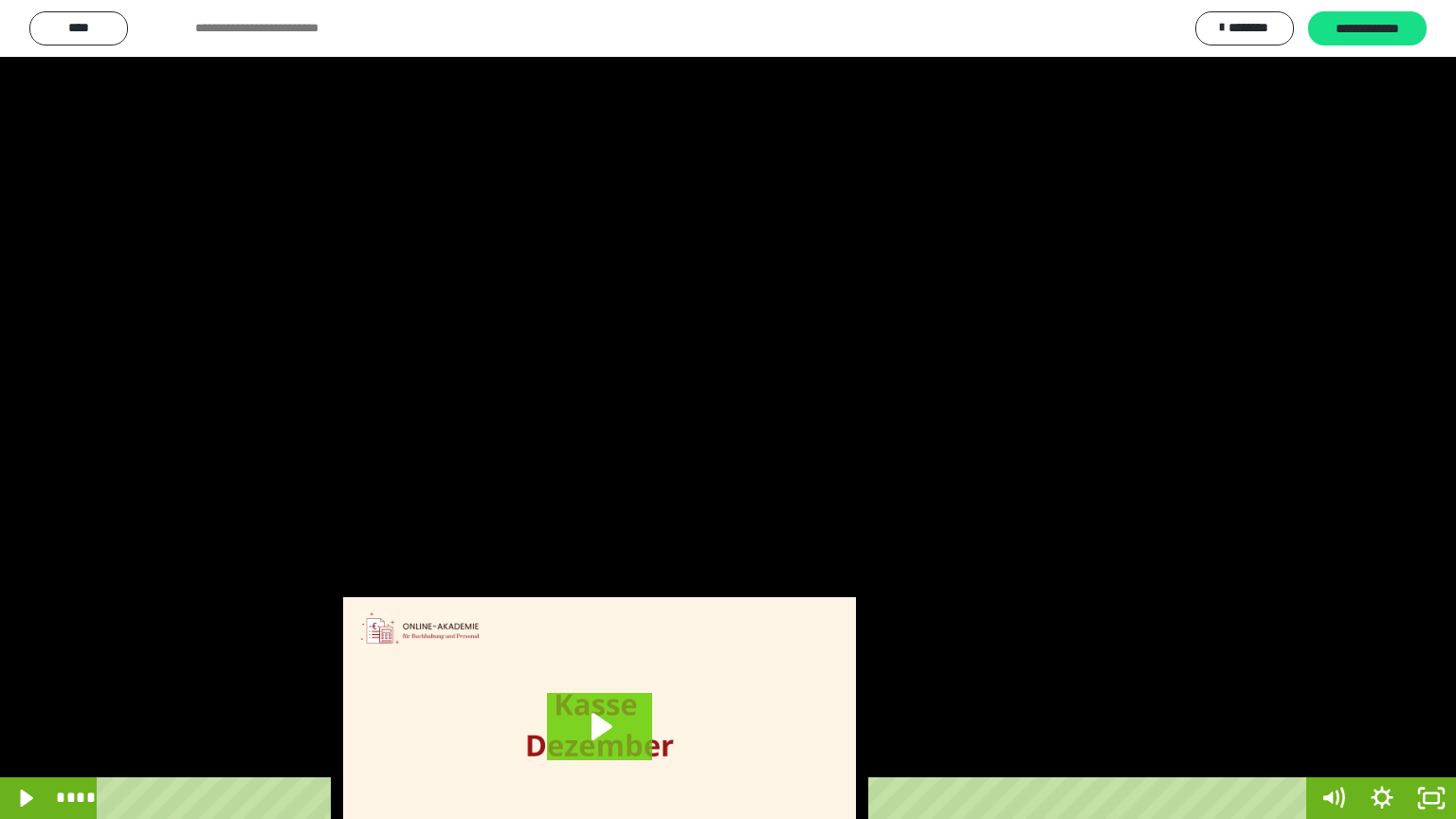 click at bounding box center (728, 410) 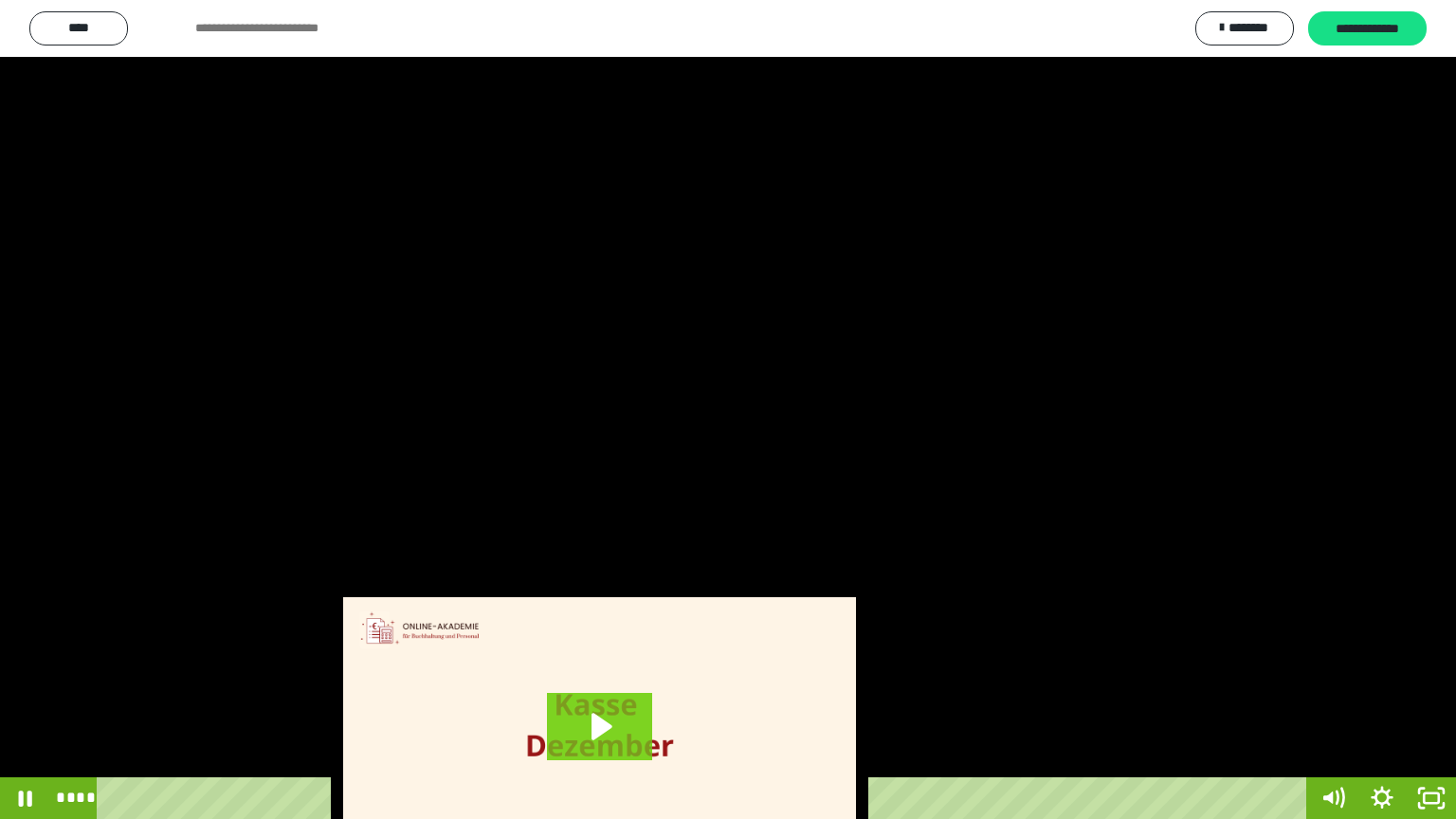 click at bounding box center (728, 410) 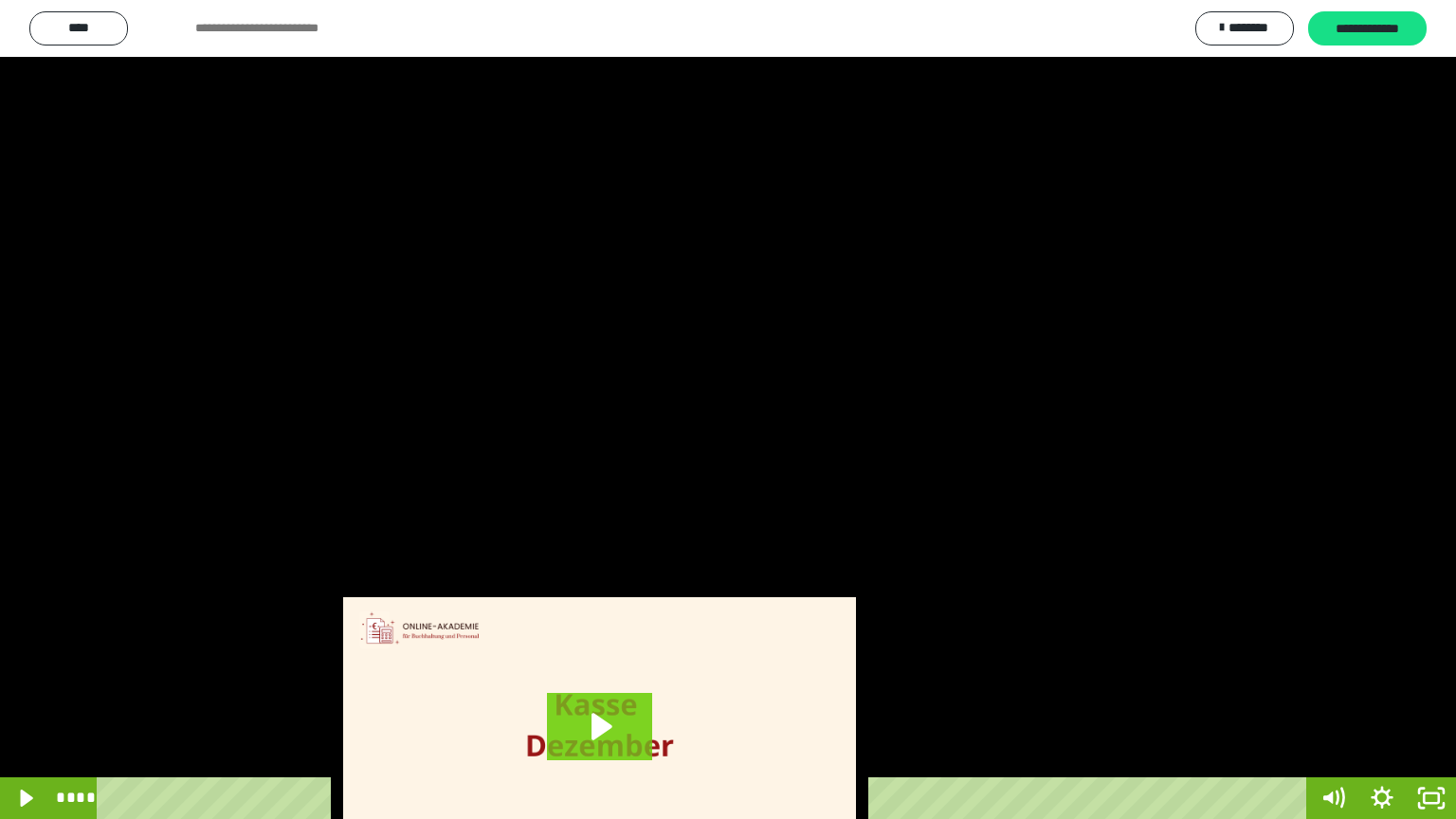 click at bounding box center (728, 410) 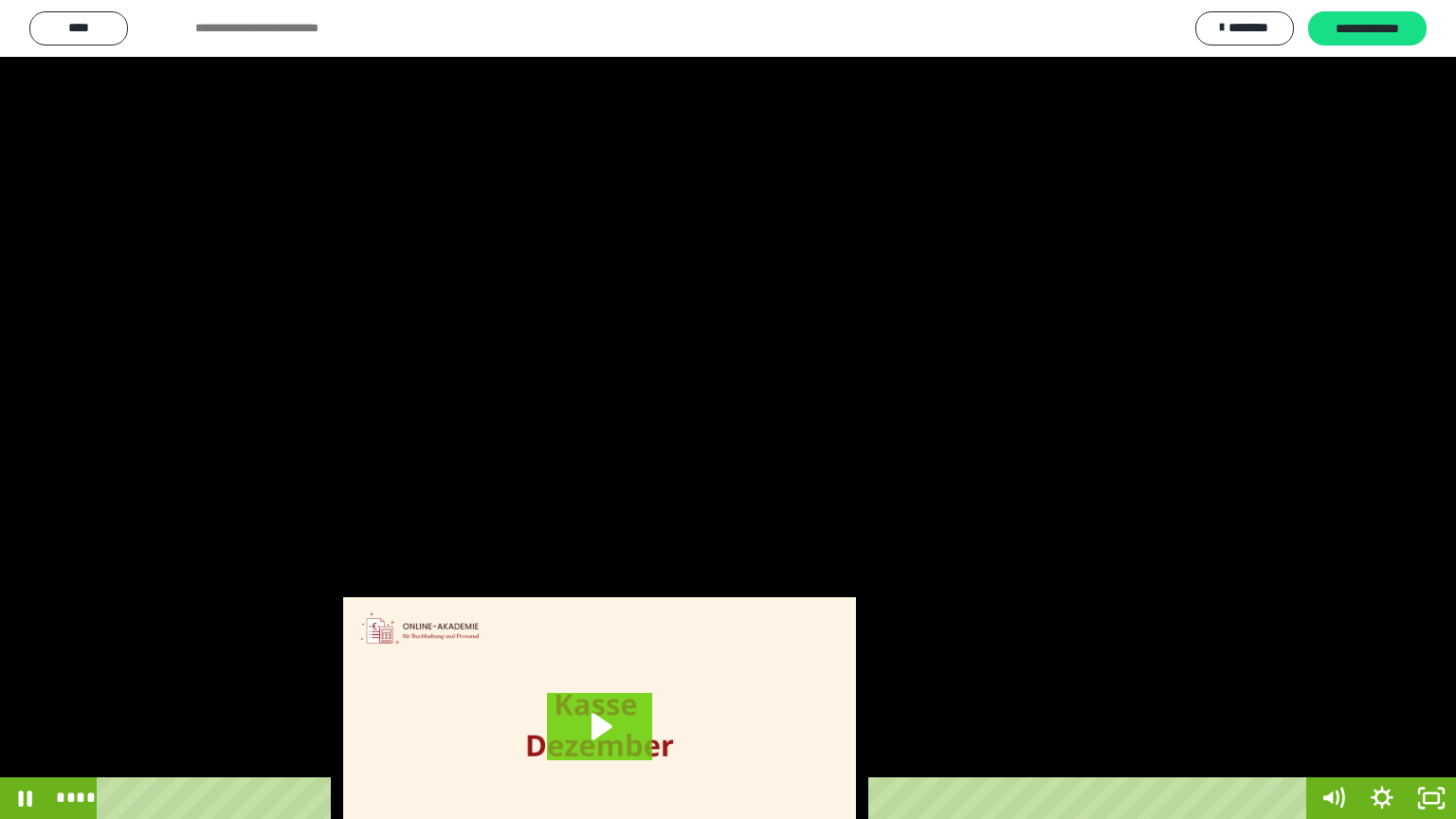 click at bounding box center [728, 410] 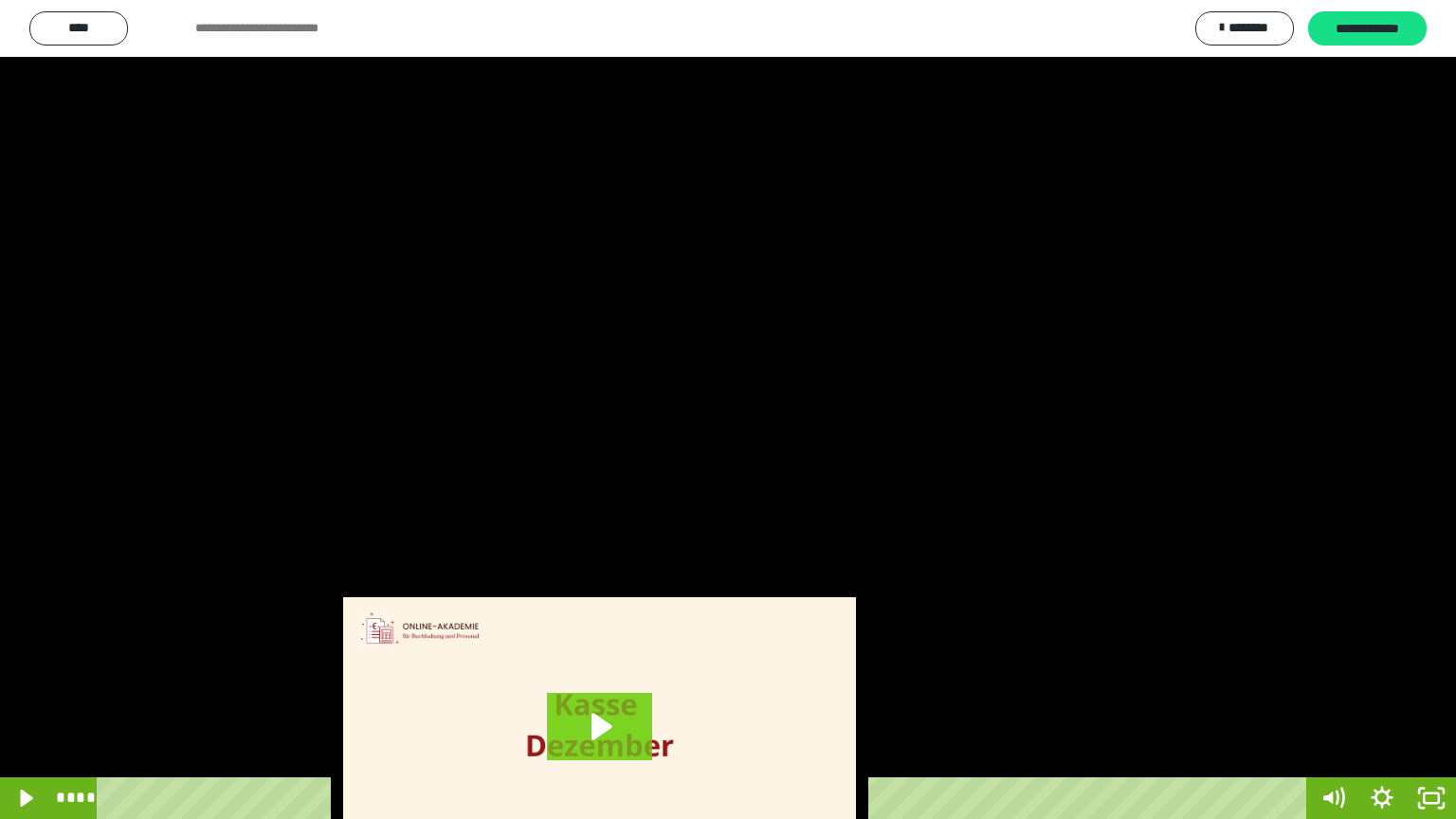 click at bounding box center [728, 410] 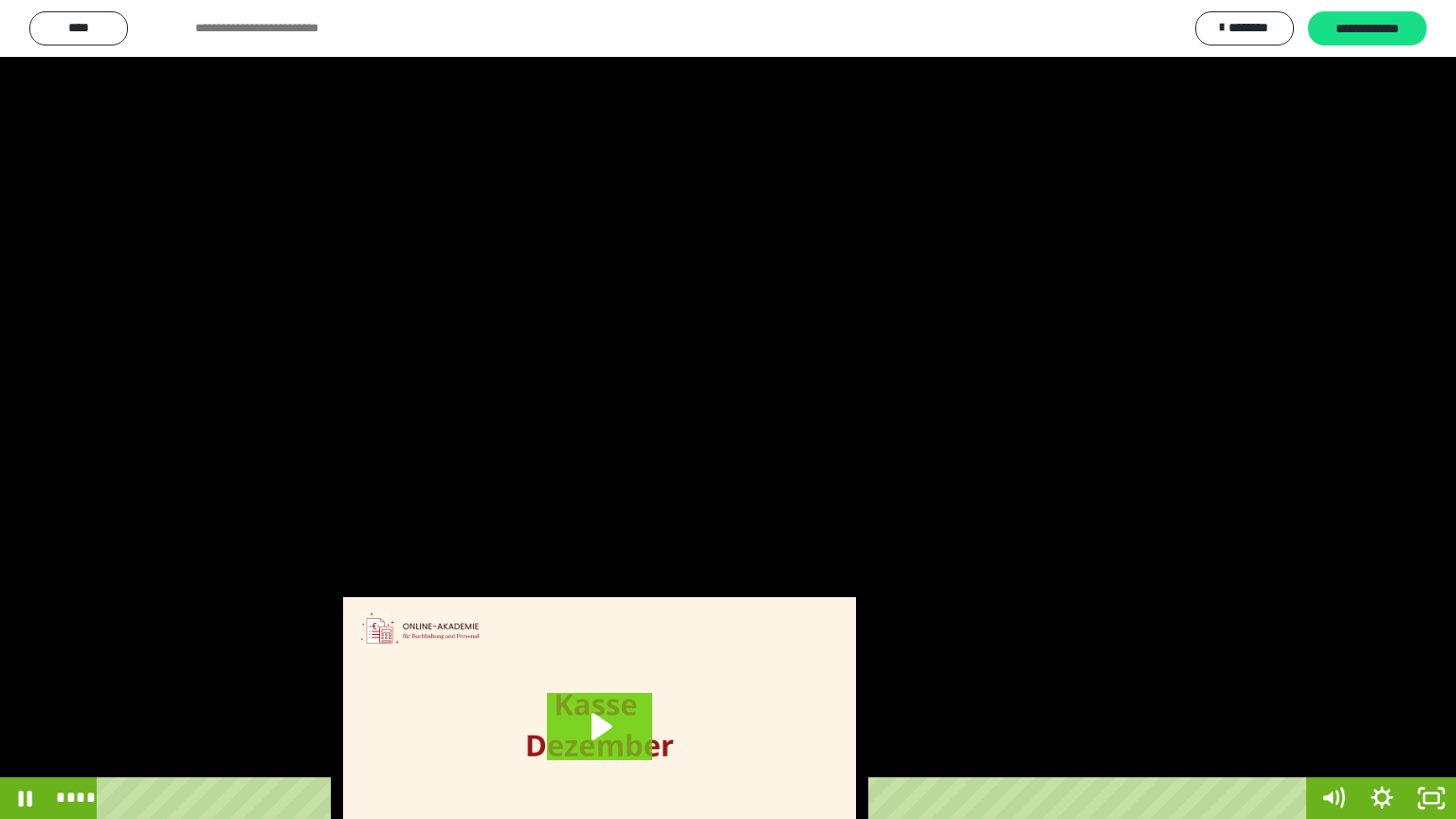 click at bounding box center (728, 410) 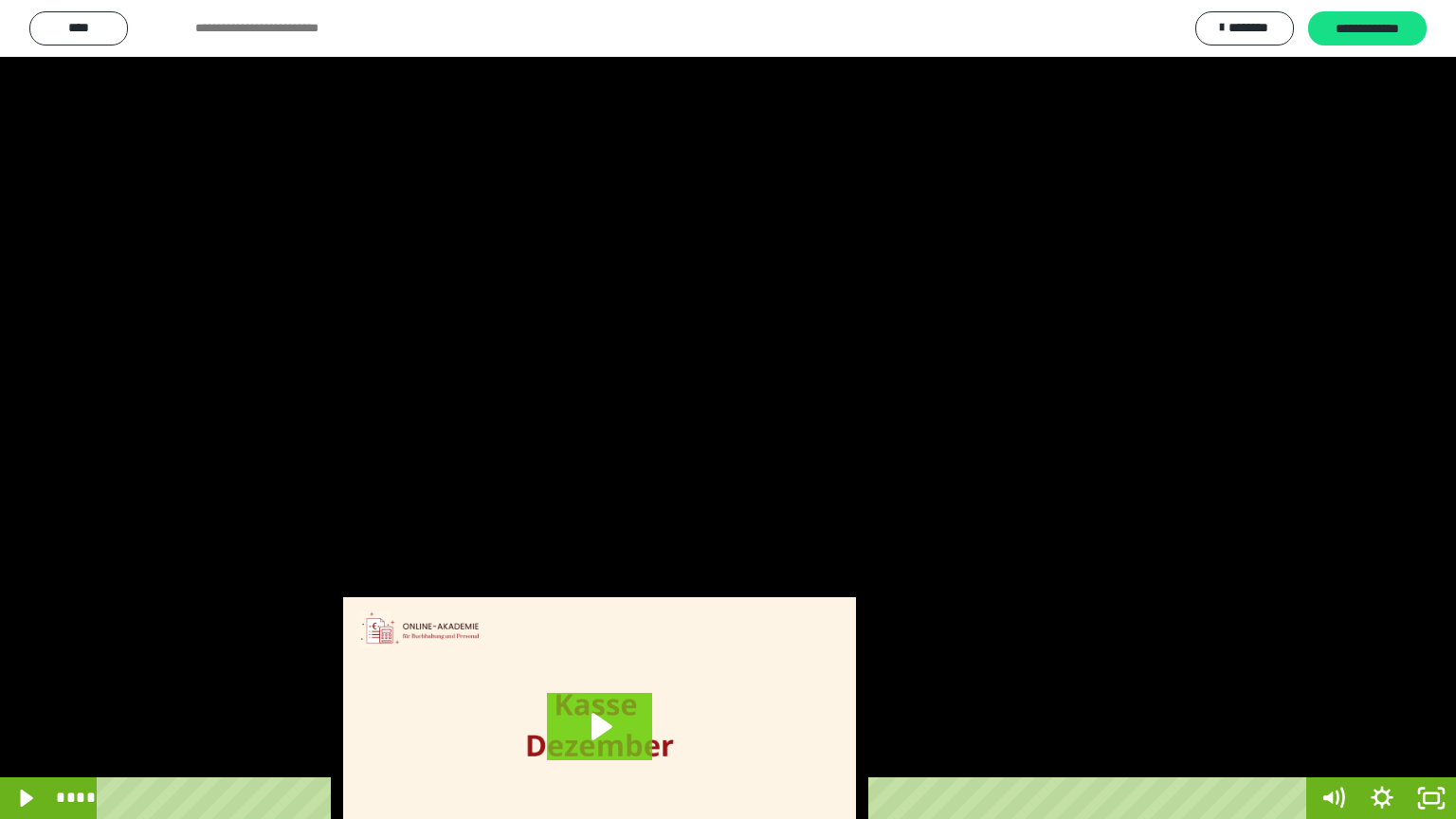 click at bounding box center [728, 410] 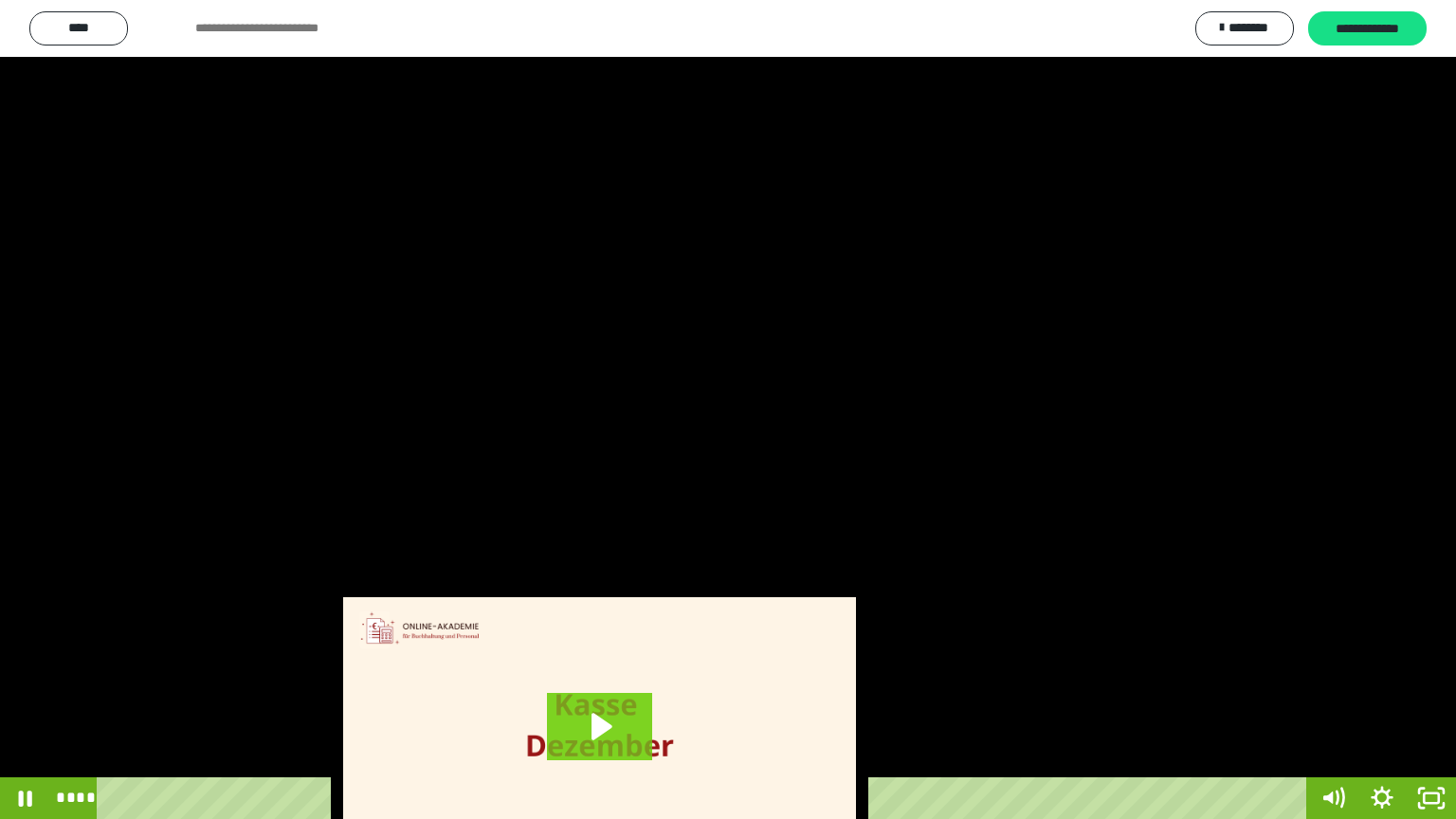 click at bounding box center [728, 410] 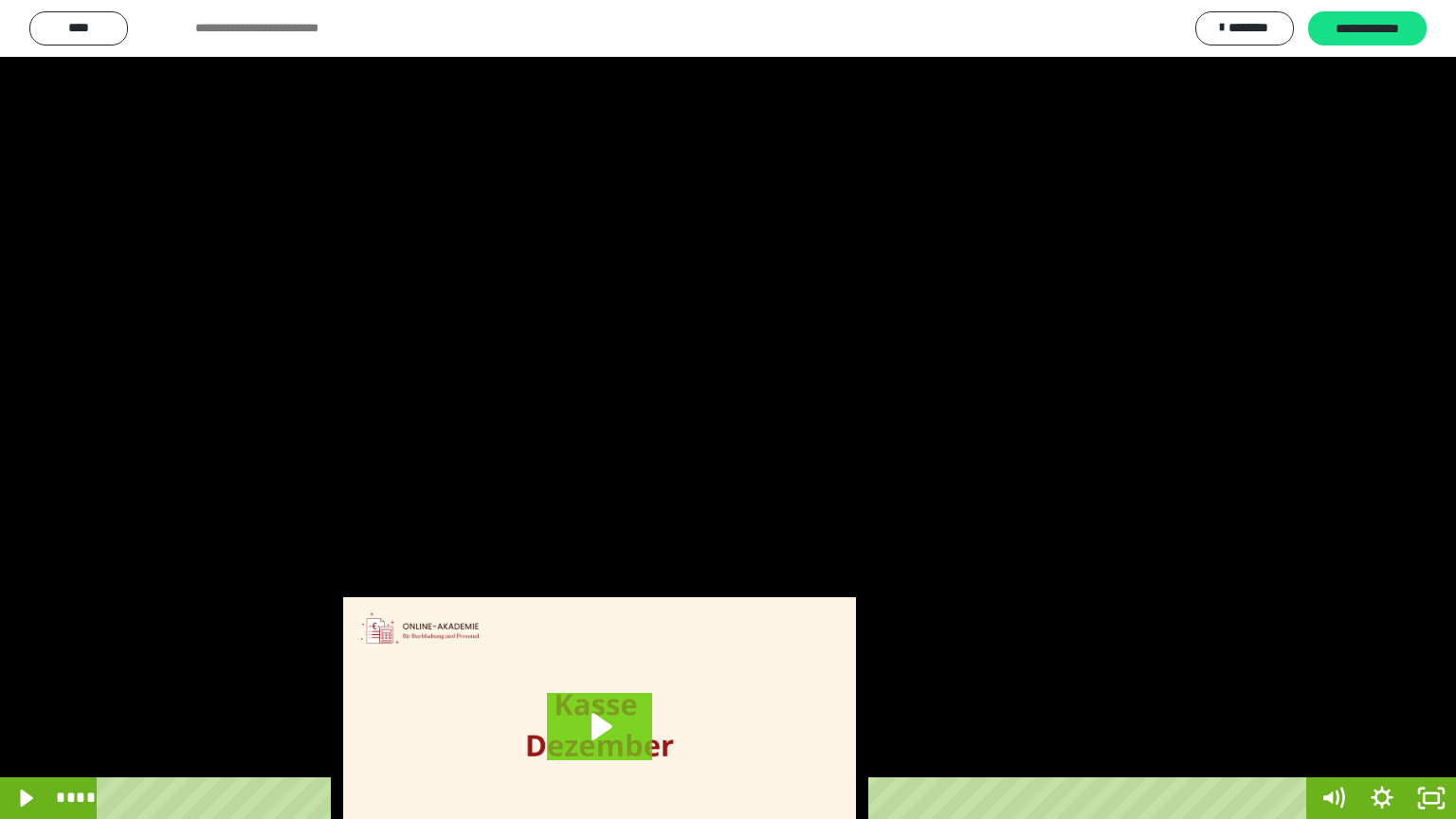 click at bounding box center (728, 410) 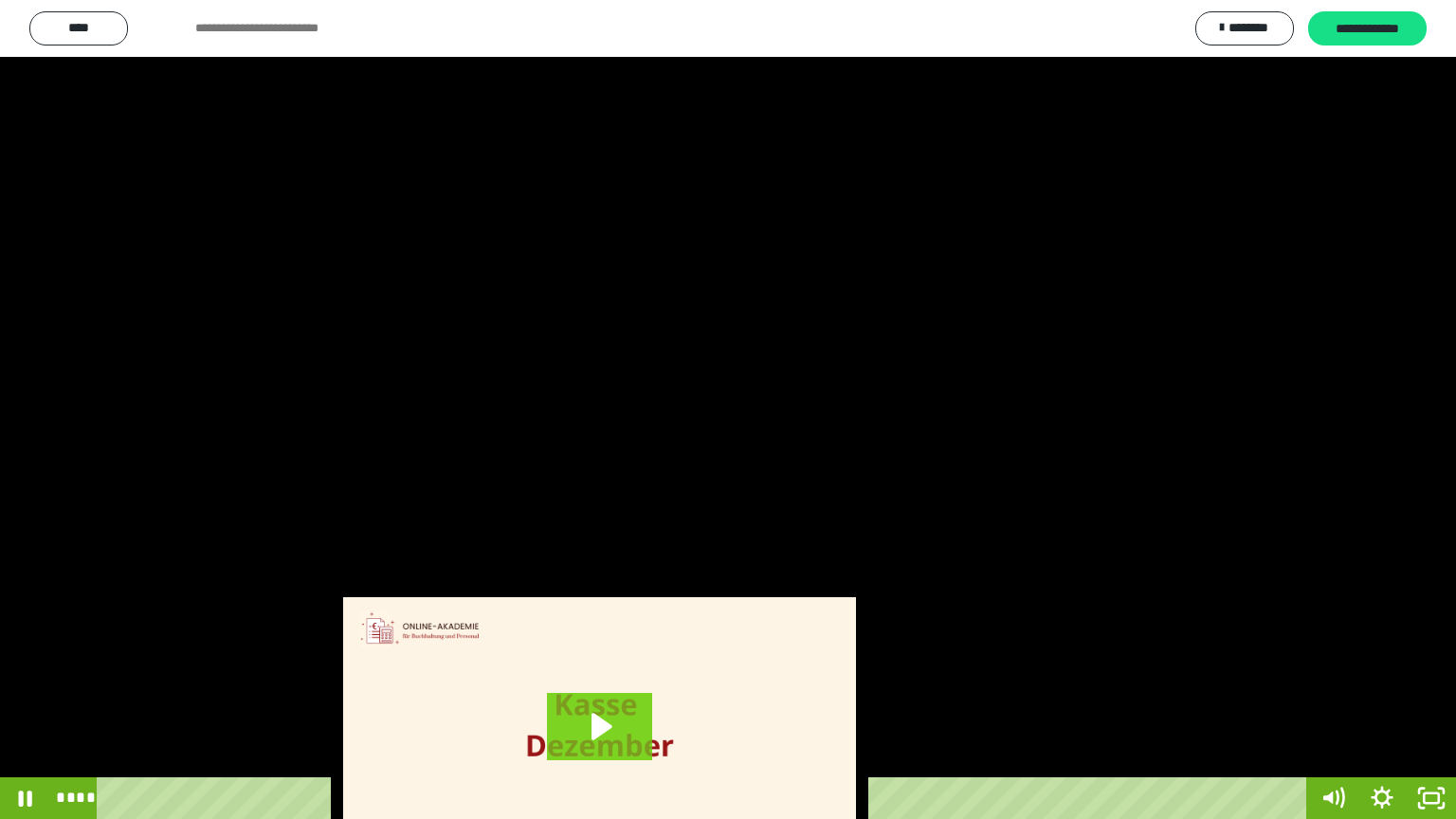click at bounding box center (728, 410) 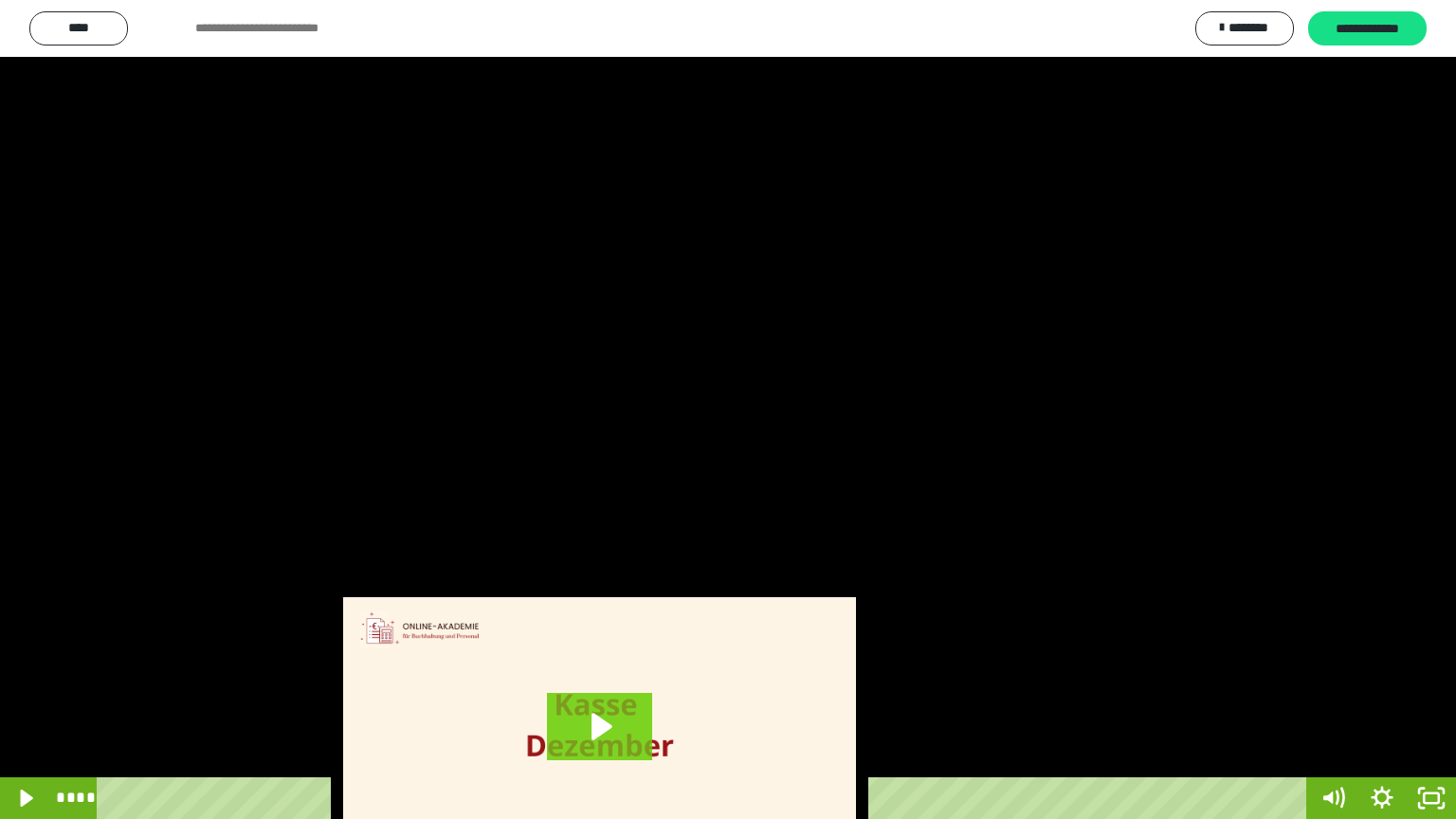 click at bounding box center [728, 410] 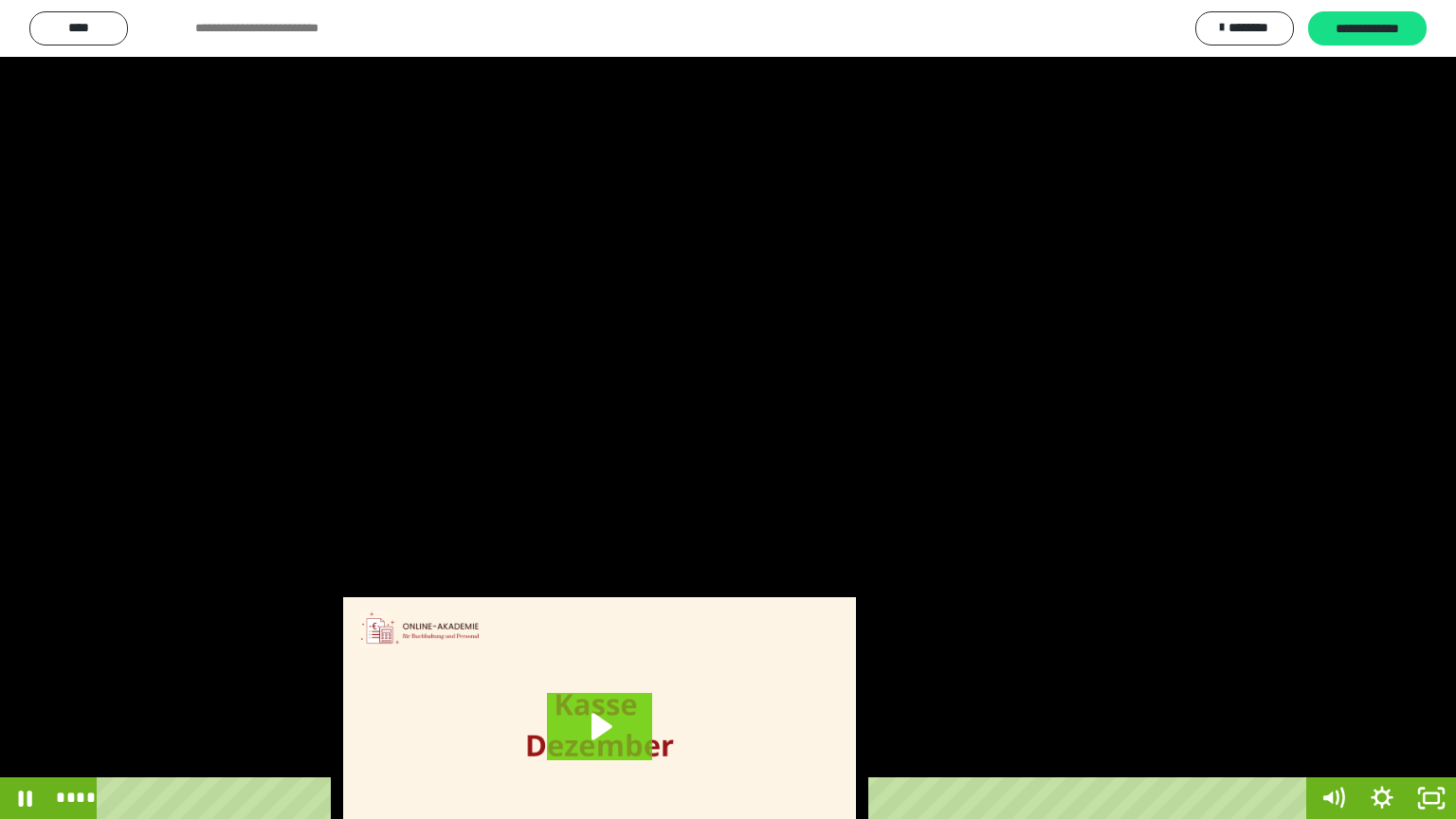 click at bounding box center [728, 410] 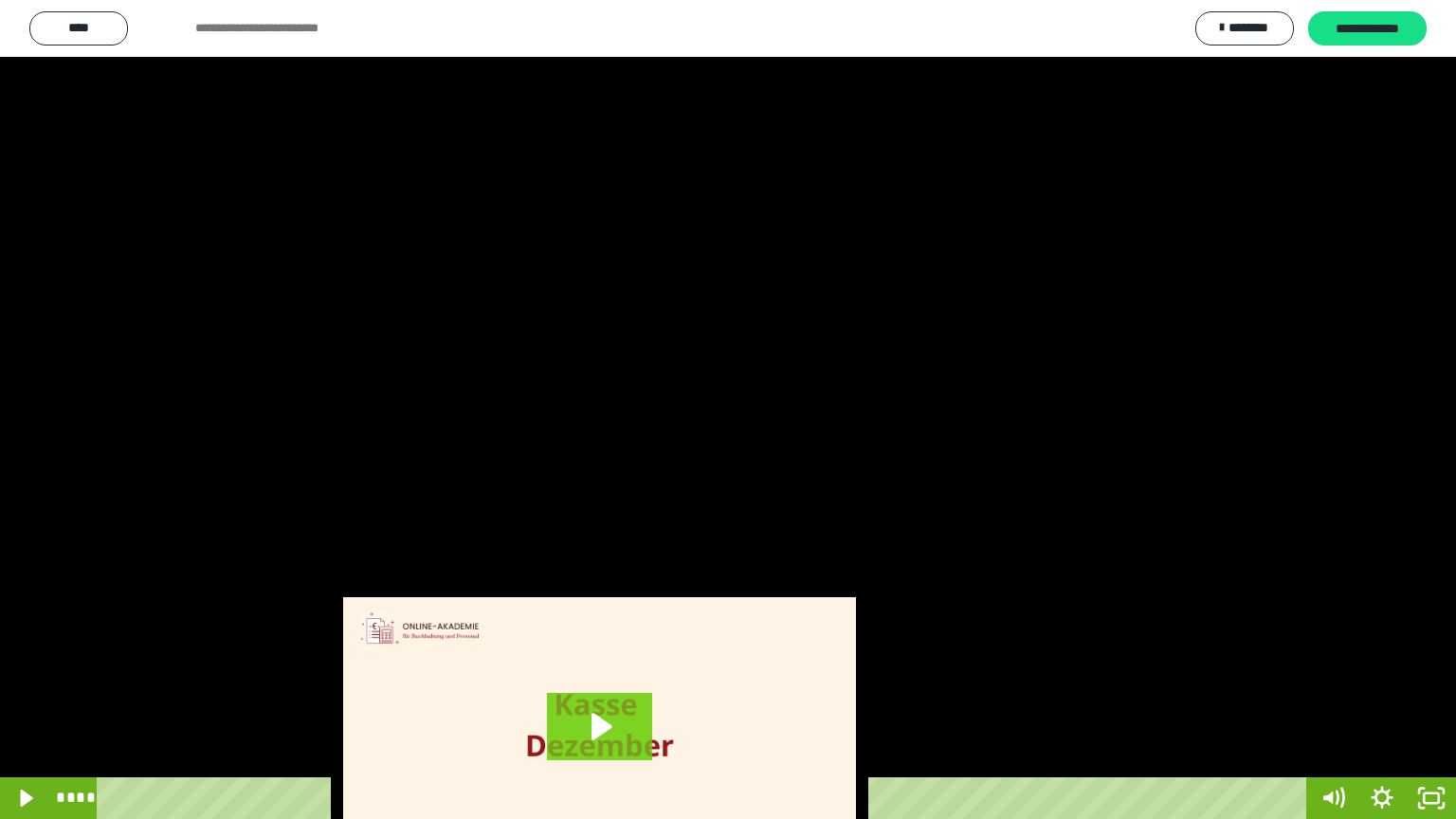 click at bounding box center [728, 410] 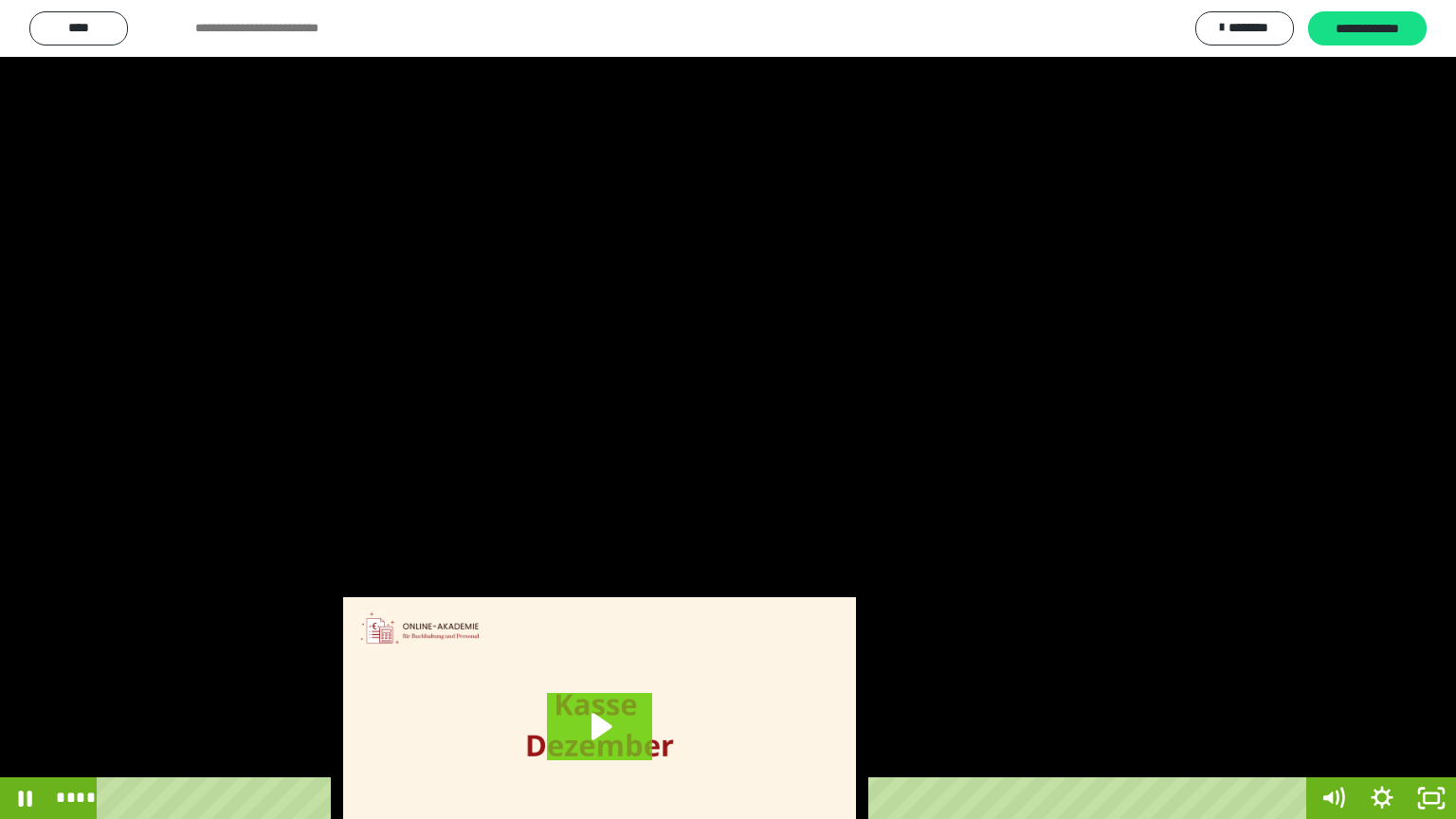 click at bounding box center (728, 410) 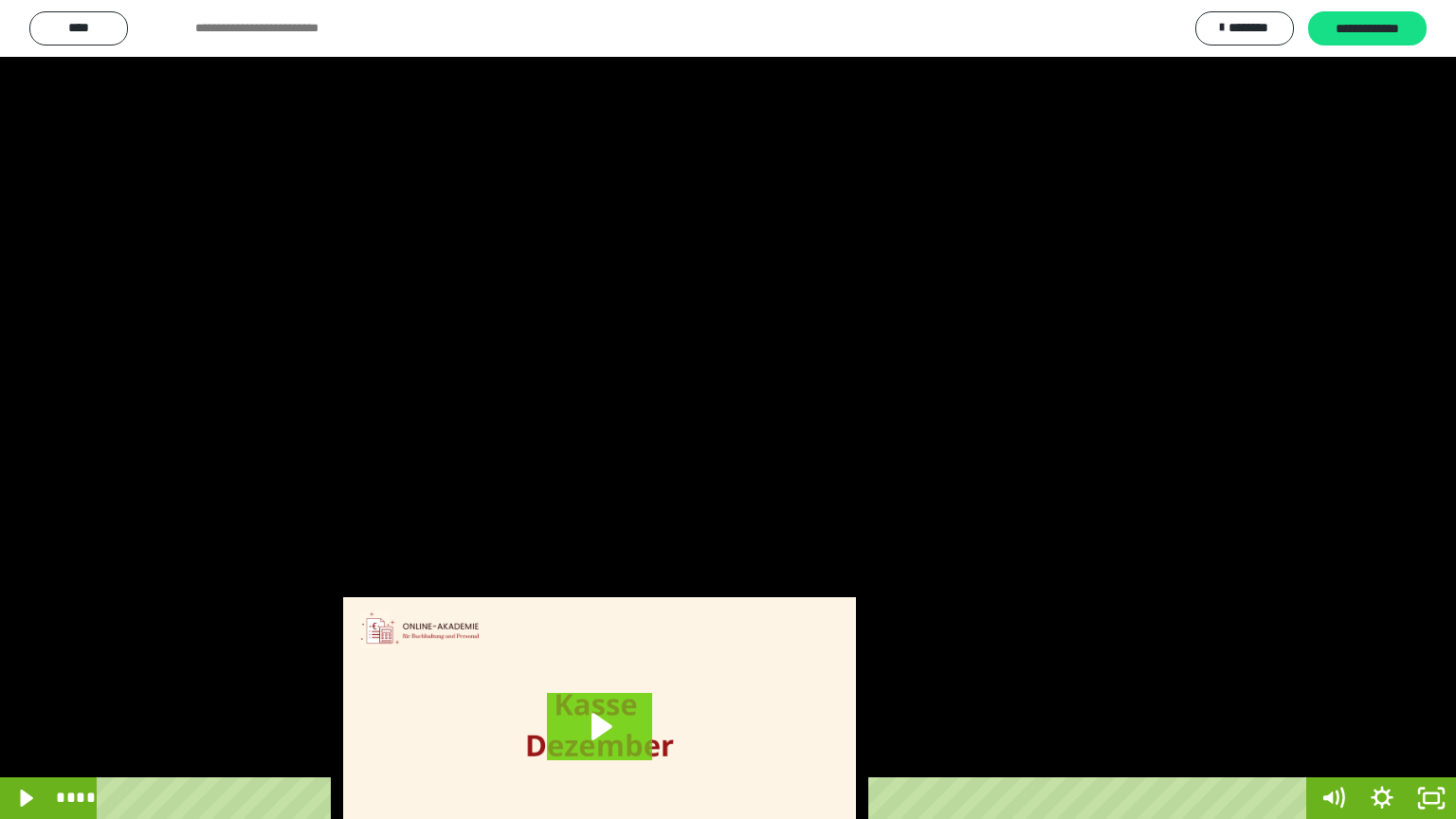 click at bounding box center (728, 410) 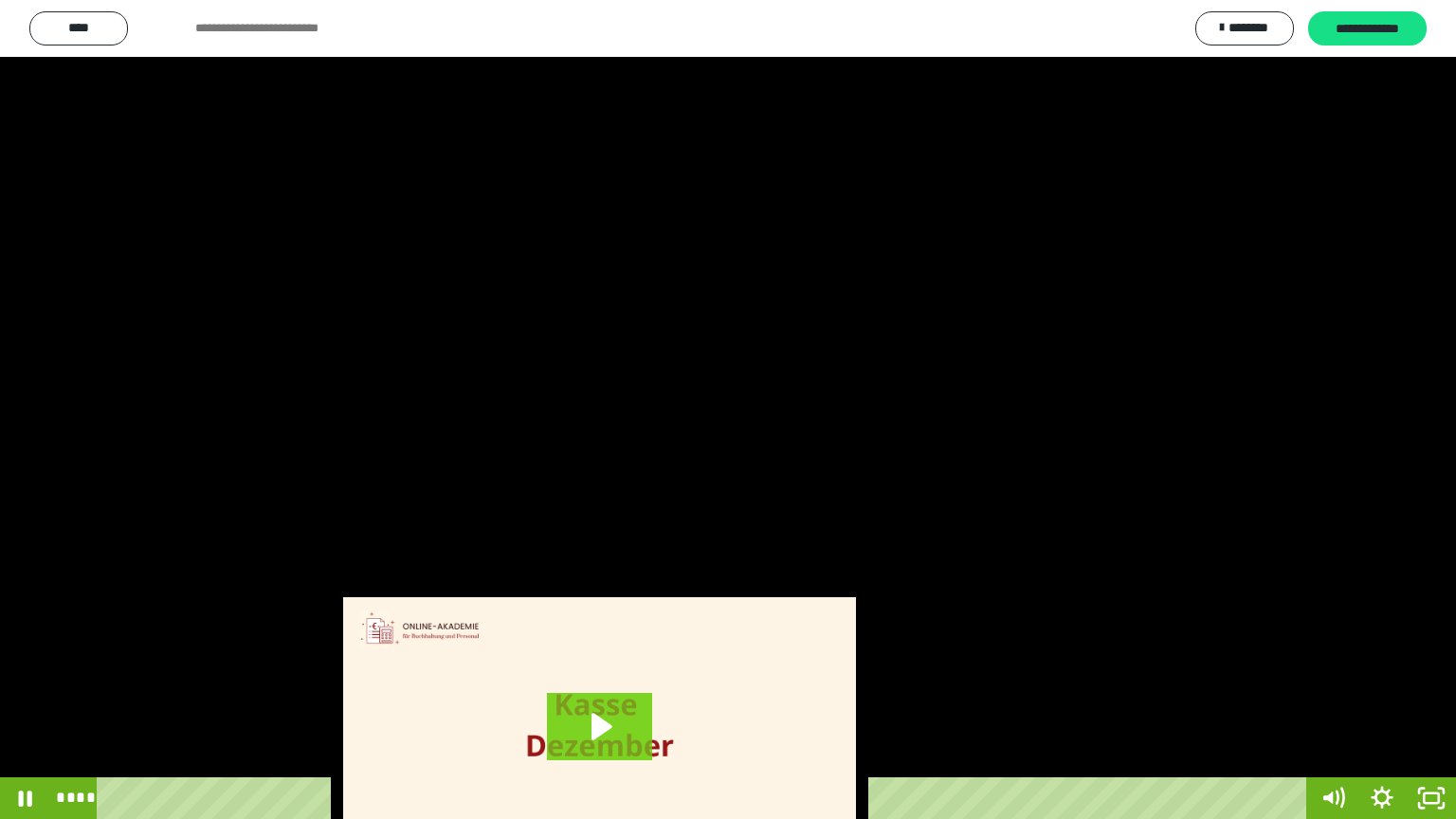 click at bounding box center (728, 410) 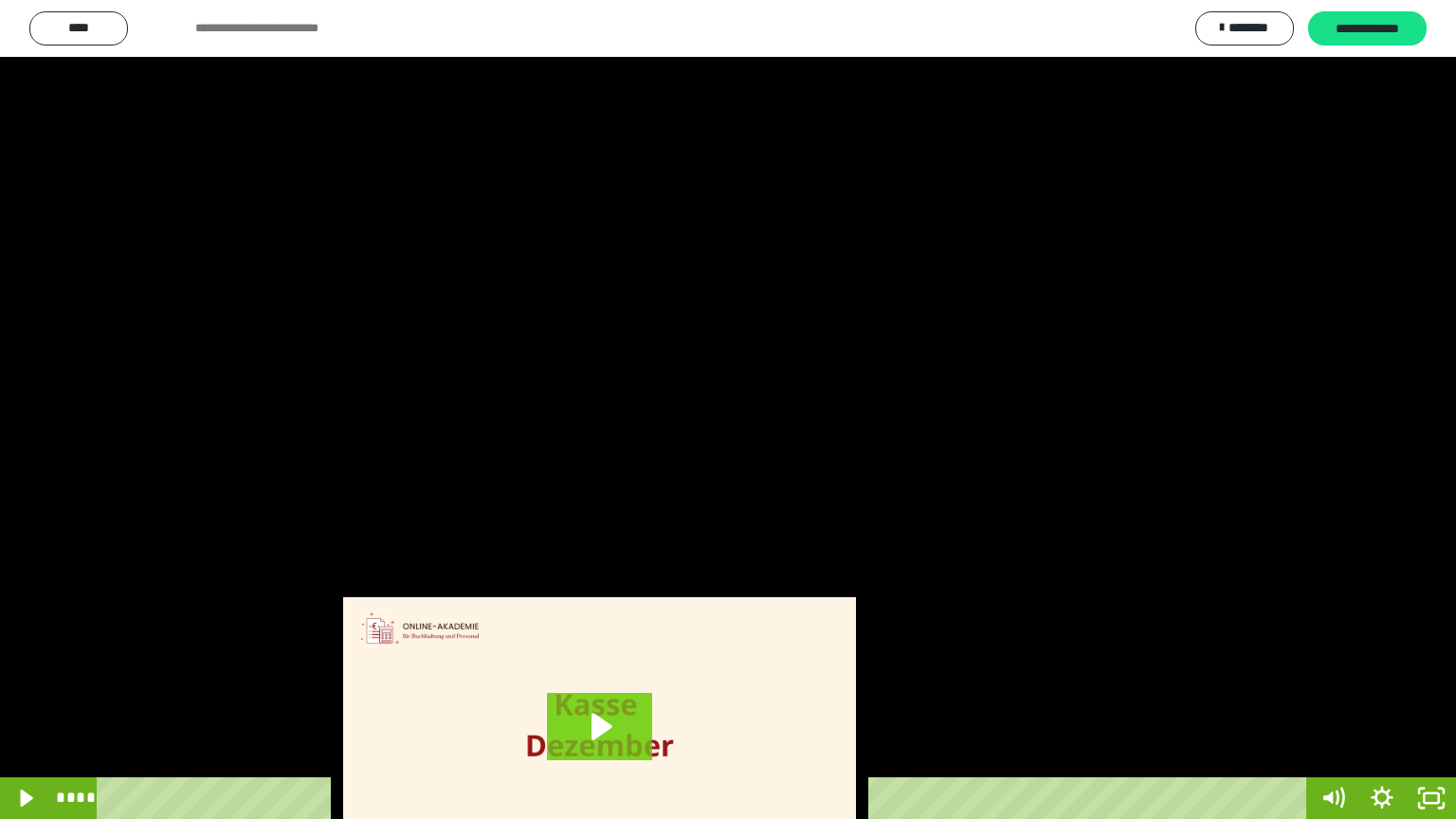 click at bounding box center [728, 410] 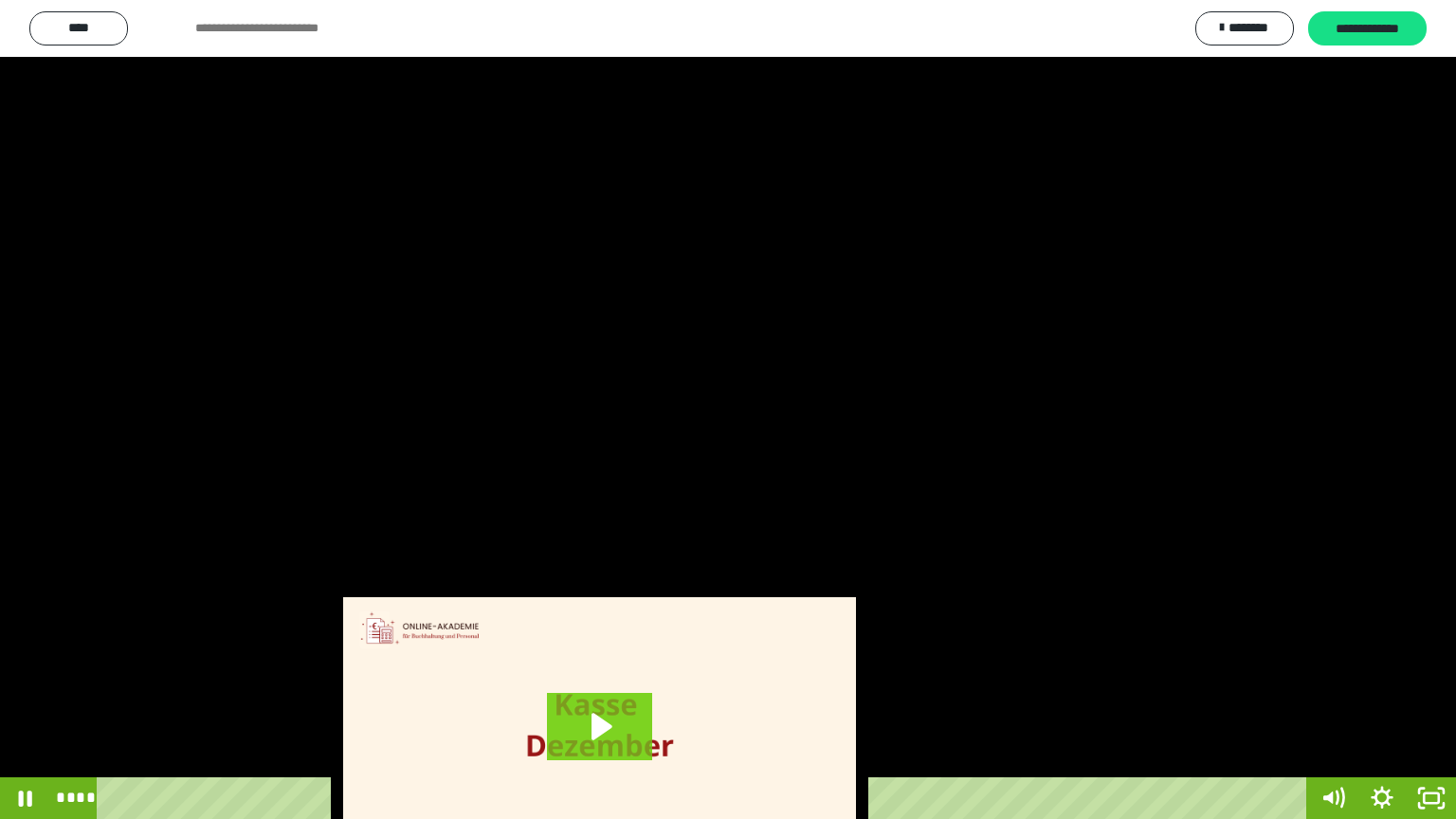 click at bounding box center (728, 410) 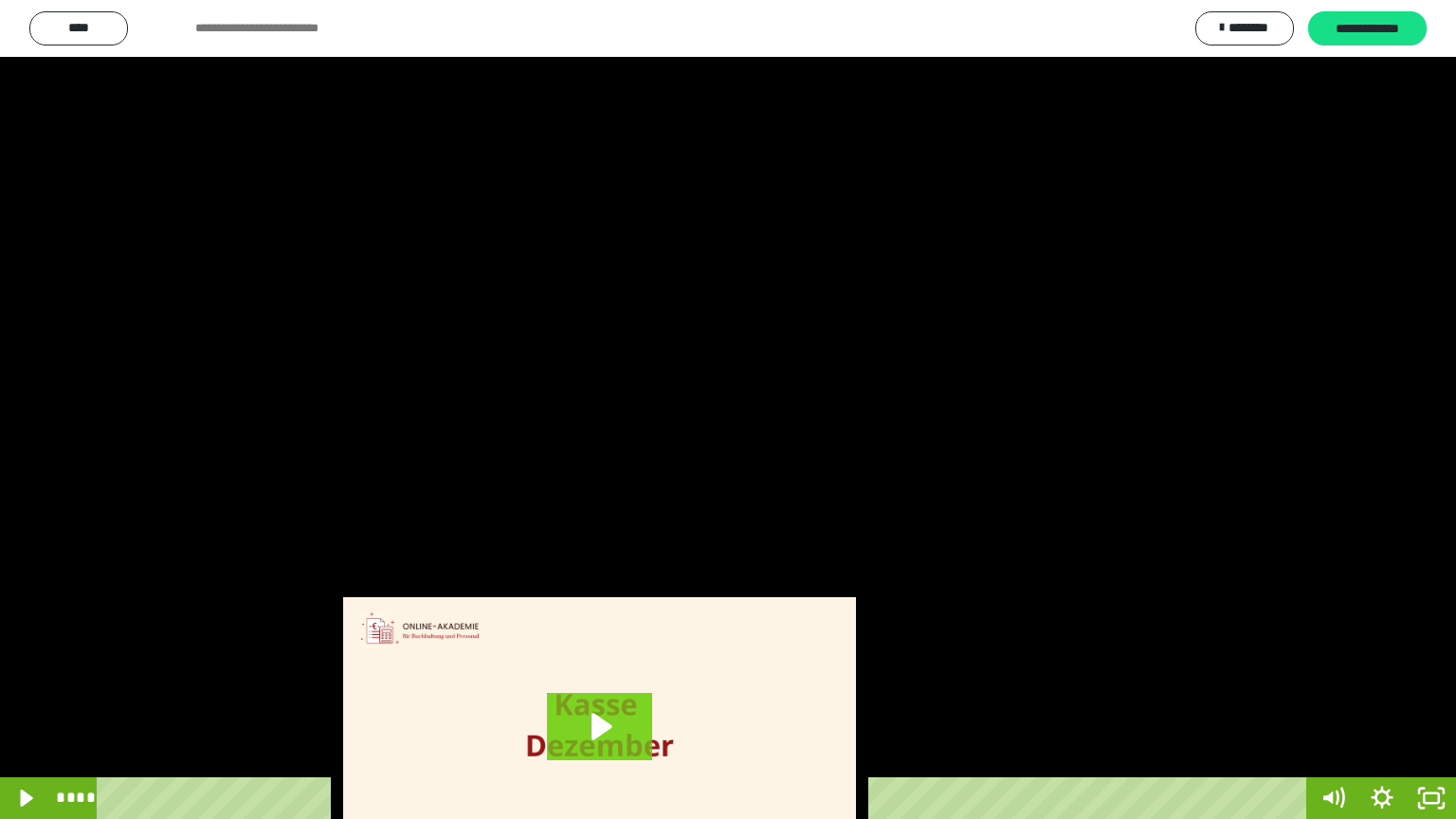click at bounding box center (728, 410) 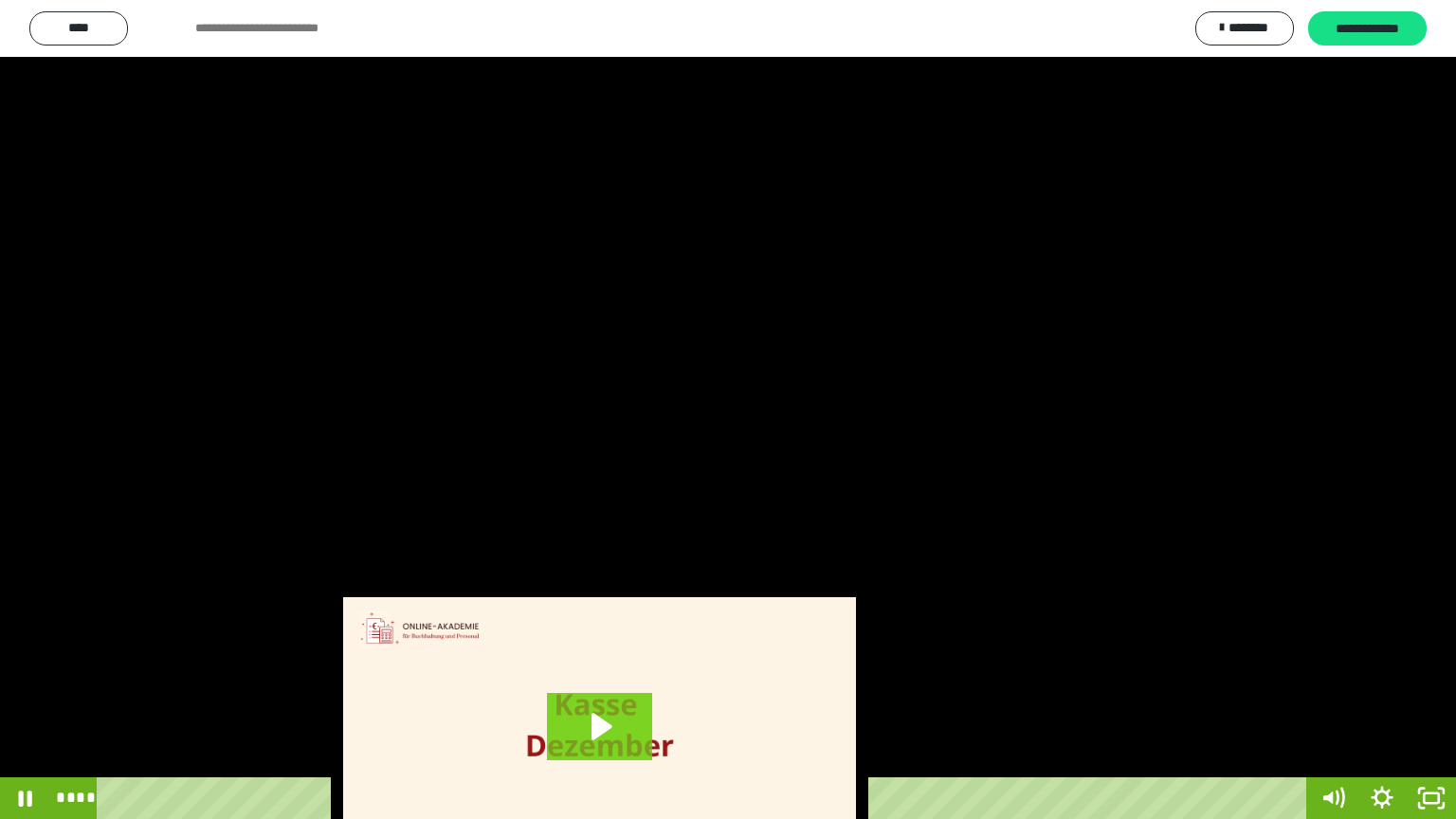 click at bounding box center (728, 410) 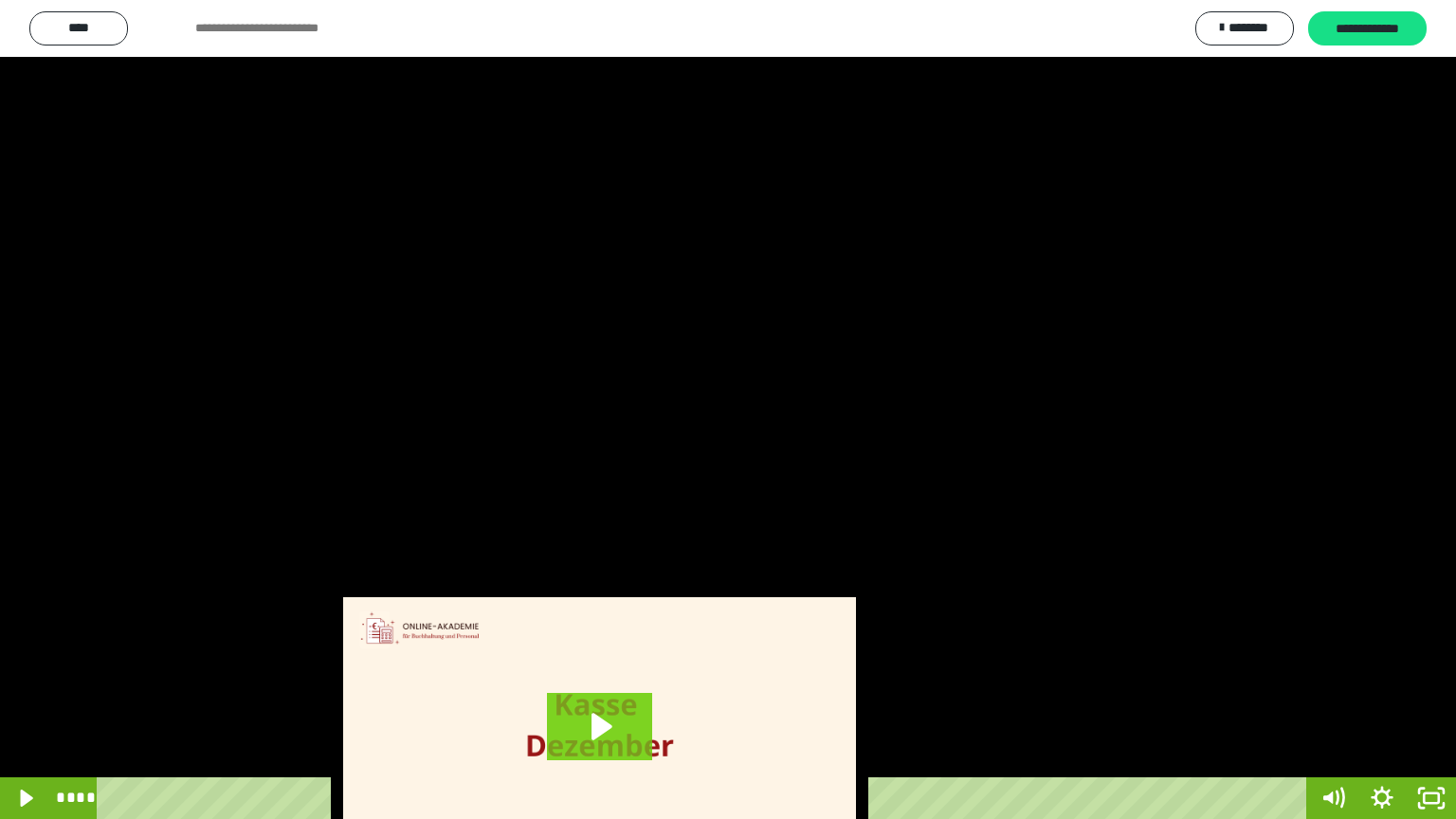 click at bounding box center [728, 410] 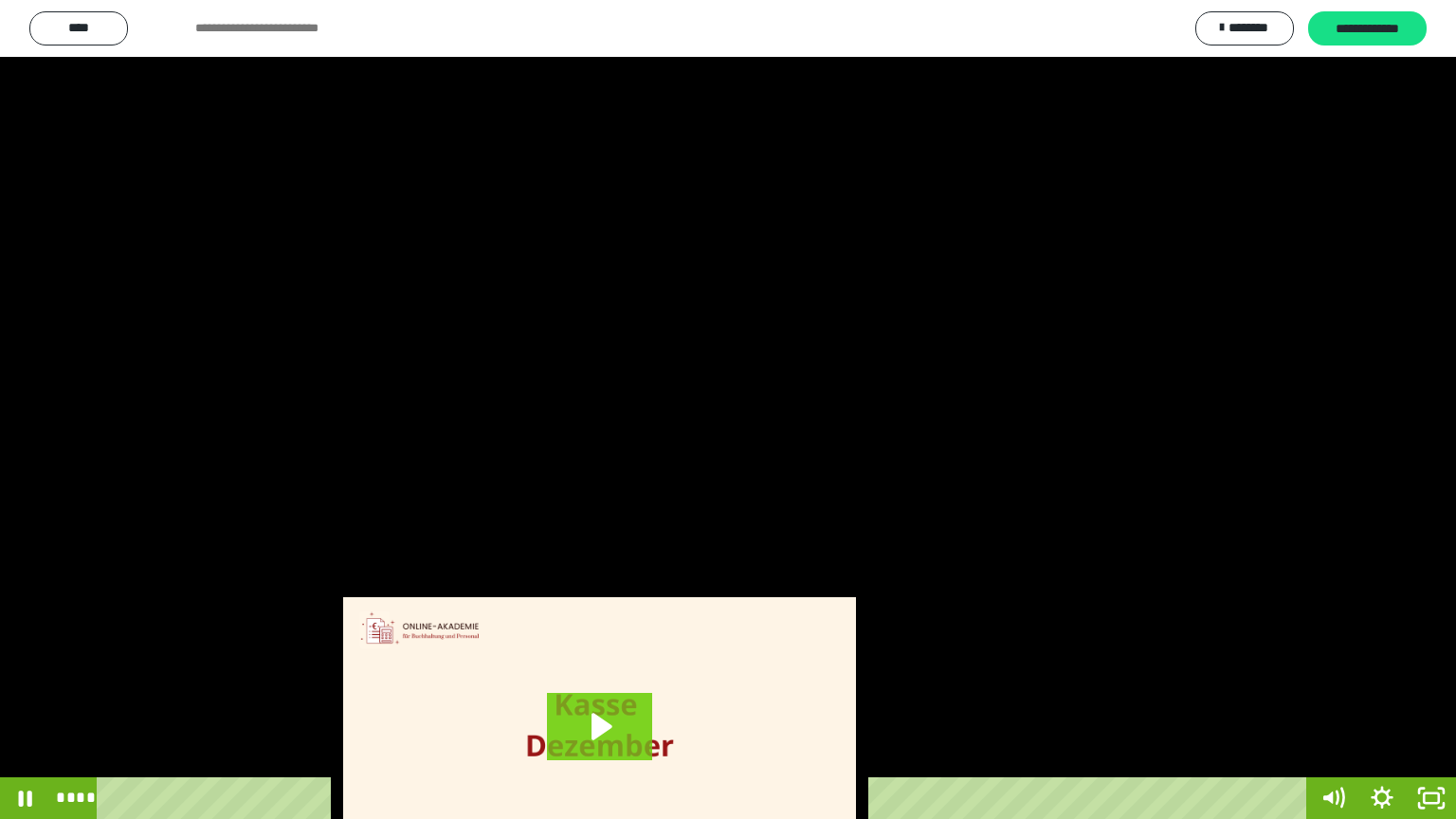click on "****" at bounding box center [705, 798] 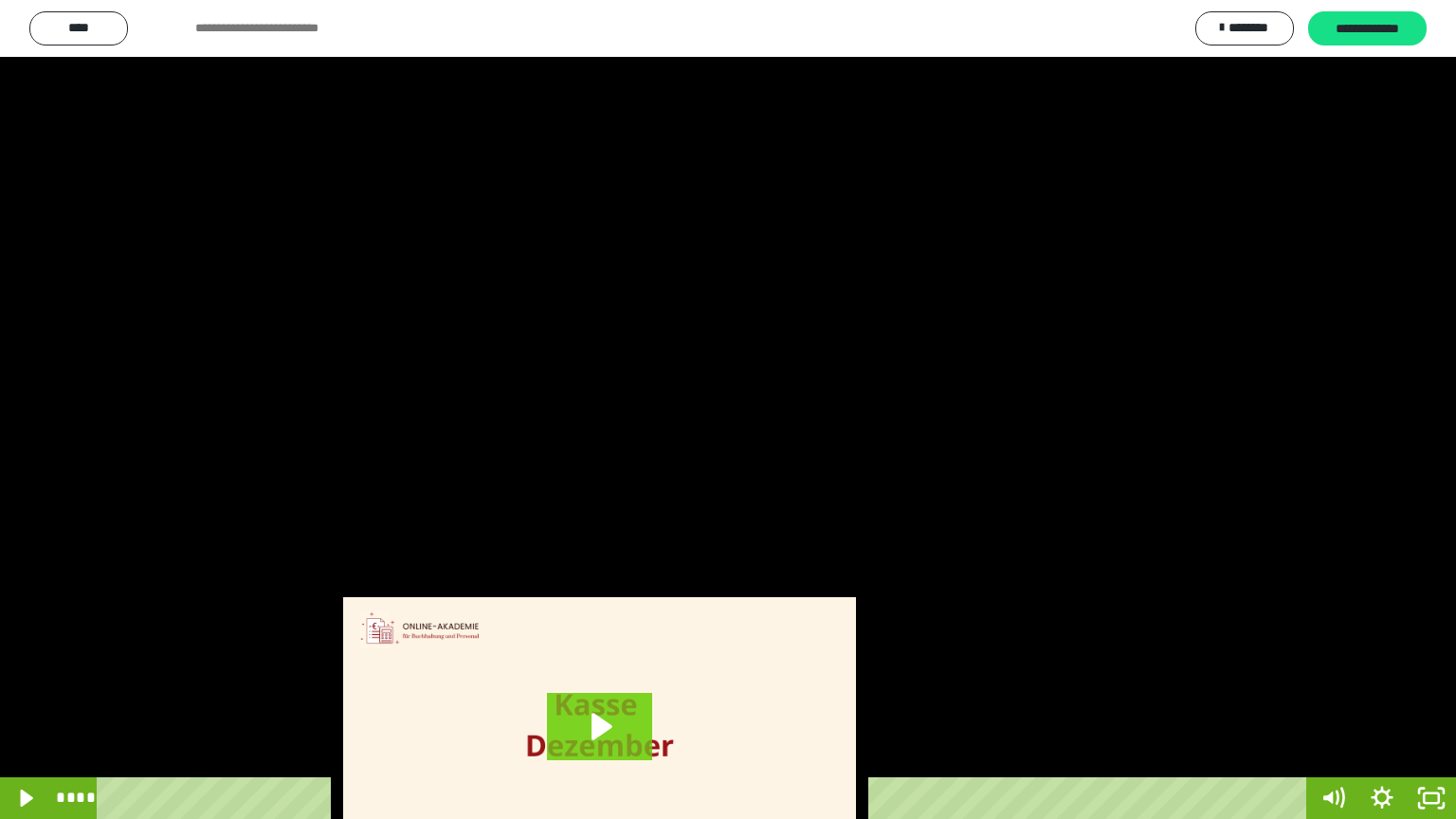 click on "****" at bounding box center [705, 798] 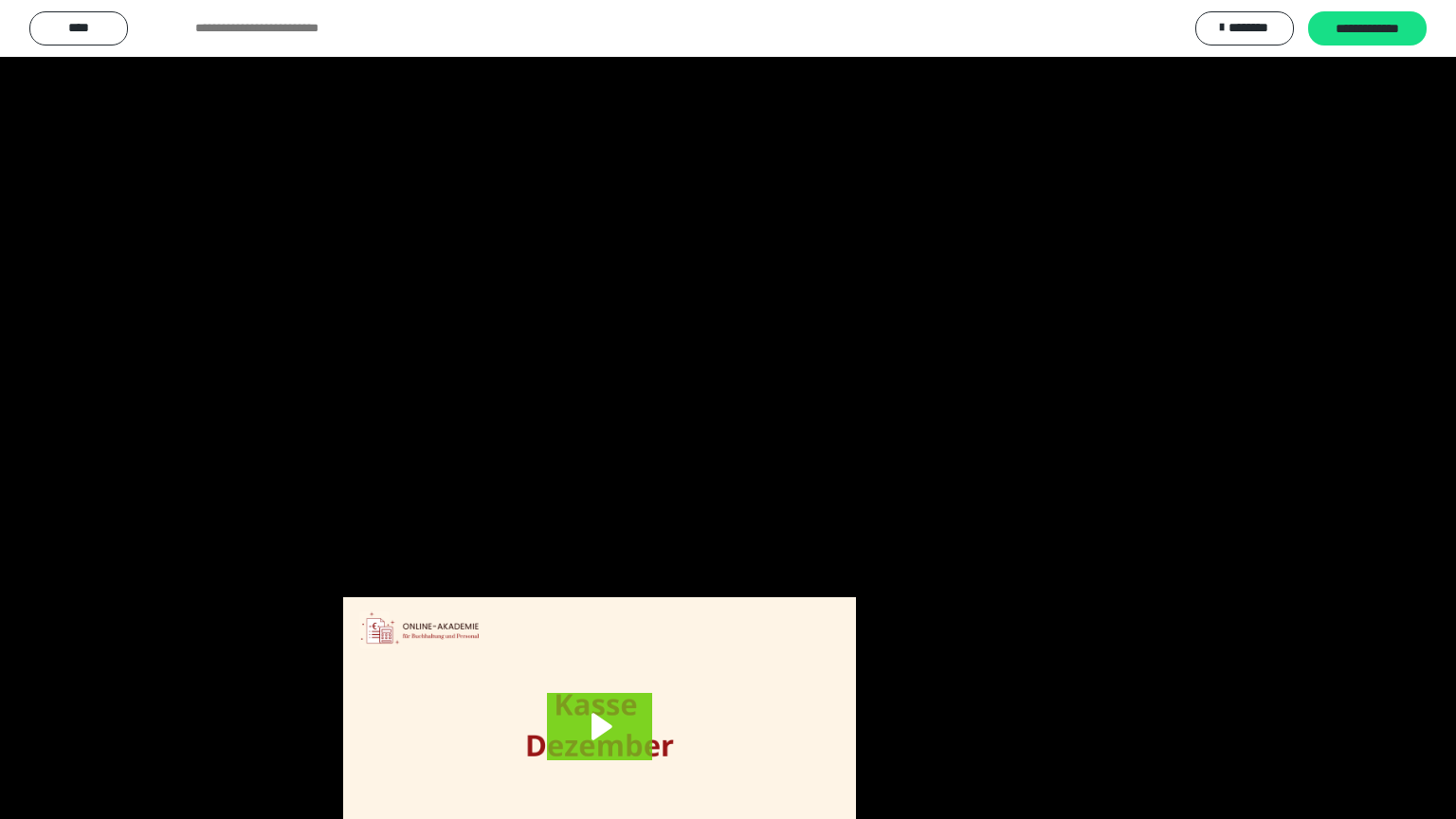 click at bounding box center [728, 410] 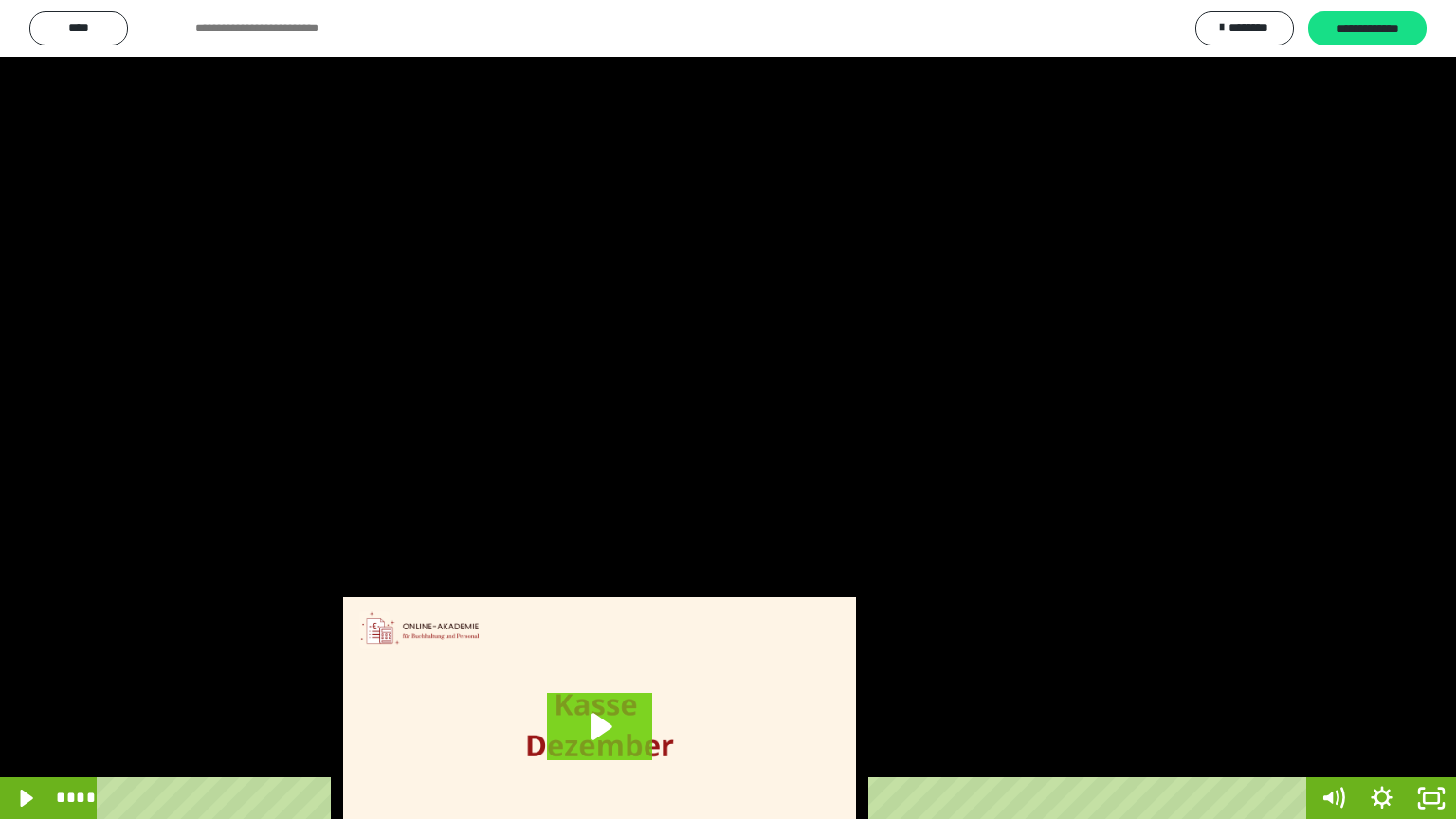 click at bounding box center (728, 410) 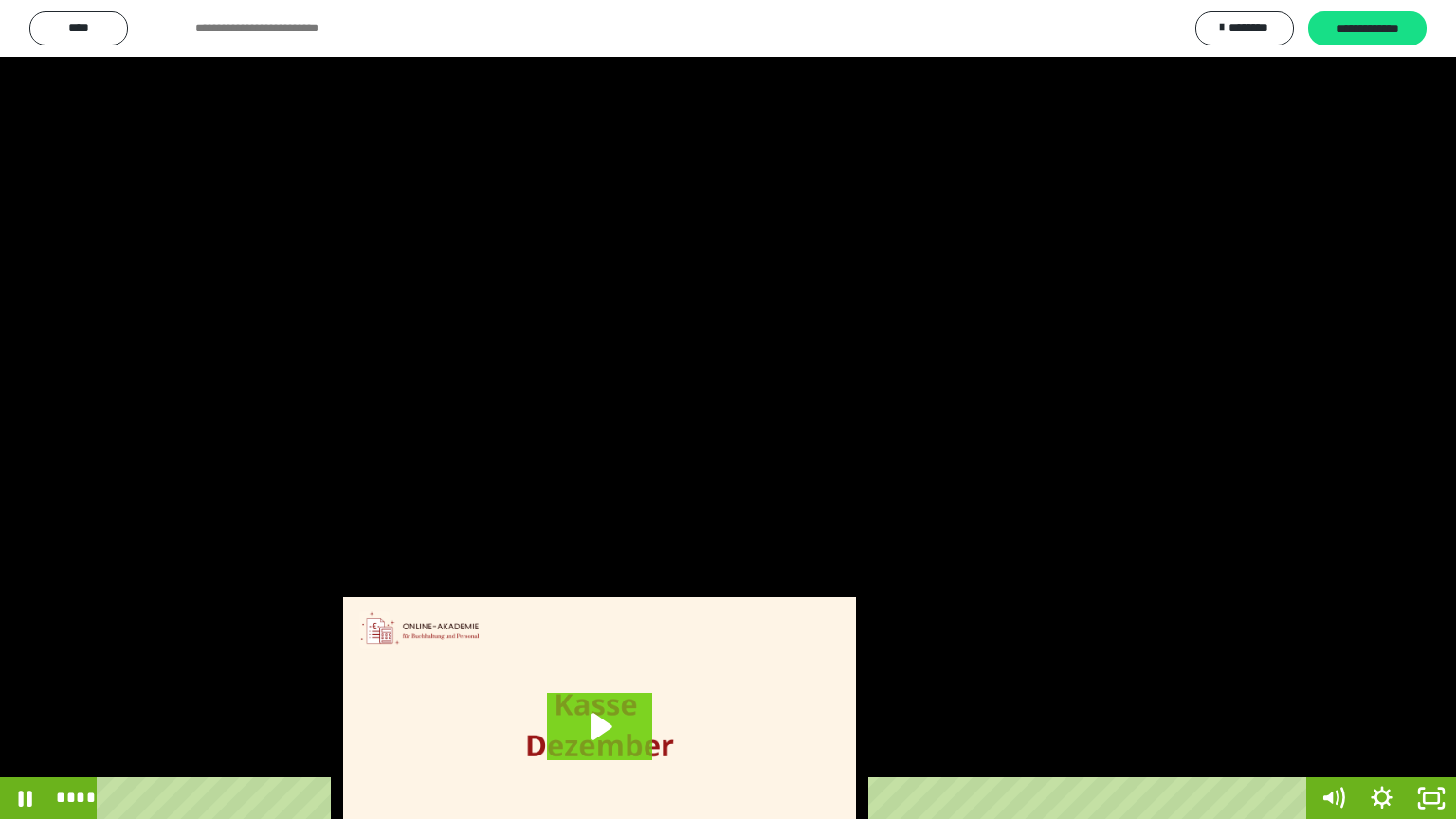 click at bounding box center (728, 410) 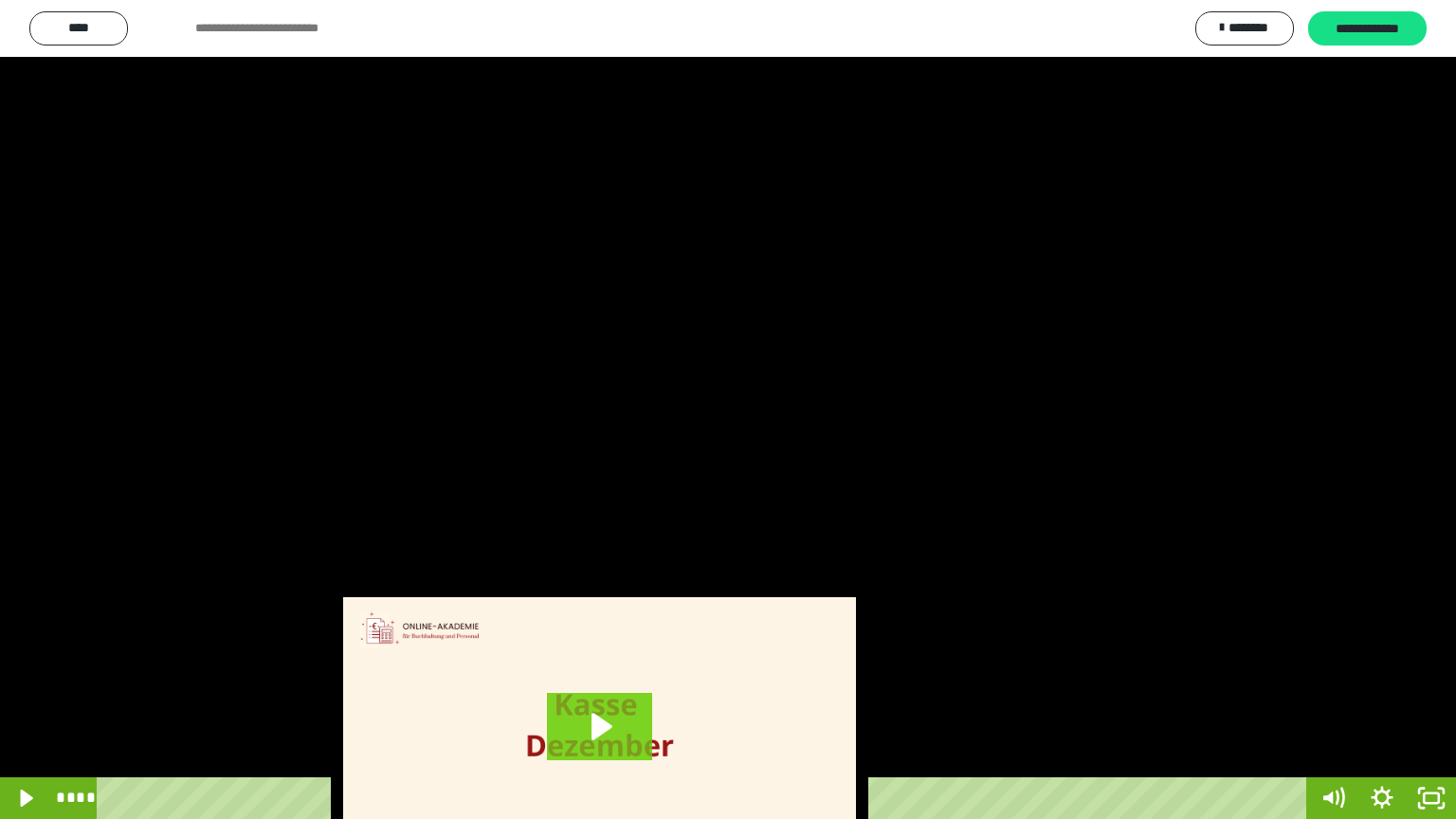 click at bounding box center [728, 410] 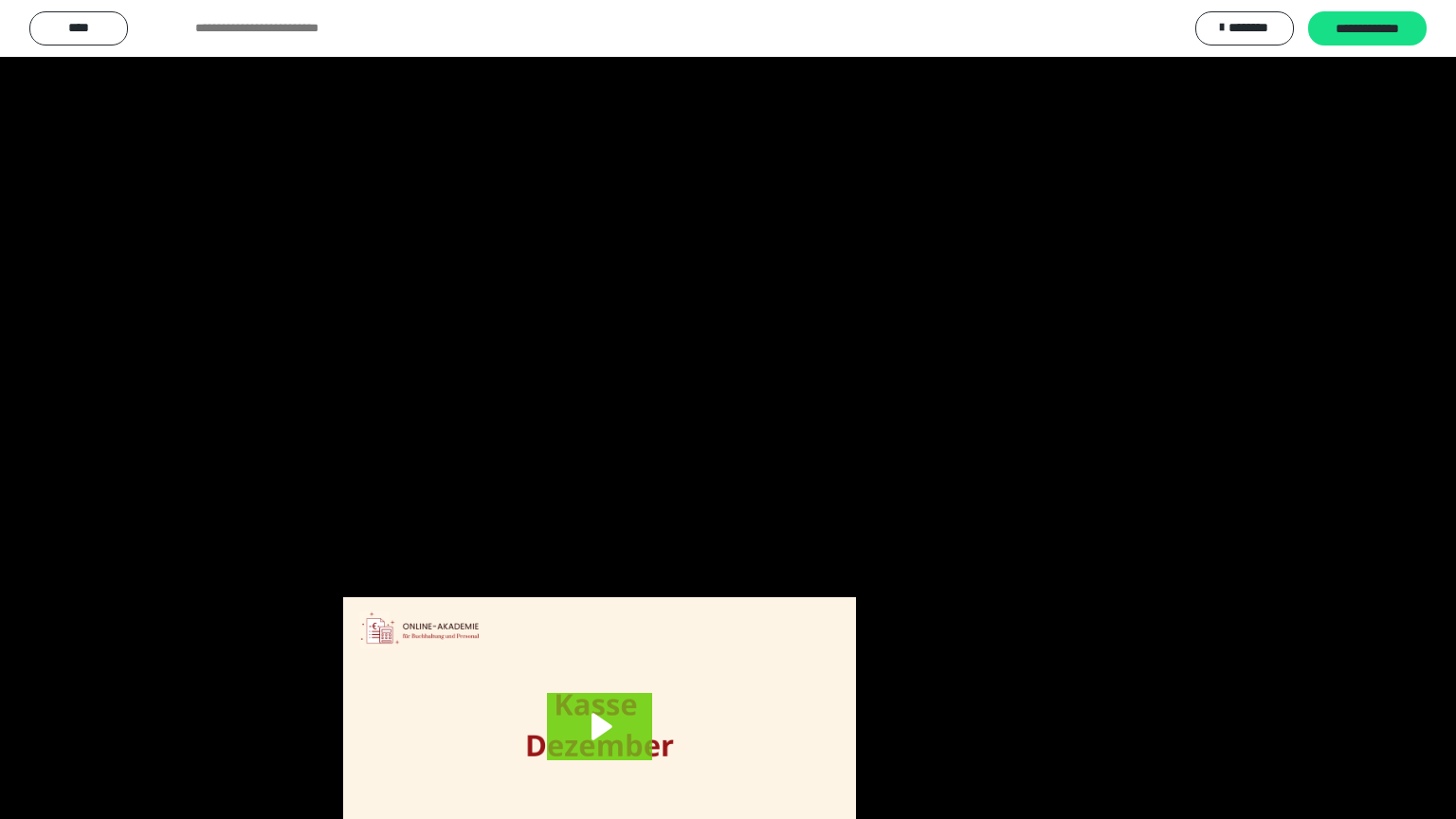click at bounding box center (728, 410) 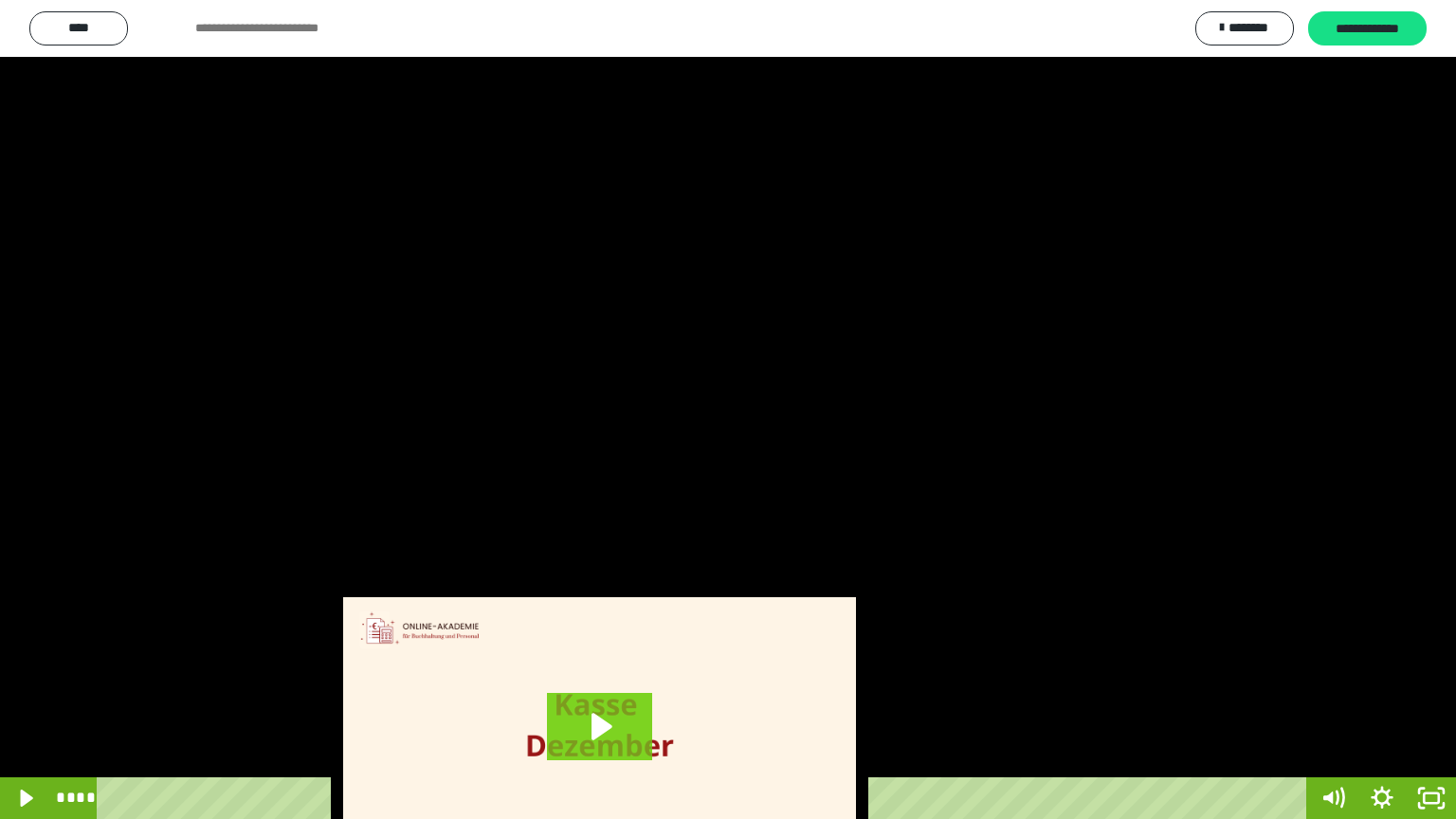 click at bounding box center (728, 410) 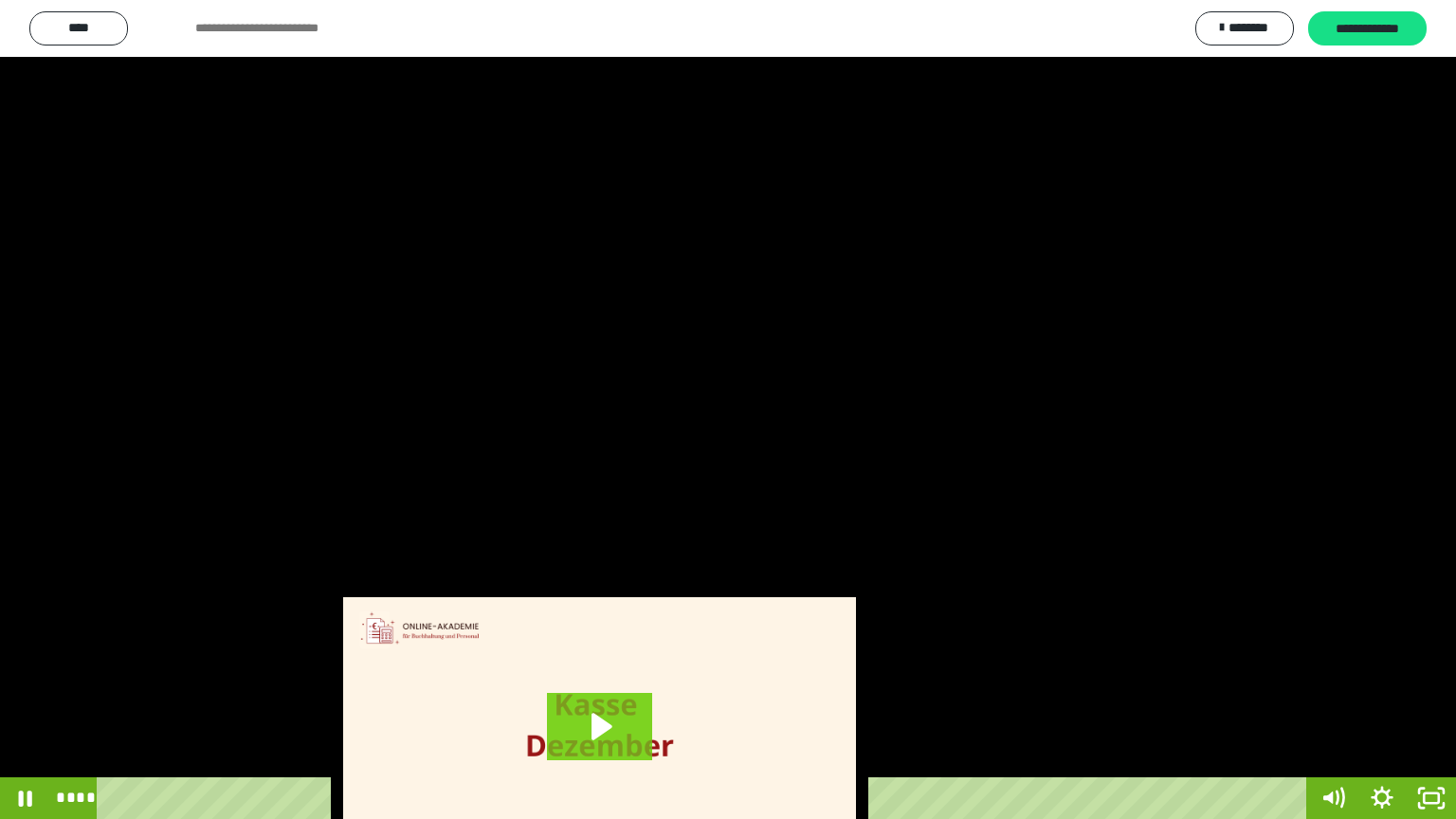 click at bounding box center [728, 410] 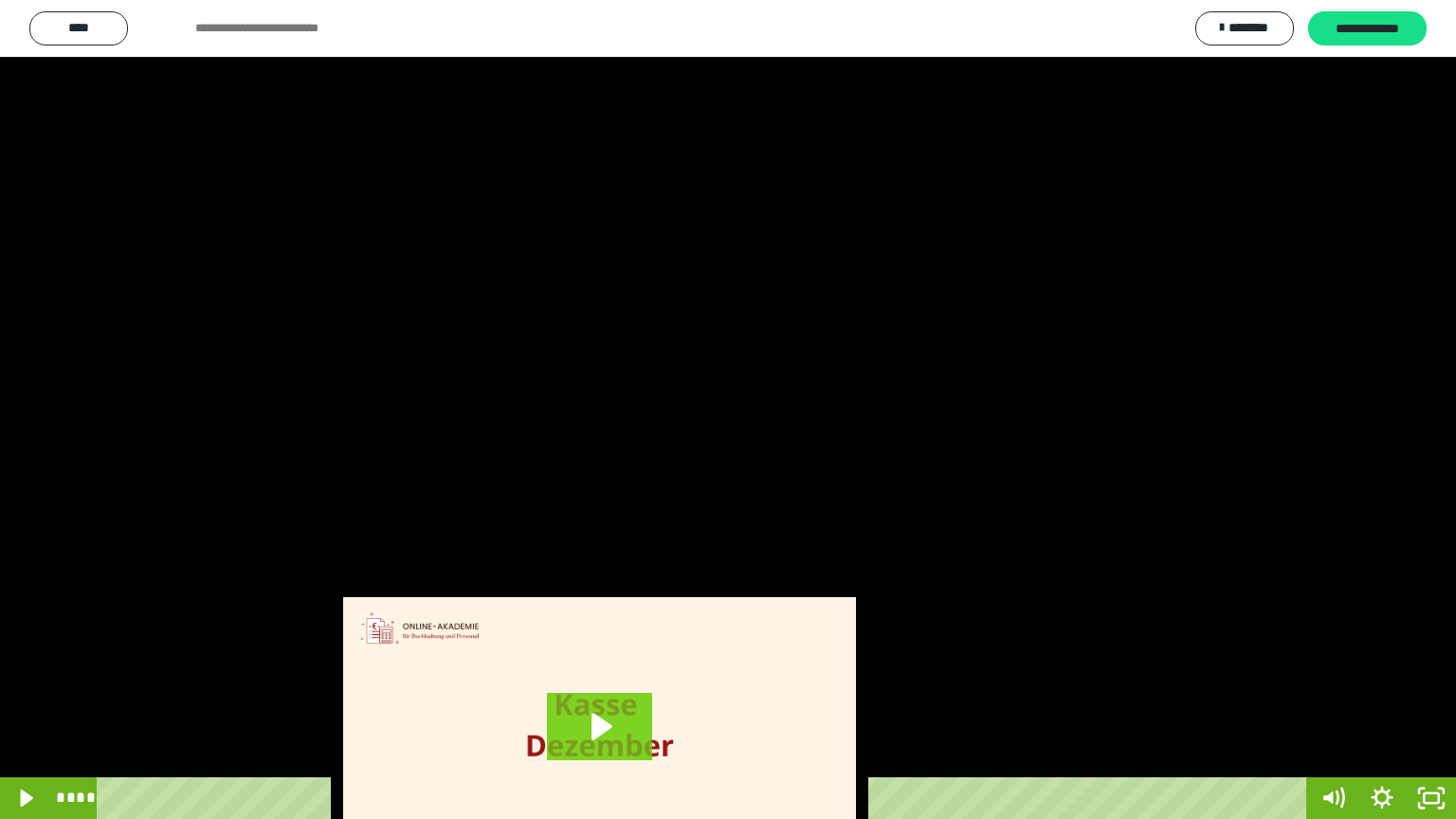 click at bounding box center [728, 410] 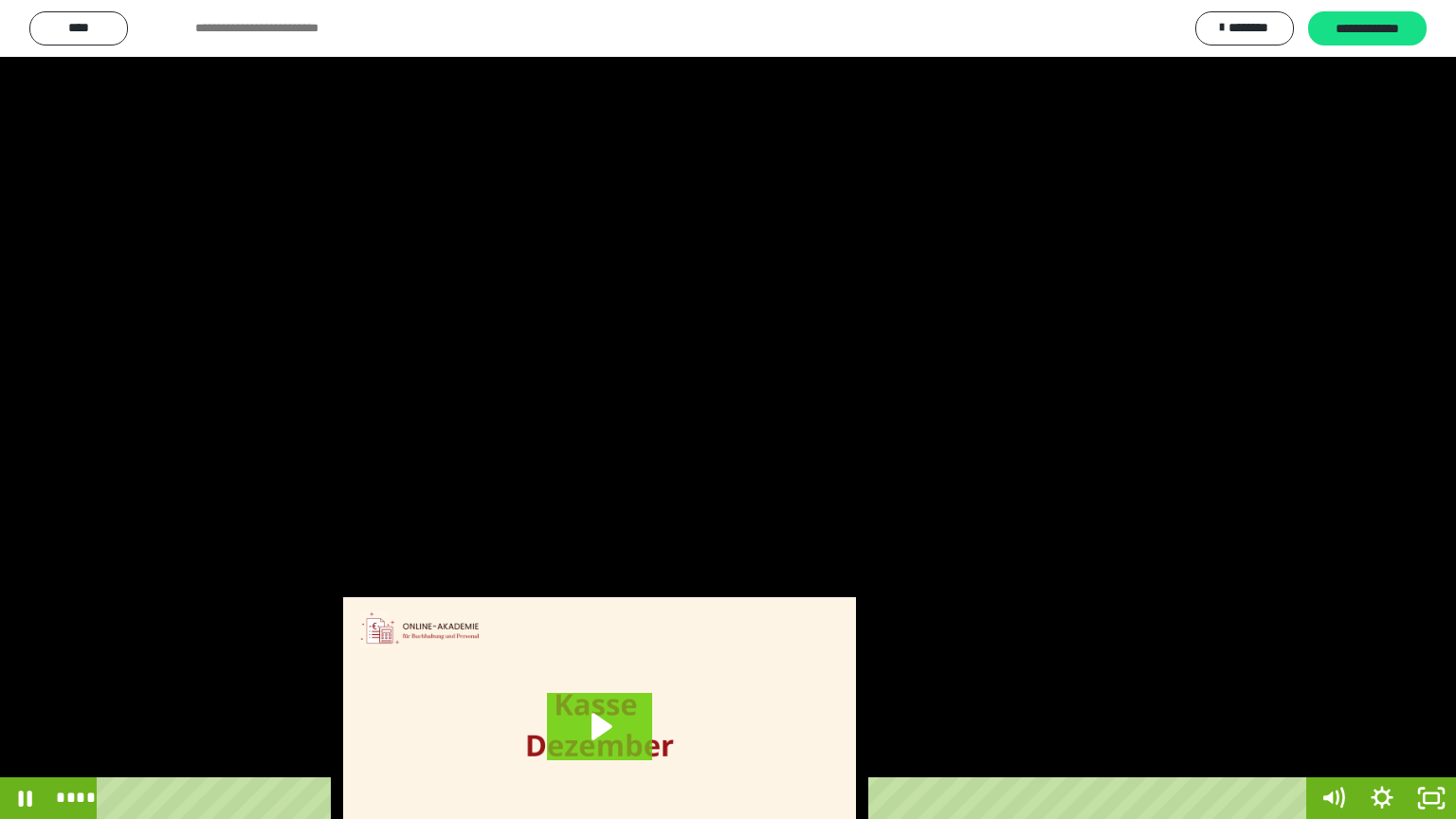 click at bounding box center (728, 410) 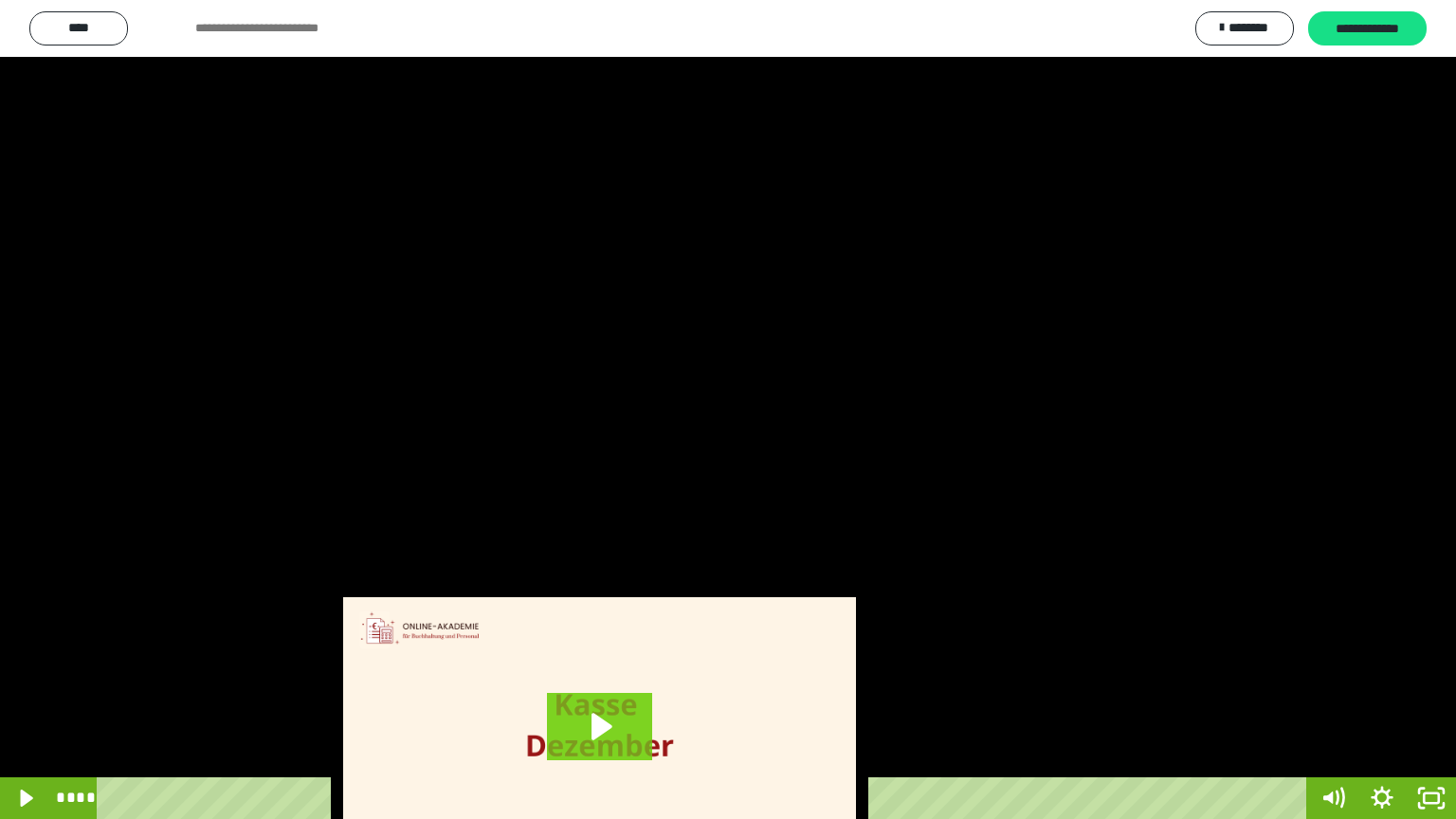click at bounding box center [728, 410] 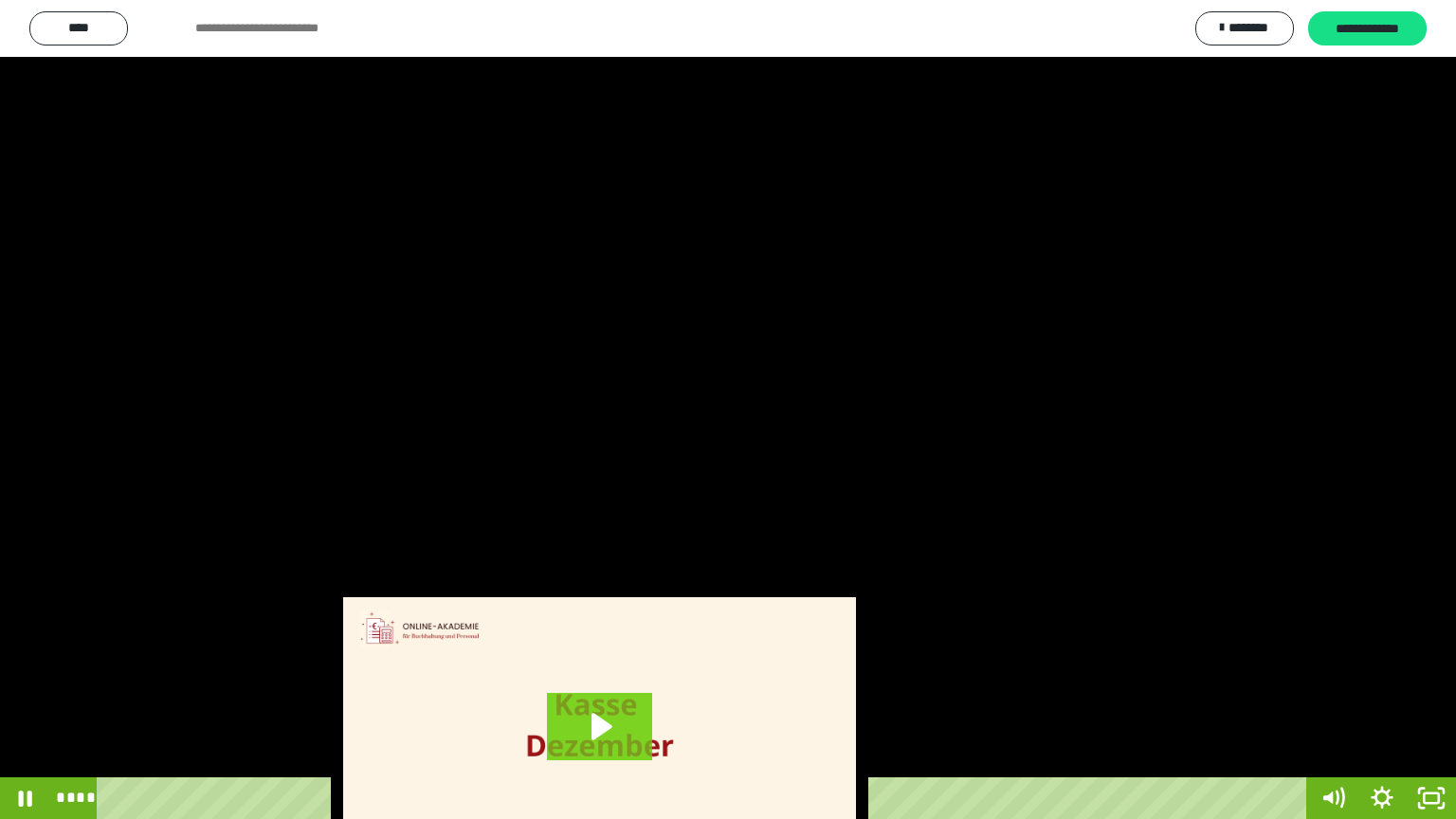 click at bounding box center (728, 410) 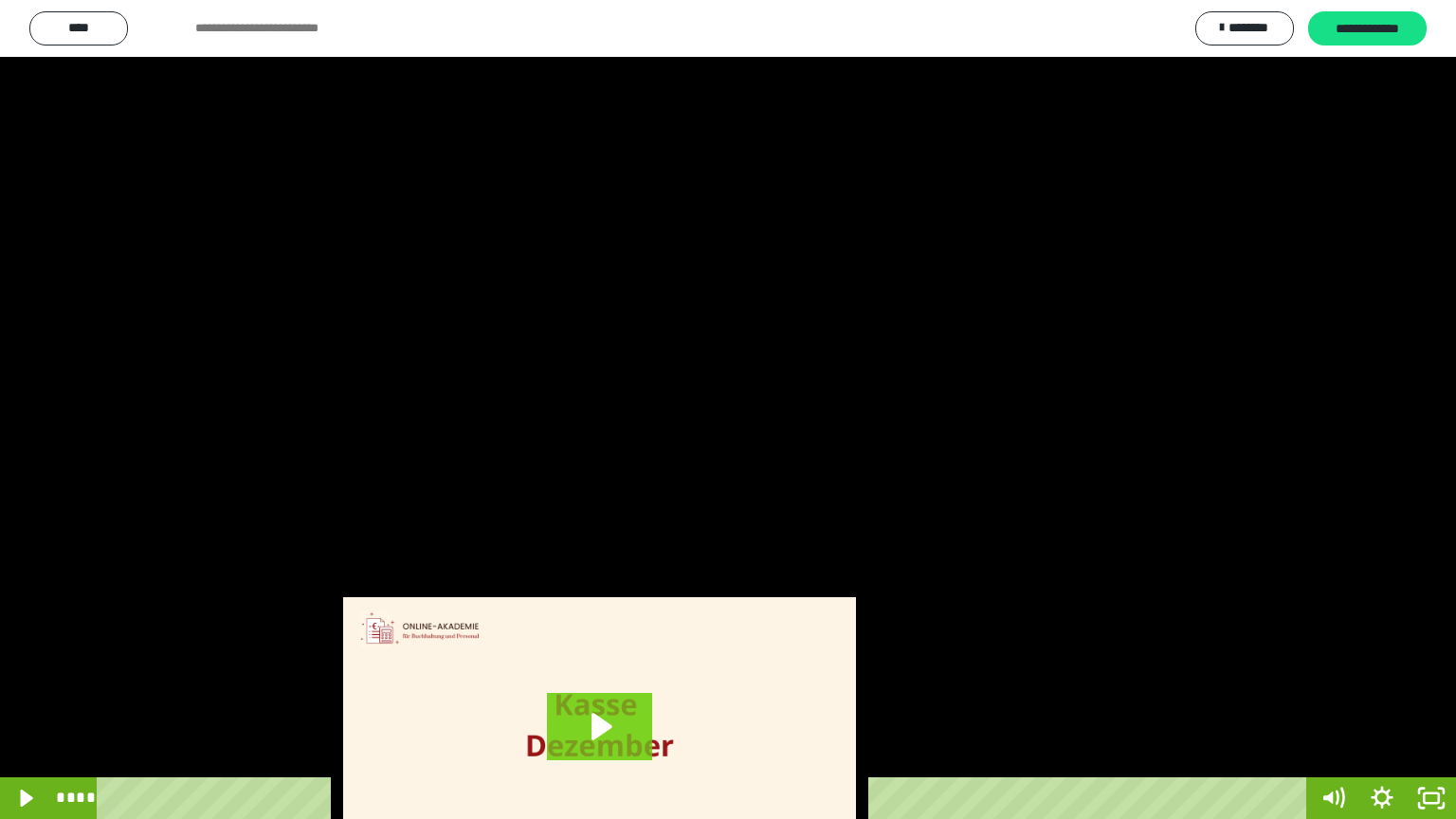 click at bounding box center (728, 410) 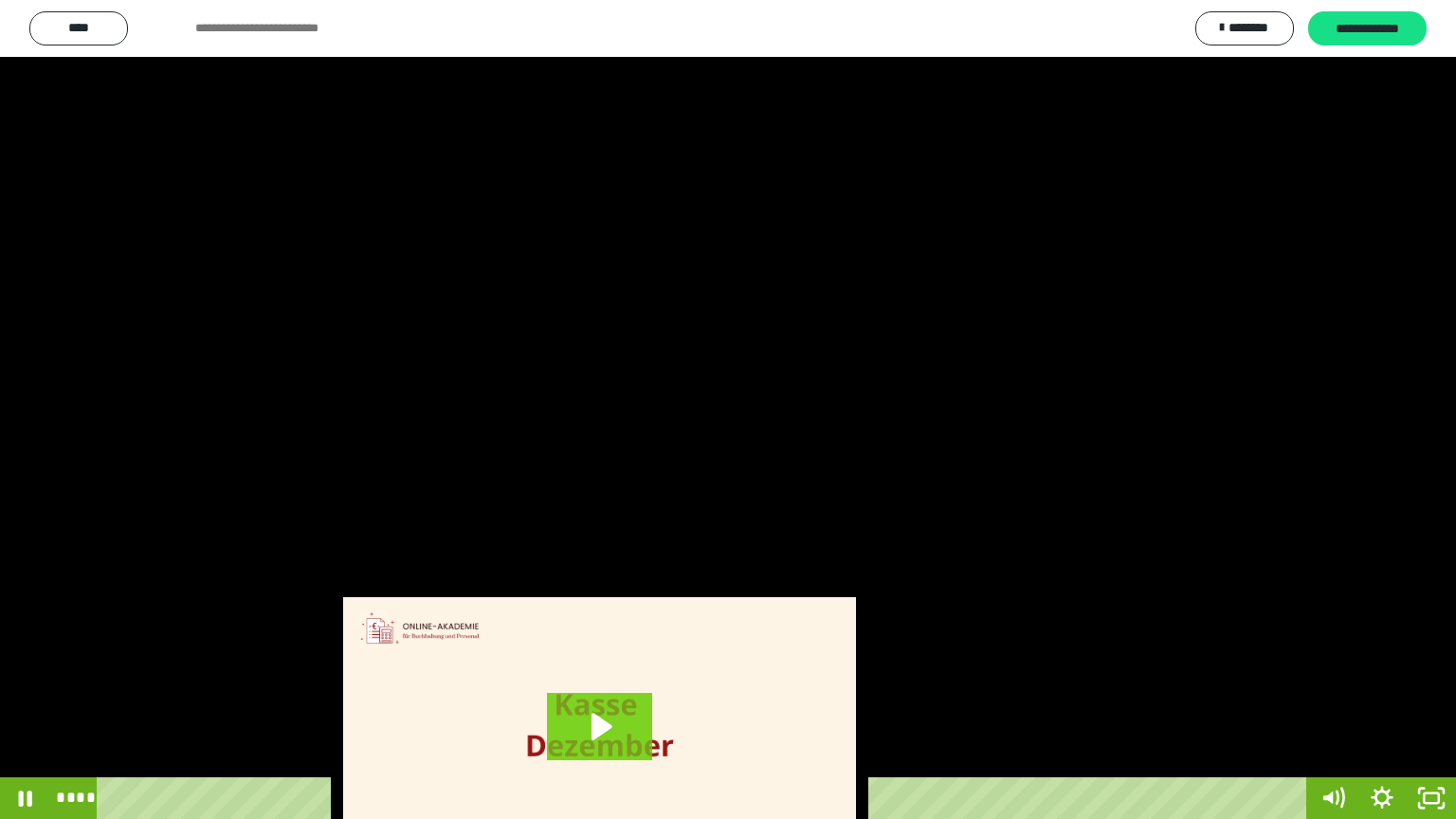 click at bounding box center [728, 410] 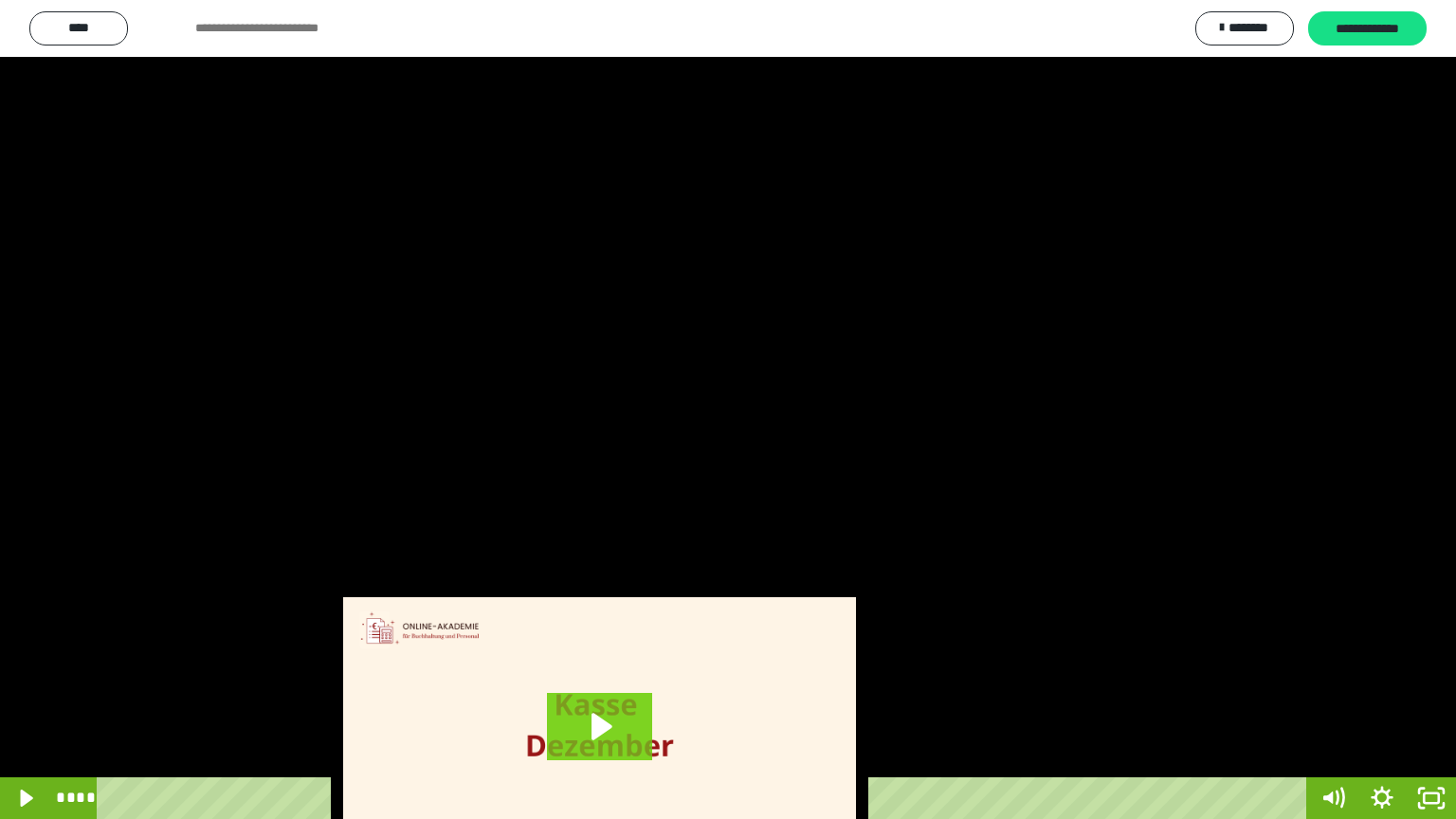 click at bounding box center [728, 410] 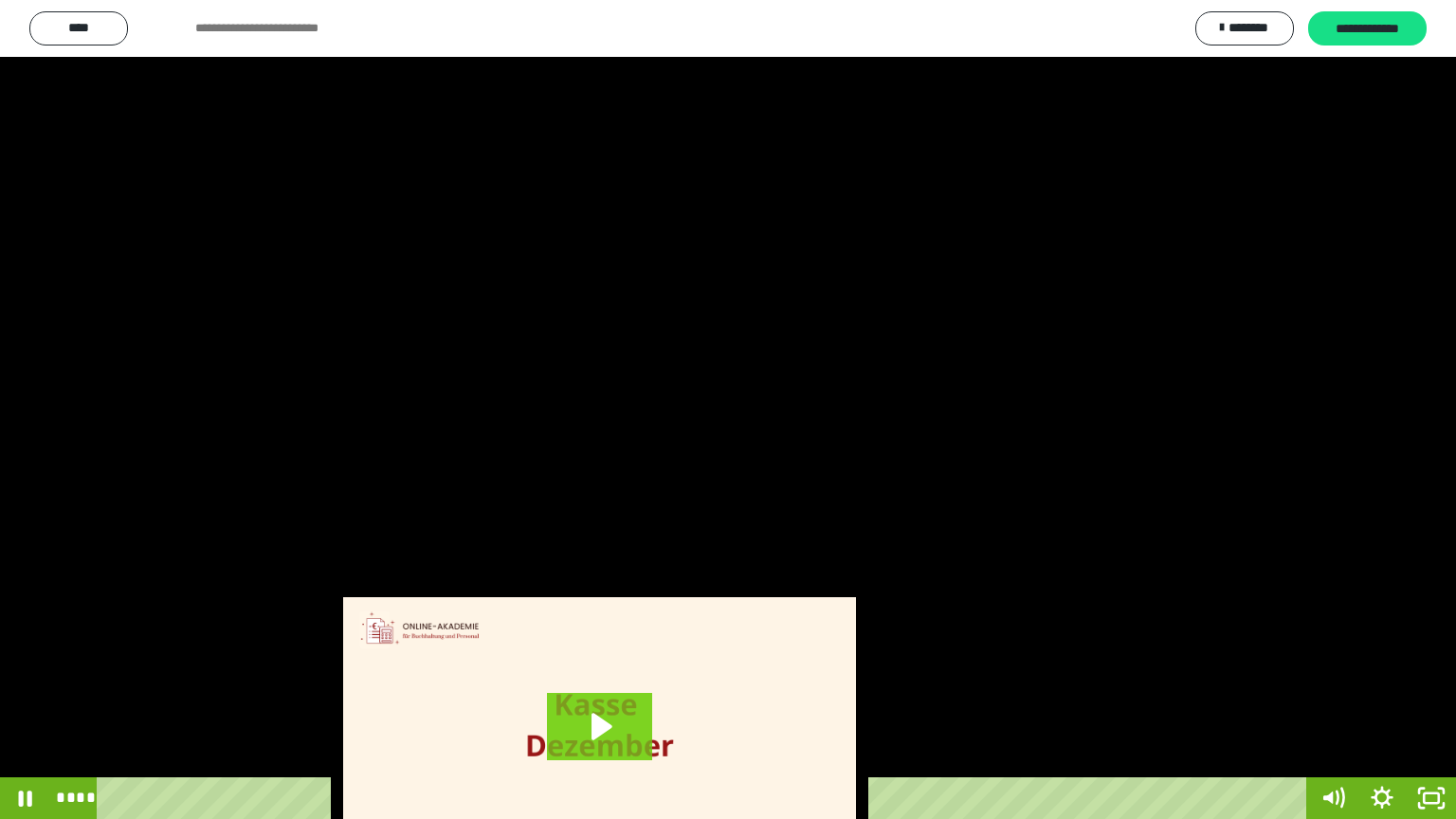 click at bounding box center (728, 410) 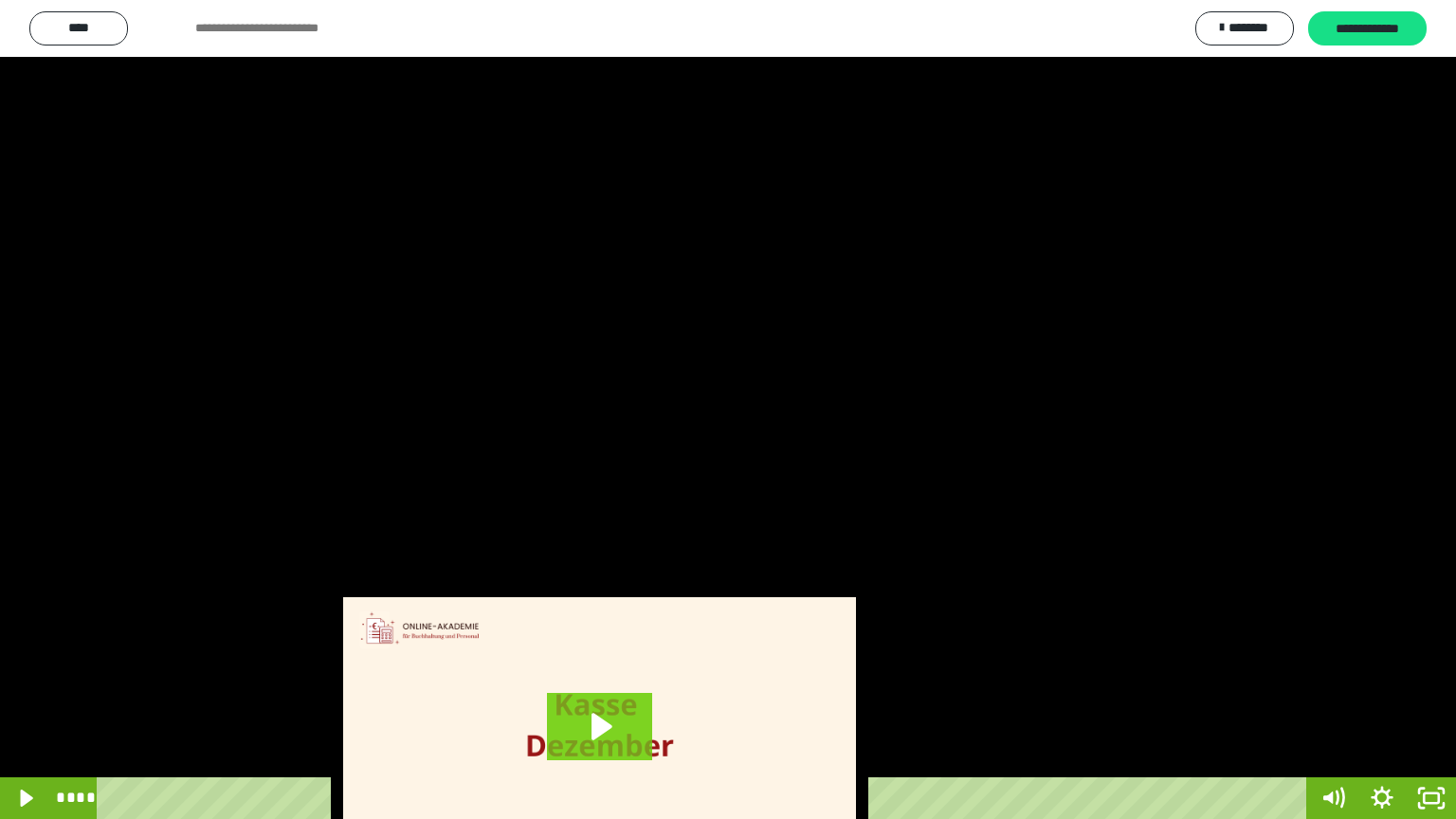 click at bounding box center (728, 410) 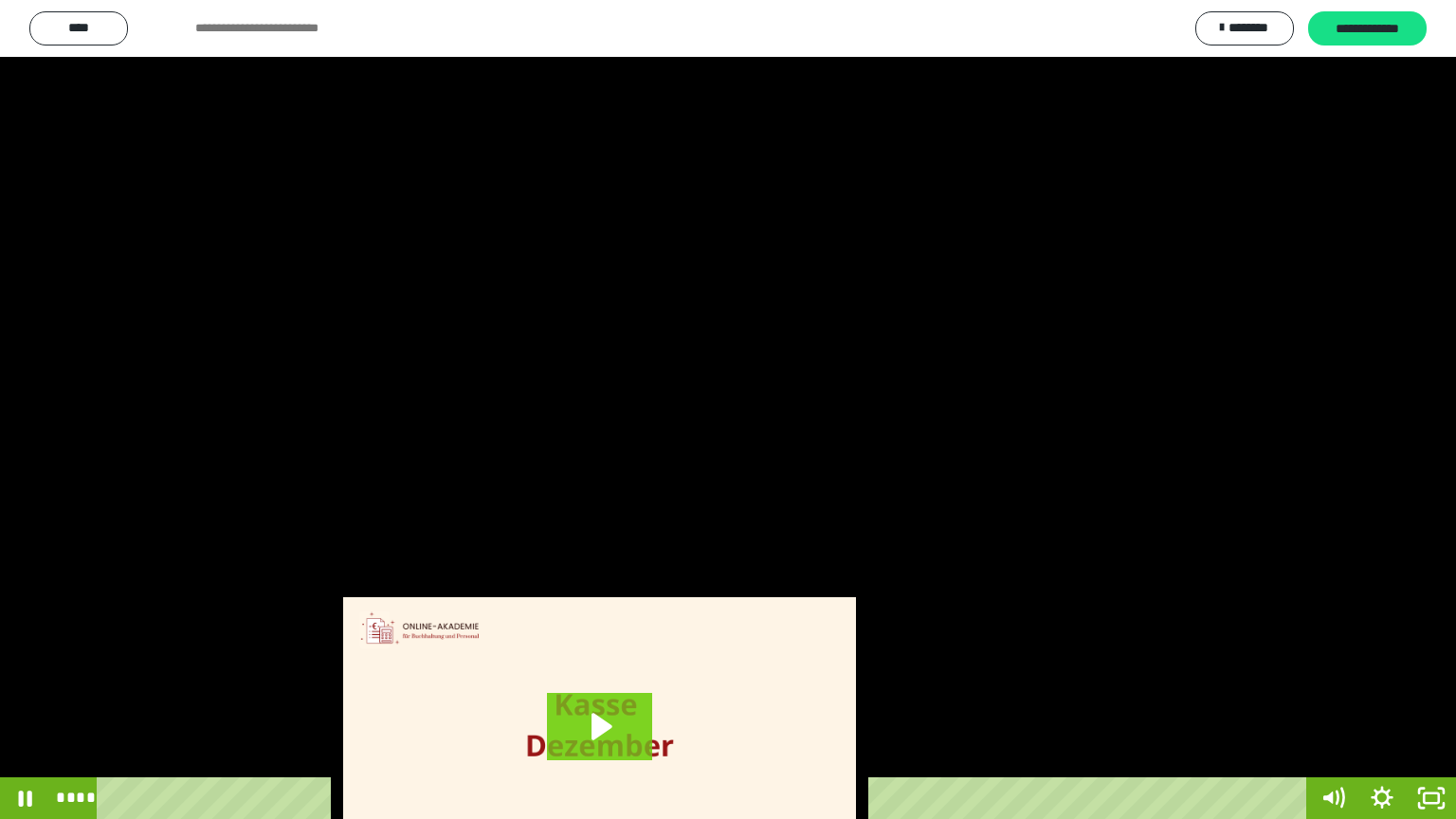 click at bounding box center (728, 410) 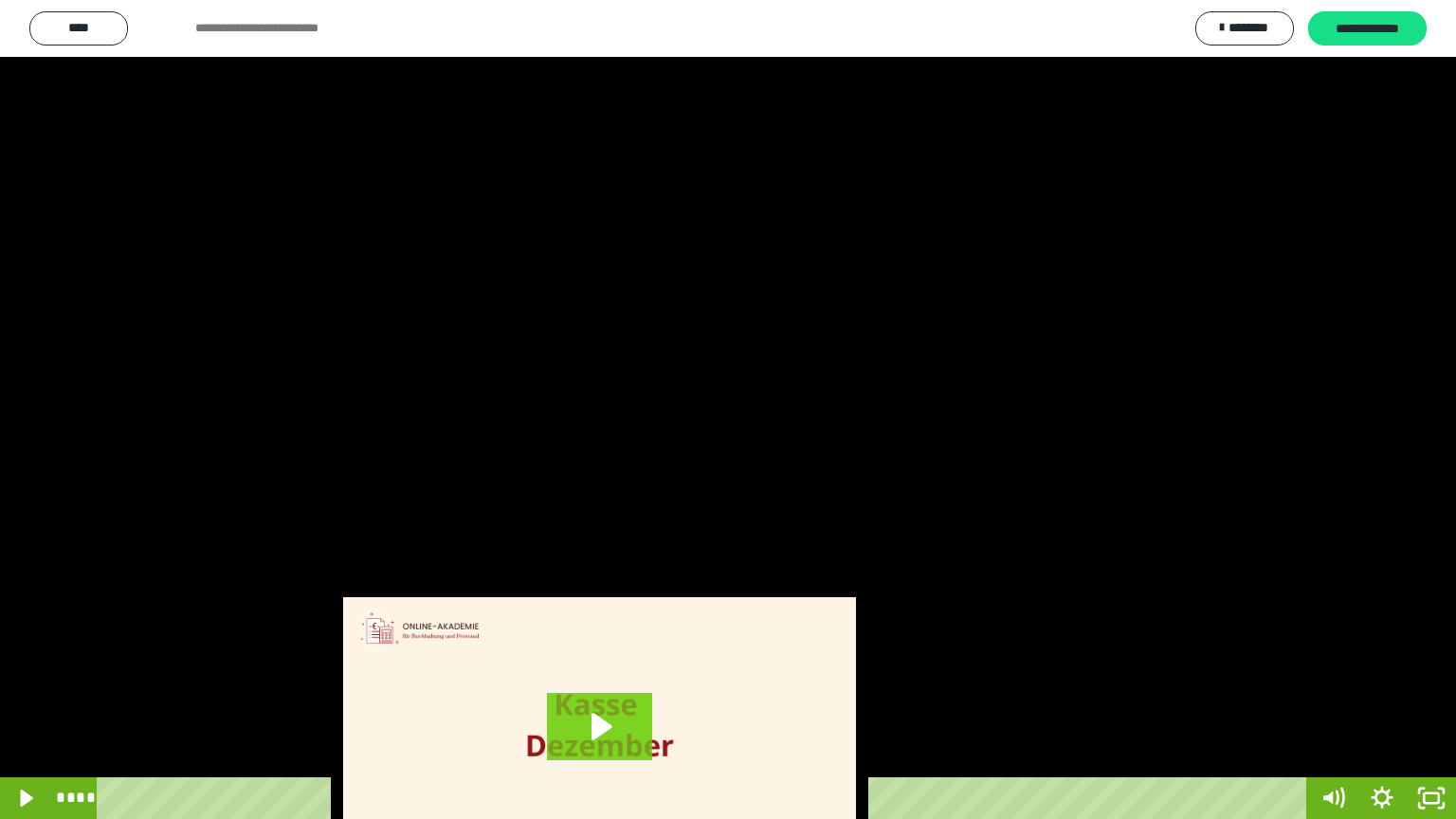 click at bounding box center [728, 410] 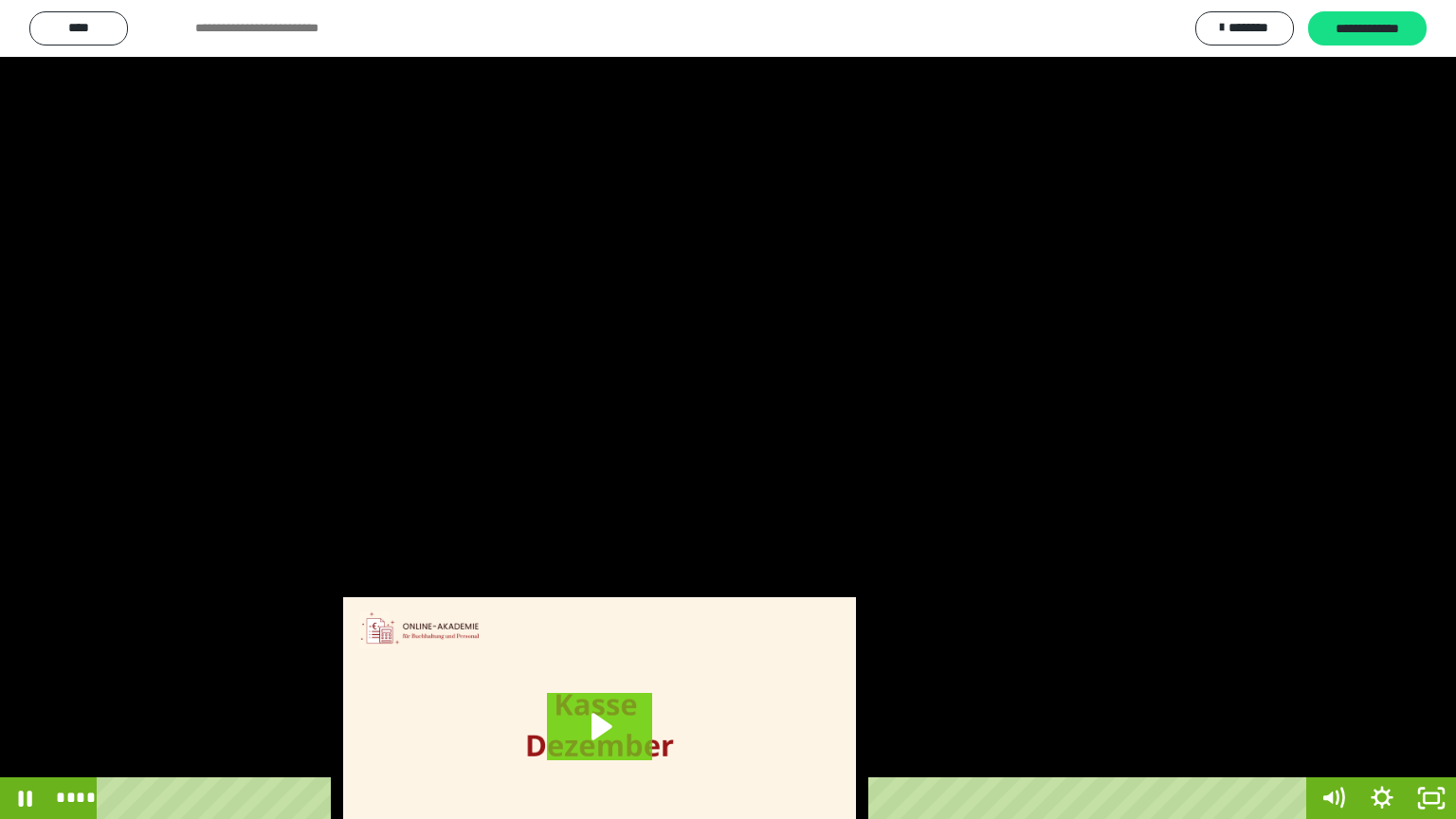 click at bounding box center [728, 410] 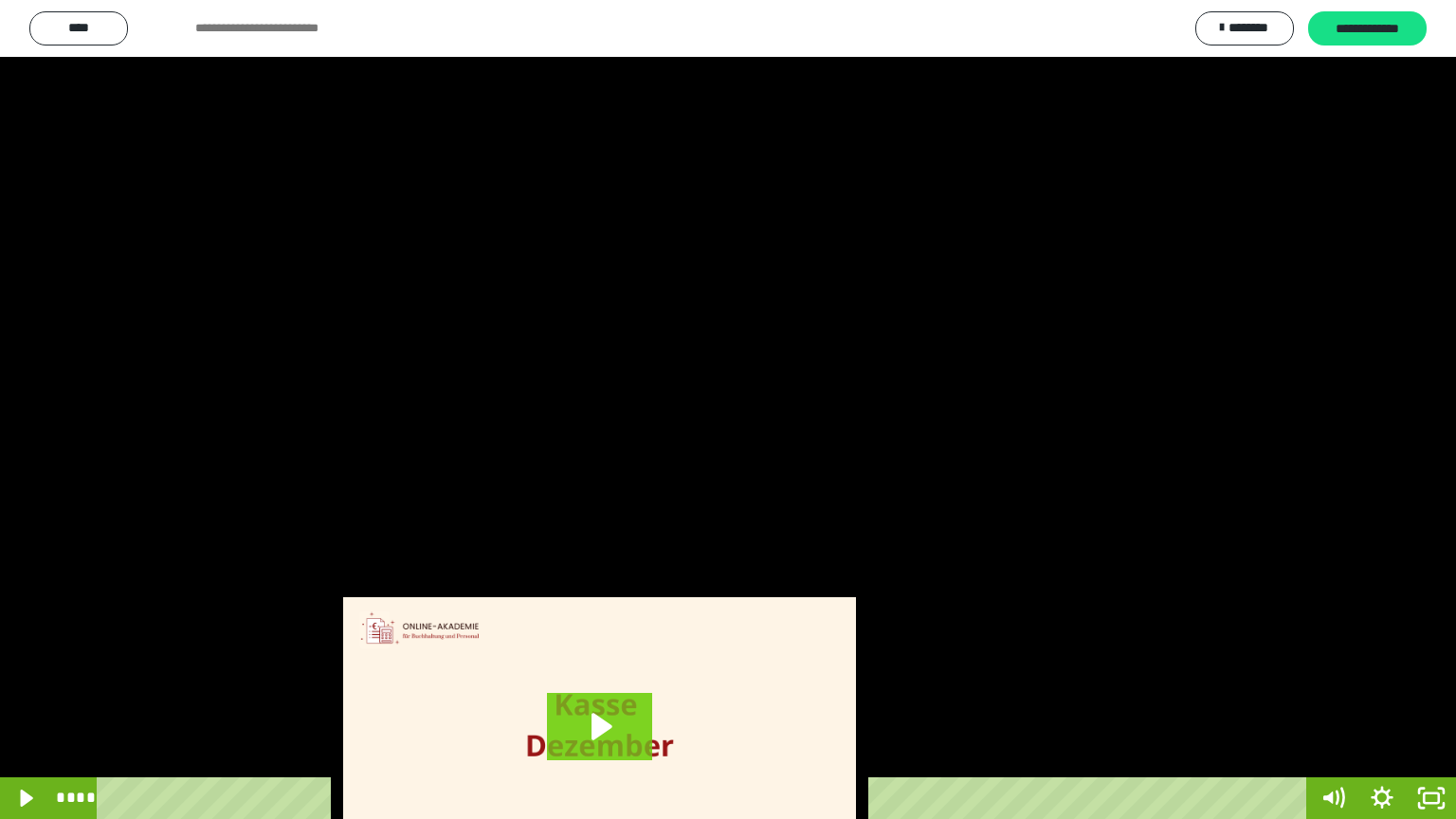 click at bounding box center [728, 410] 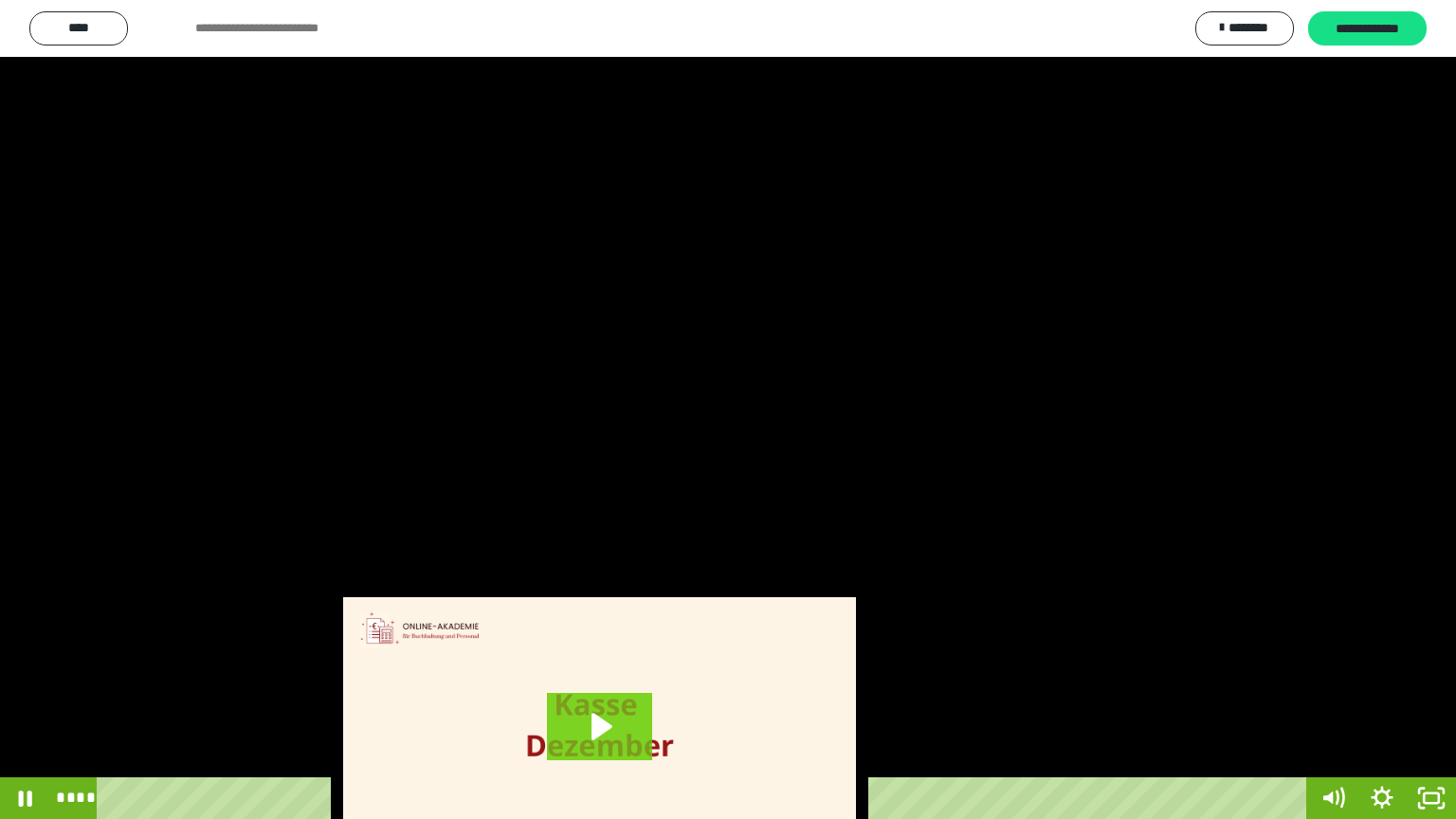 click at bounding box center [728, 410] 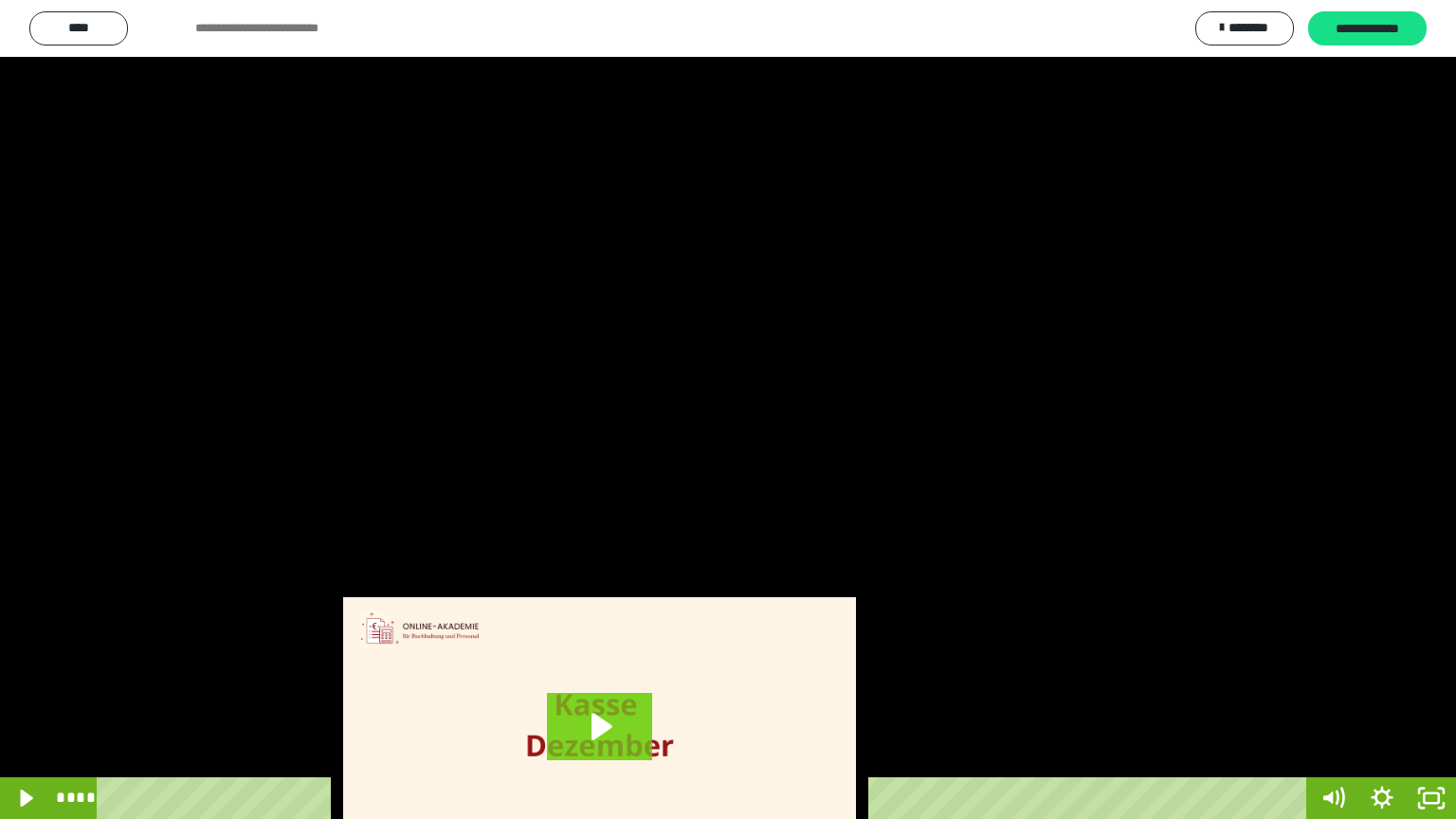 click on "****" at bounding box center [705, 798] 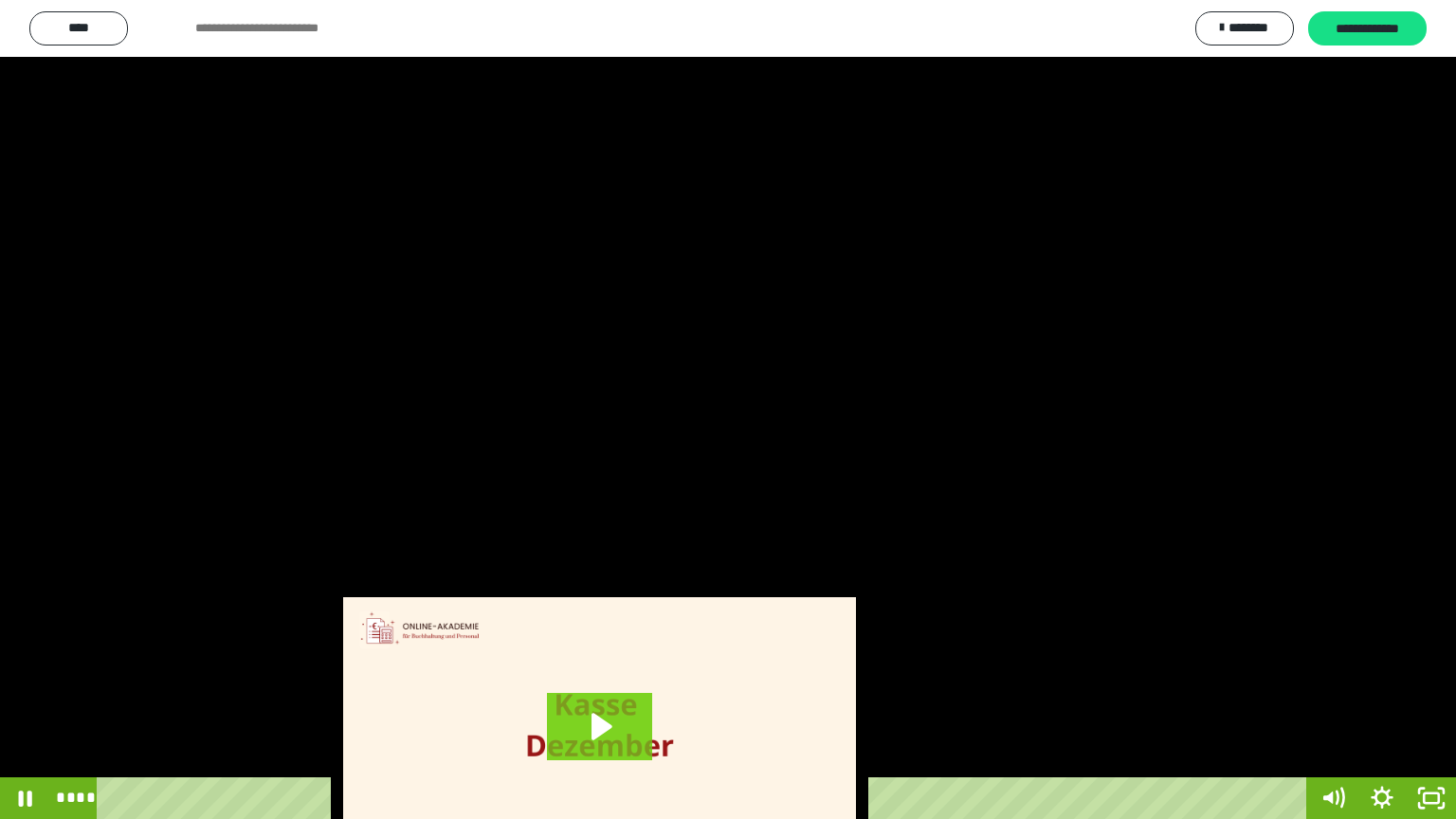 click at bounding box center (728, 410) 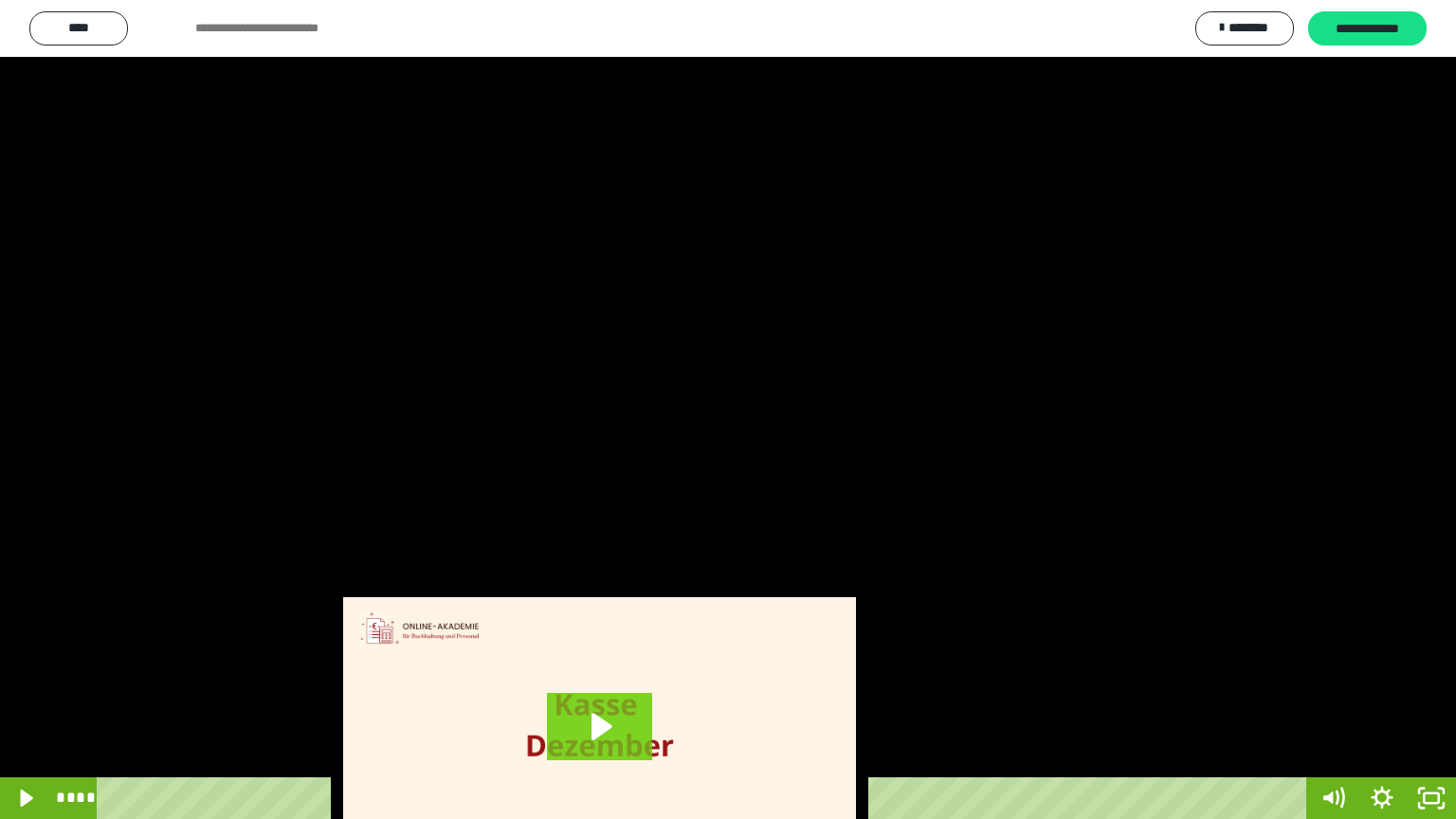 click at bounding box center (728, 410) 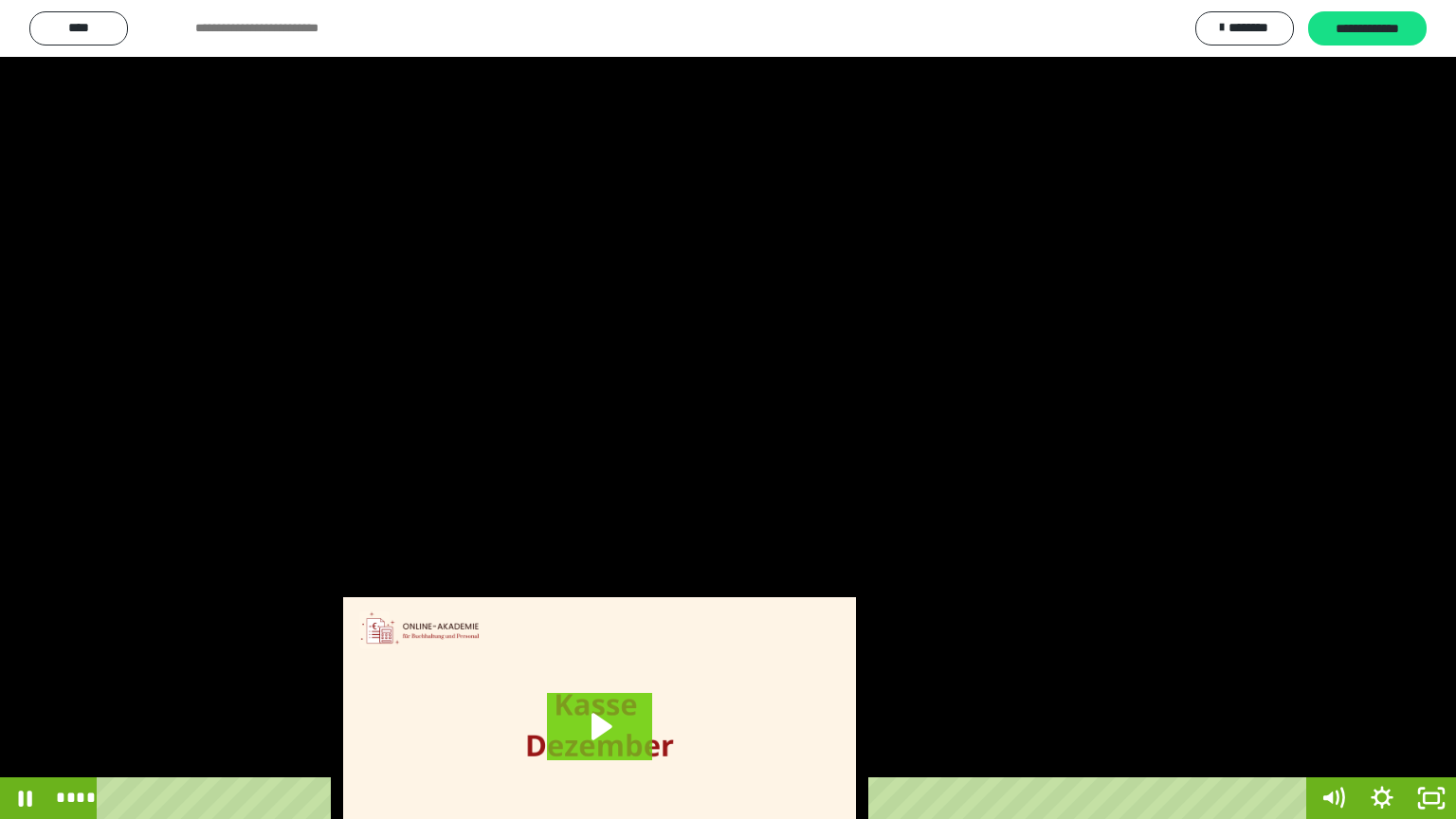click at bounding box center [728, 410] 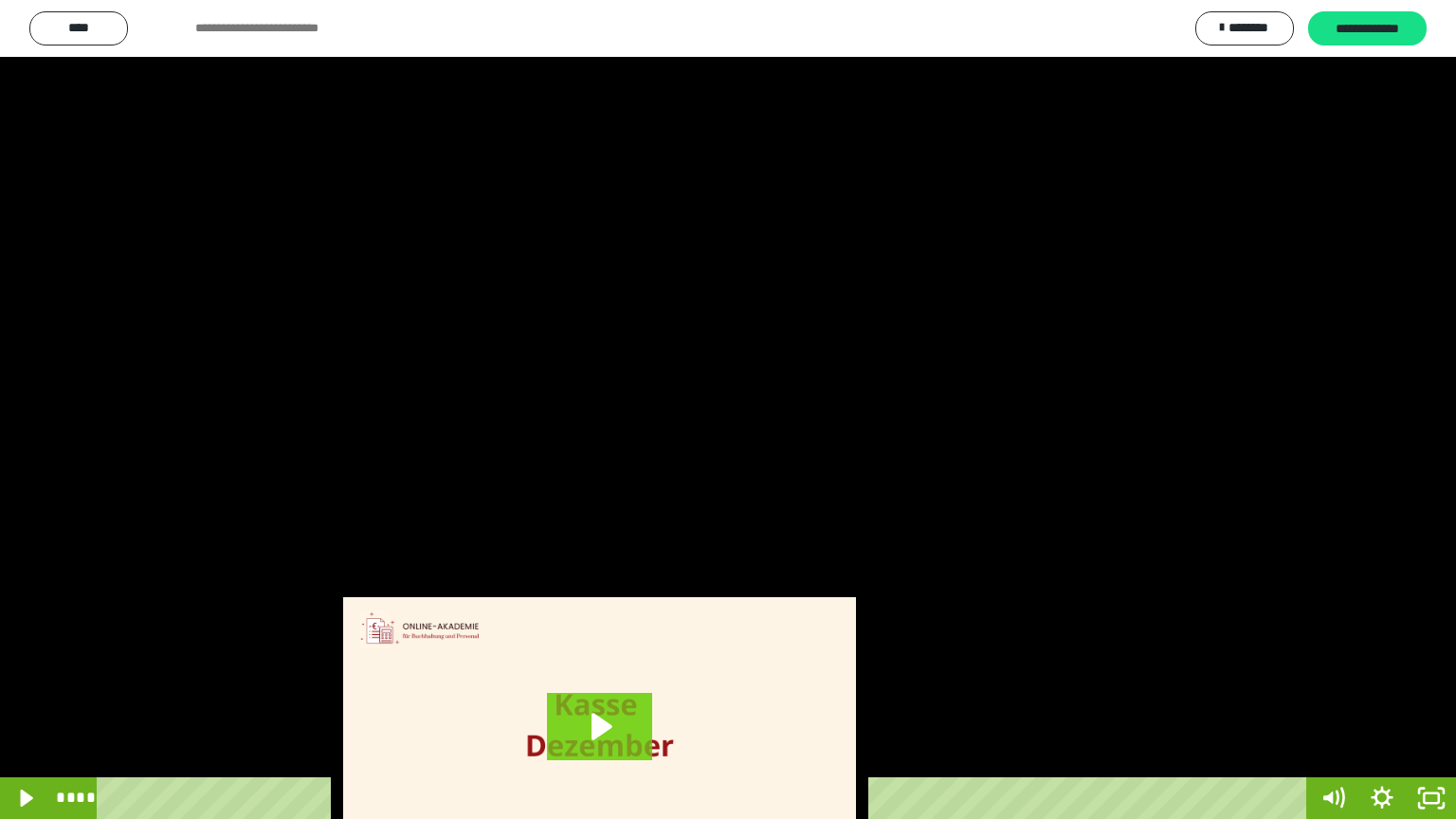 click at bounding box center [728, 410] 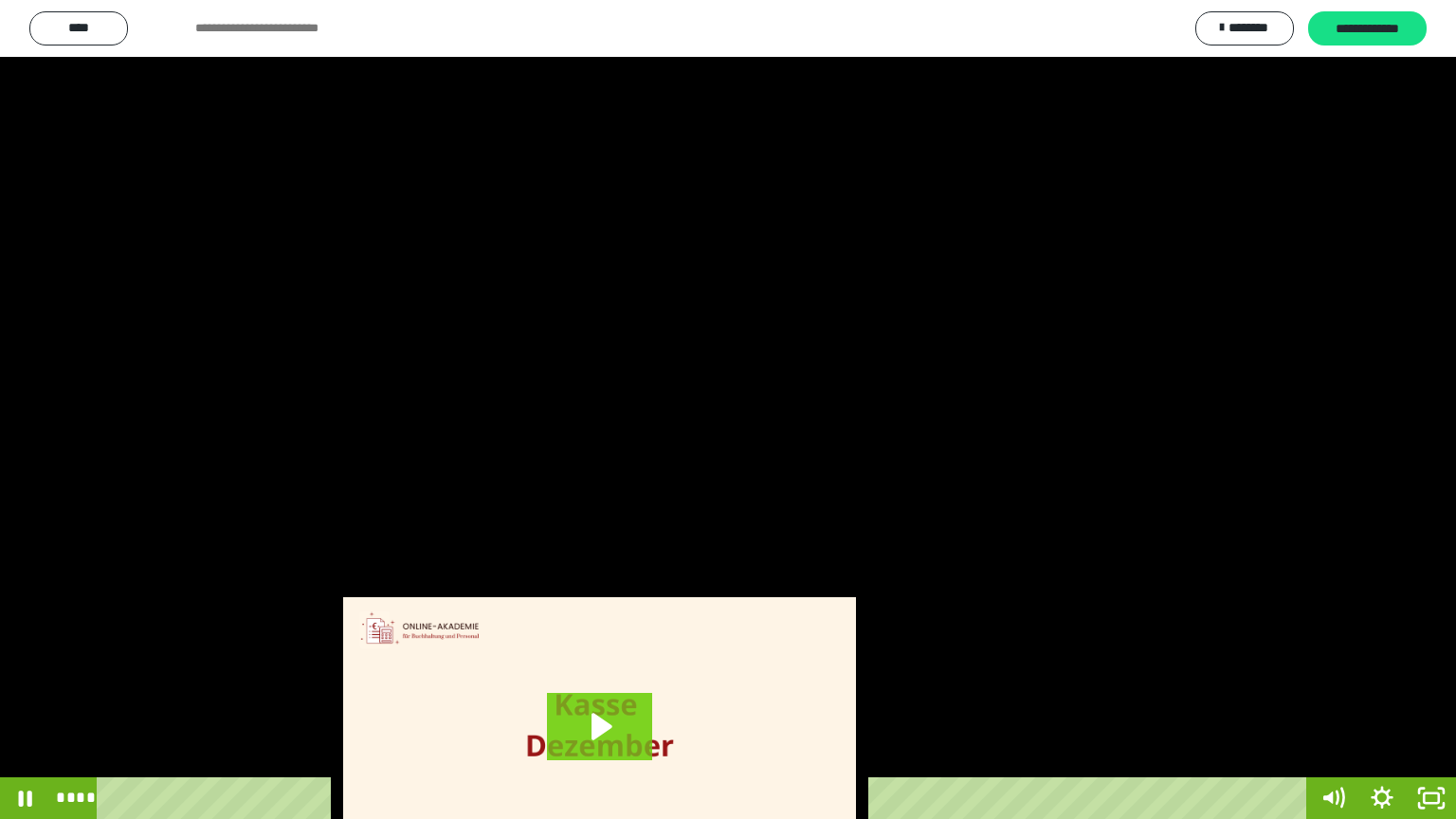 click at bounding box center (728, 410) 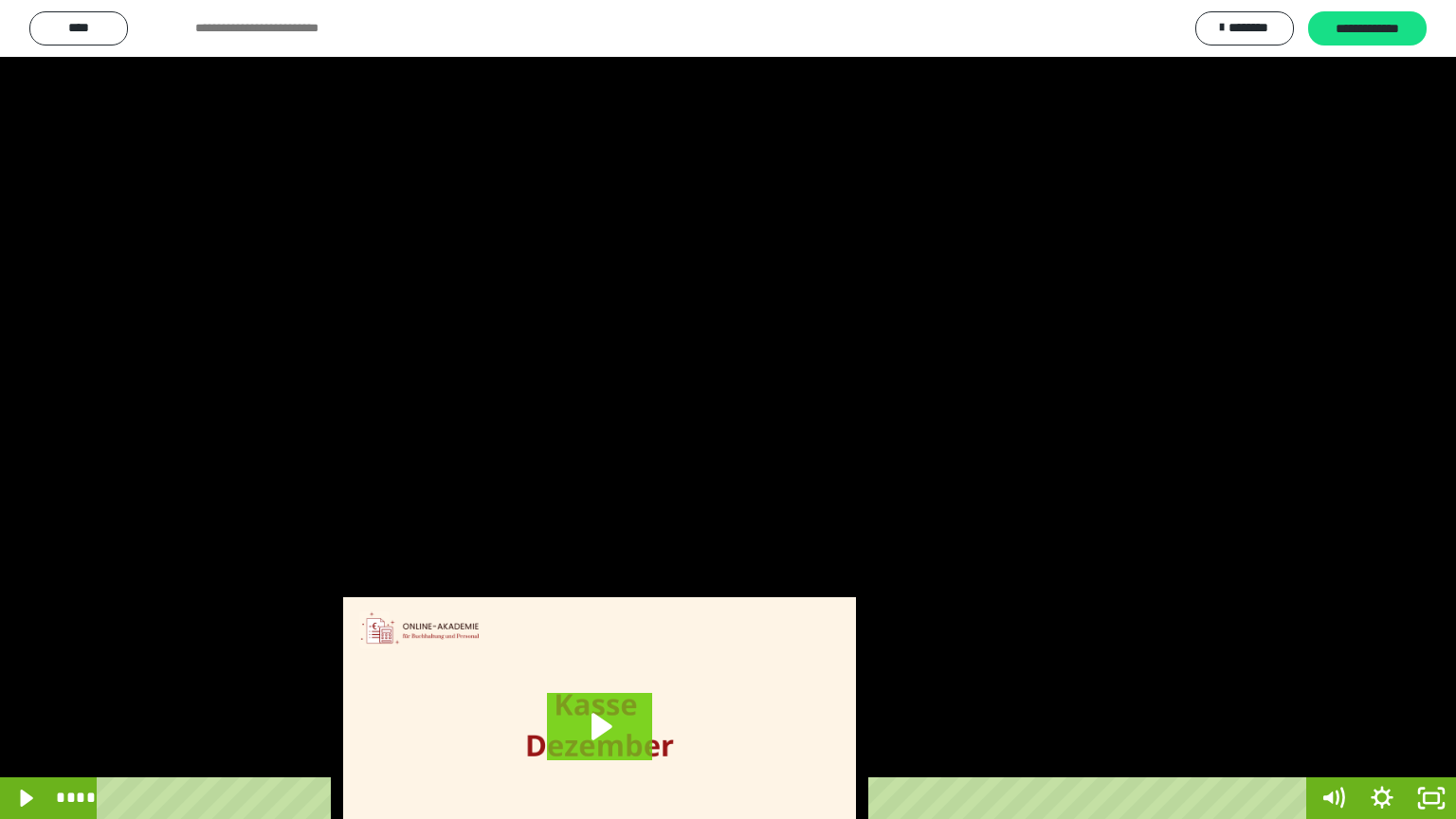 click at bounding box center (728, 410) 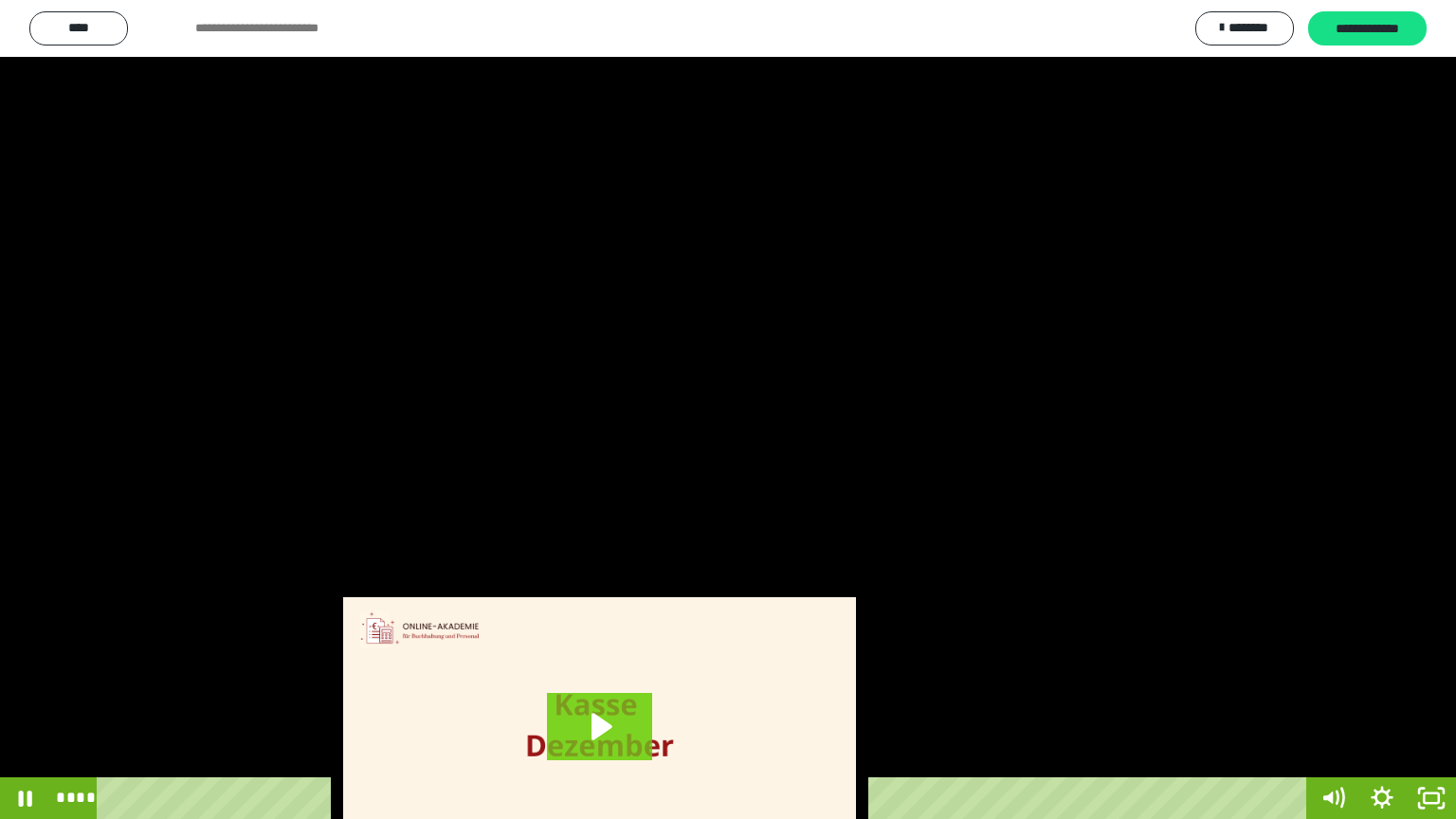 click at bounding box center [728, 410] 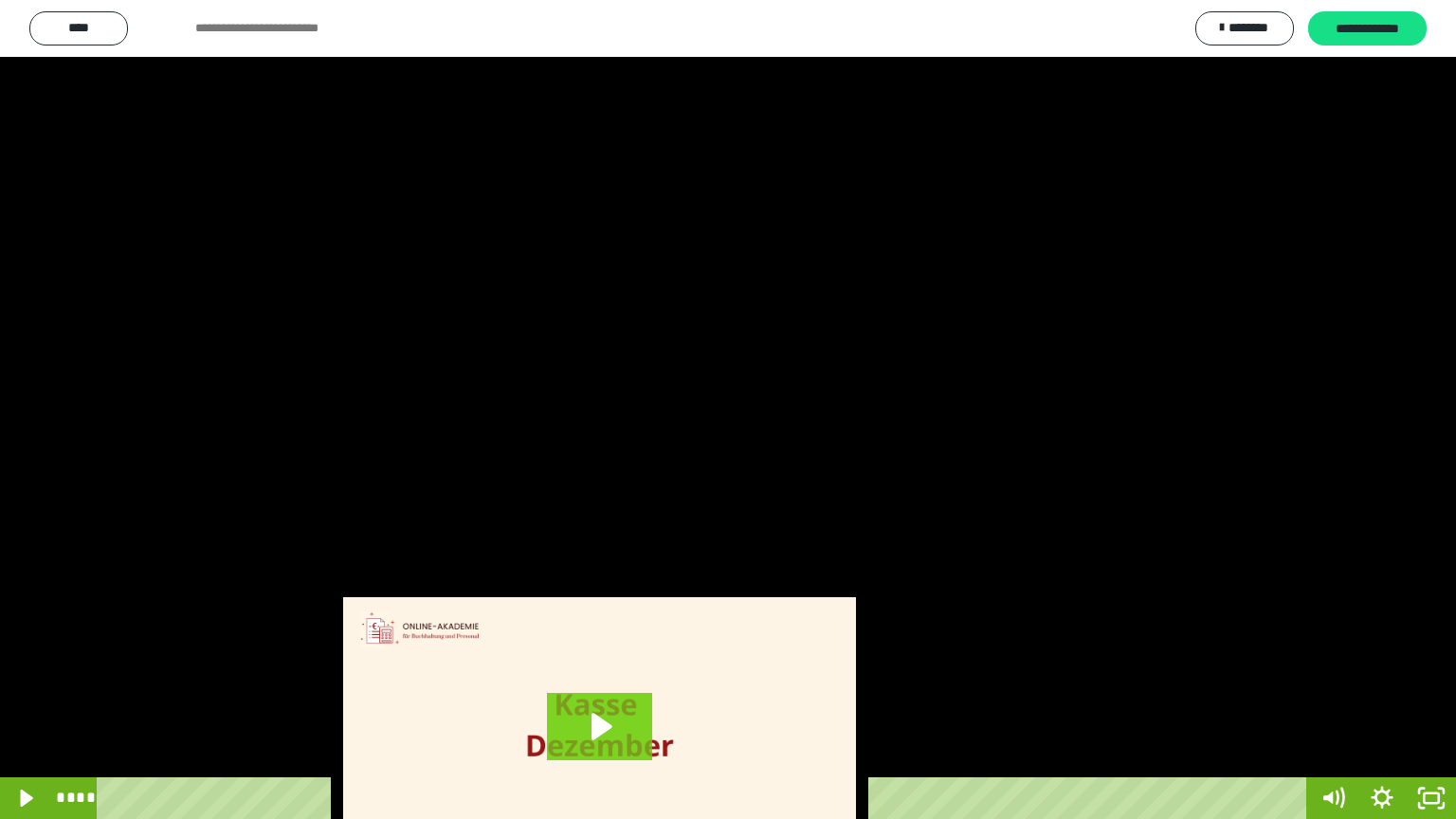 click at bounding box center (728, 410) 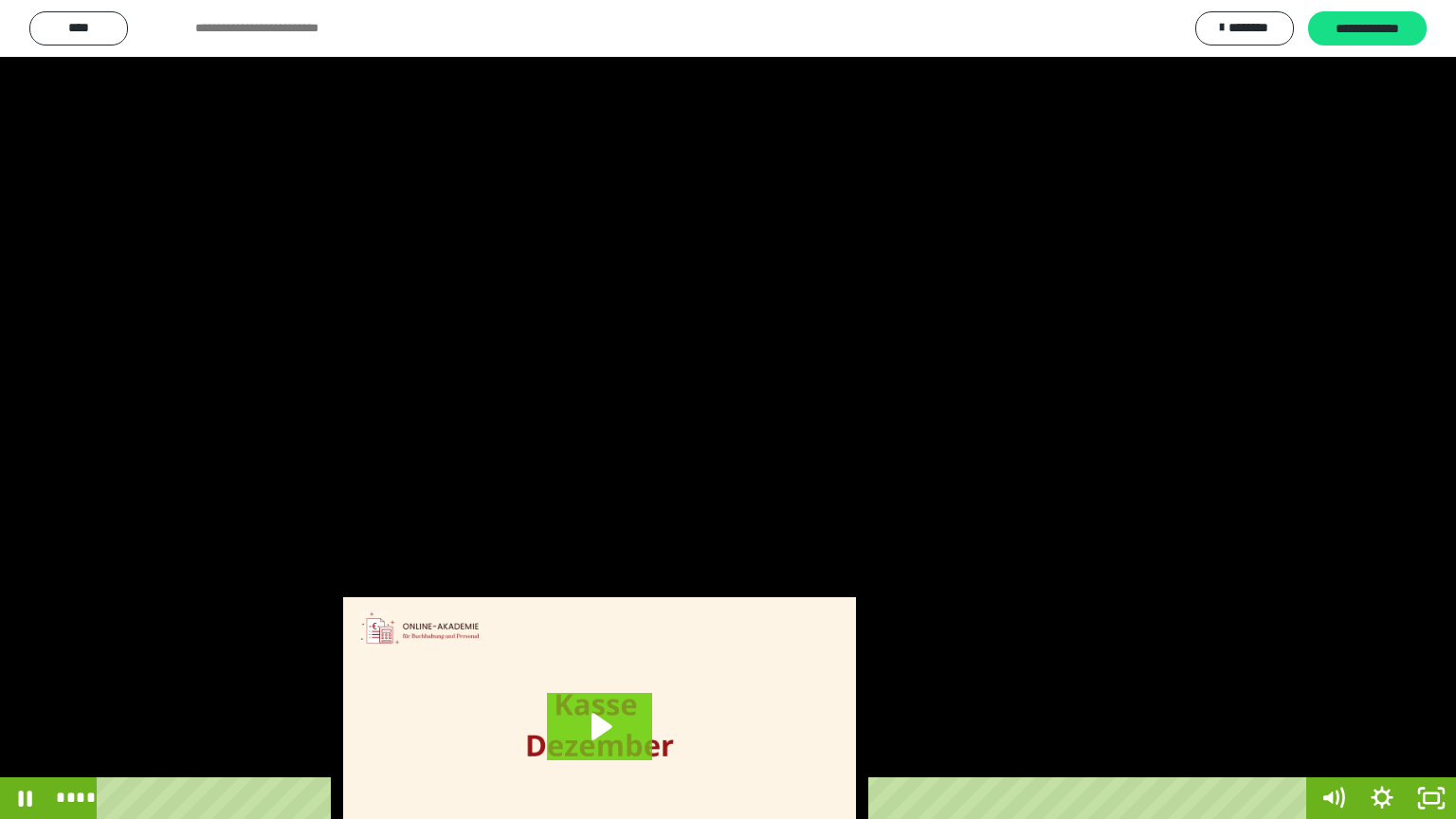 click at bounding box center (728, 410) 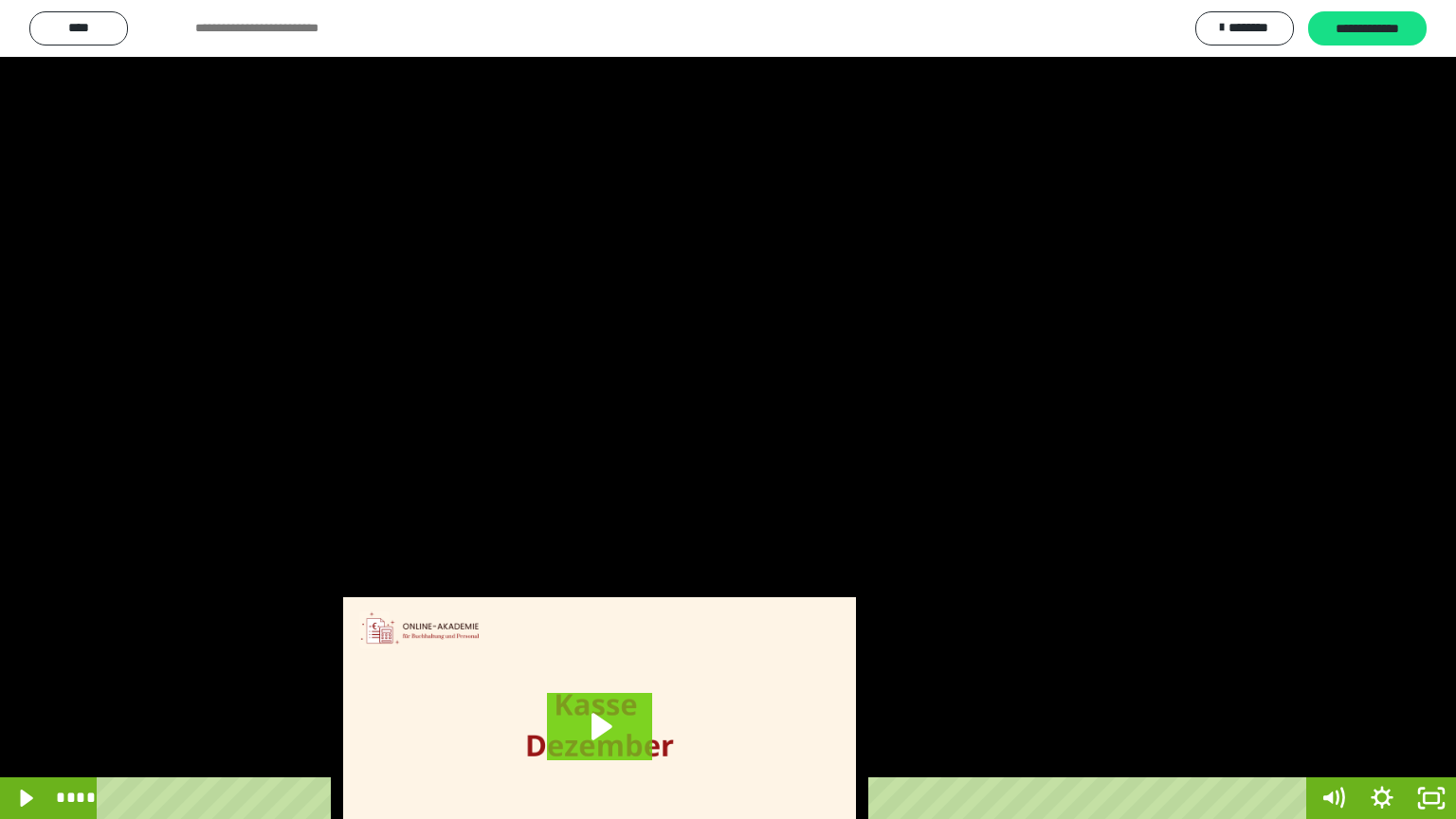 click at bounding box center [728, 410] 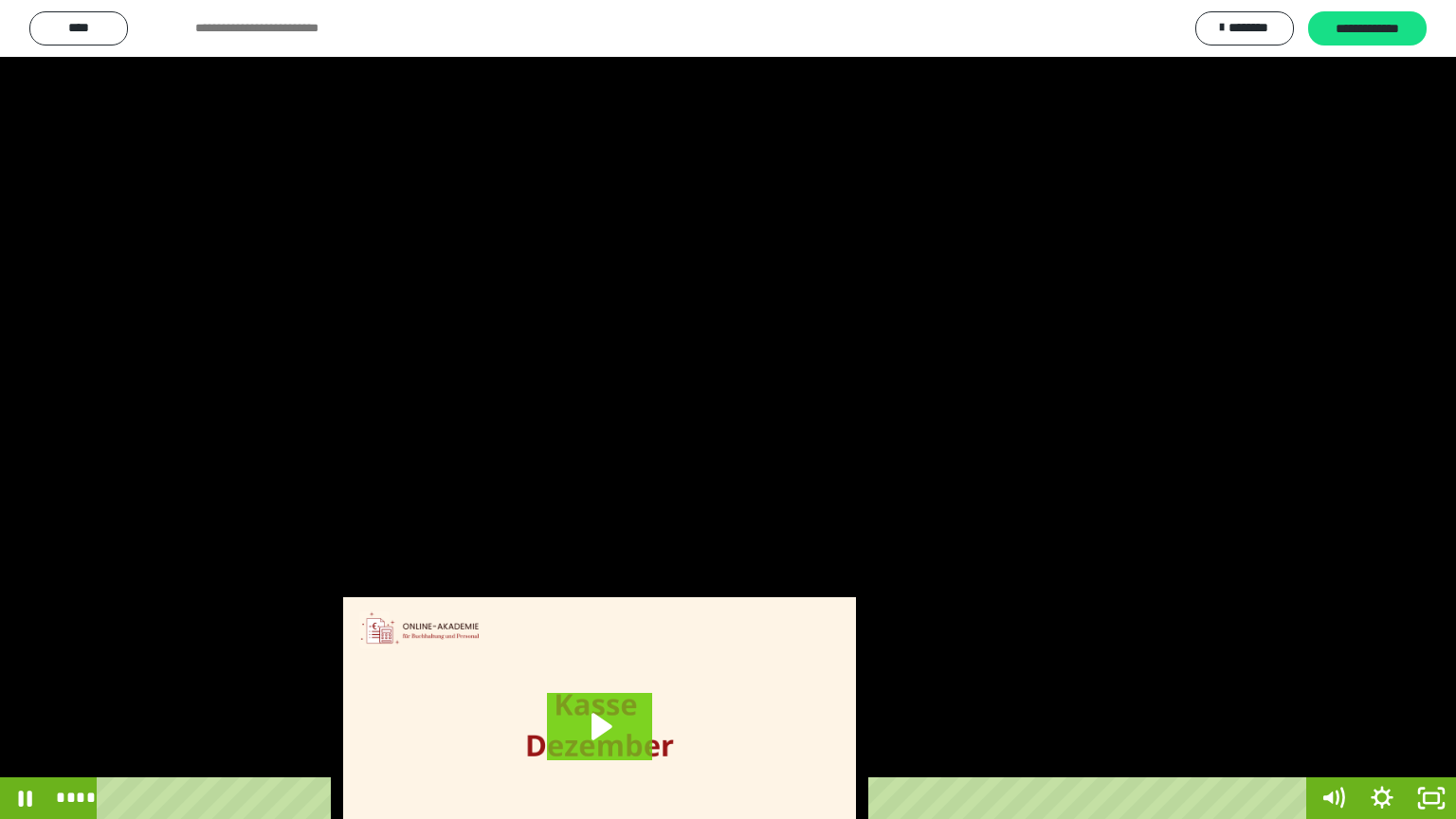 click at bounding box center (728, 410) 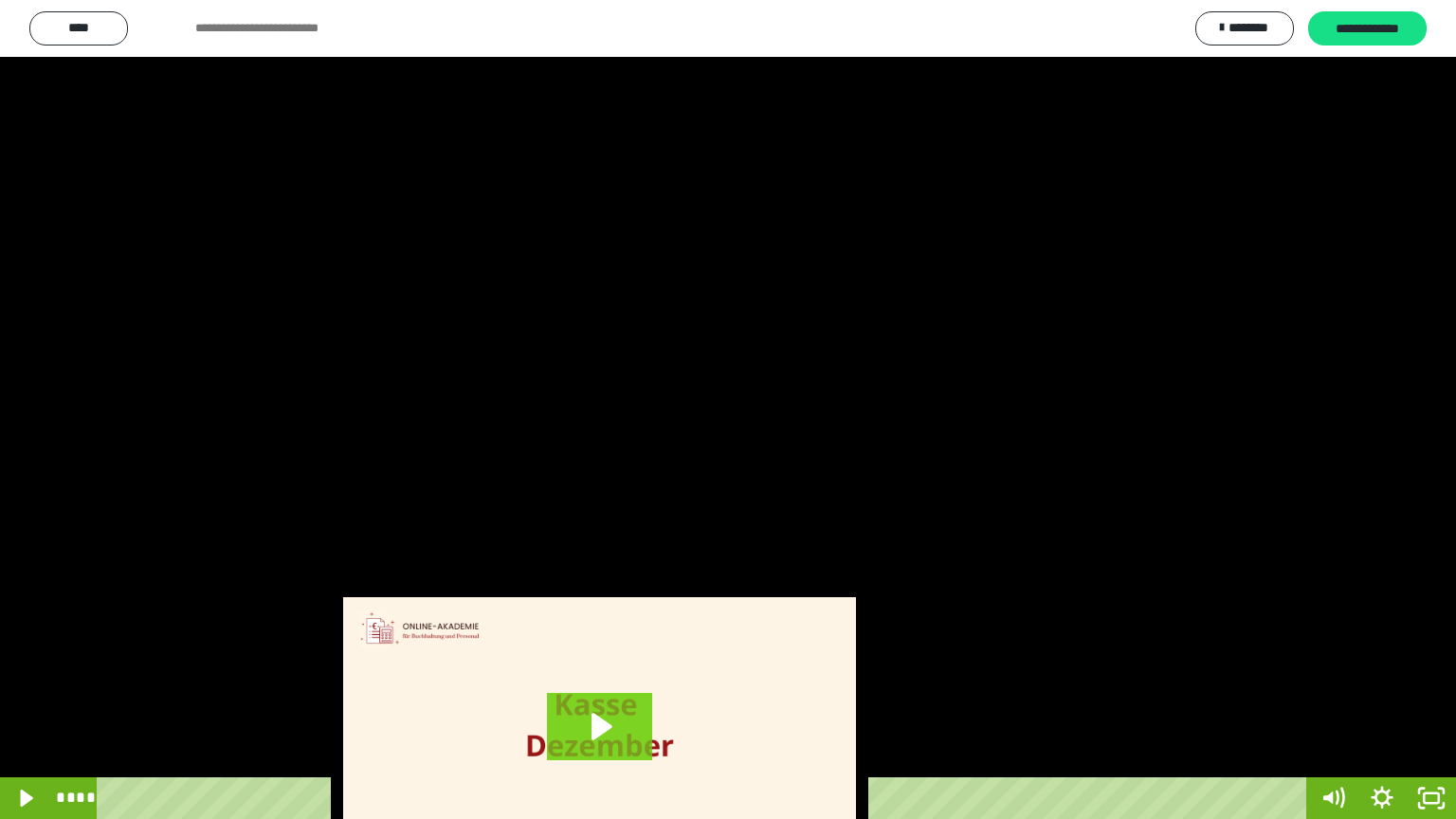 click at bounding box center (728, 410) 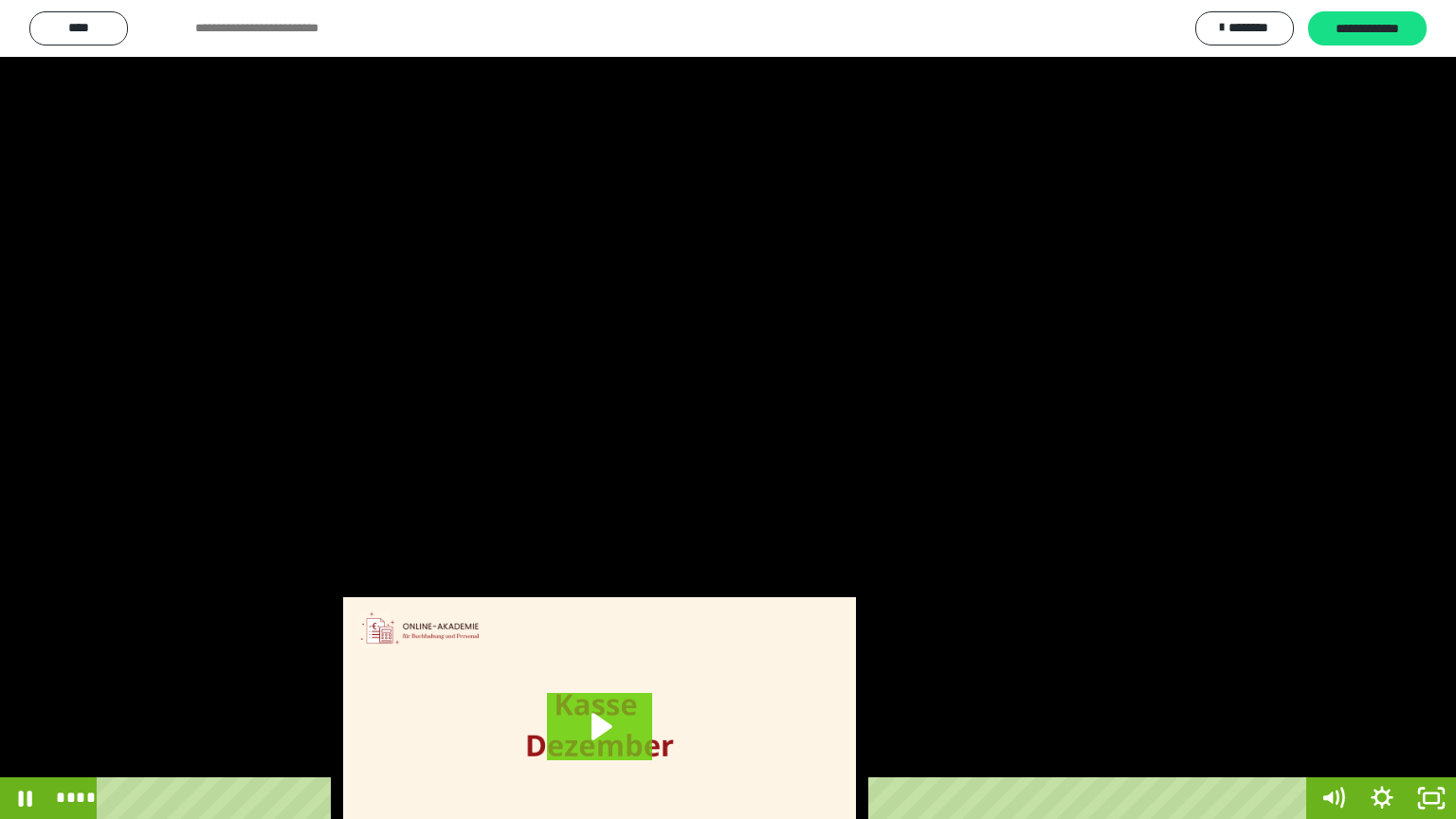 click at bounding box center (728, 410) 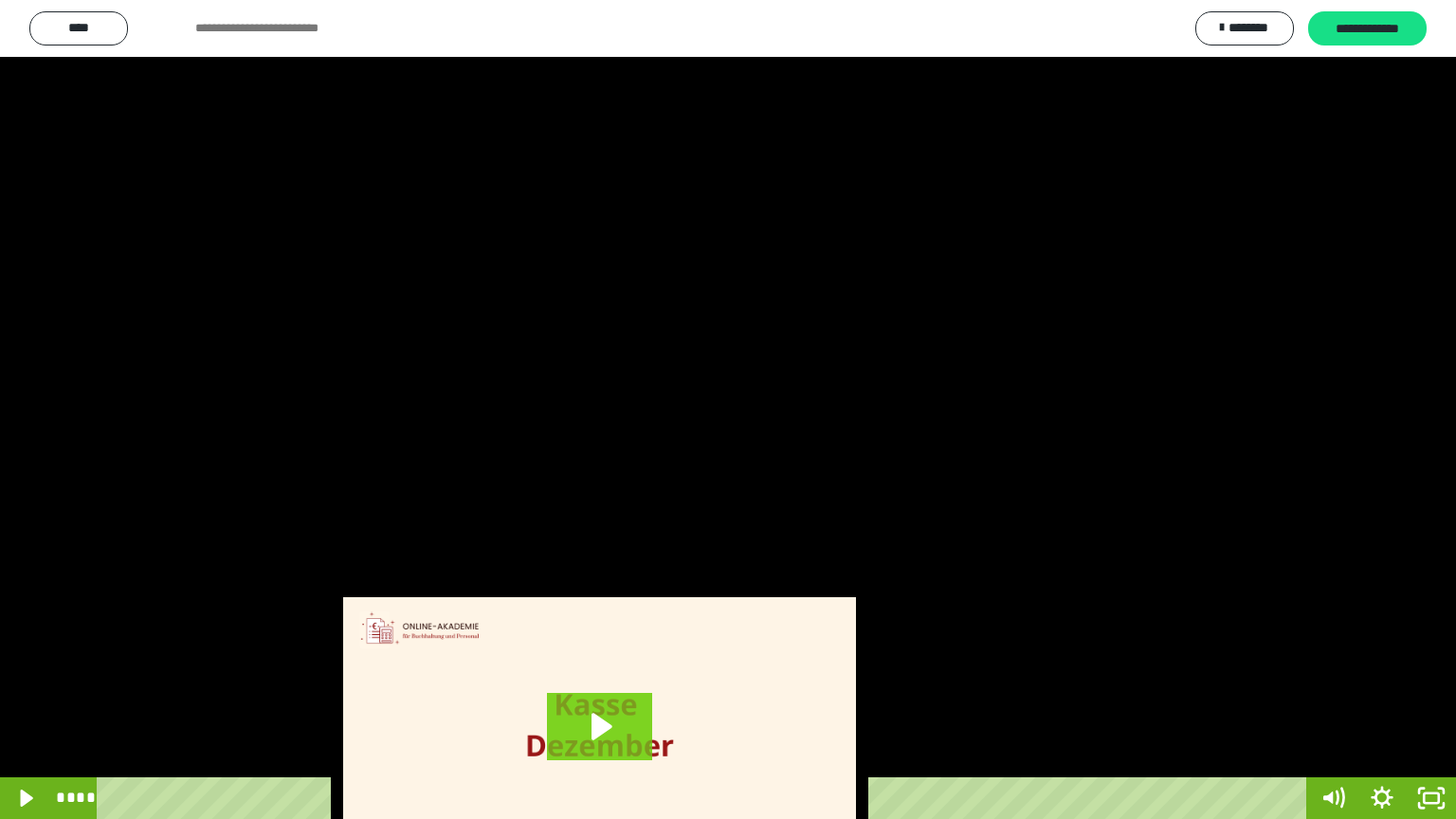 click at bounding box center [728, 410] 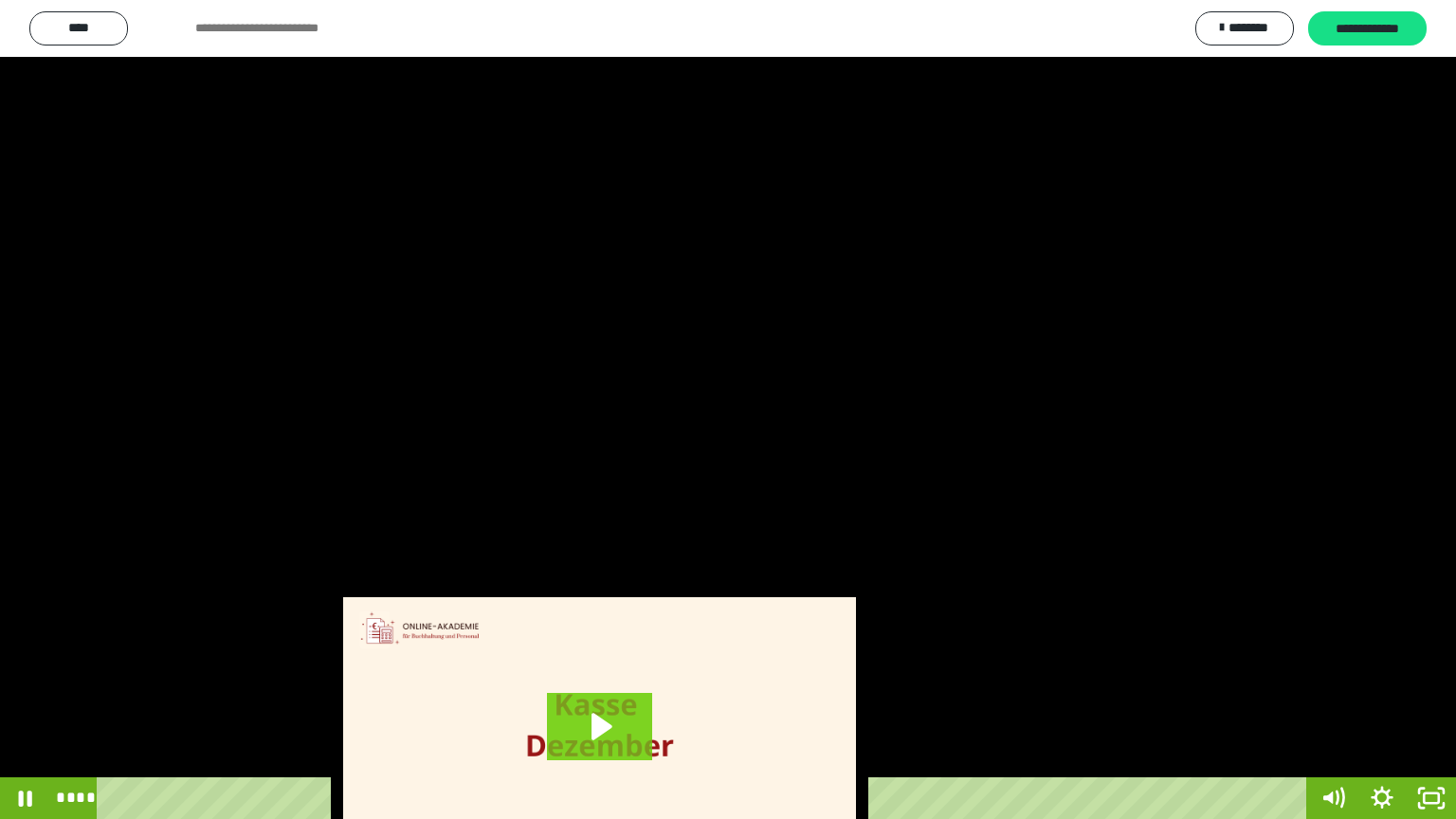 click at bounding box center [728, 410] 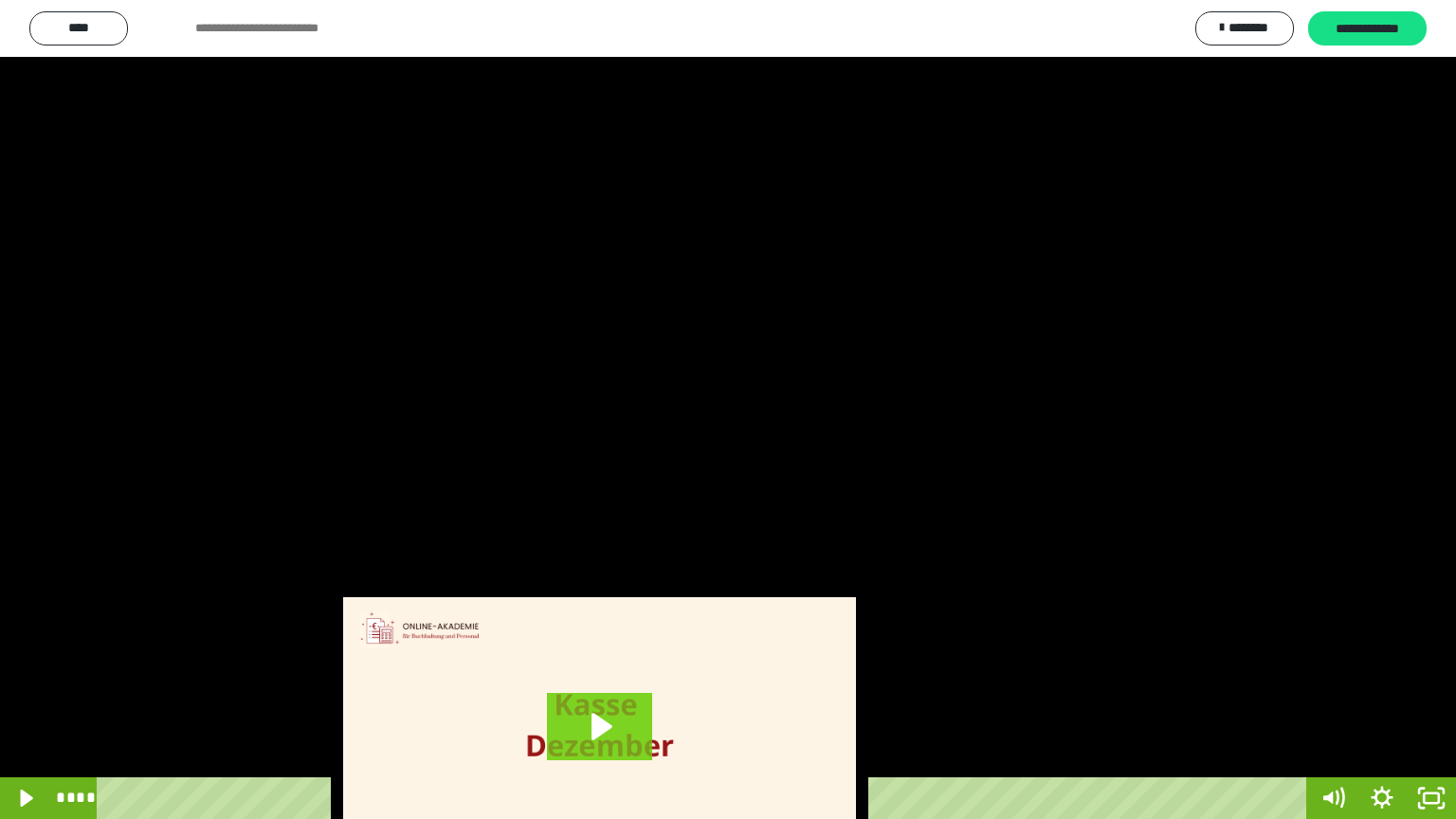 click on "****" at bounding box center (705, 798) 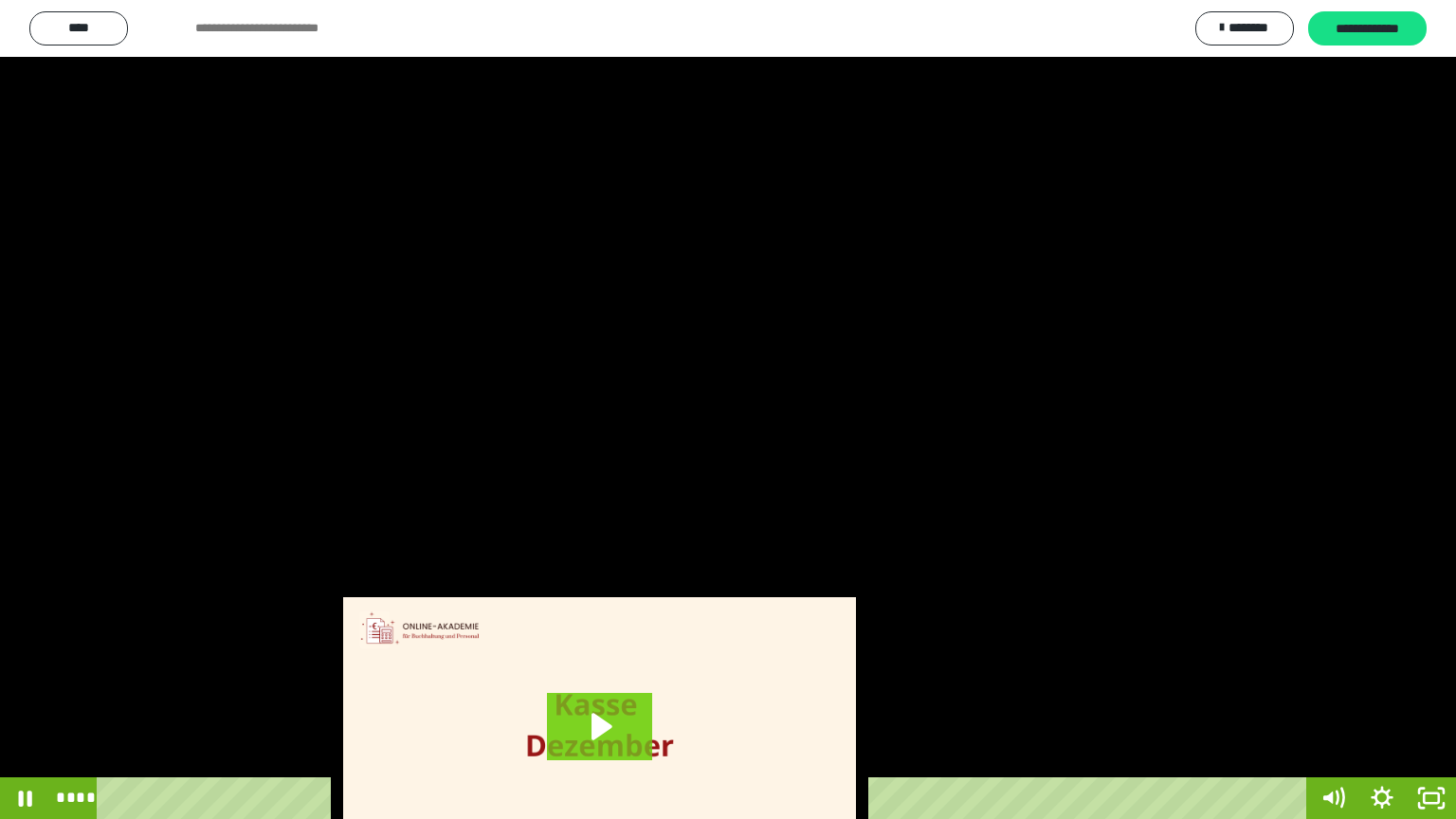 click at bounding box center (728, 410) 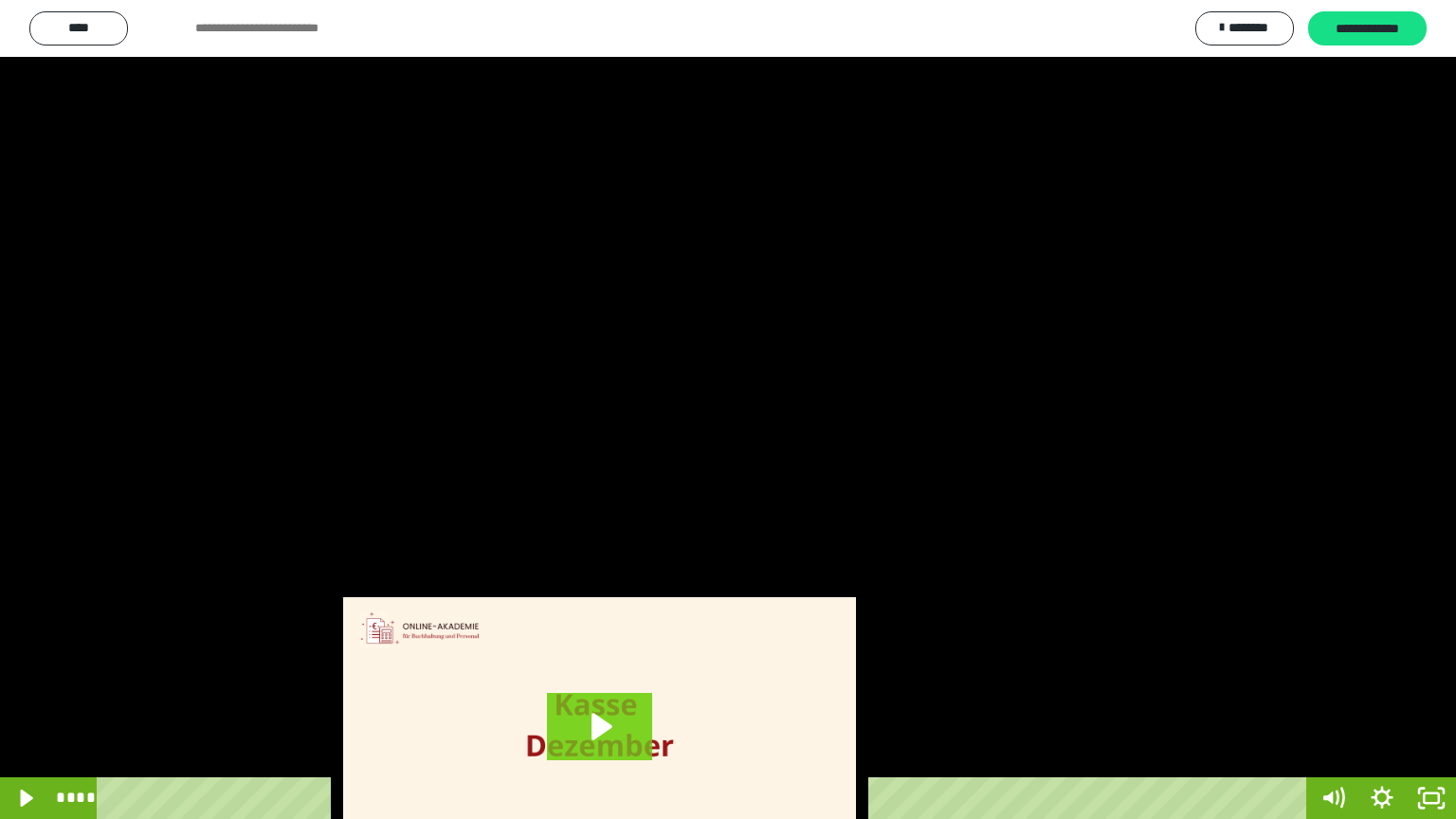 click on "****" at bounding box center (705, 798) 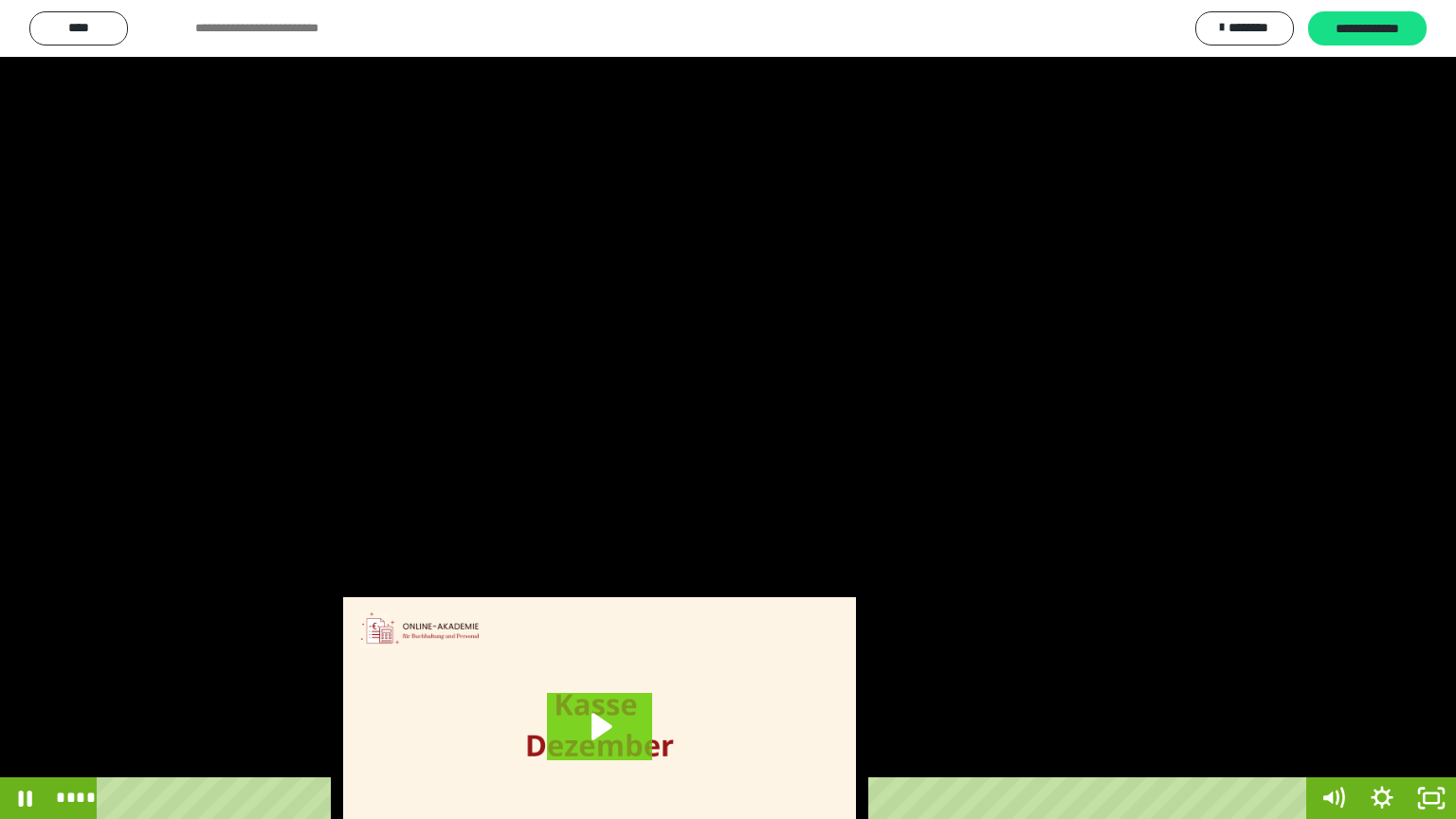 click at bounding box center (728, 410) 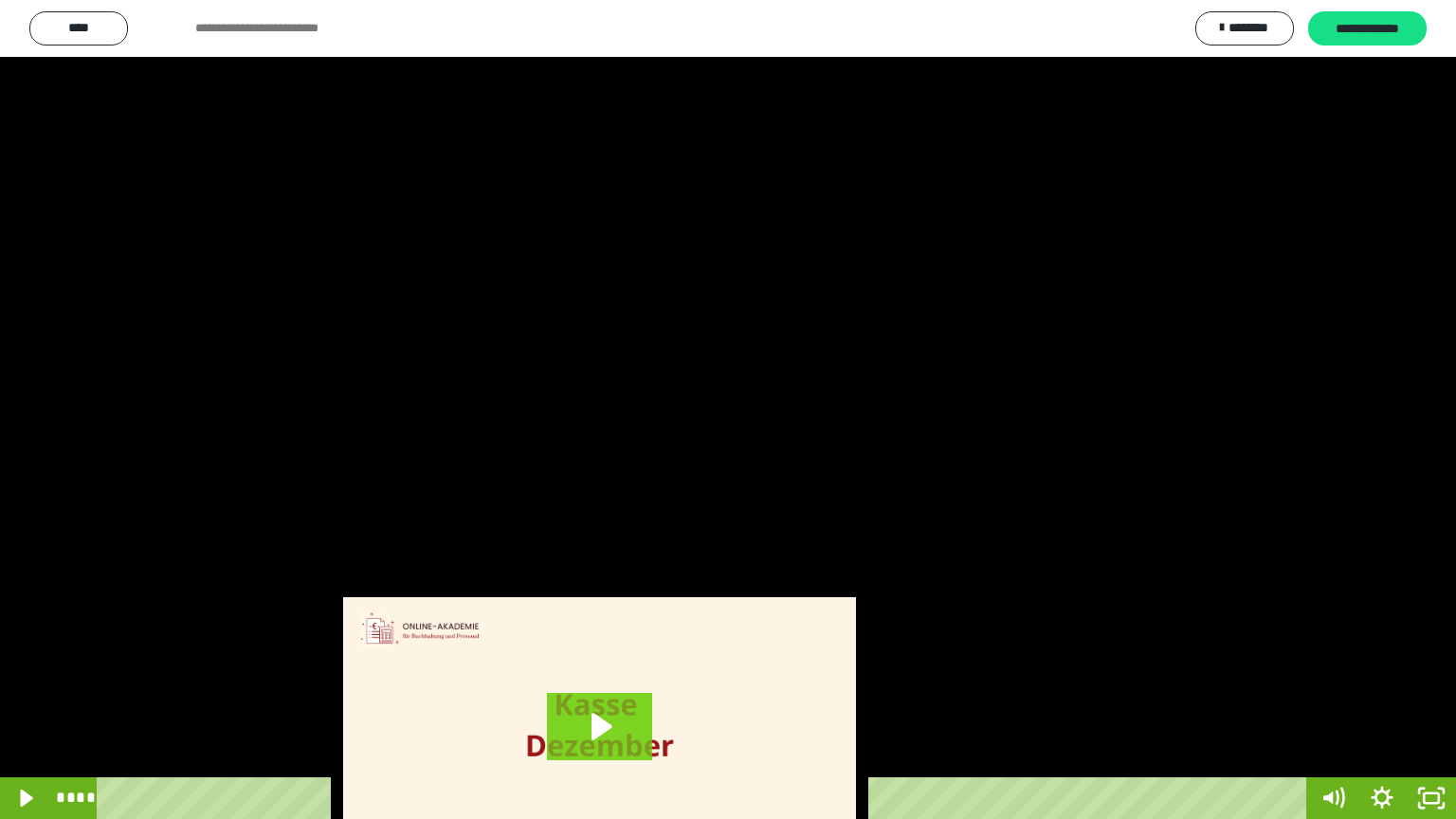 click at bounding box center (728, 410) 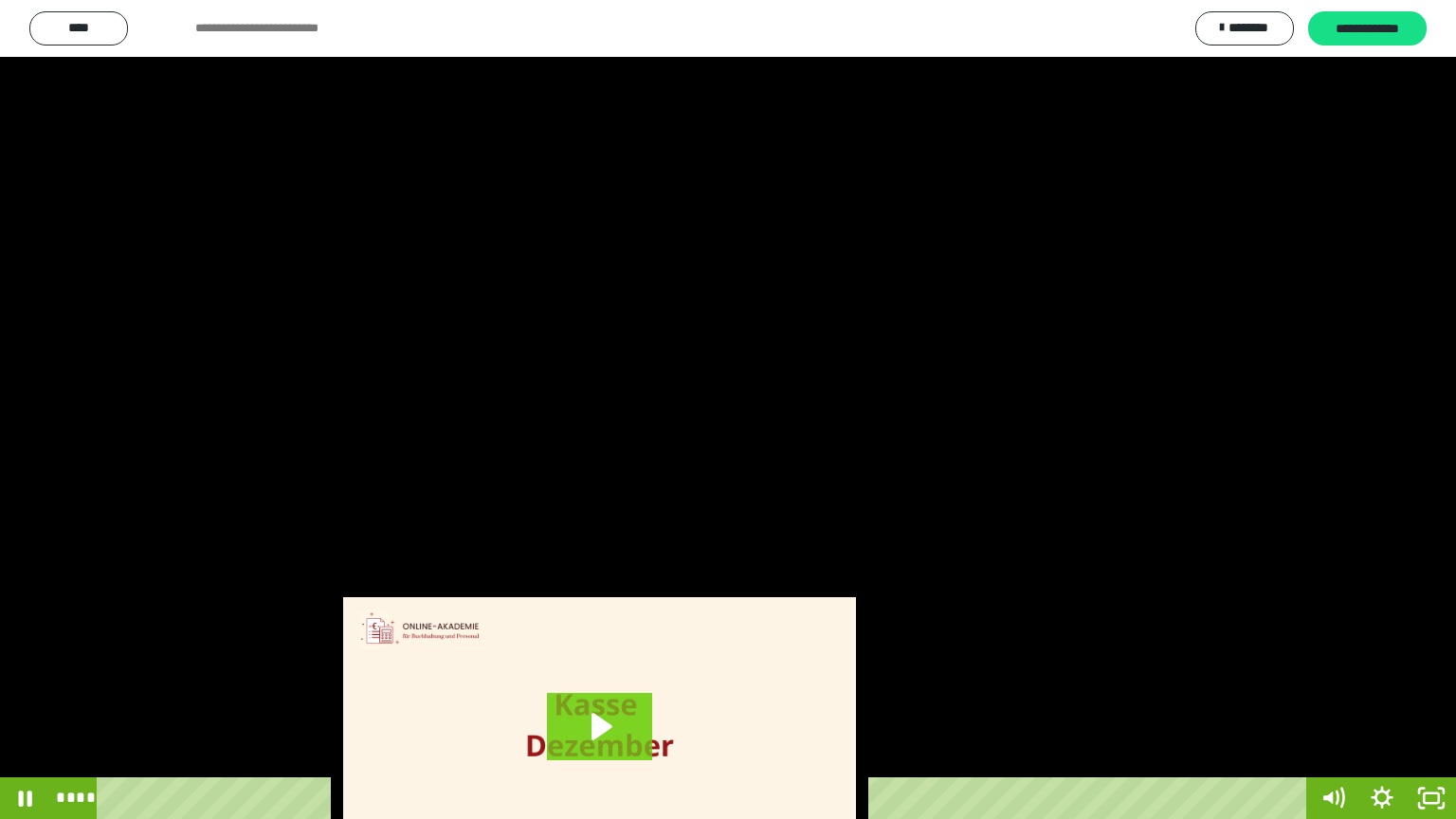 click at bounding box center (728, 410) 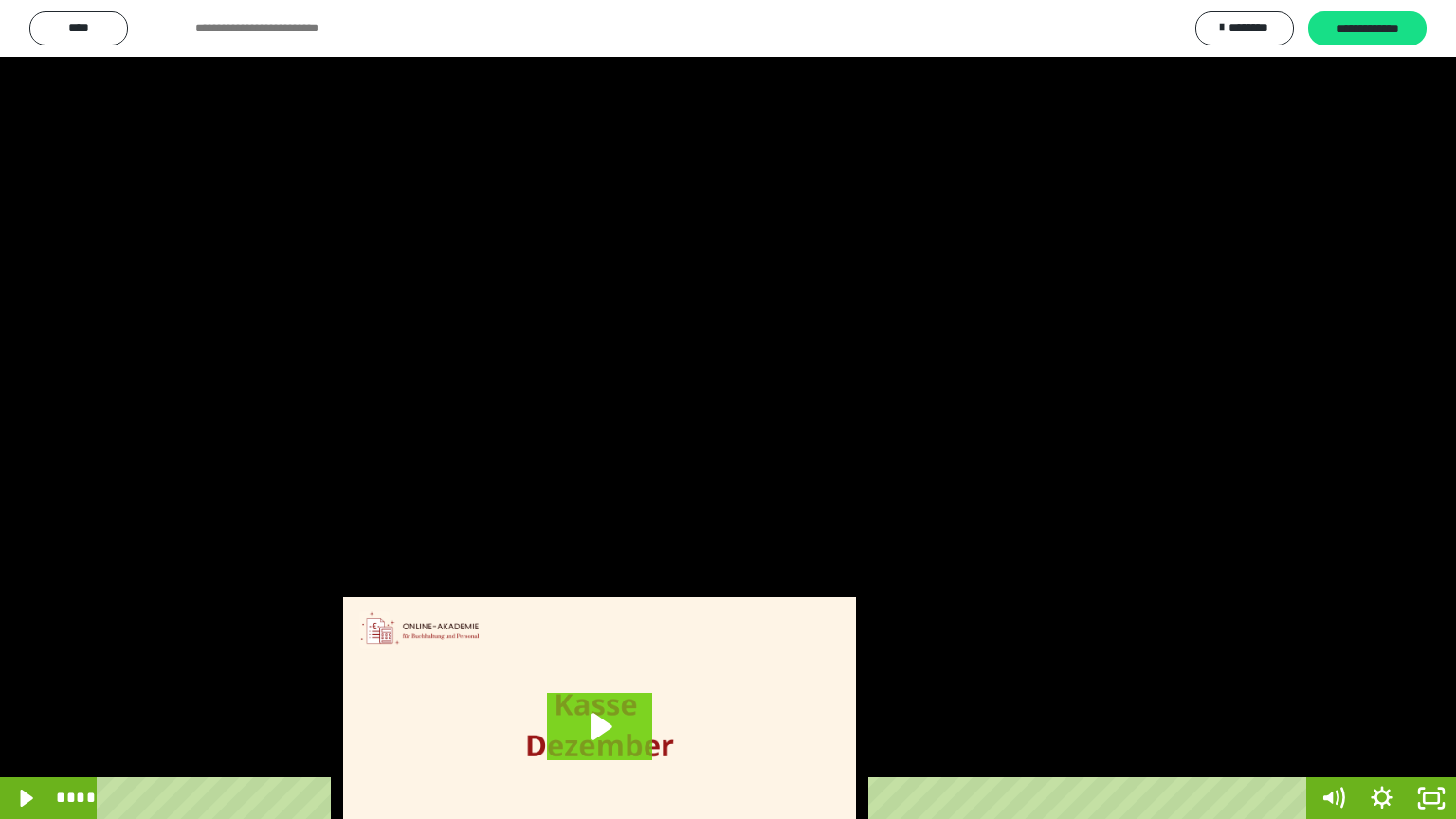 click at bounding box center [728, 410] 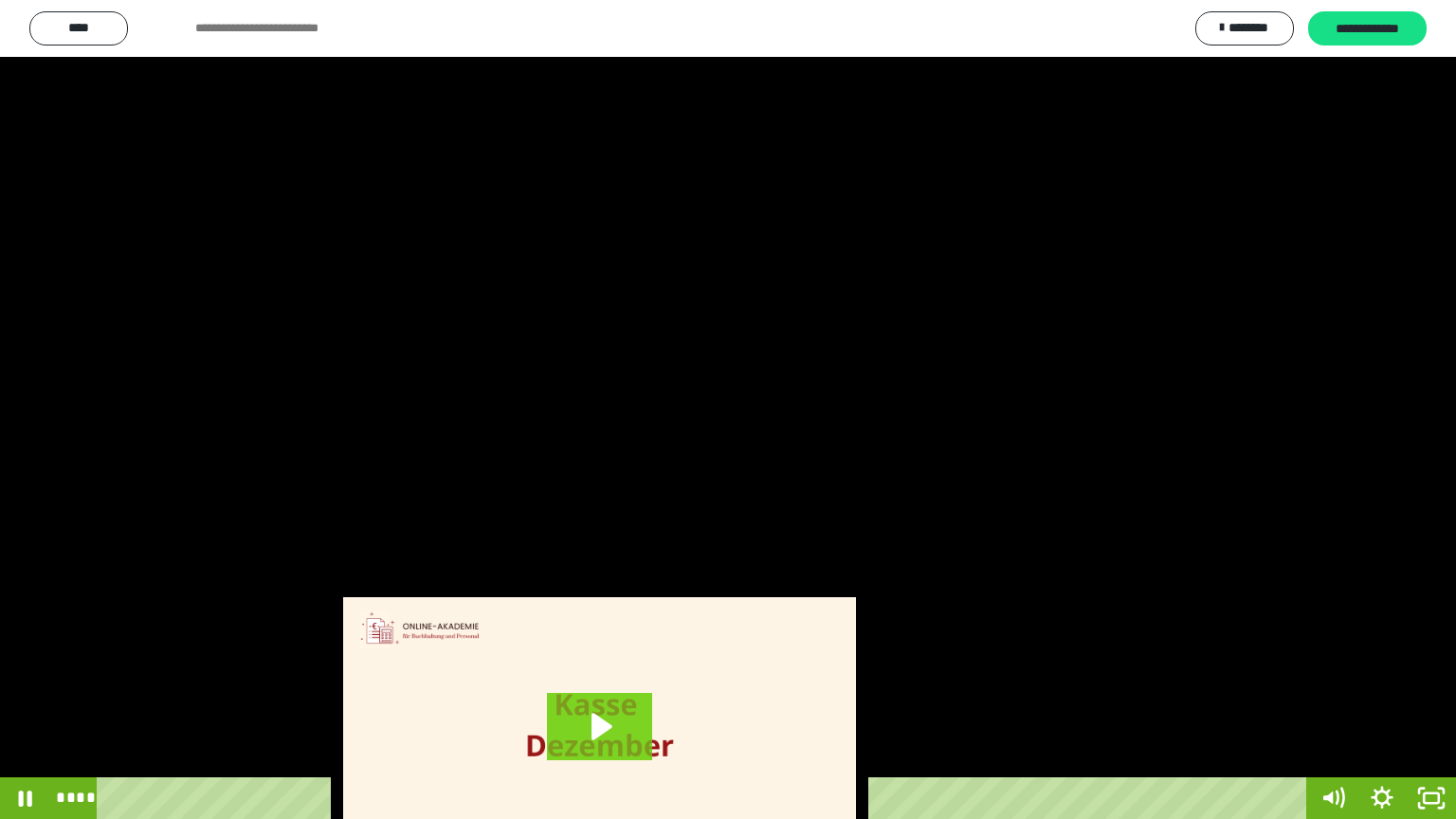 click at bounding box center (728, 410) 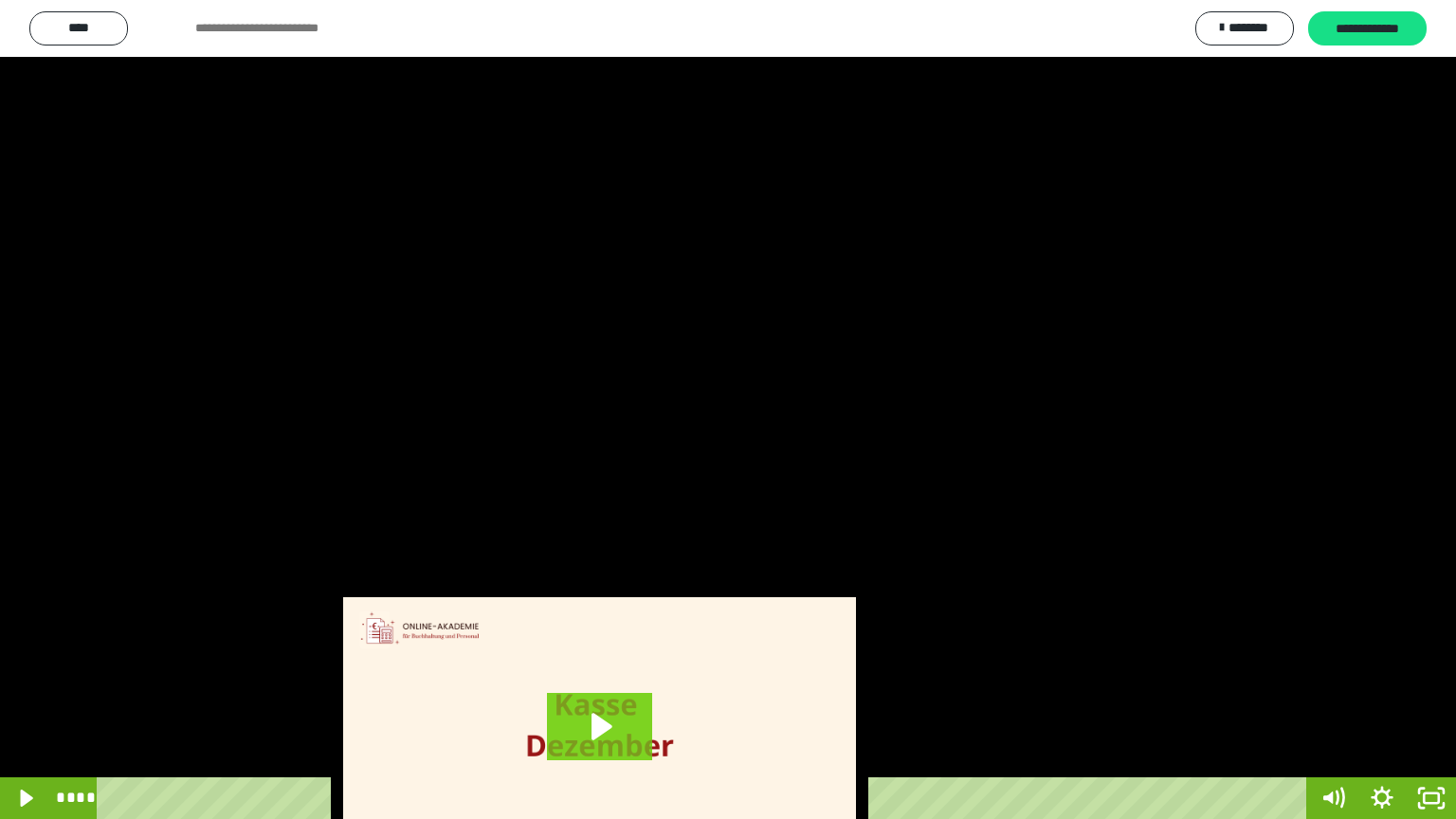 click at bounding box center (728, 410) 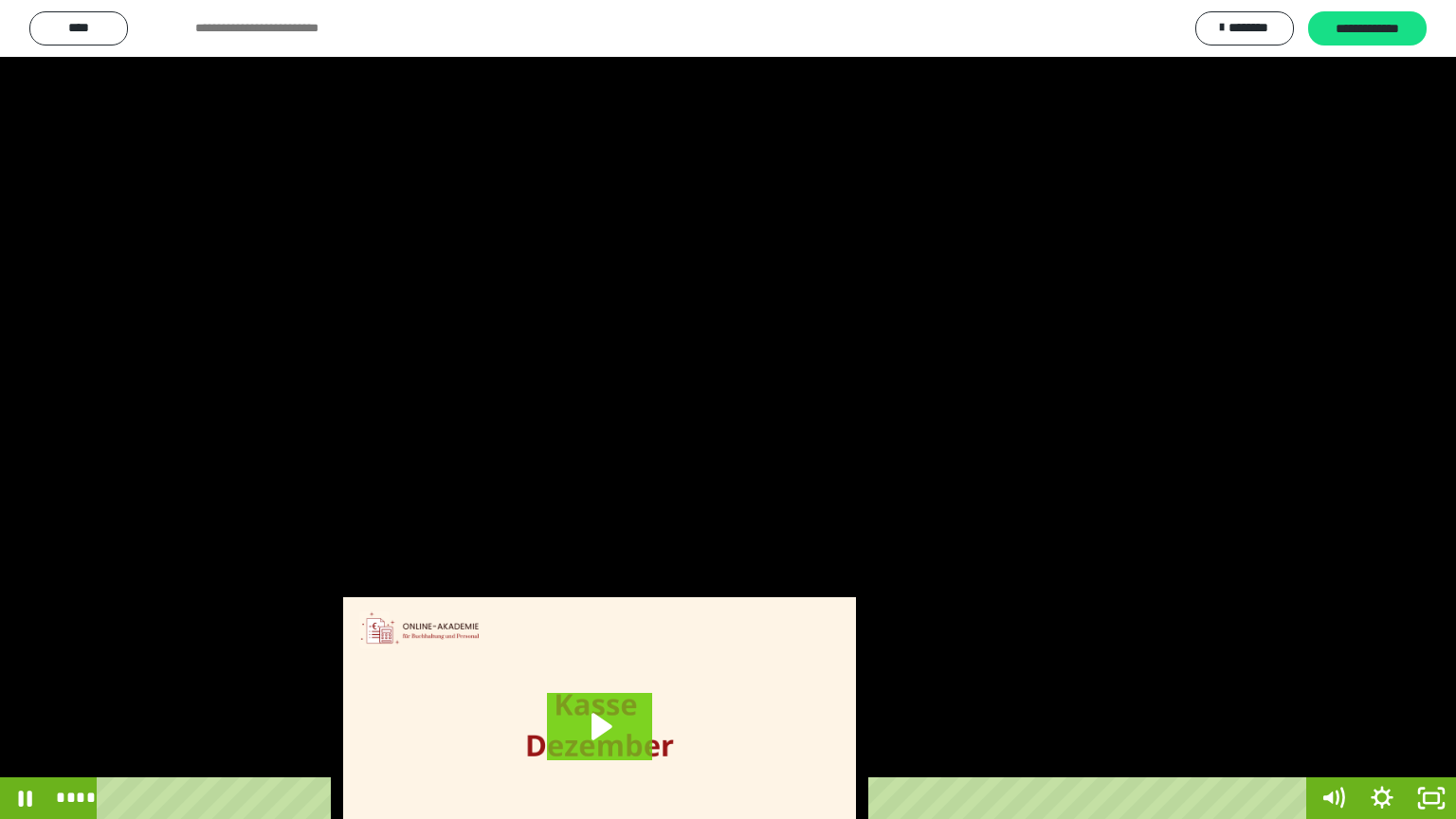 click at bounding box center (728, 410) 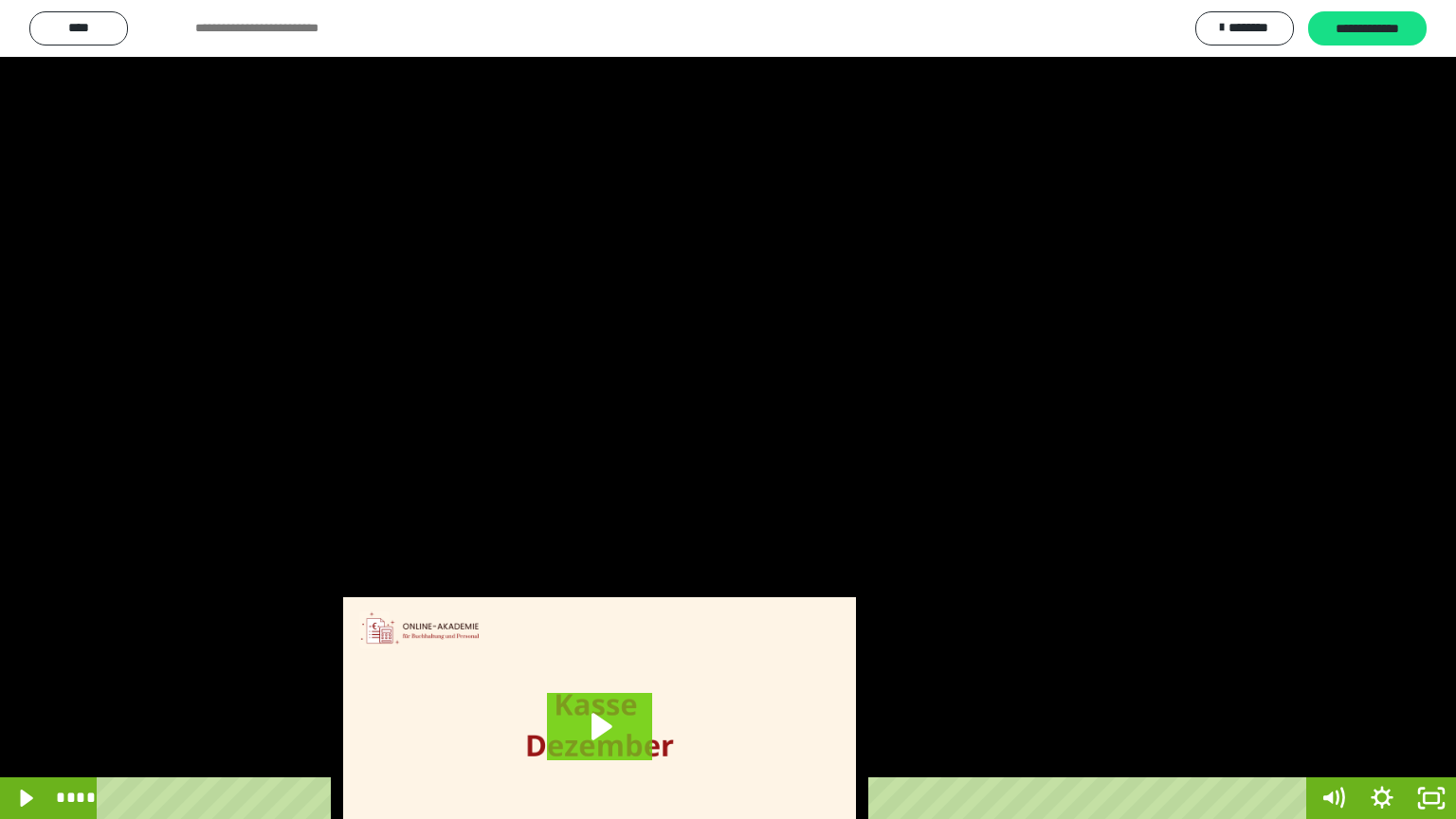 click at bounding box center (728, 410) 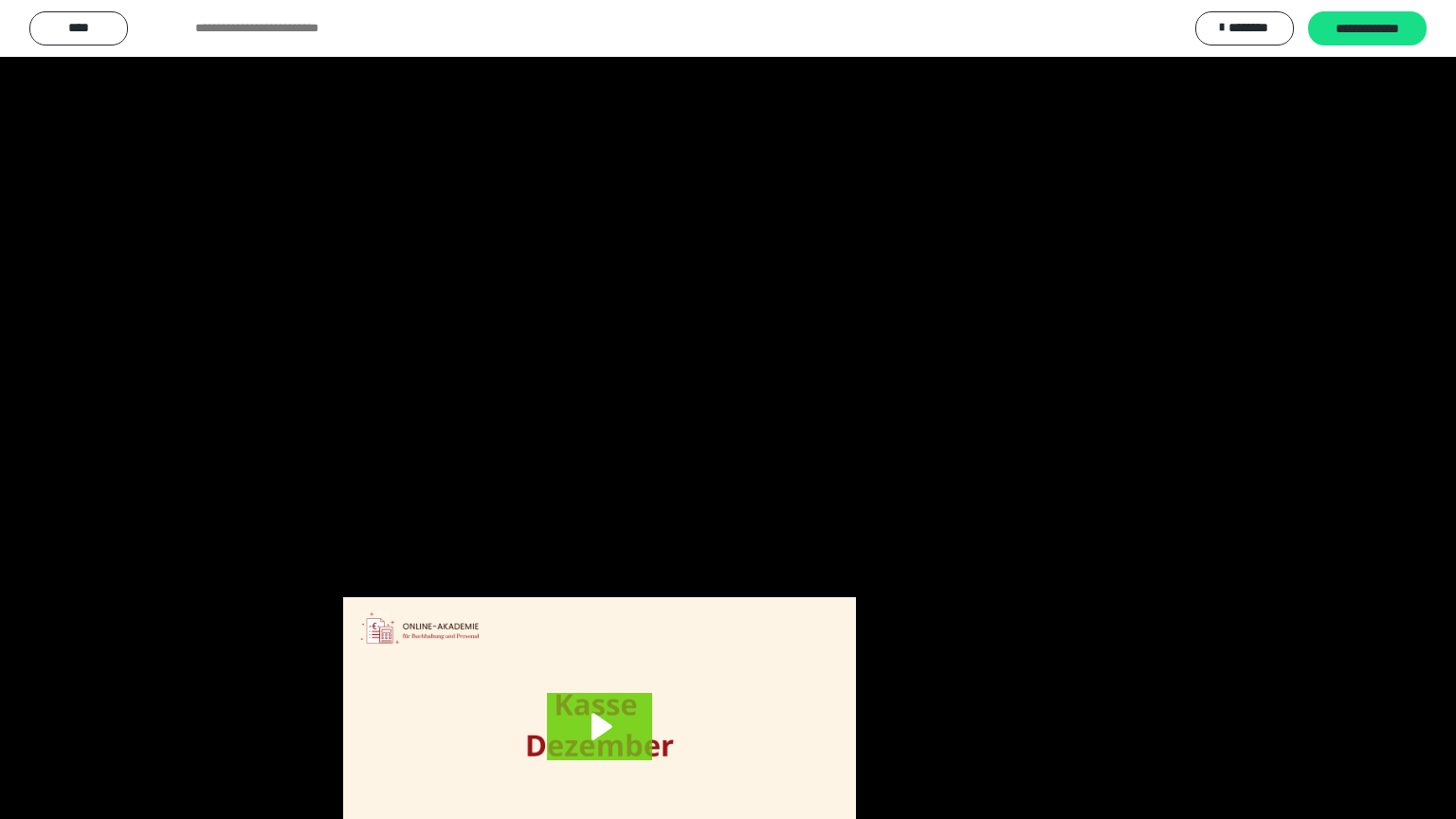click at bounding box center [728, 410] 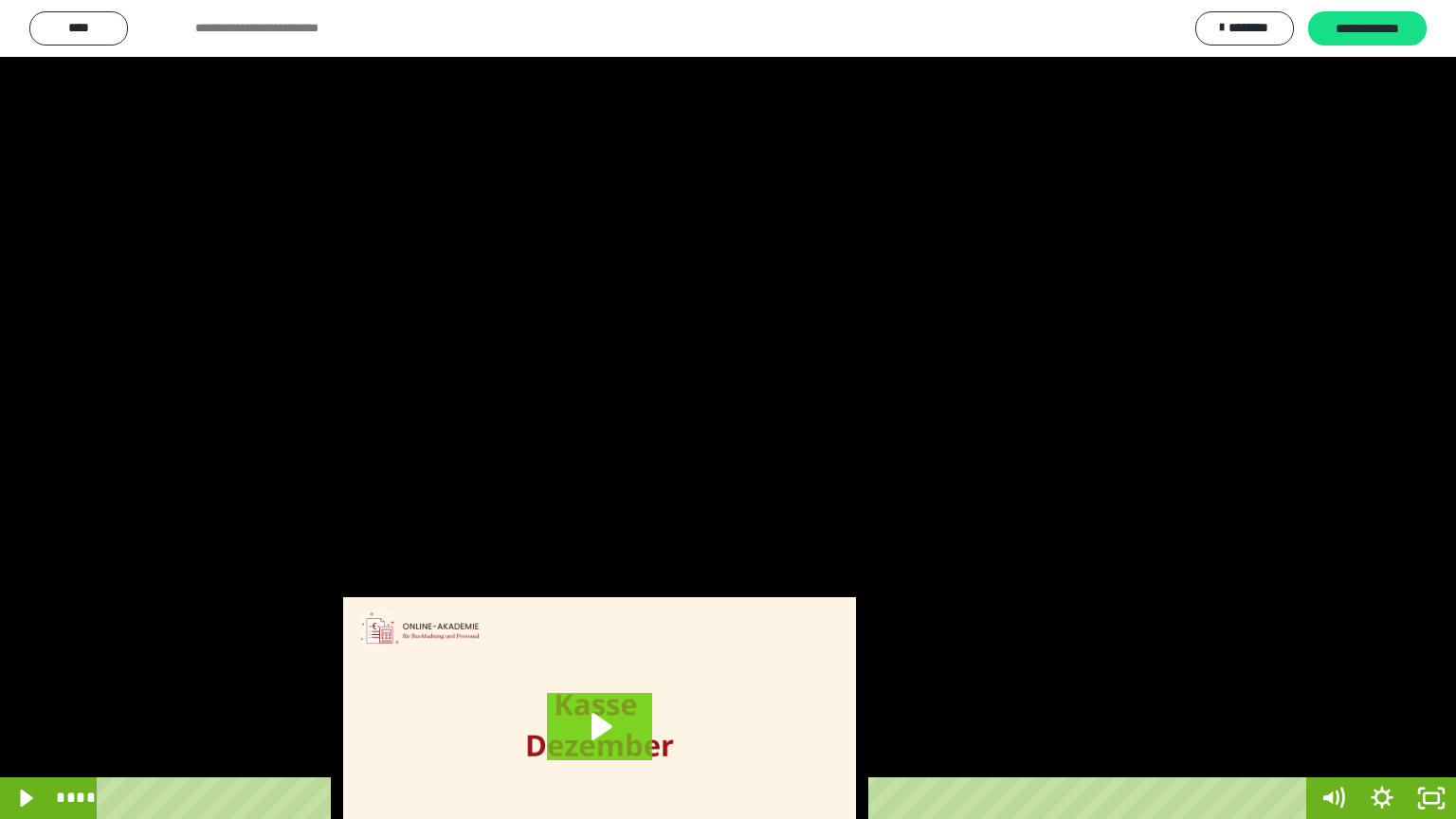 click at bounding box center (728, 410) 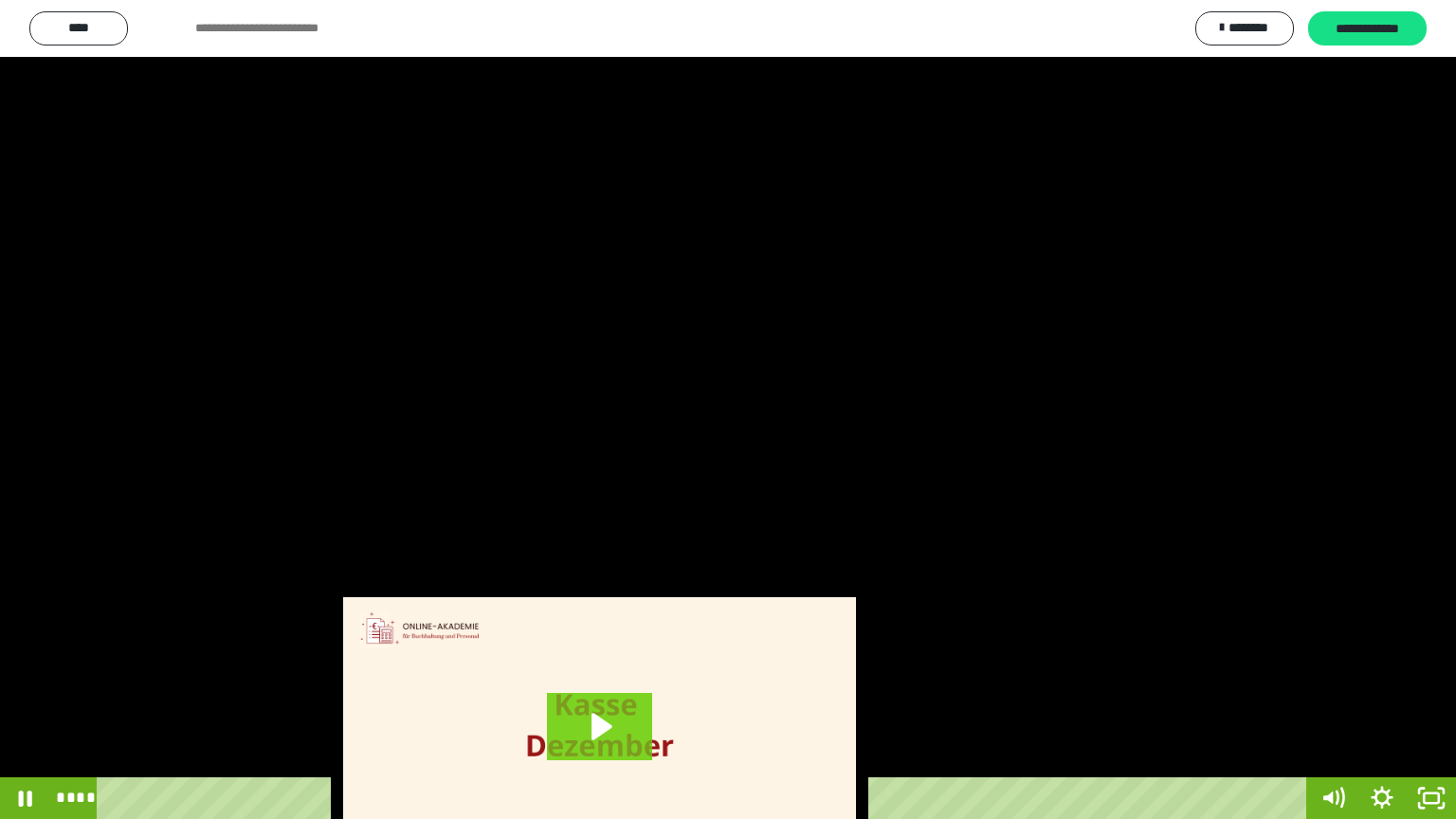 click at bounding box center [728, 410] 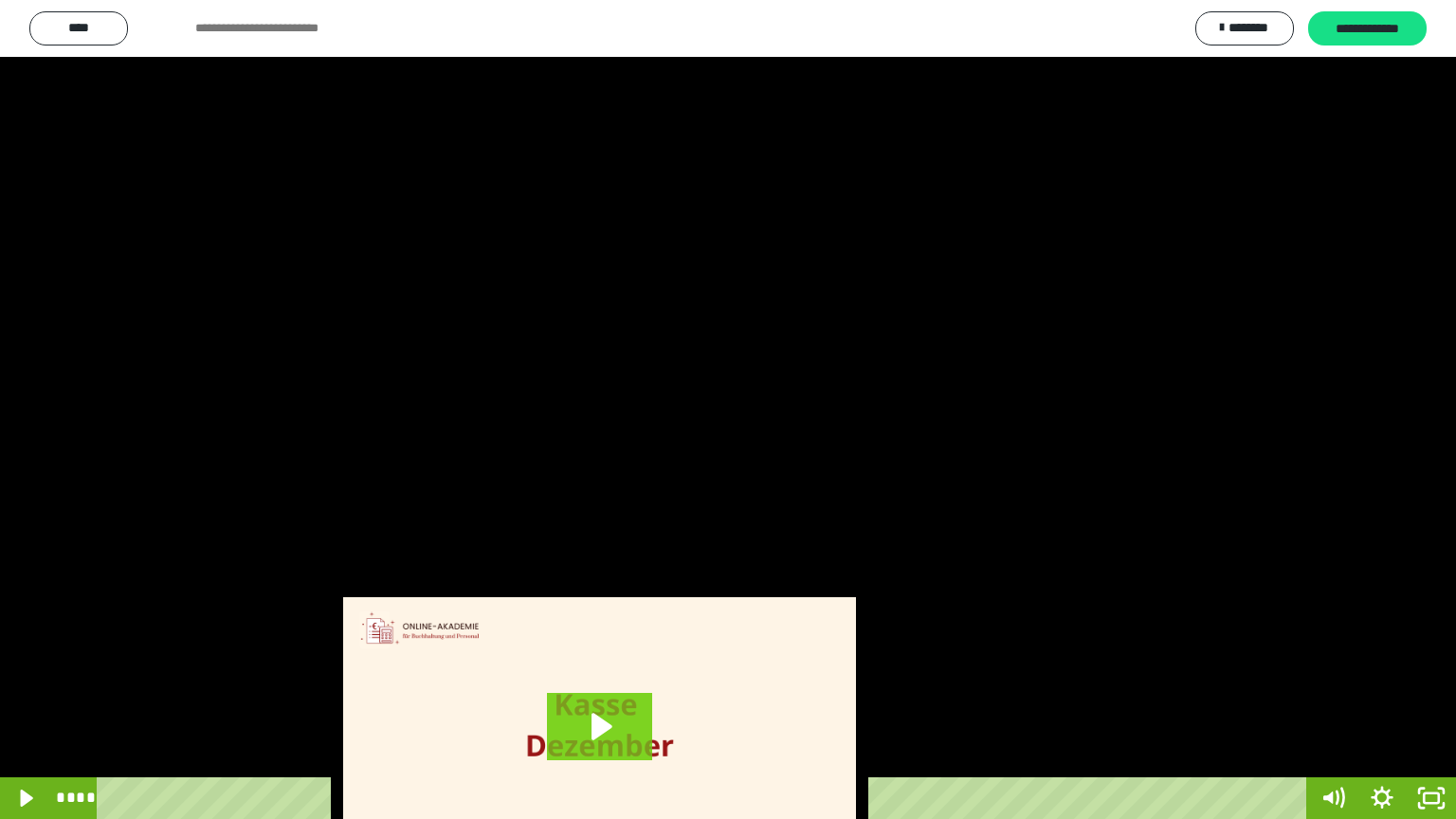 click at bounding box center (728, 410) 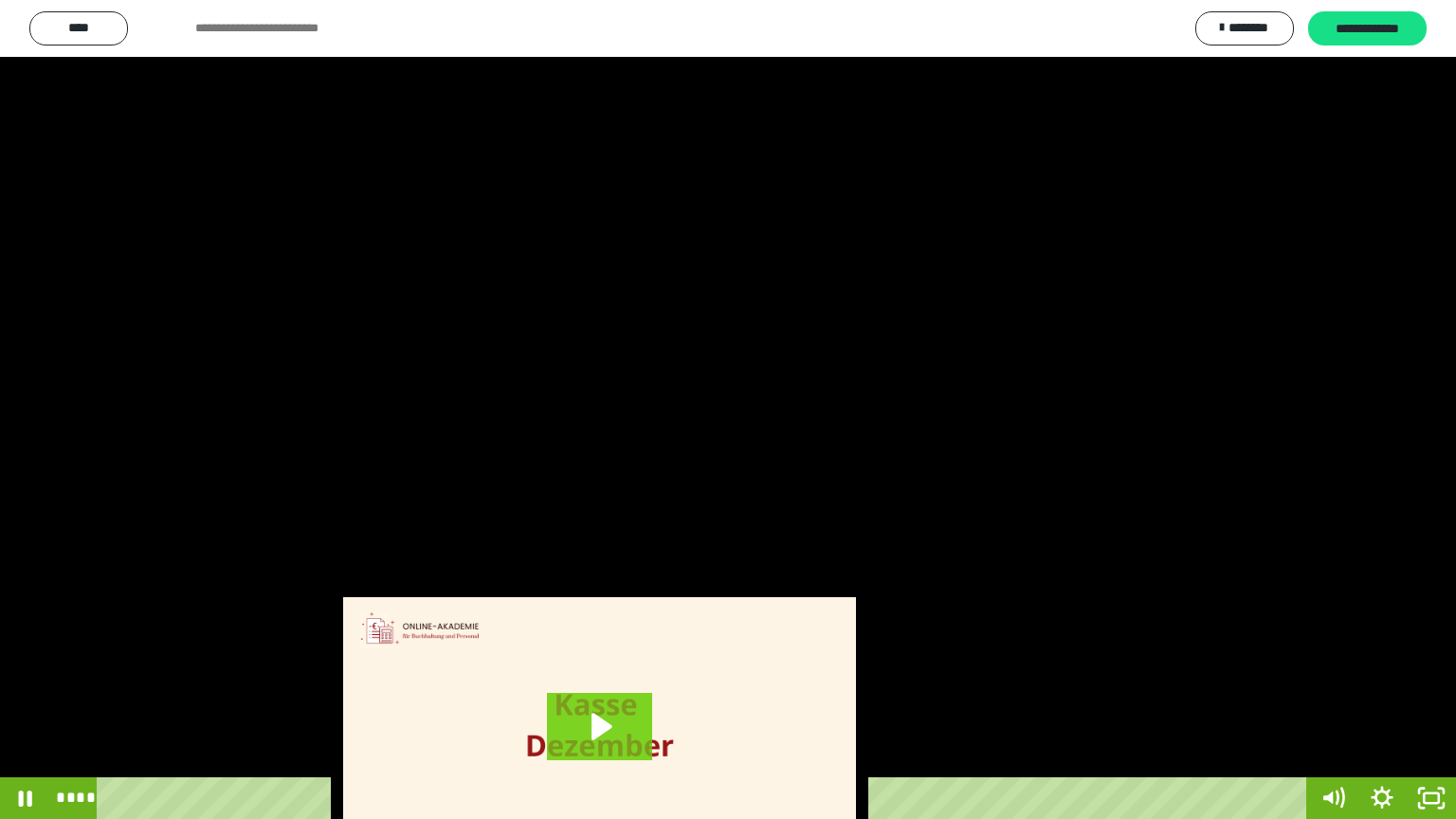 click at bounding box center [728, 410] 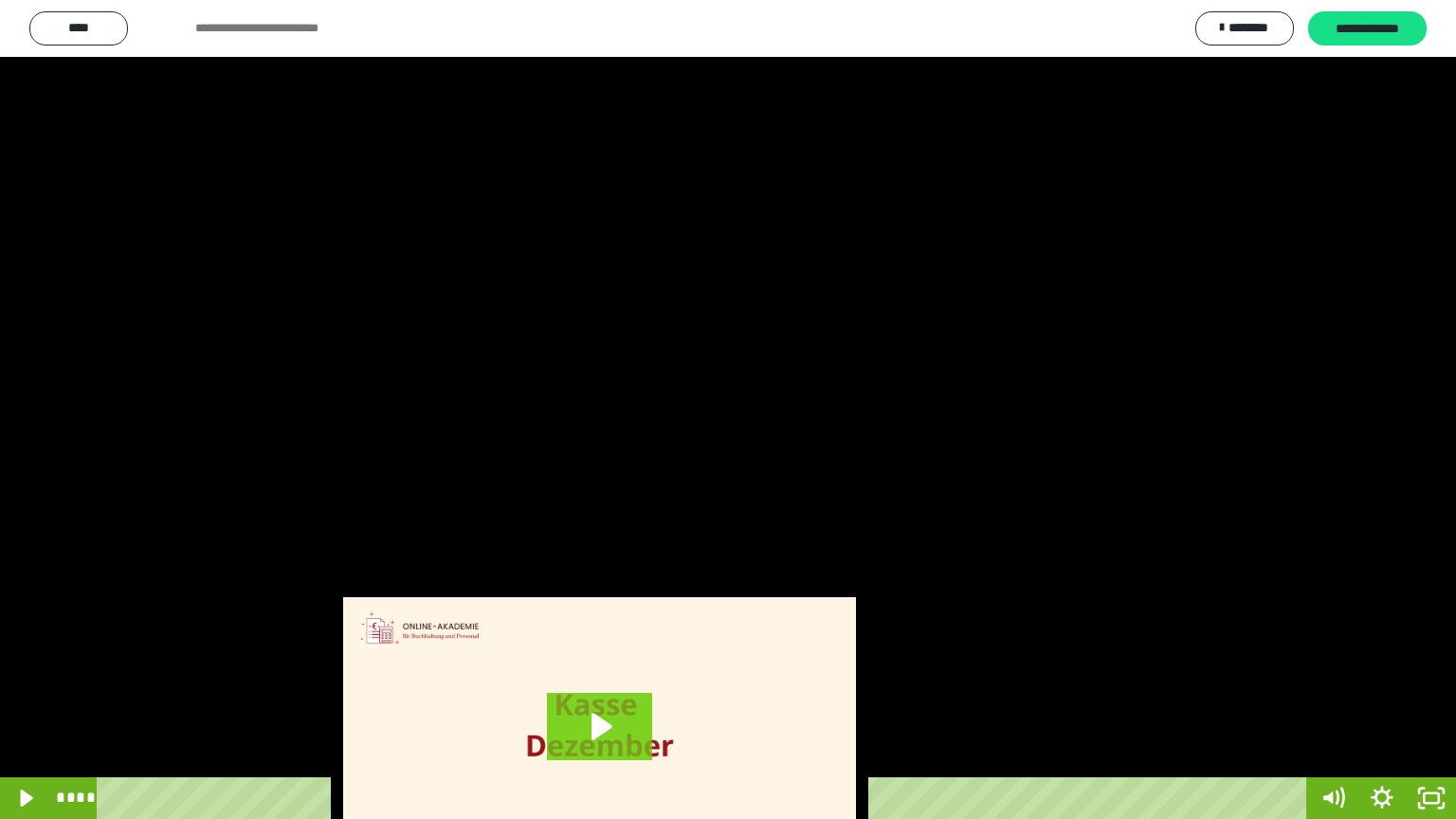 click at bounding box center (728, 410) 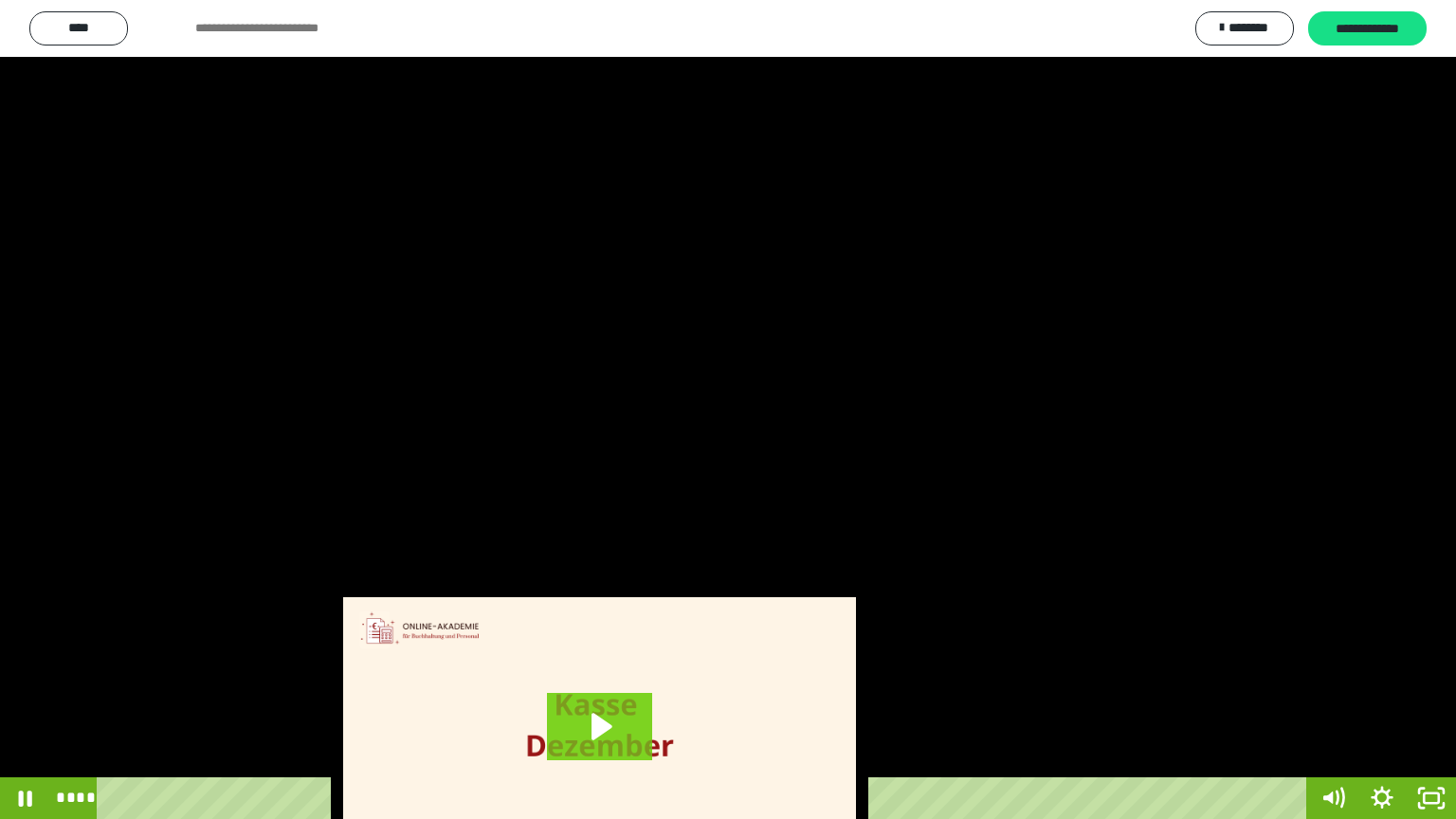 click at bounding box center [728, 410] 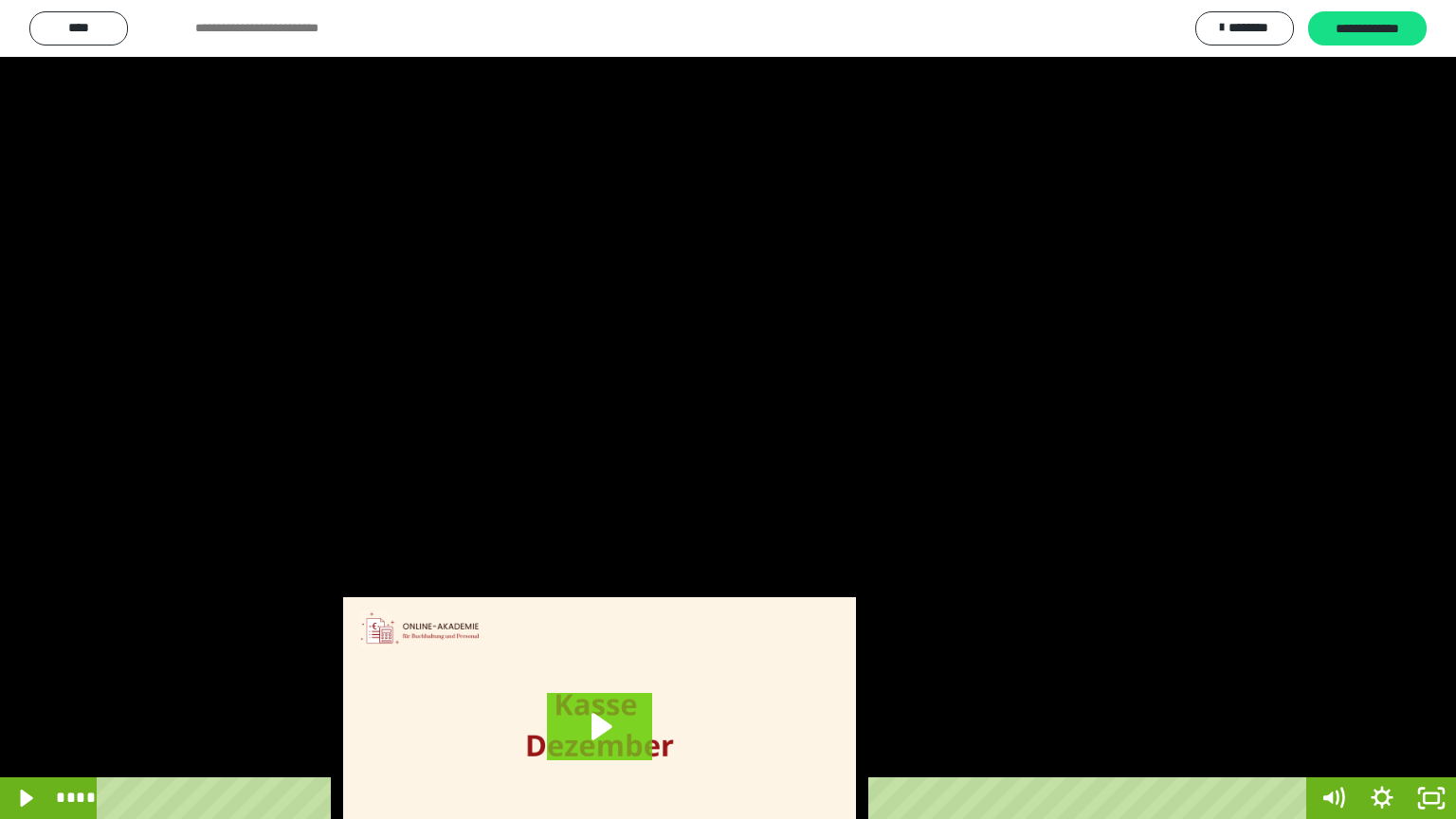 click at bounding box center [728, 410] 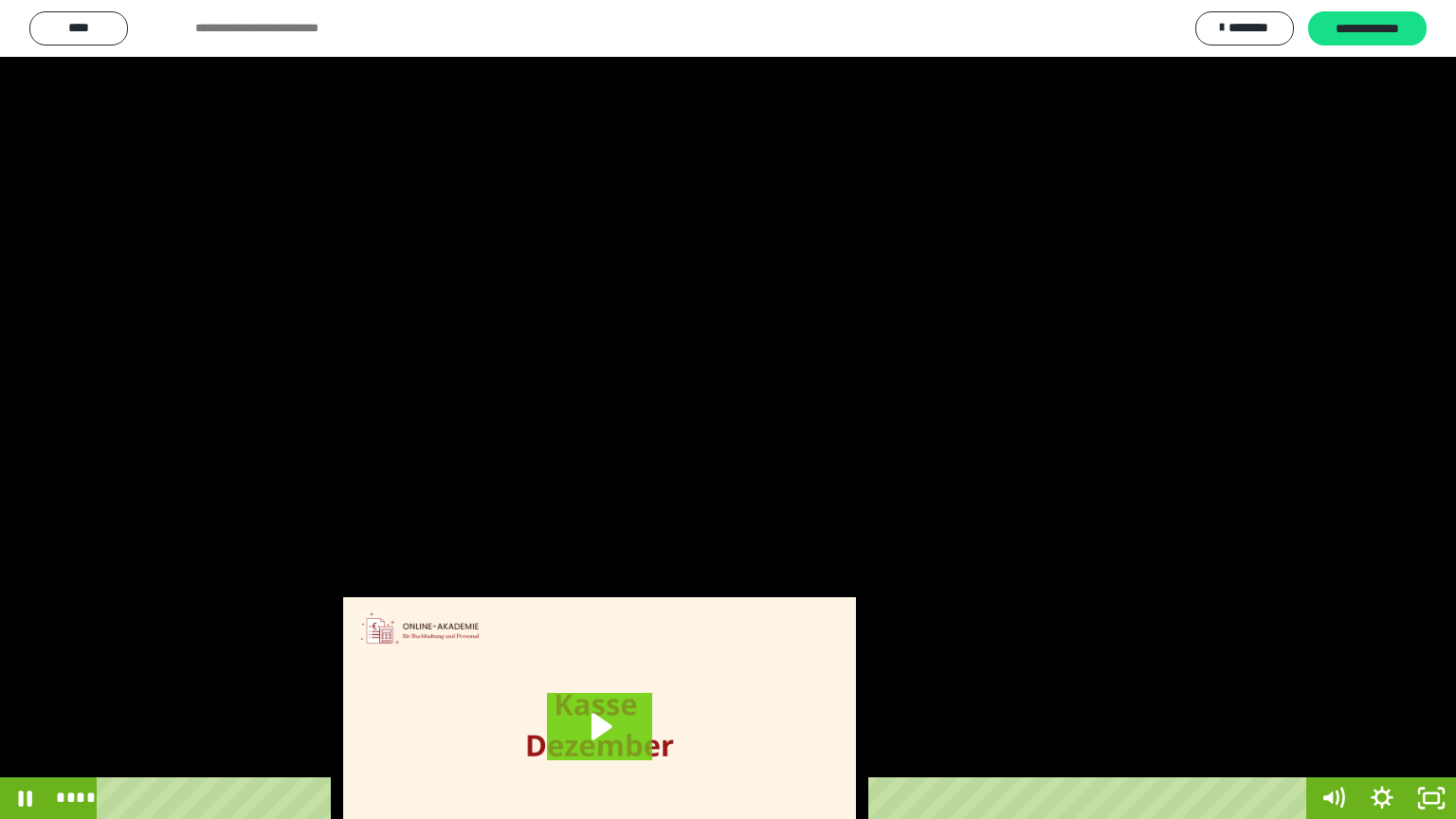 click at bounding box center (728, 410) 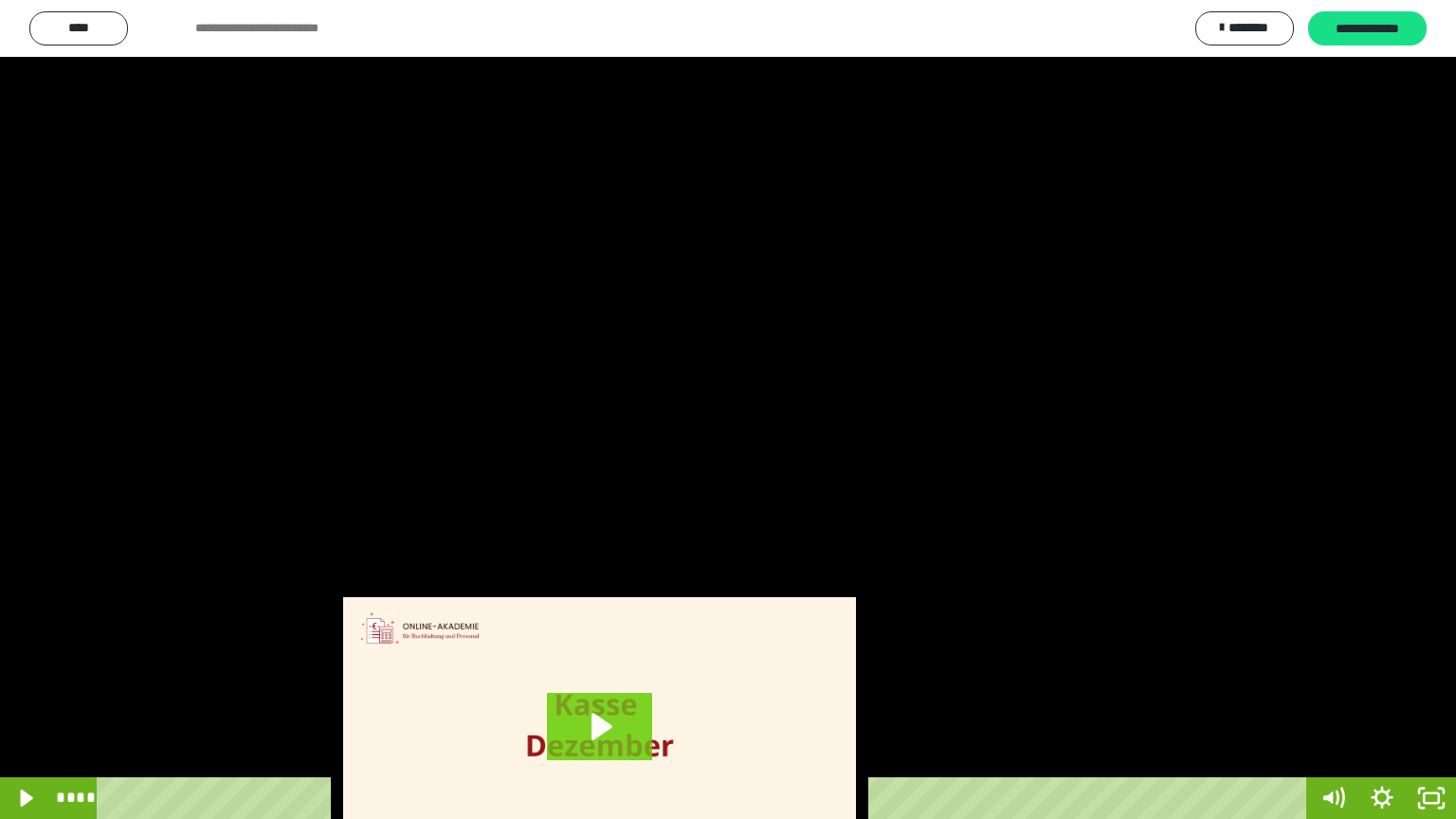 click at bounding box center (728, 410) 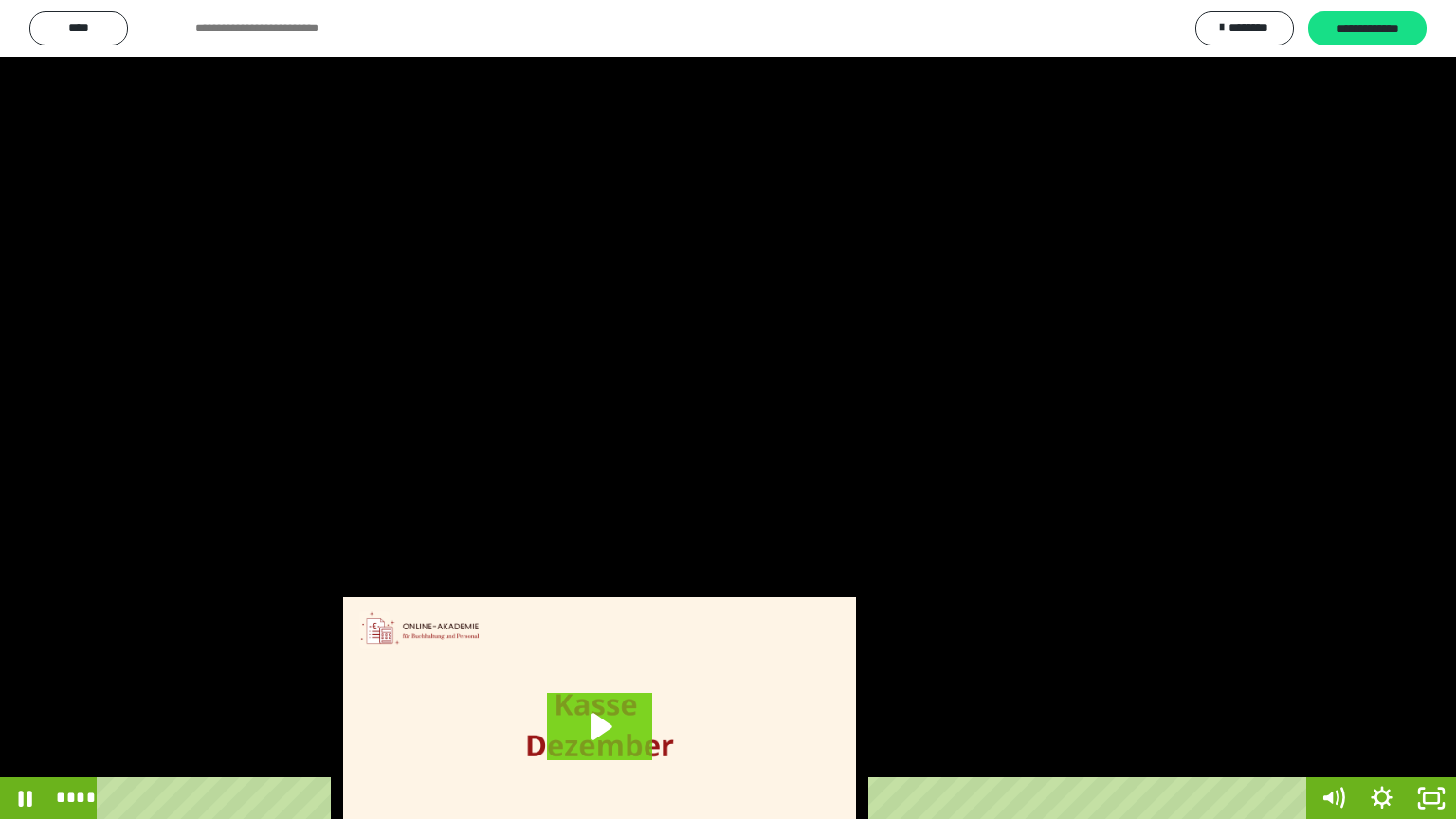 click at bounding box center [728, 410] 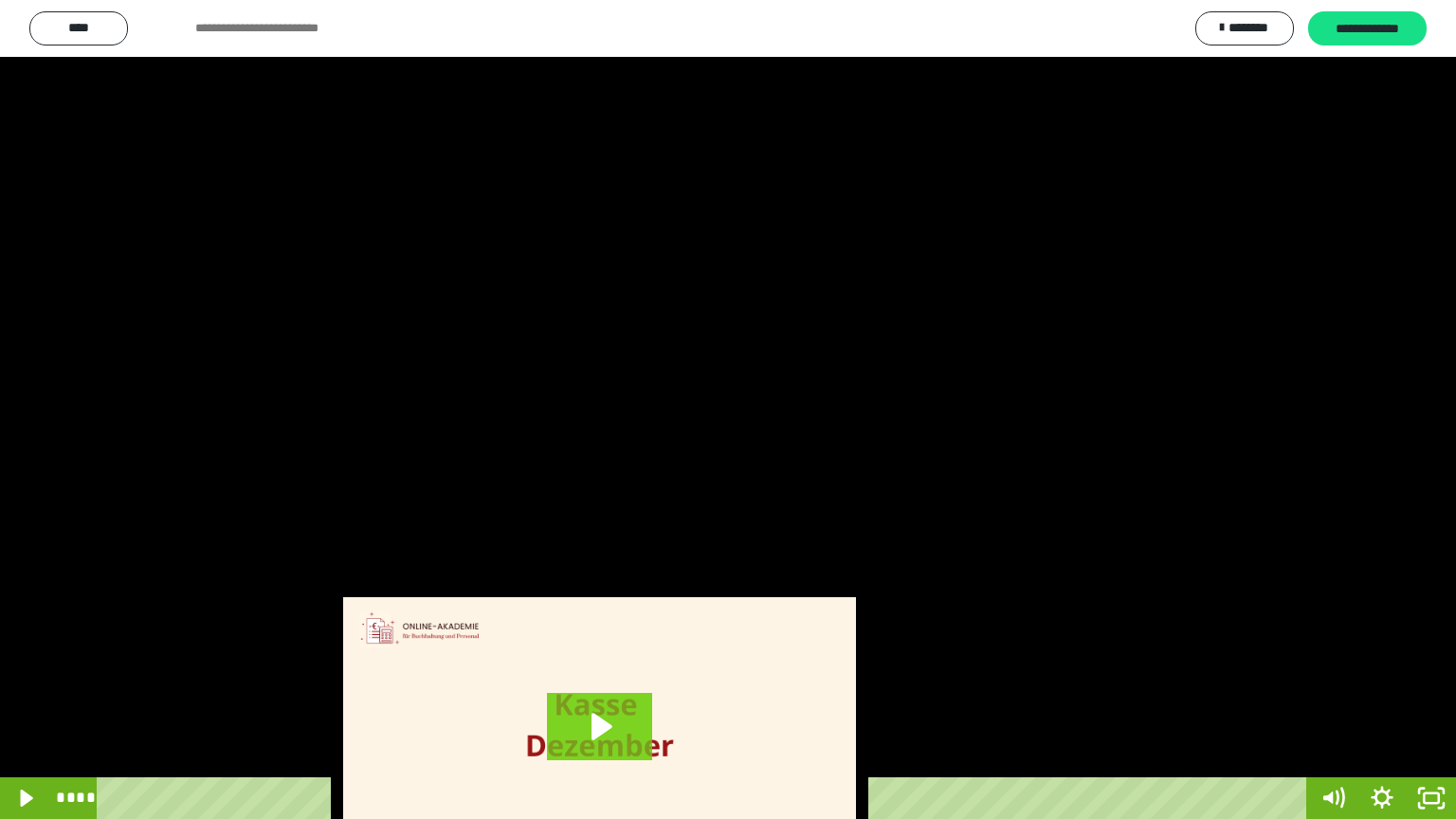 click at bounding box center (728, 410) 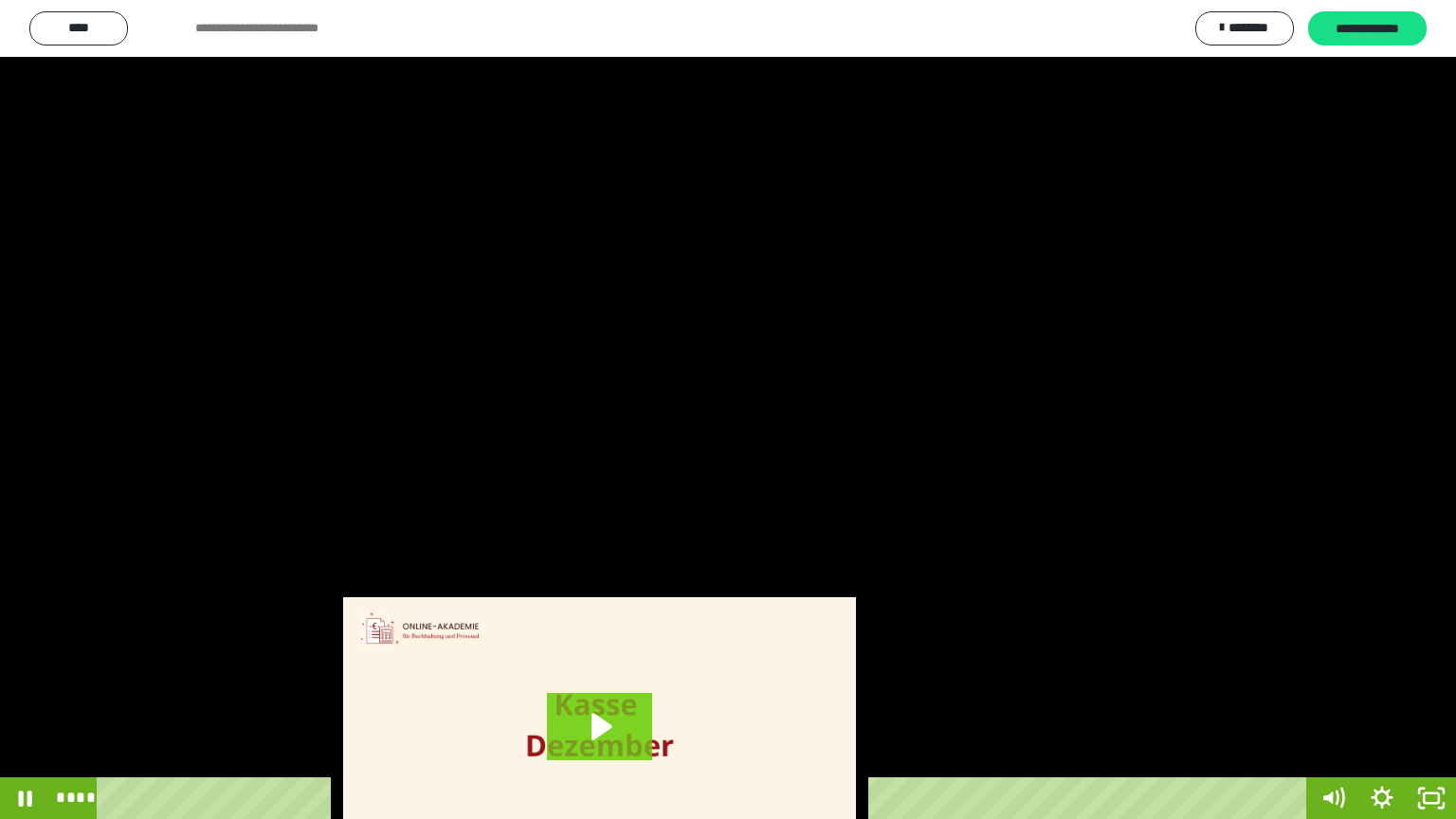 click at bounding box center (728, 410) 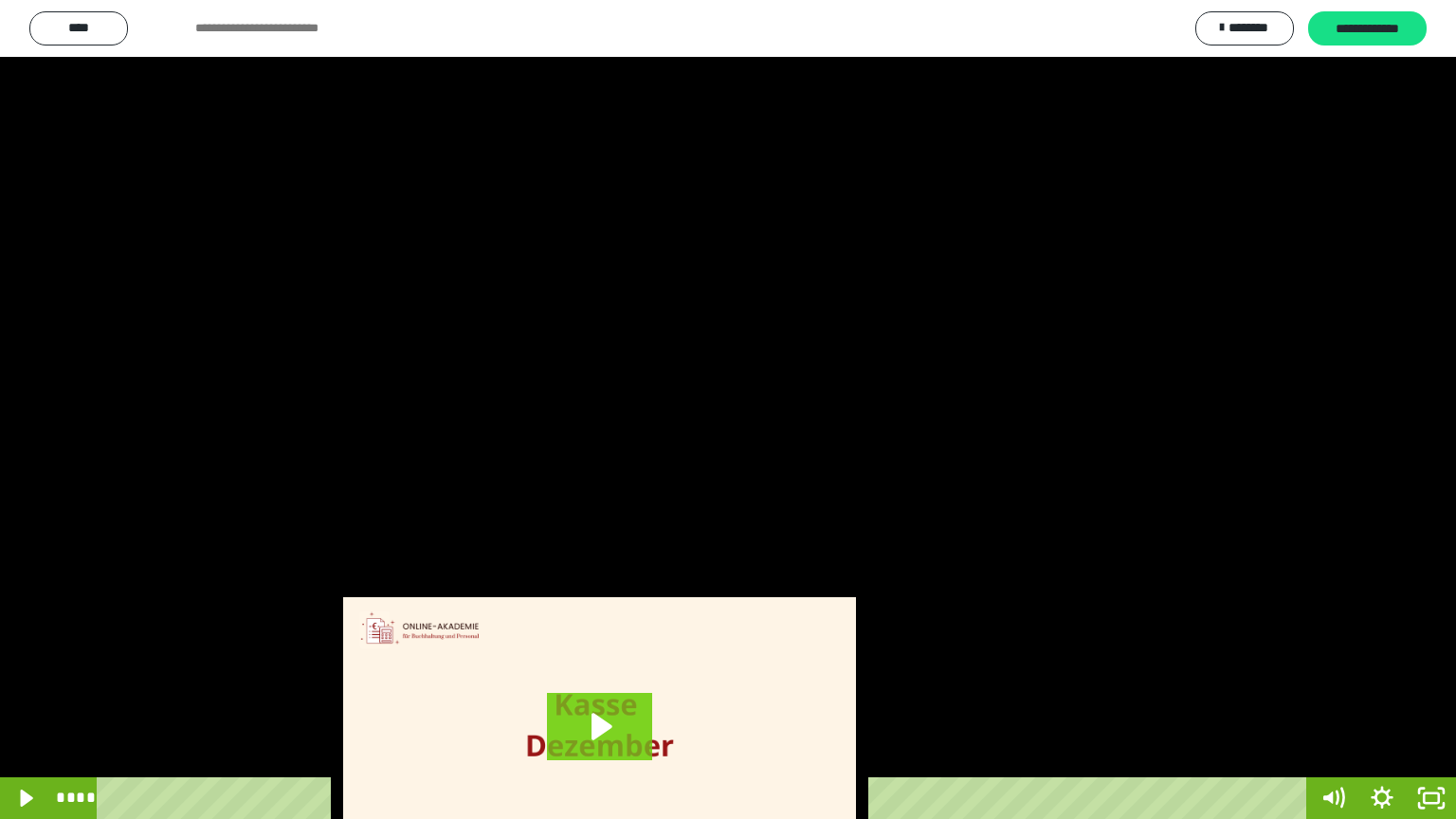 click at bounding box center (728, 410) 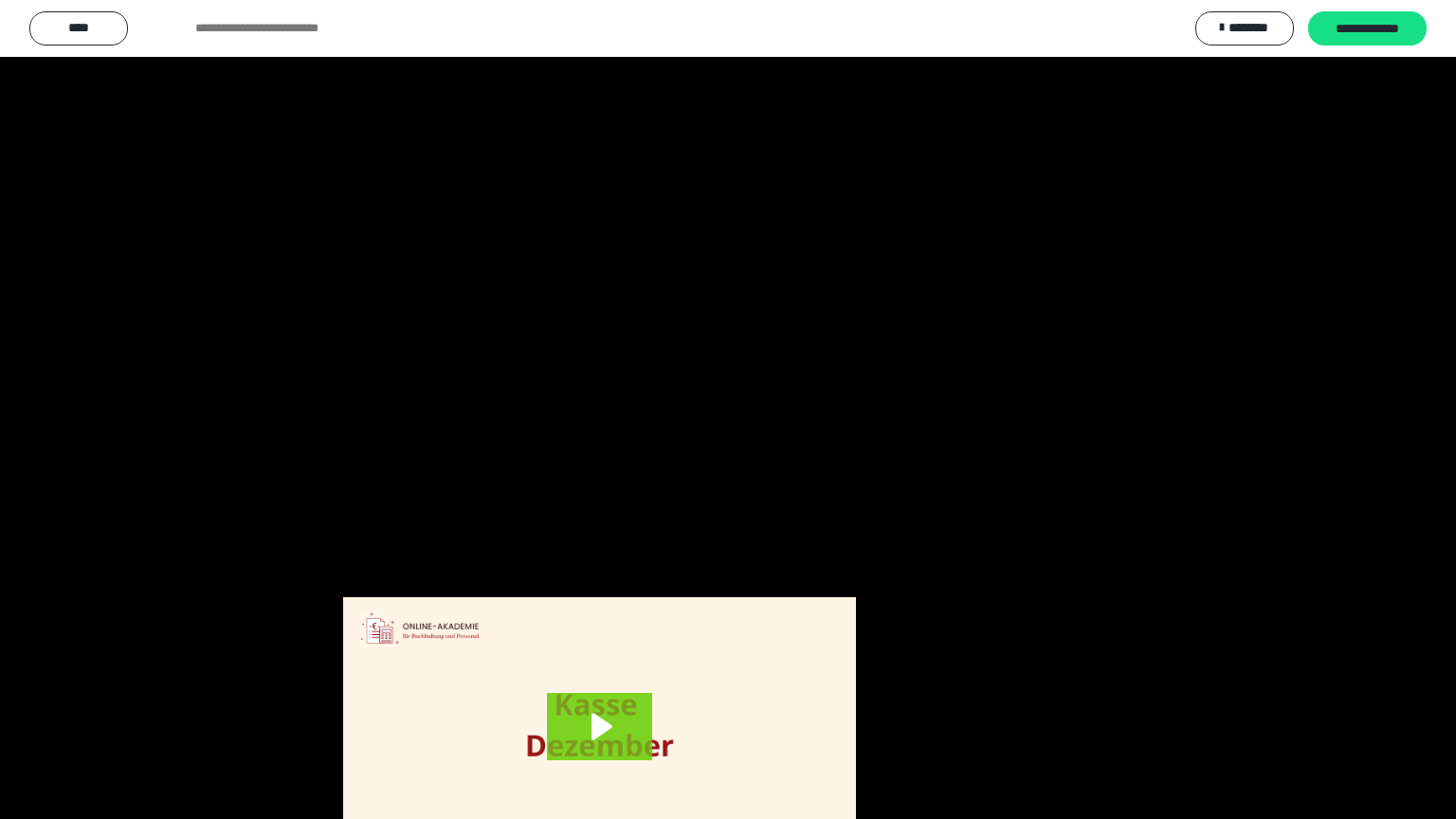 click at bounding box center [728, 410] 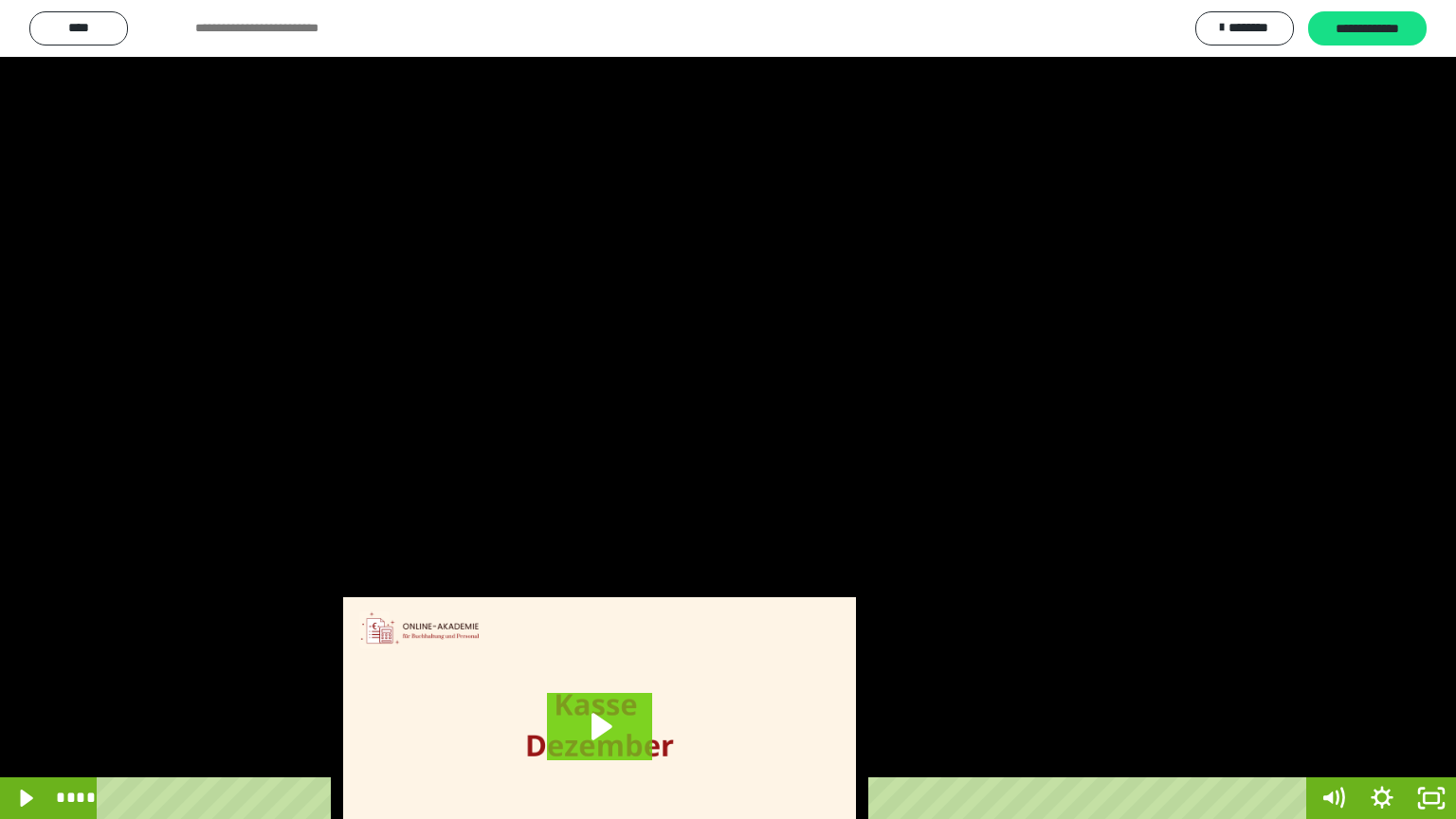 click at bounding box center [728, 410] 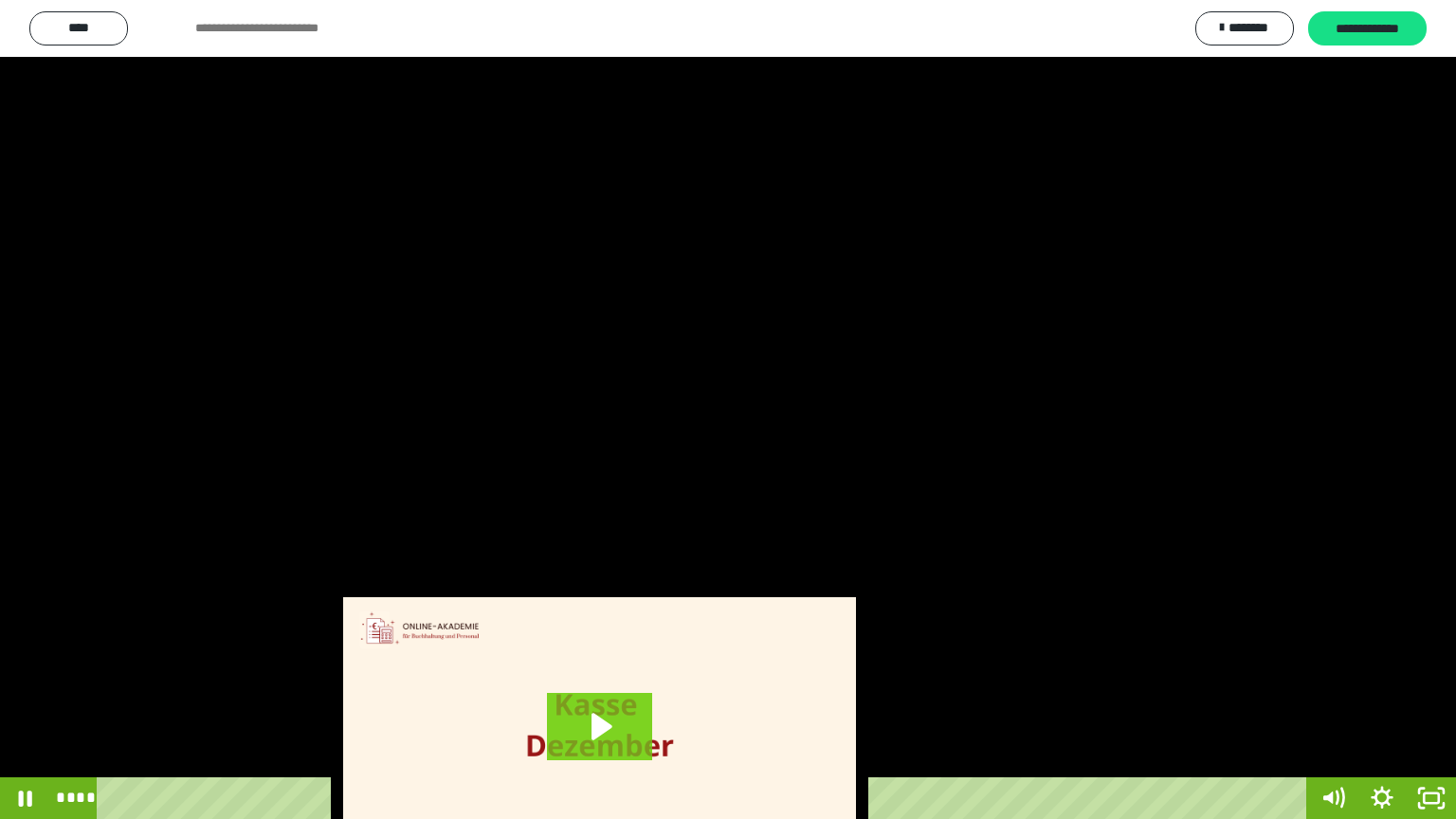 click at bounding box center (728, 410) 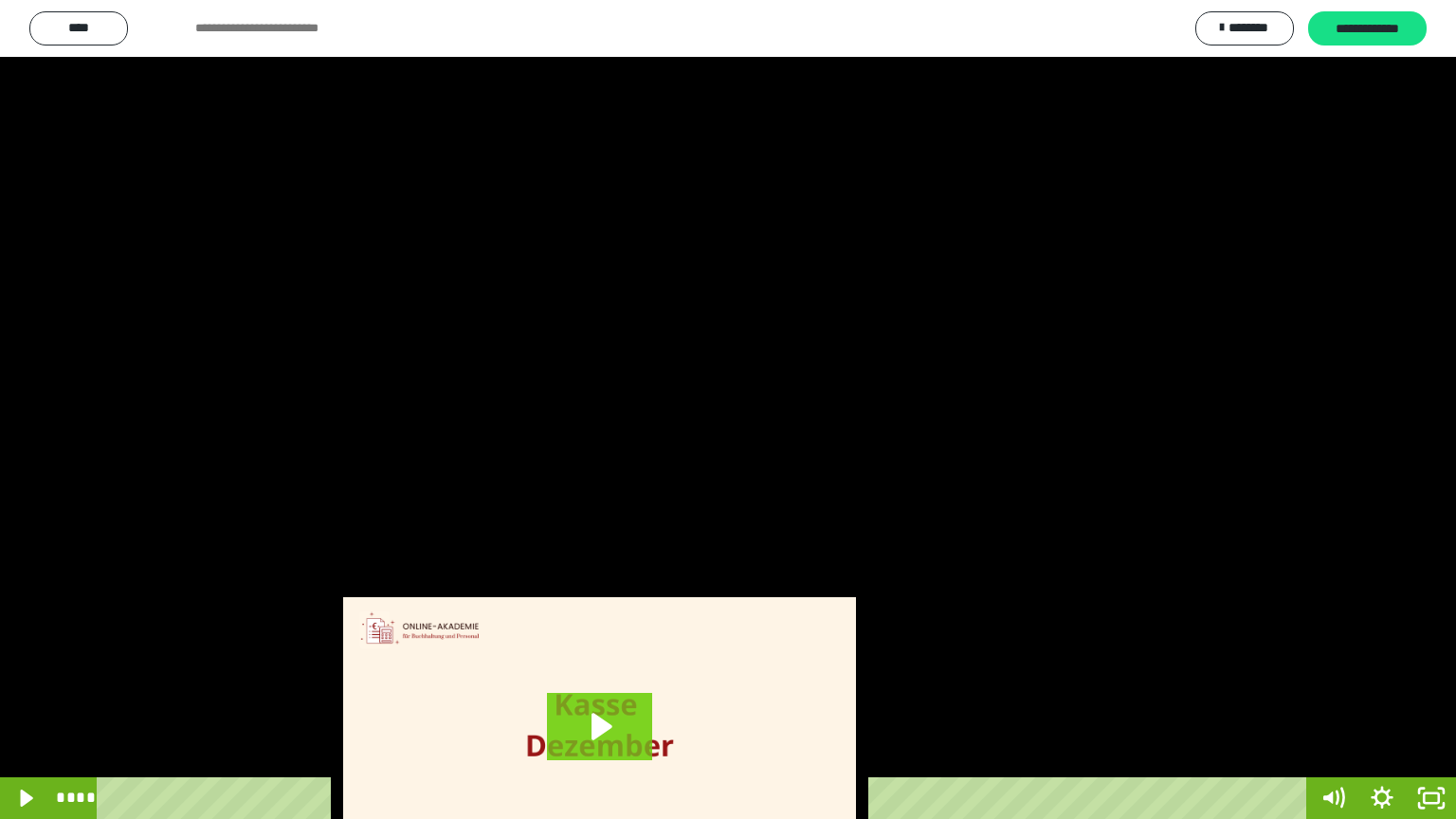 click at bounding box center (728, 410) 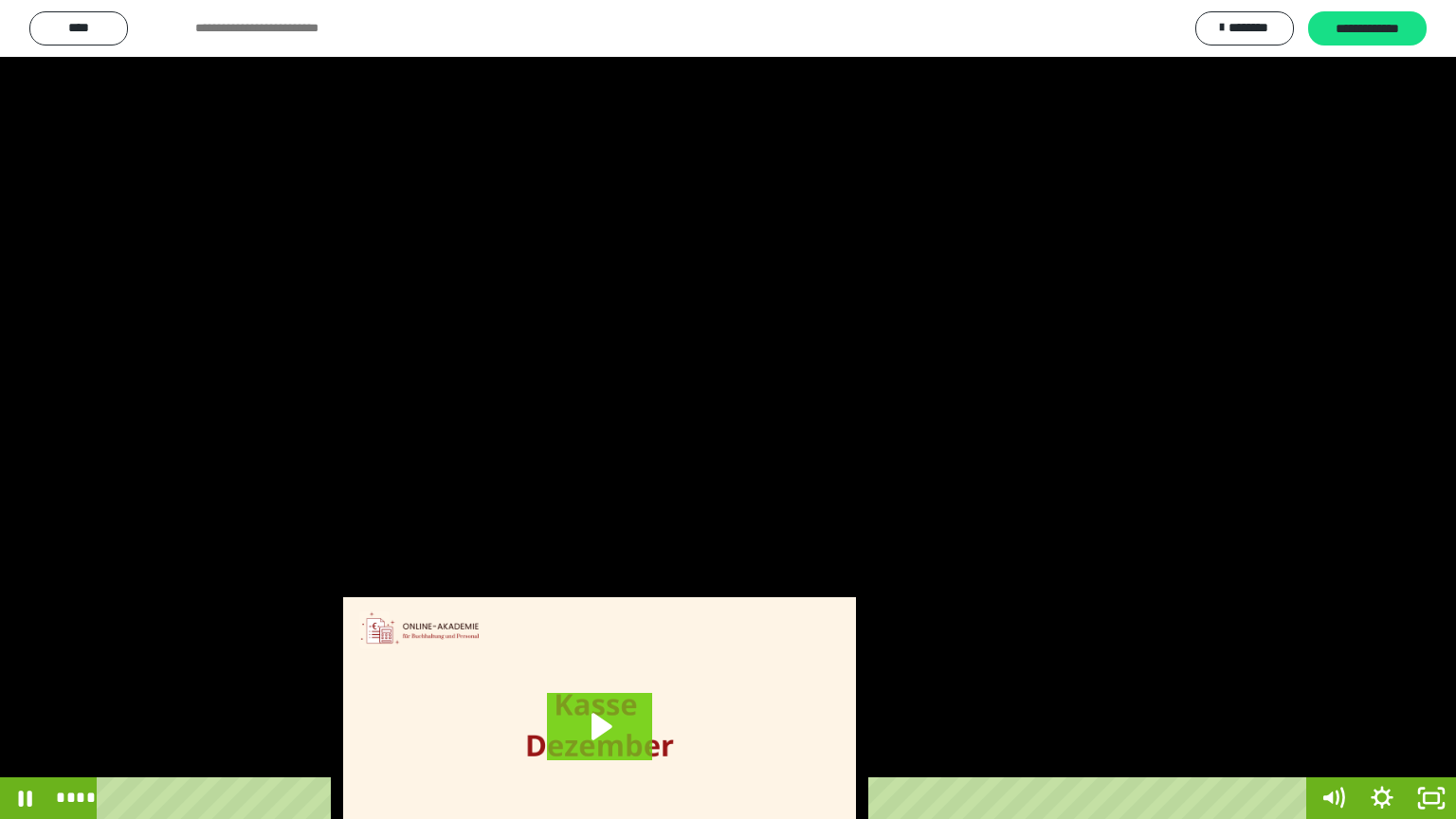 click at bounding box center (728, 410) 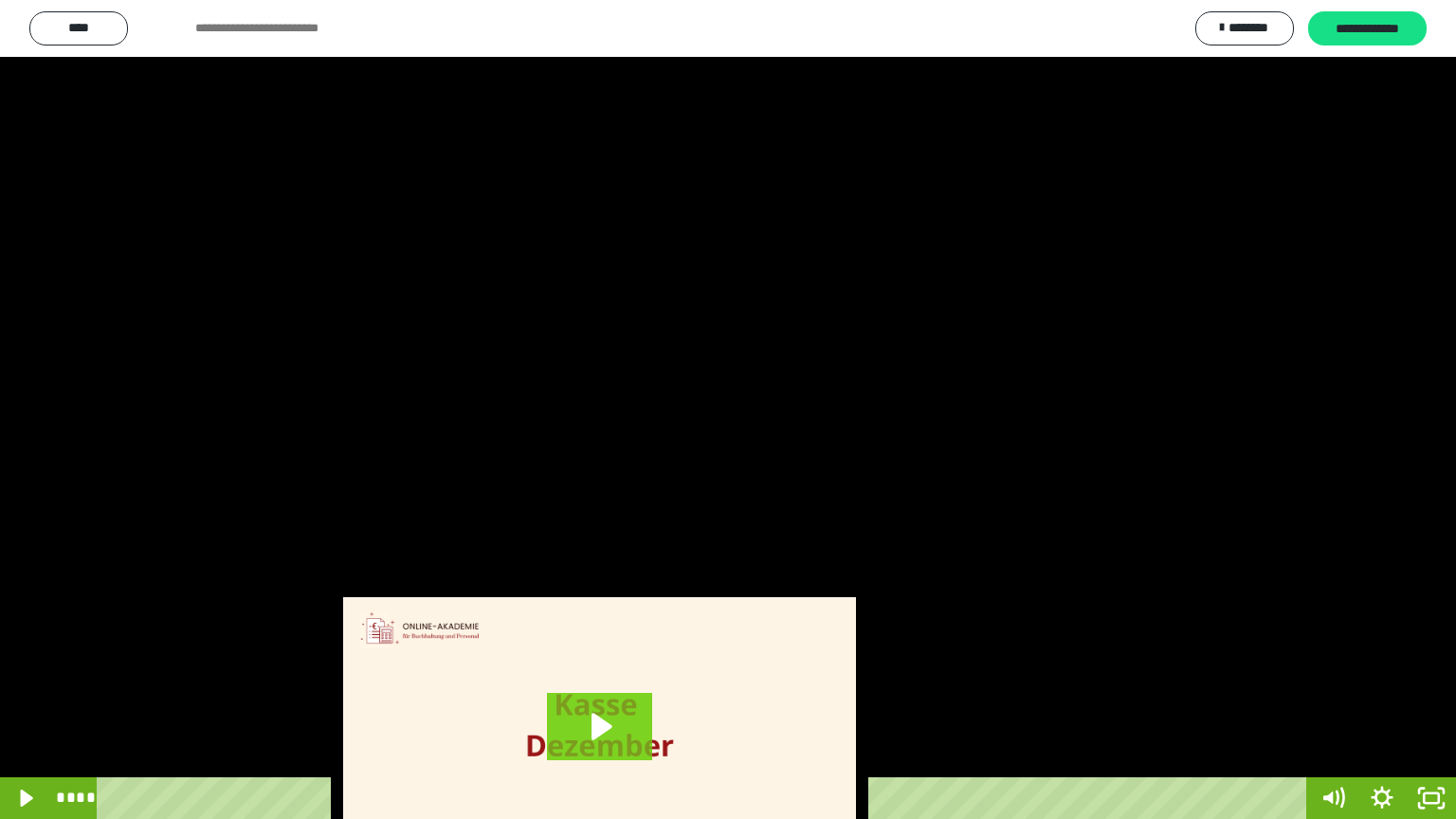 click at bounding box center [728, 410] 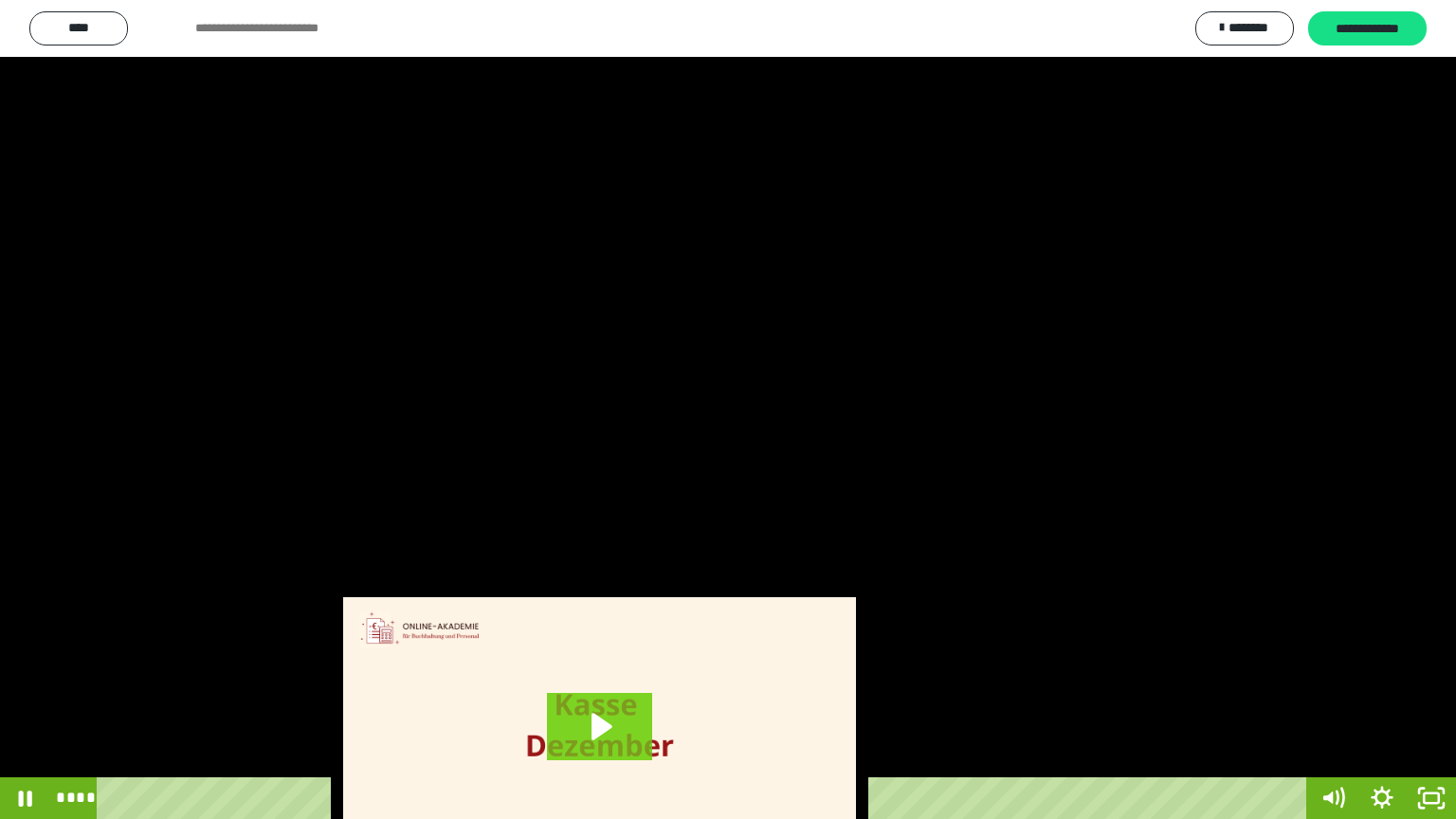 click at bounding box center (728, 410) 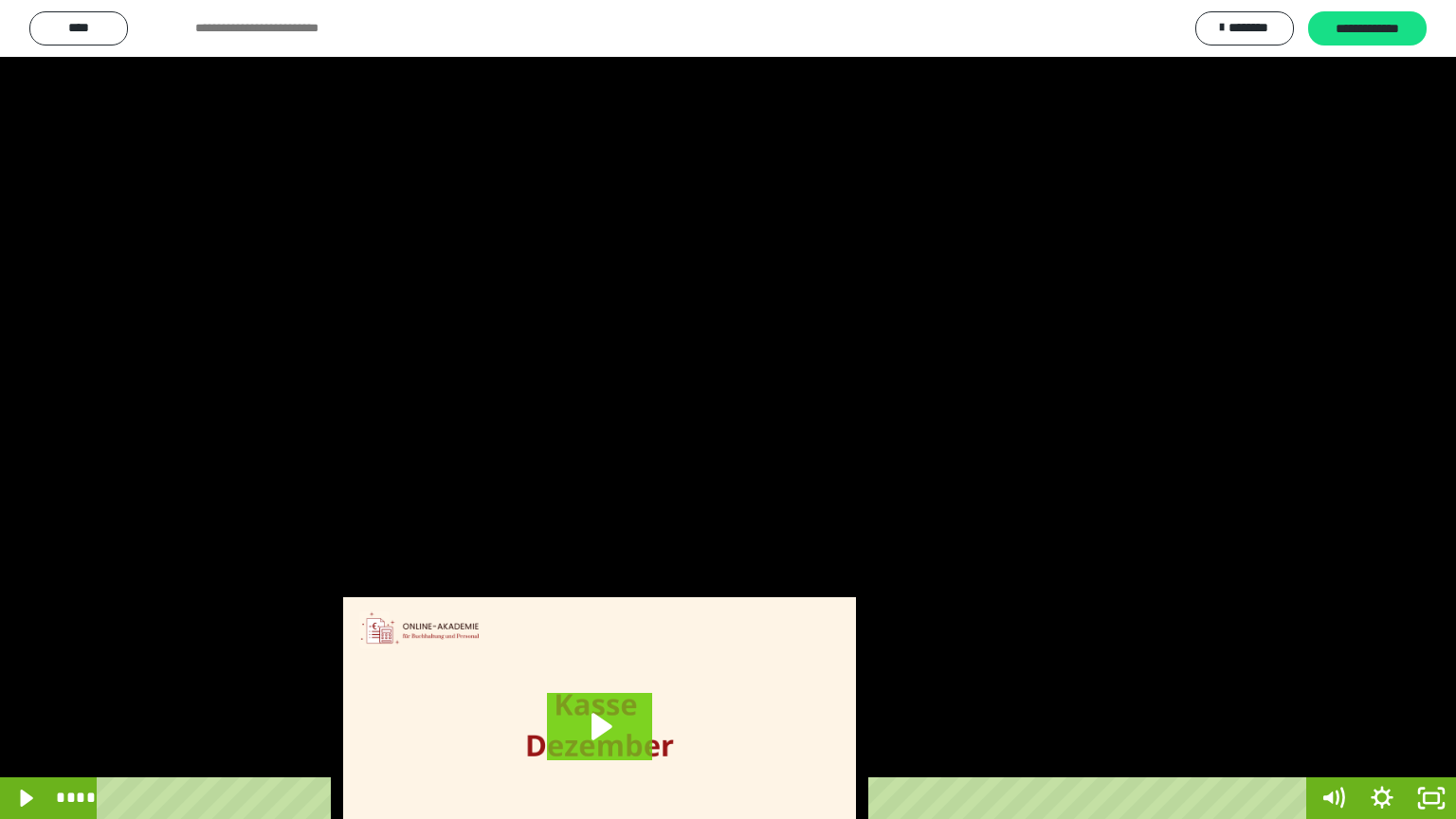 click at bounding box center [728, 410] 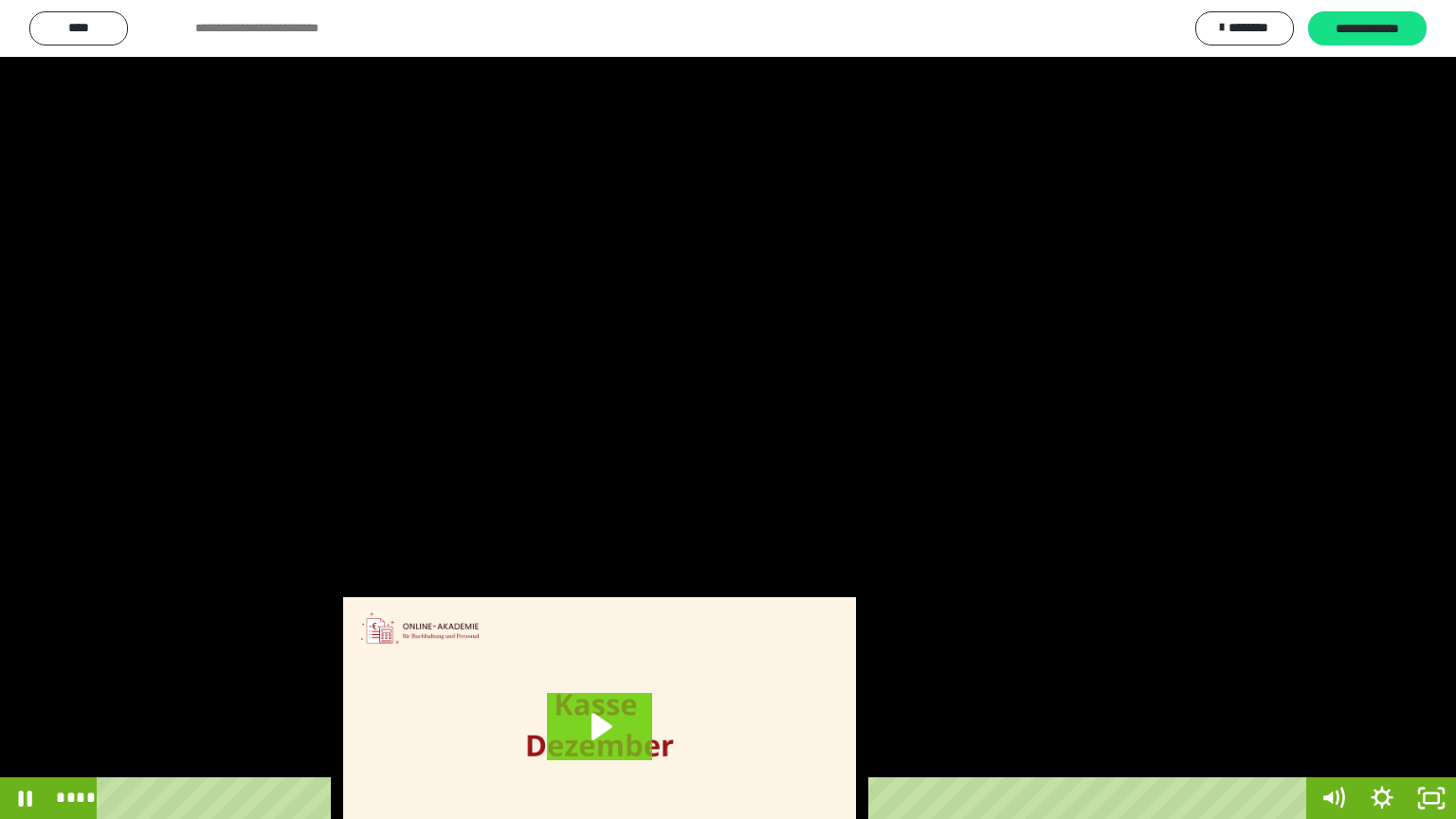 click at bounding box center [728, 410] 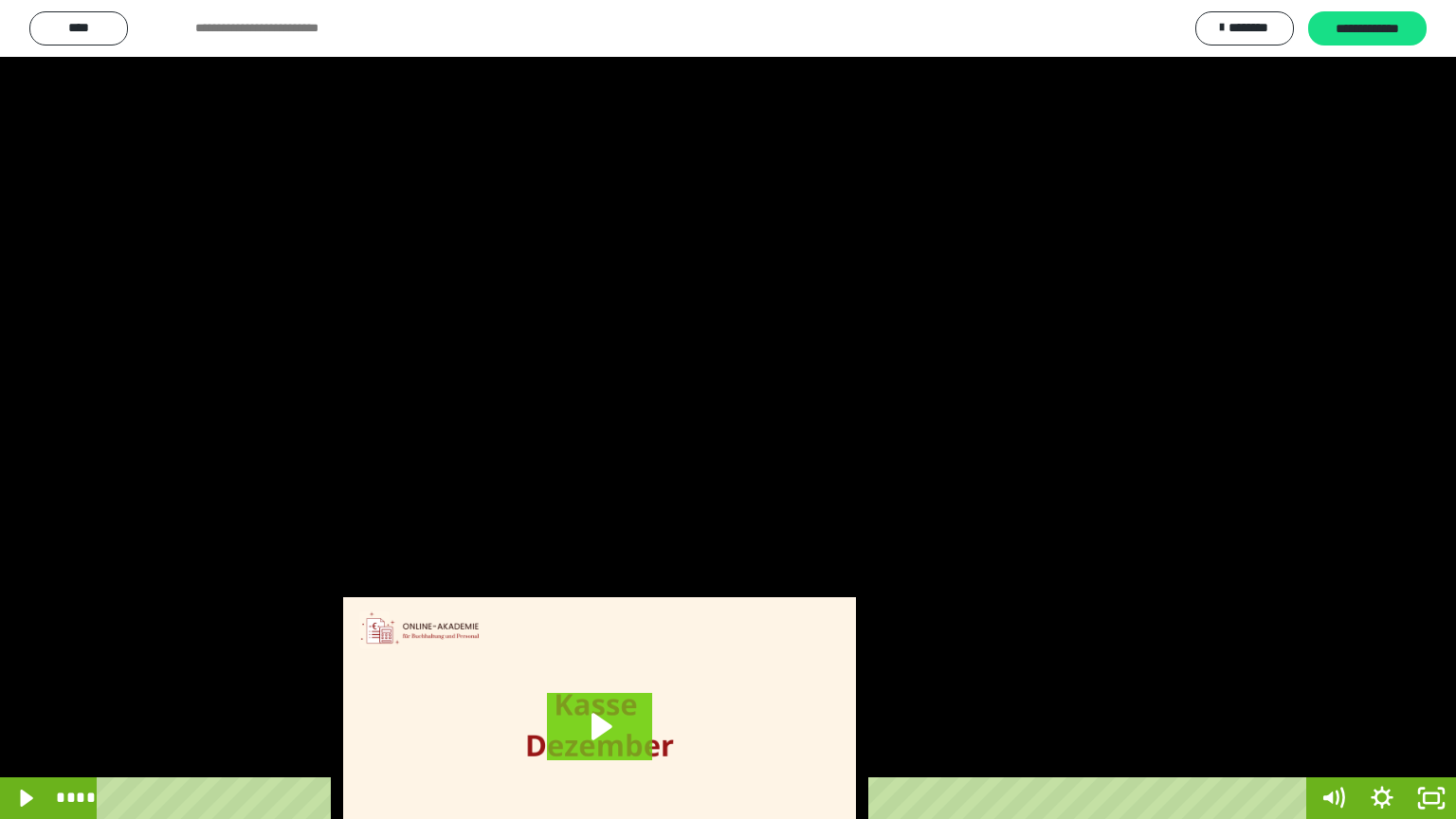 click at bounding box center (728, 410) 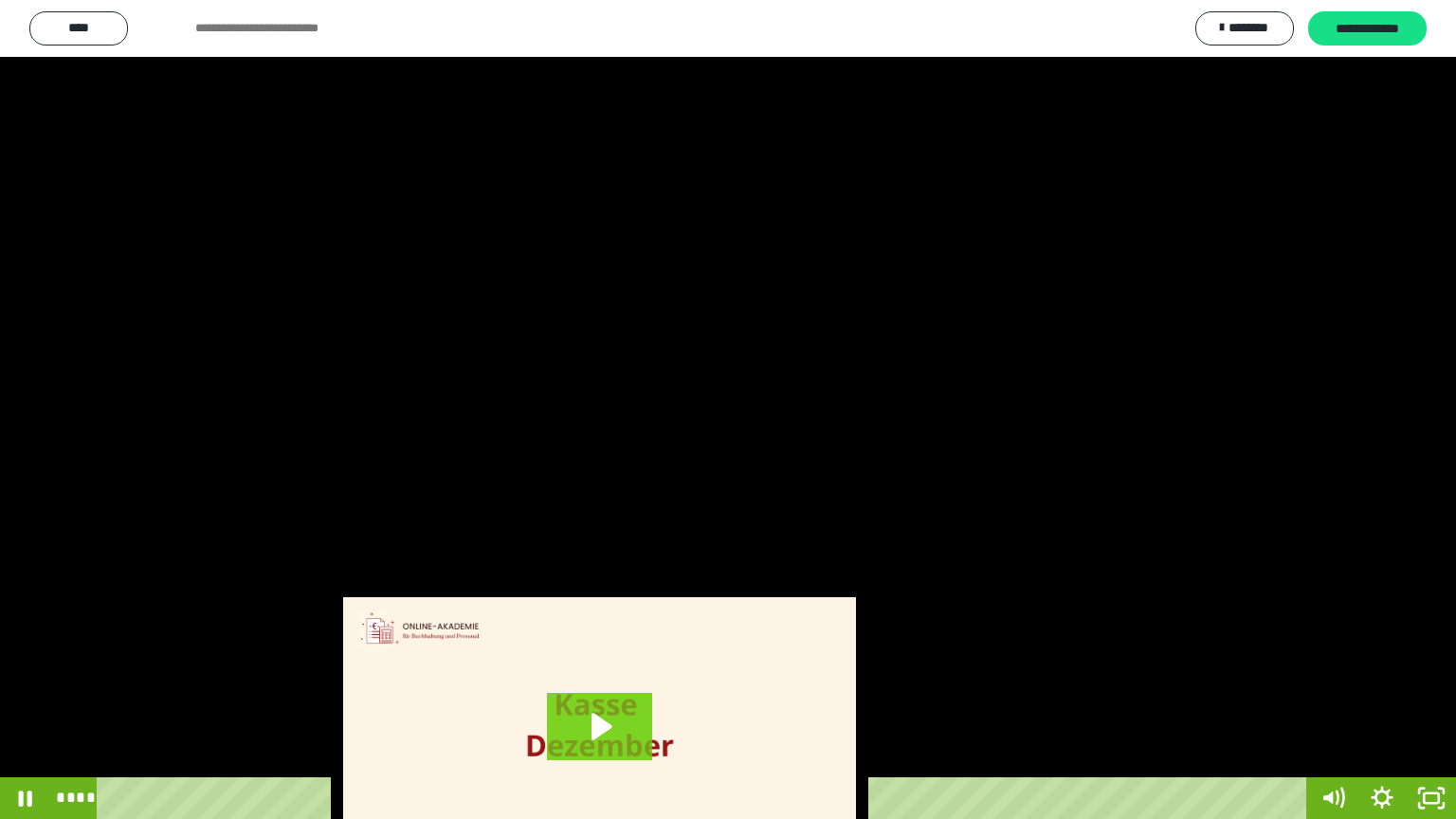 click at bounding box center (728, 410) 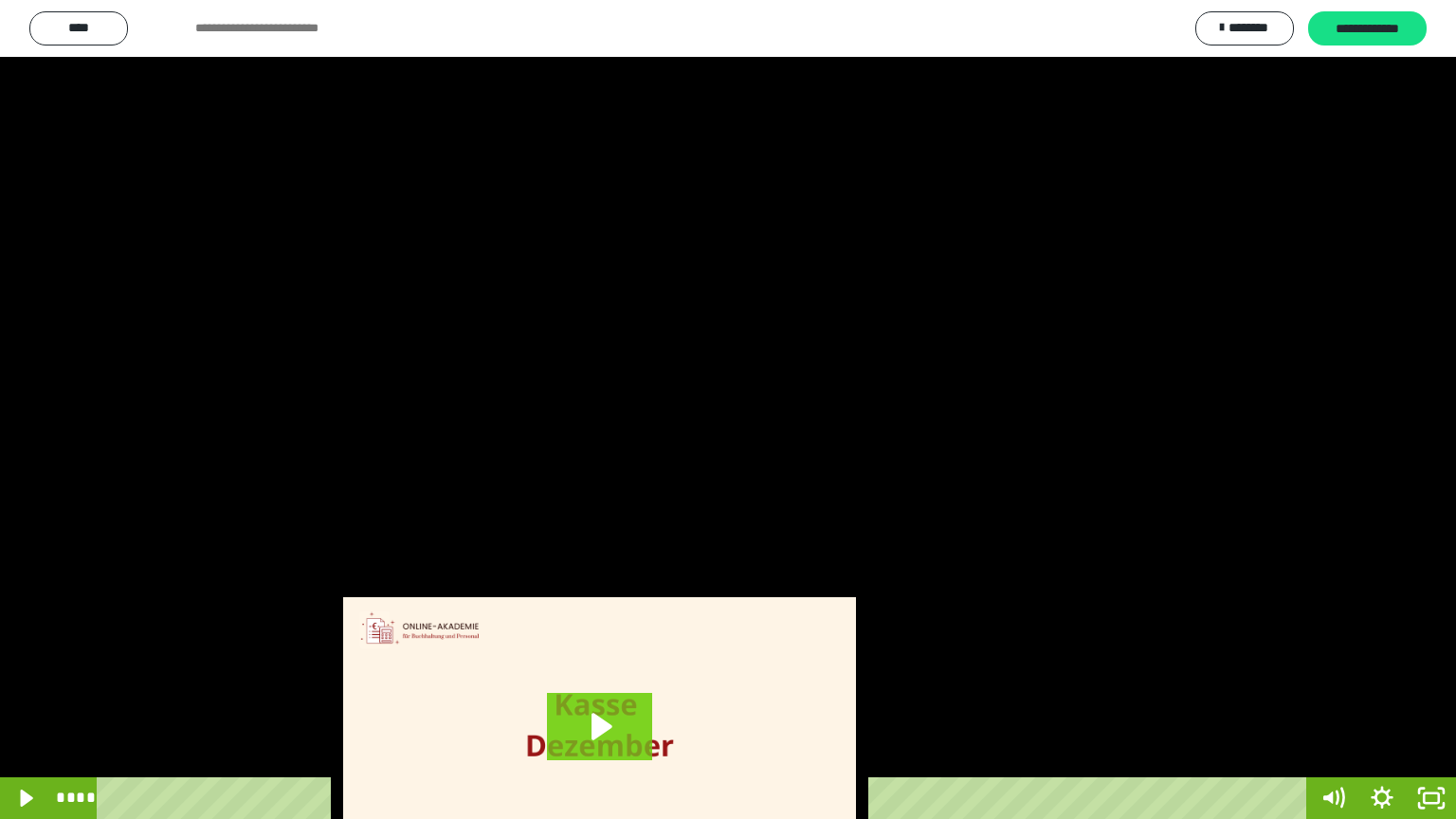 click at bounding box center [728, 410] 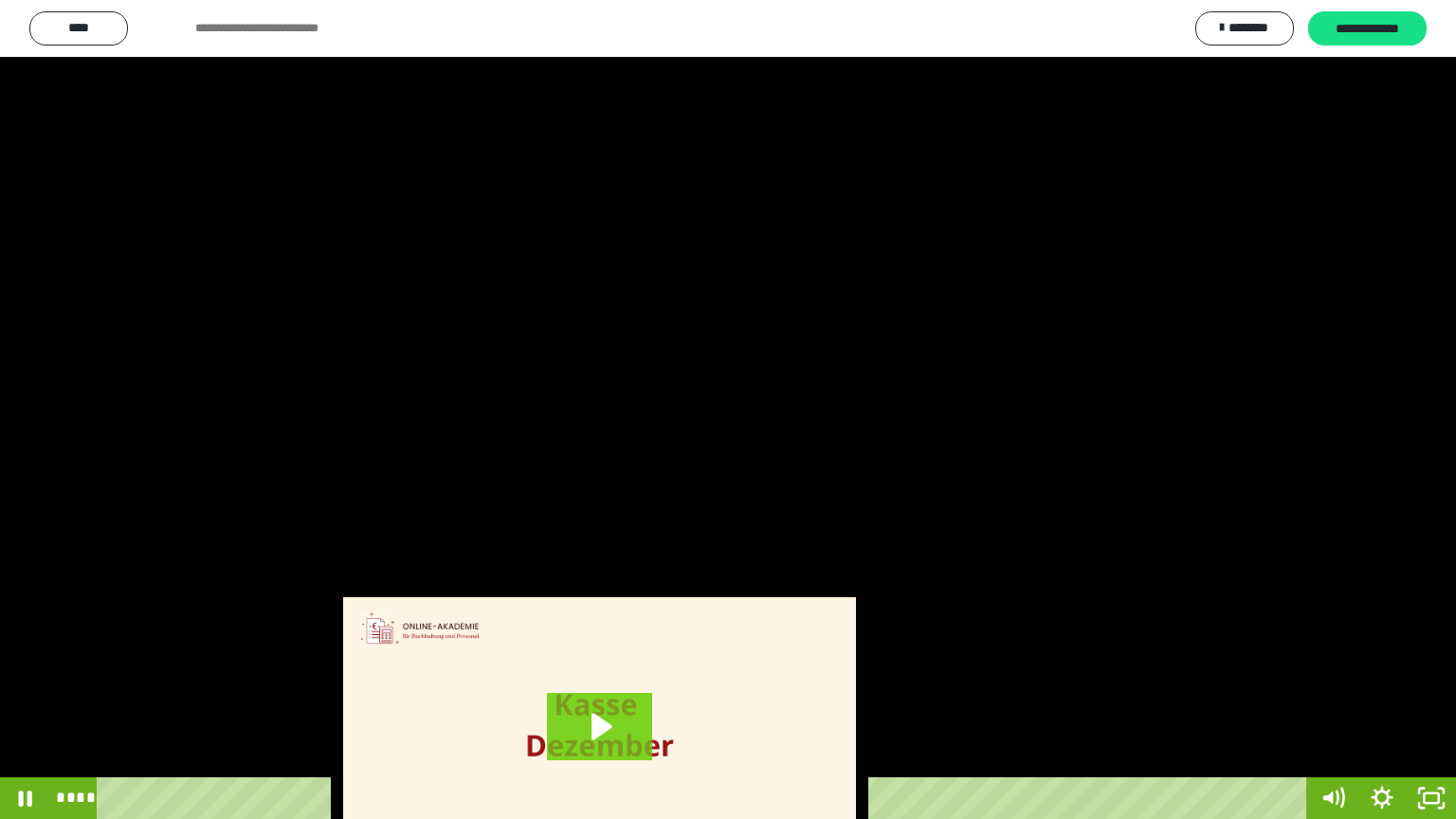 click at bounding box center [728, 410] 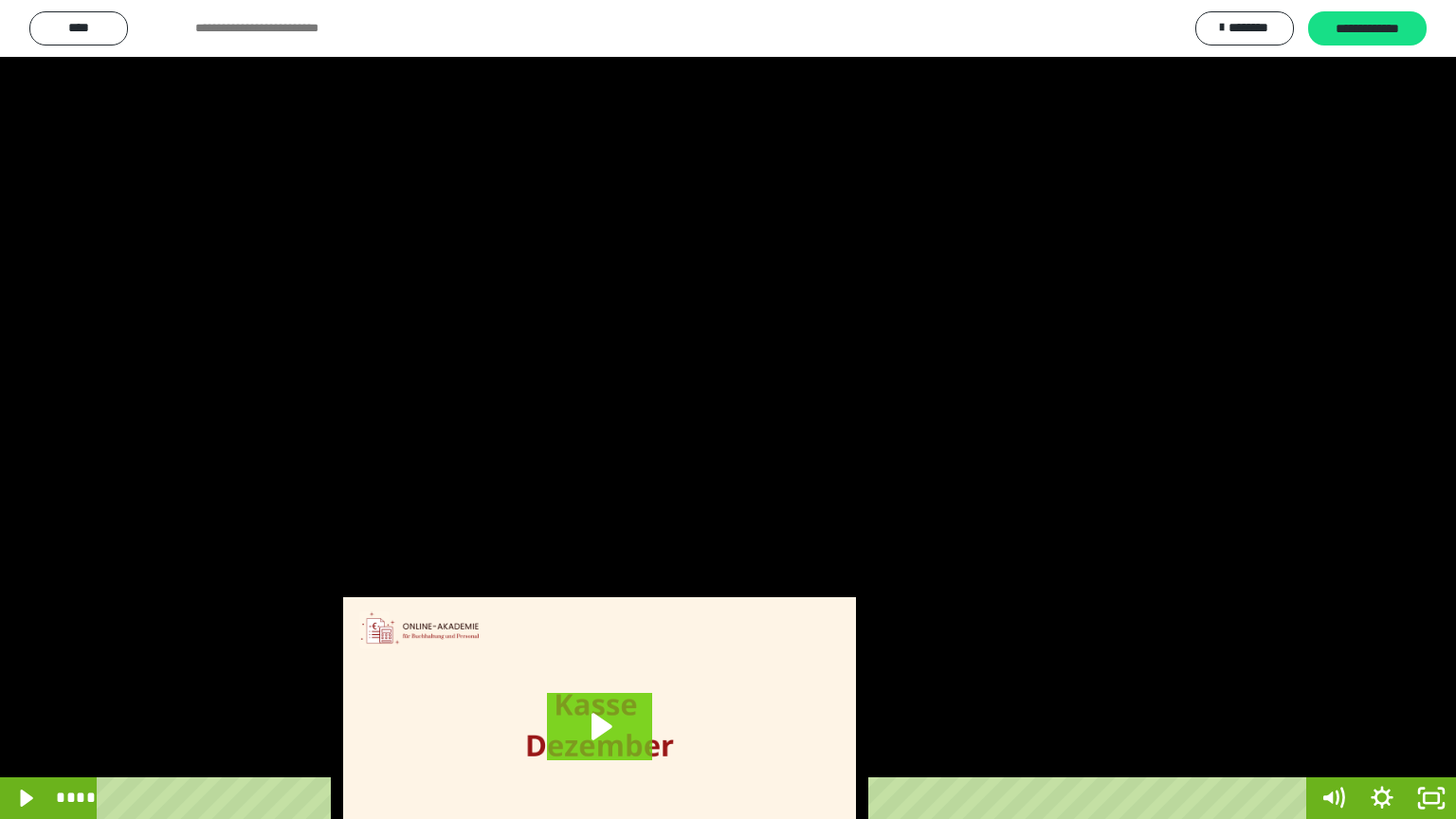 click at bounding box center (728, 410) 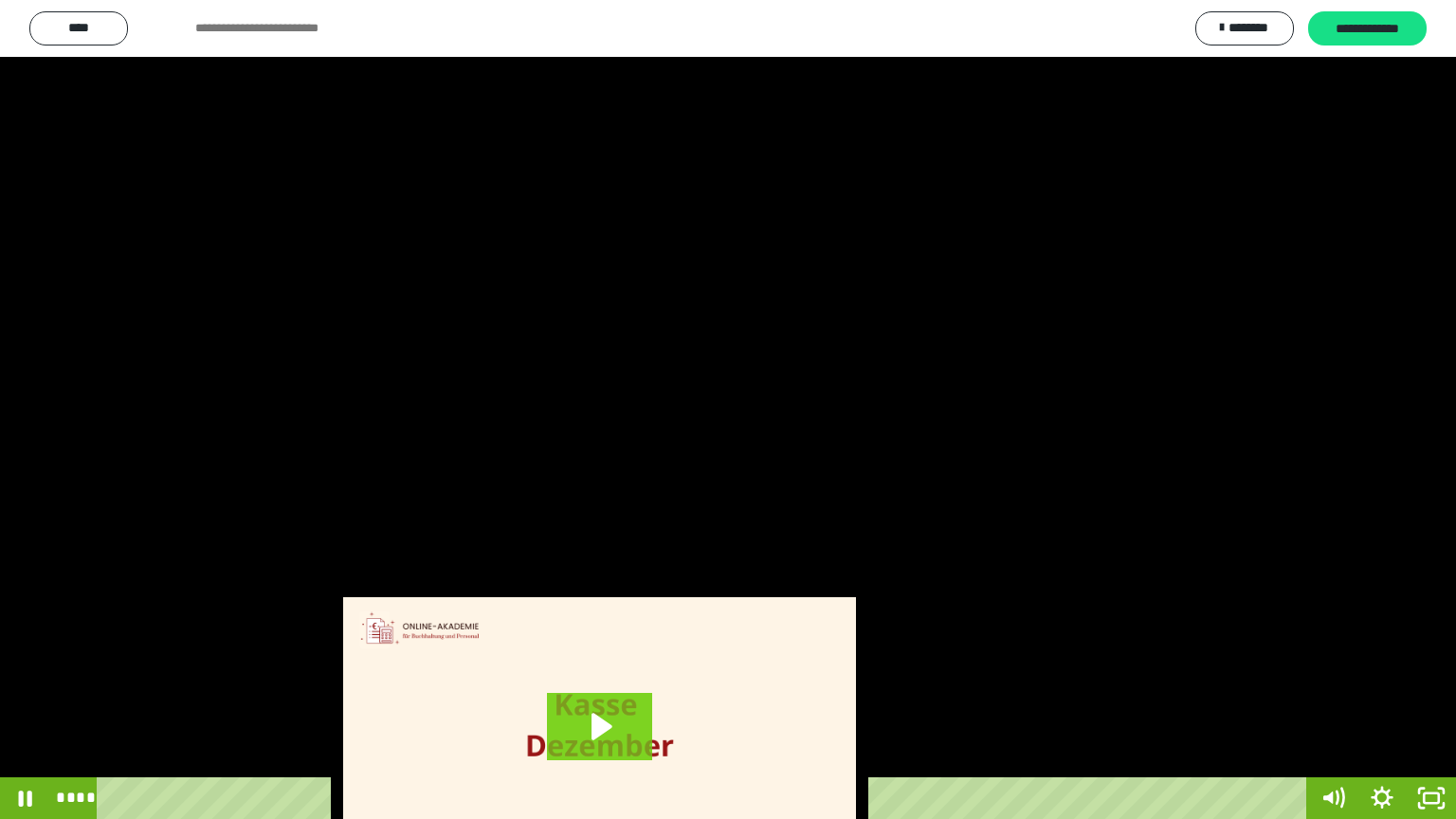 click at bounding box center (728, 410) 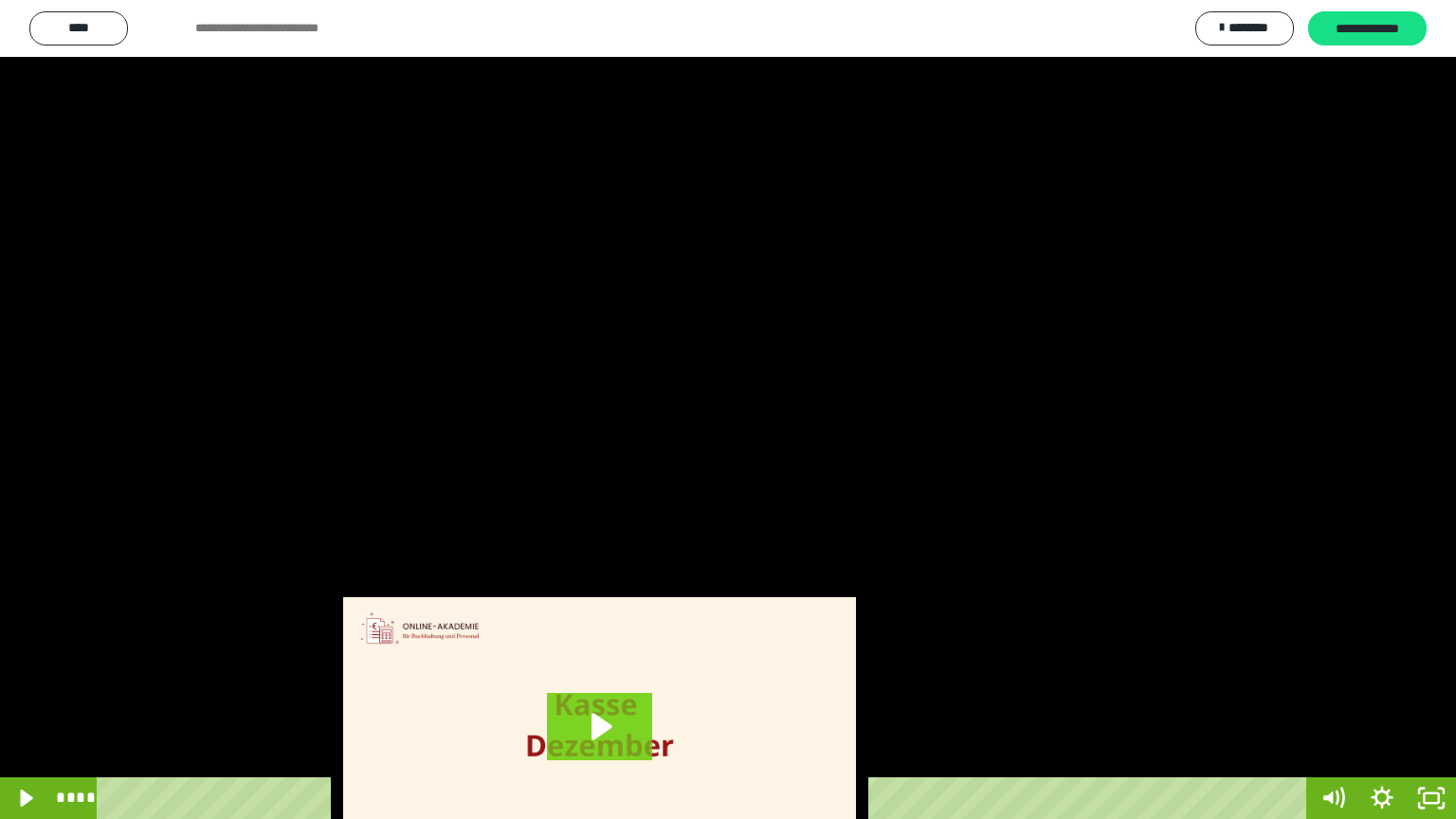 click at bounding box center (728, 410) 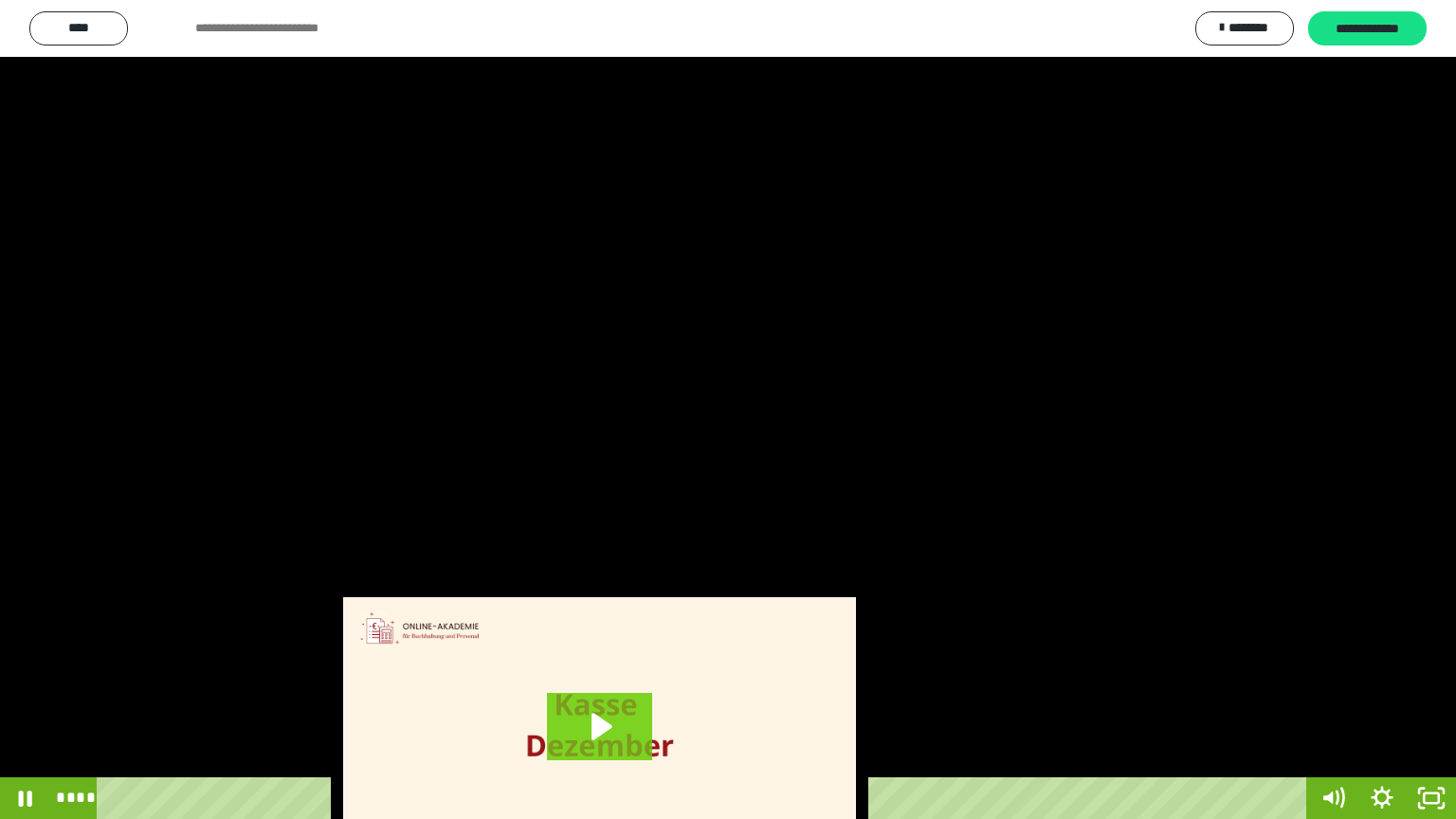 click at bounding box center (728, 410) 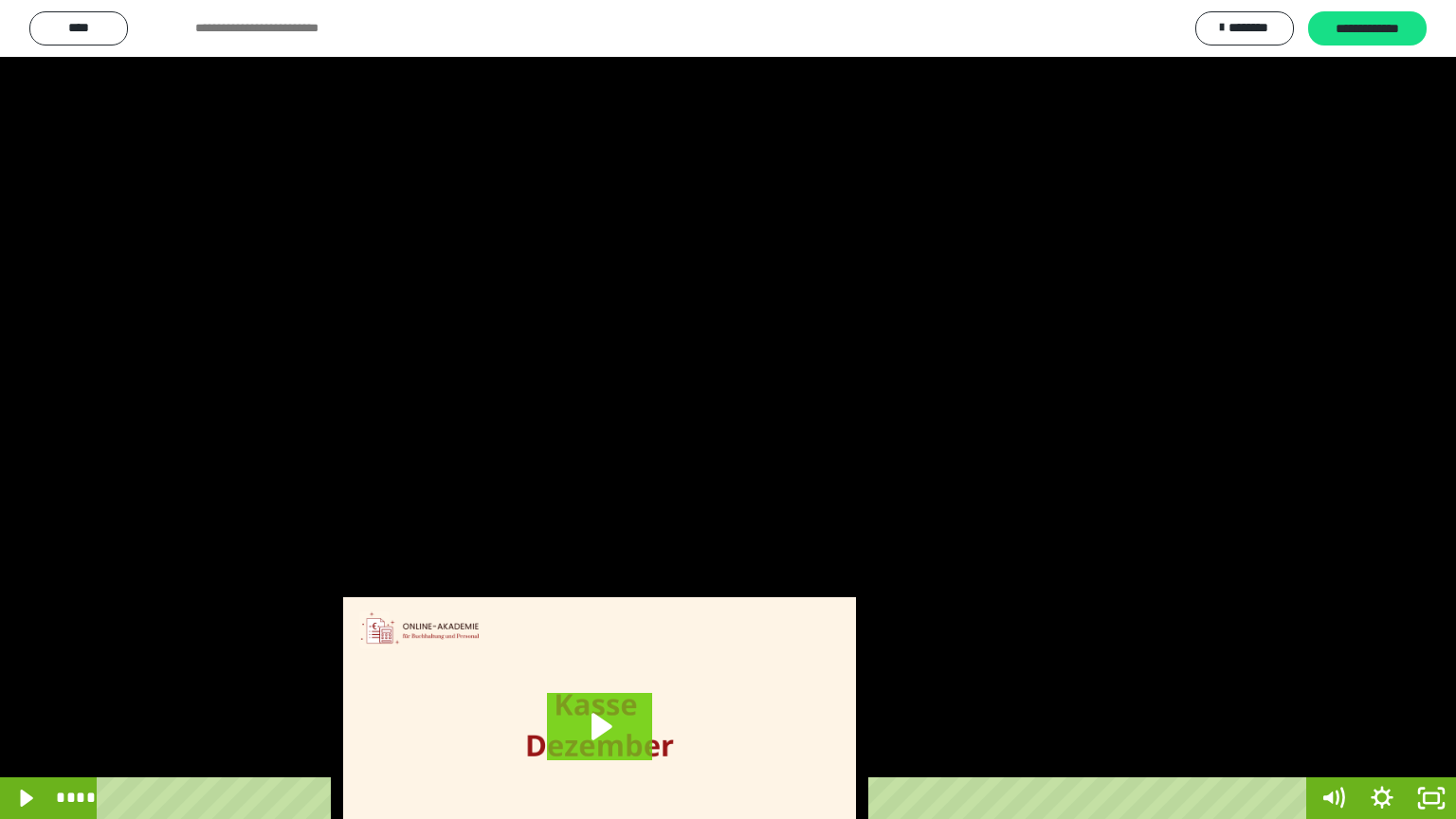 click at bounding box center [728, 410] 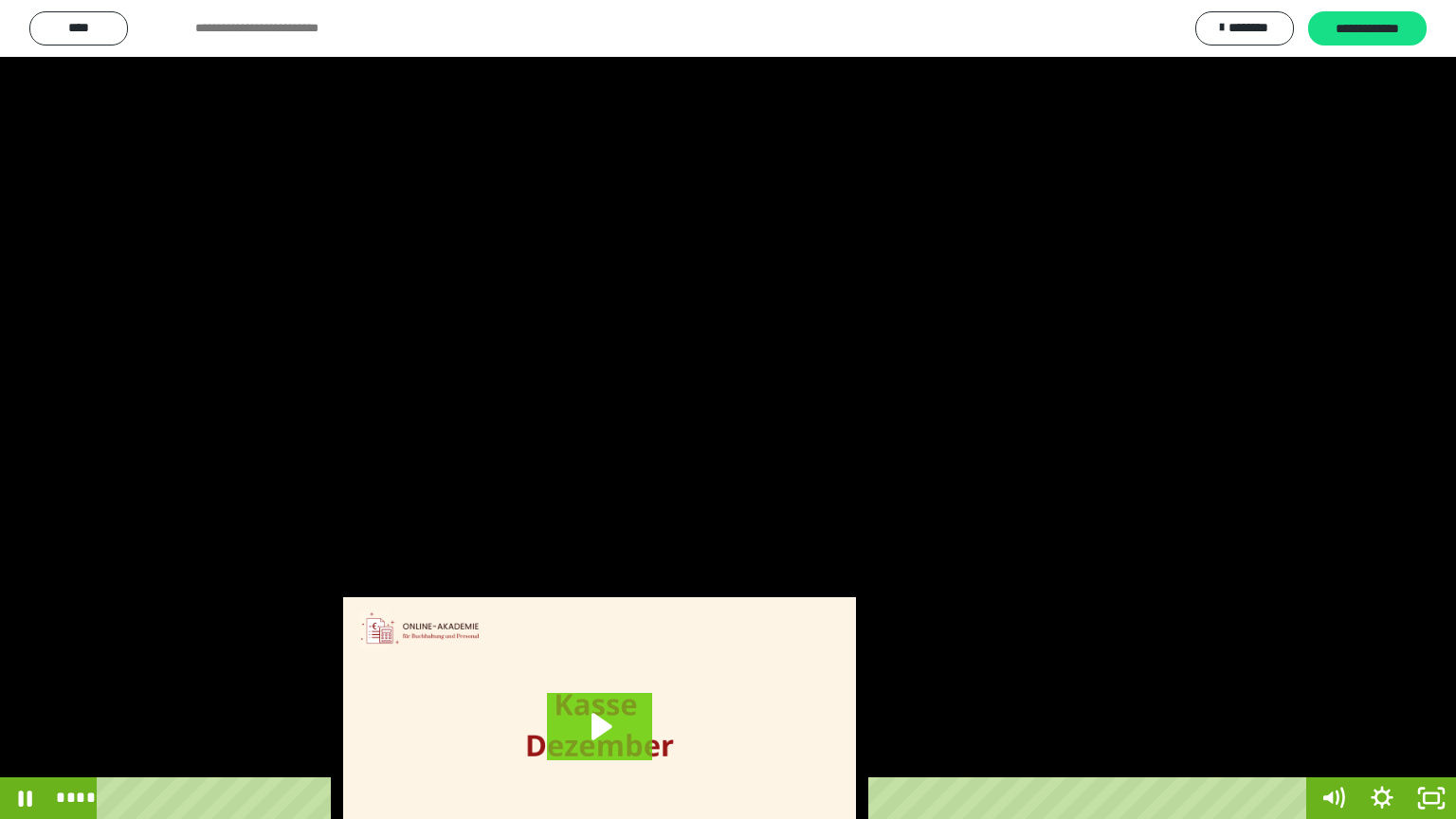 click at bounding box center [728, 410] 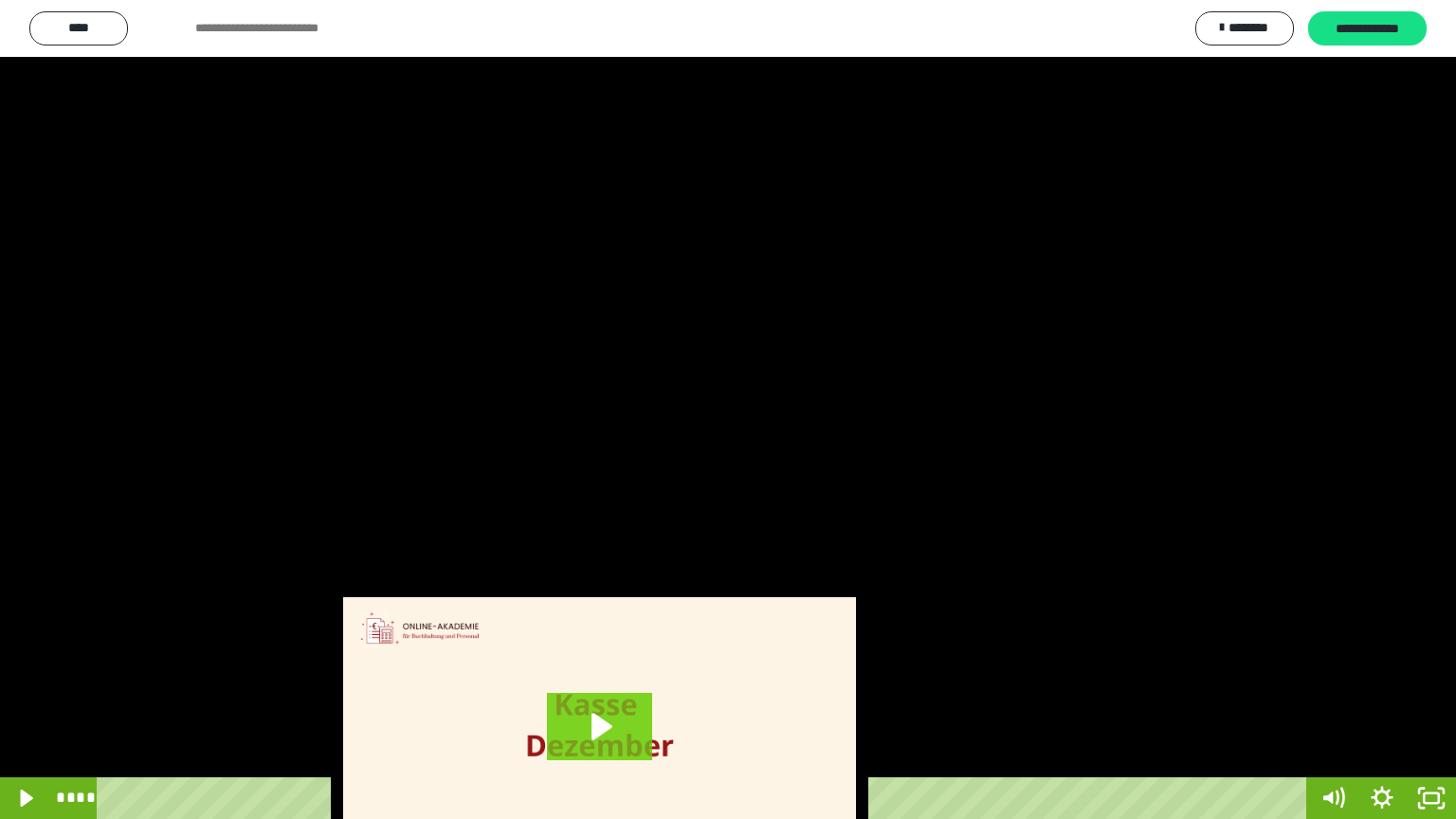 click at bounding box center [728, 410] 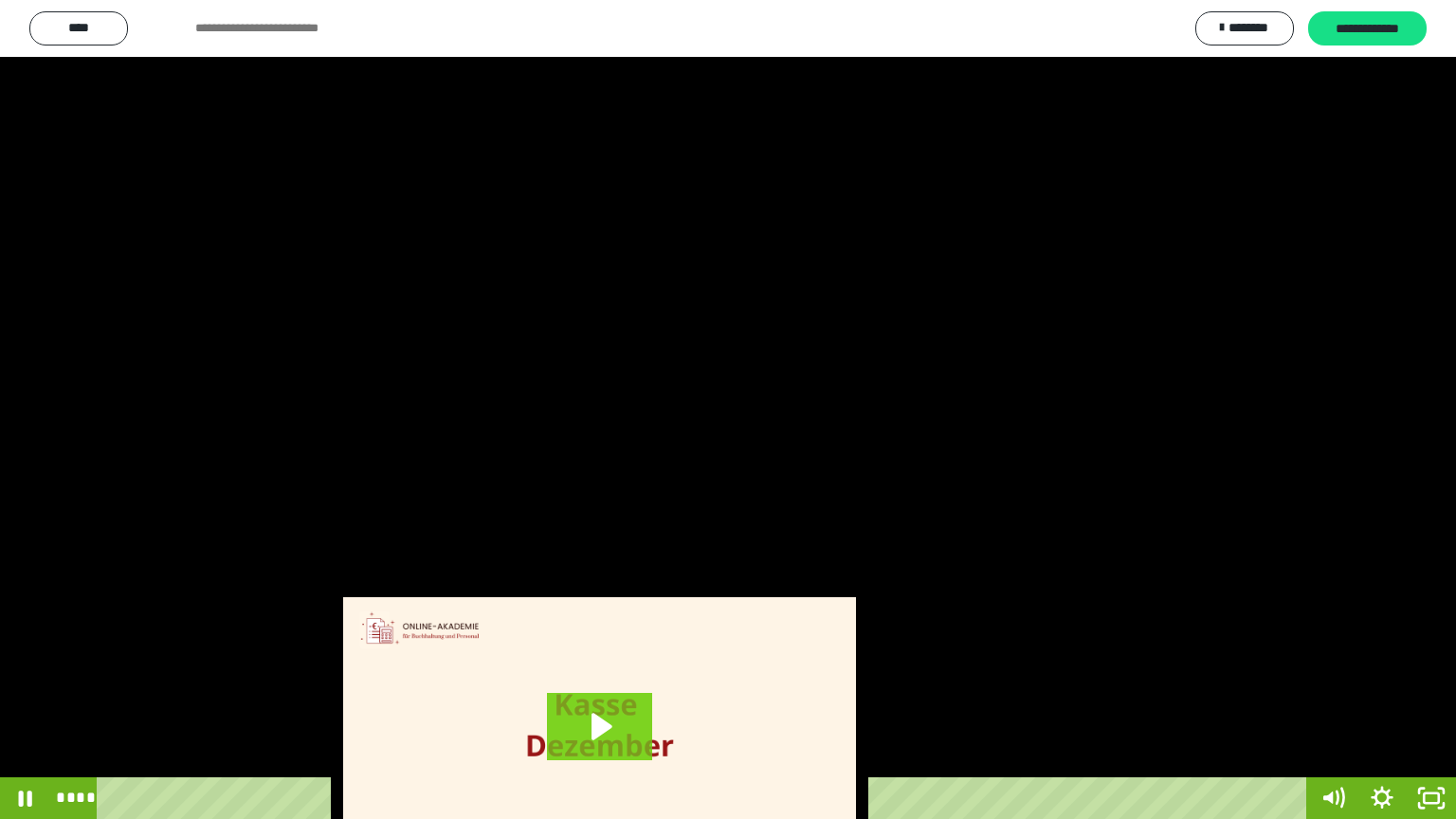 click at bounding box center [728, 410] 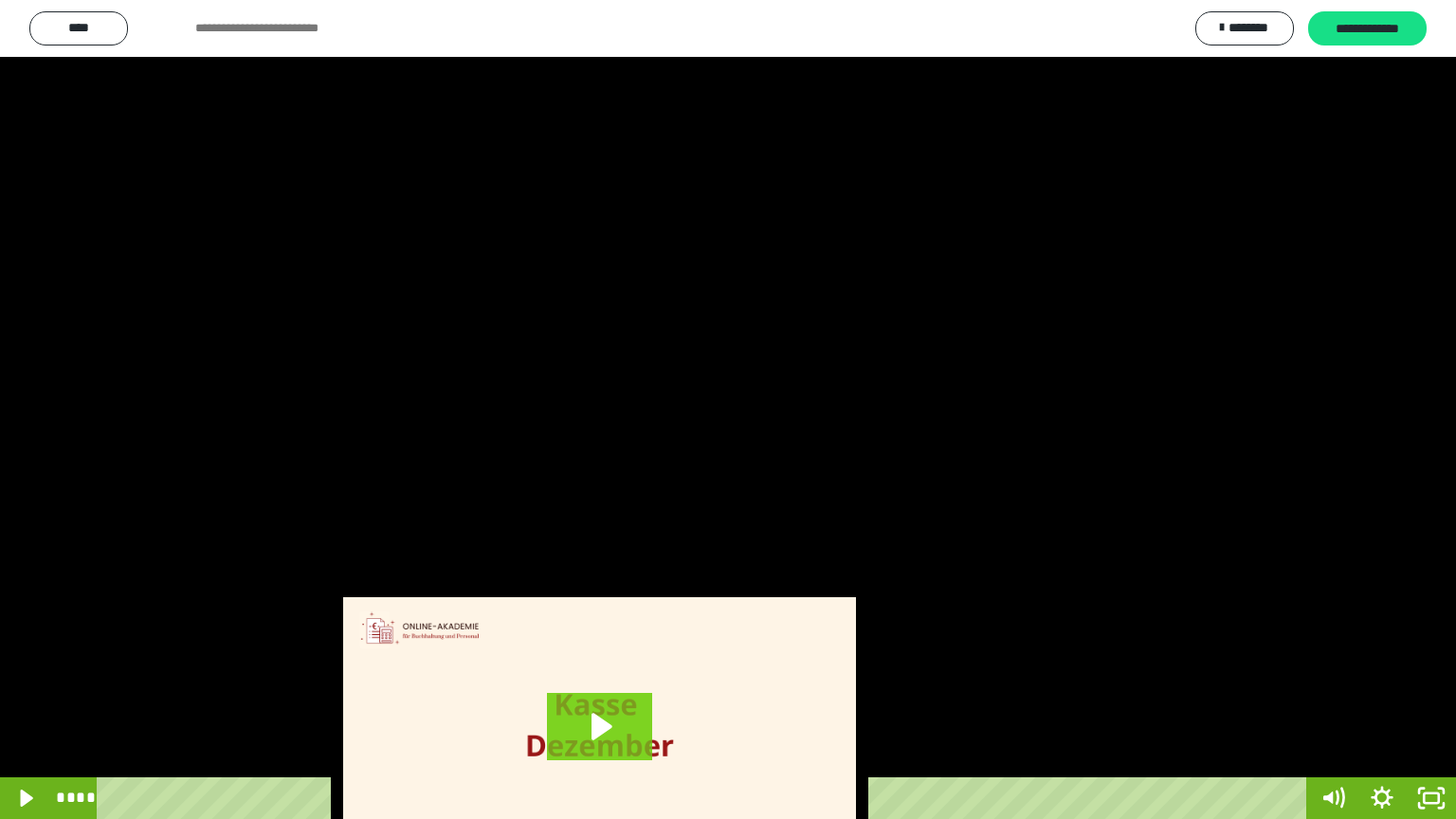 click at bounding box center [728, 410] 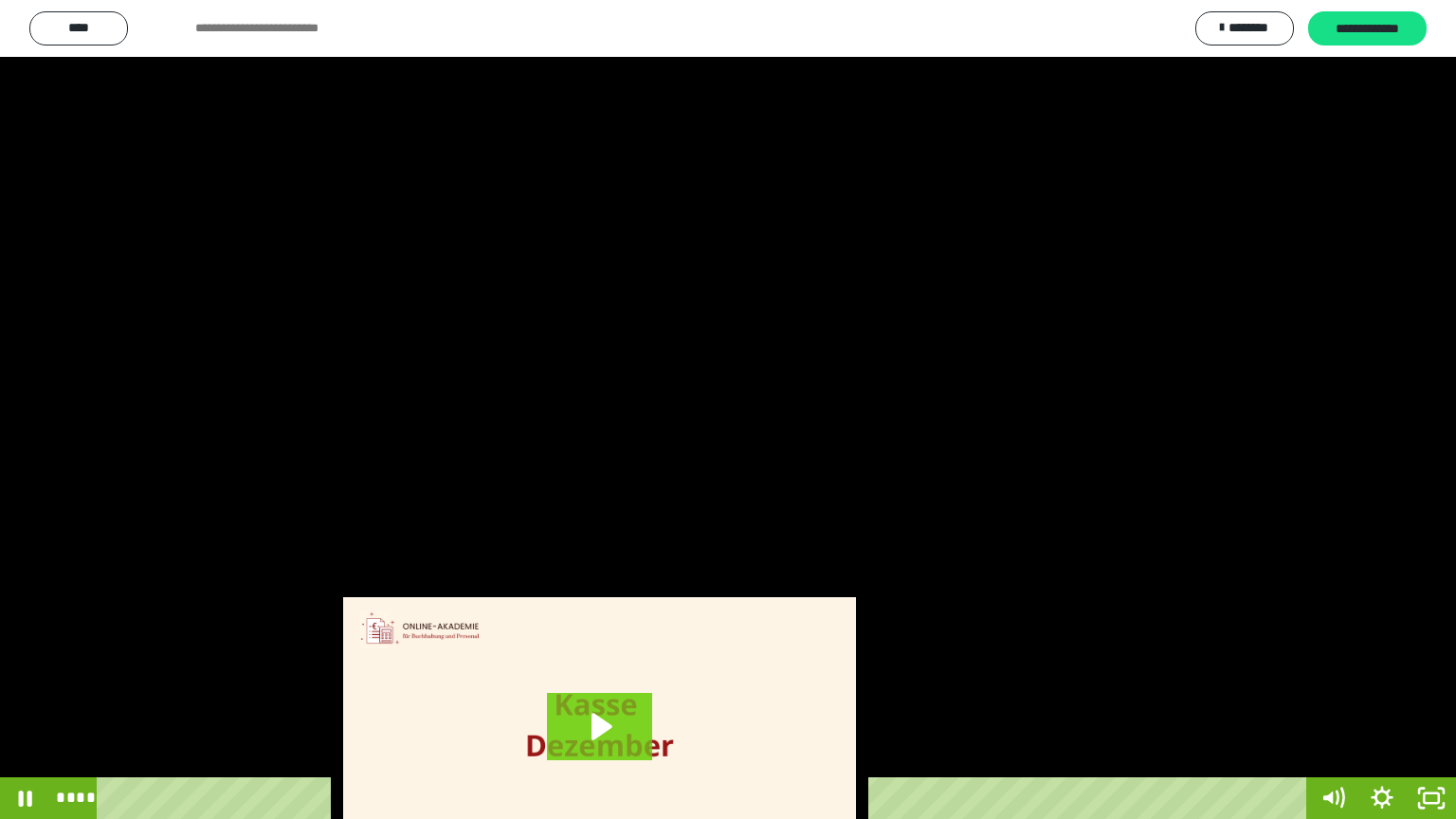 click at bounding box center (728, 410) 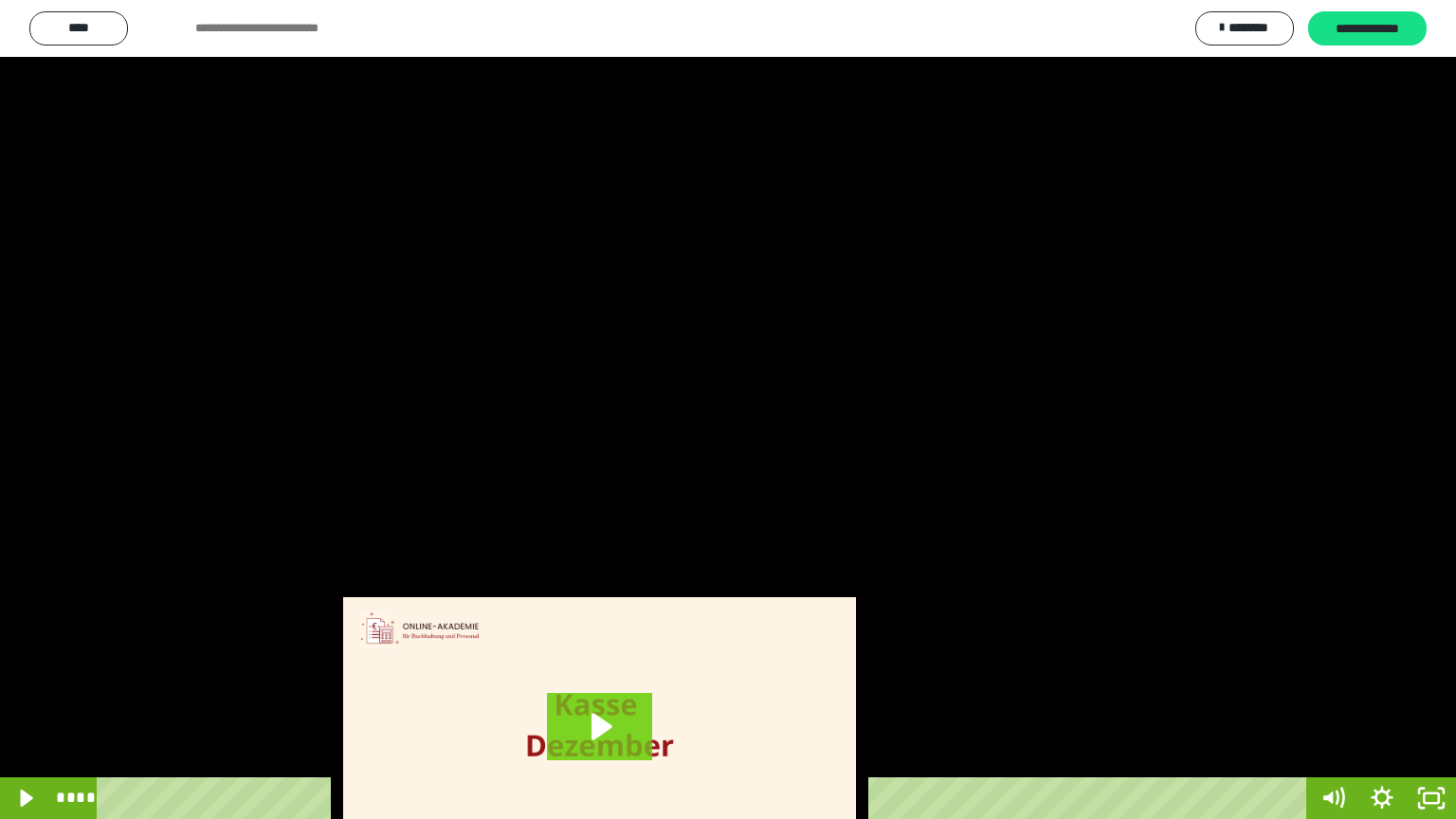 click at bounding box center [728, 410] 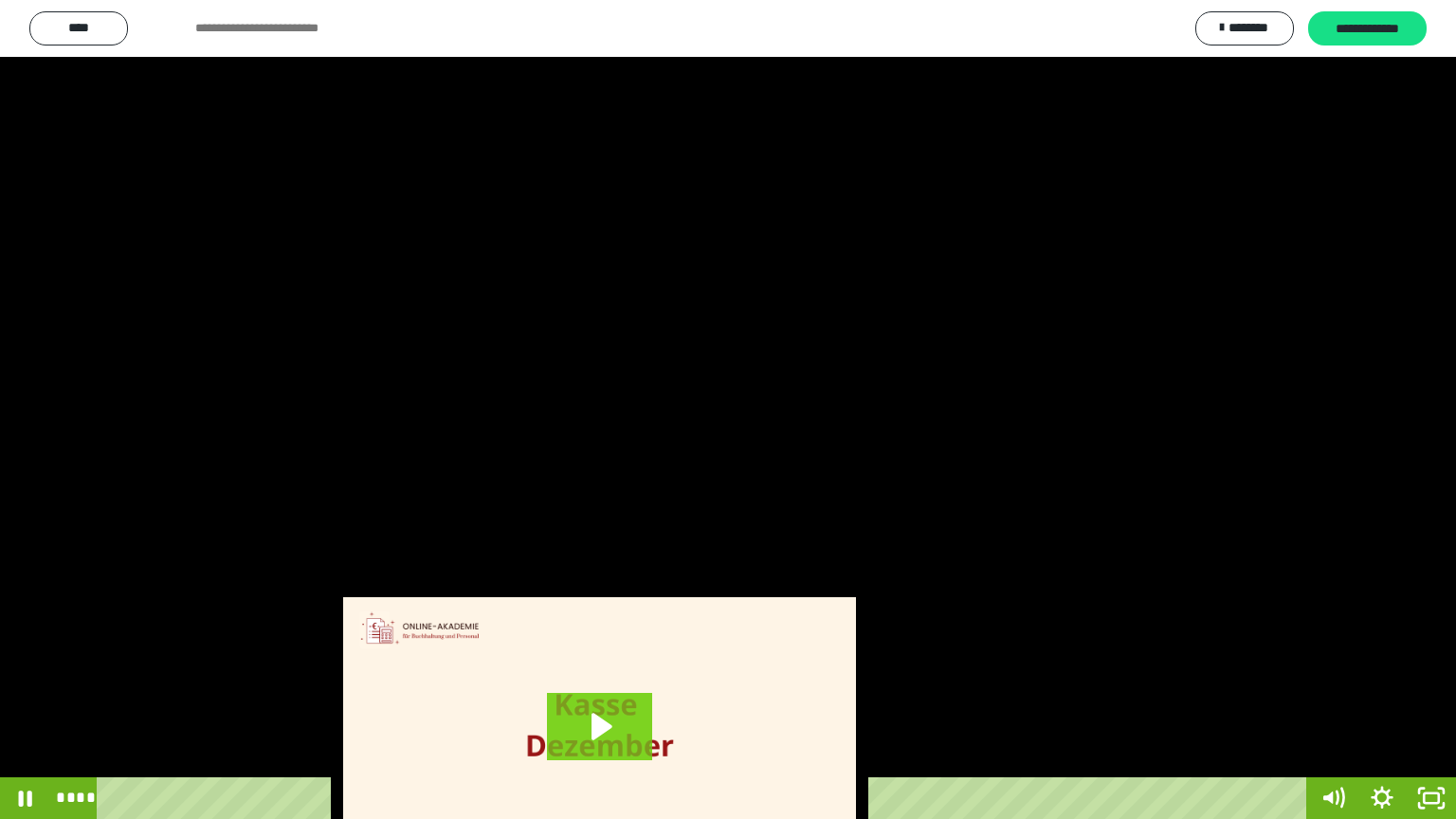 drag, startPoint x: 935, startPoint y: 394, endPoint x: 859, endPoint y: 417, distance: 79.40403 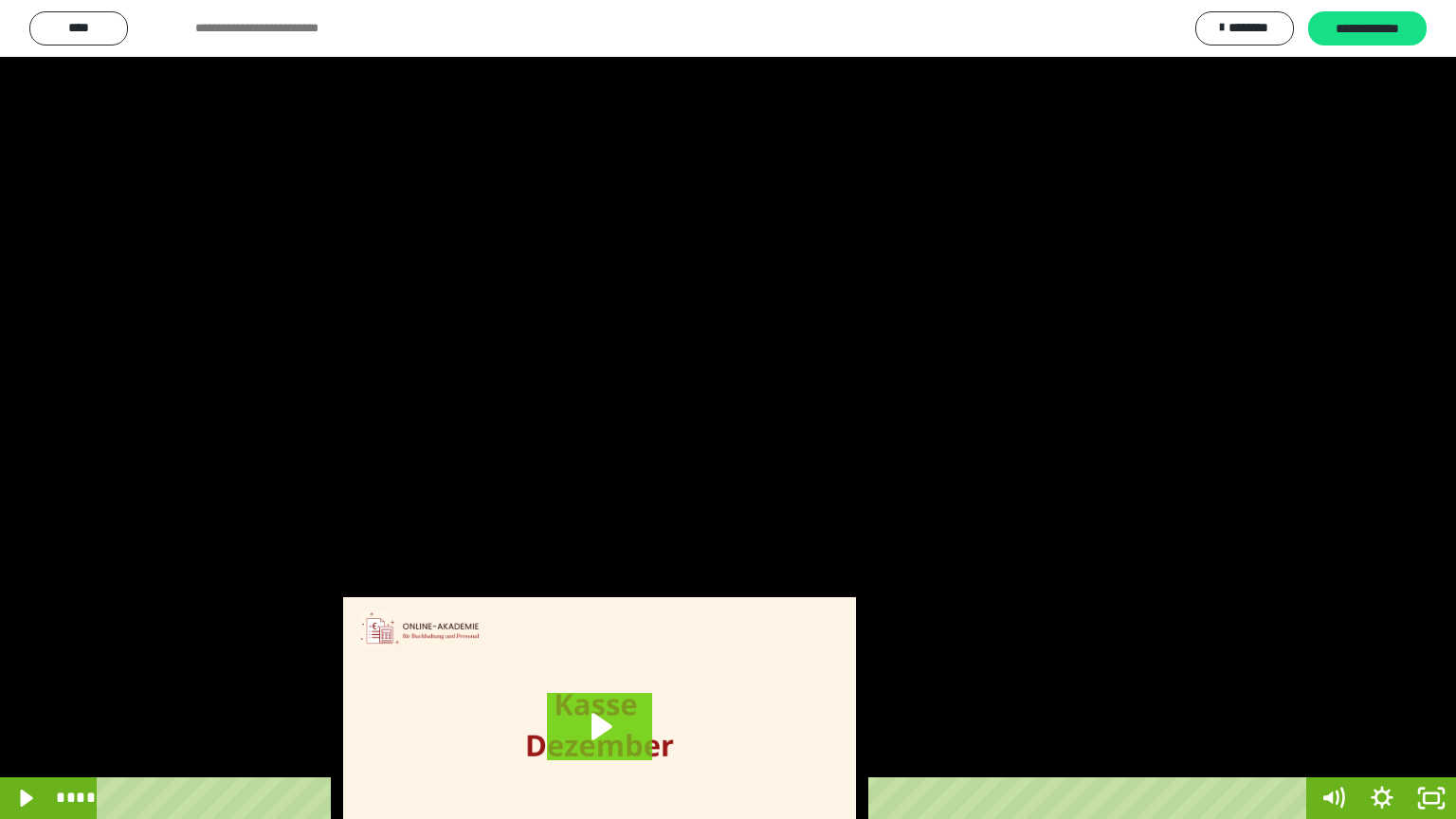 click at bounding box center [728, 410] 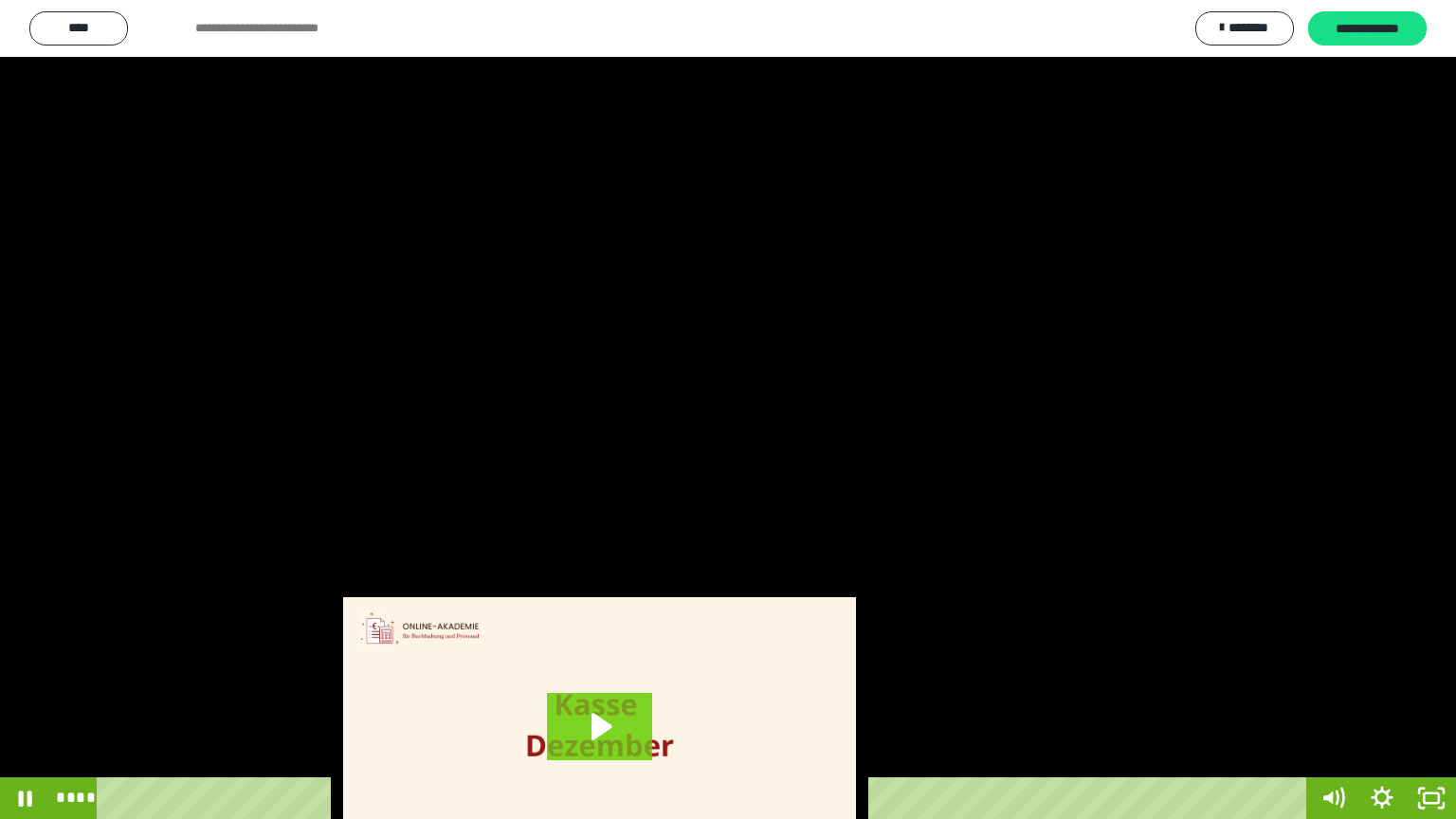 click at bounding box center [728, 410] 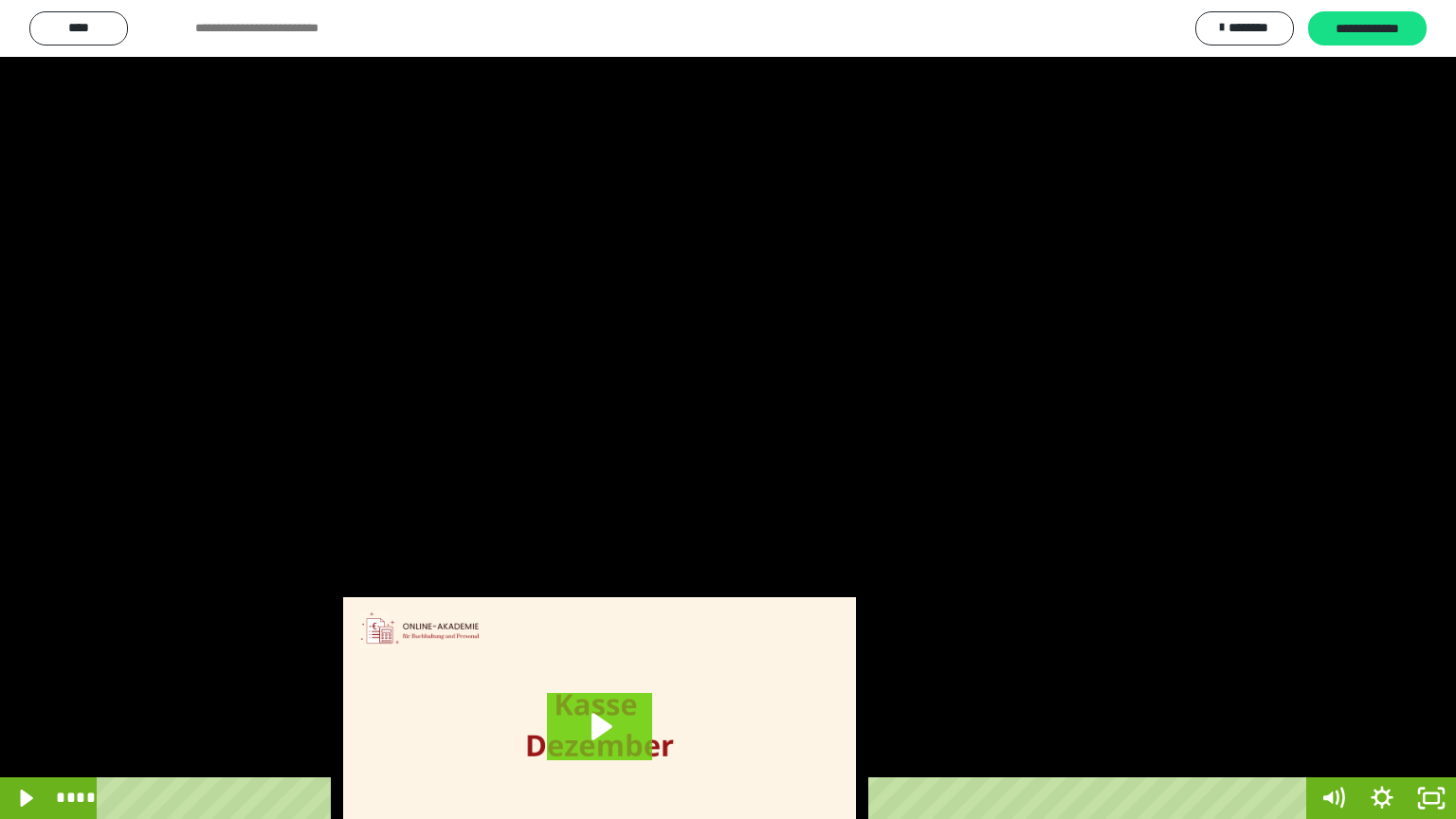 click at bounding box center (728, 410) 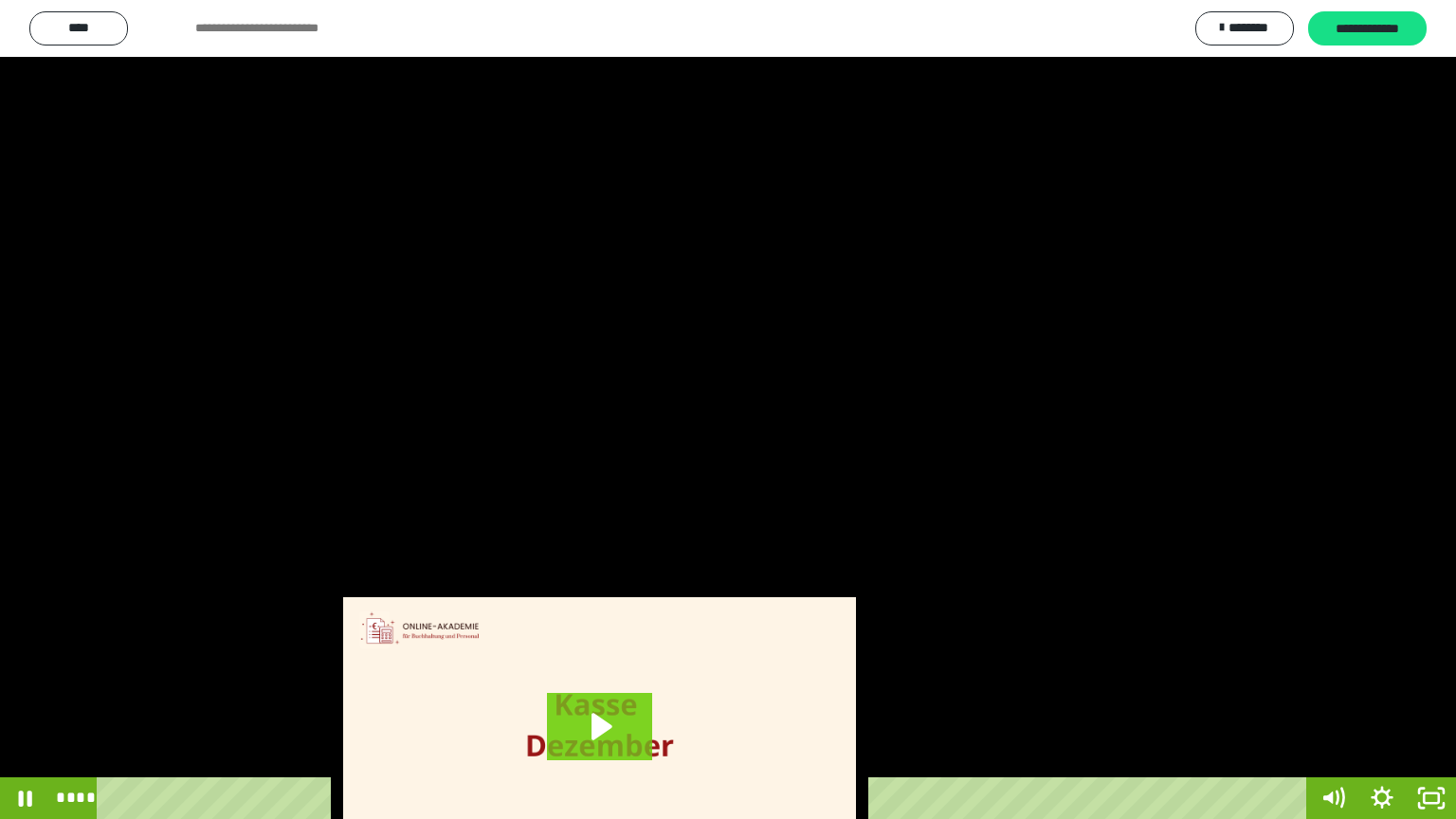 click at bounding box center (728, 410) 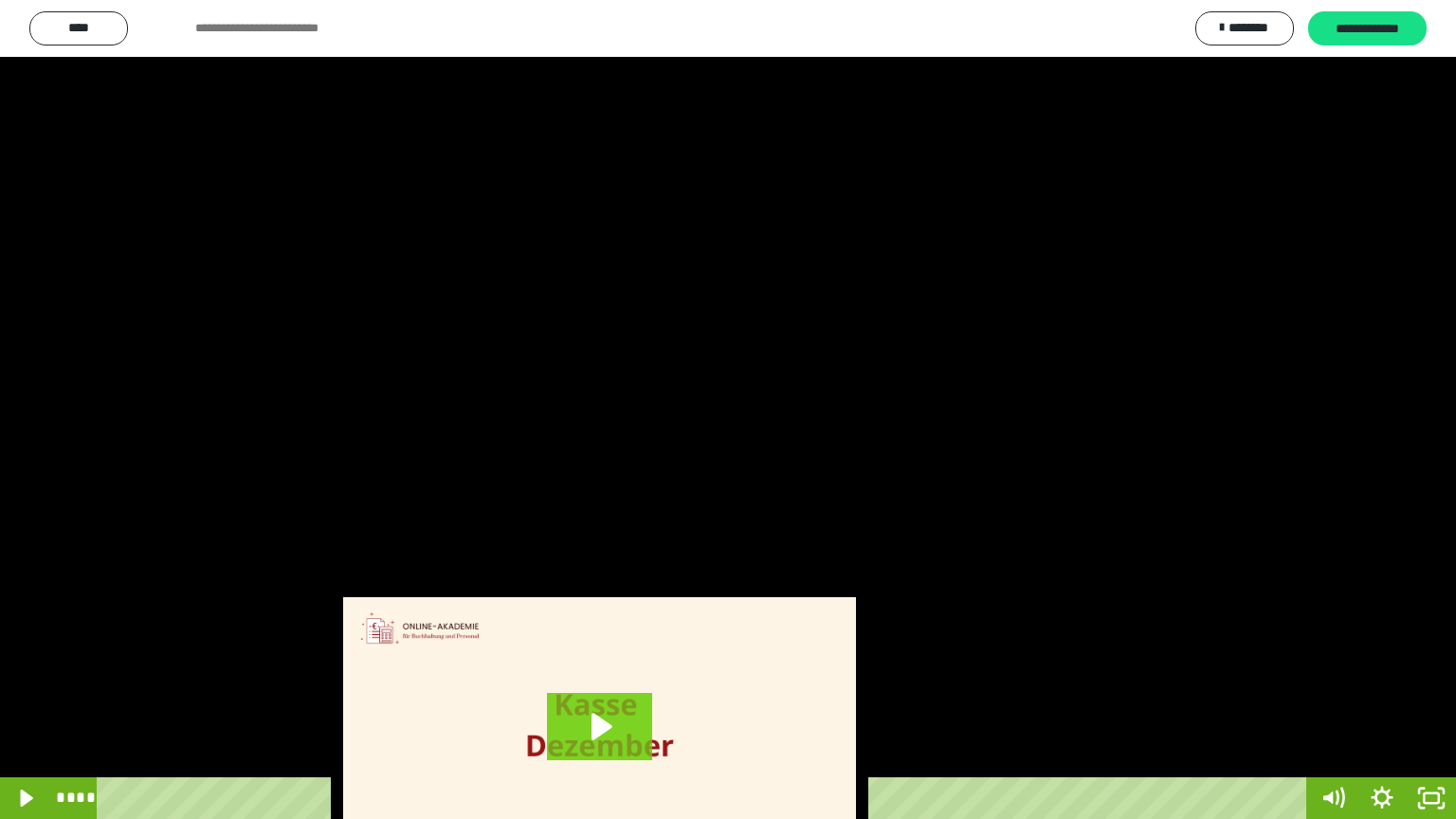 click at bounding box center (728, 410) 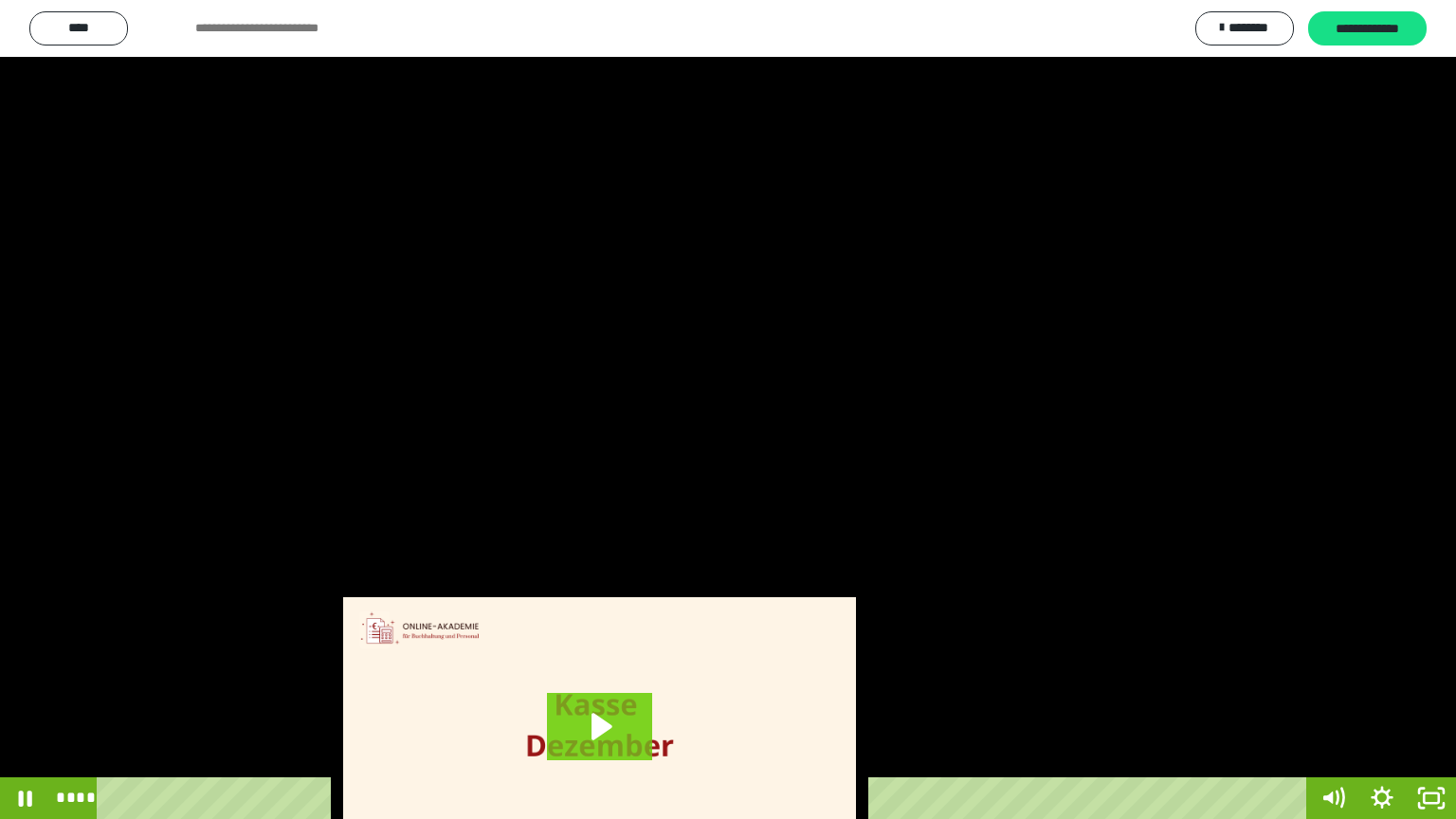 click at bounding box center (728, 410) 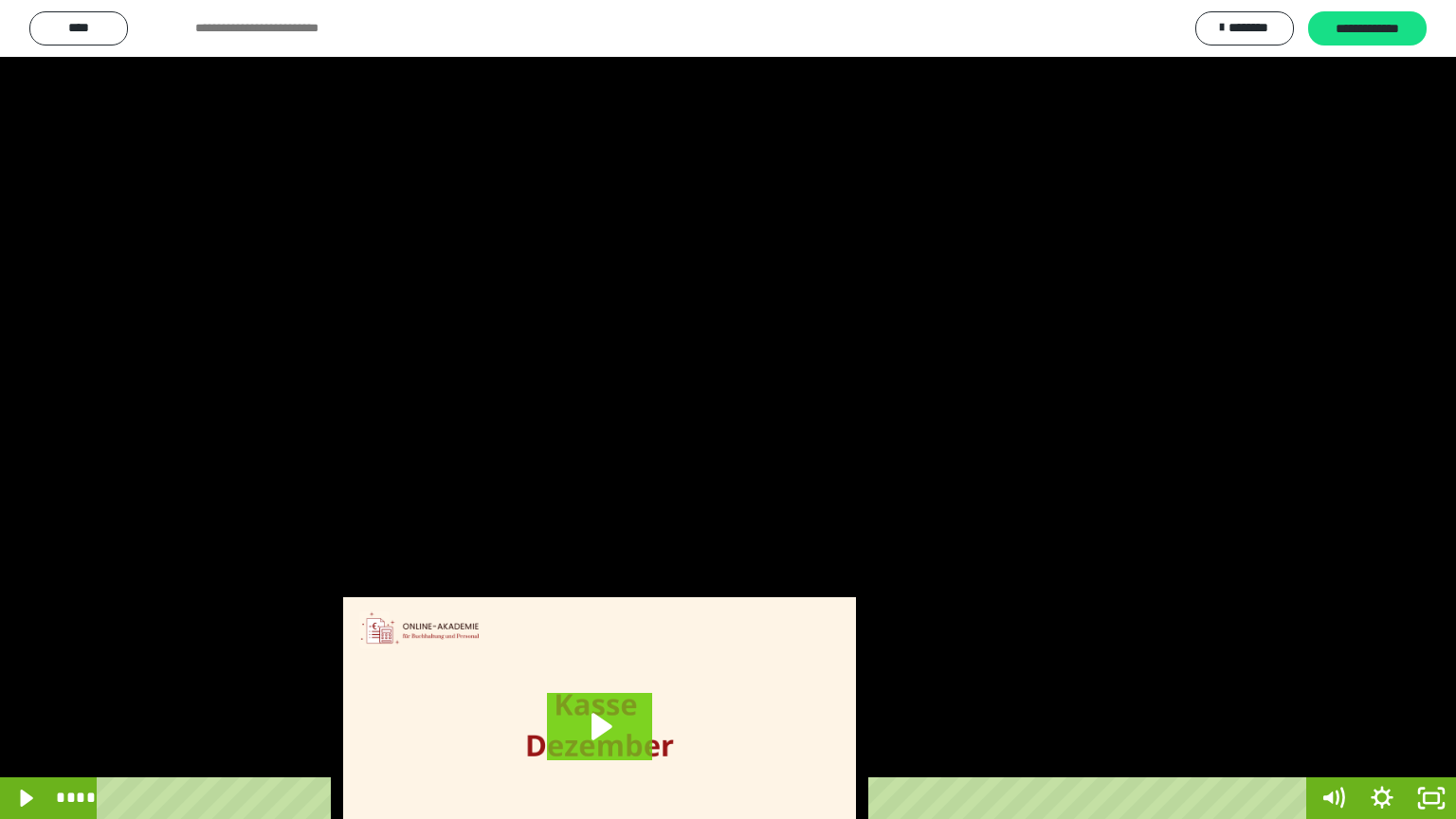 click at bounding box center [728, 410] 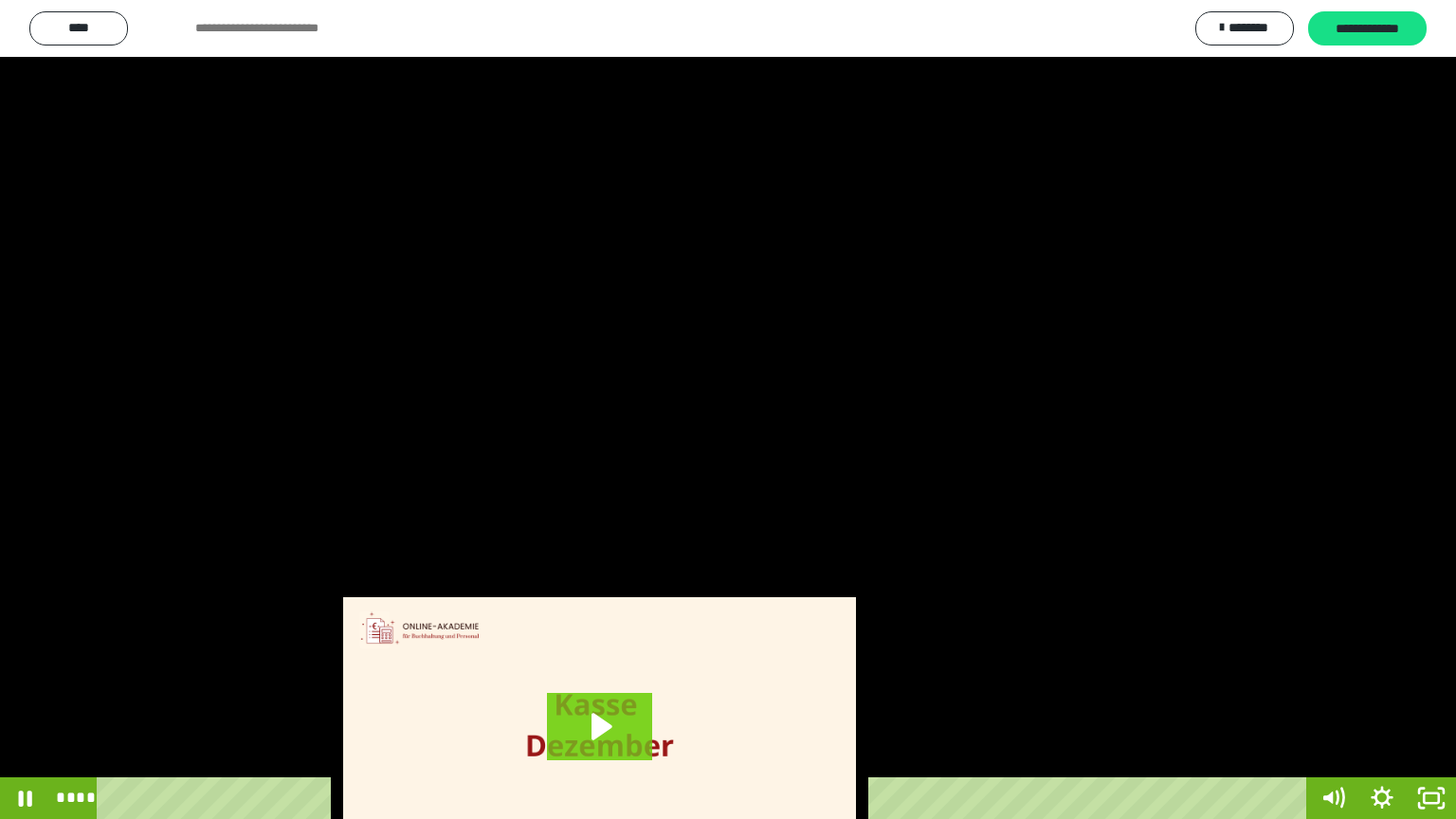 click at bounding box center [728, 410] 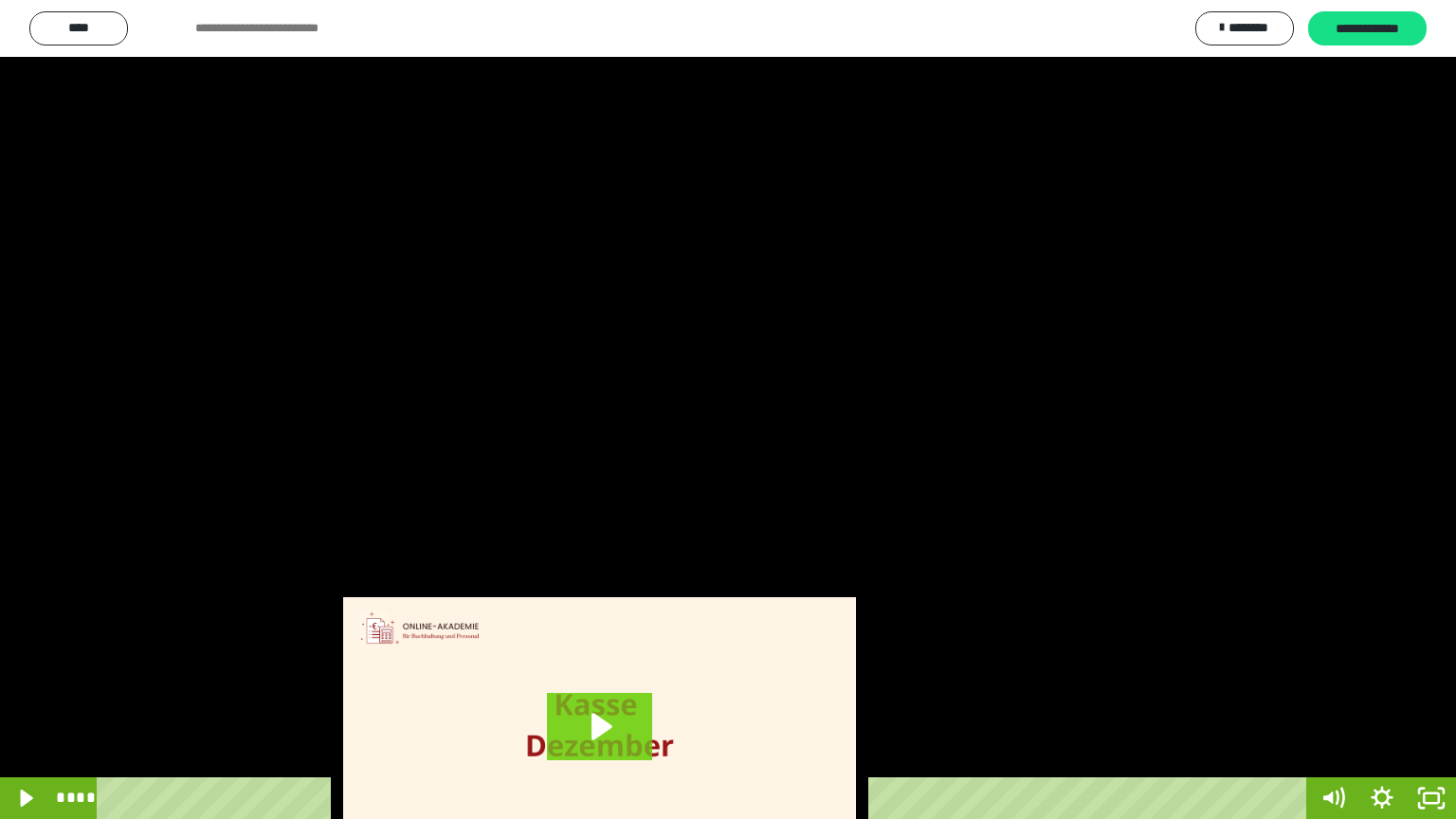 click at bounding box center (728, 410) 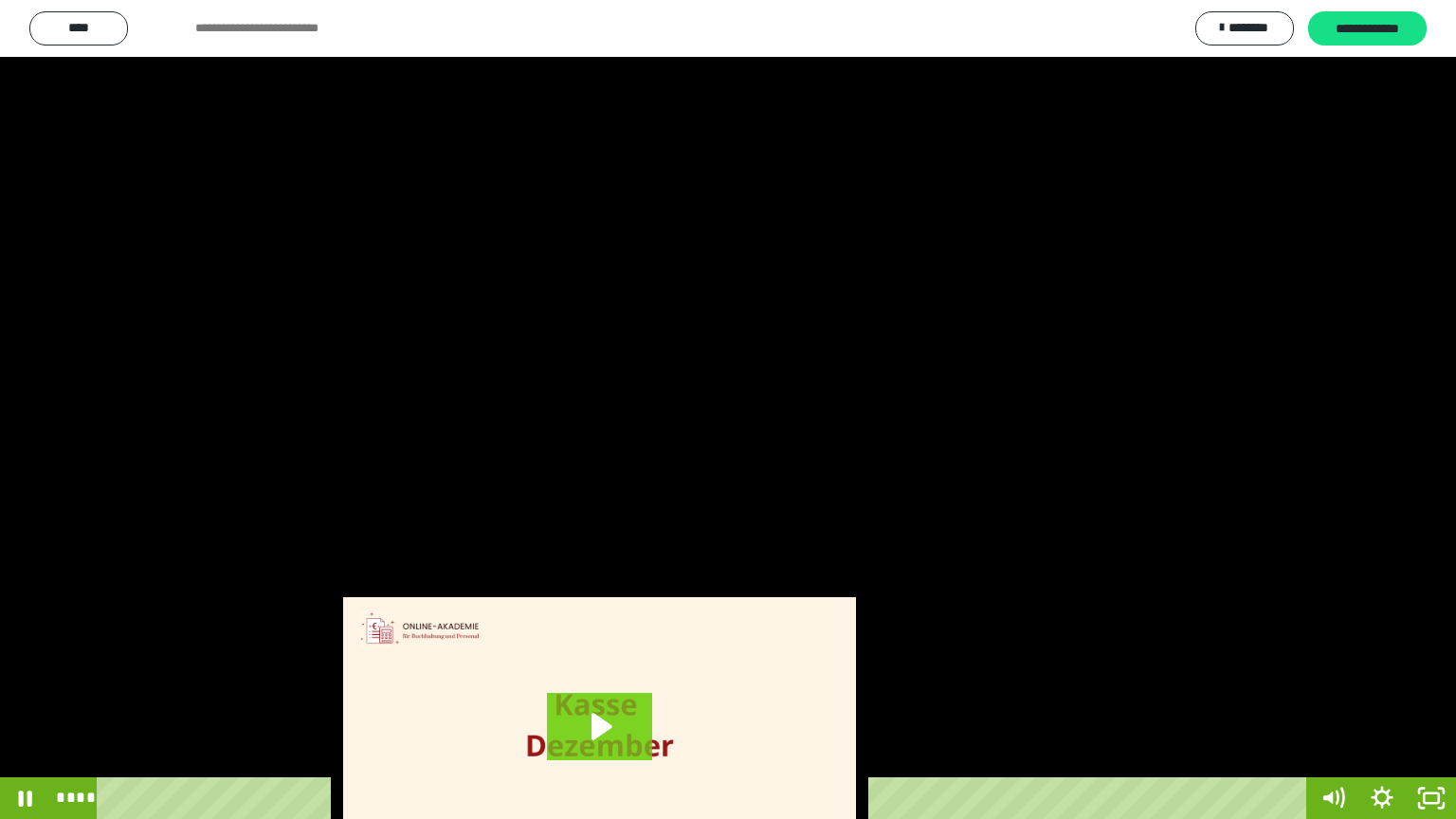 click at bounding box center [728, 410] 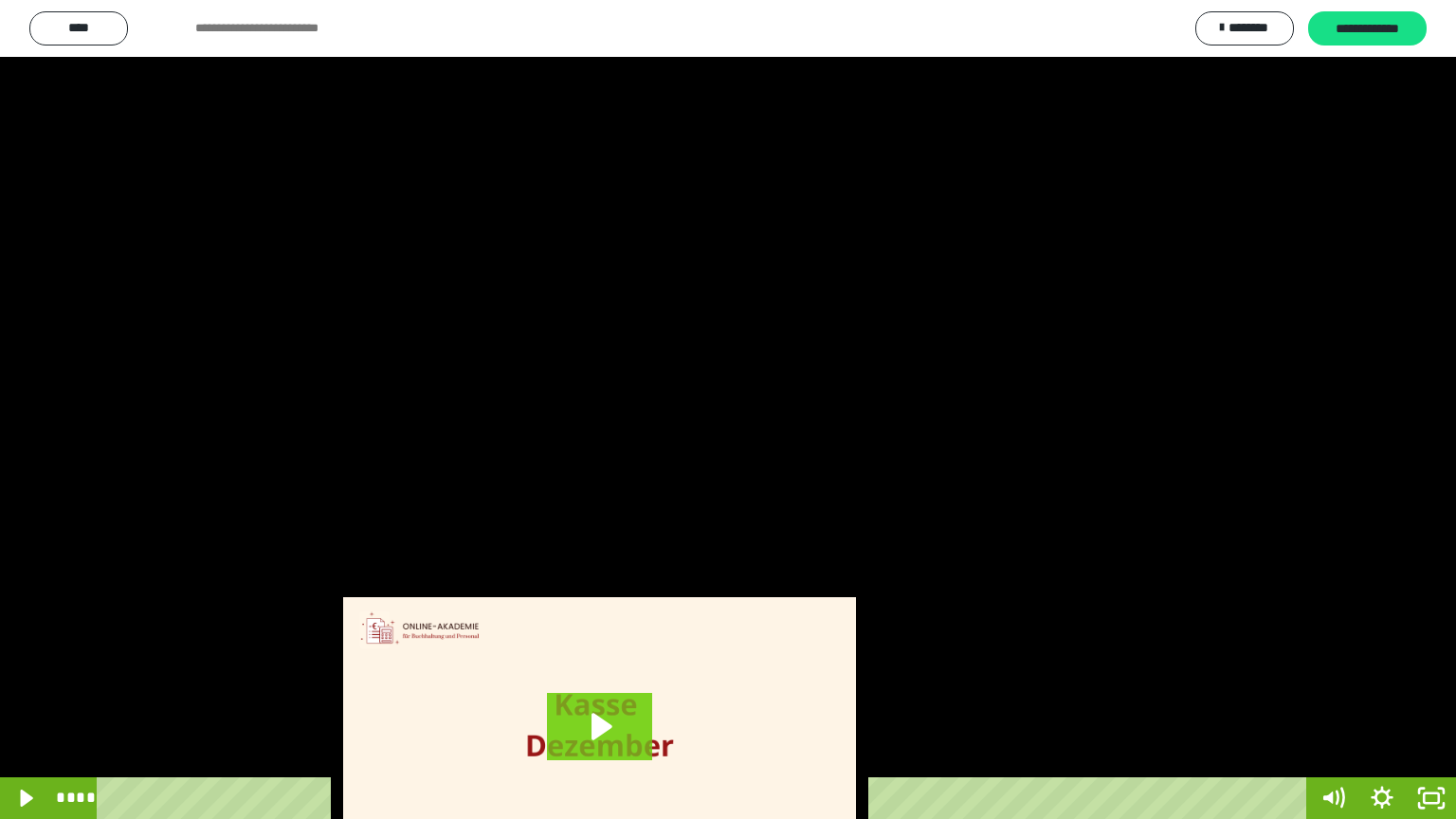 click at bounding box center [728, 410] 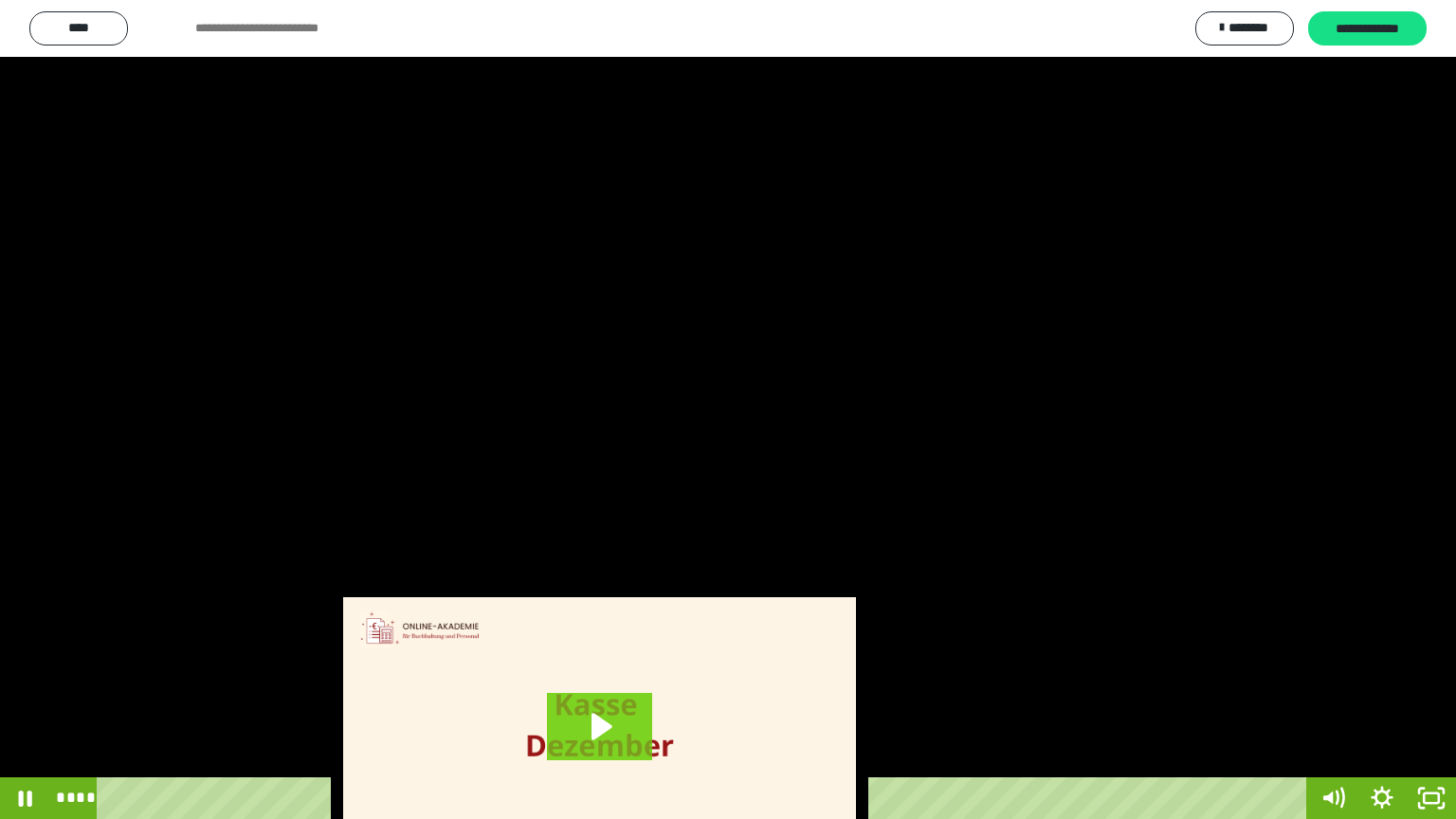 click at bounding box center (728, 410) 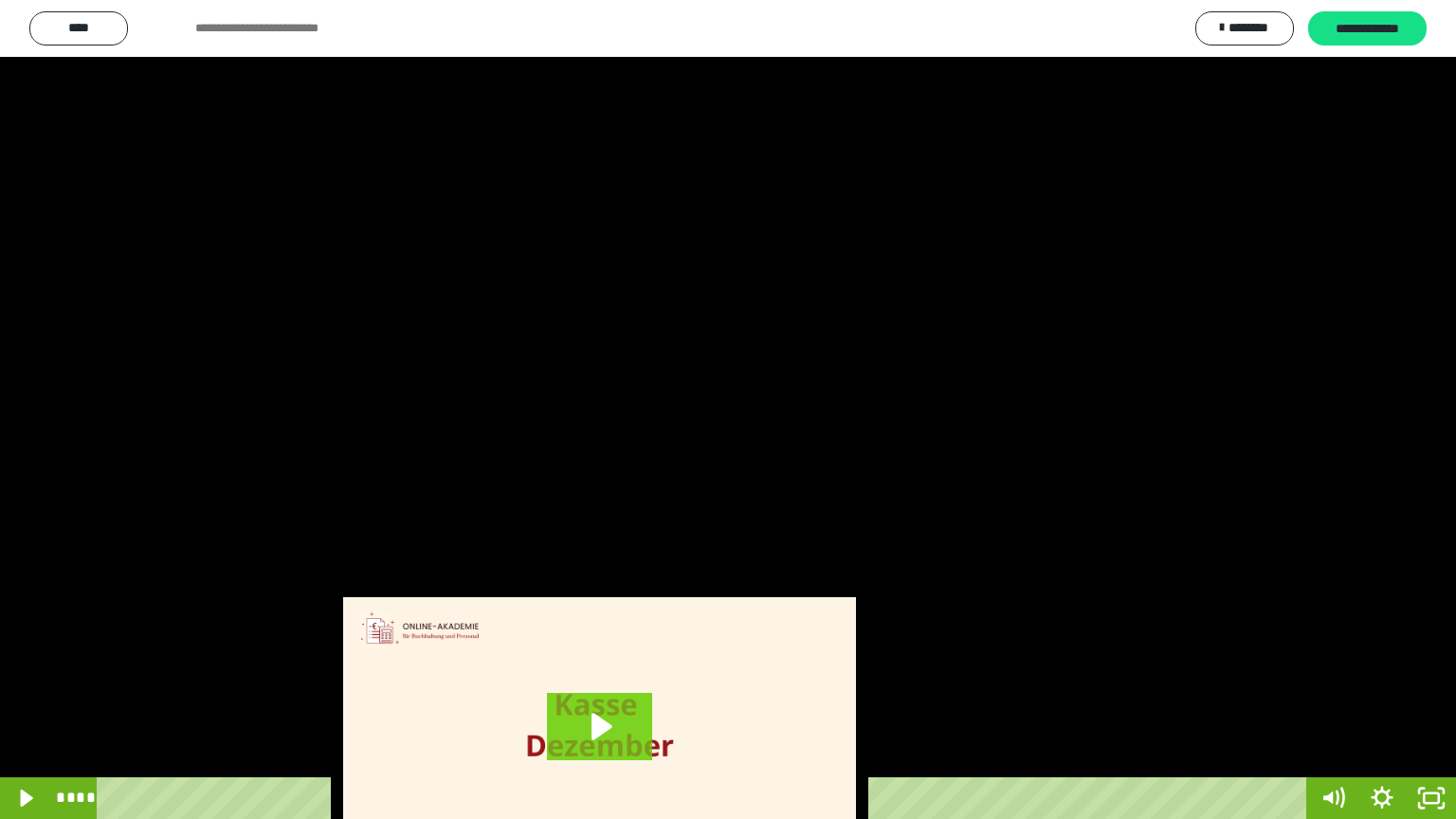 click at bounding box center (728, 410) 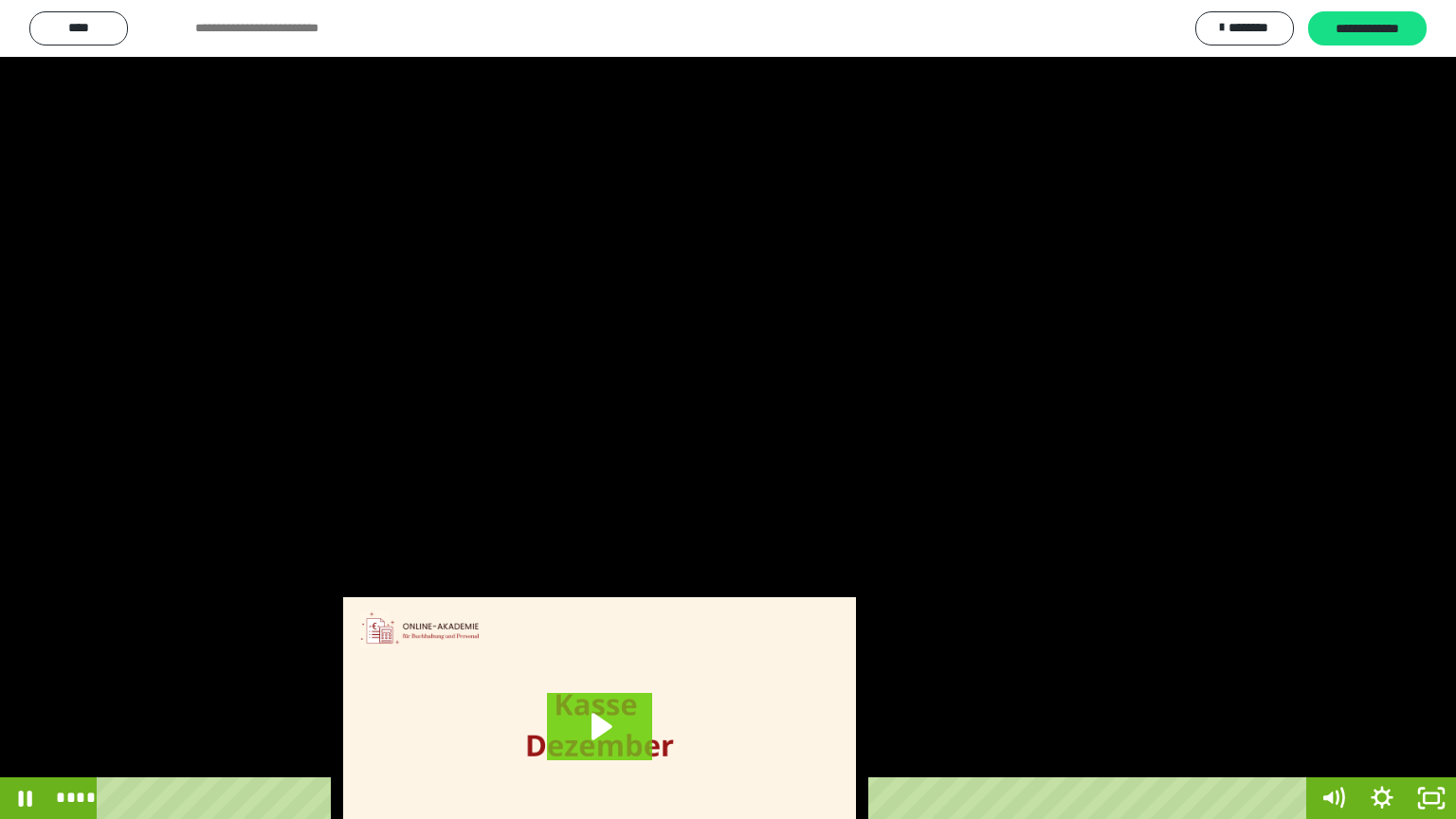 click at bounding box center (728, 410) 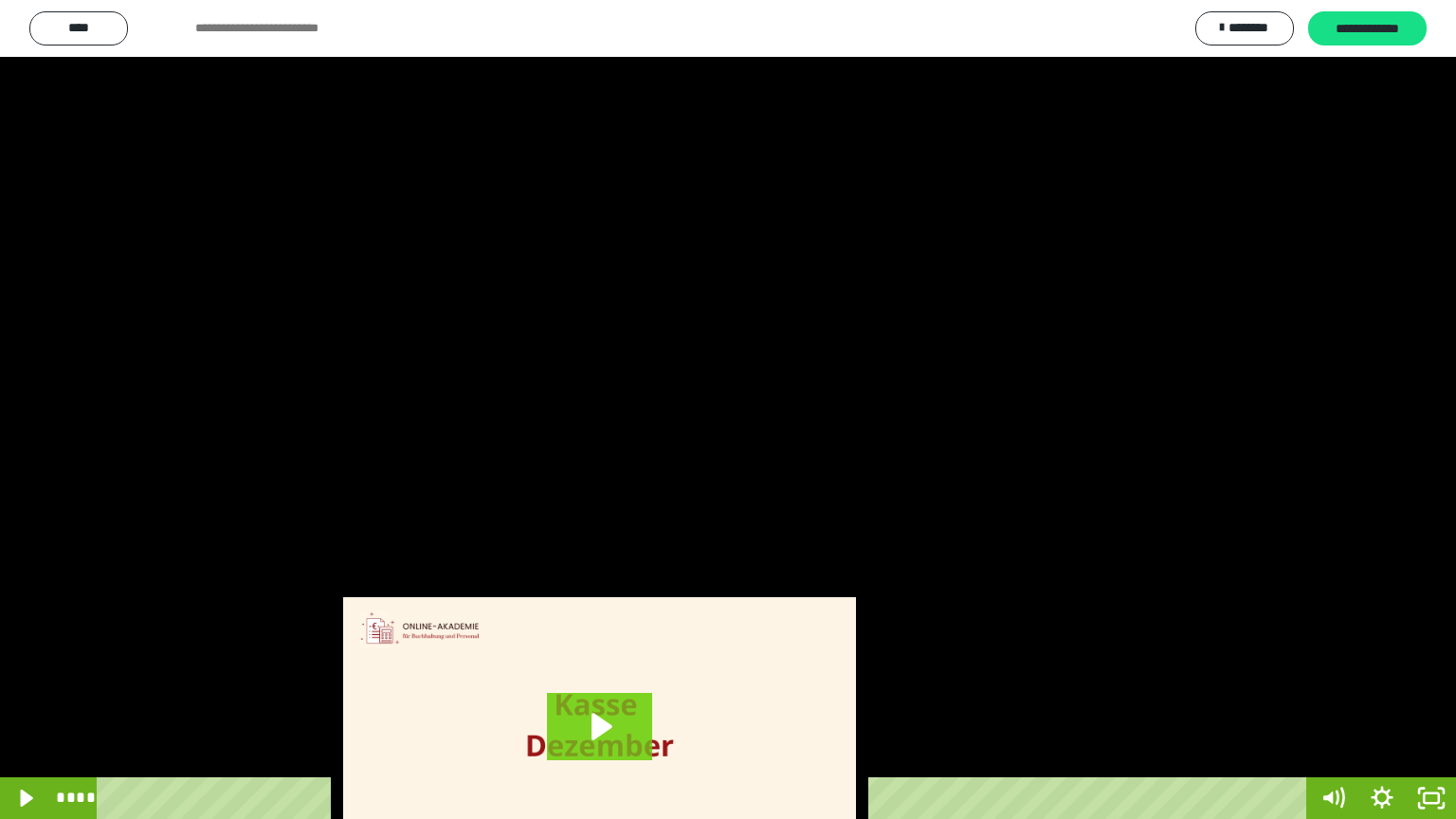 click at bounding box center [728, 410] 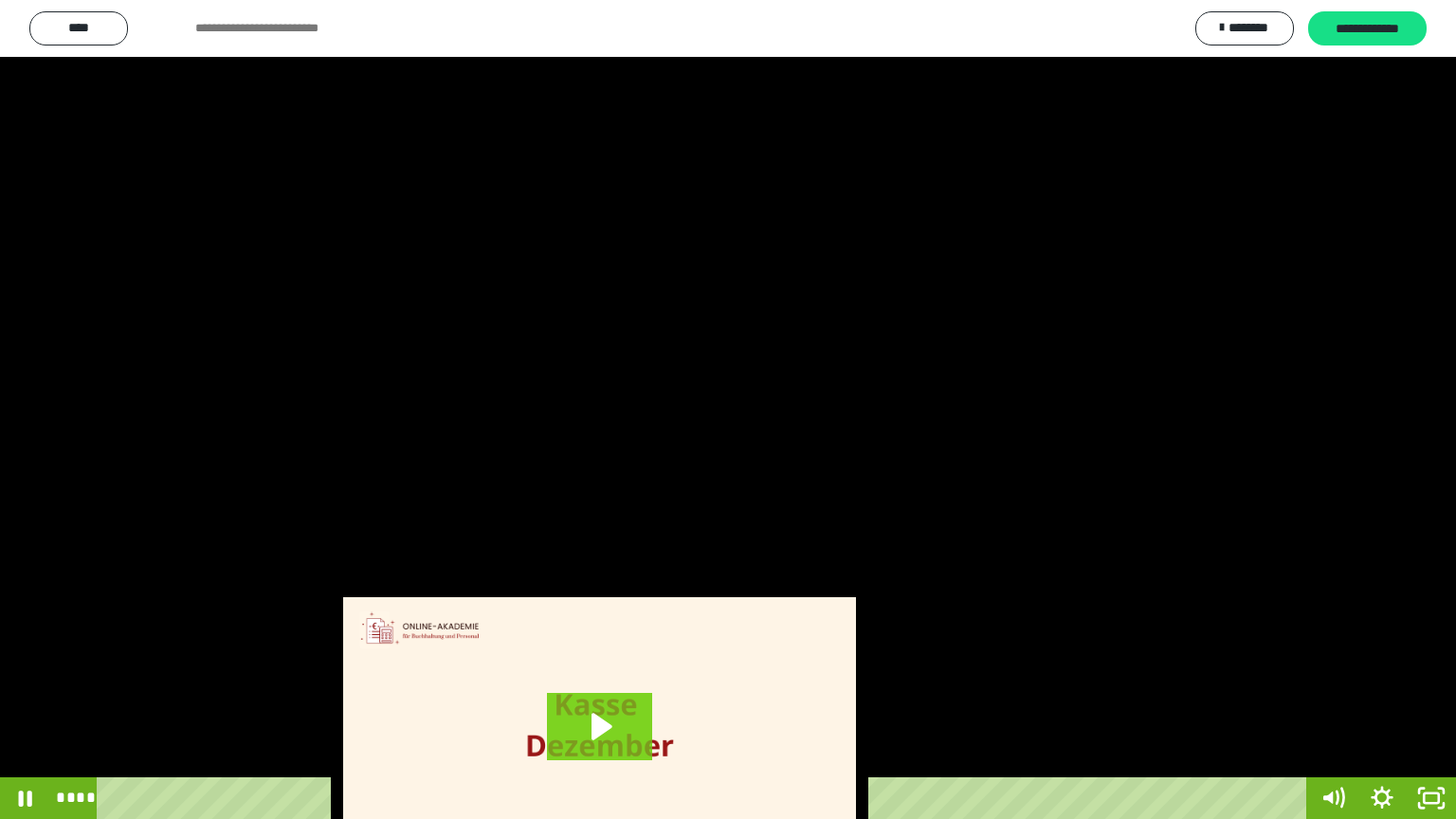 click at bounding box center [728, 410] 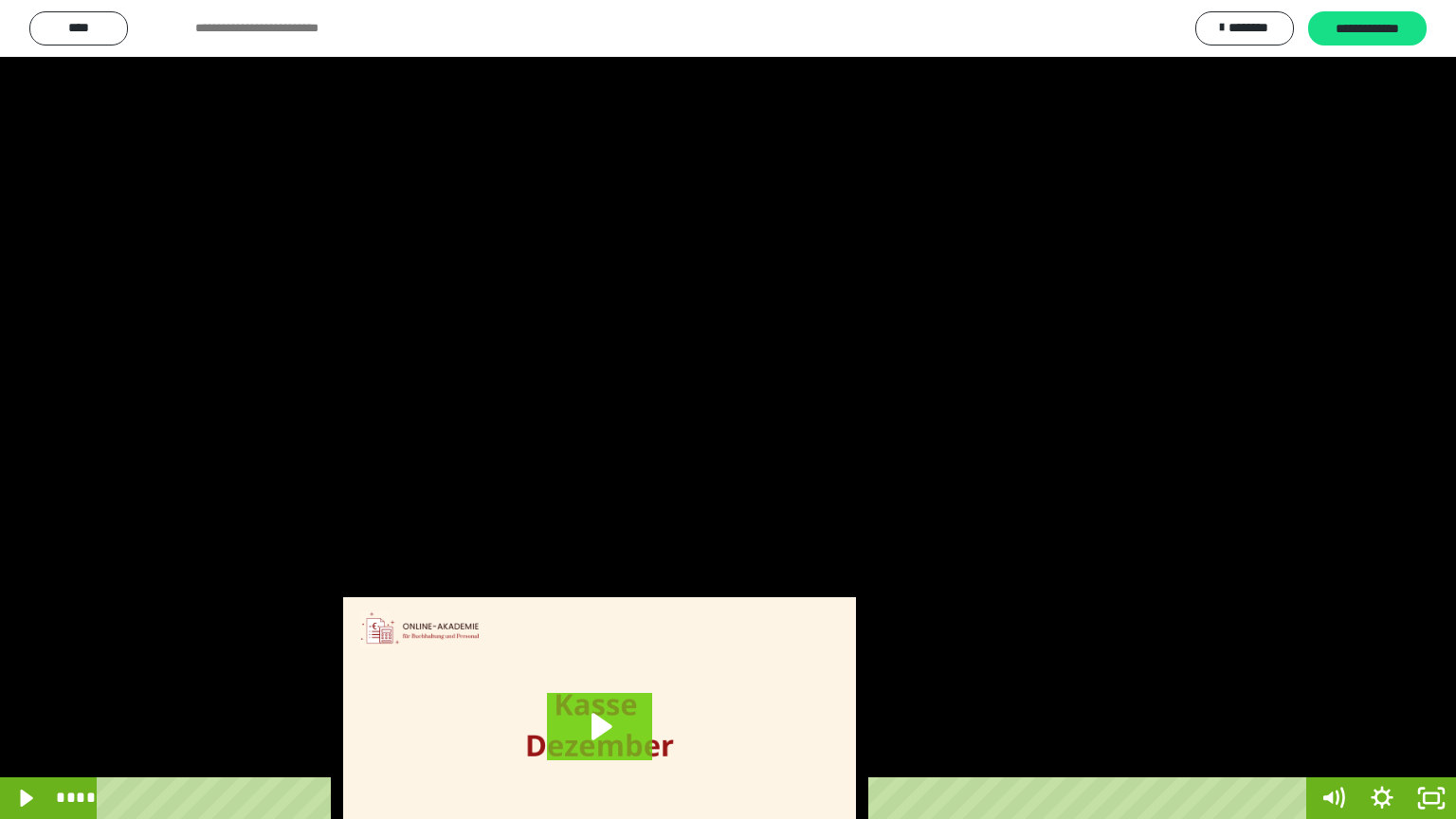 click at bounding box center [728, 410] 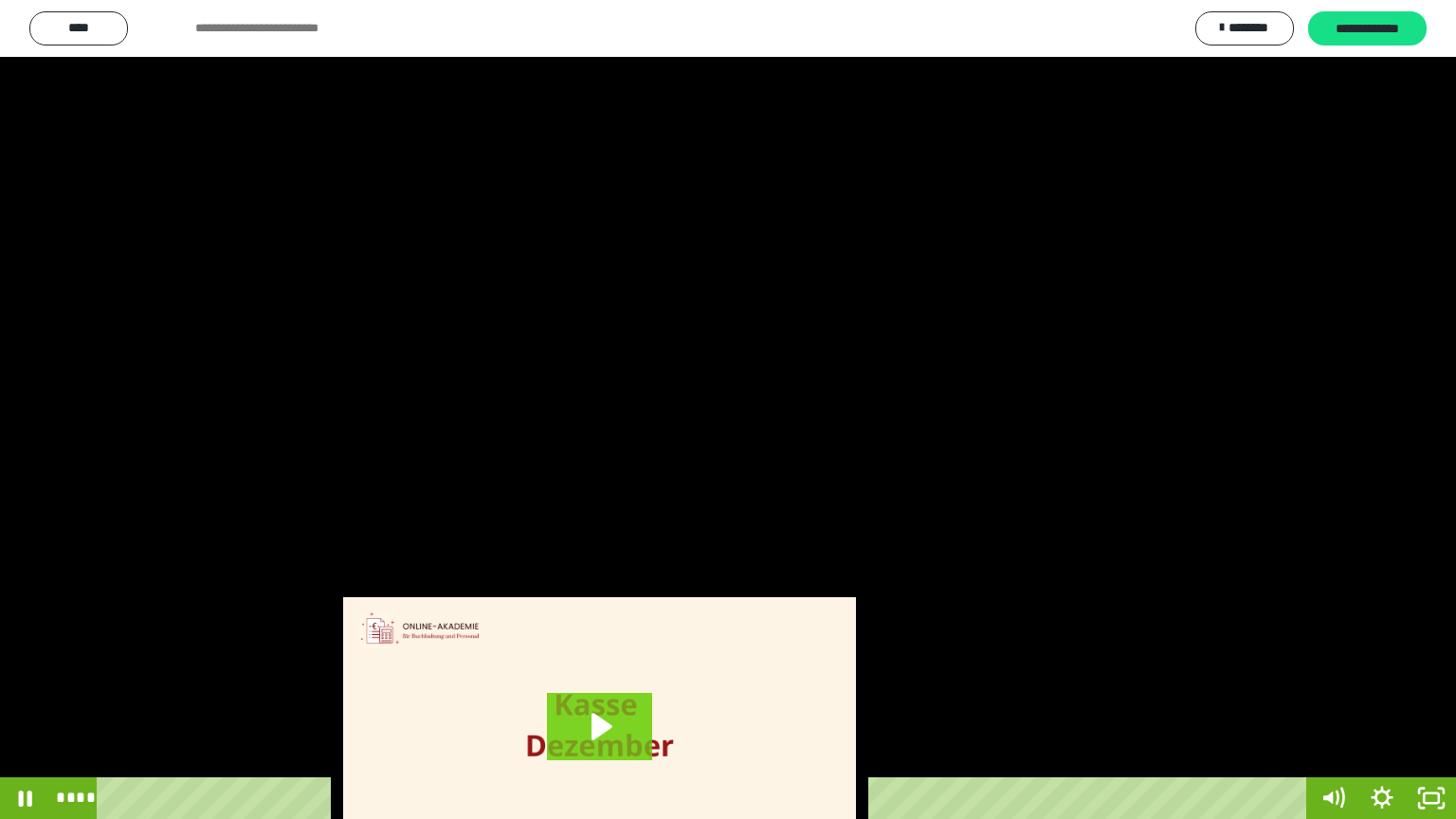 click at bounding box center (728, 410) 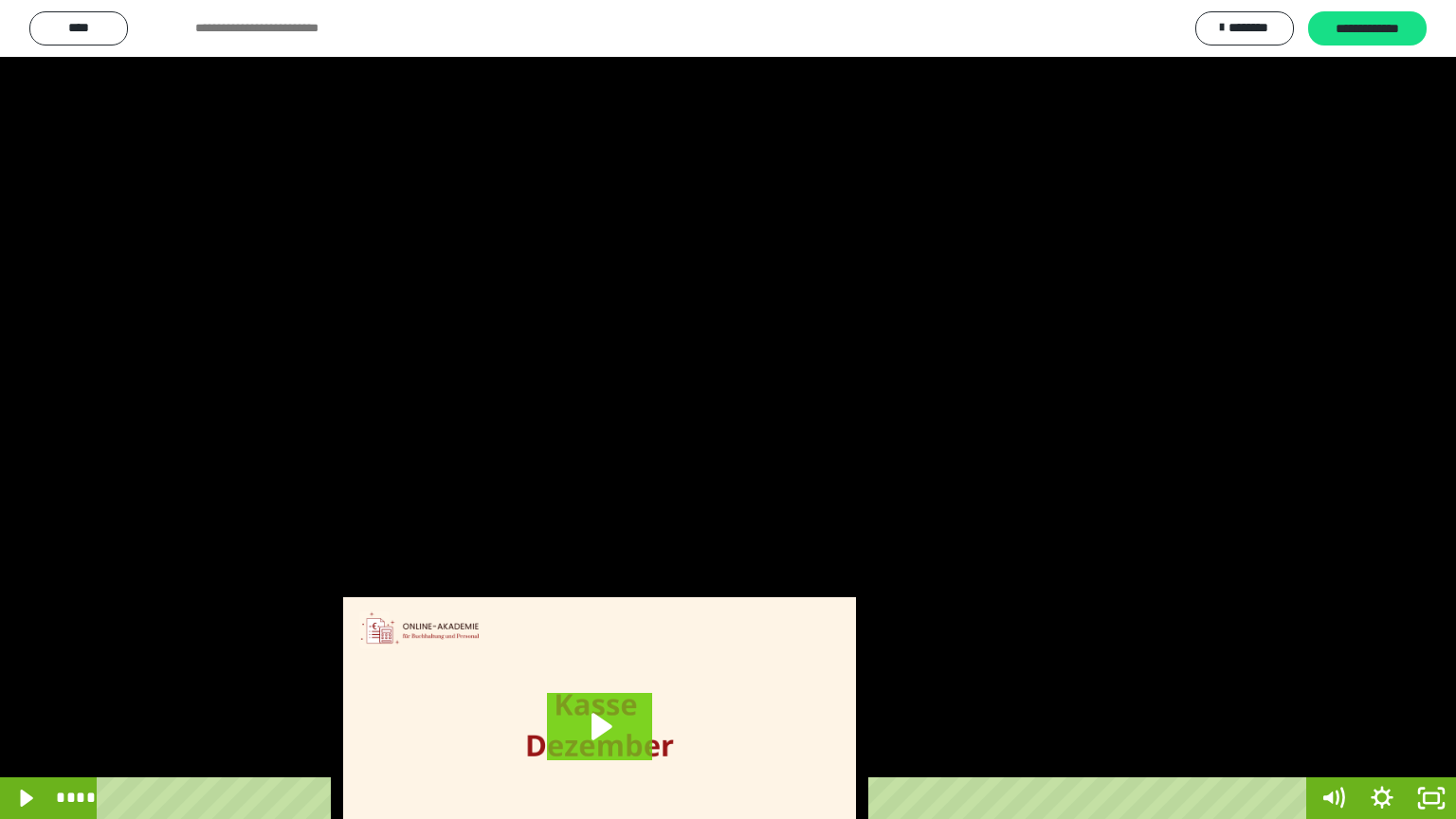 click at bounding box center (728, 410) 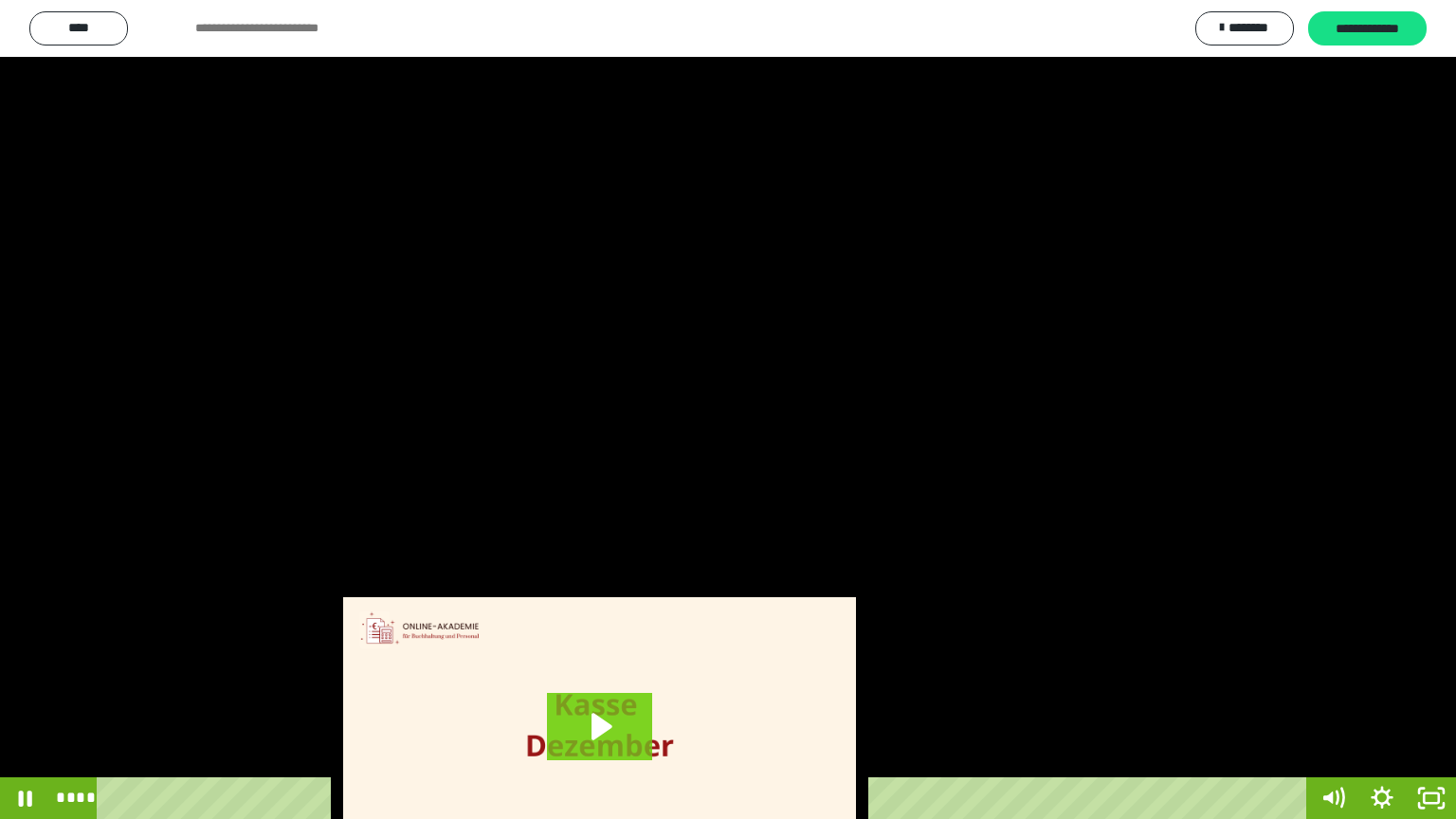 click at bounding box center (728, 410) 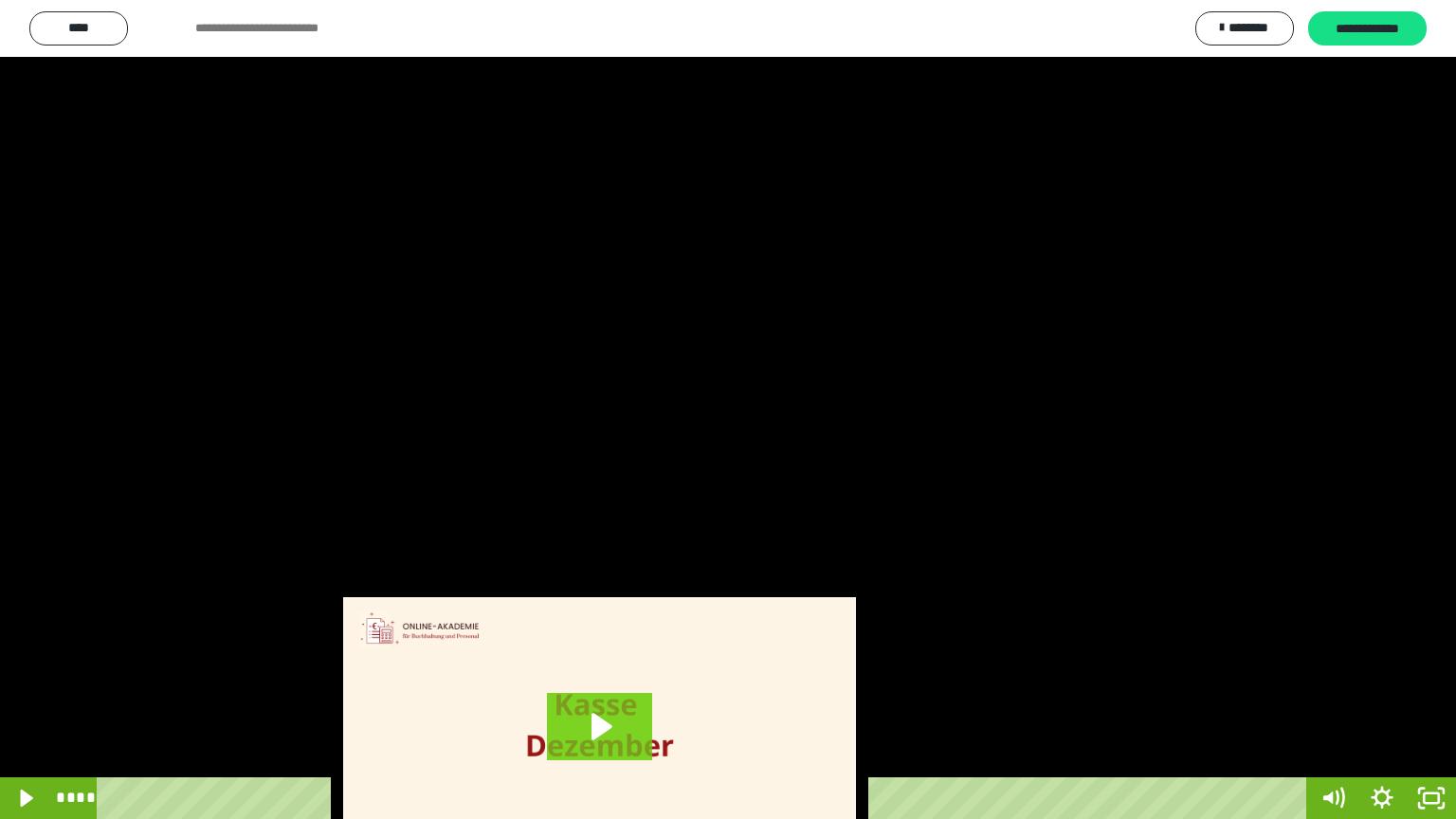 click at bounding box center (728, 410) 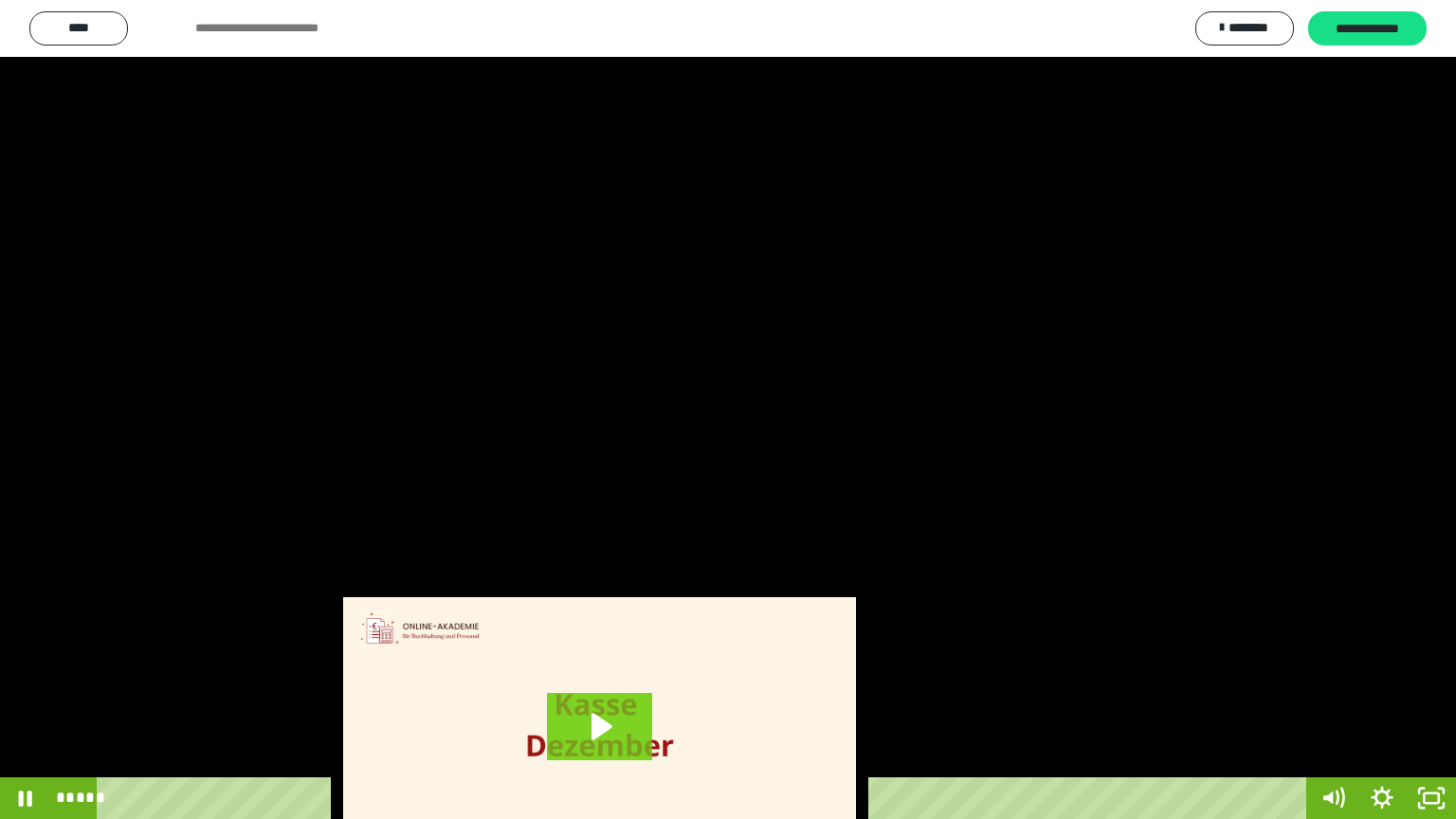 click at bounding box center [728, 410] 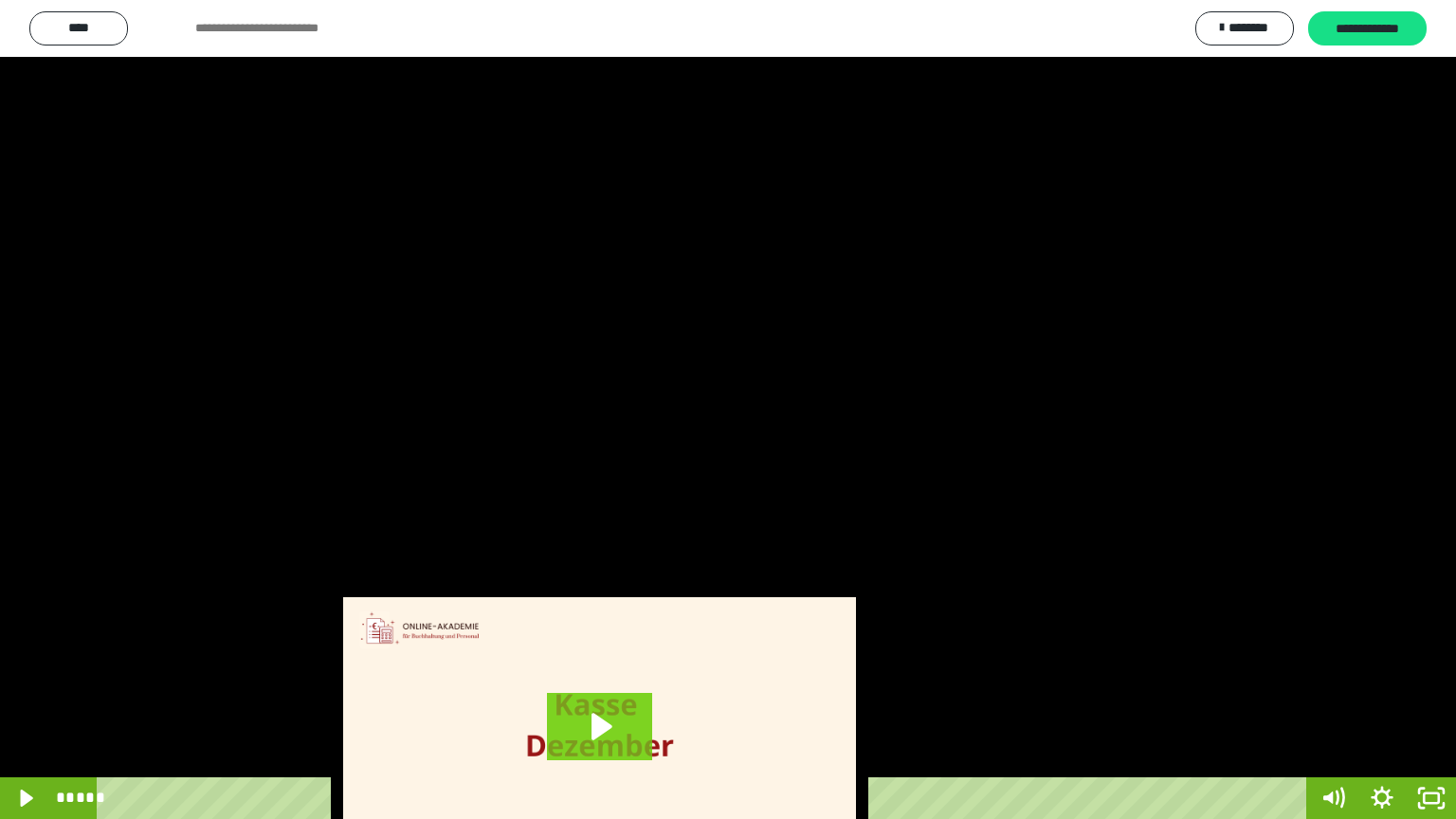 click at bounding box center (728, 410) 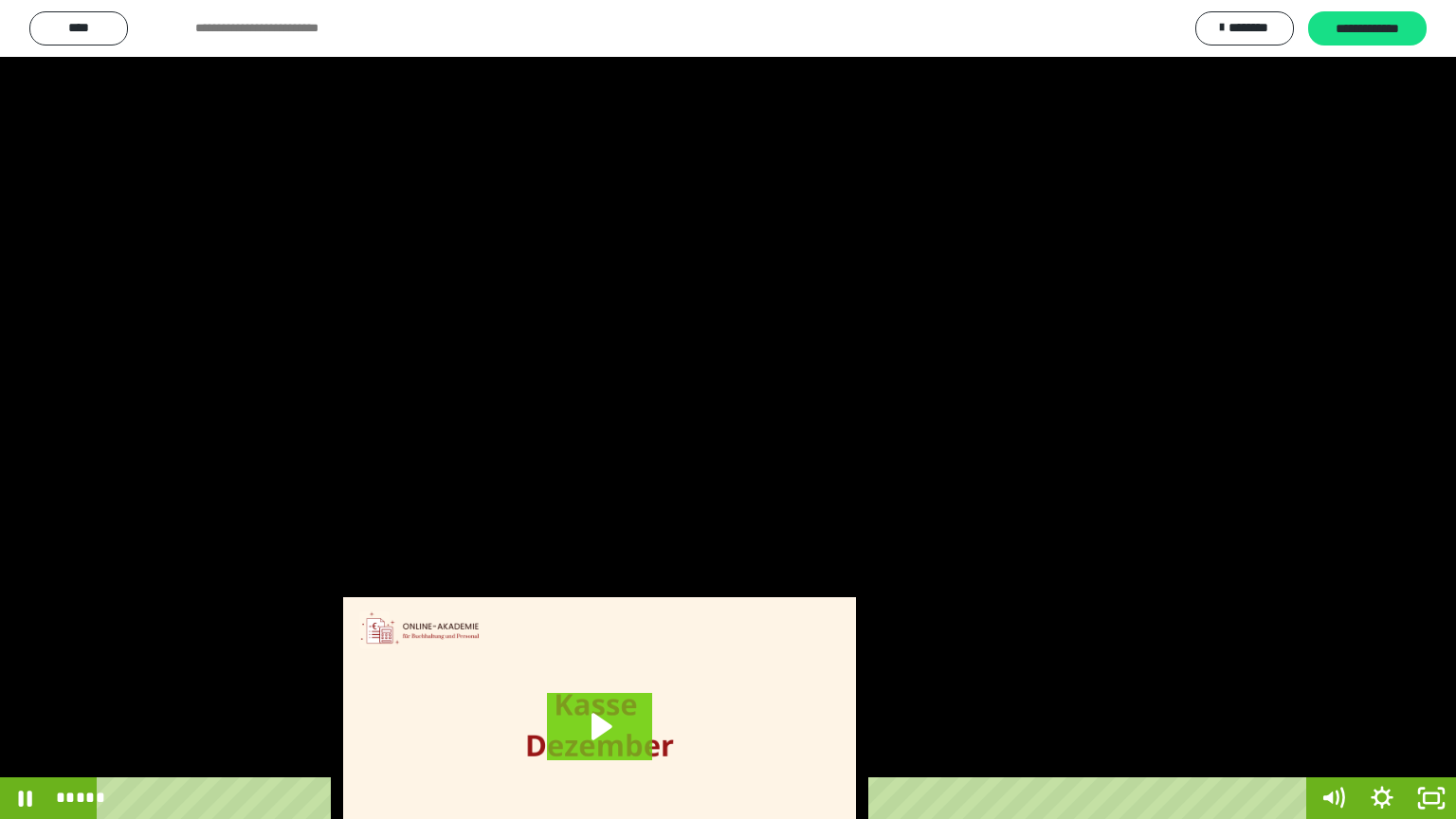 click at bounding box center [728, 410] 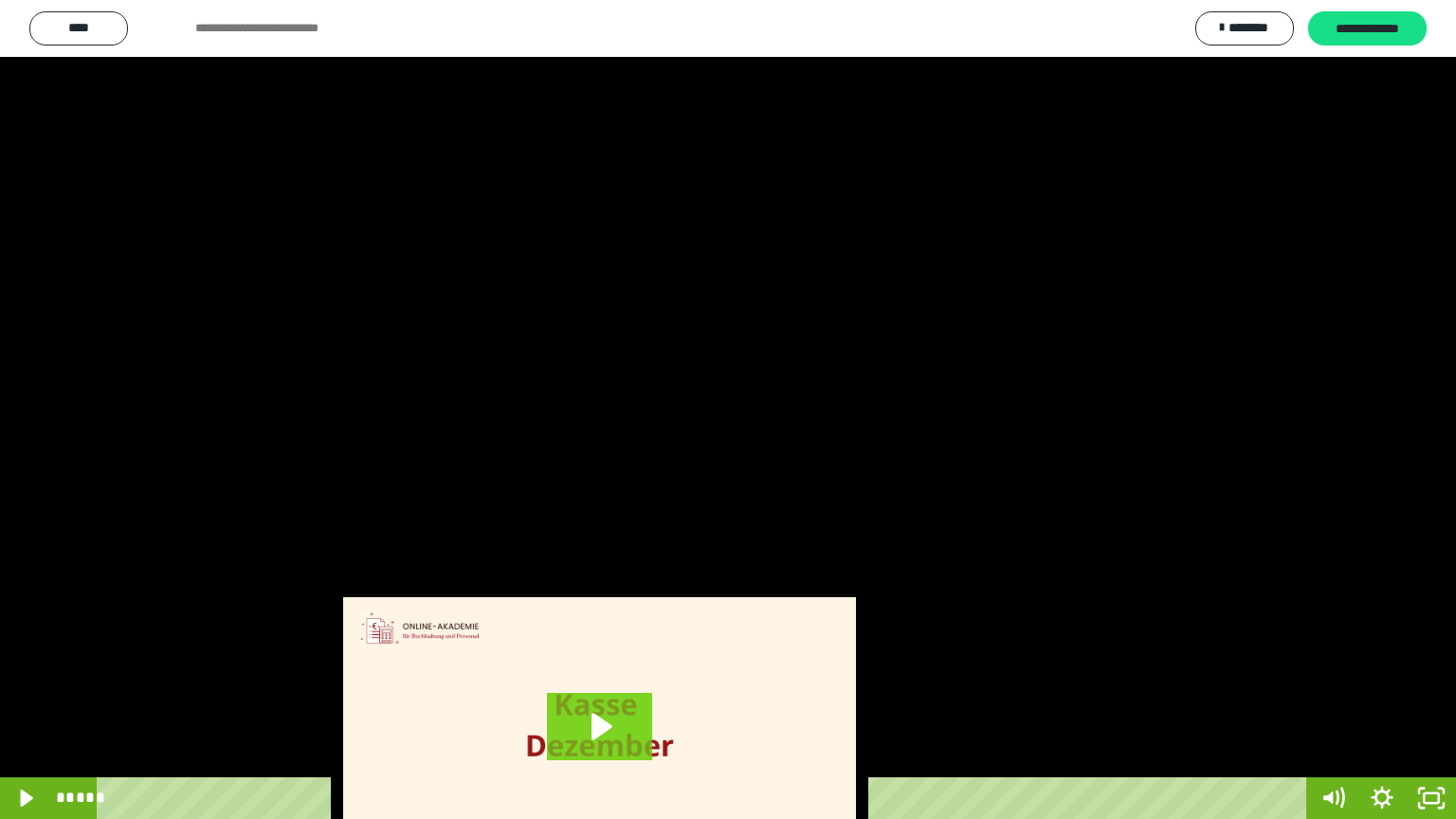click at bounding box center (728, 410) 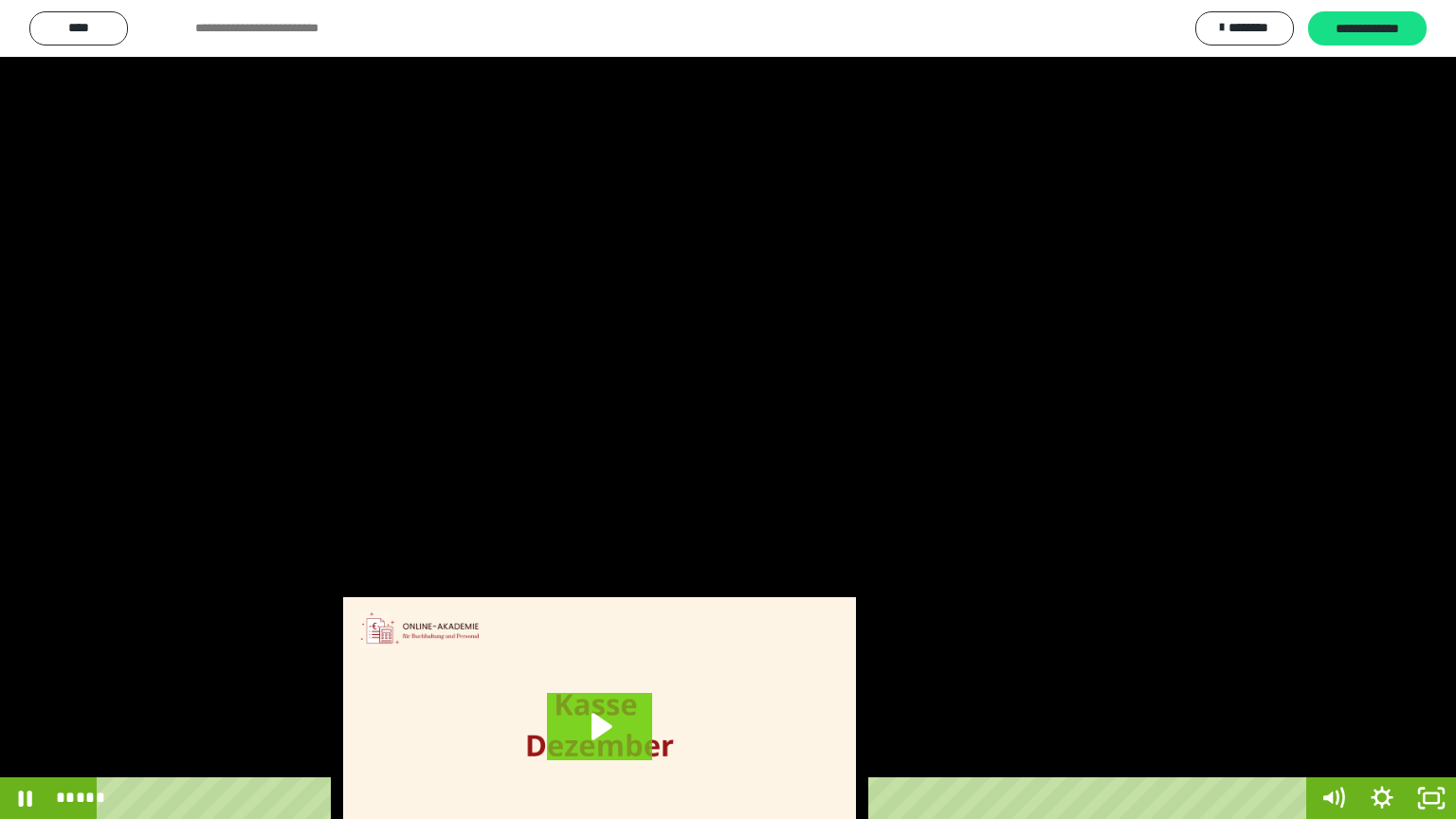 click at bounding box center [728, 410] 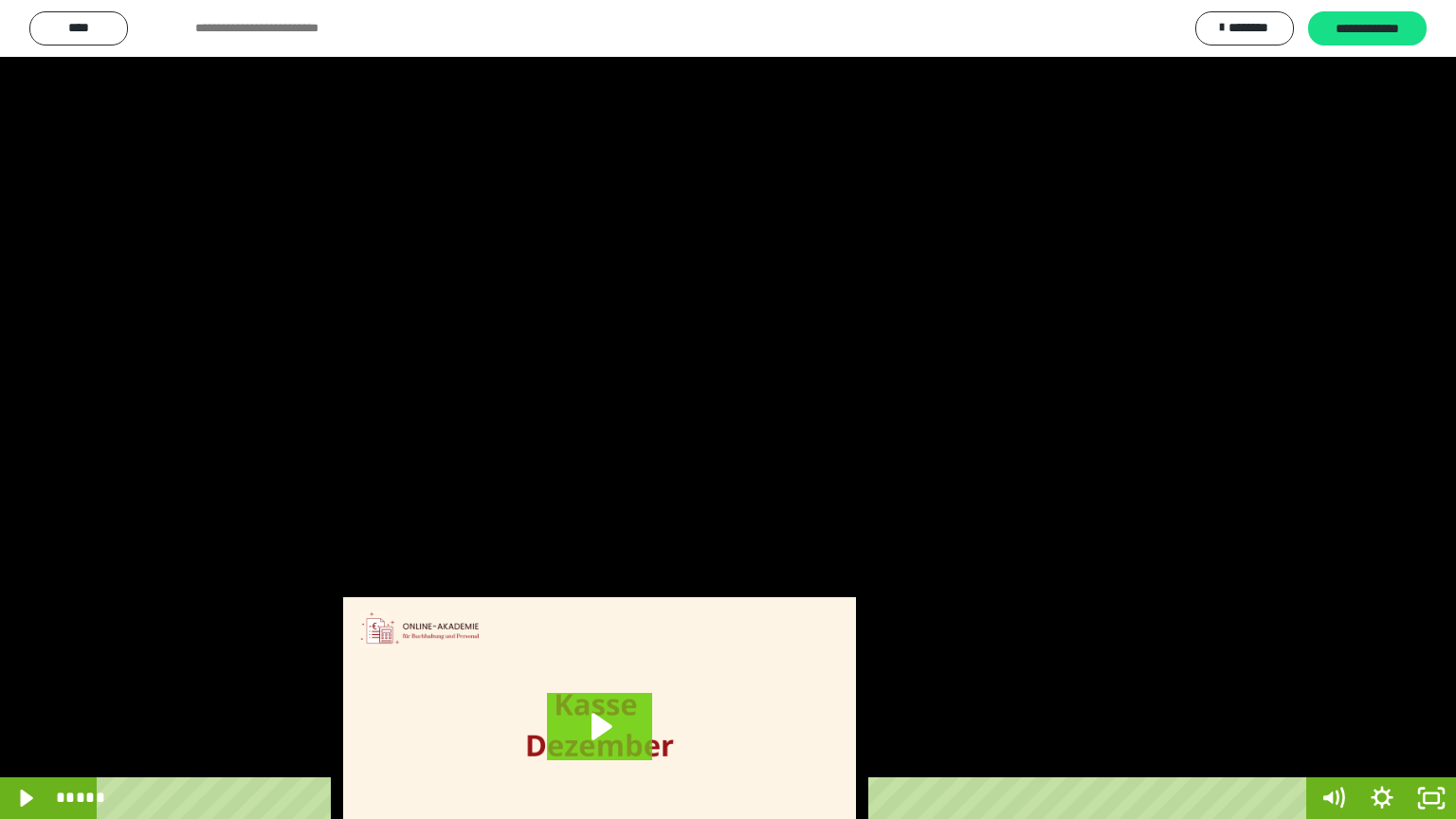 click at bounding box center [728, 410] 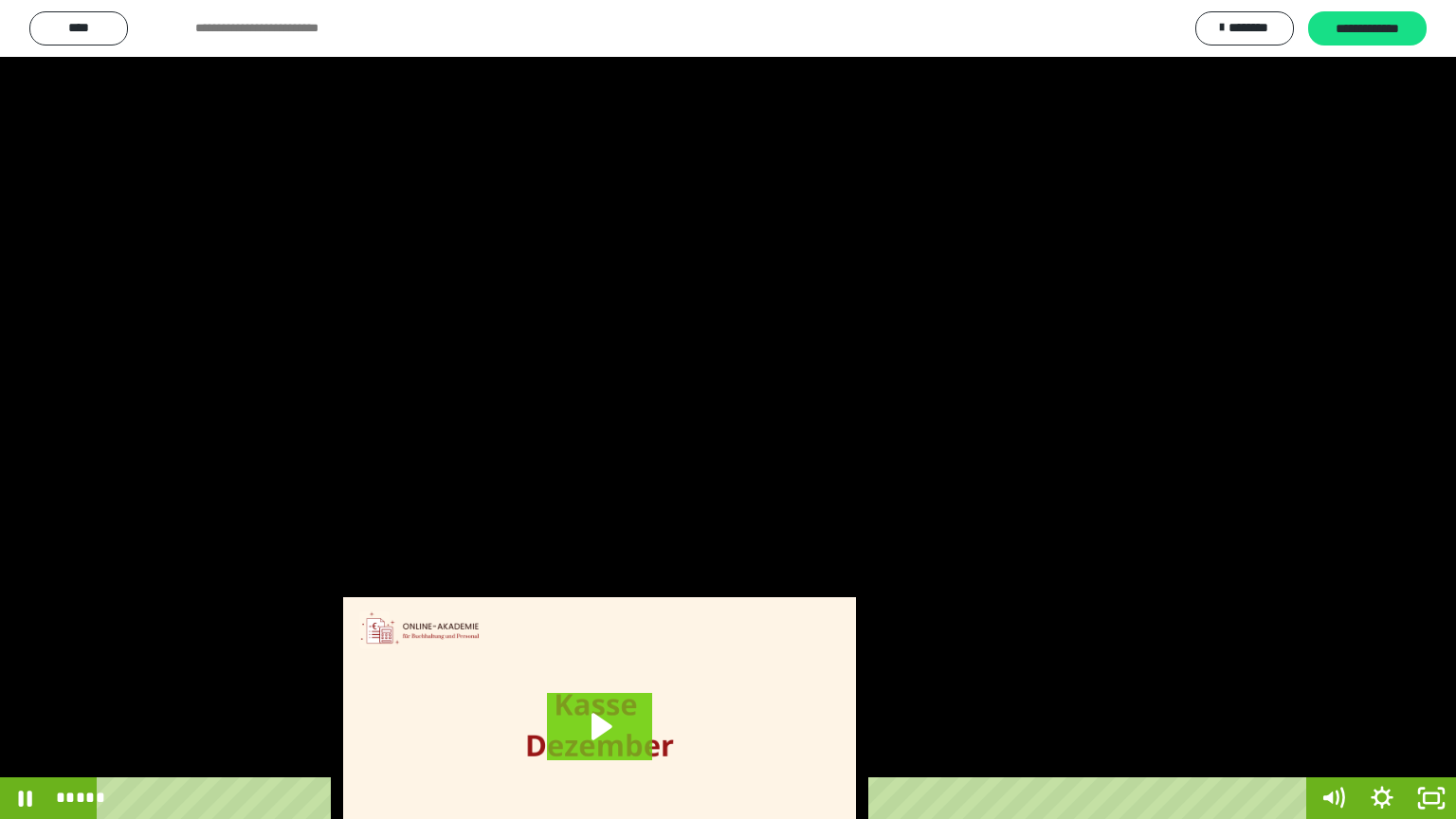 click at bounding box center [728, 410] 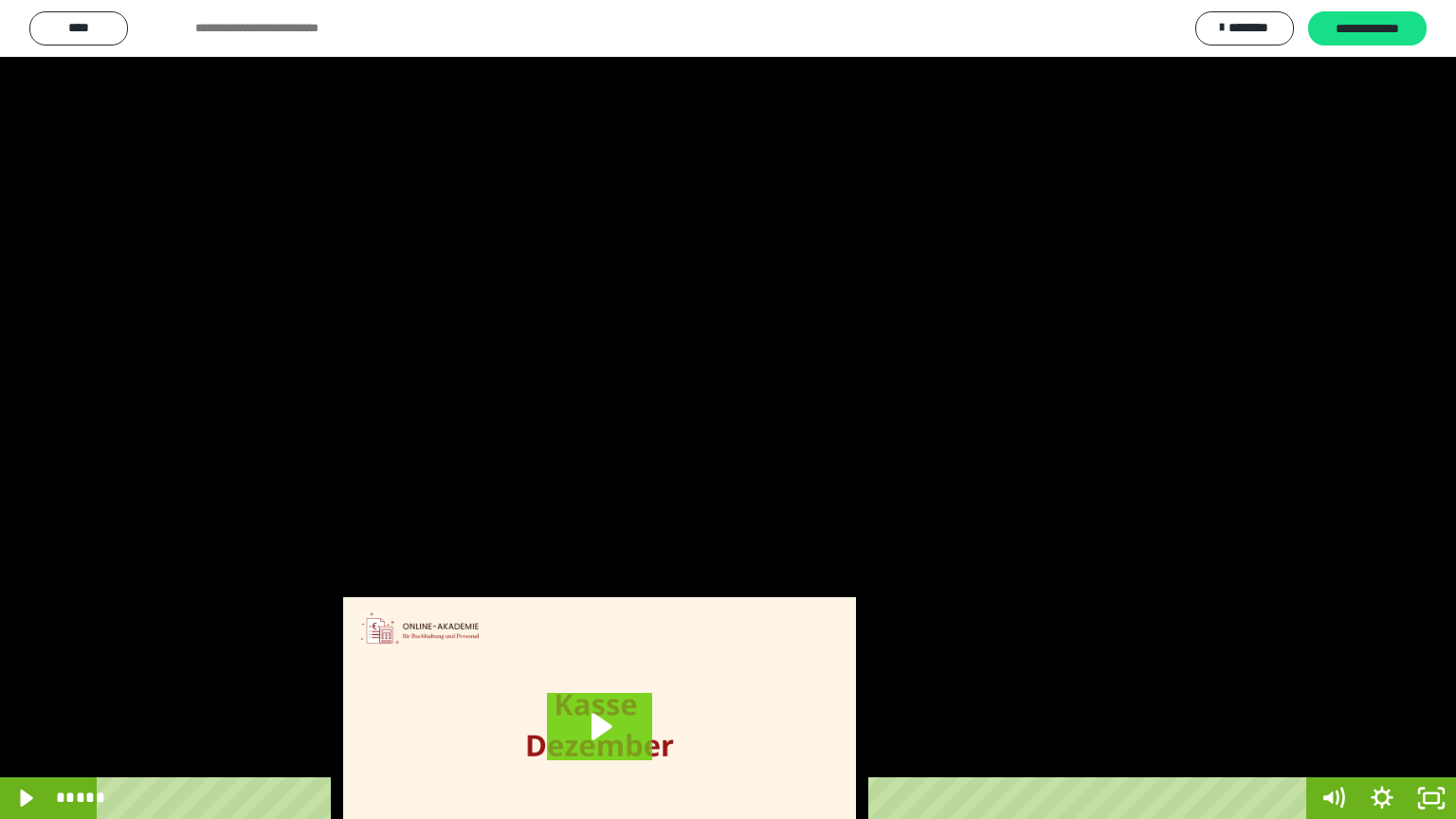 click at bounding box center (728, 410) 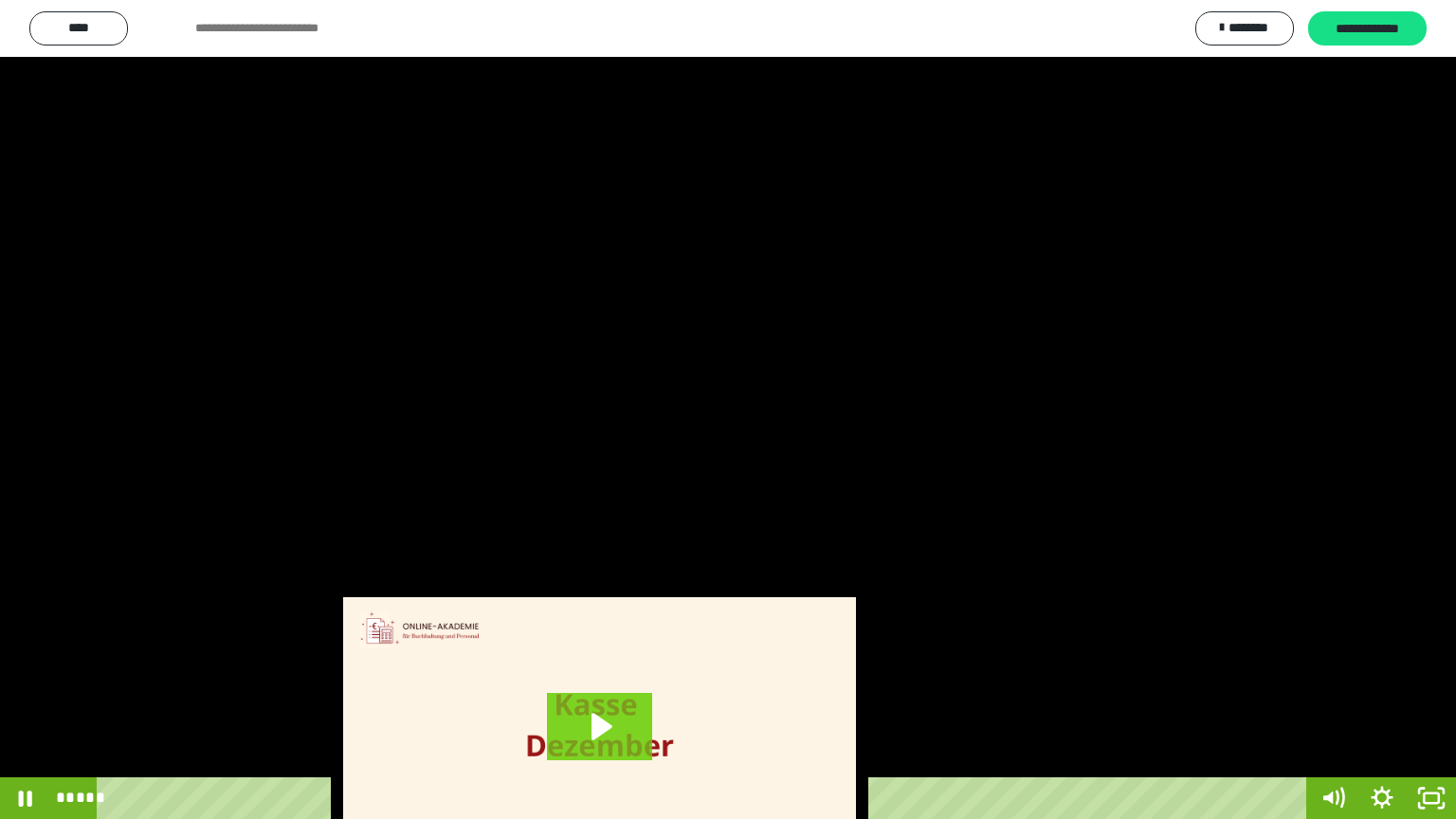 click at bounding box center [728, 410] 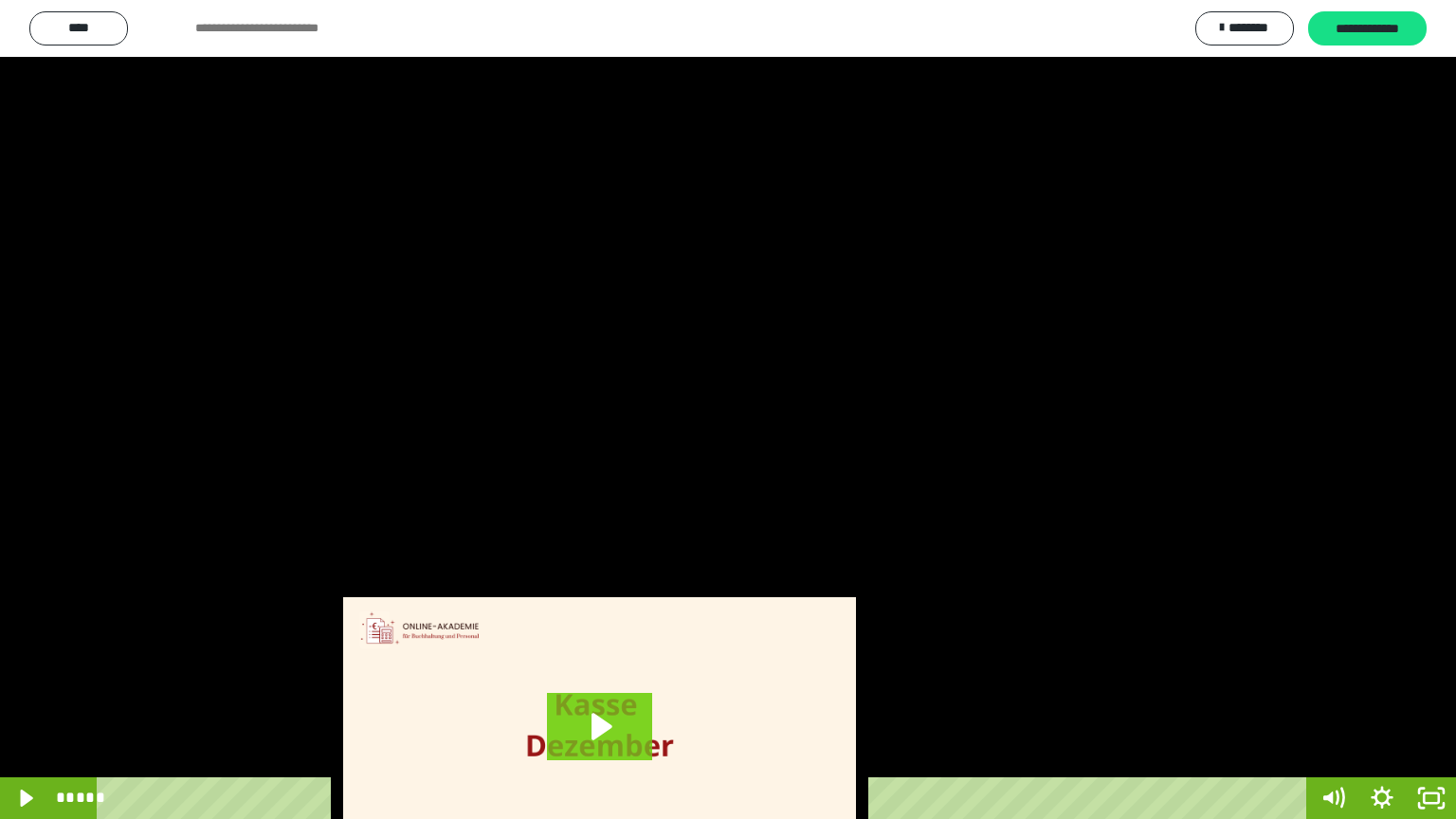 click at bounding box center [728, 410] 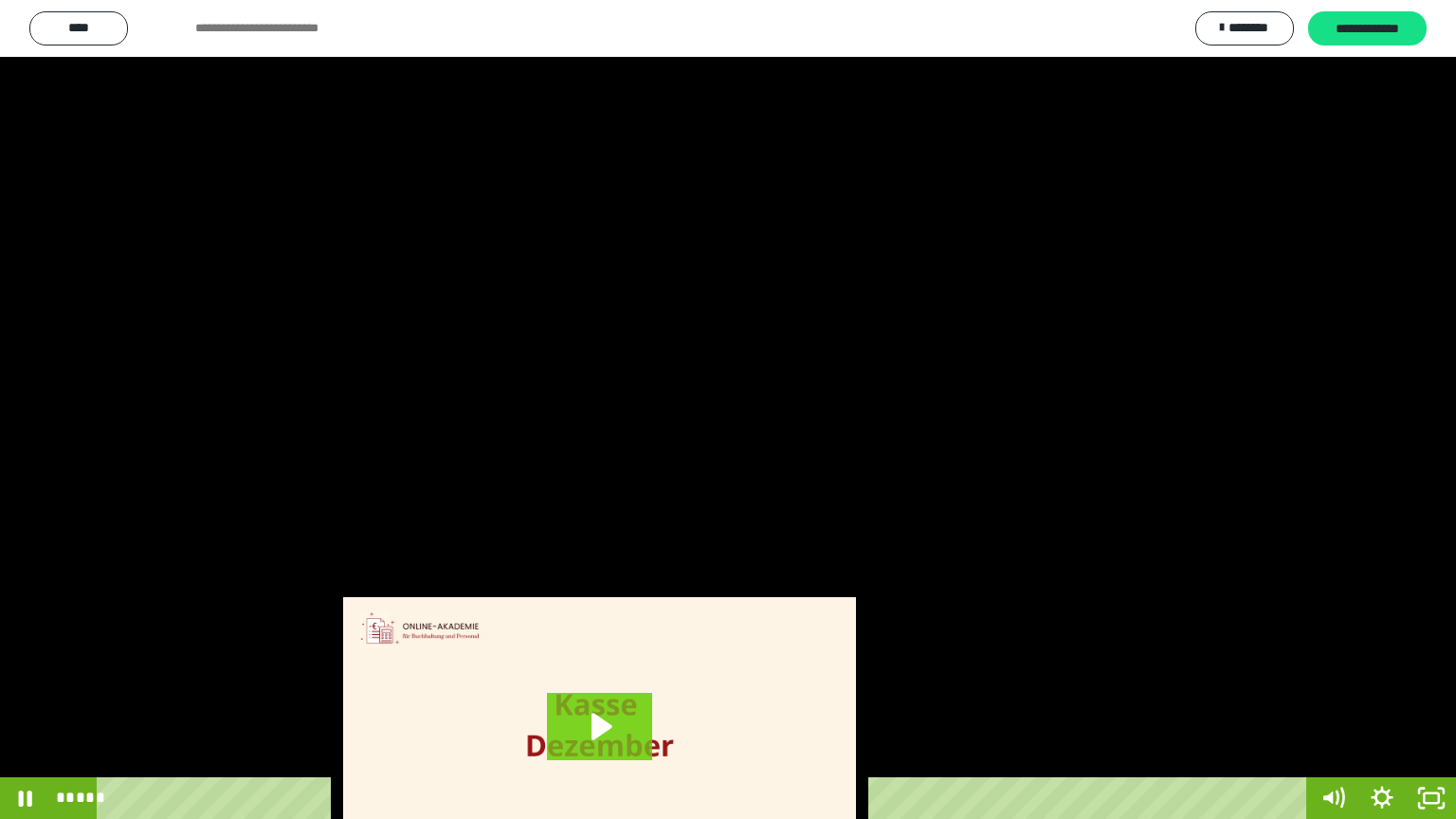 click at bounding box center [728, 410] 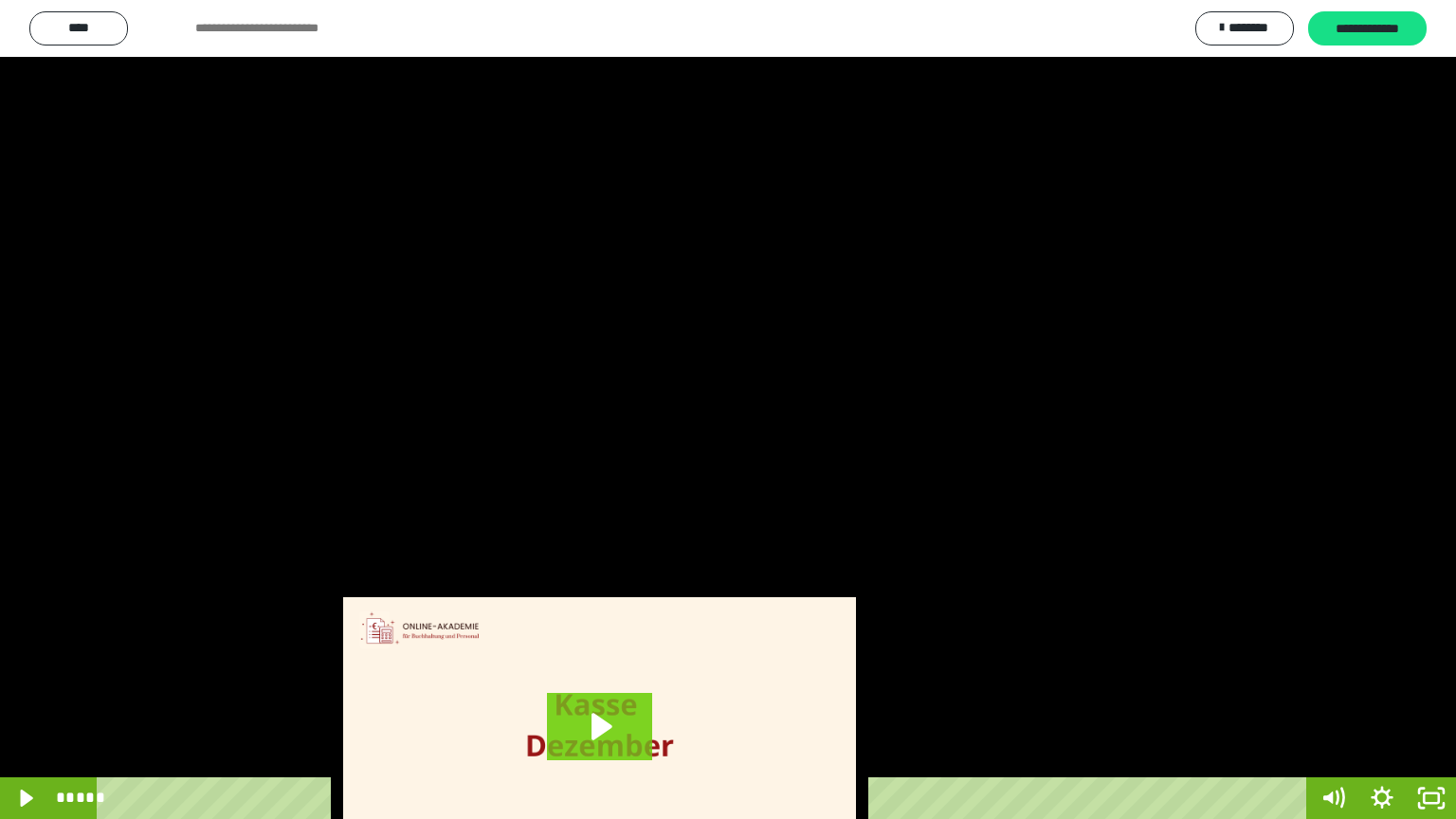 click at bounding box center (728, 410) 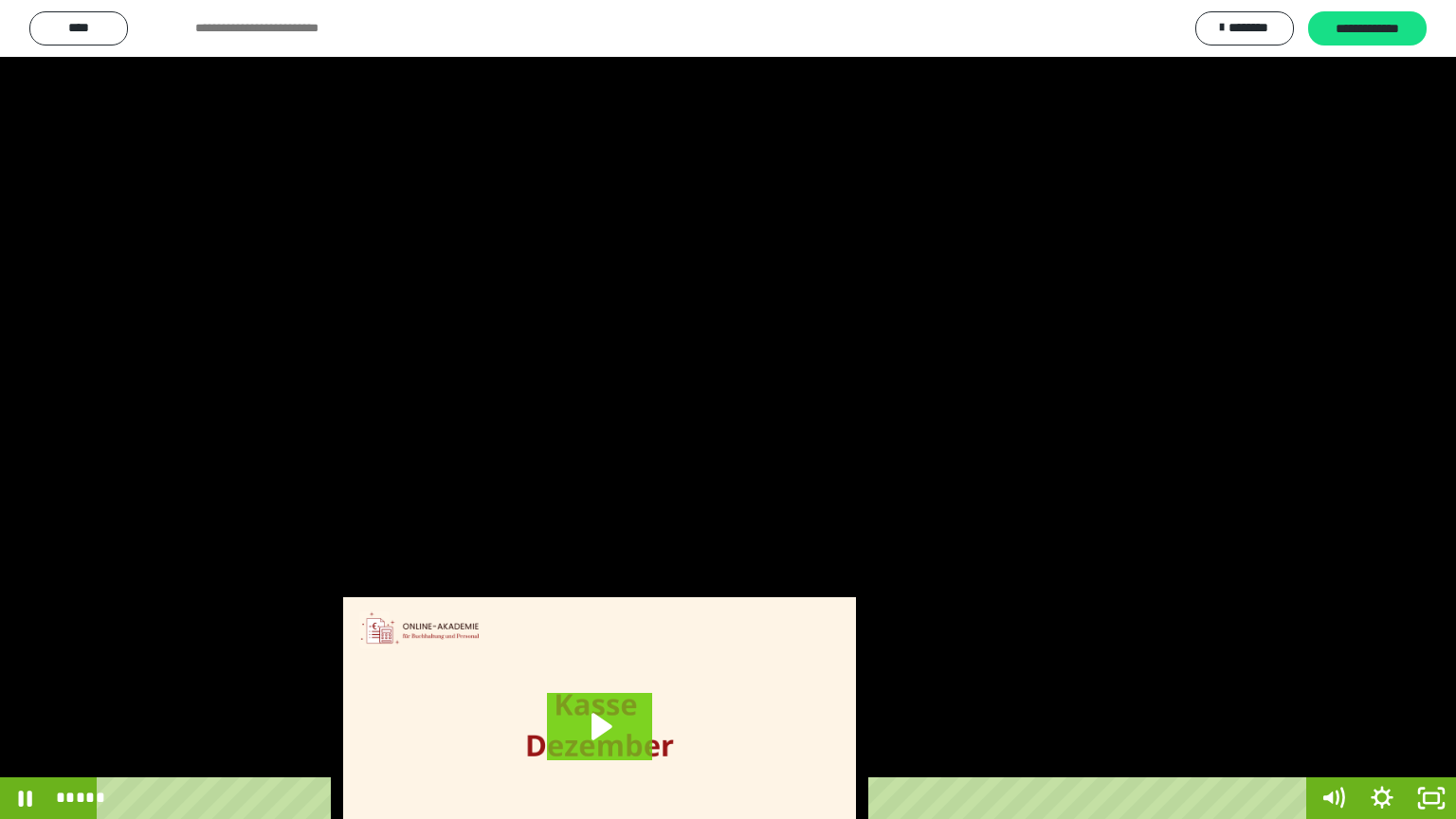 click at bounding box center [728, 410] 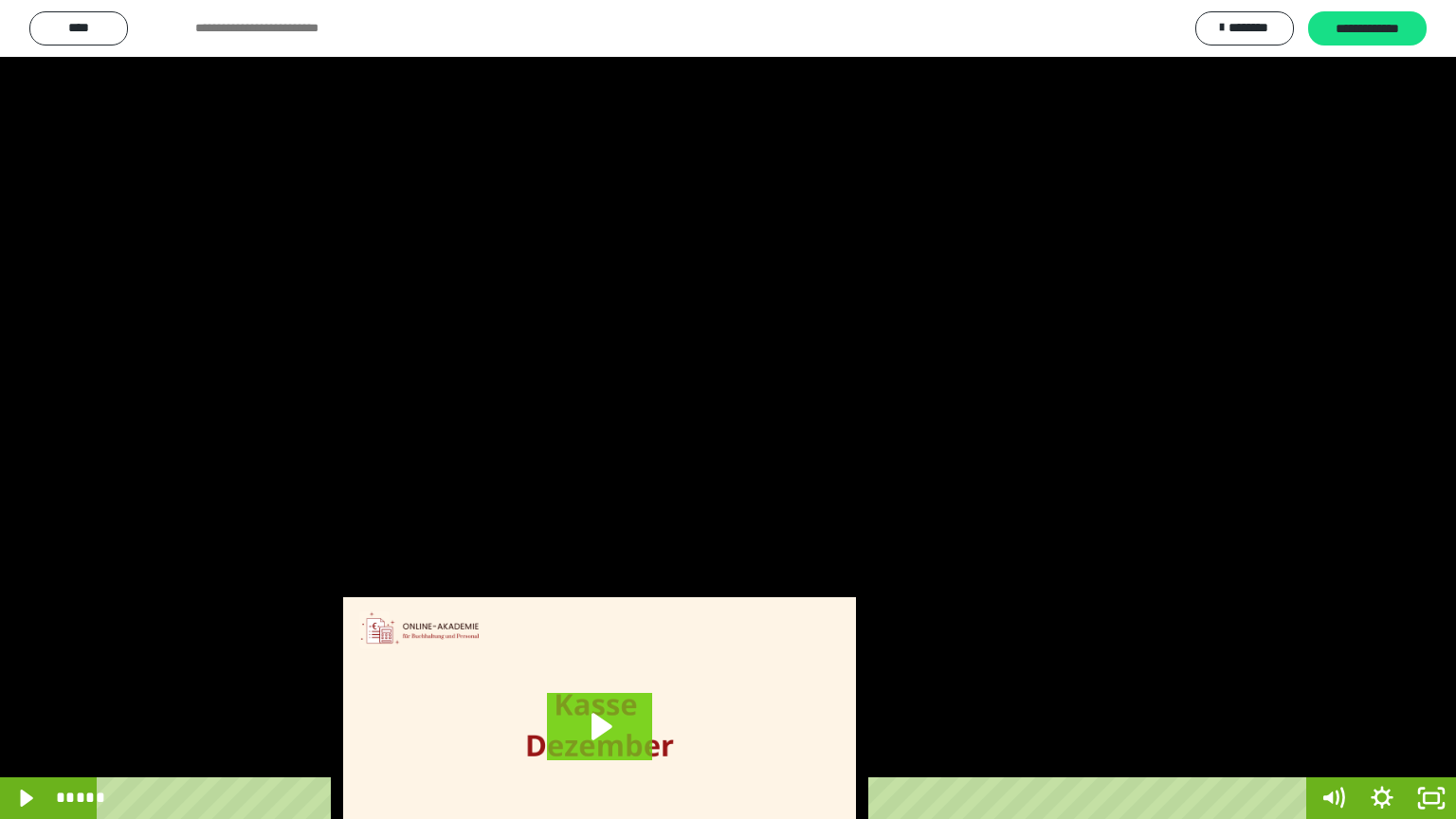 click at bounding box center (728, 410) 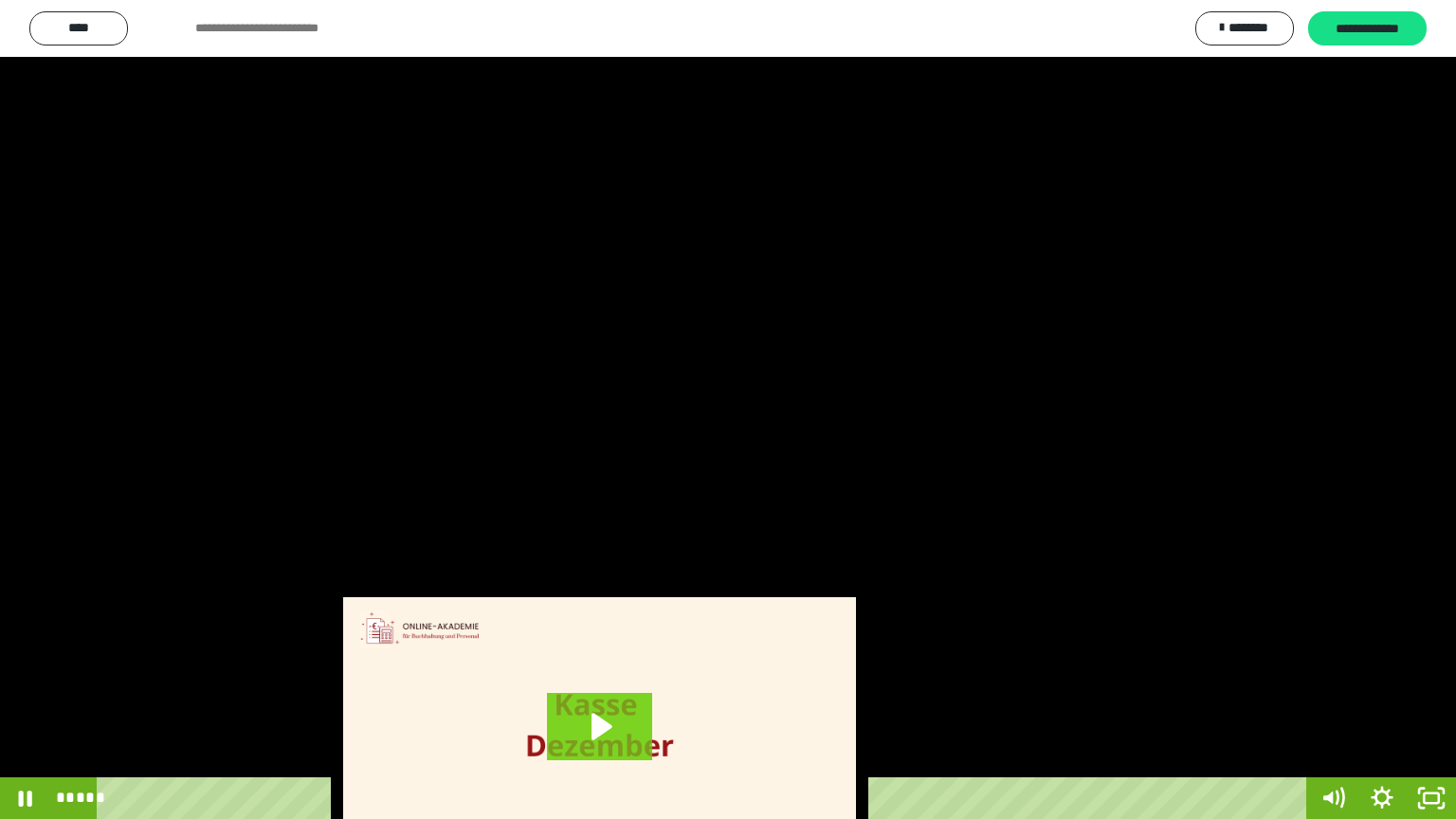 click at bounding box center (728, 410) 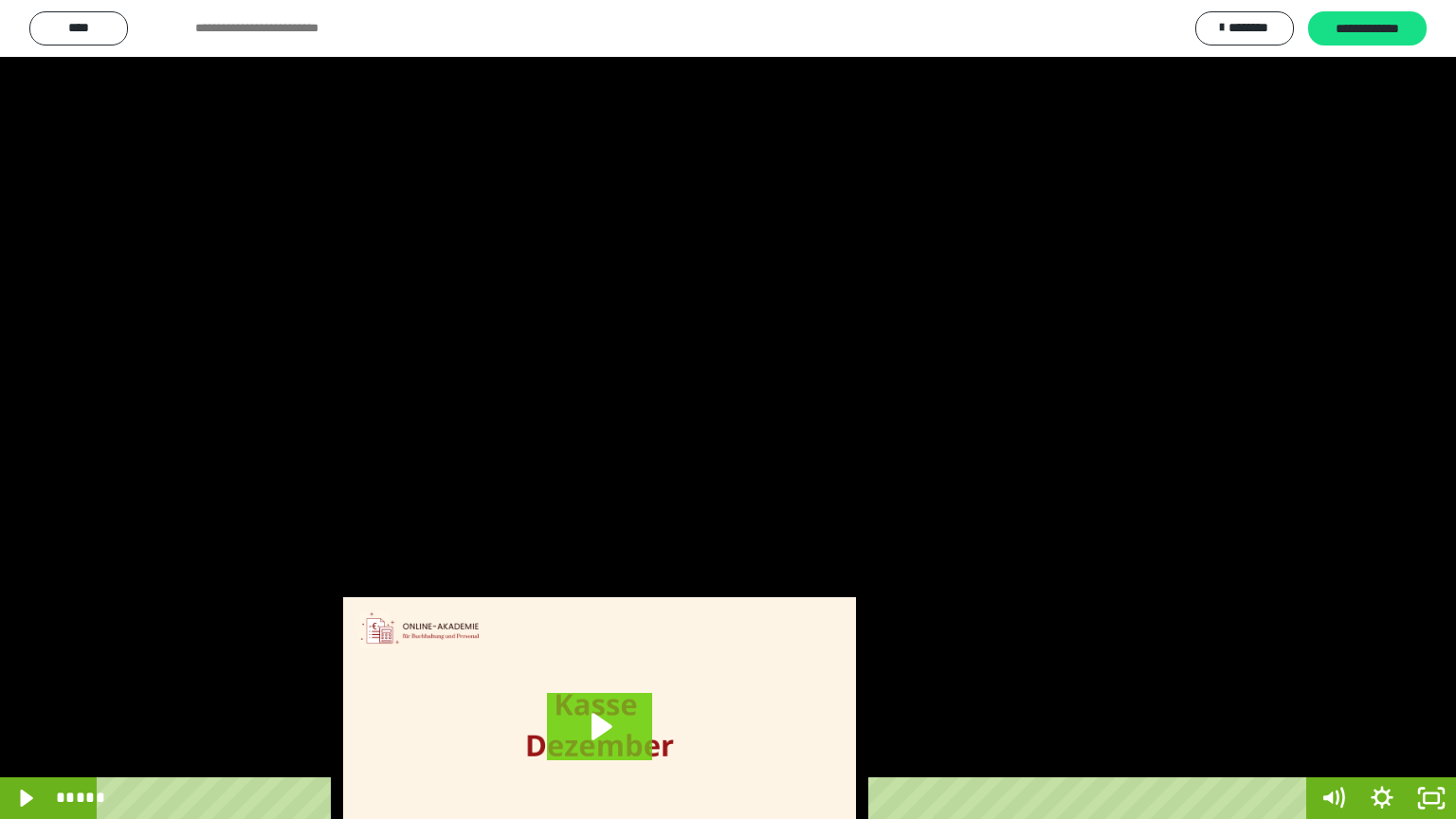 click at bounding box center [728, 410] 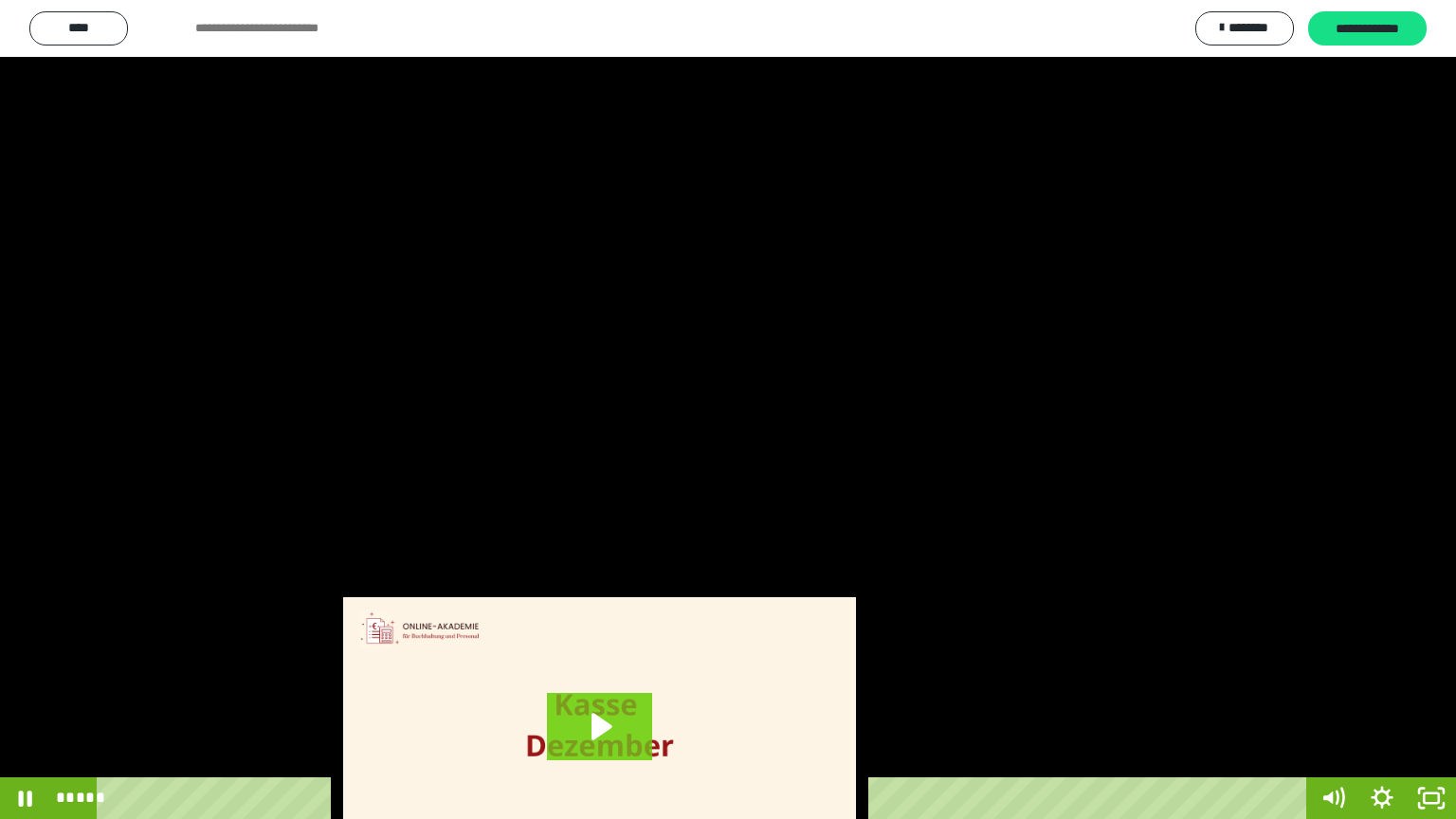 click at bounding box center (728, 410) 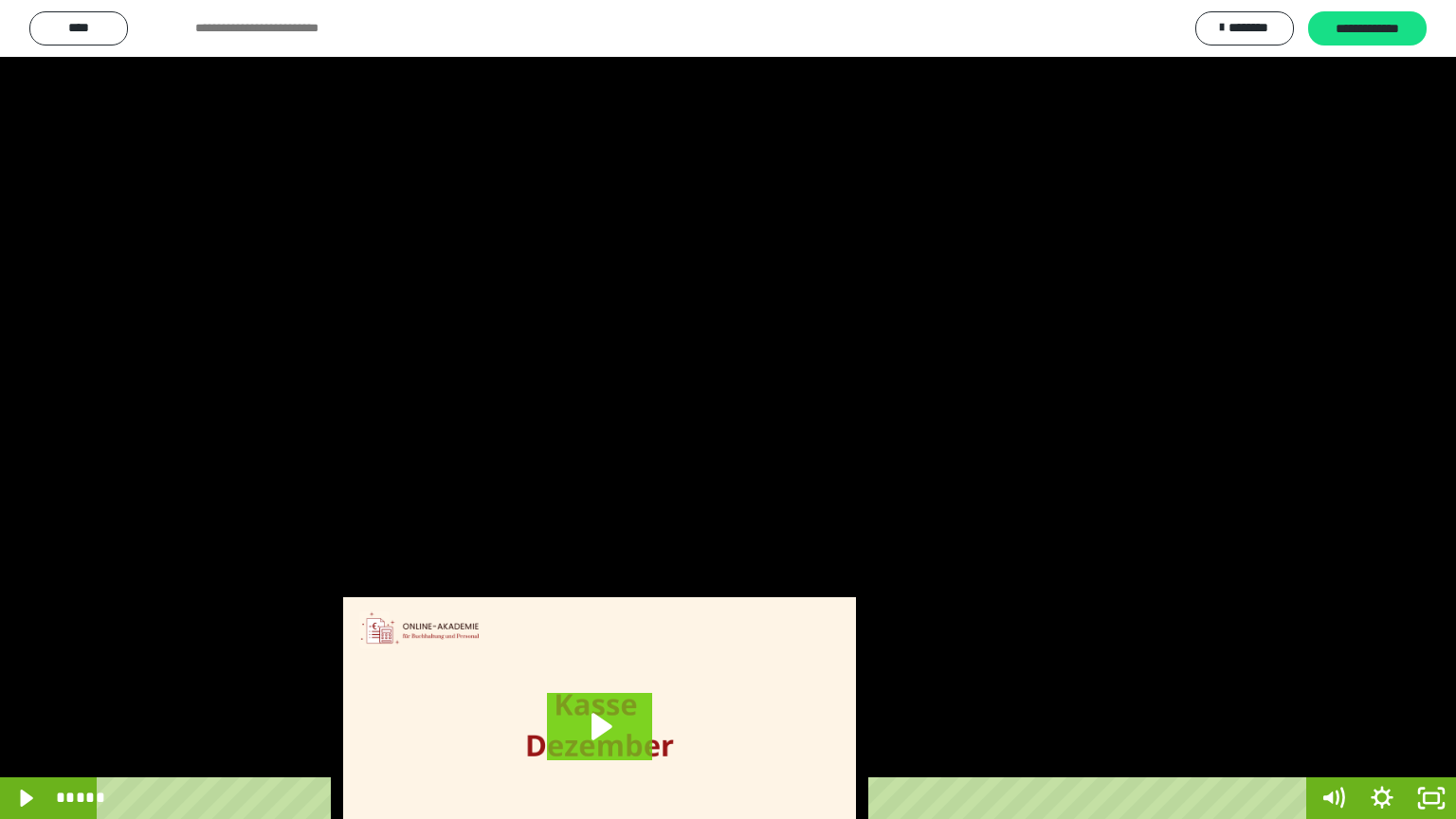 click at bounding box center (728, 410) 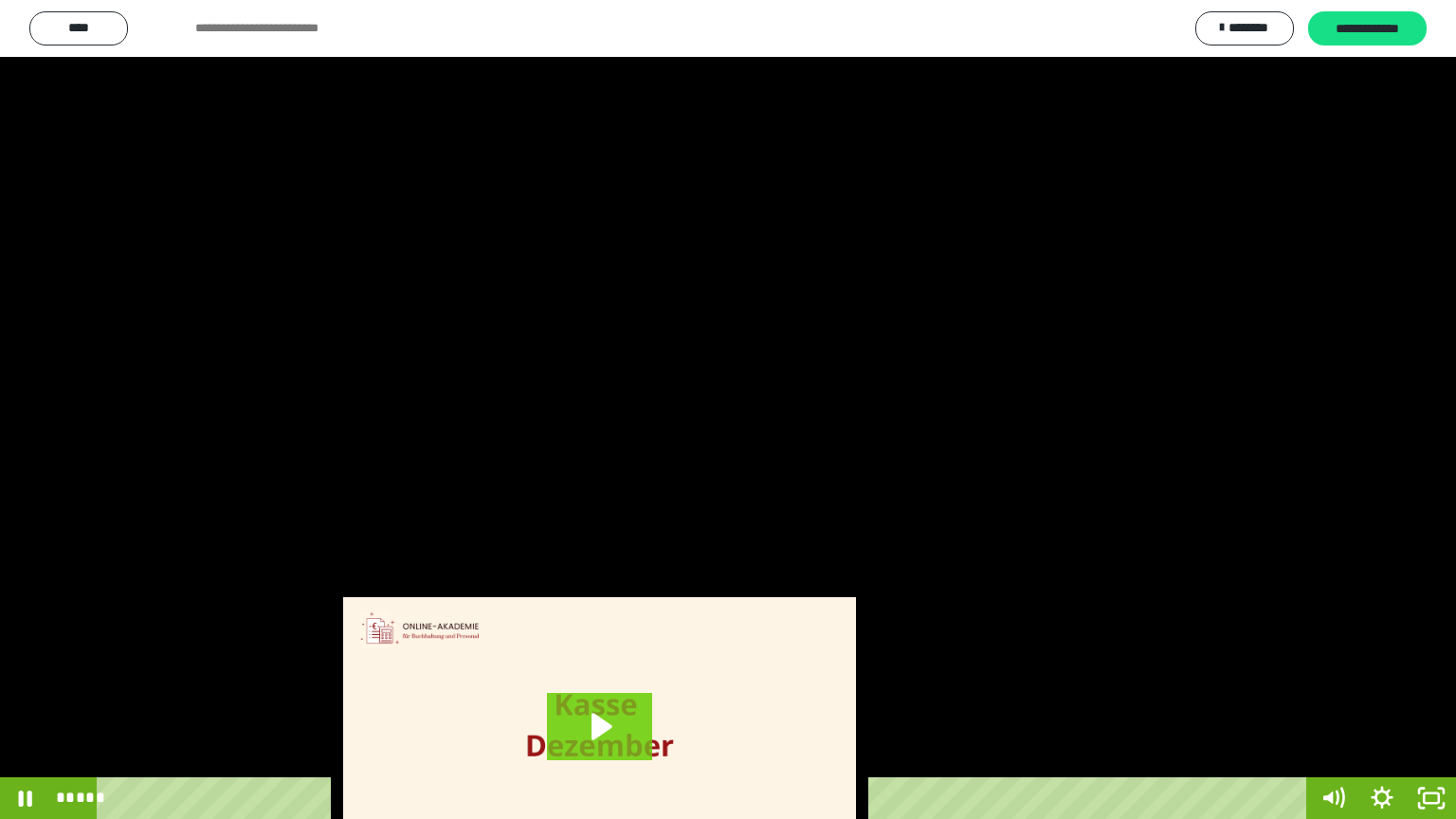 click at bounding box center (728, 410) 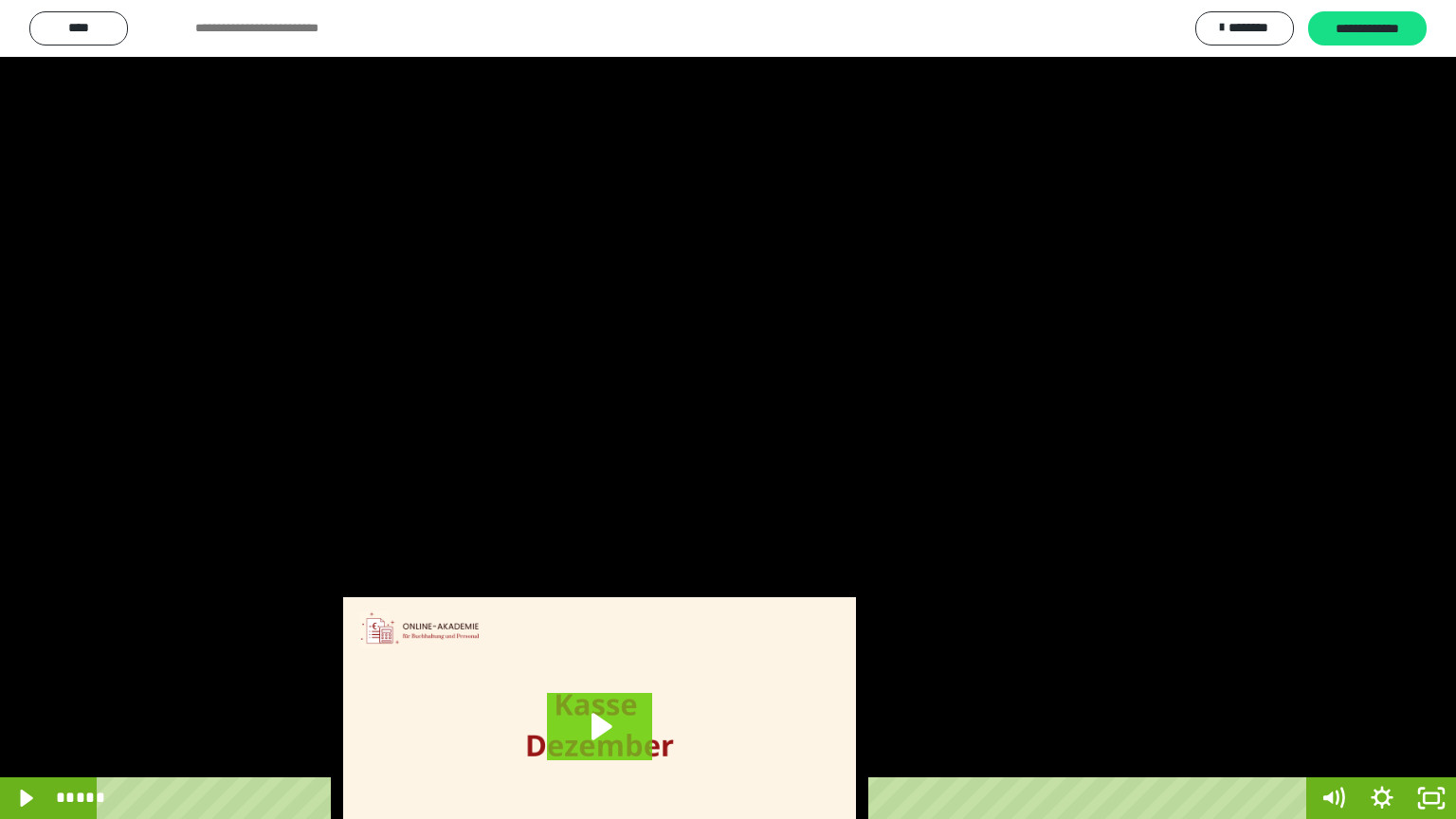 click at bounding box center (728, 410) 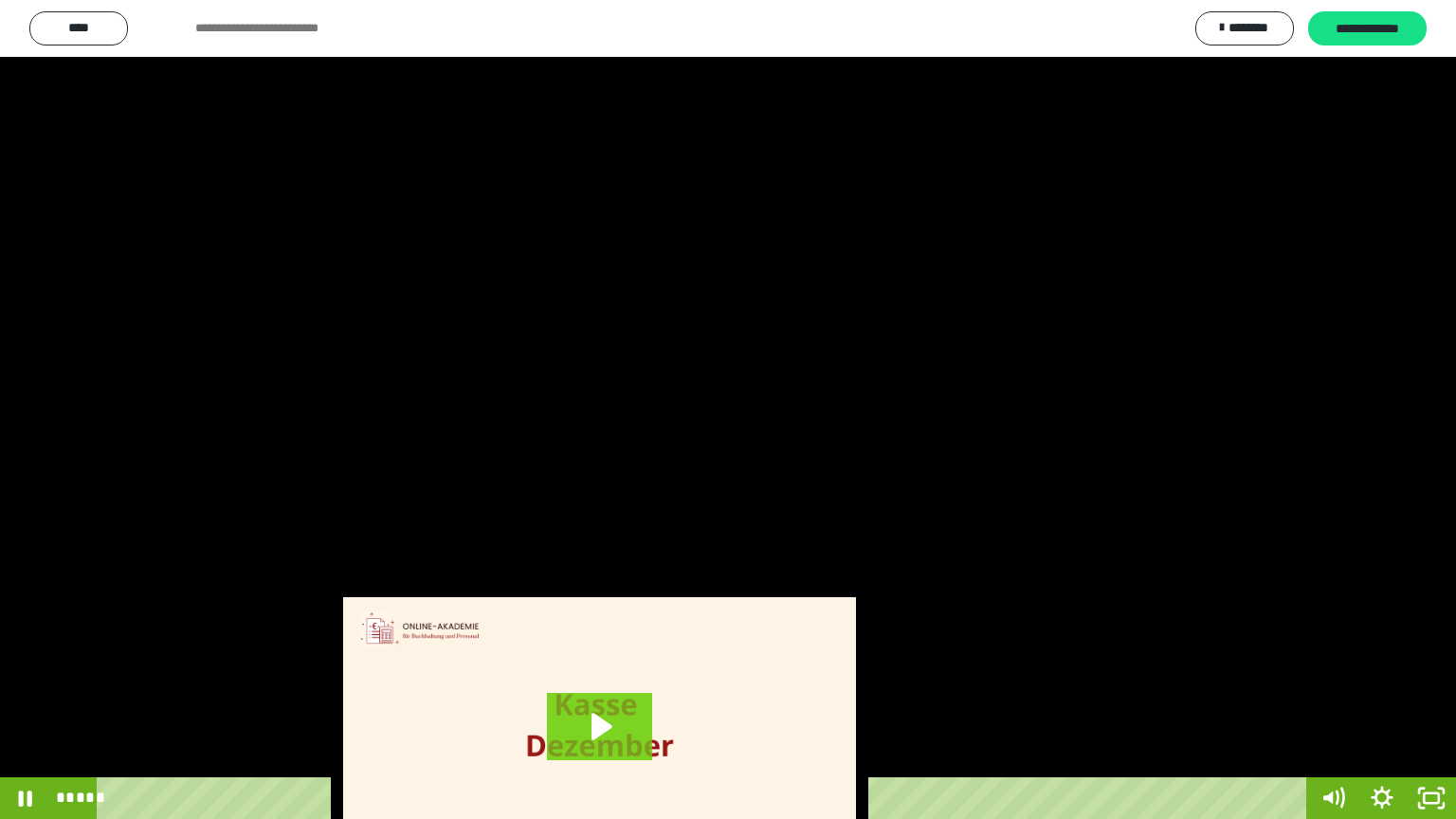click at bounding box center [728, 410] 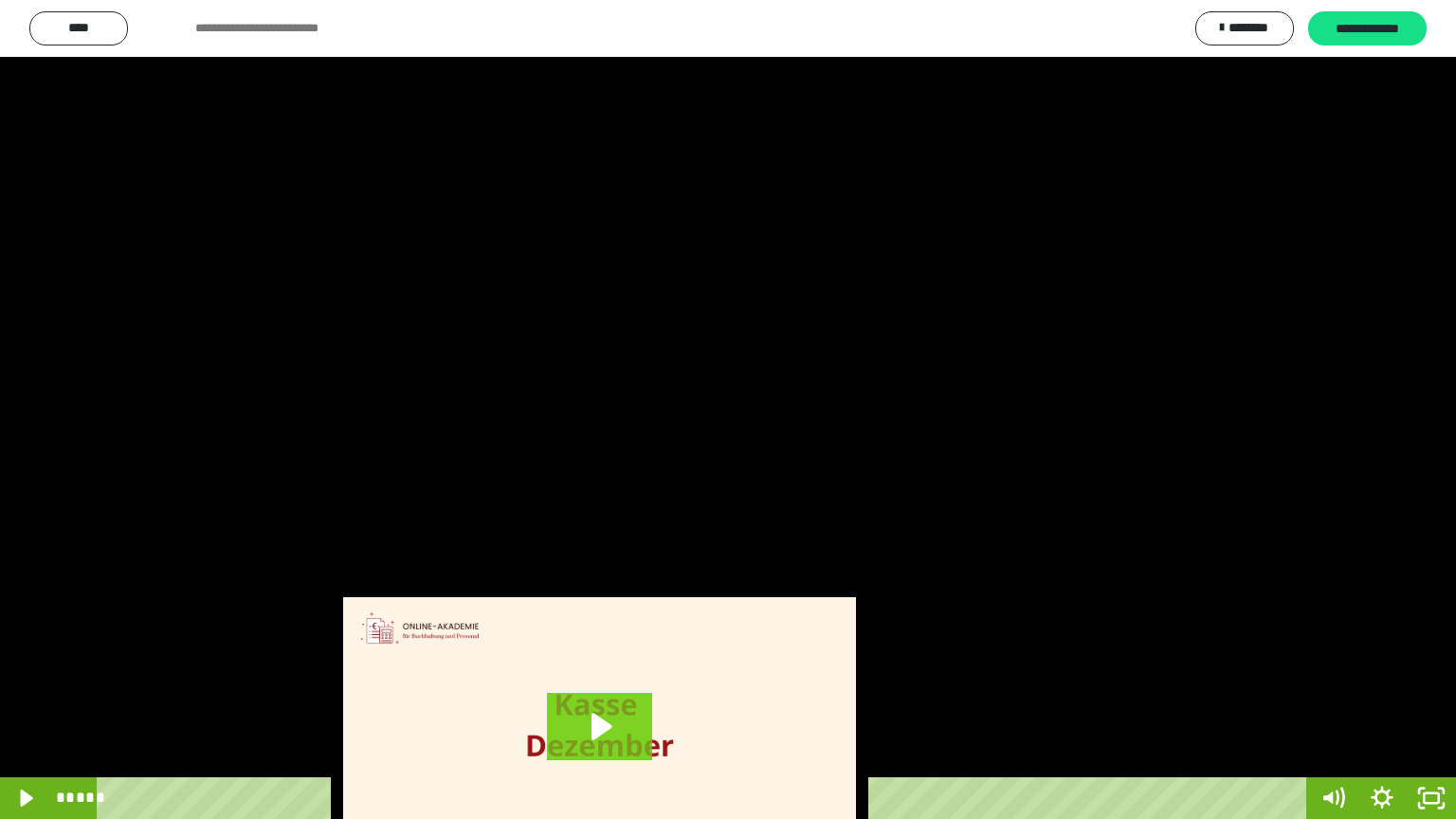 click at bounding box center [728, 410] 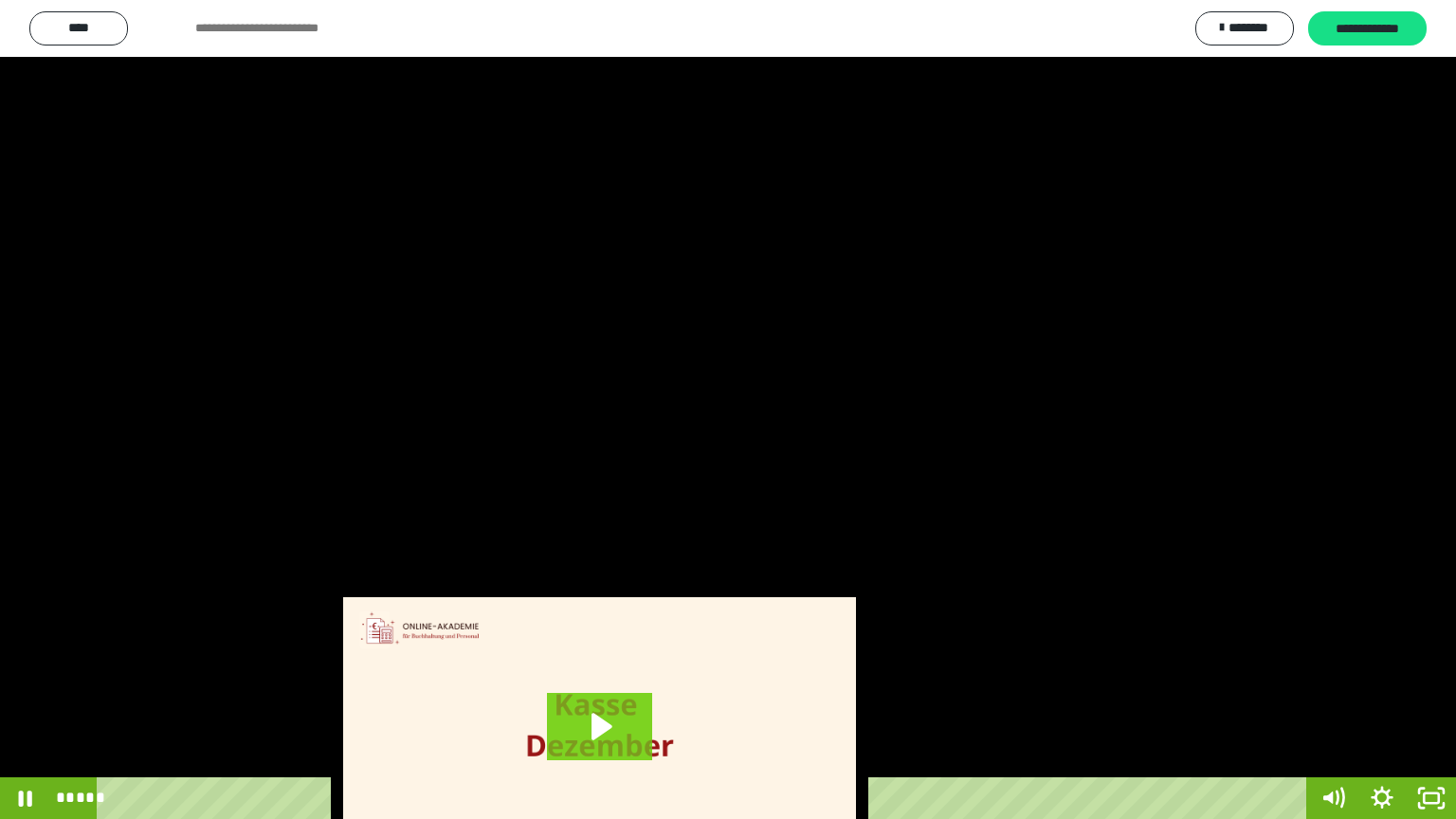 click at bounding box center [728, 410] 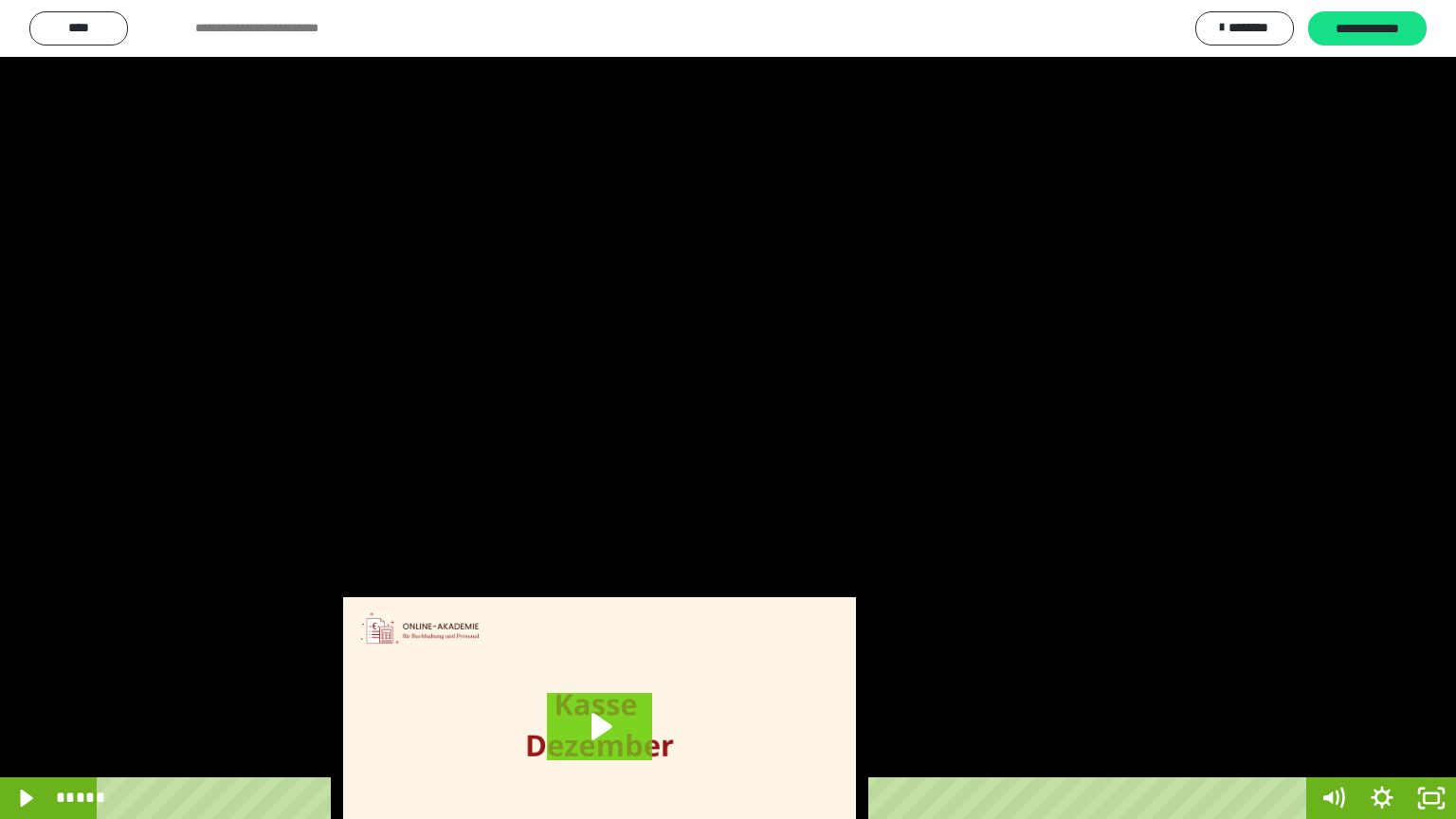click at bounding box center [728, 410] 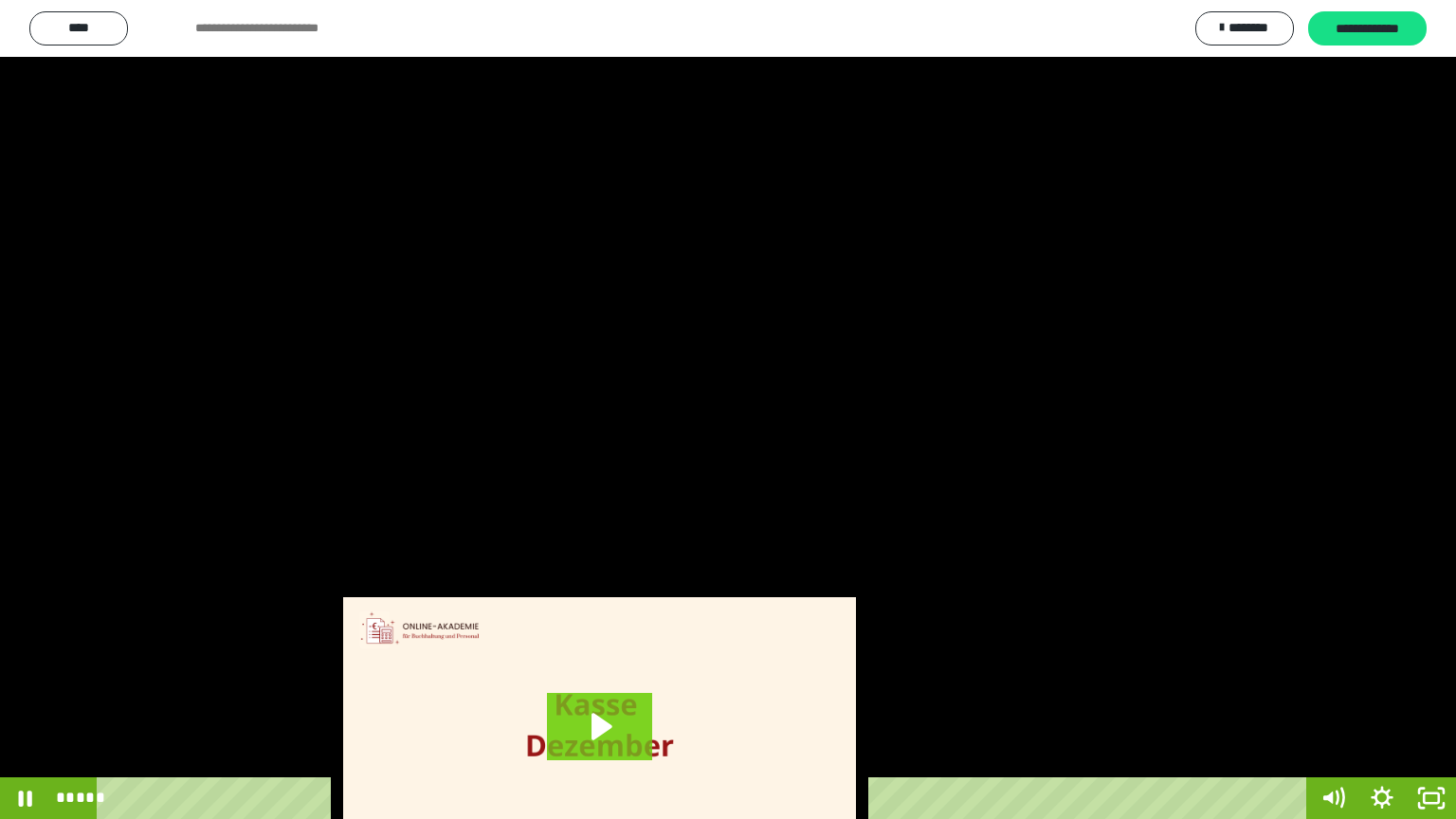 click at bounding box center (728, 410) 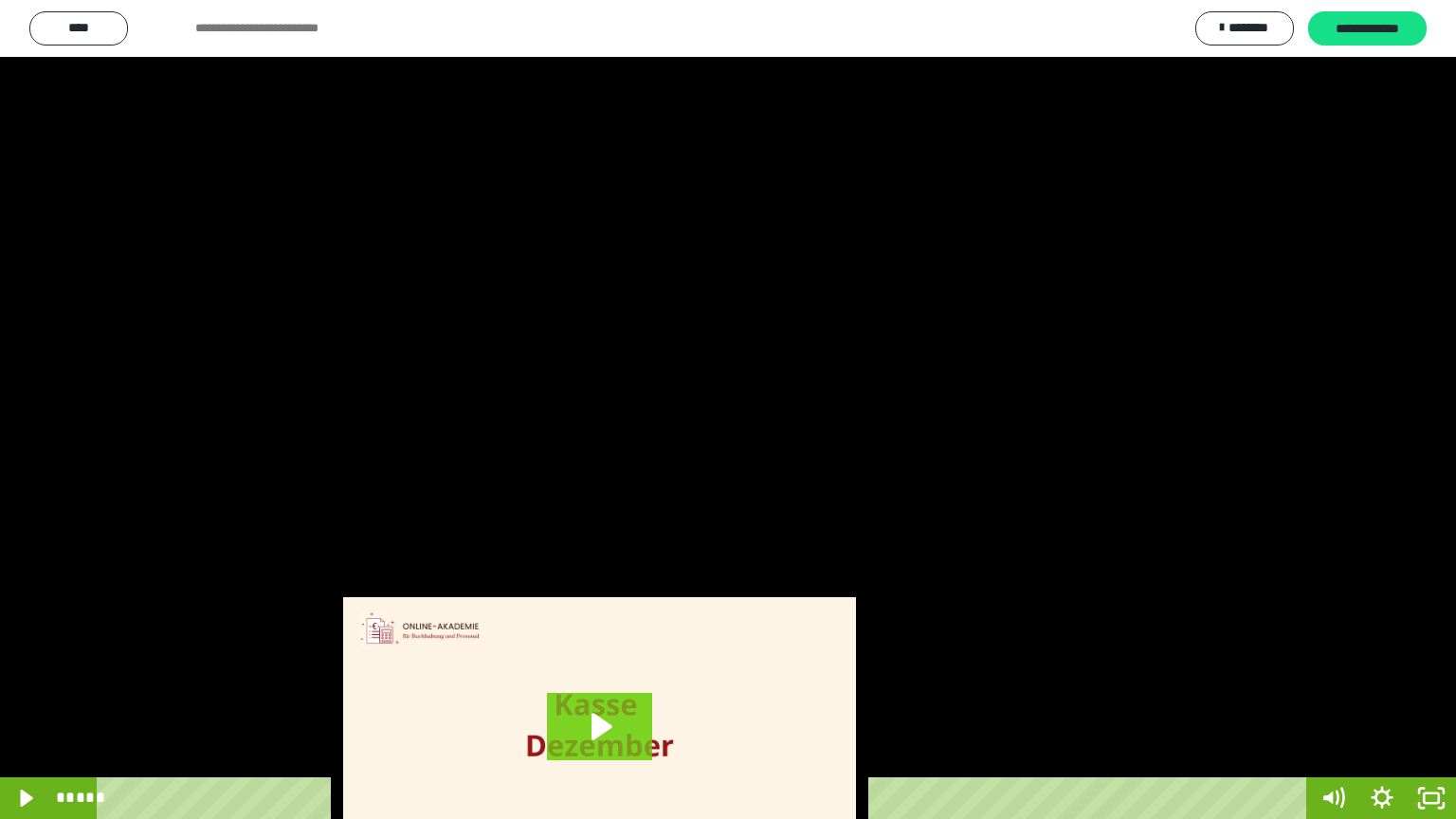 click at bounding box center (728, 410) 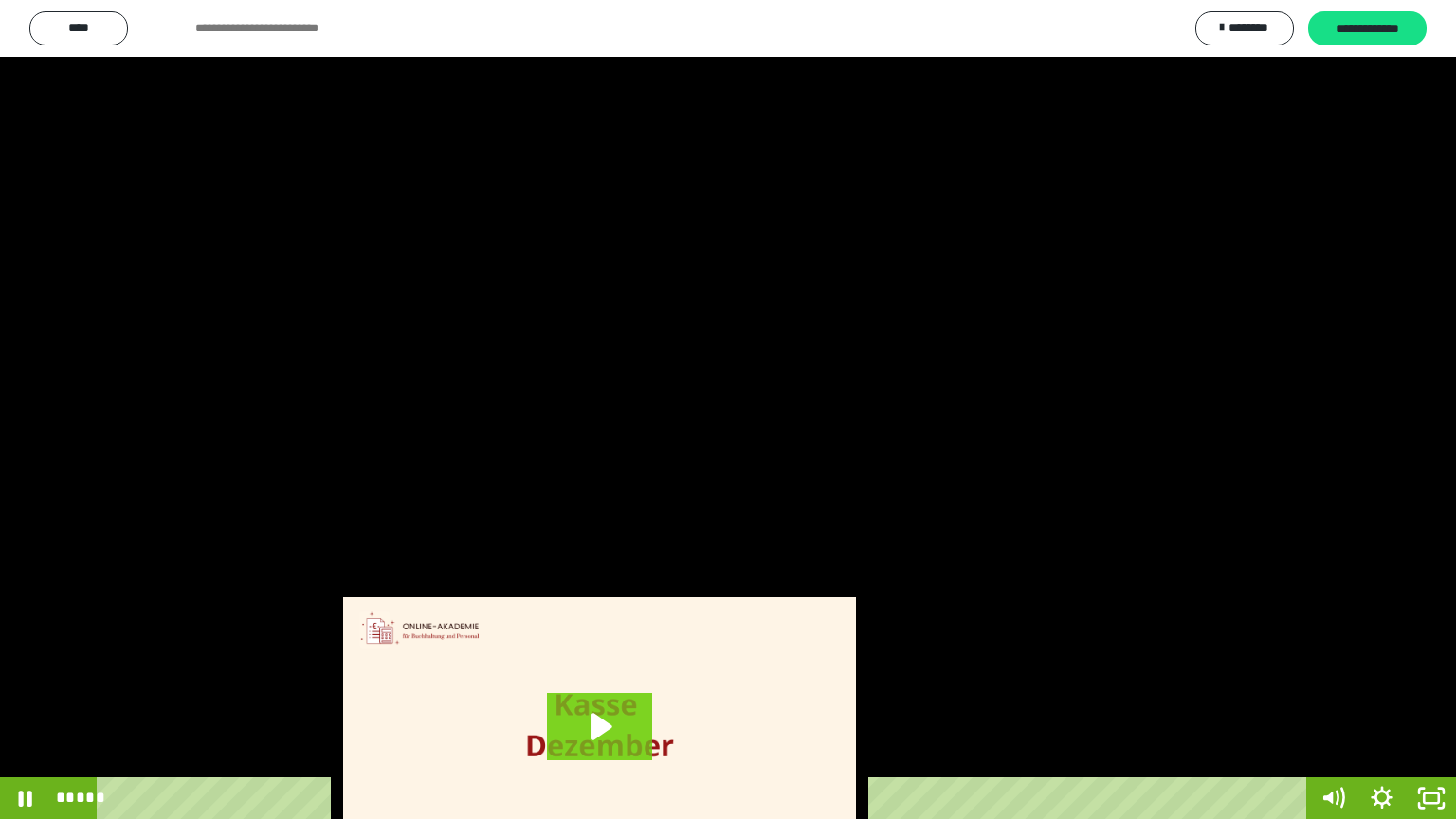 click at bounding box center [728, 410] 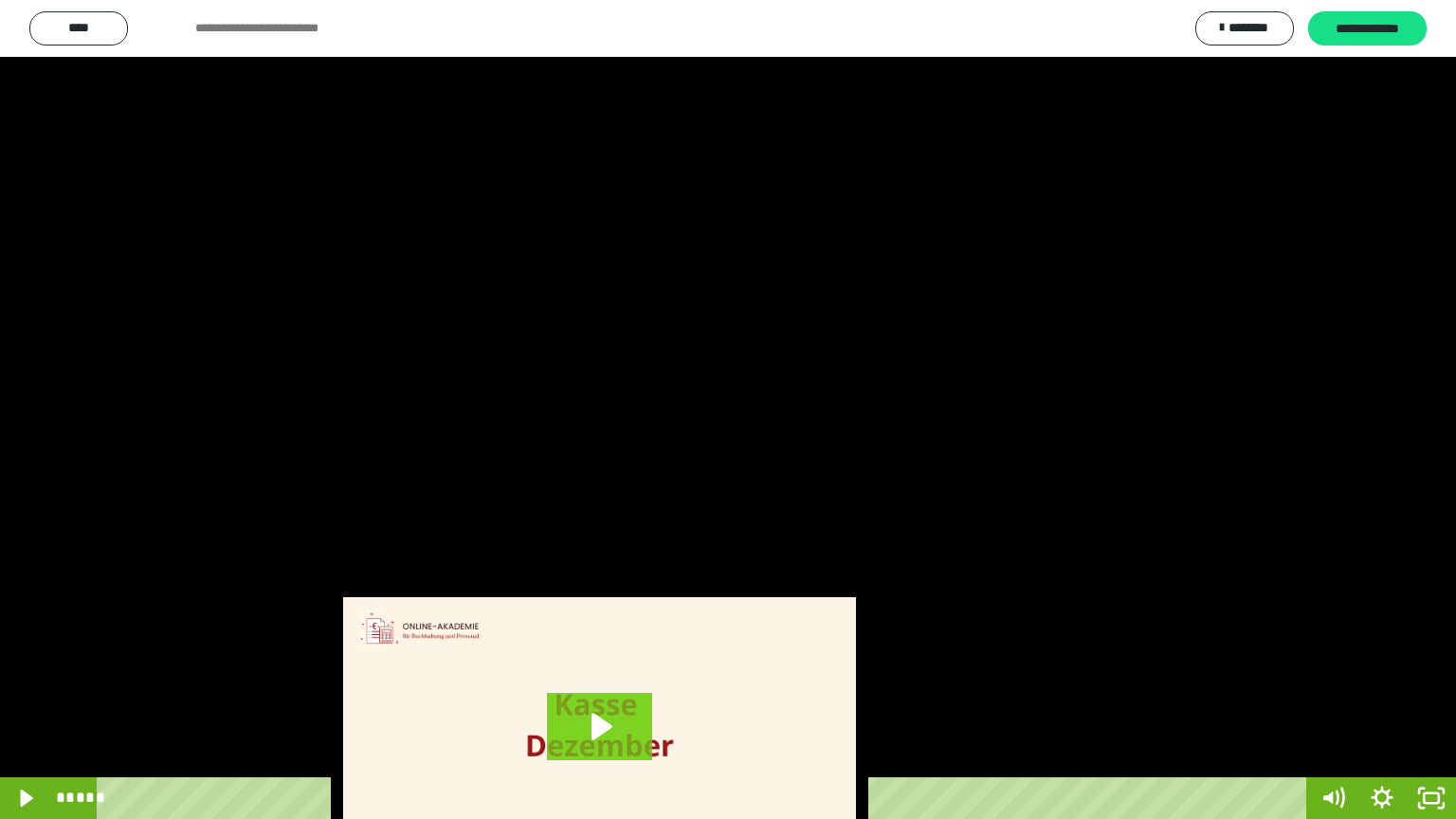 click at bounding box center [728, 410] 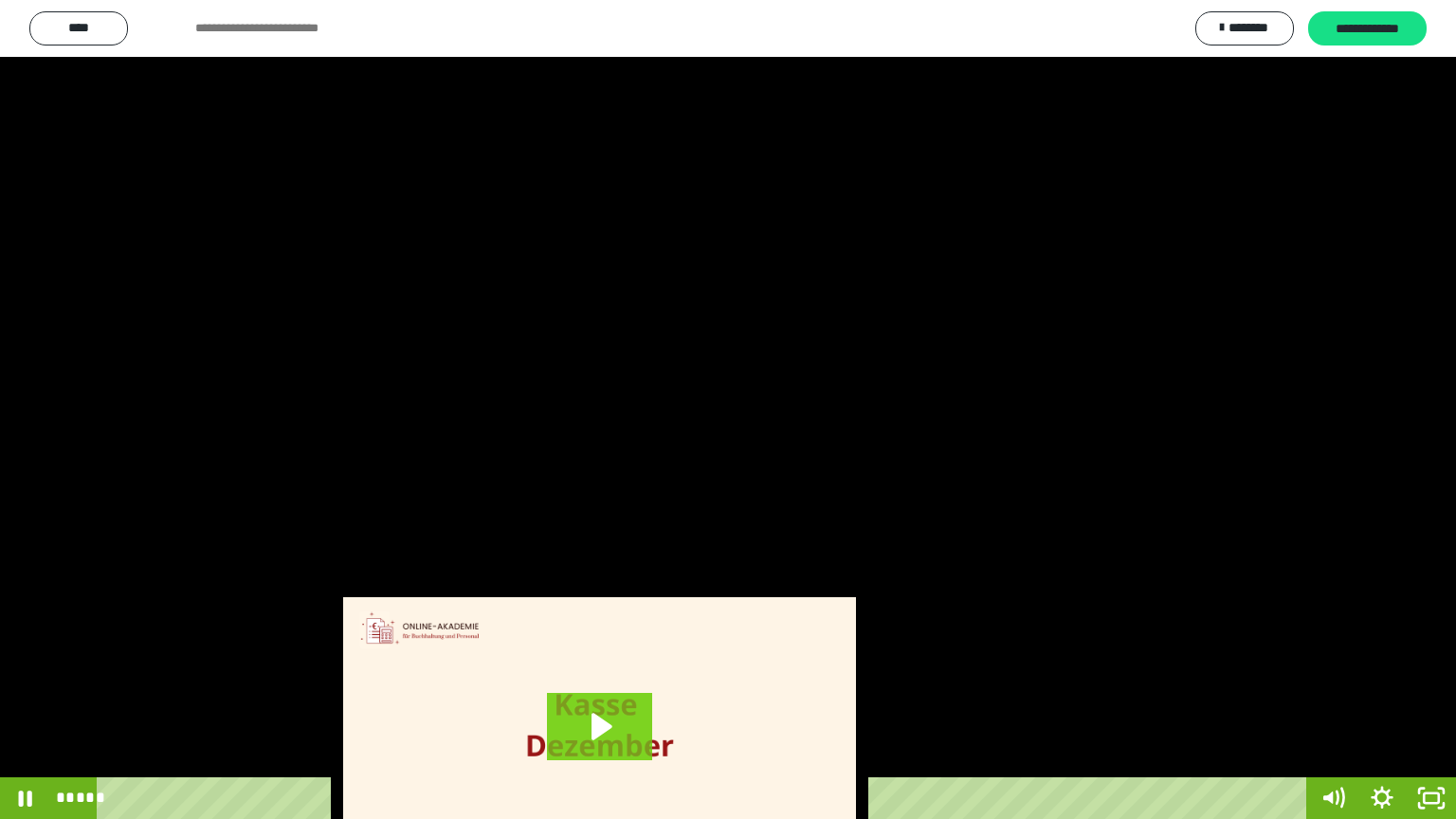 click at bounding box center [728, 410] 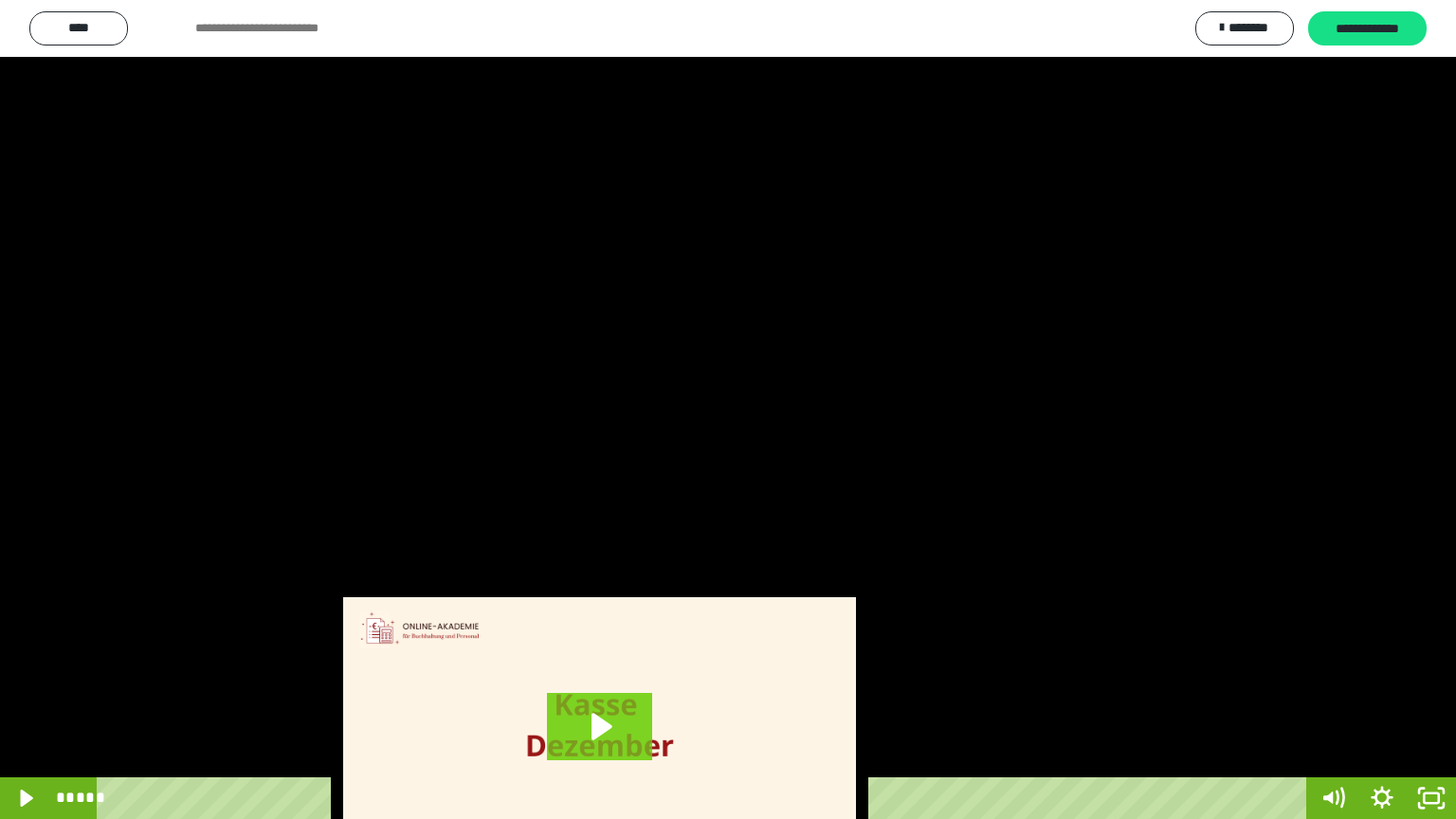 click at bounding box center [728, 410] 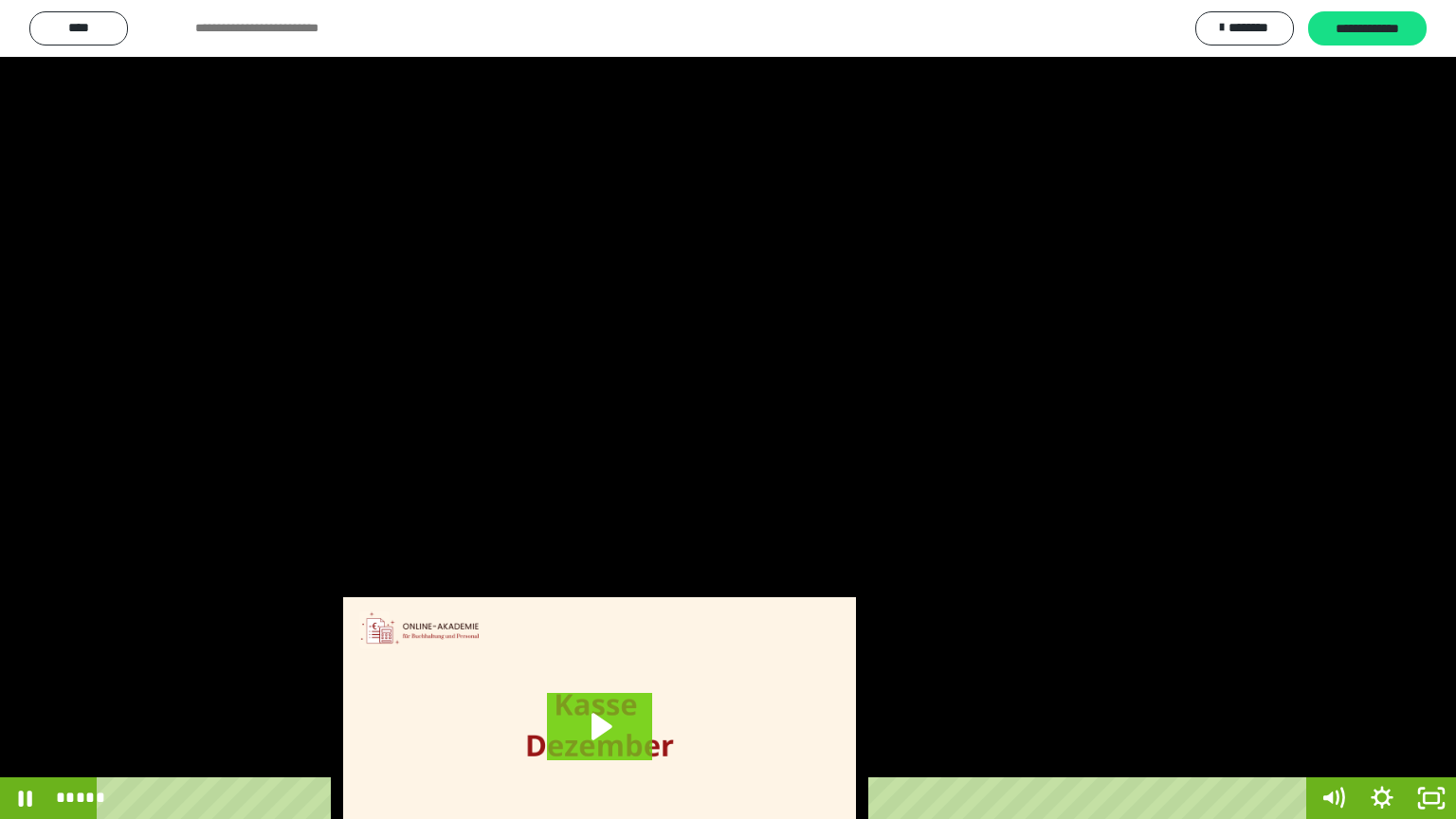 click at bounding box center (728, 410) 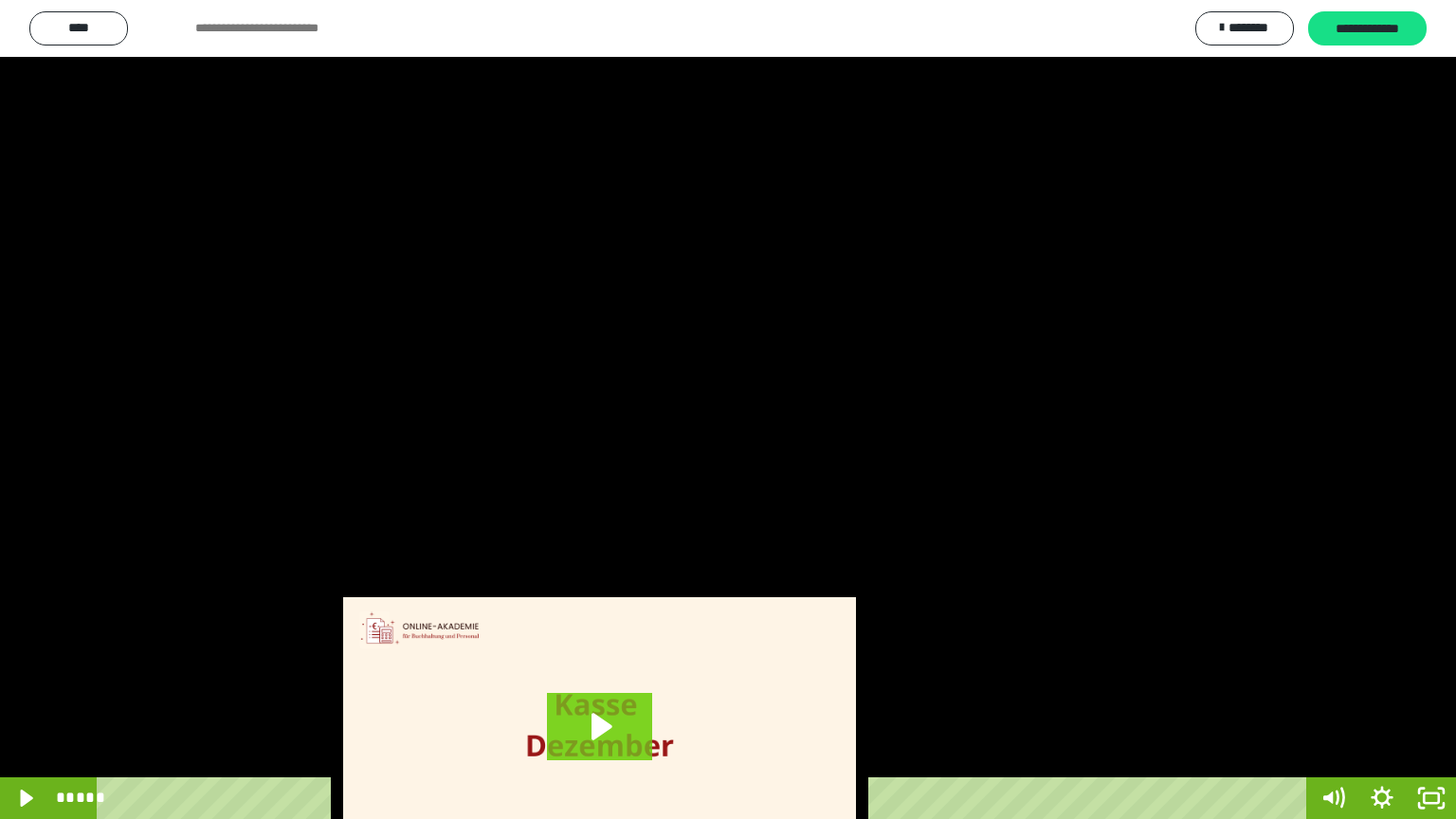 click at bounding box center (728, 410) 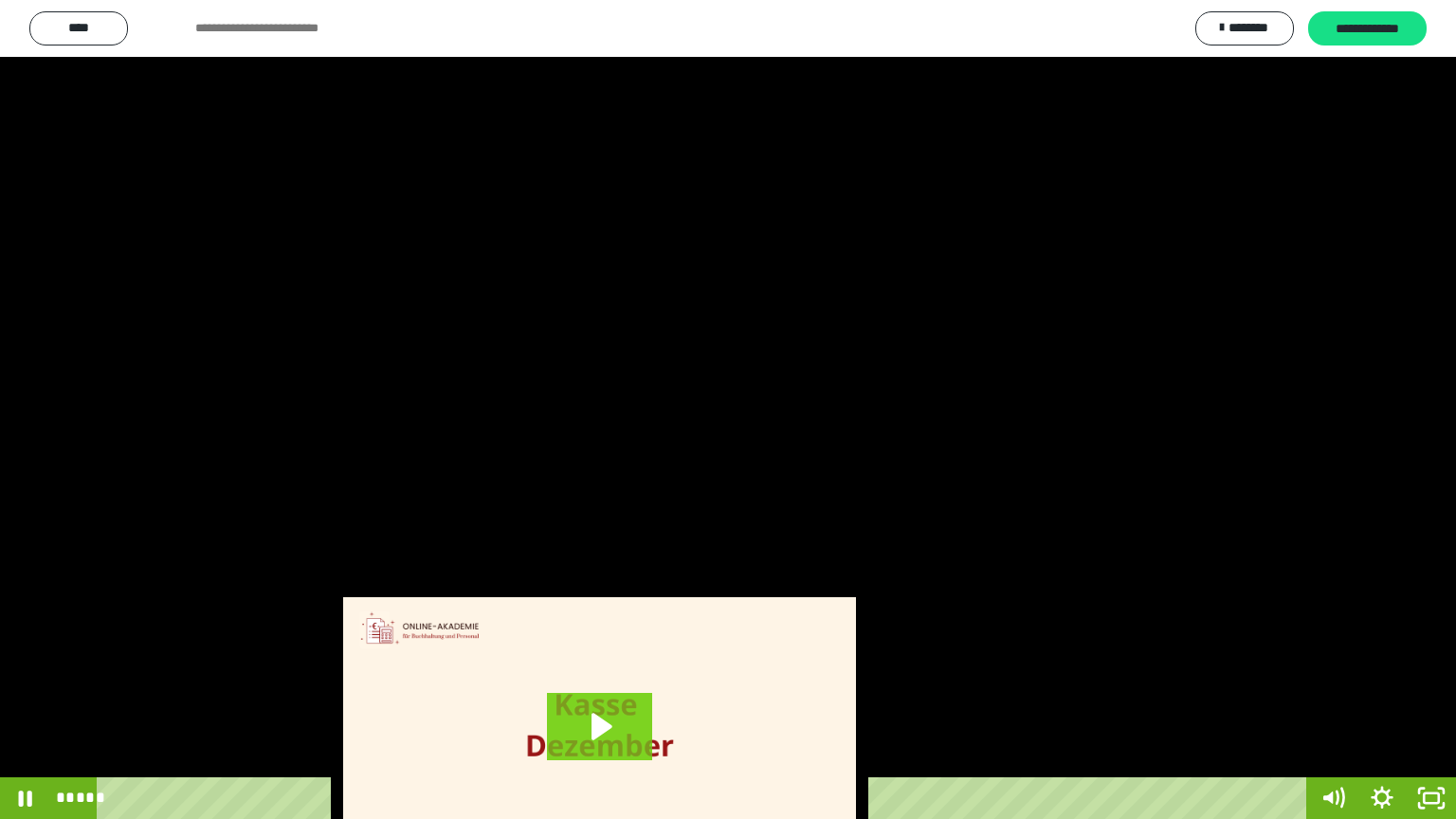 click at bounding box center [728, 410] 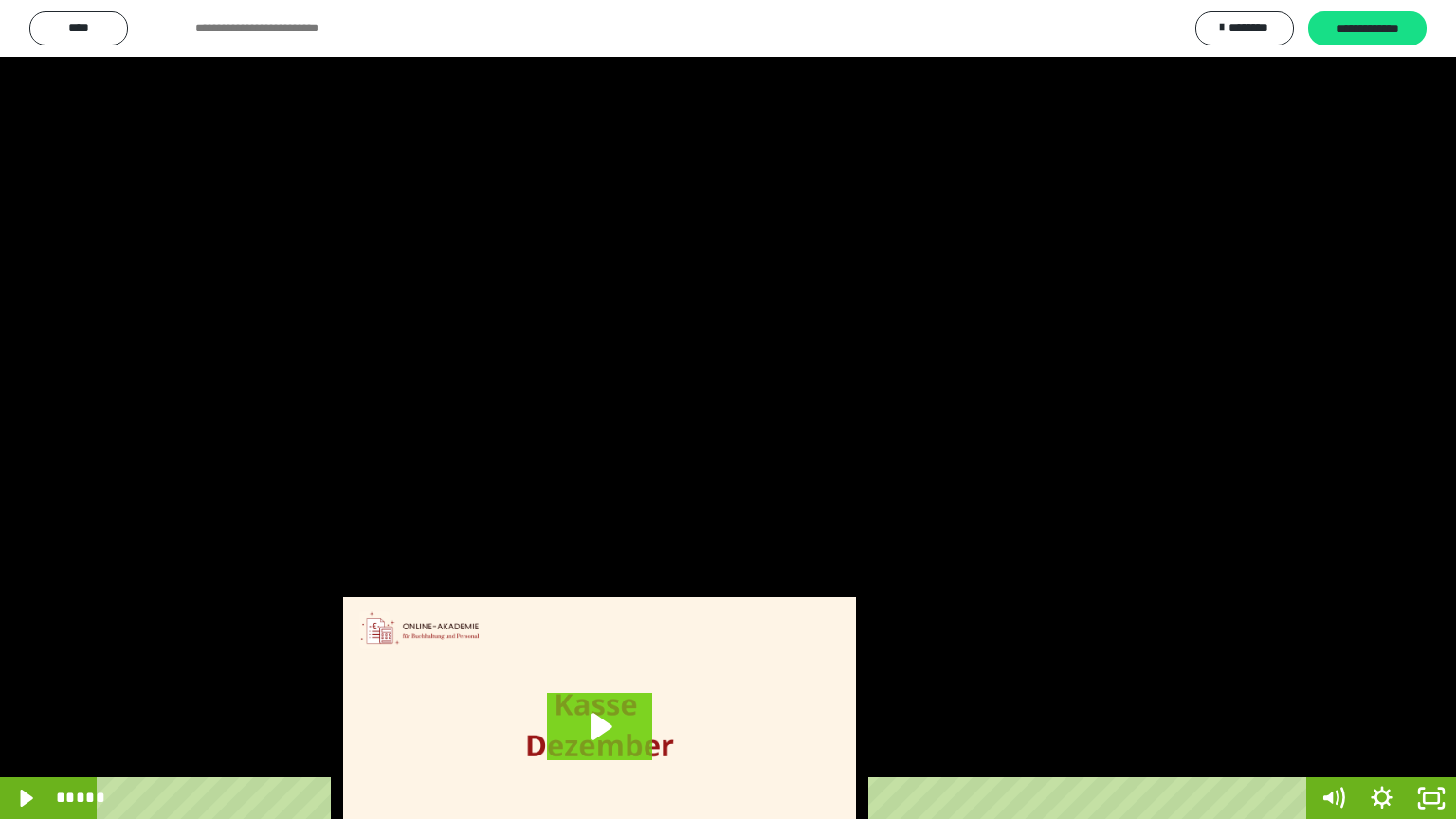 click at bounding box center [728, 410] 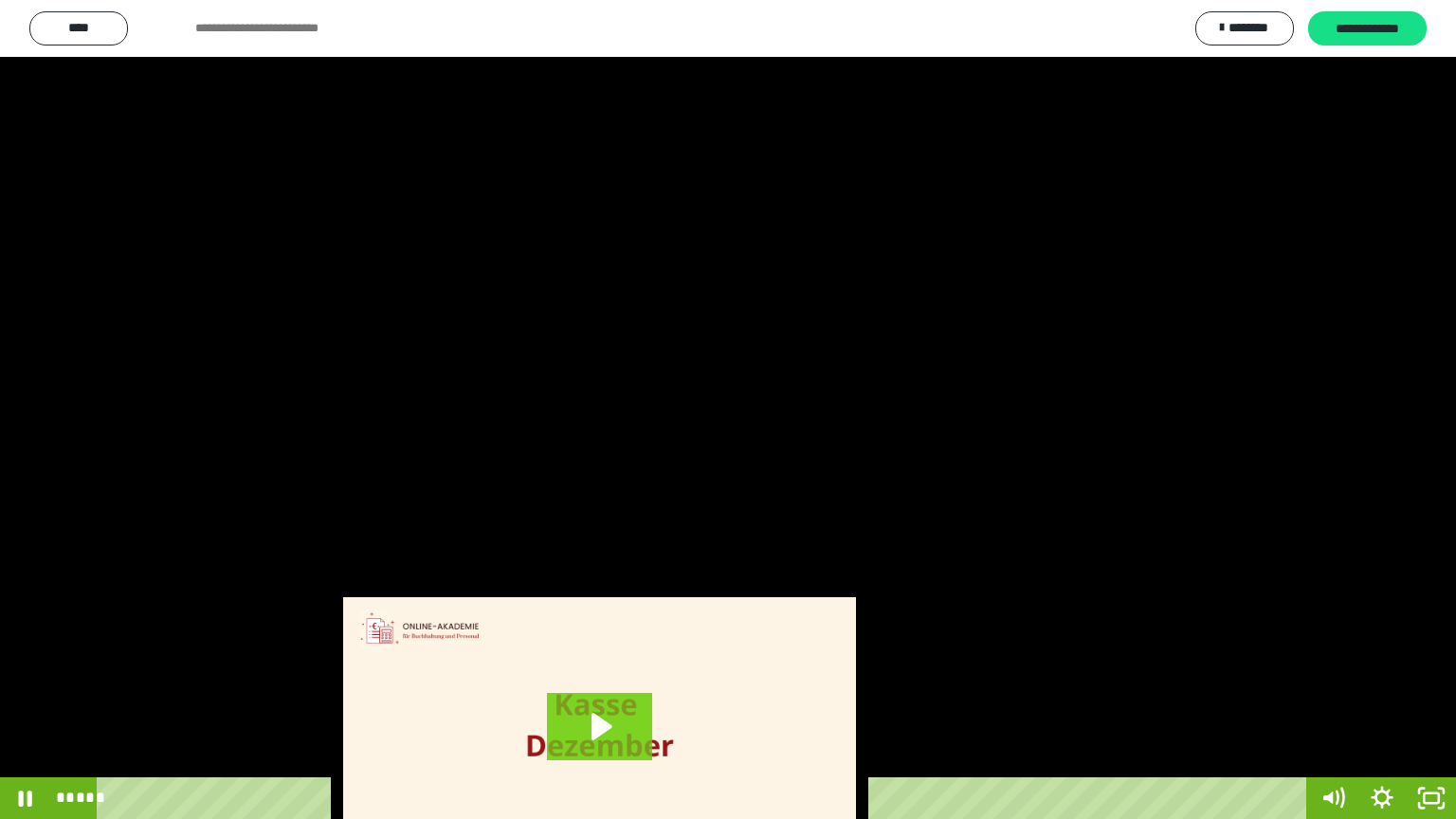 click at bounding box center [728, 410] 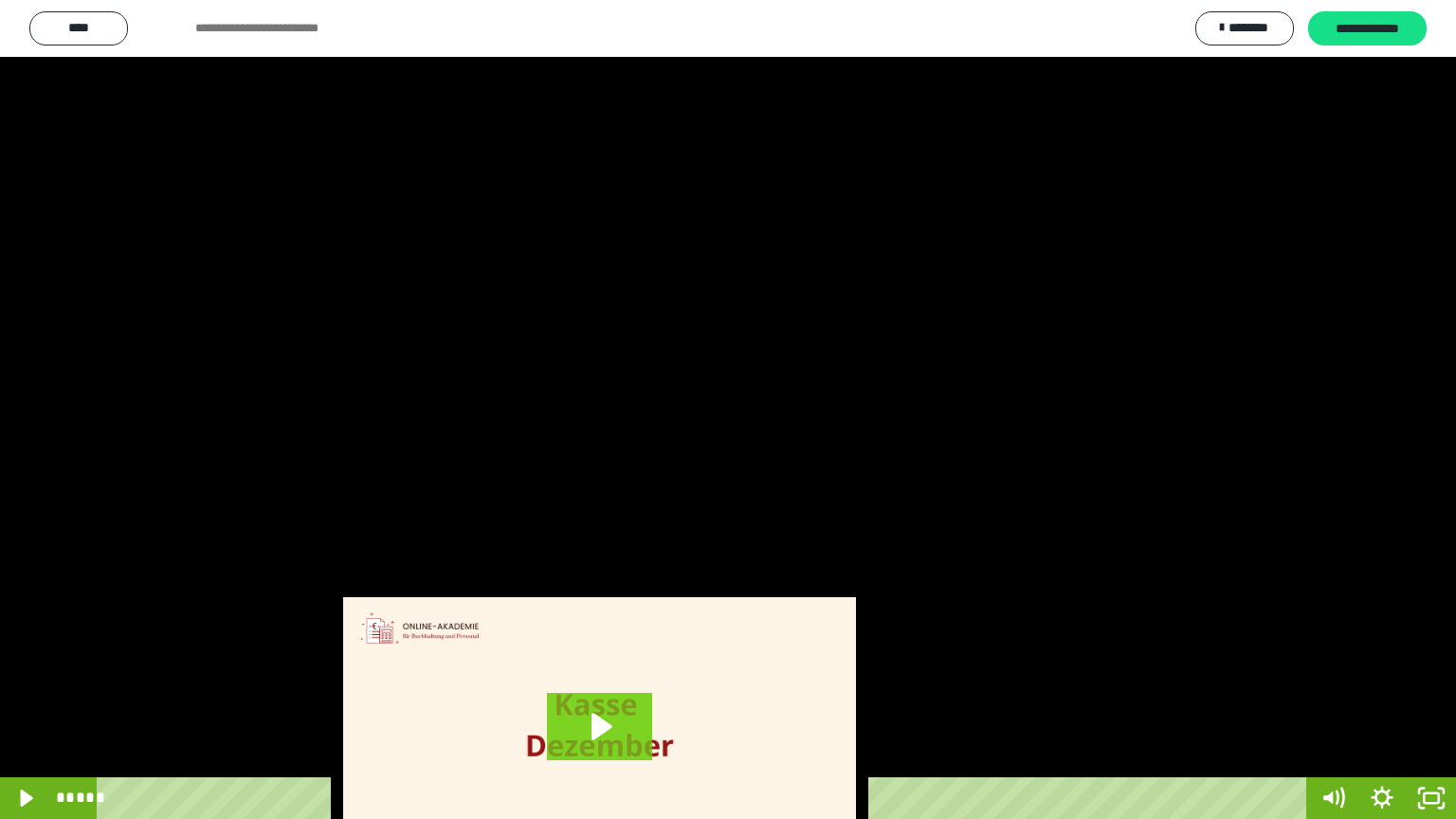 click at bounding box center (728, 410) 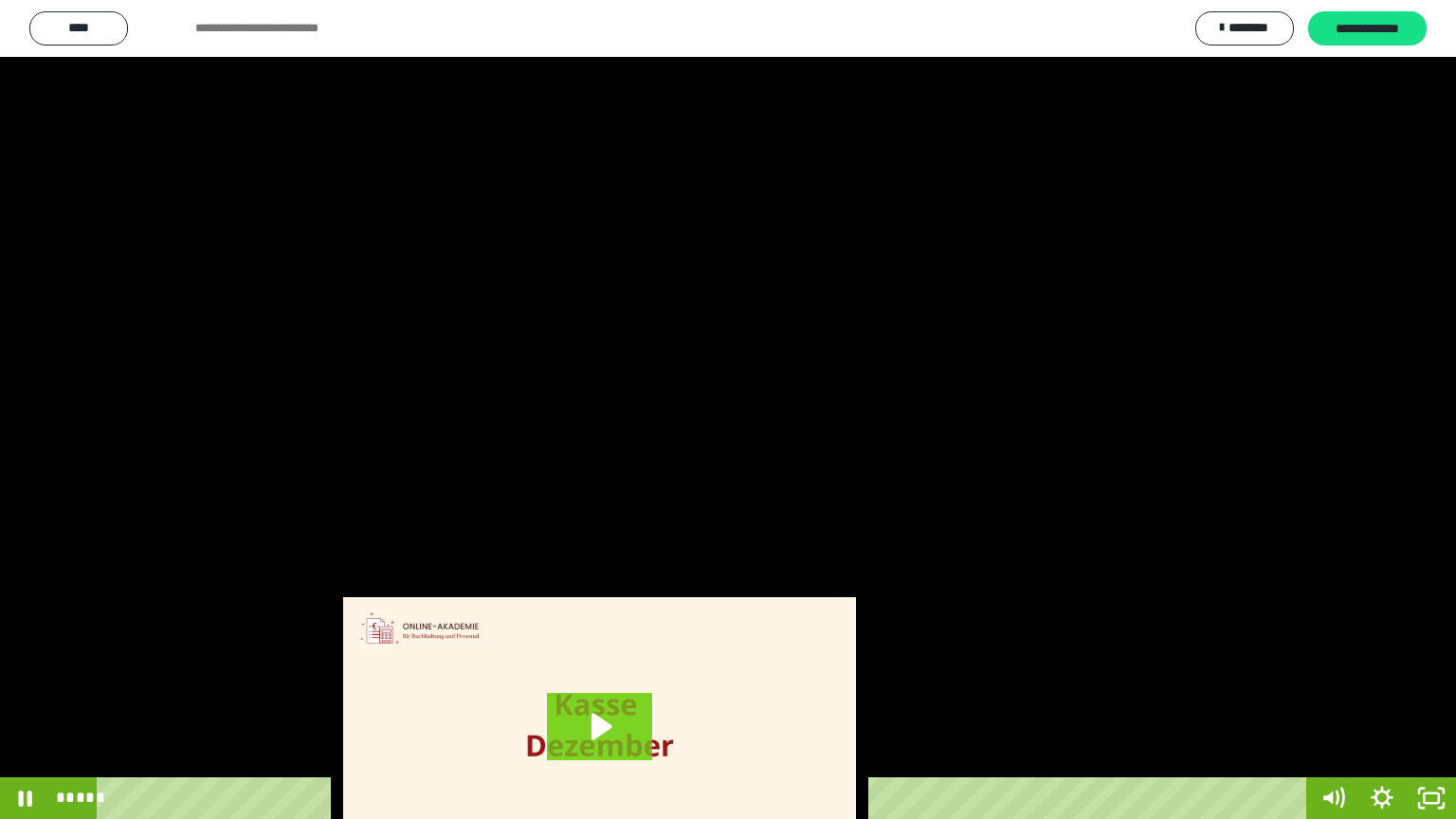 click at bounding box center [728, 410] 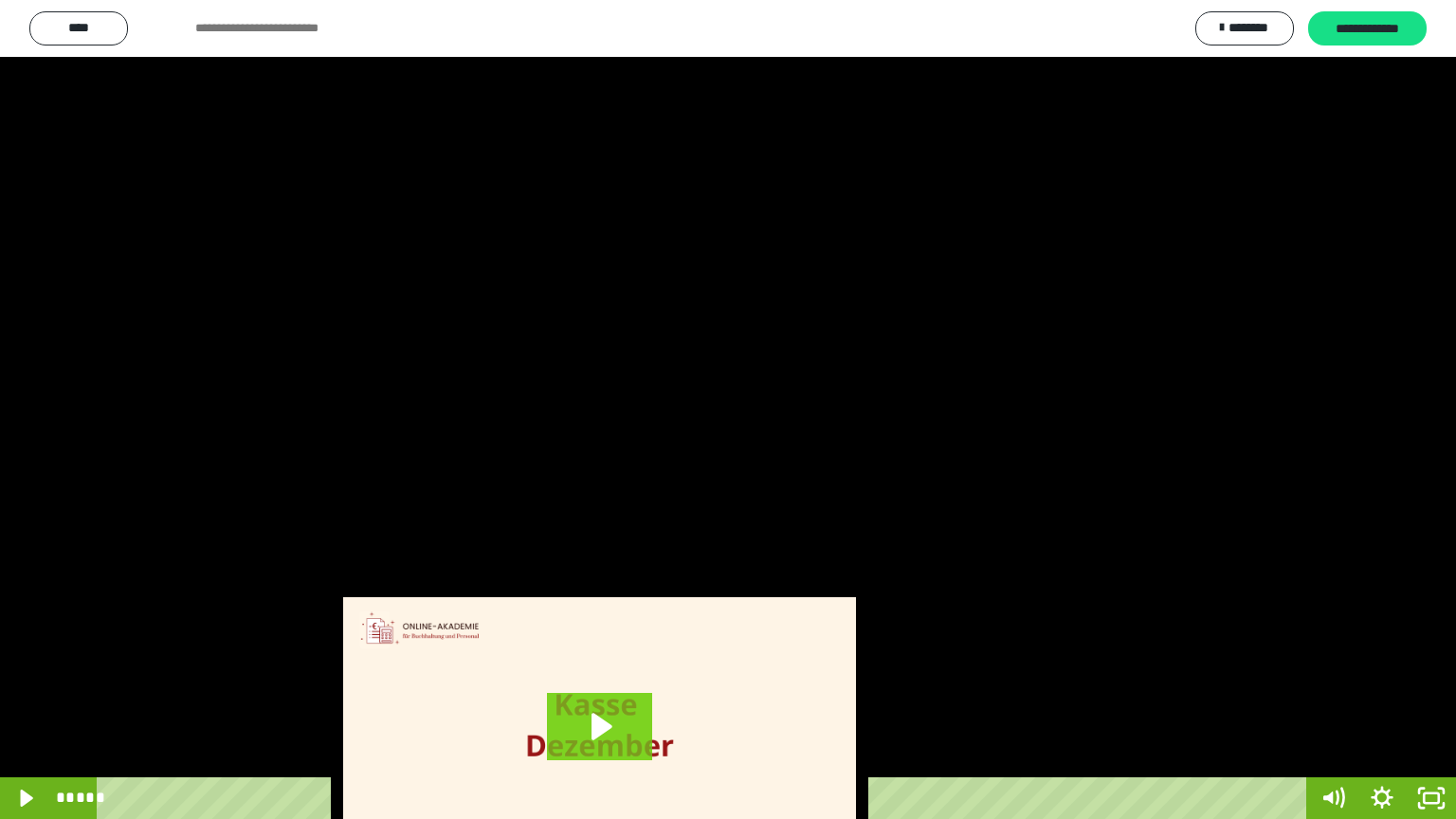 click at bounding box center [728, 410] 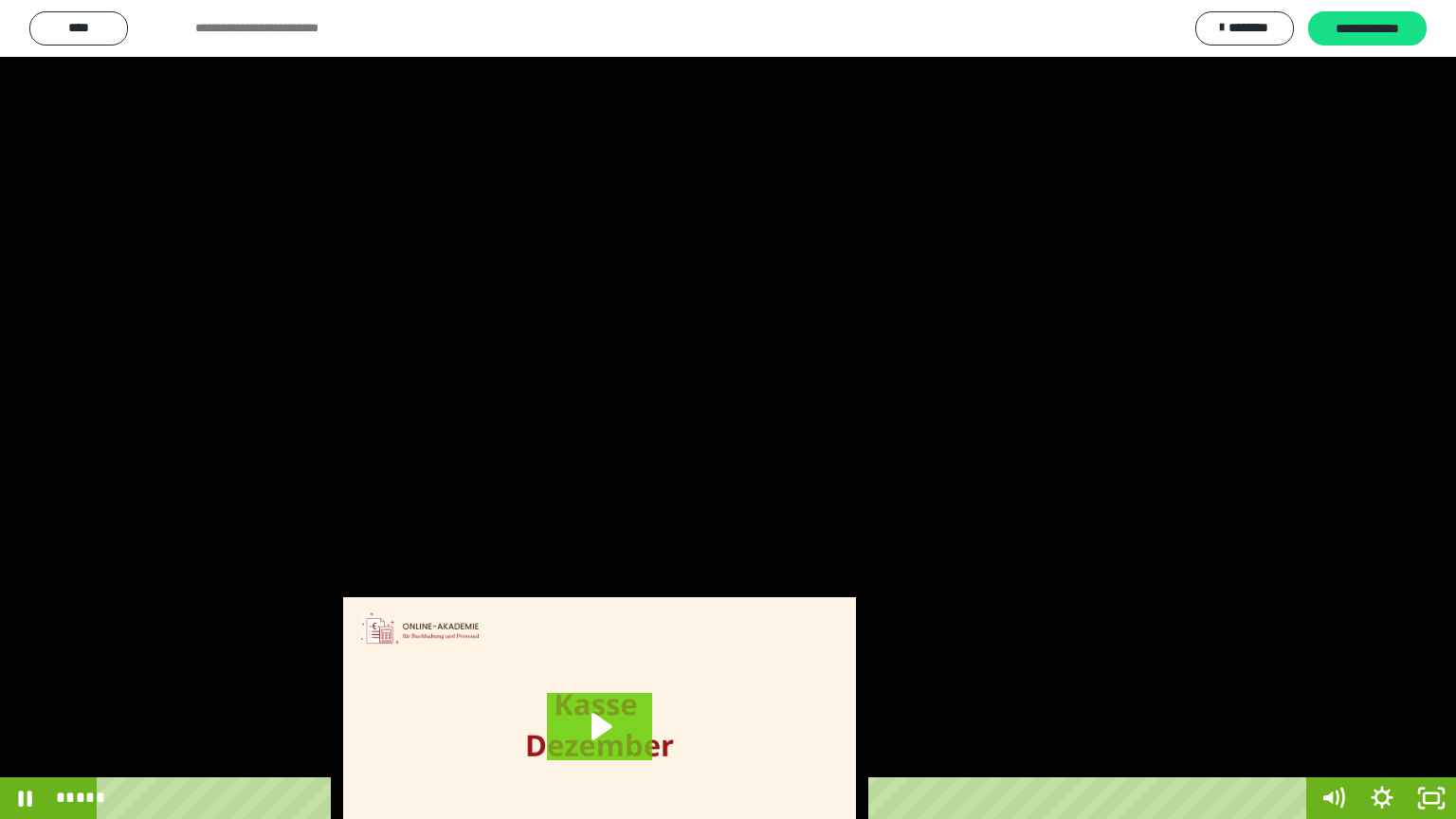 click at bounding box center [728, 410] 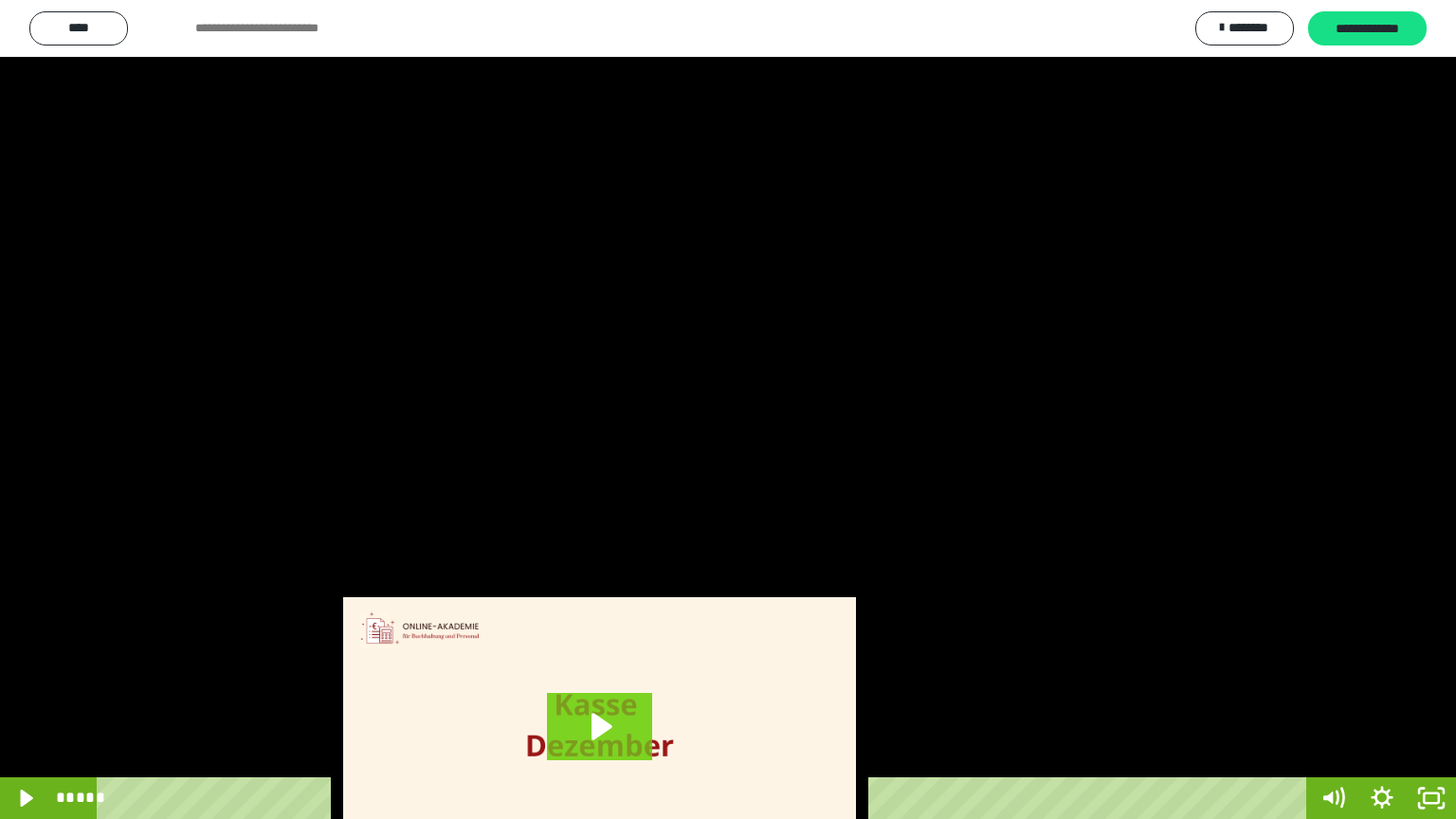 click at bounding box center (728, 410) 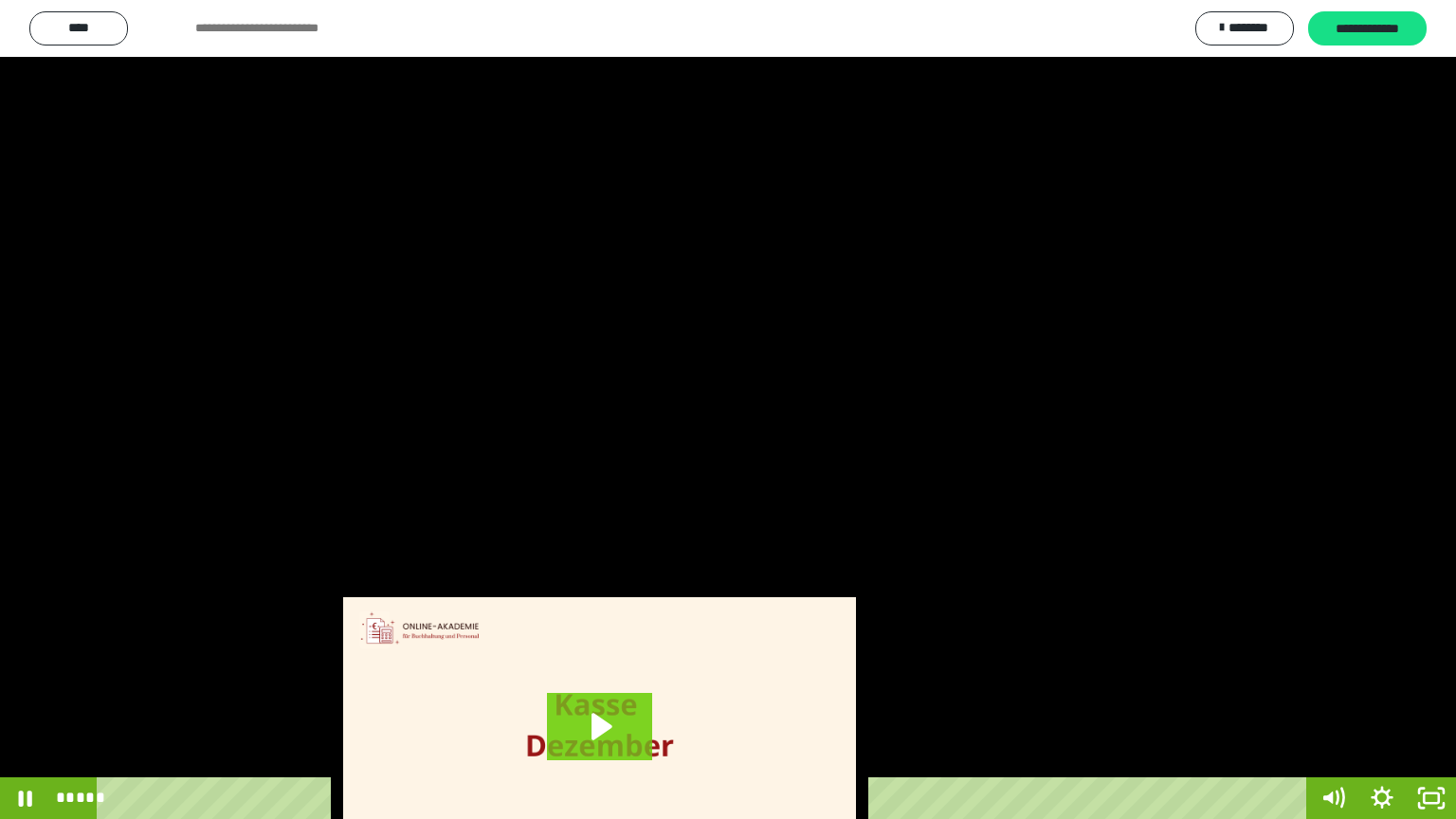 click at bounding box center (728, 410) 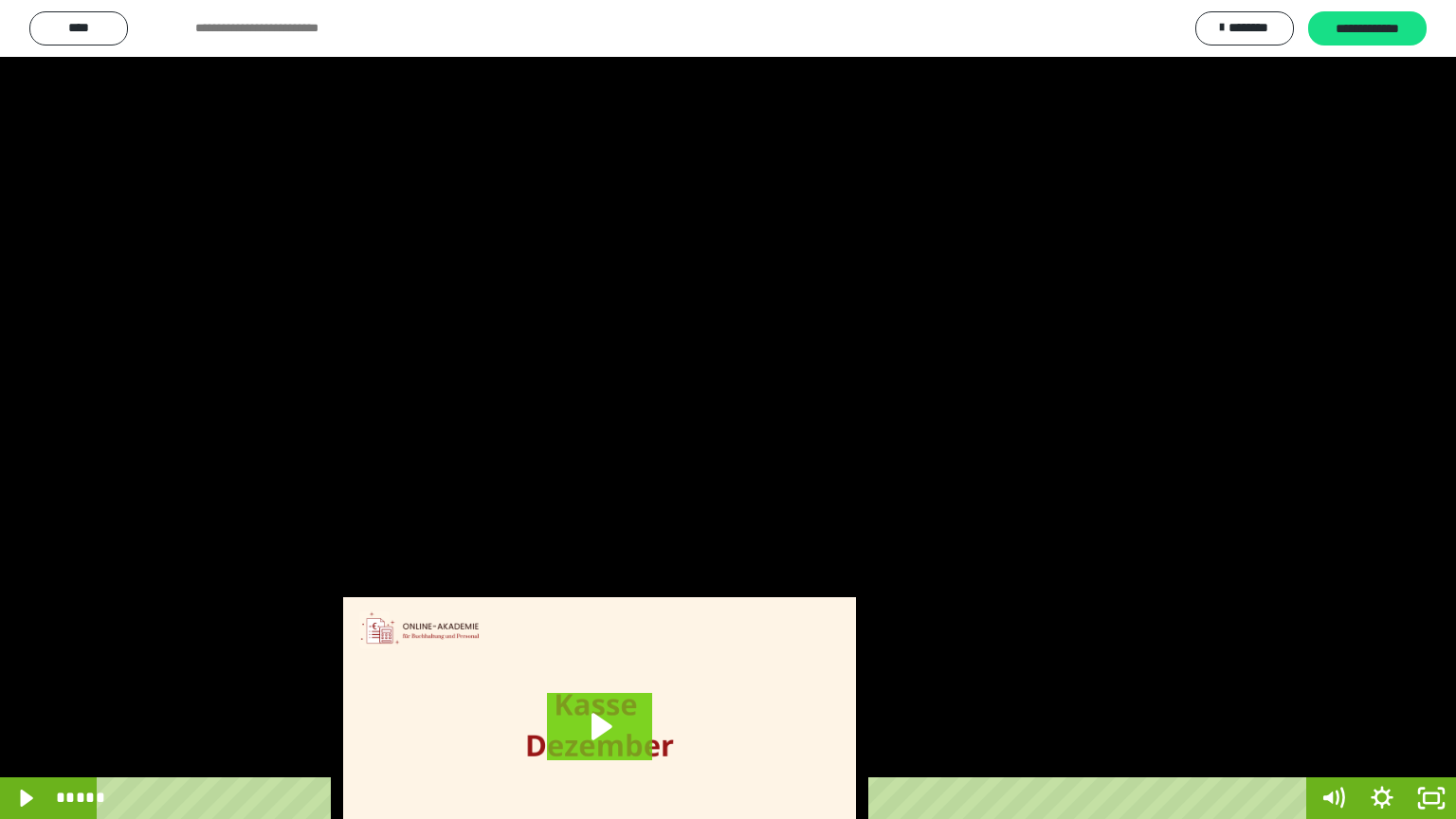 click at bounding box center [728, 410] 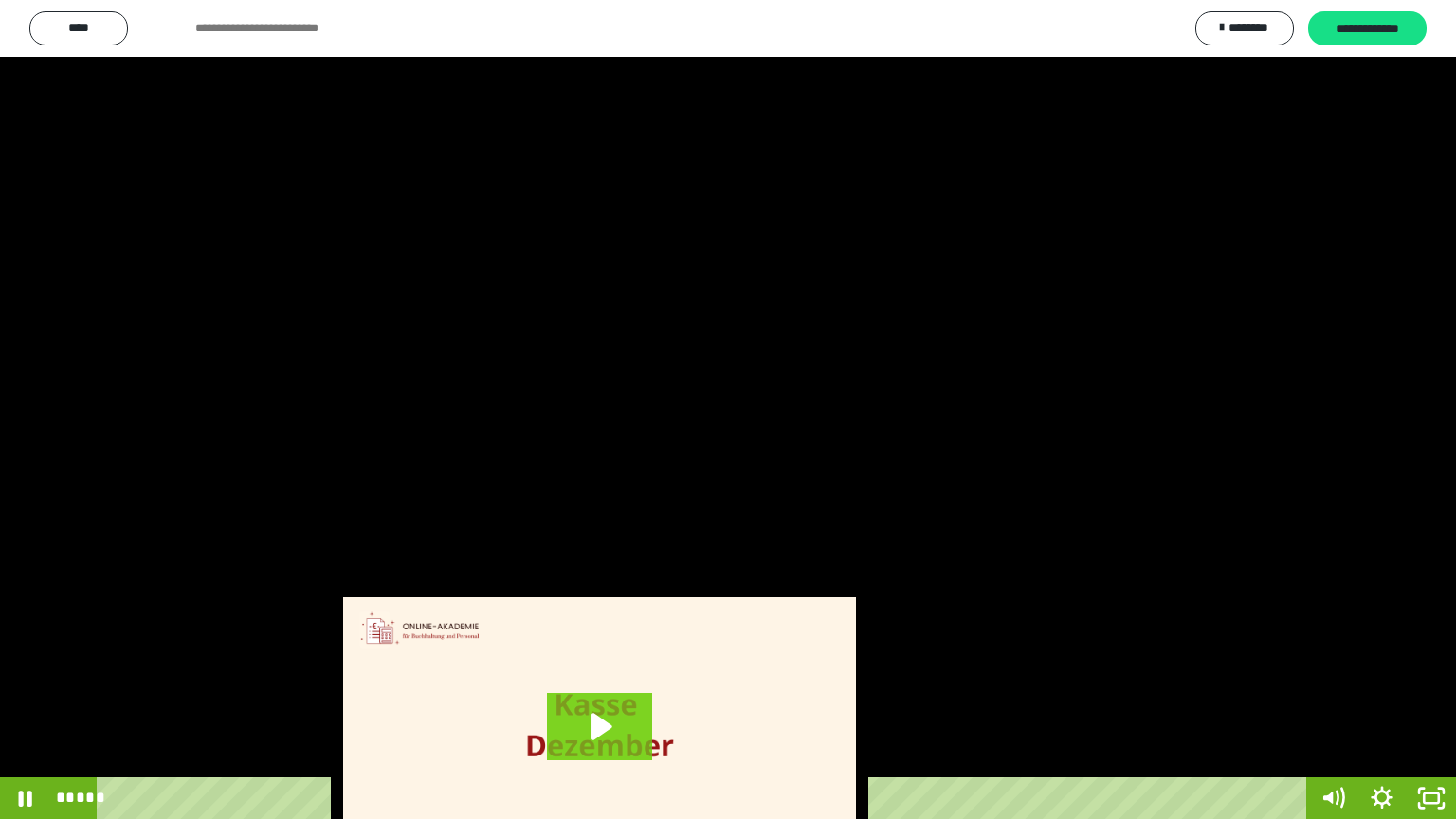 click at bounding box center [728, 410] 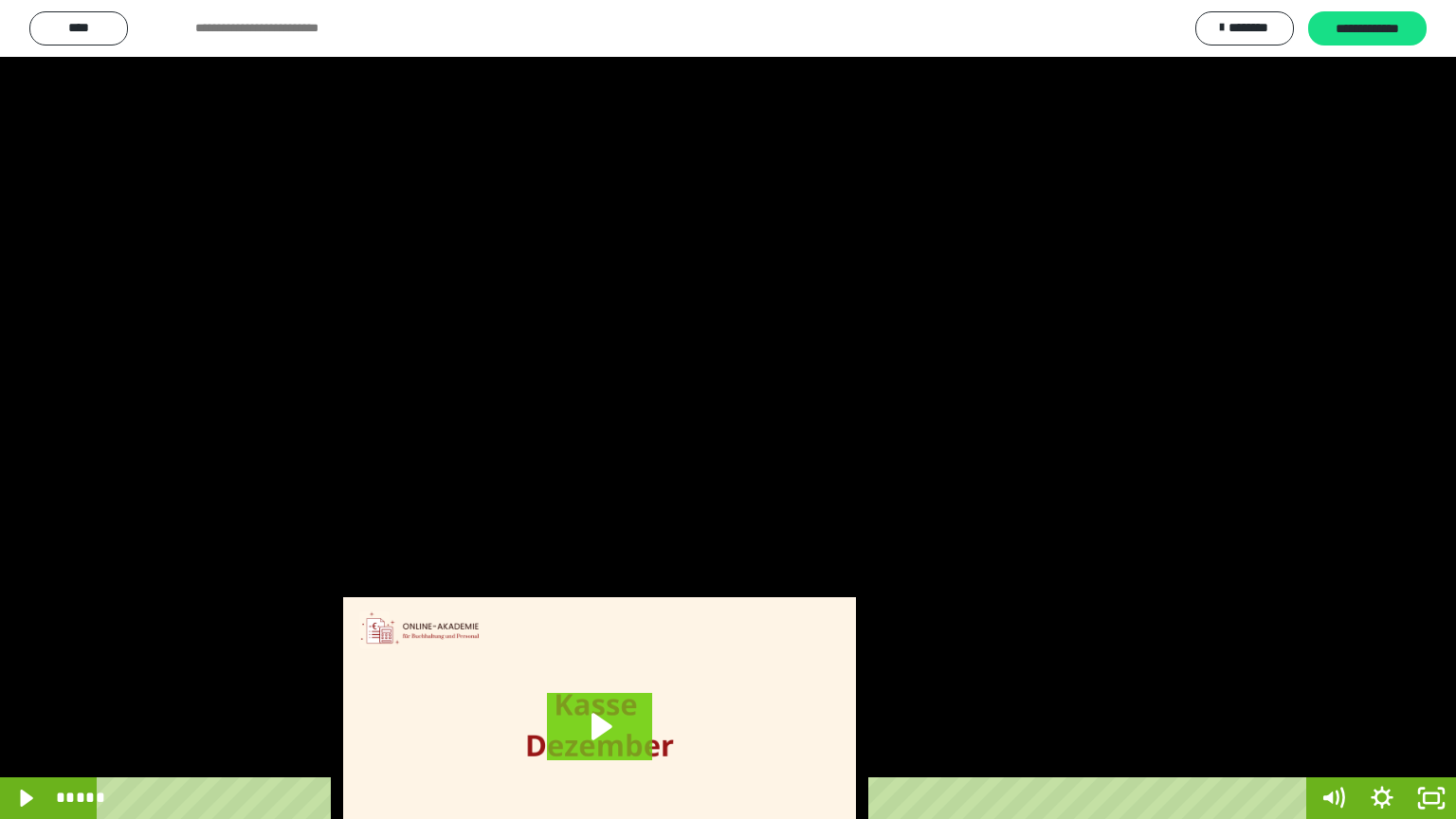 click at bounding box center [728, 410] 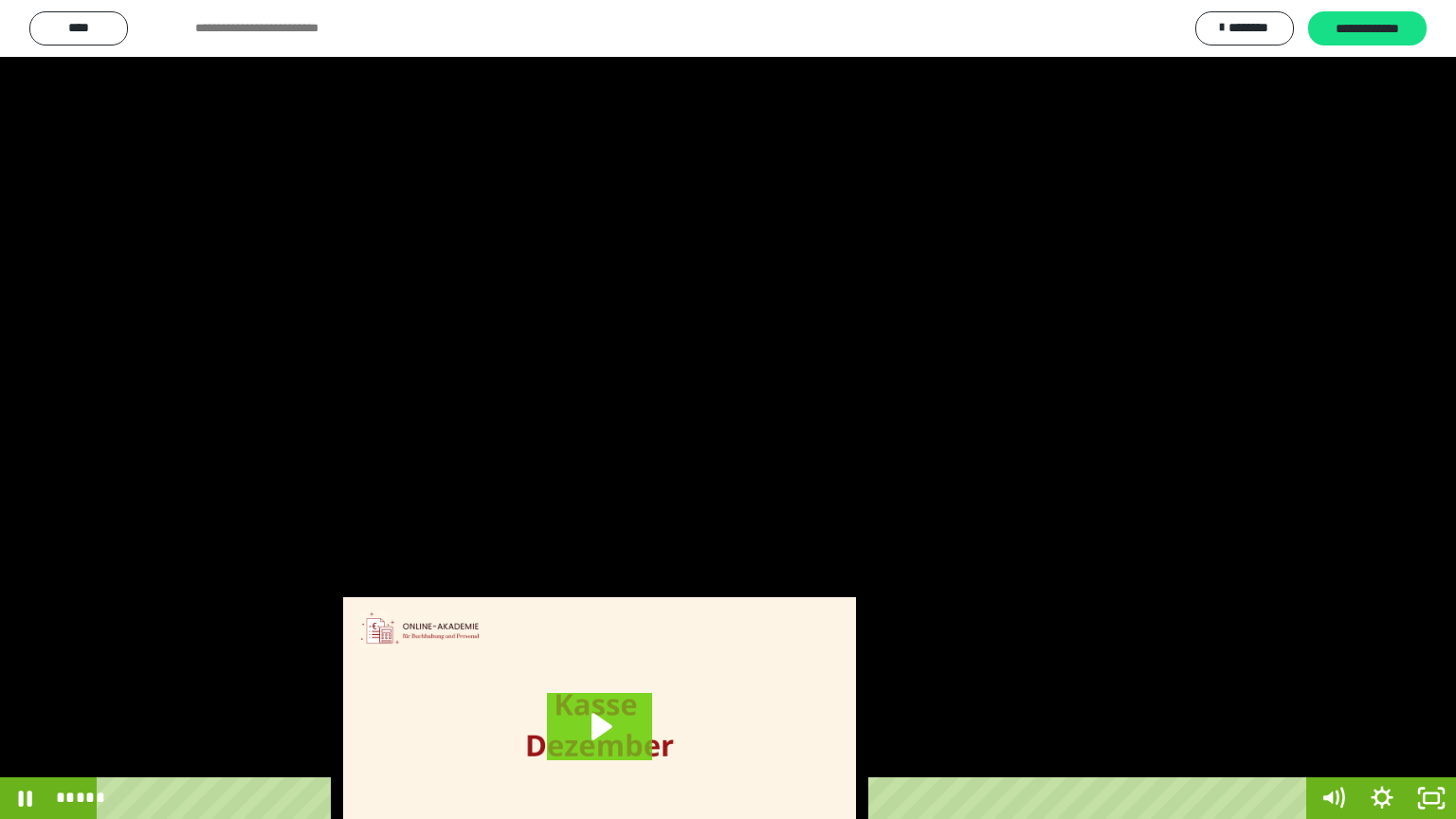 click at bounding box center (728, 410) 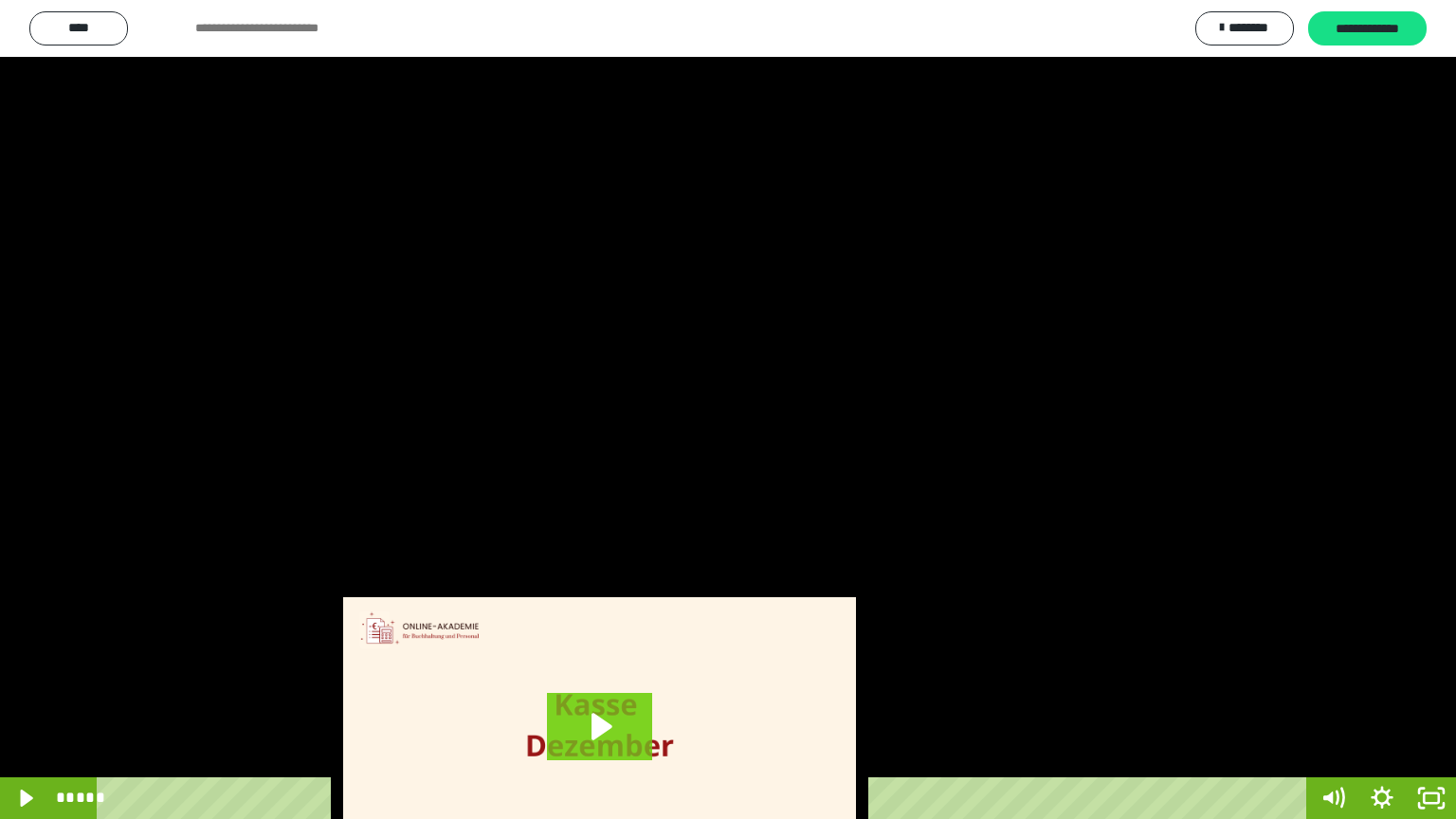 click at bounding box center (728, 410) 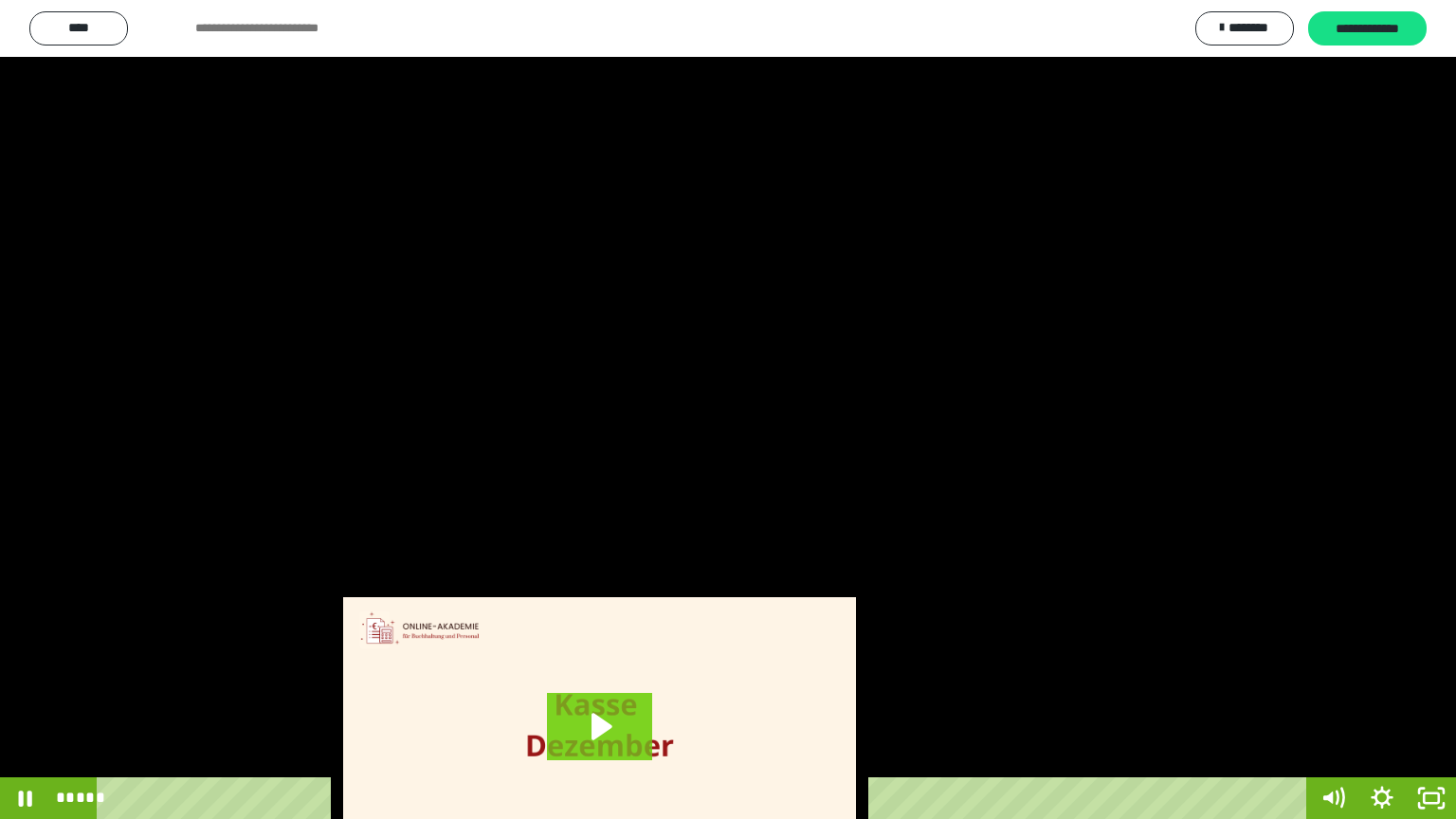 click at bounding box center (728, 410) 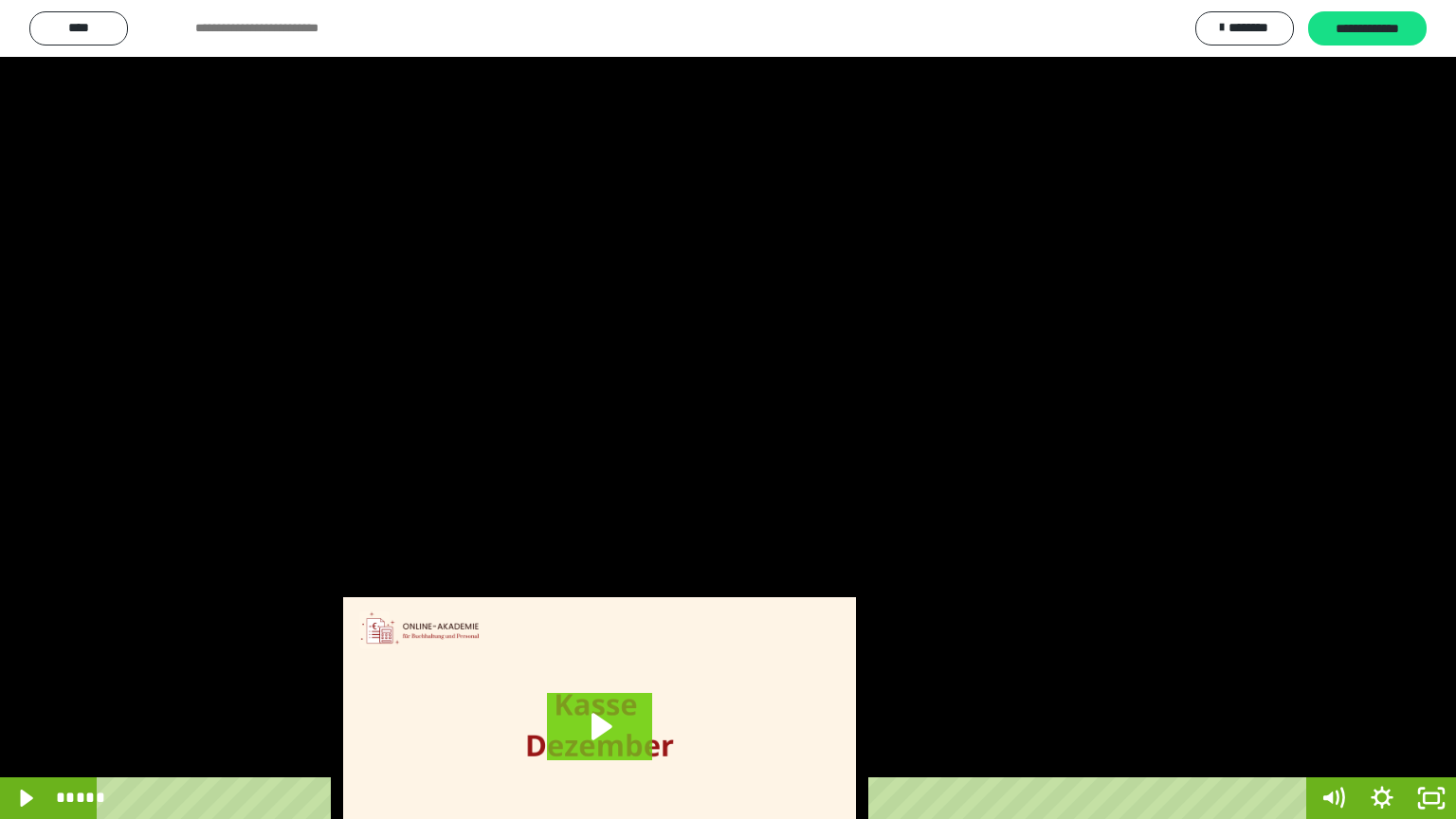 click at bounding box center (728, 410) 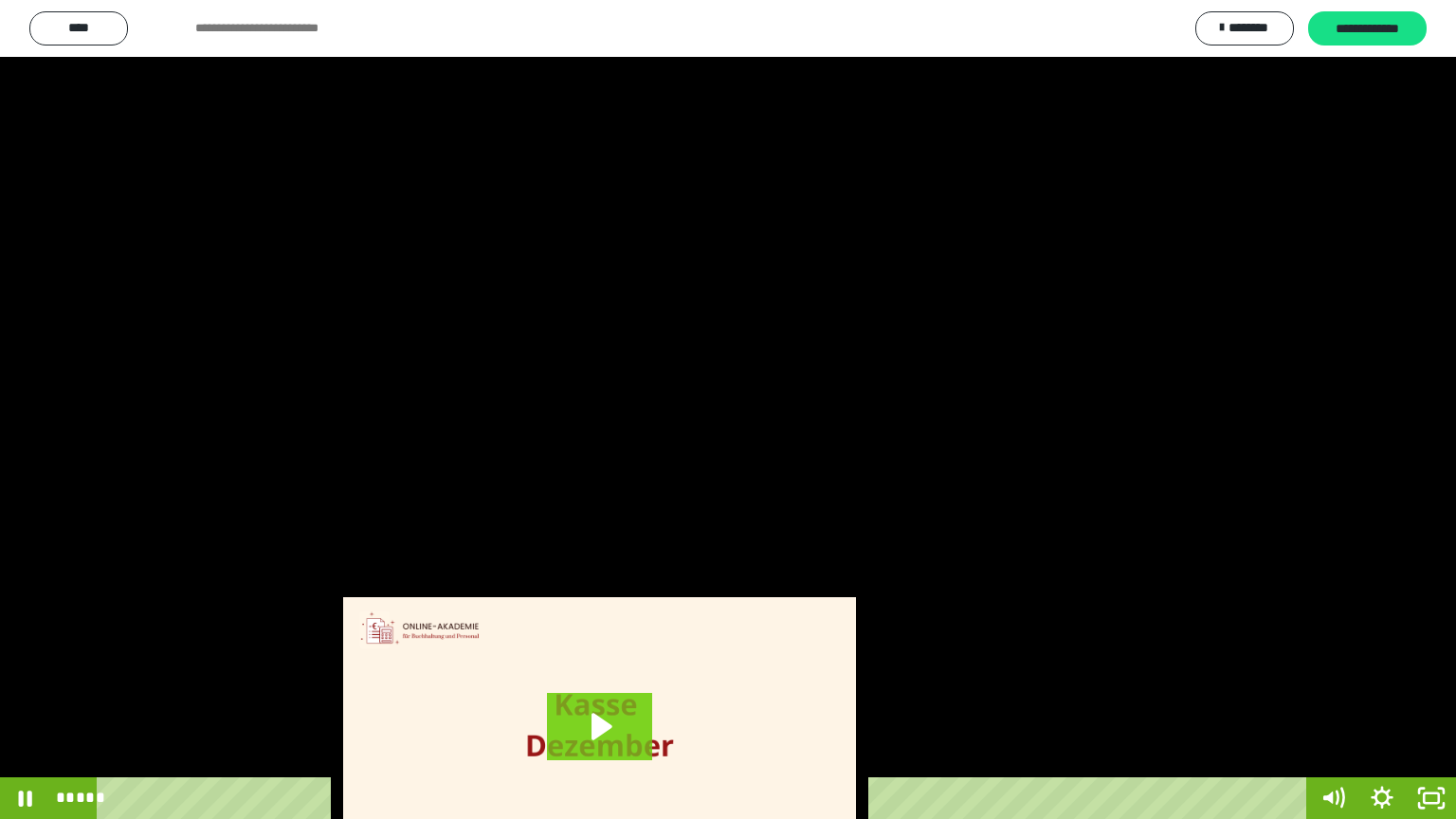 click at bounding box center [728, 410] 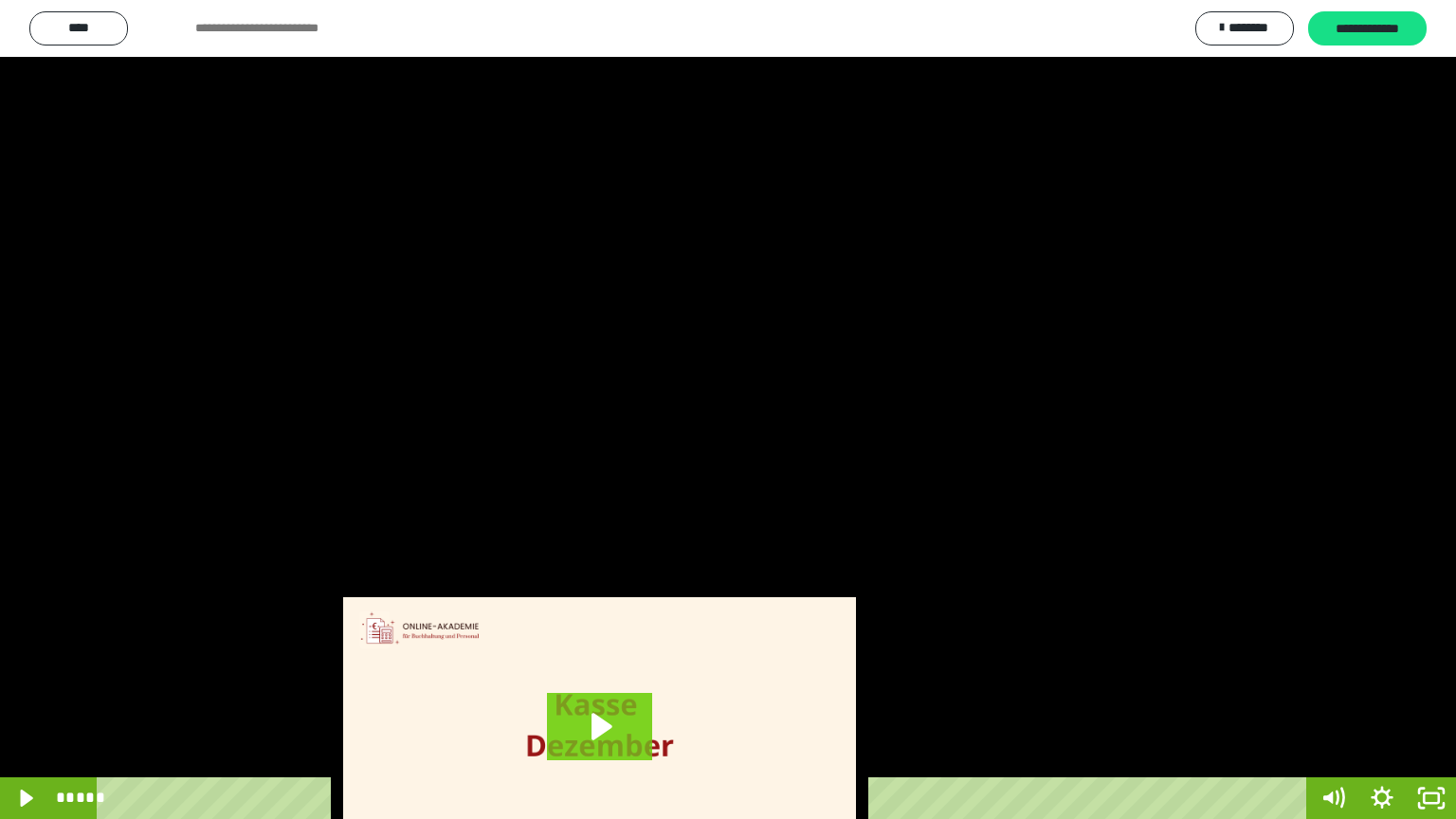 click at bounding box center [728, 410] 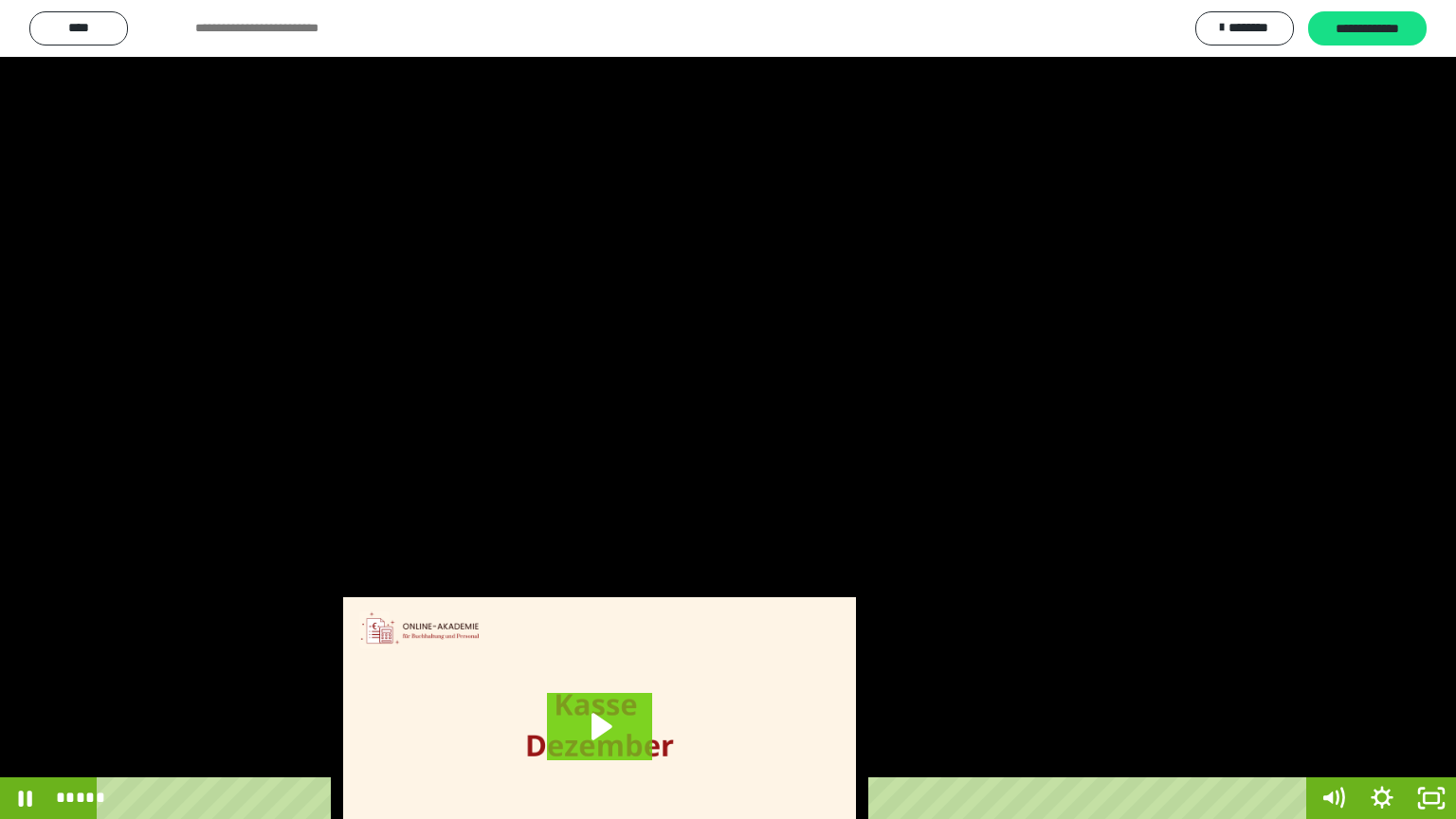 click at bounding box center (728, 410) 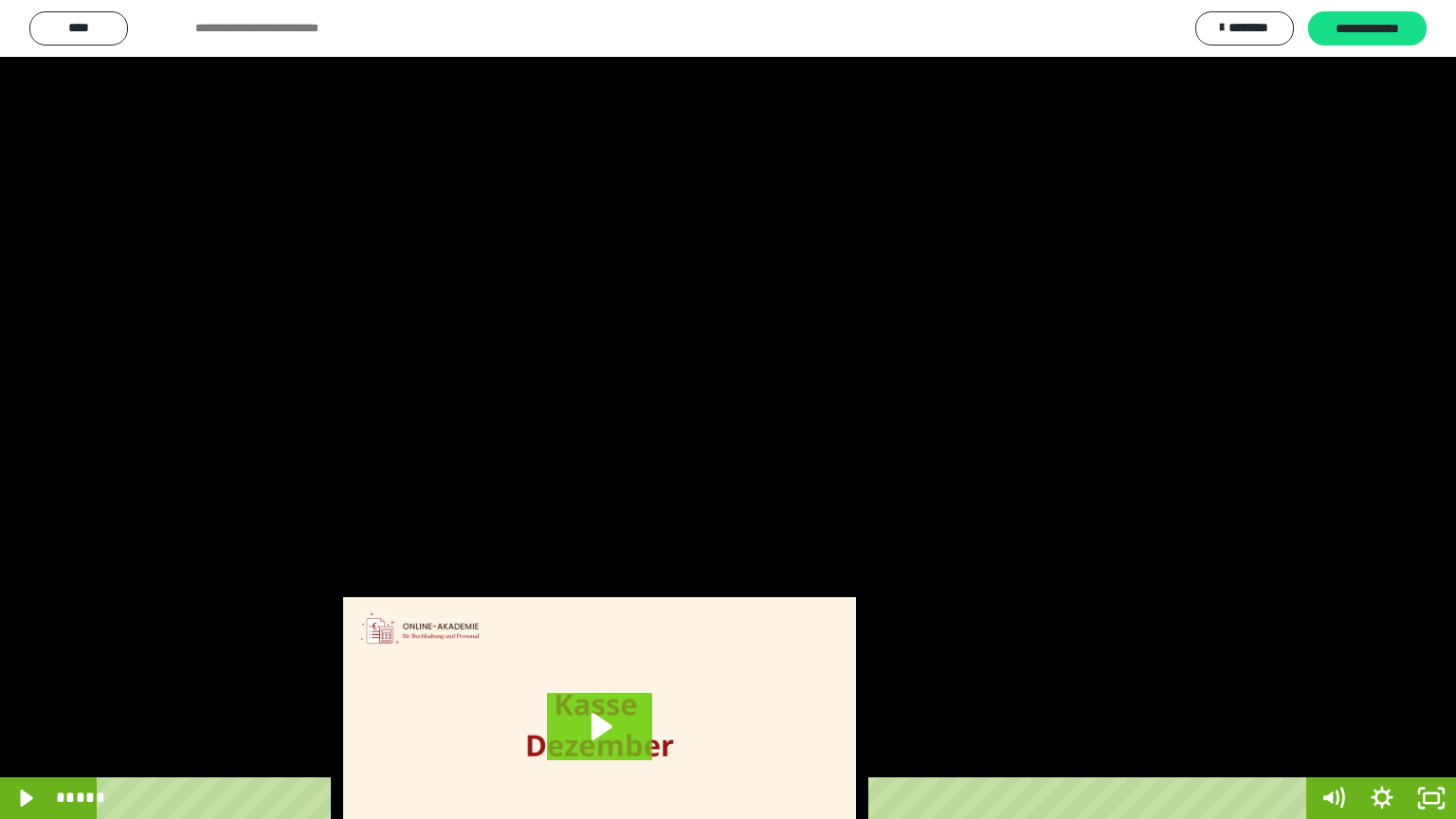 click at bounding box center (728, 410) 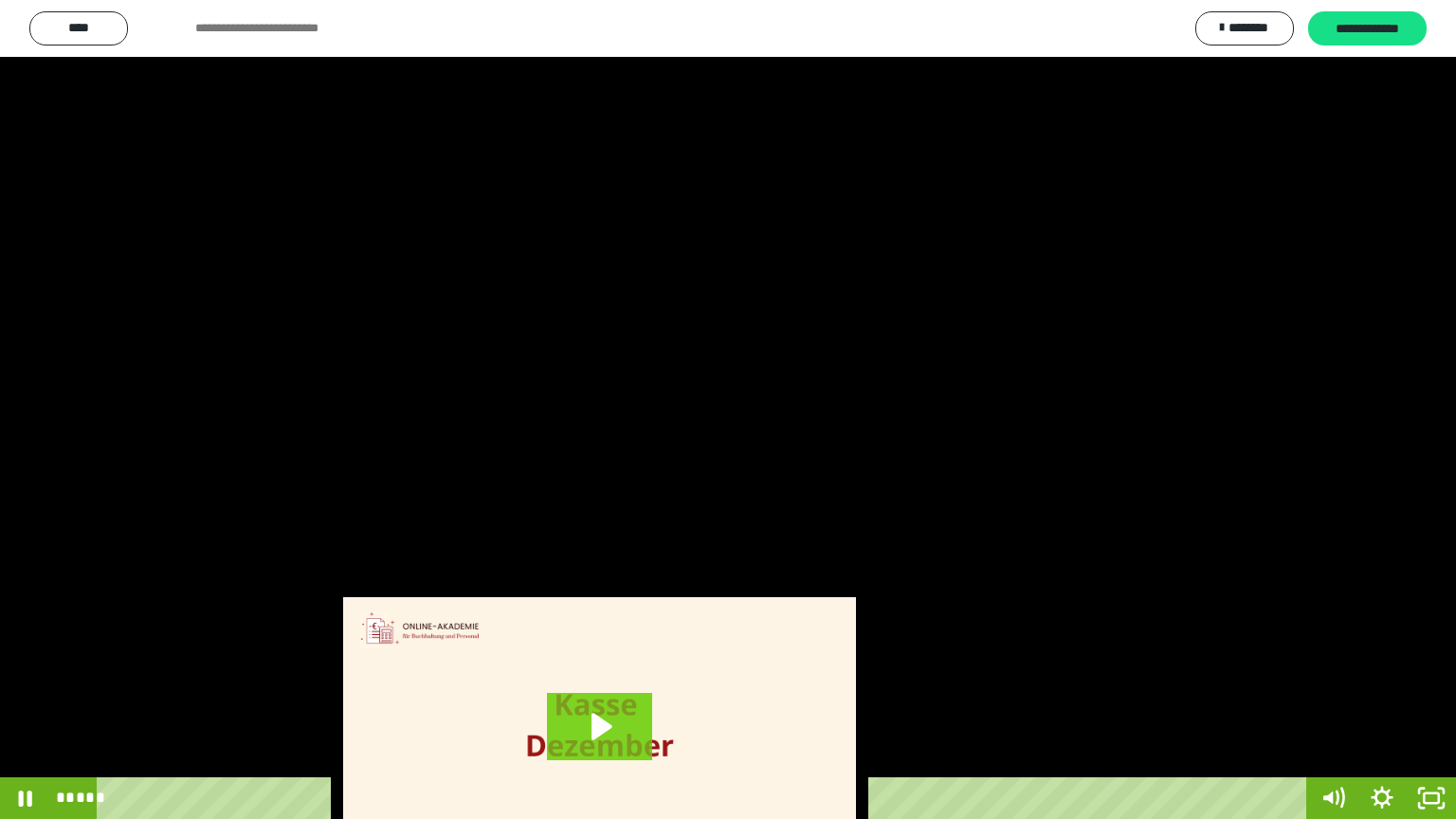 click at bounding box center (728, 410) 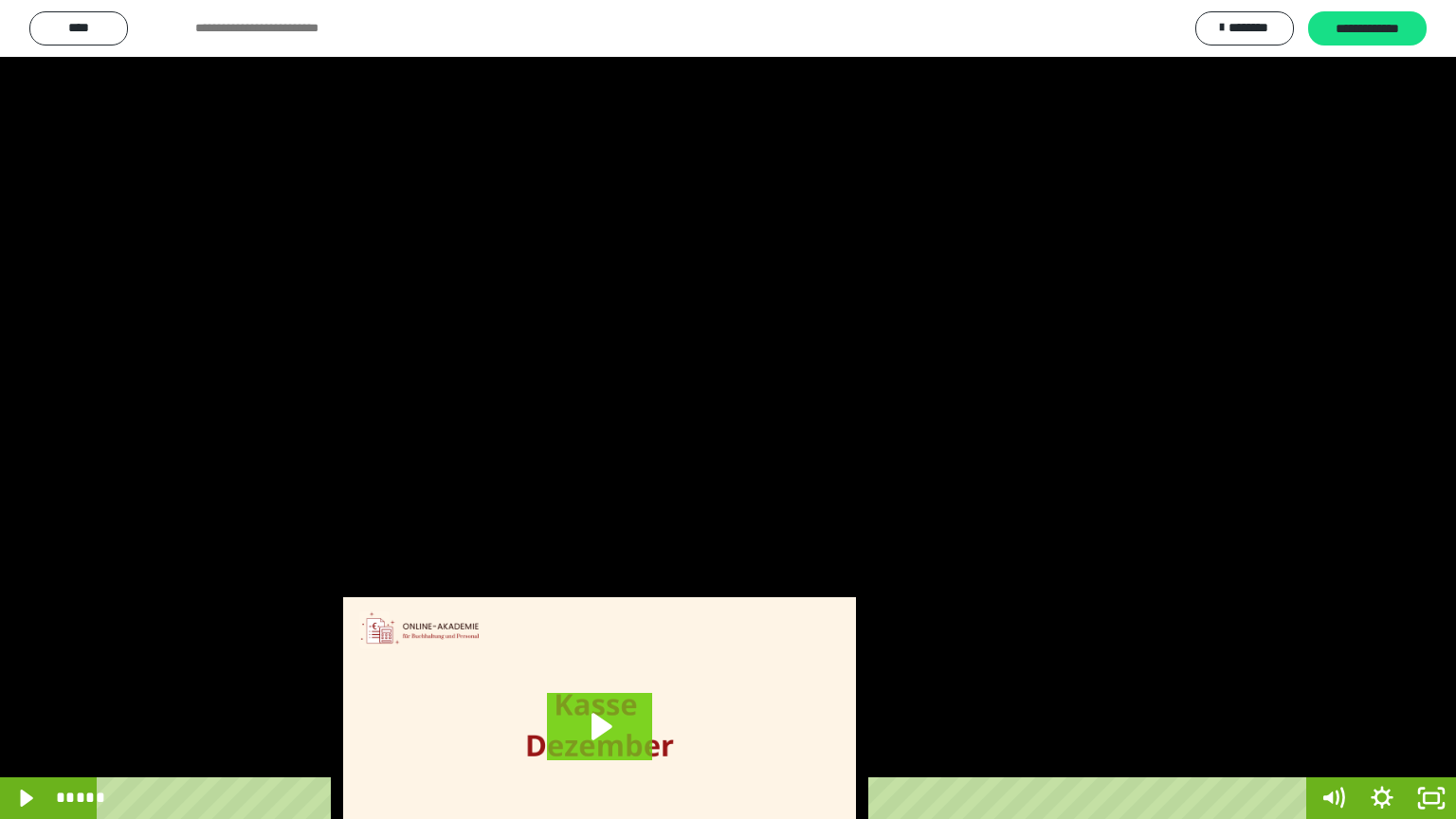 click at bounding box center [728, 410] 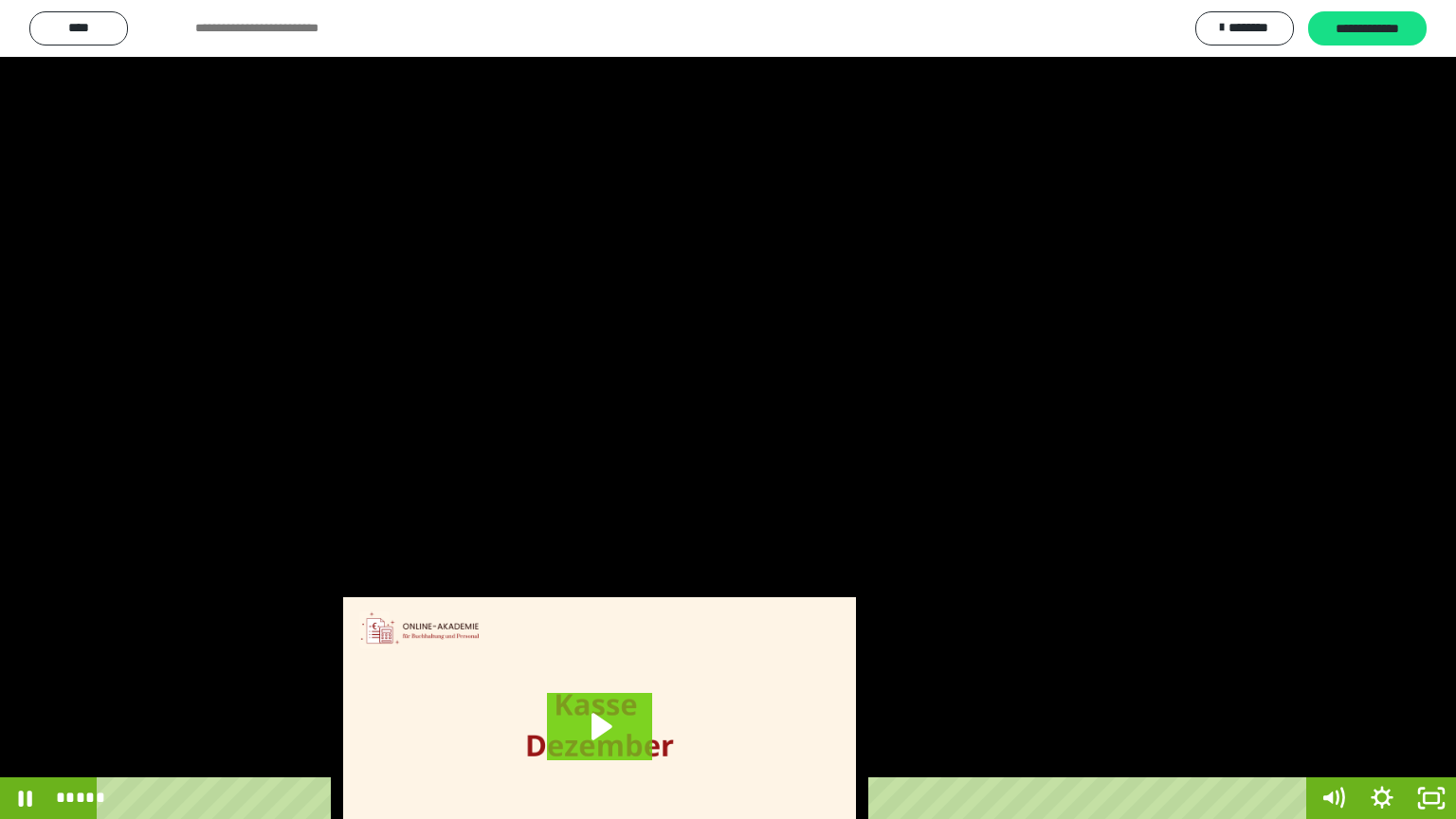 click at bounding box center [728, 410] 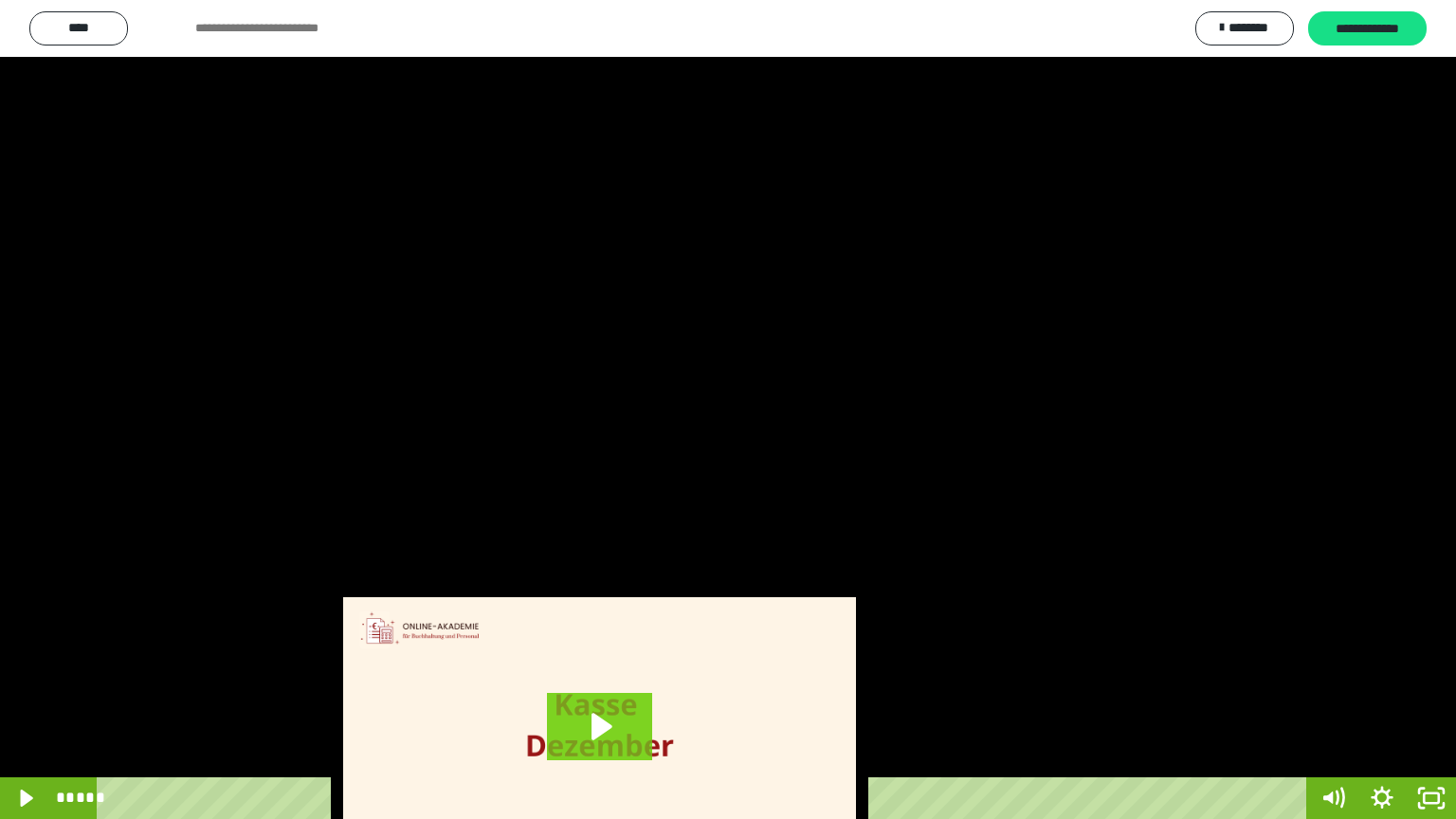 click at bounding box center [728, 410] 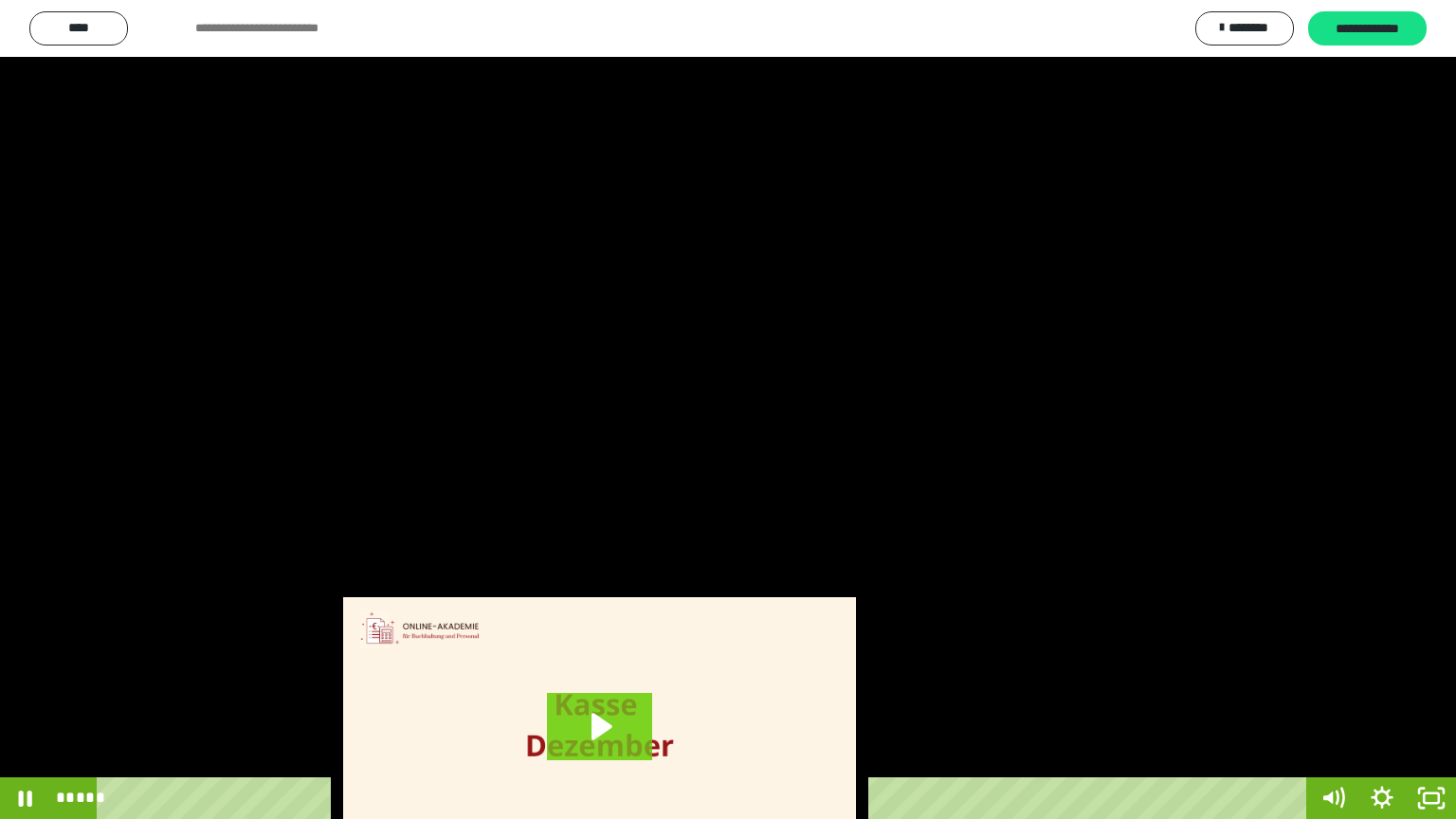 click at bounding box center (728, 410) 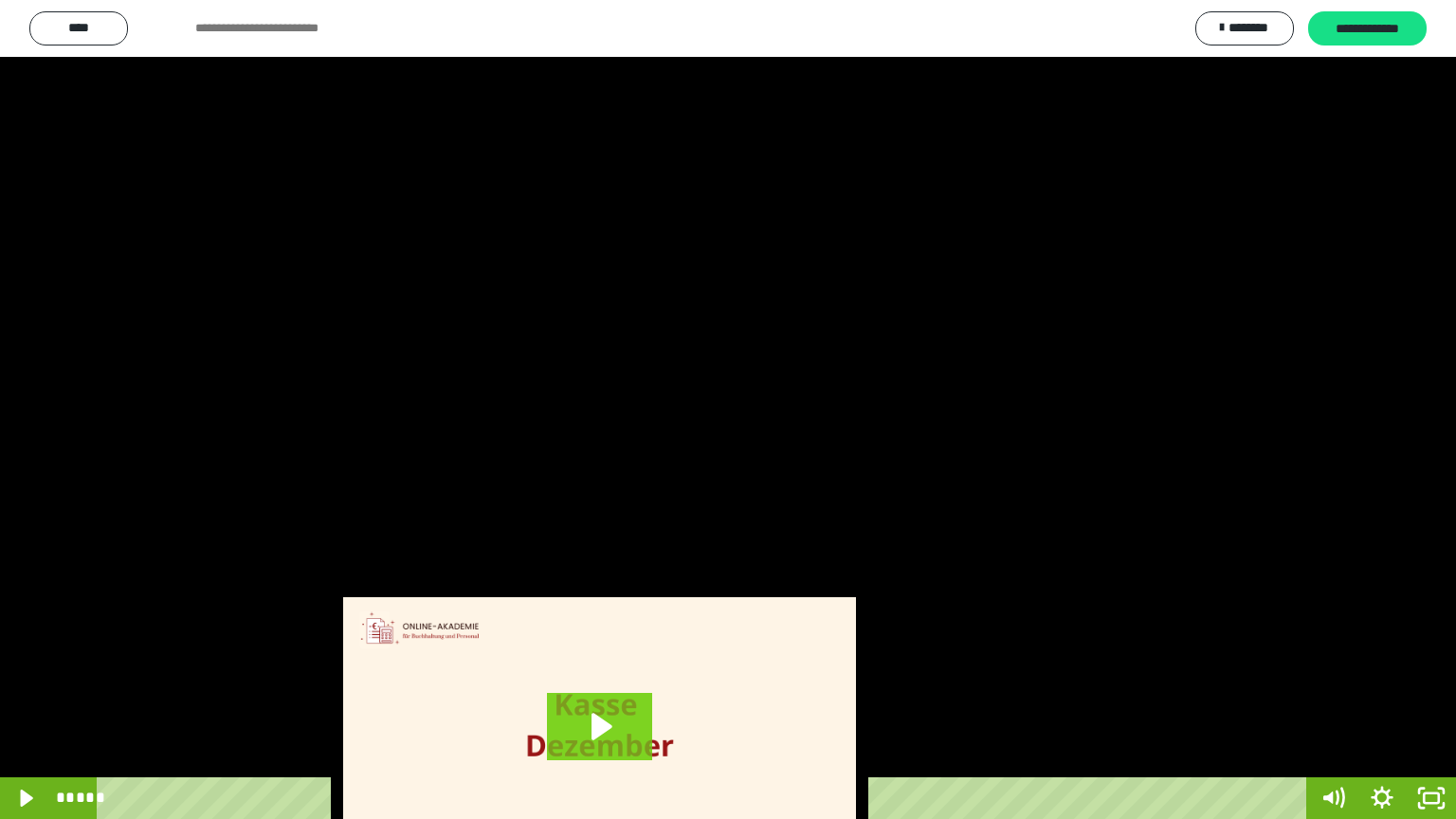 click at bounding box center (728, 410) 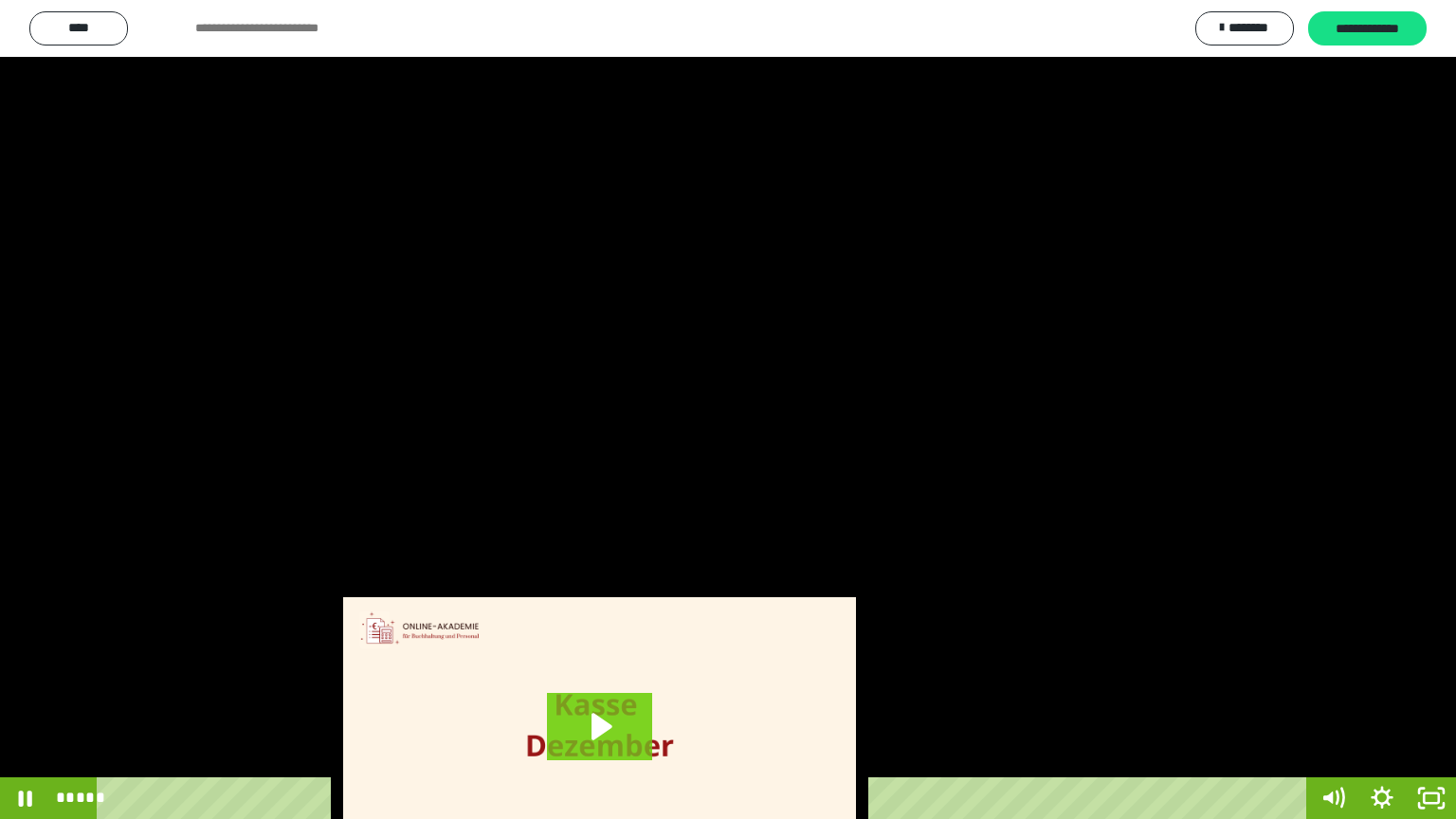 click at bounding box center [728, 410] 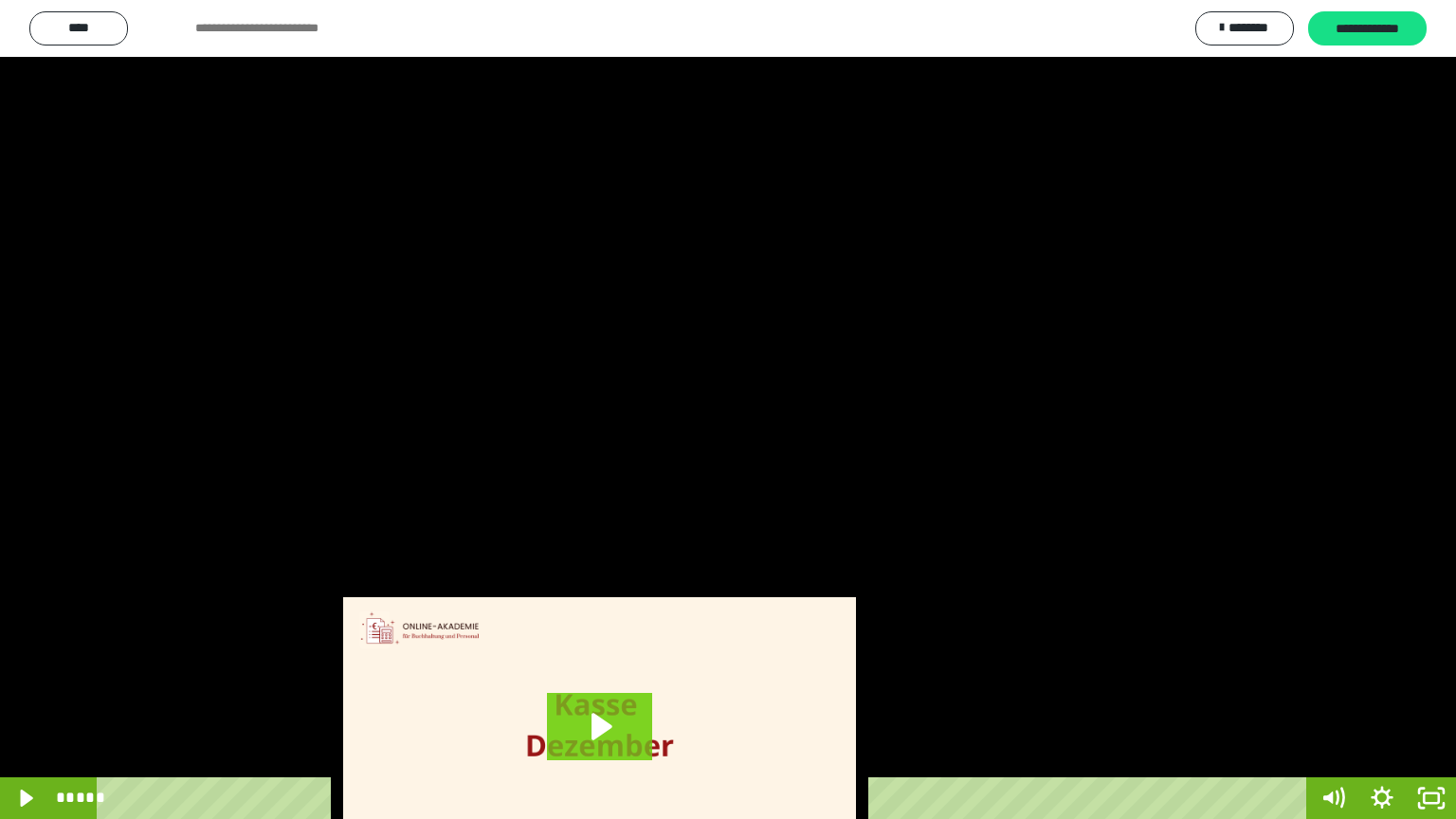 click at bounding box center [728, 410] 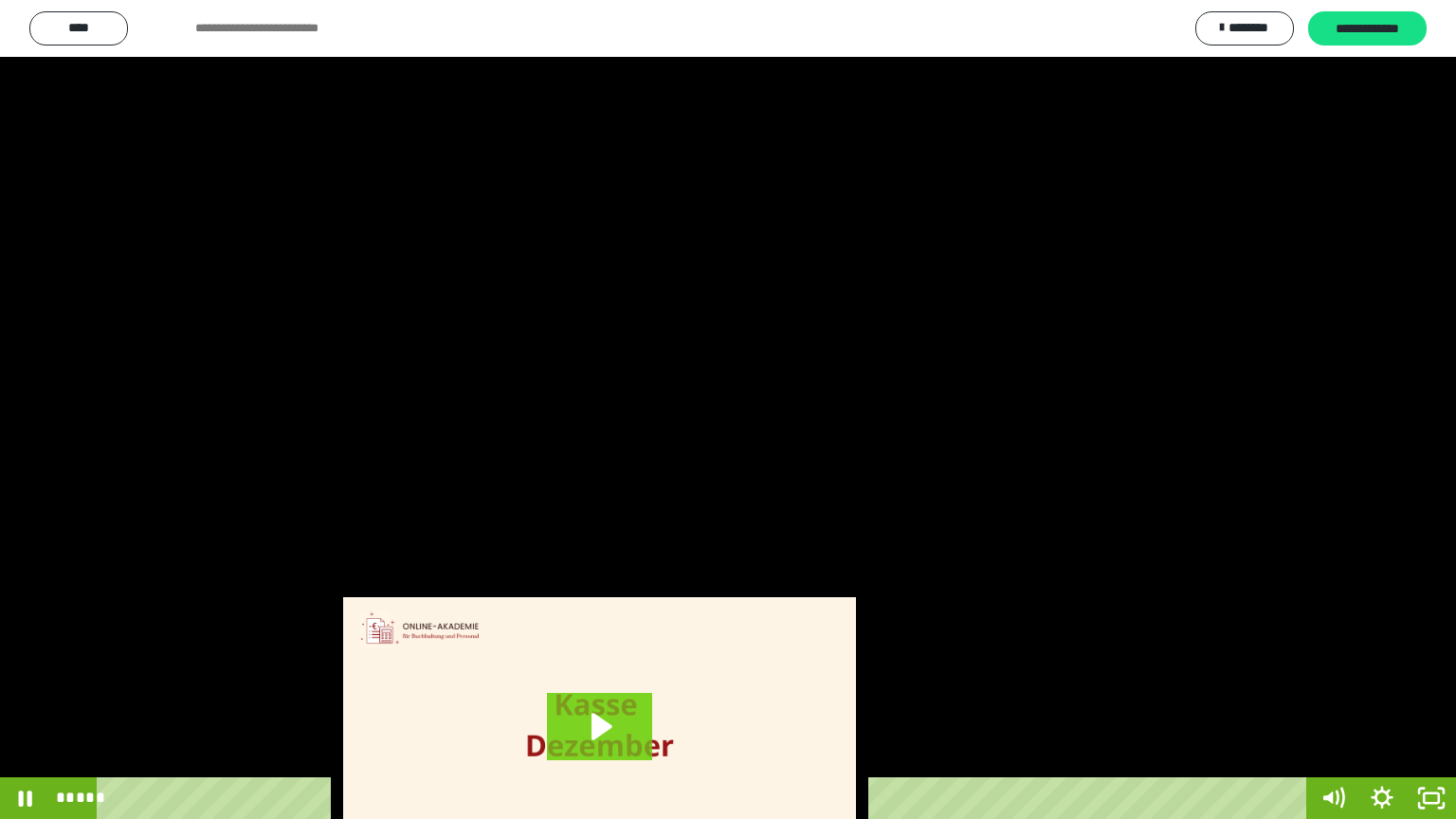 click at bounding box center (728, 410) 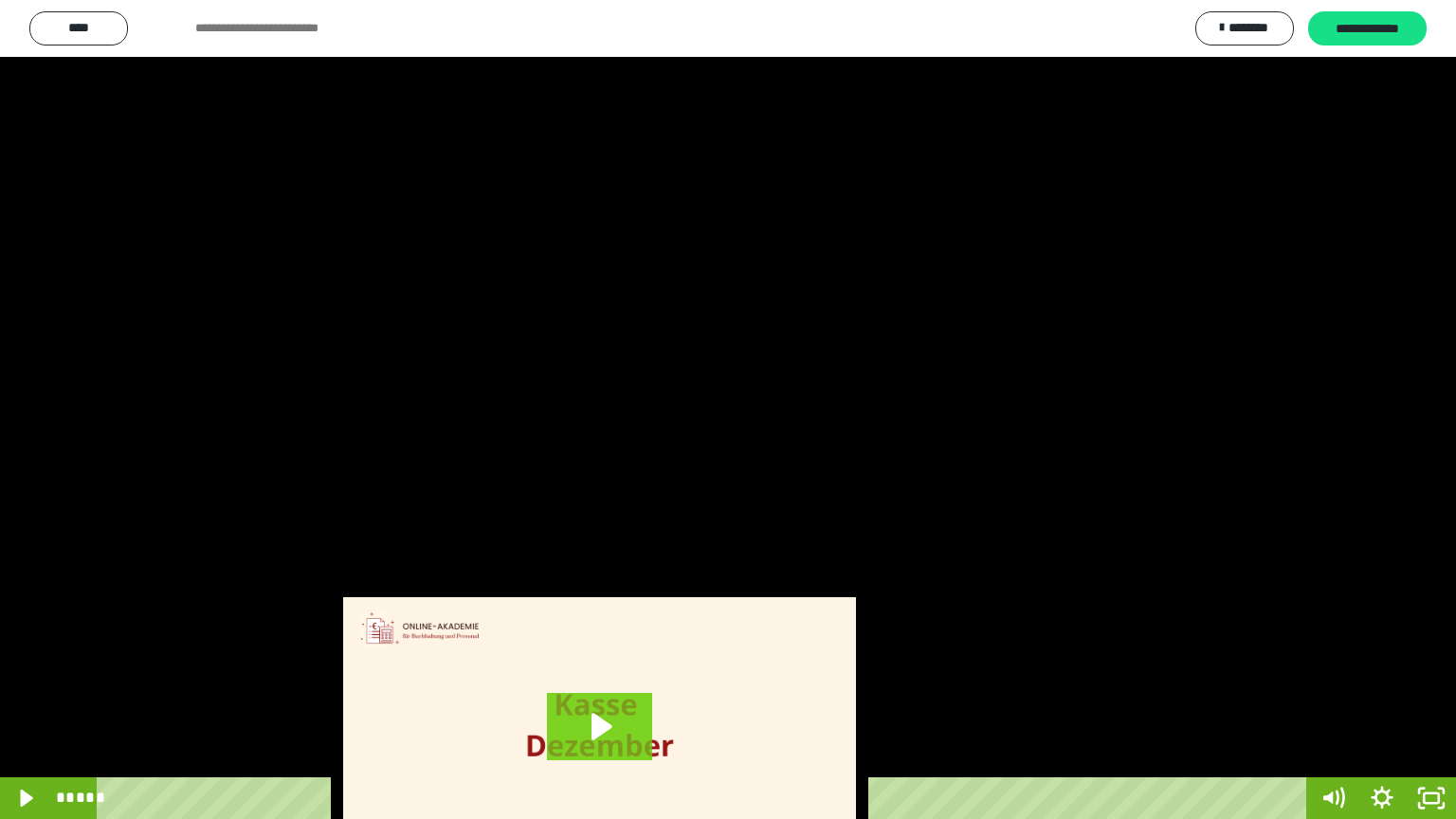 click at bounding box center (728, 410) 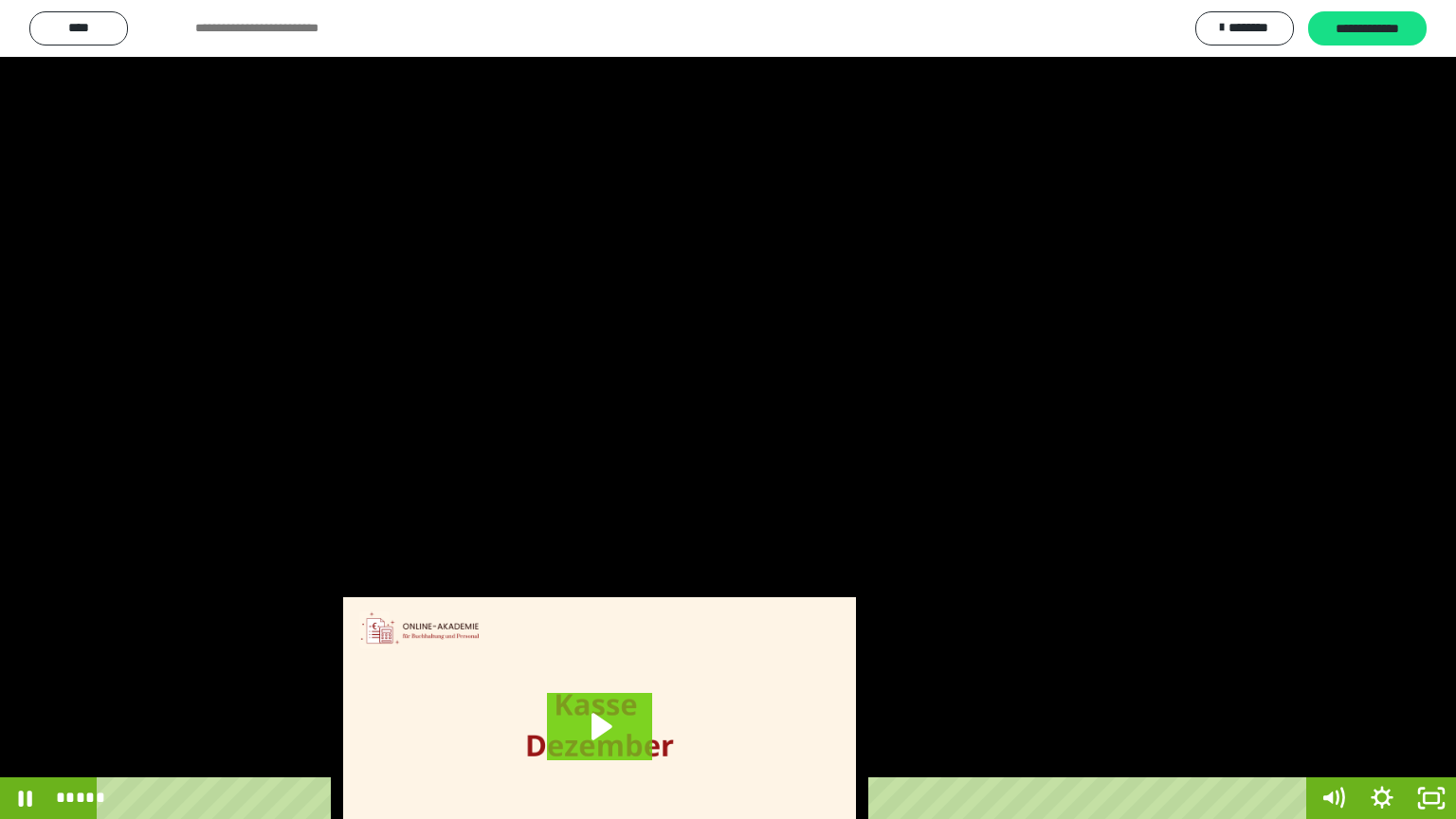 click at bounding box center [728, 410] 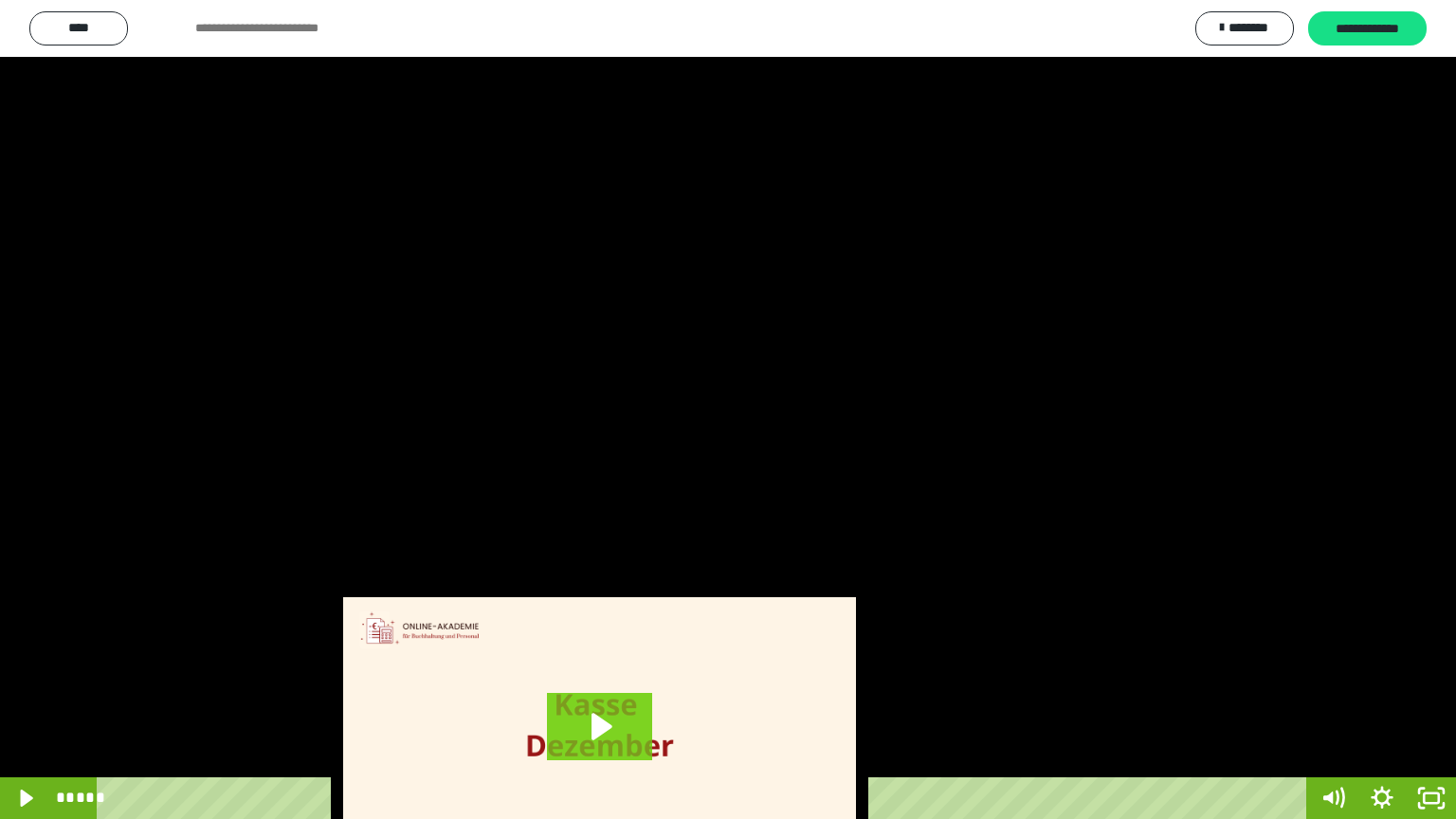 click at bounding box center [728, 410] 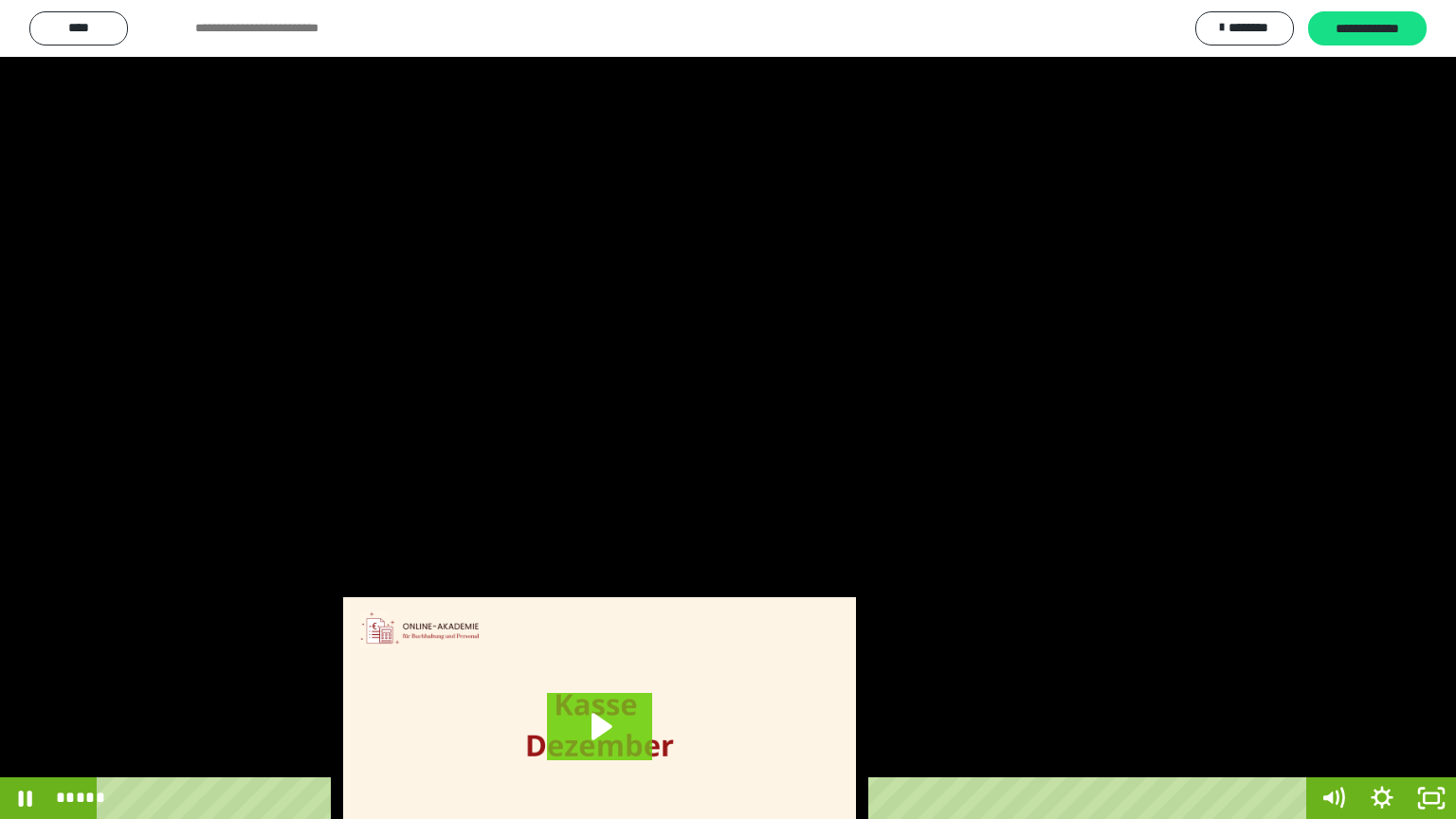 click at bounding box center [728, 410] 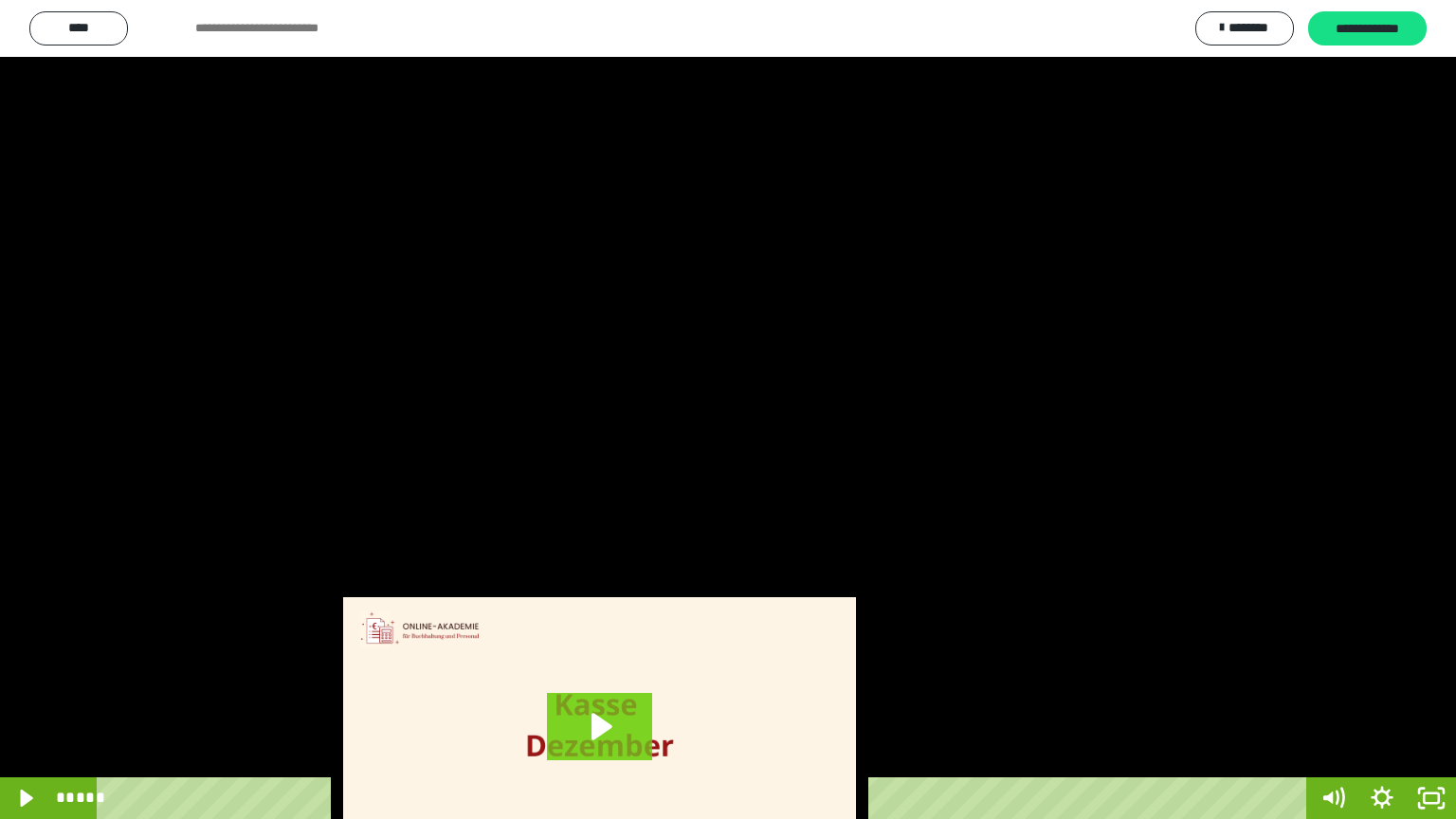 click at bounding box center [728, 410] 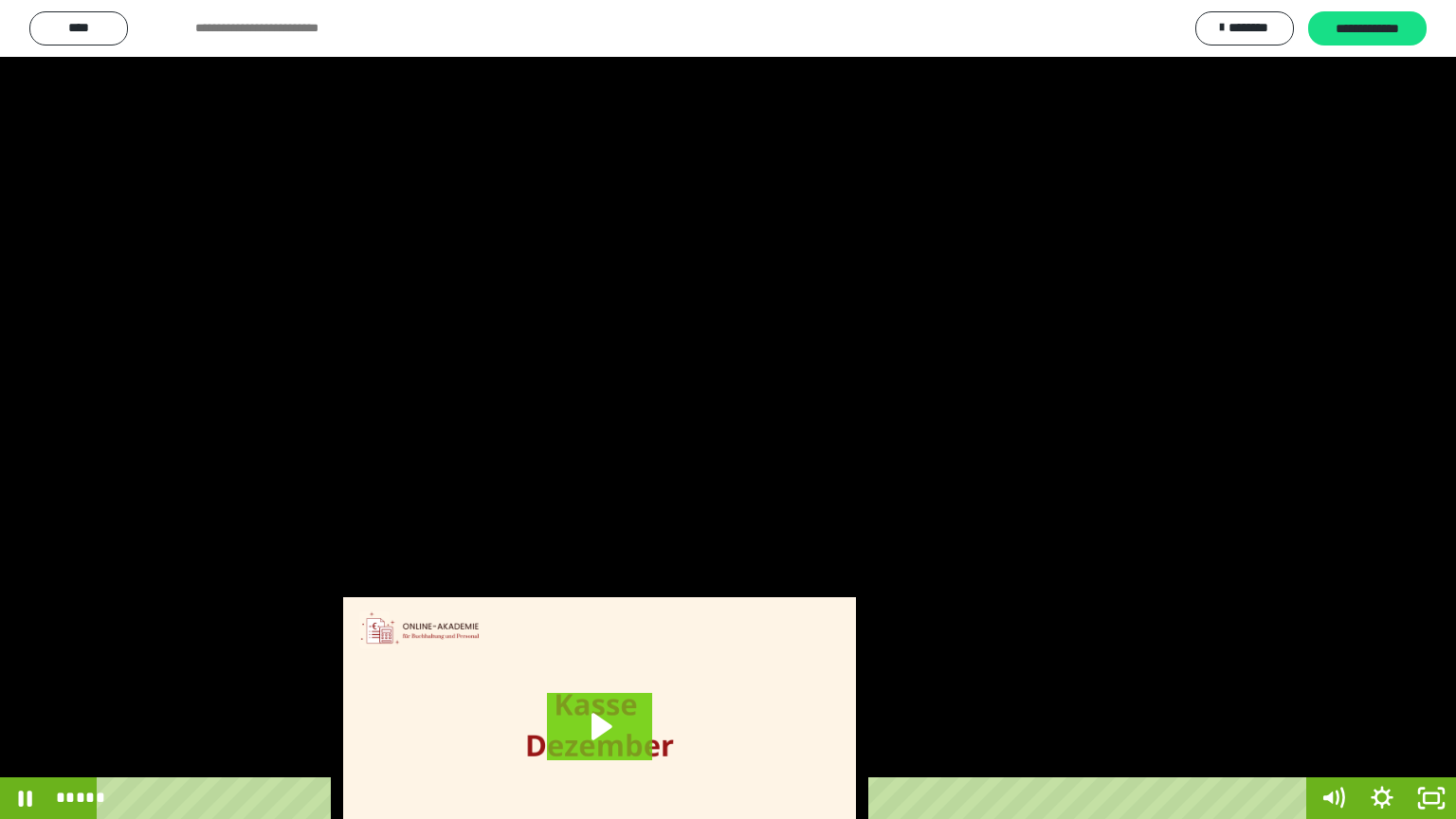 click at bounding box center [728, 410] 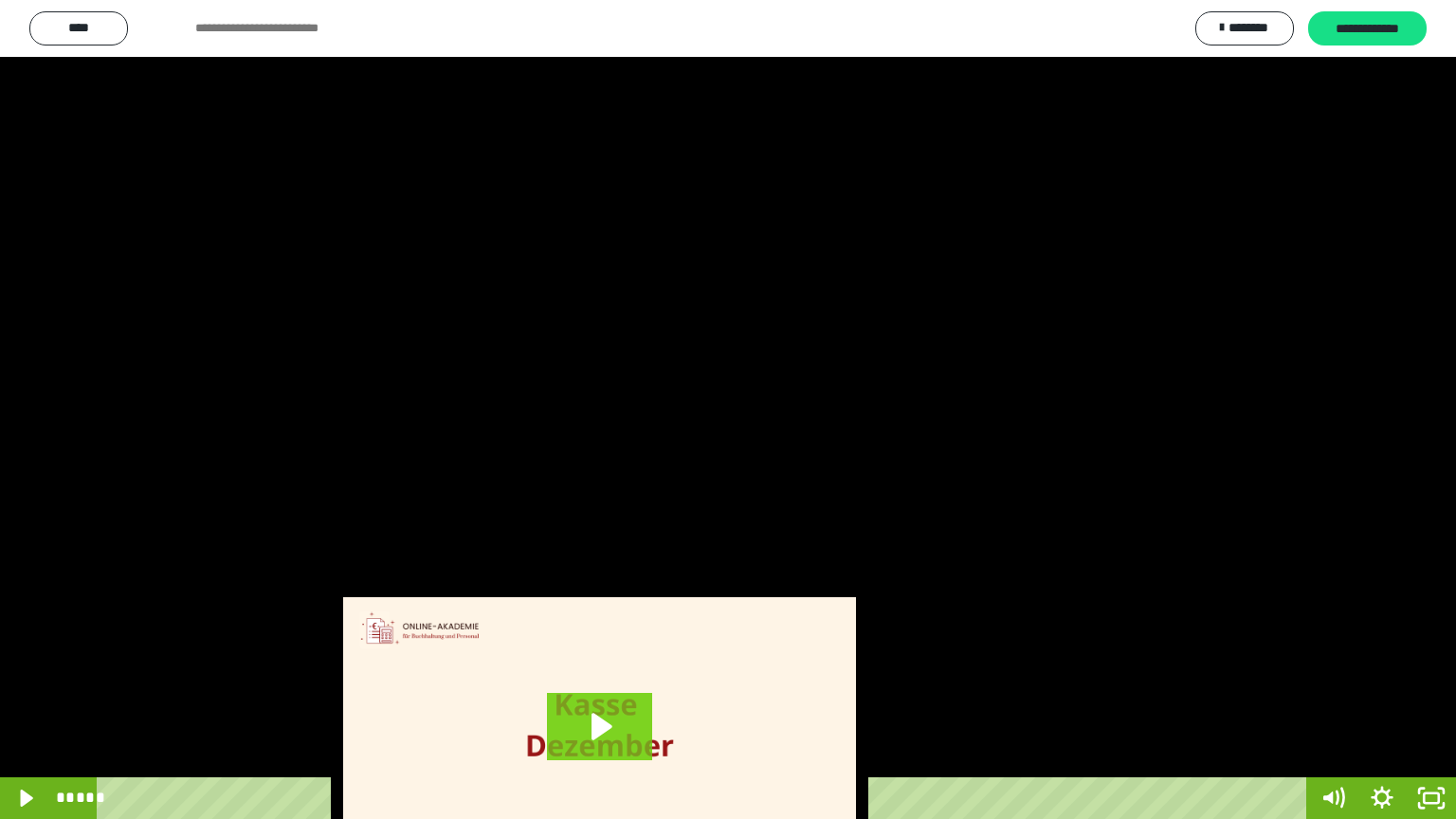 click at bounding box center (728, 410) 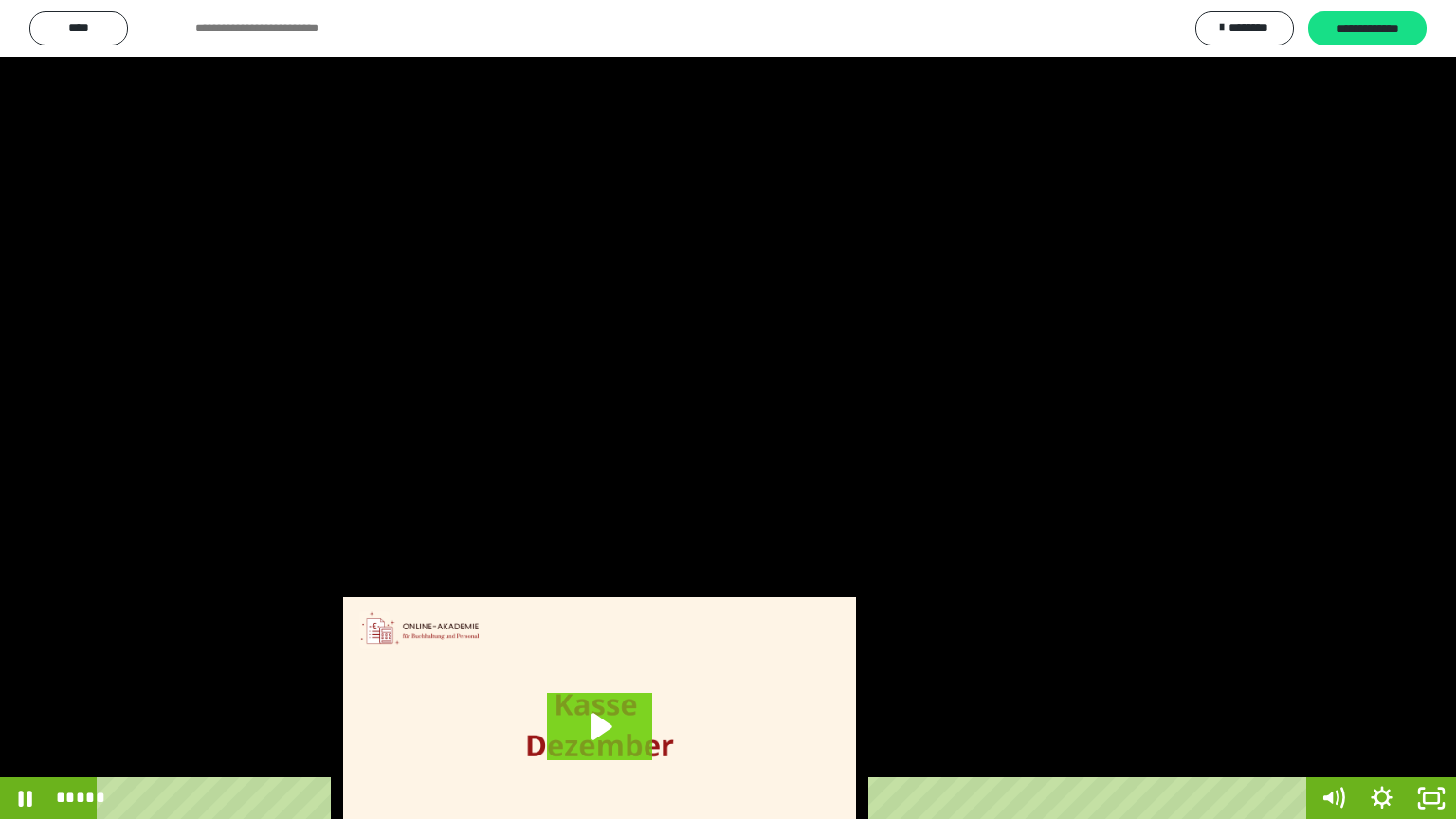 click at bounding box center [728, 410] 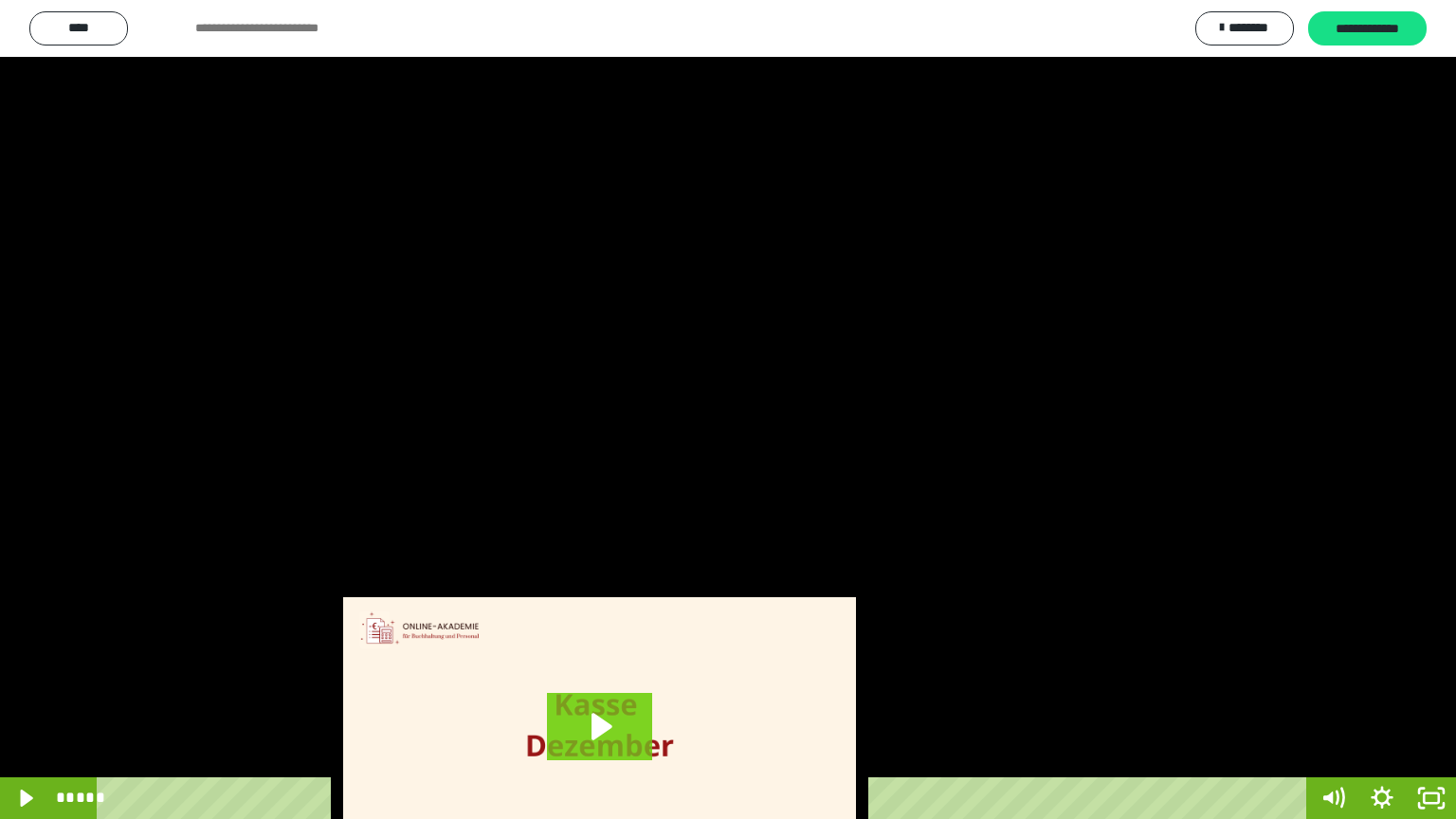 click at bounding box center [728, 410] 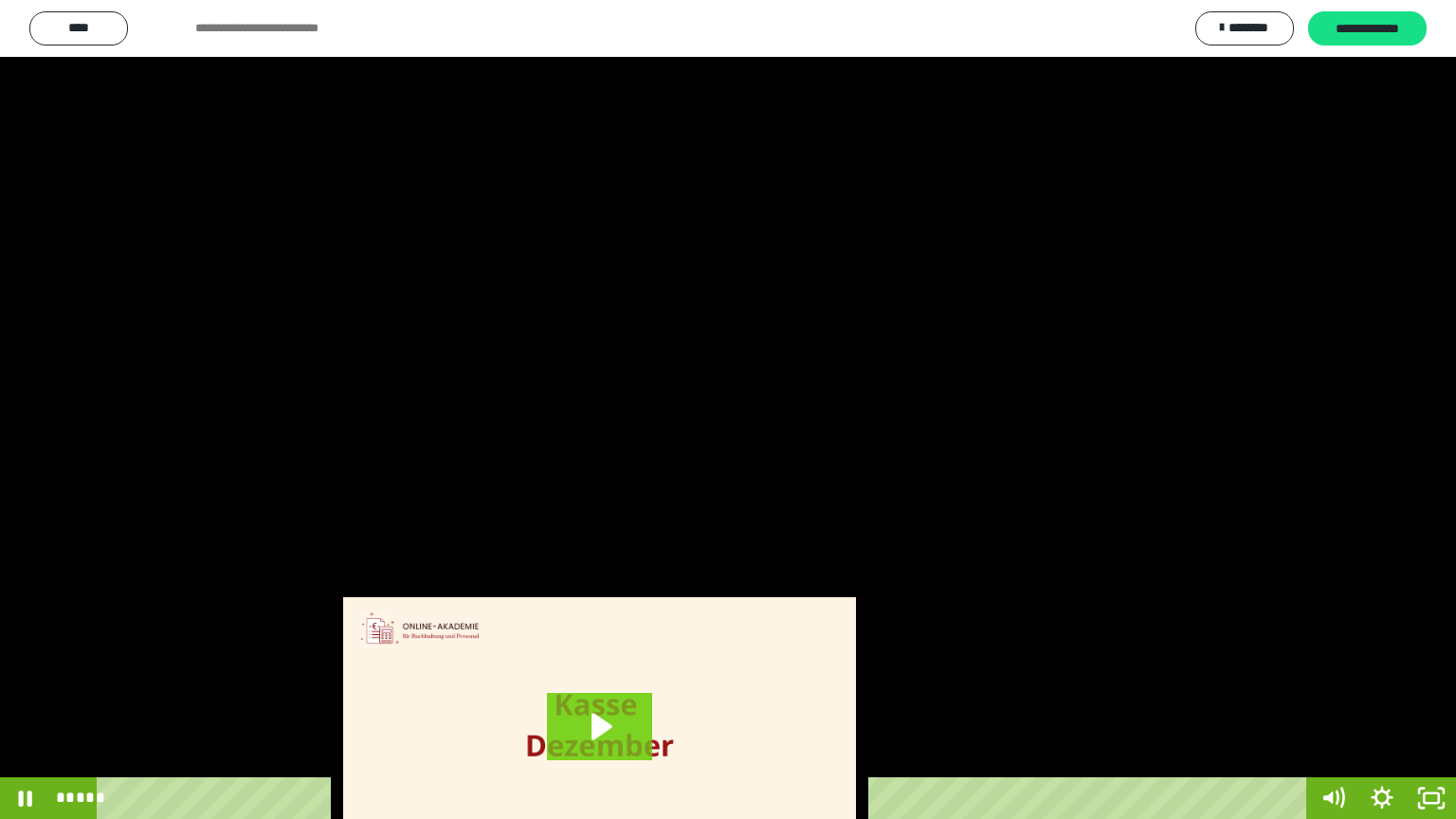 click at bounding box center [728, 410] 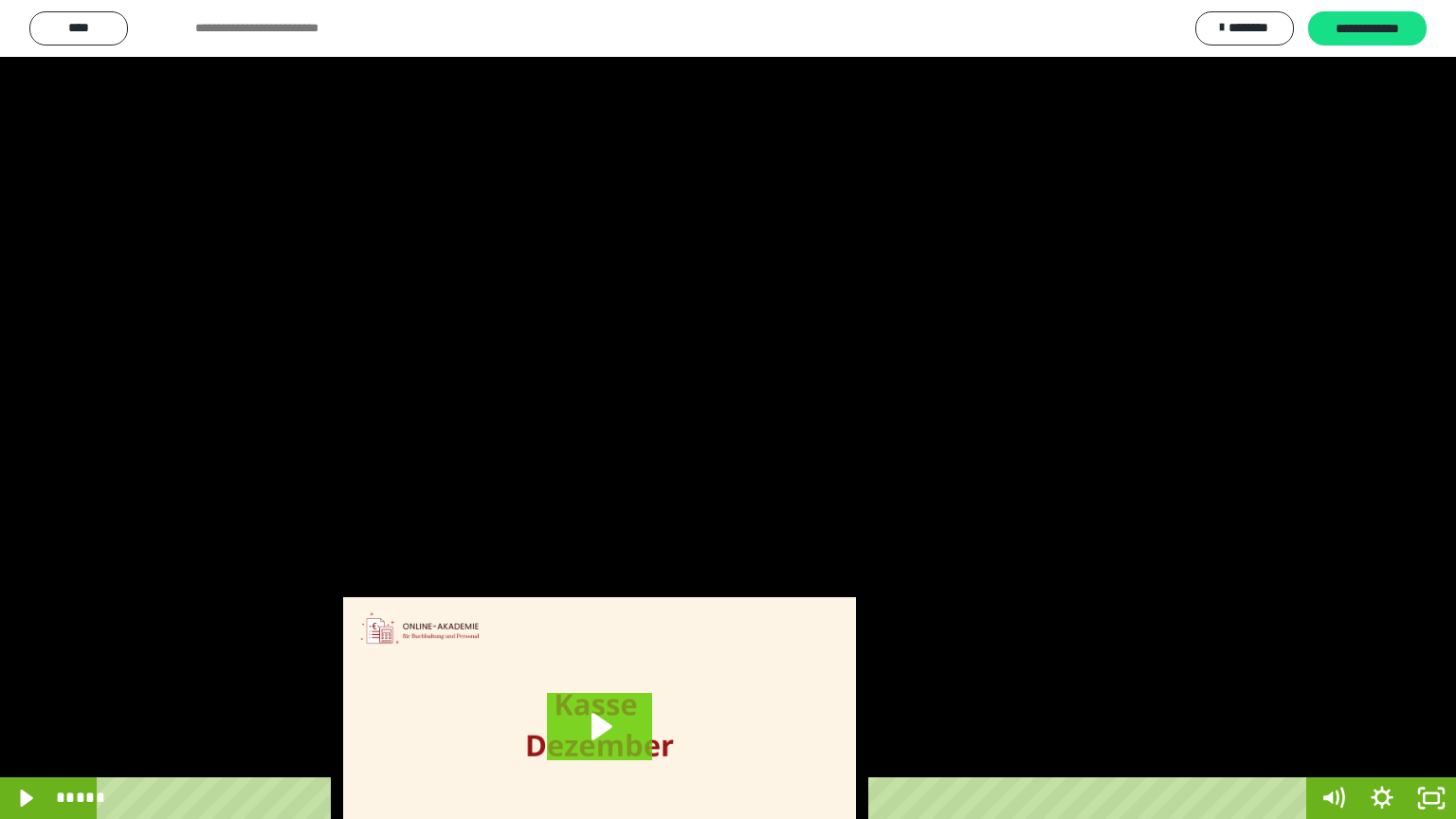 click at bounding box center [728, 410] 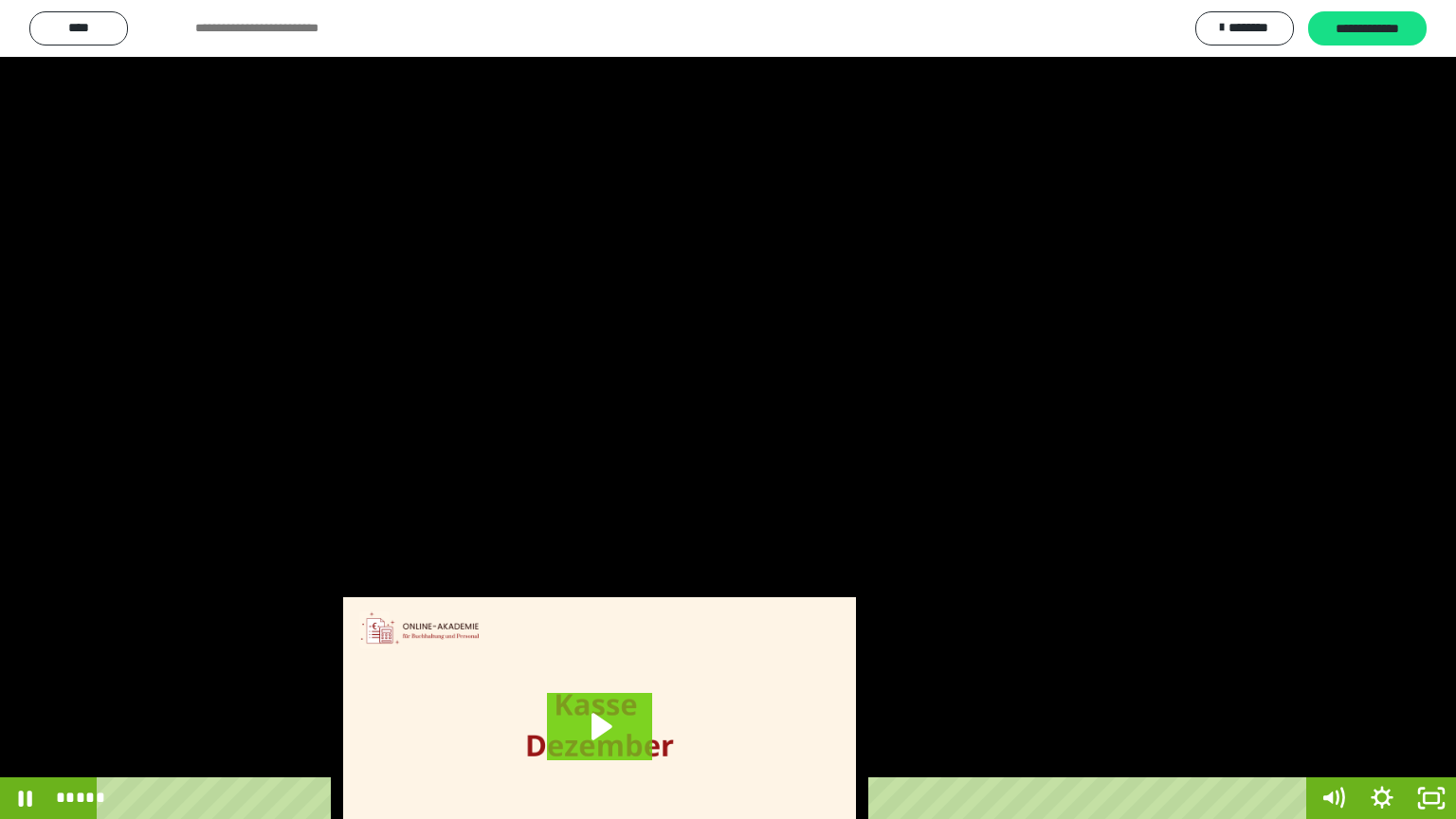 click at bounding box center [728, 410] 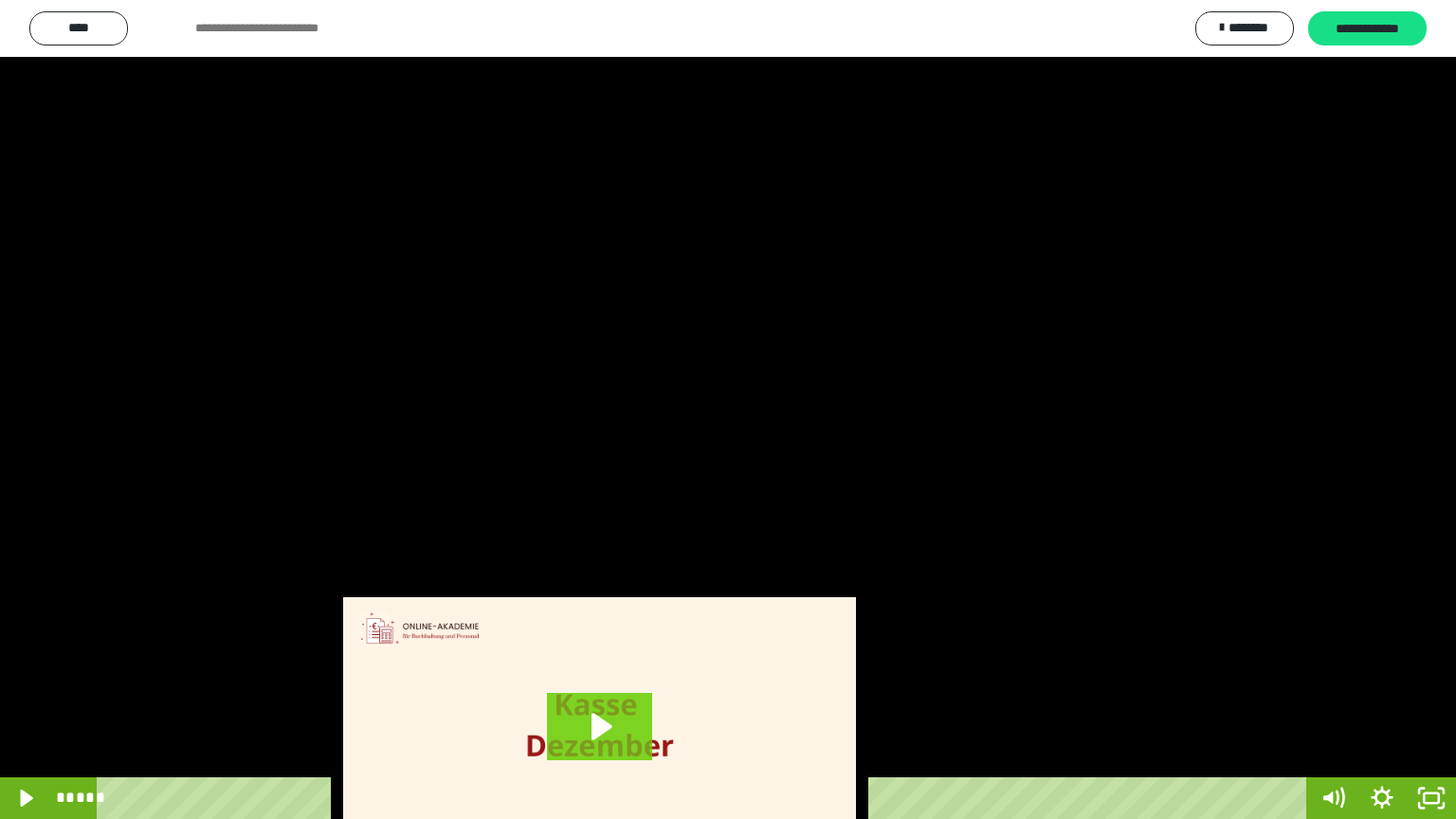 click at bounding box center [728, 410] 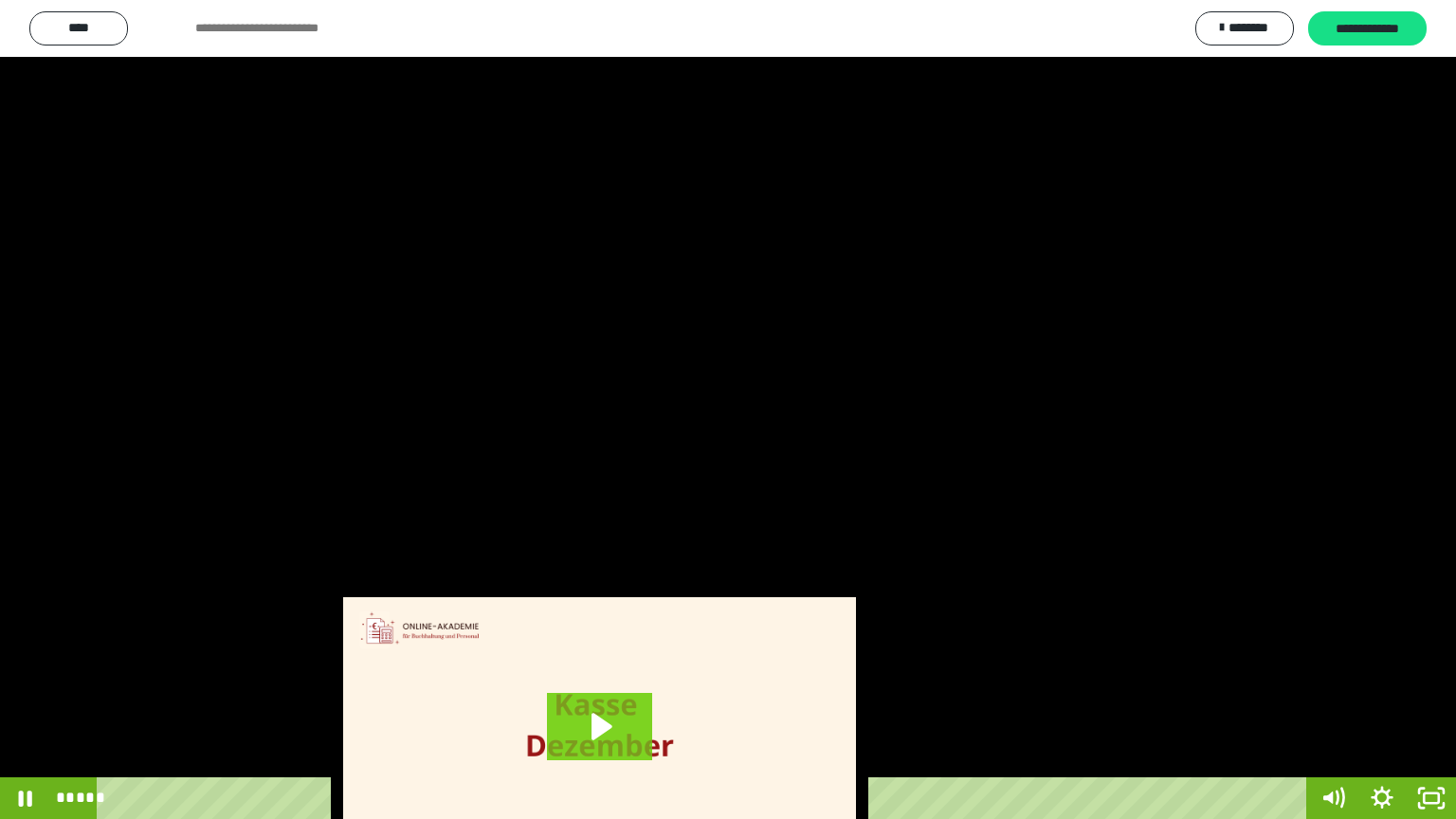 click at bounding box center (728, 410) 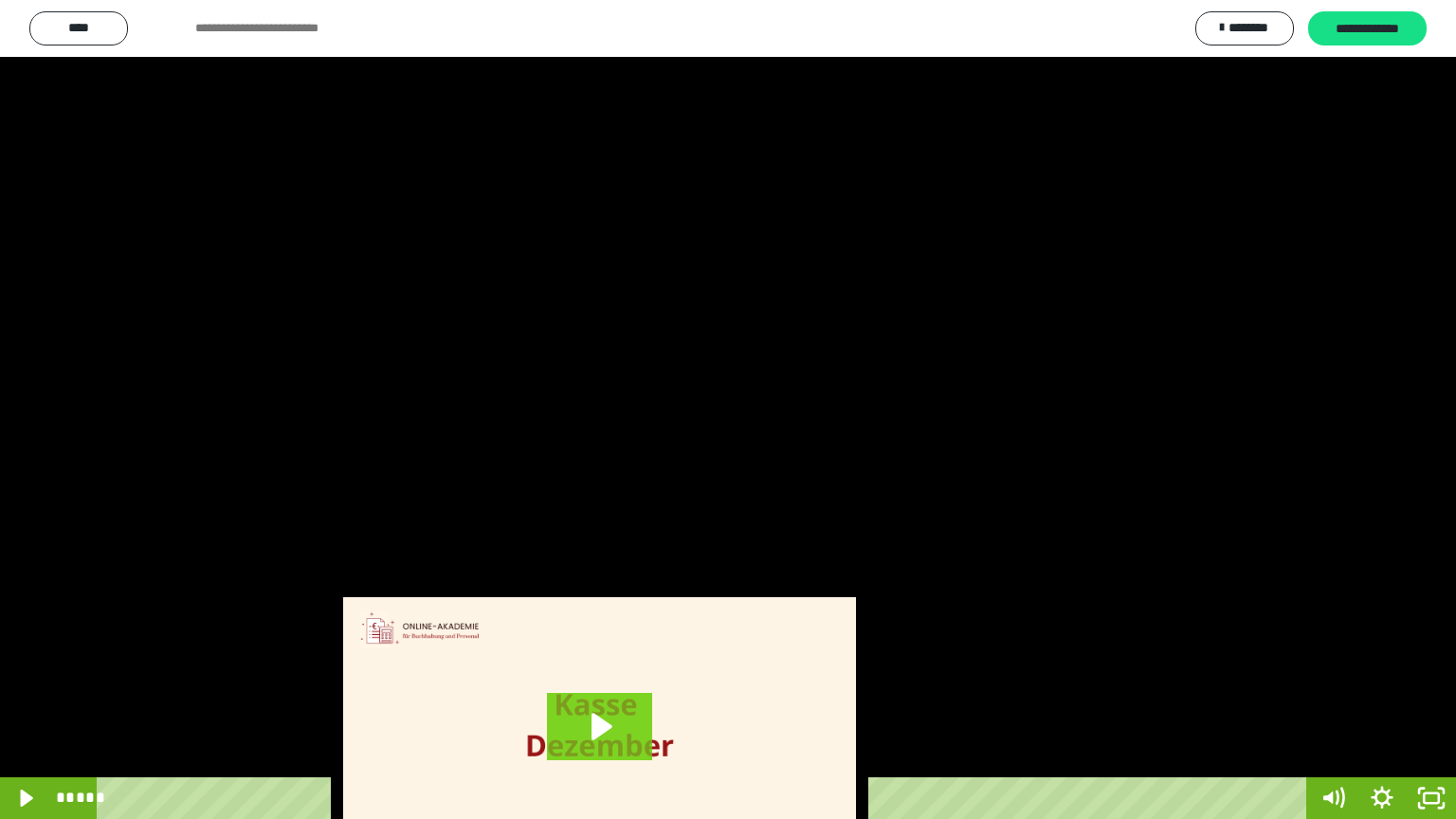 click at bounding box center [728, 410] 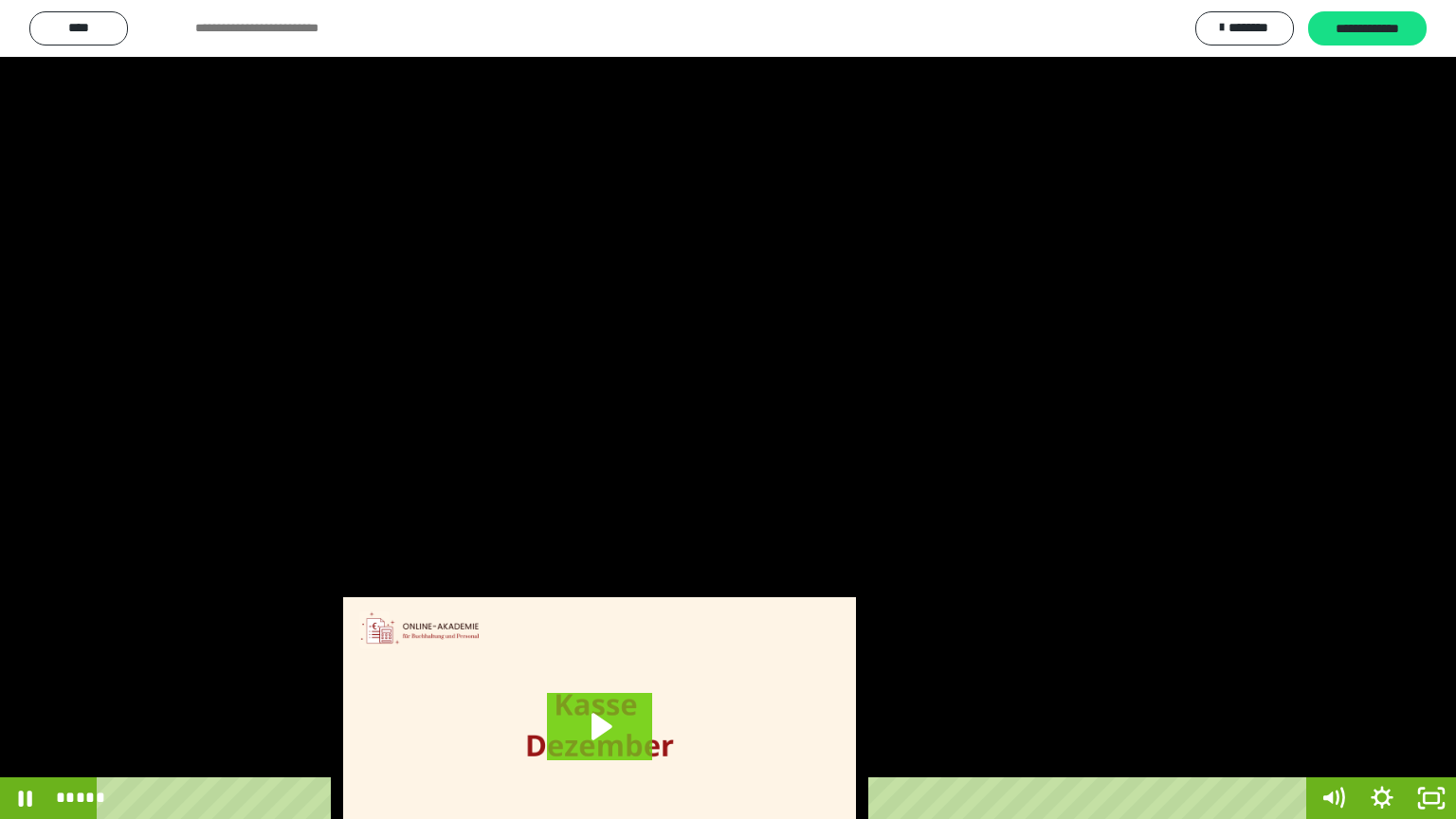 click at bounding box center [728, 410] 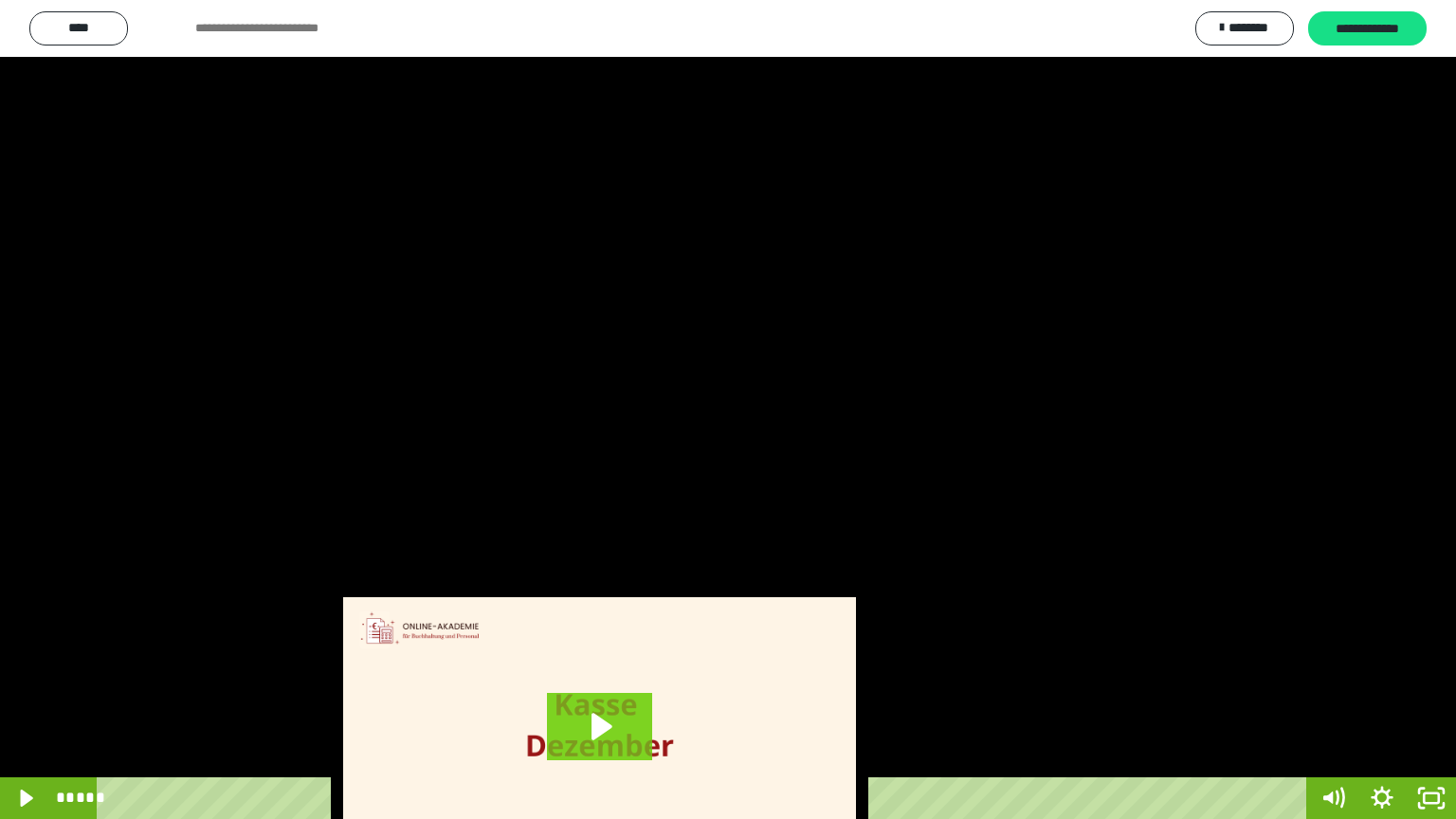 click at bounding box center (728, 410) 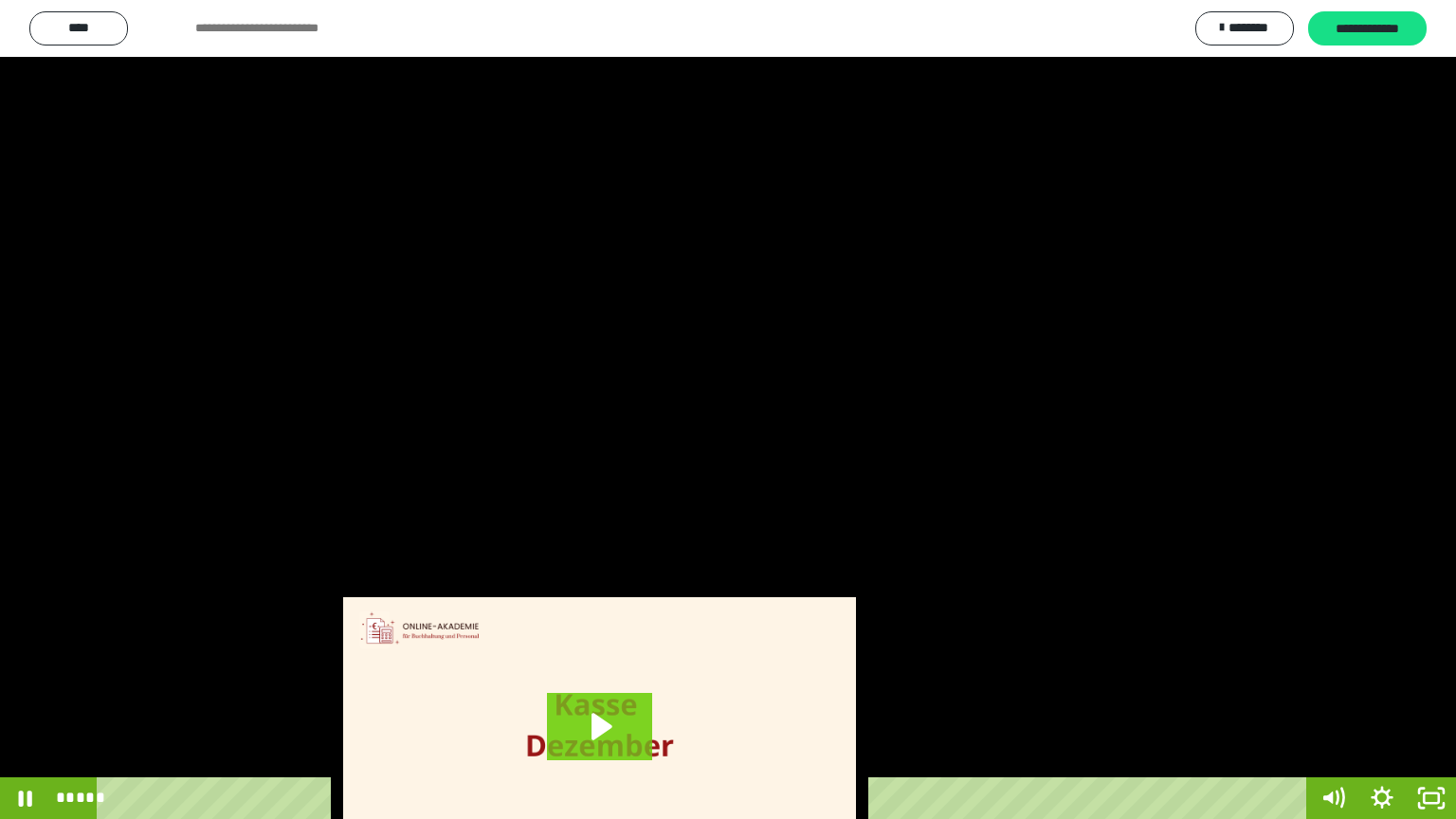 click at bounding box center [728, 410] 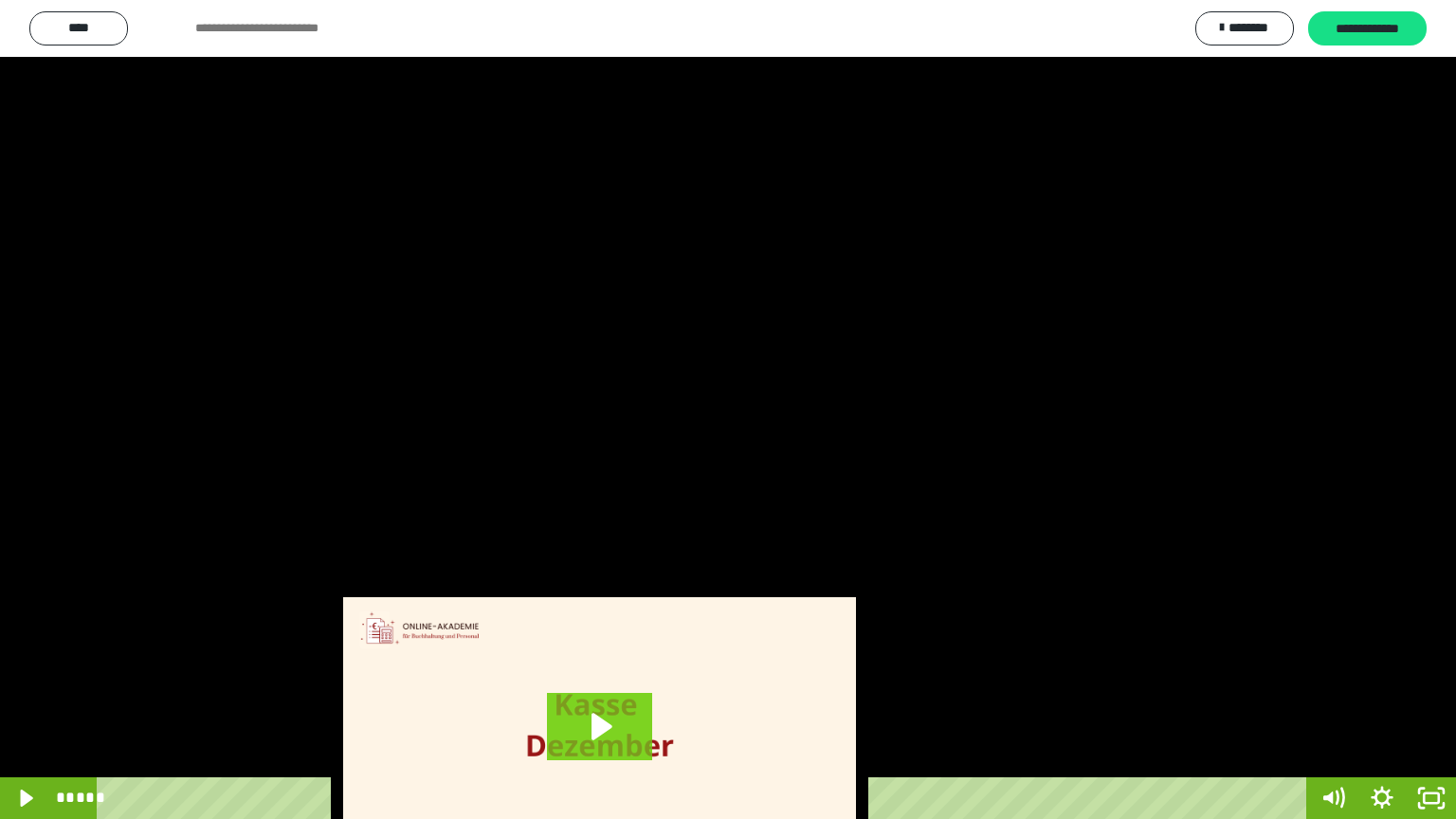 click at bounding box center [728, 410] 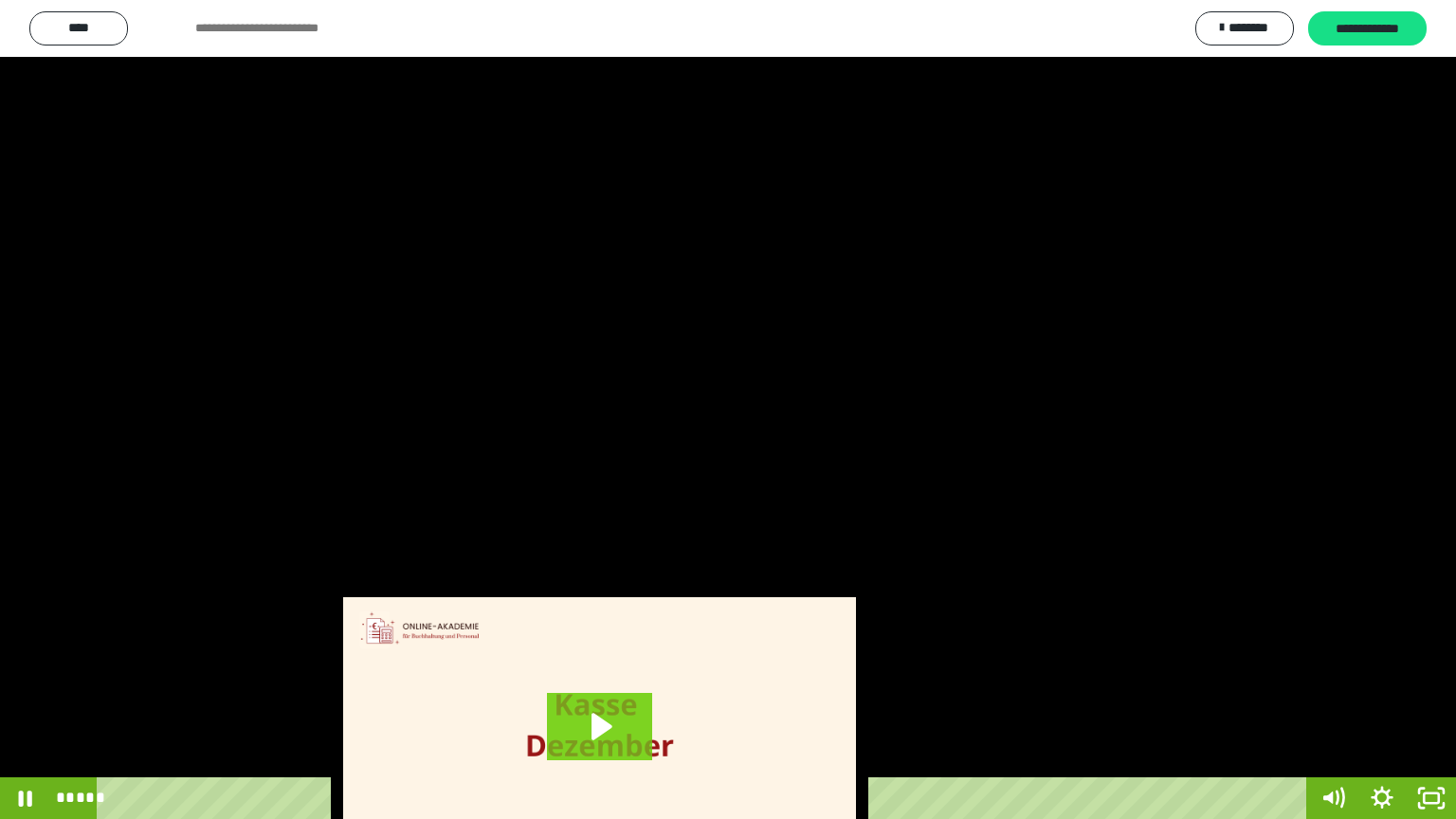 click at bounding box center [728, 410] 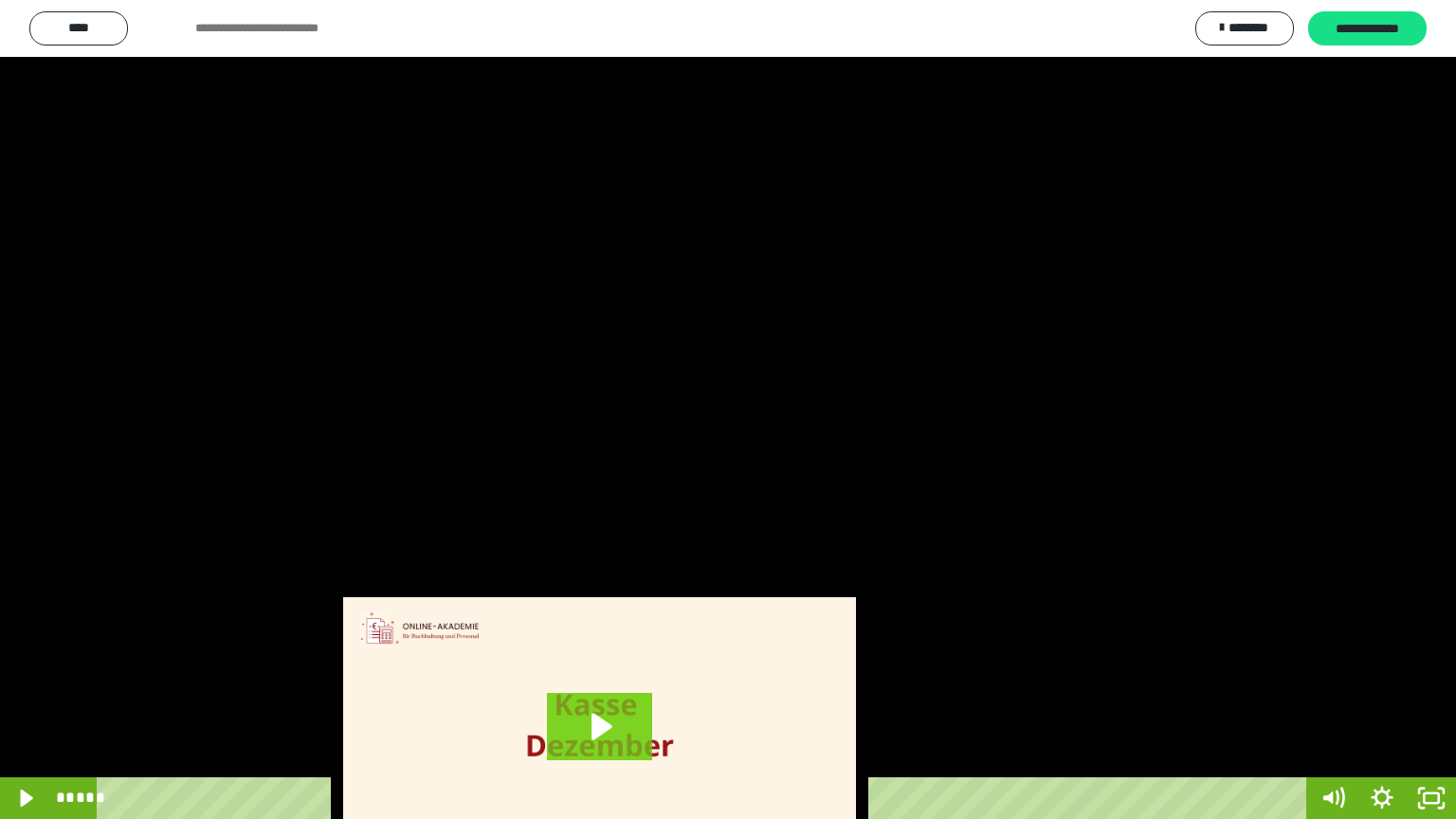 click at bounding box center (728, 410) 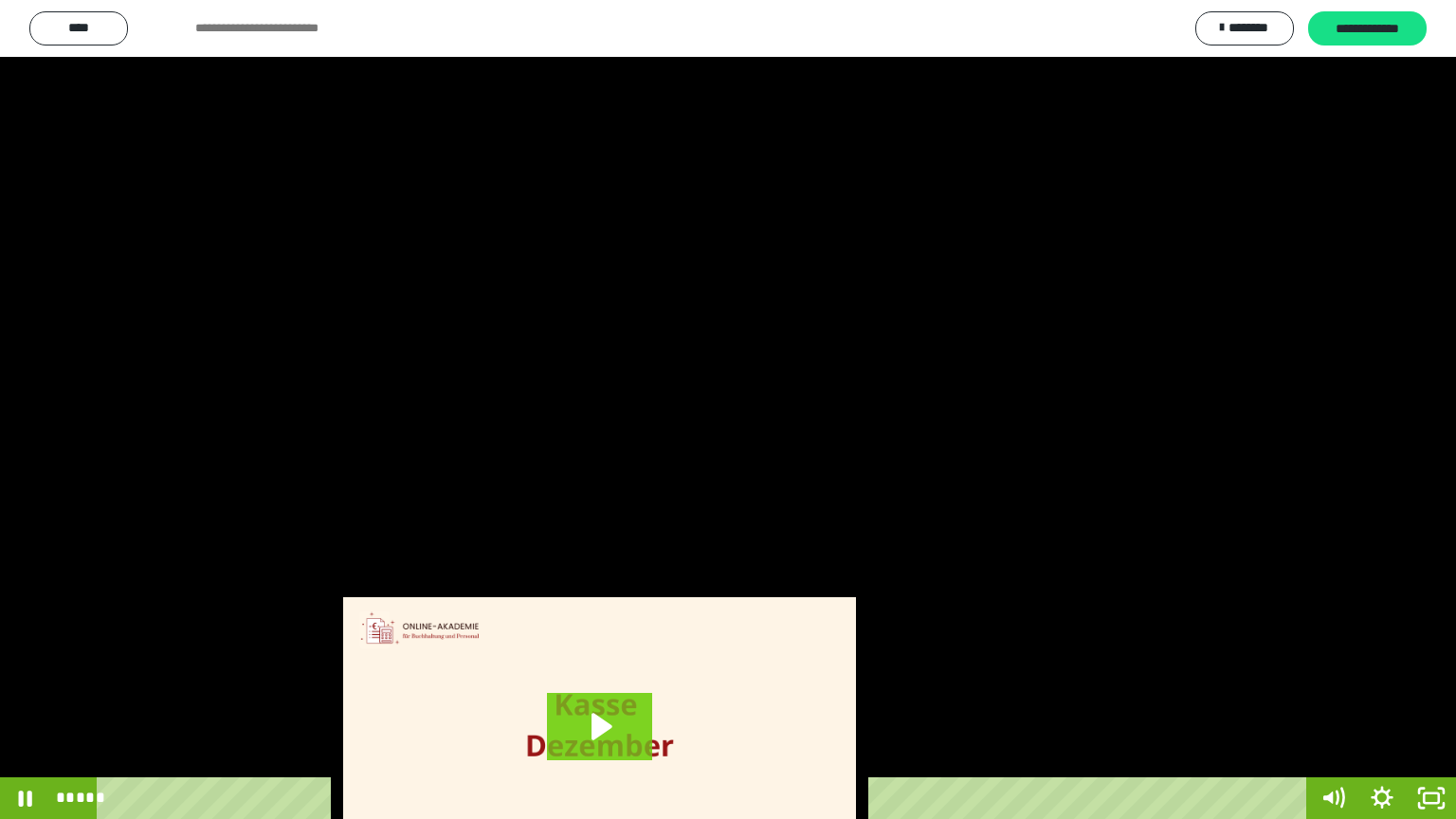 click at bounding box center [728, 410] 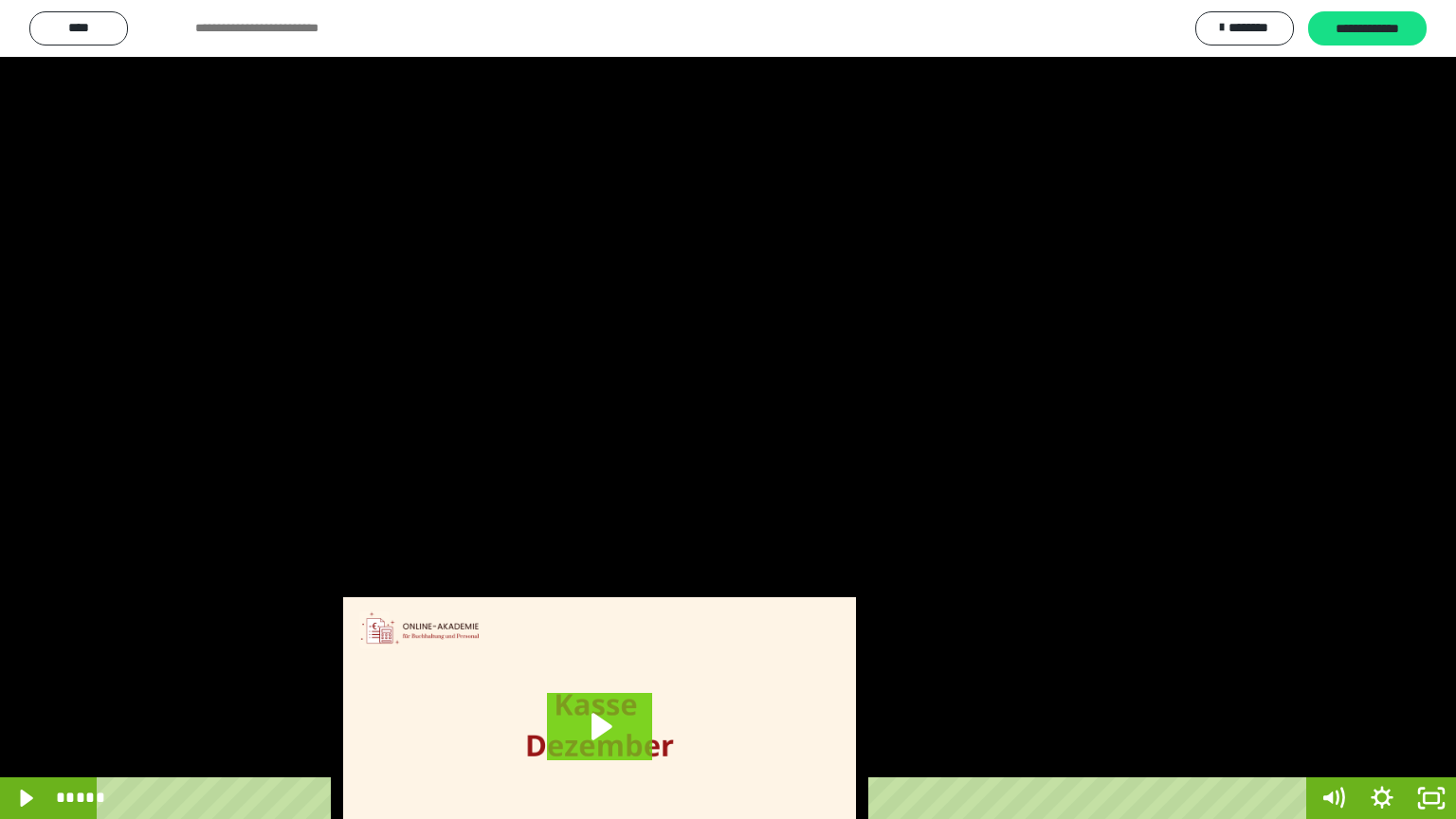 click at bounding box center [728, 410] 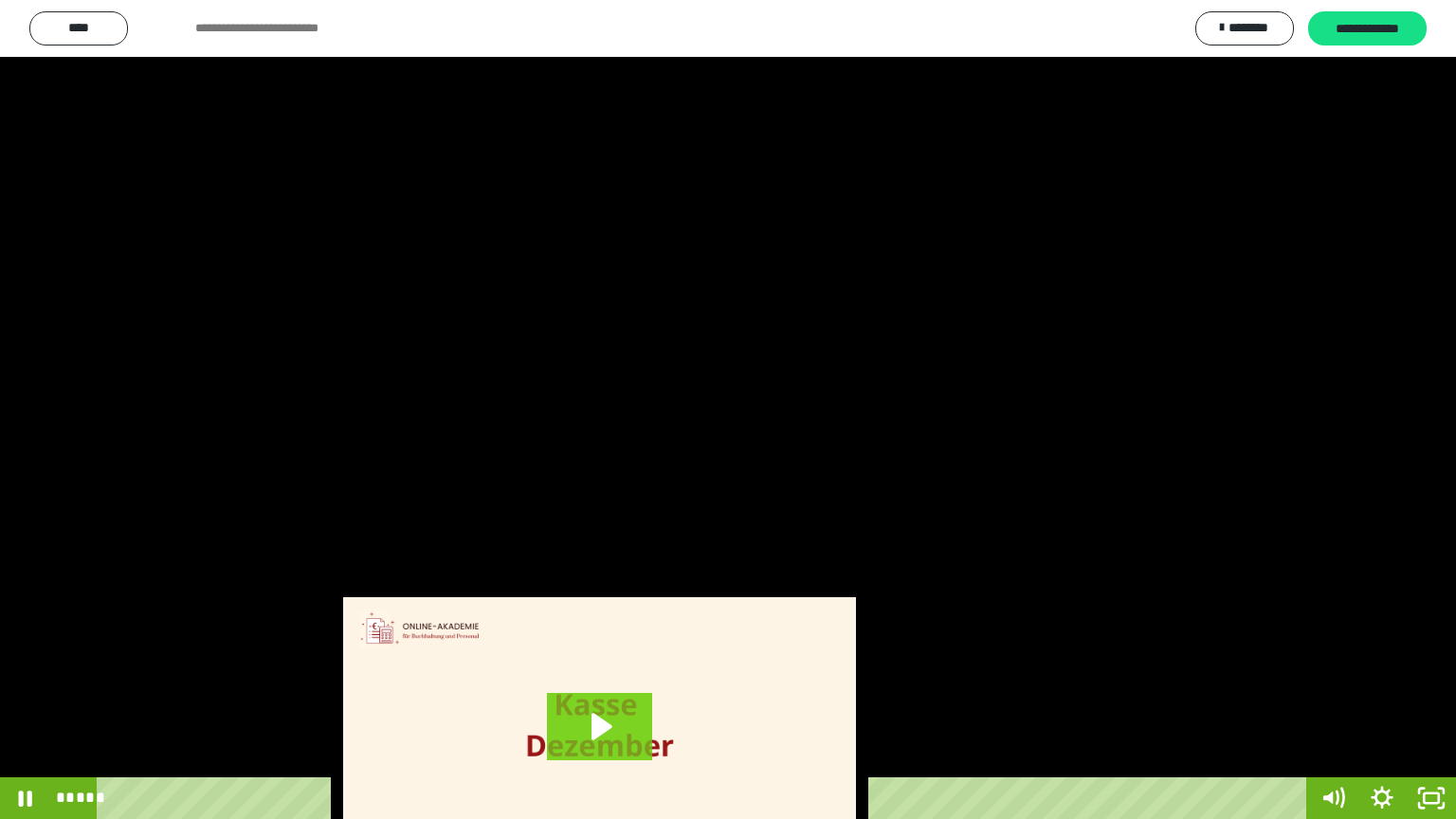 click at bounding box center (728, 410) 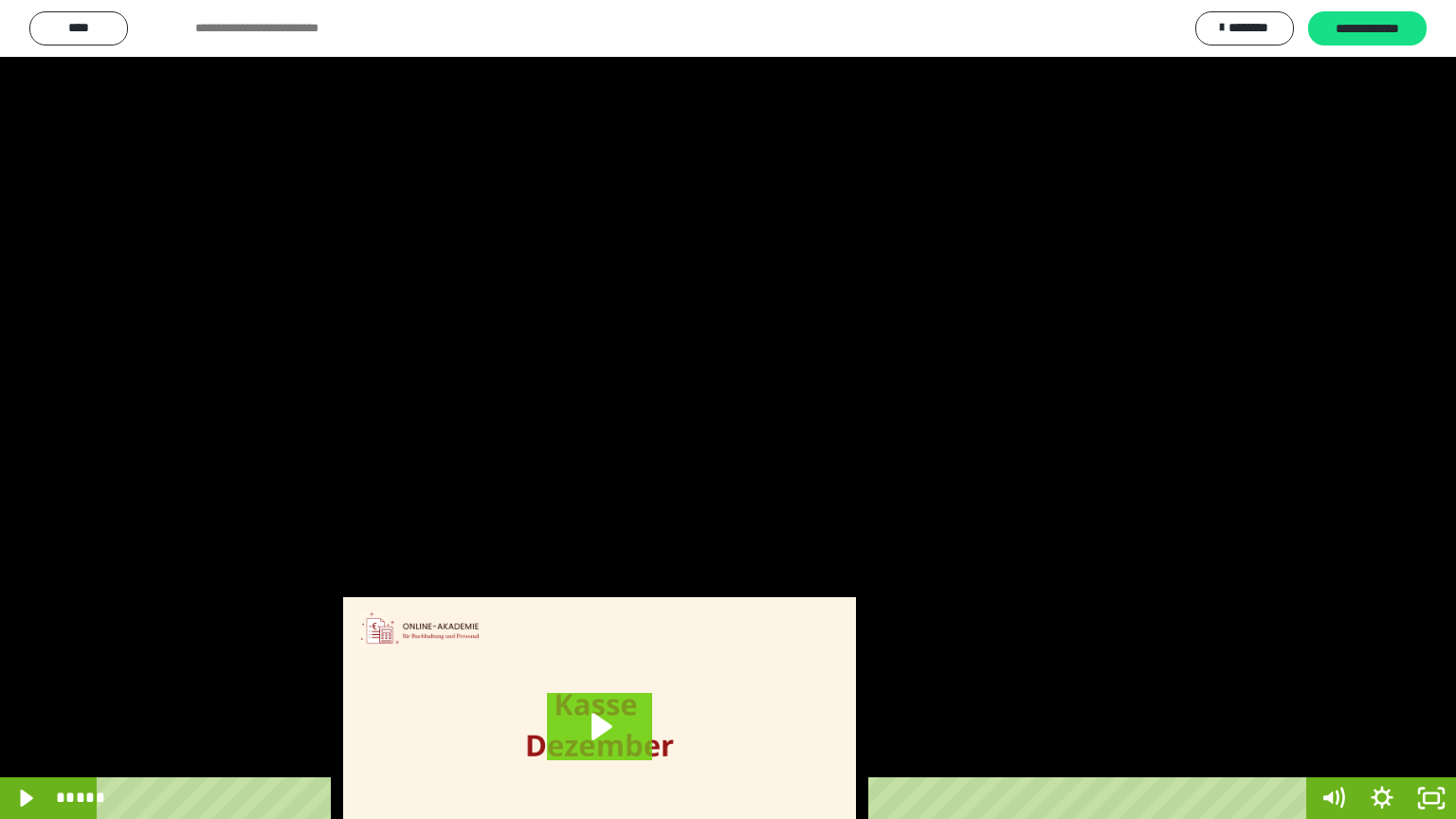 click at bounding box center [728, 410] 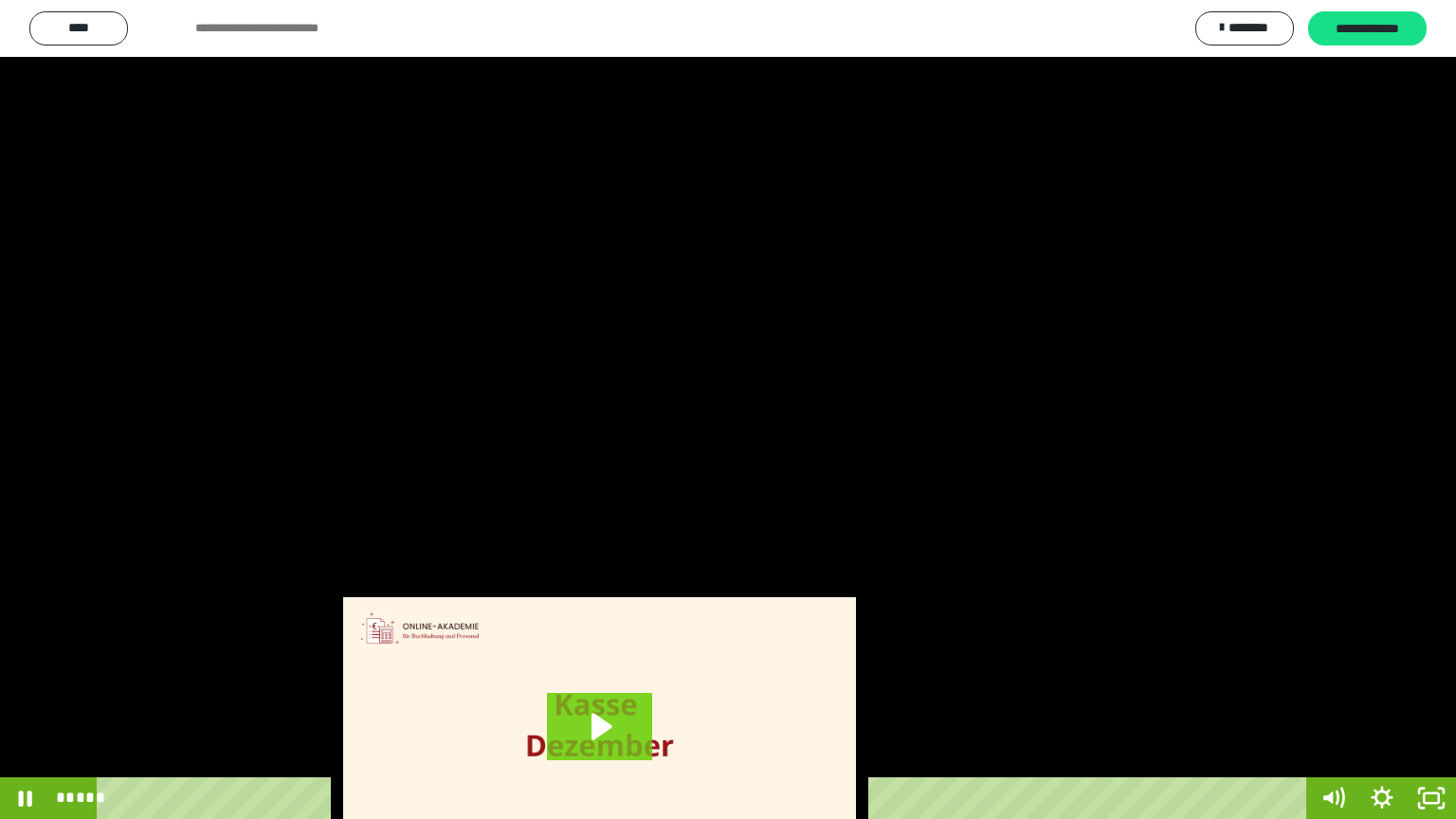 click at bounding box center [728, 410] 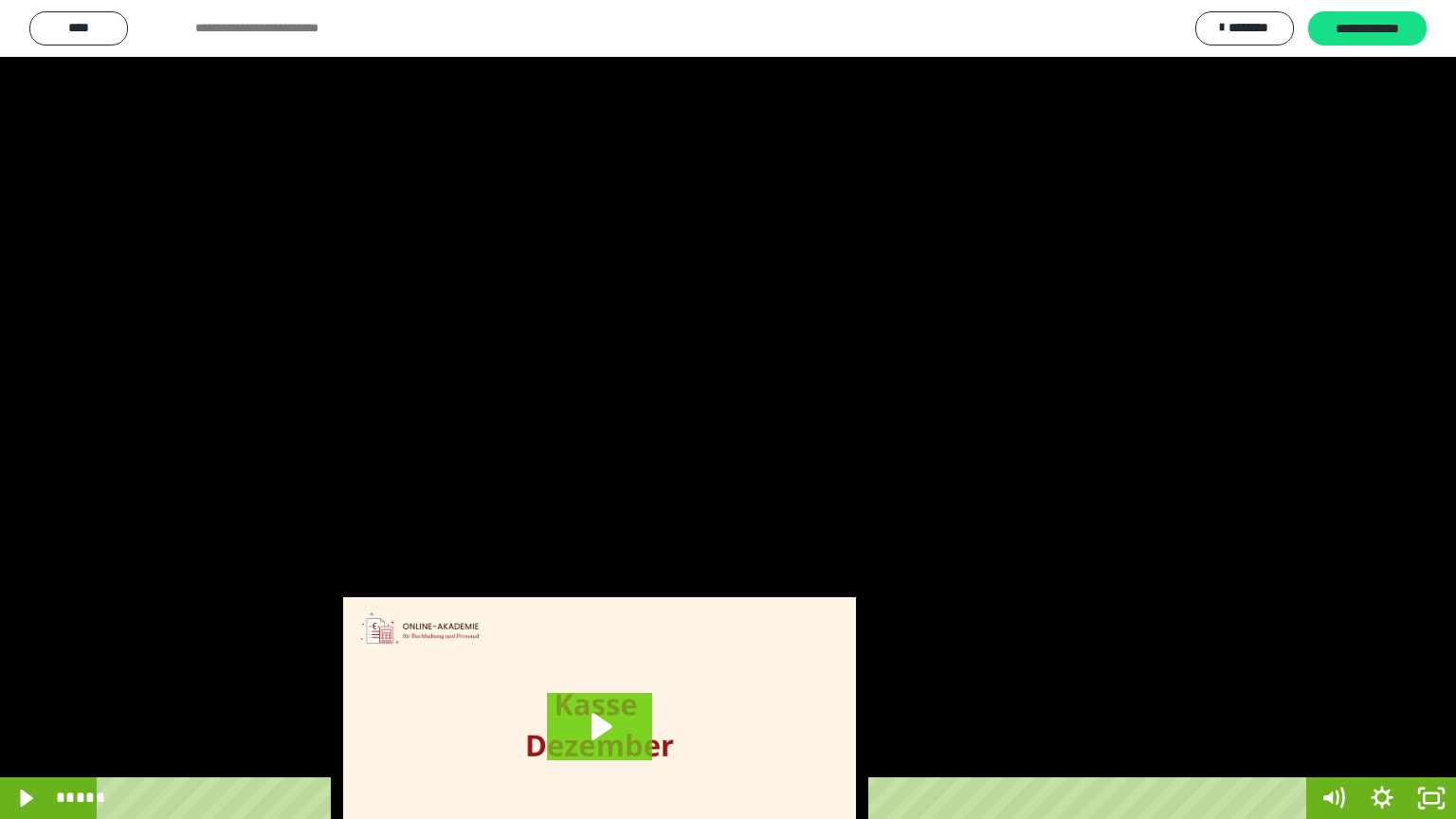 click at bounding box center [728, 410] 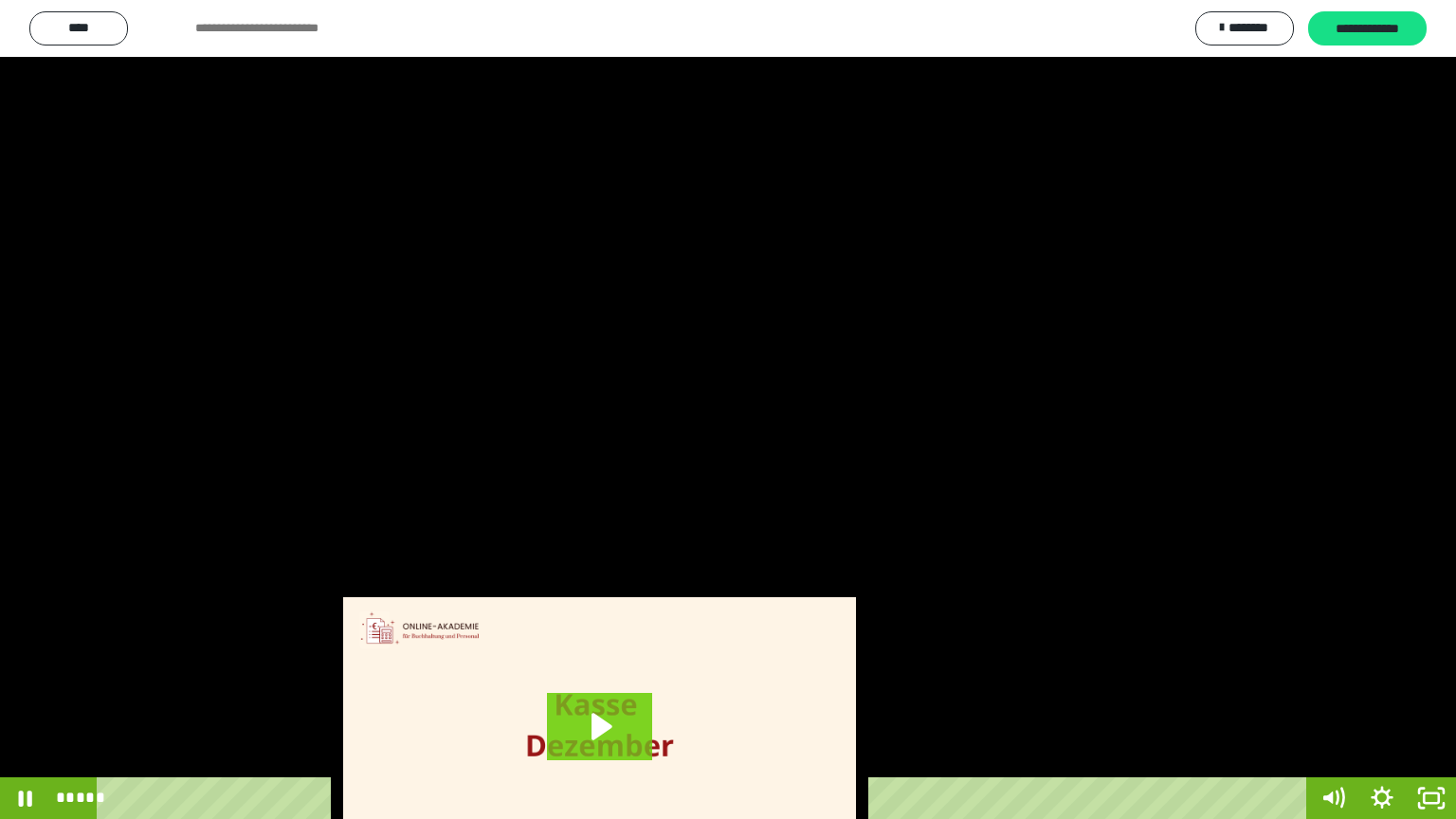 click at bounding box center [728, 410] 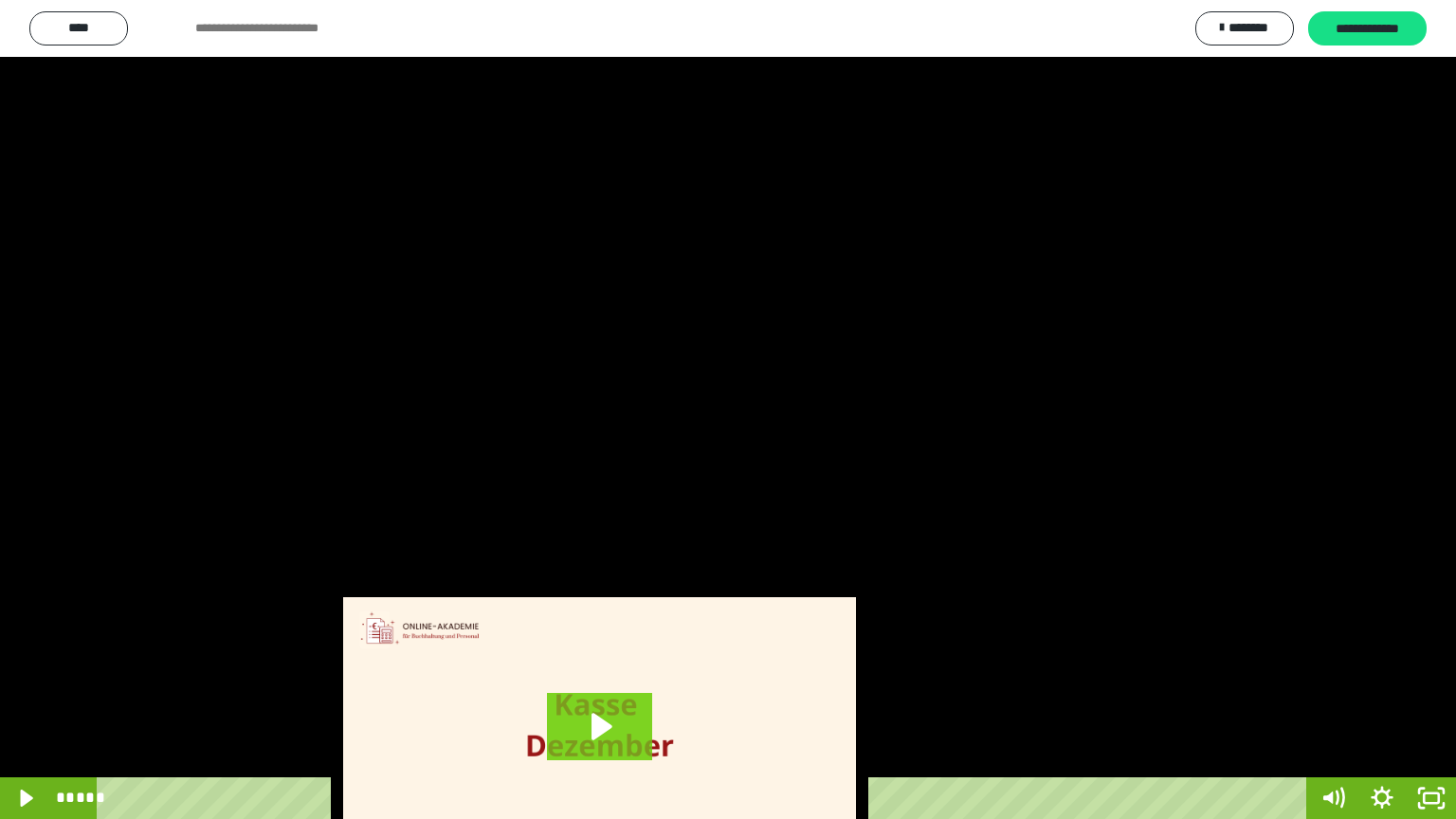 click at bounding box center [728, 410] 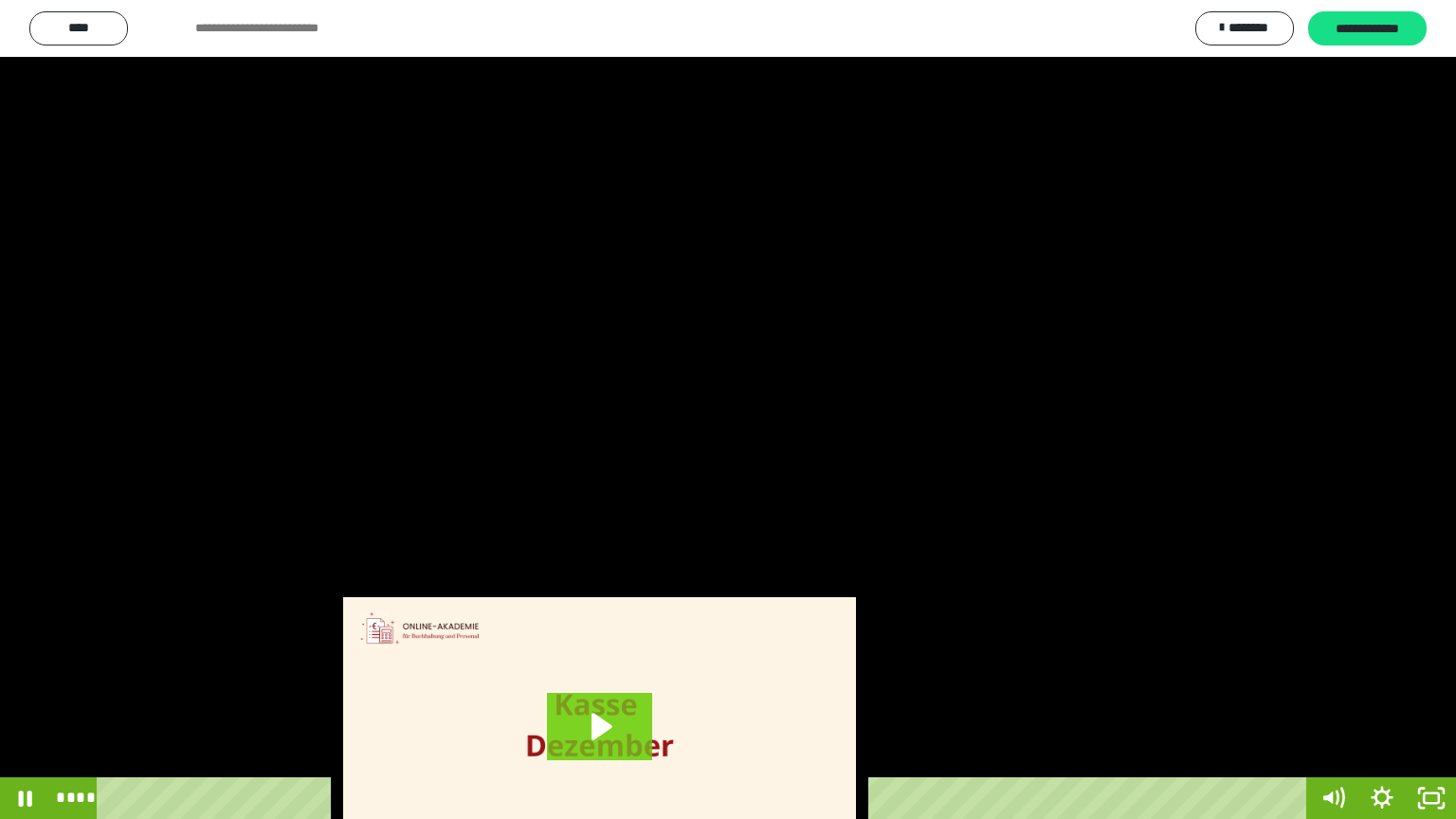 click at bounding box center [728, 410] 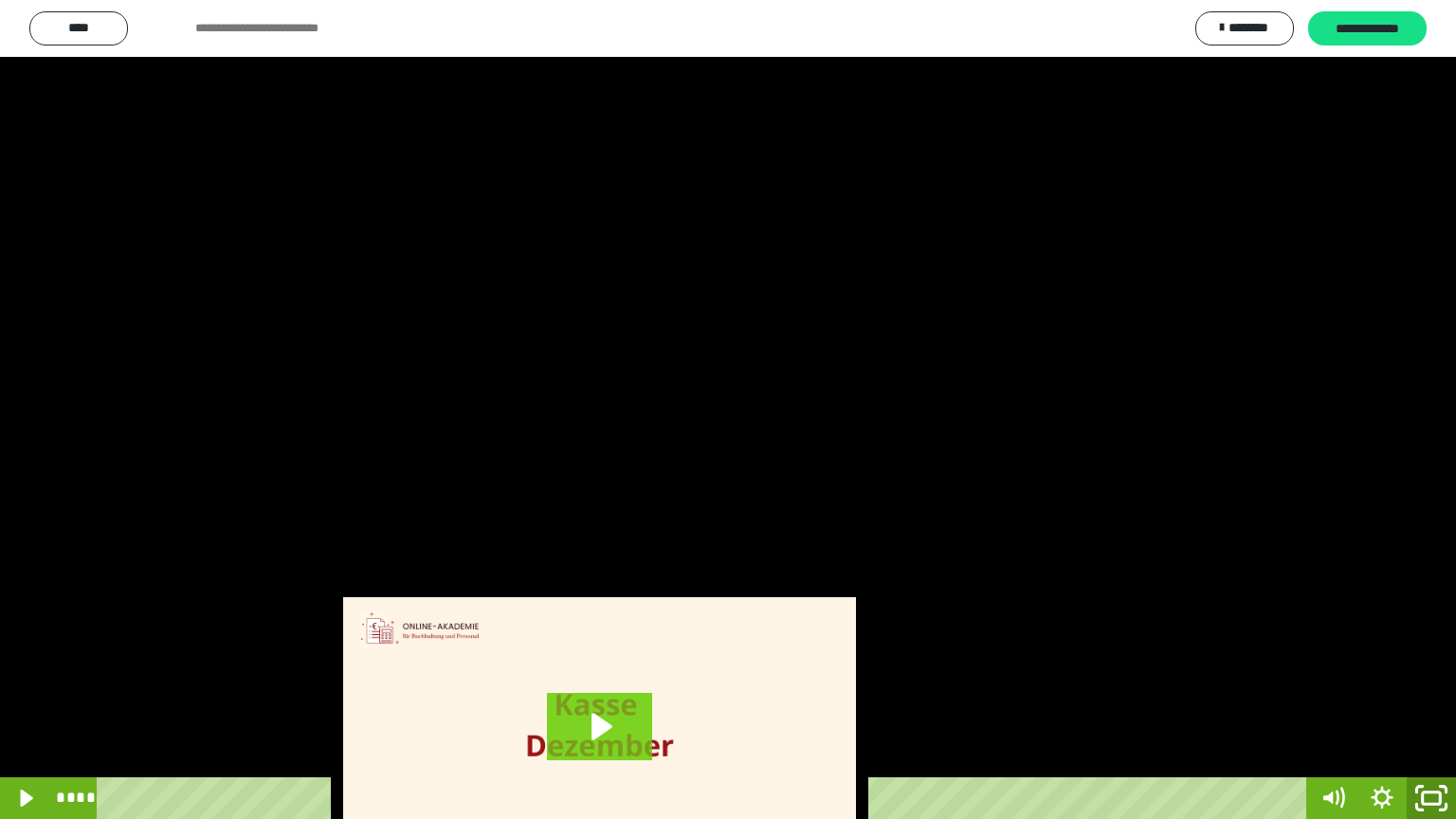 click 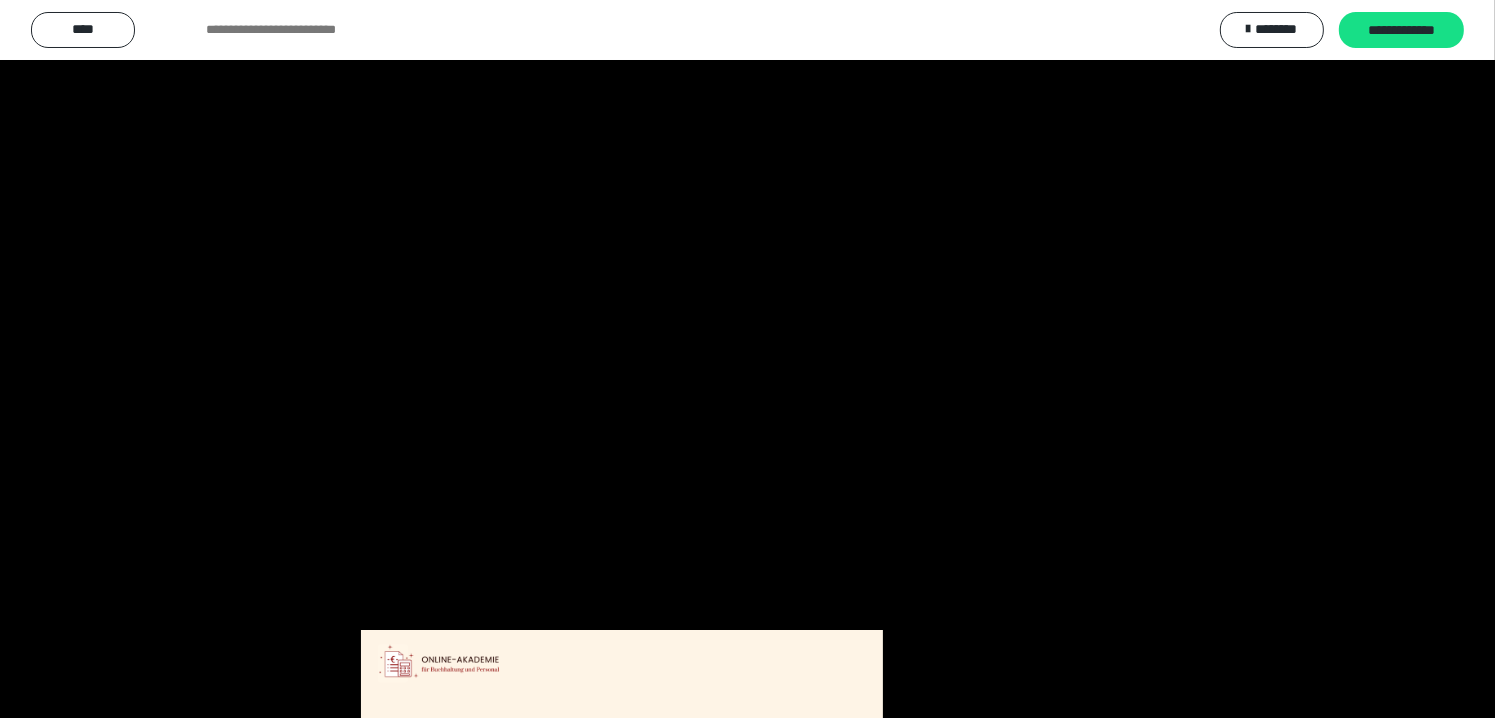 scroll, scrollTop: 3839, scrollLeft: 0, axis: vertical 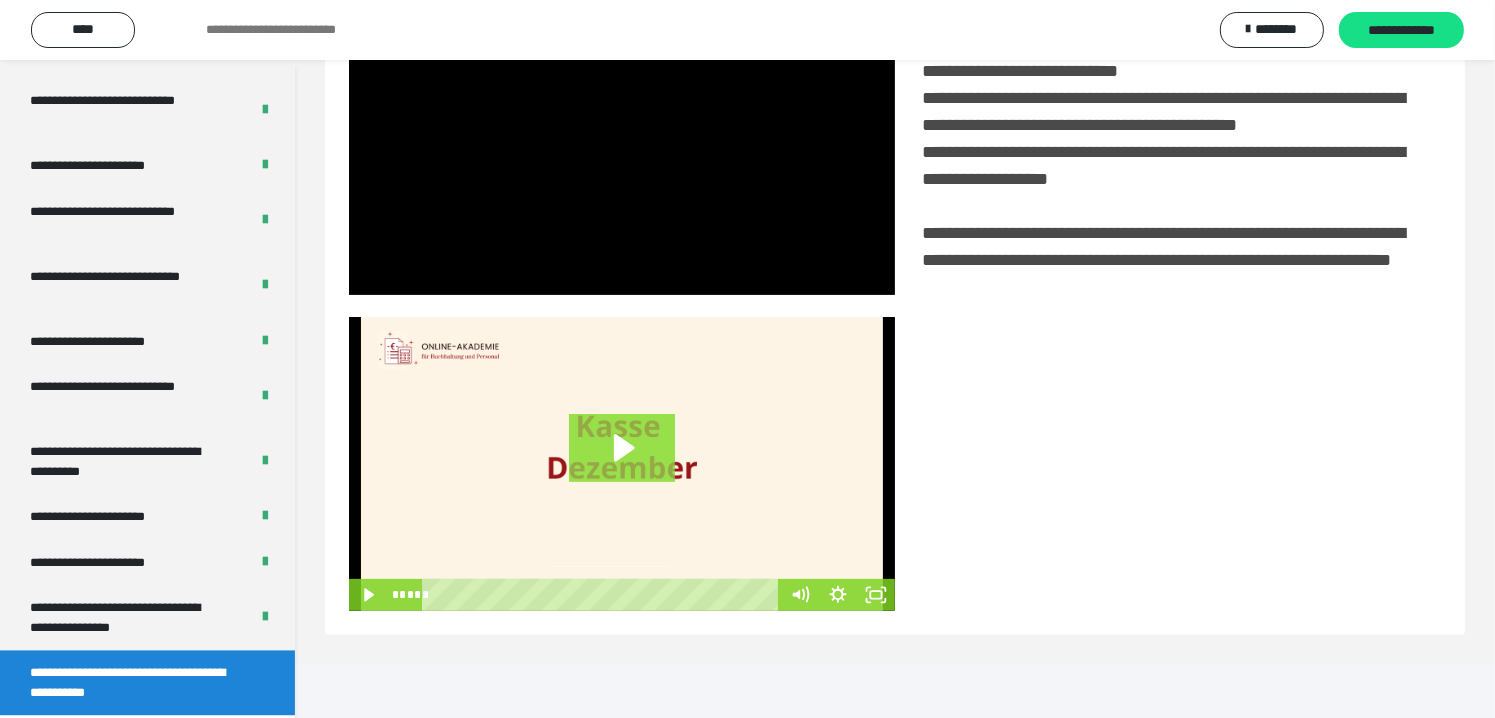 click 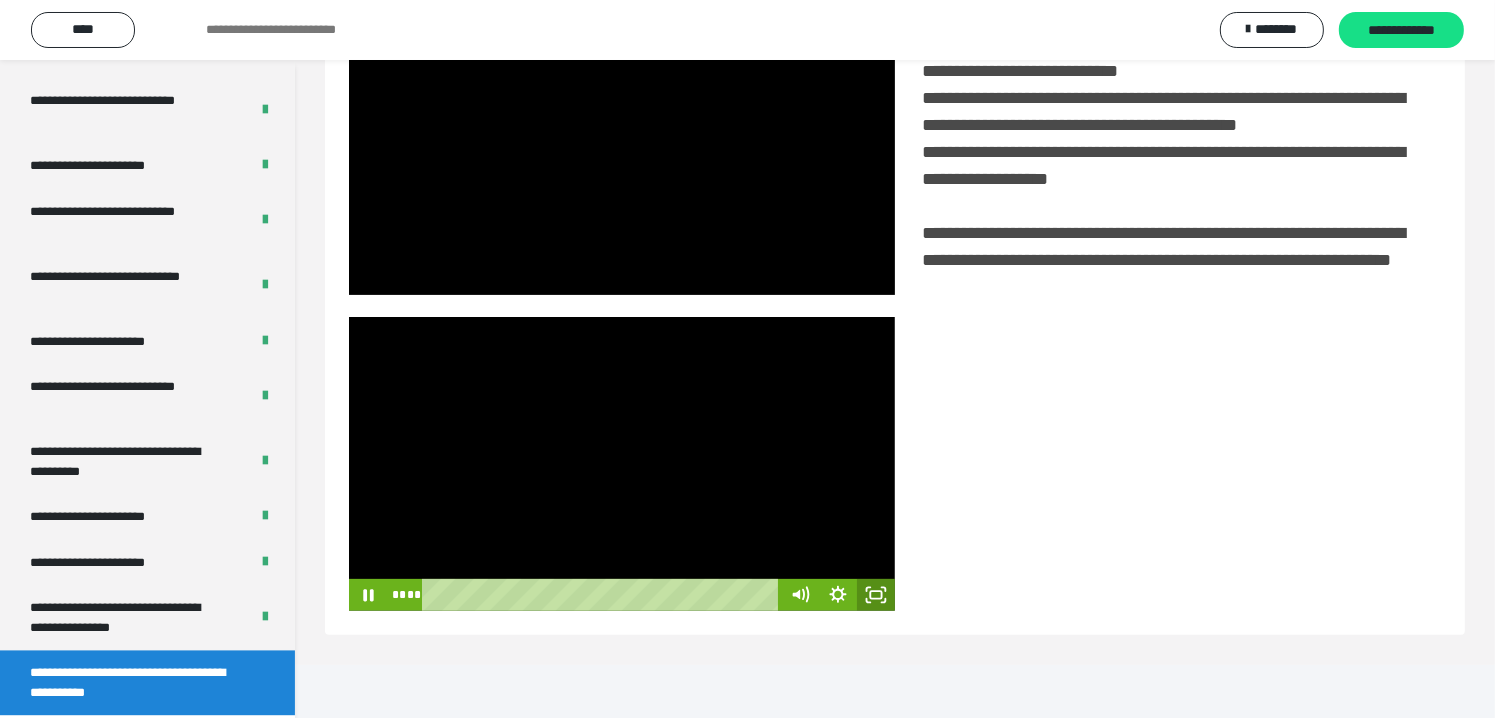 click 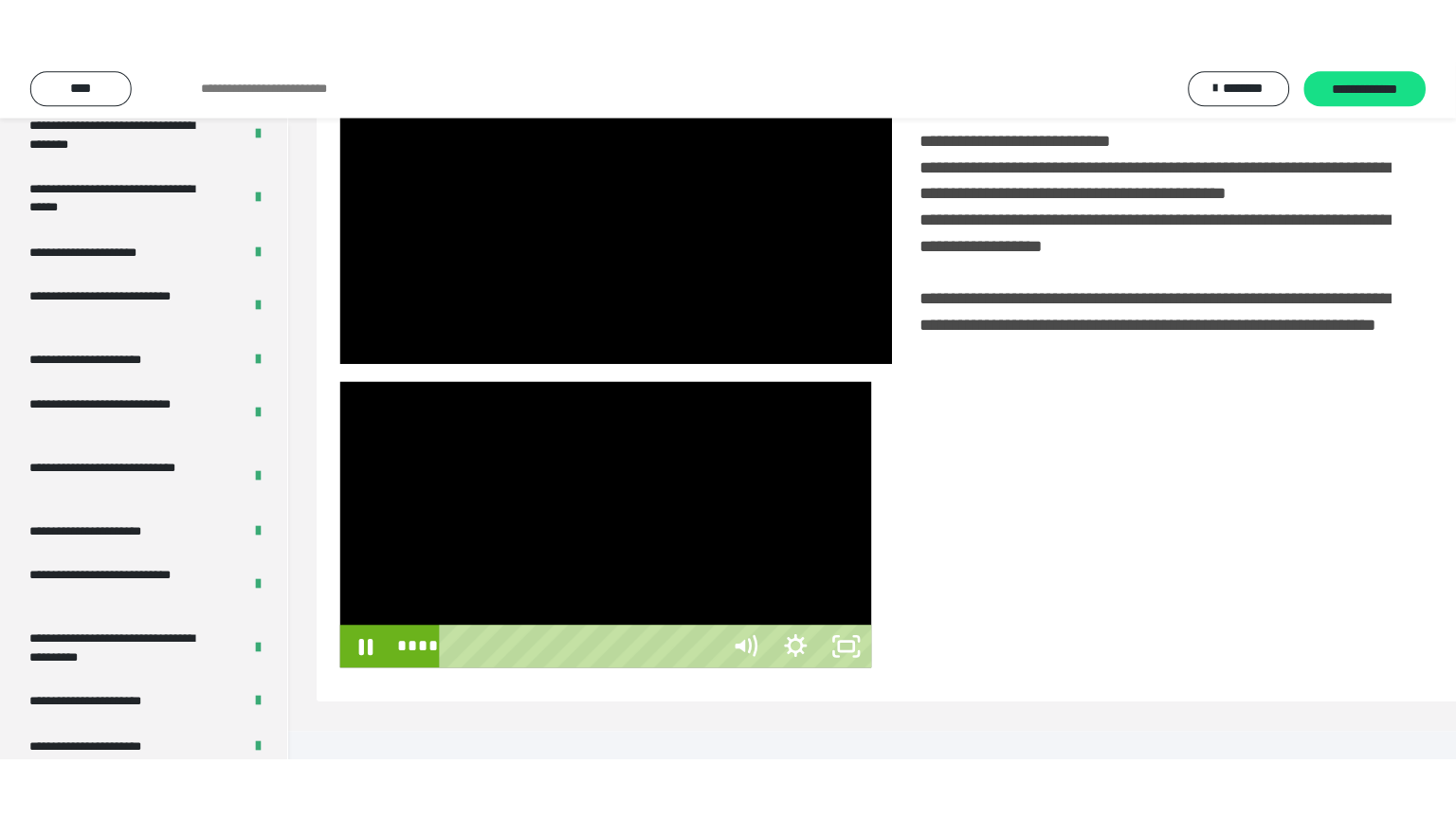 scroll, scrollTop: 317, scrollLeft: 0, axis: vertical 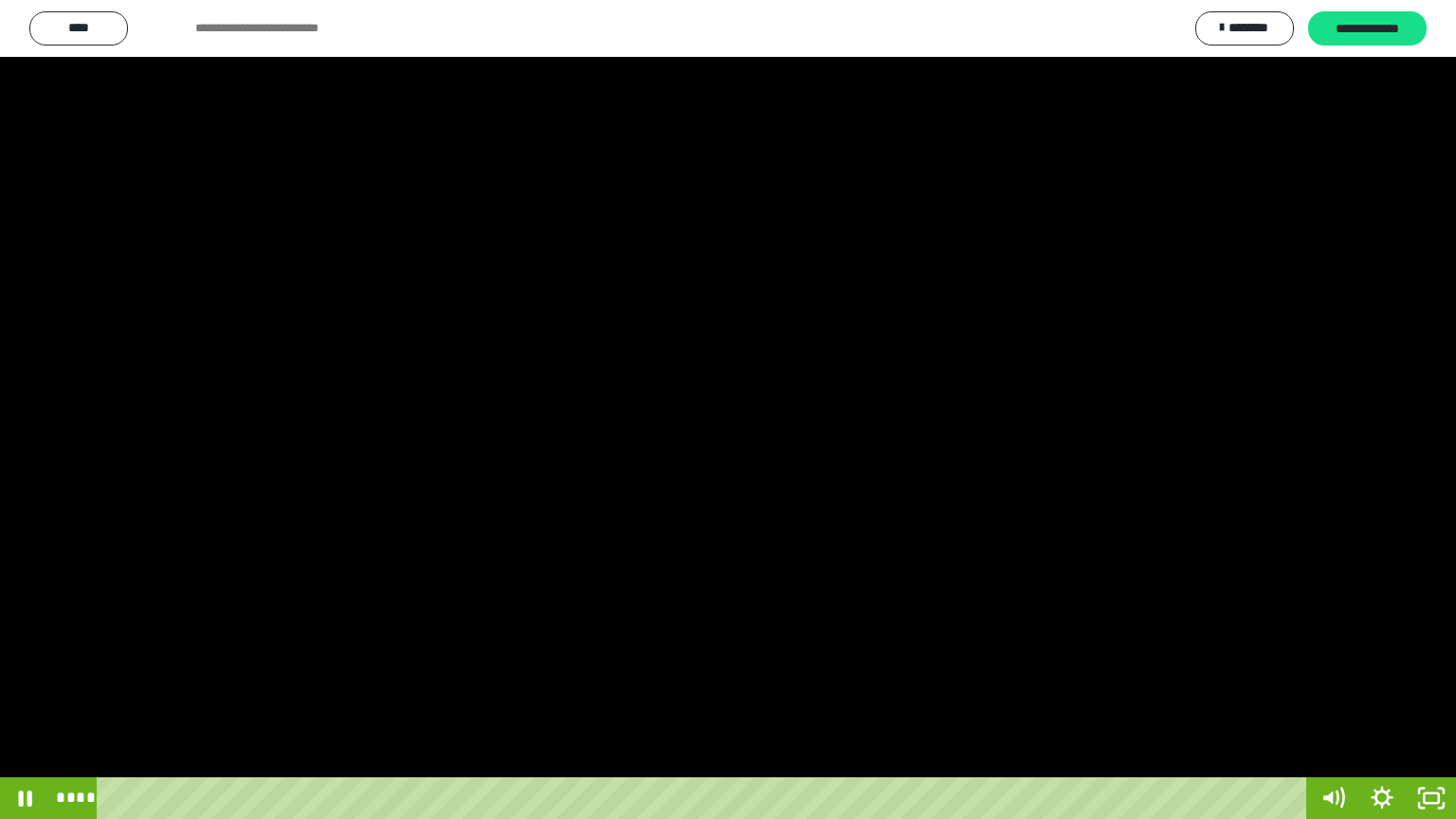 click at bounding box center (728, 410) 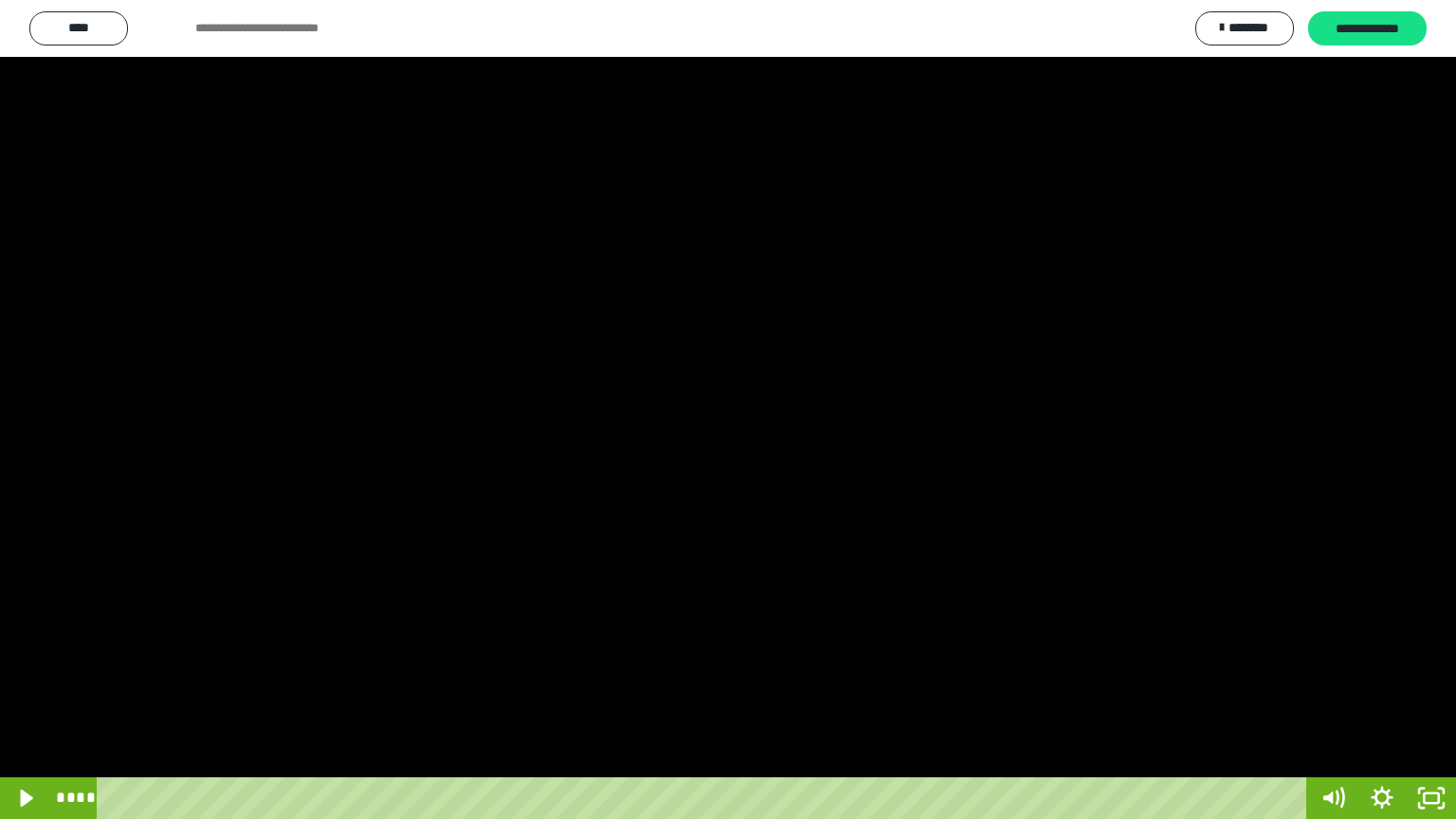 drag, startPoint x: 265, startPoint y: 802, endPoint x: 85, endPoint y: 789, distance: 180.46883 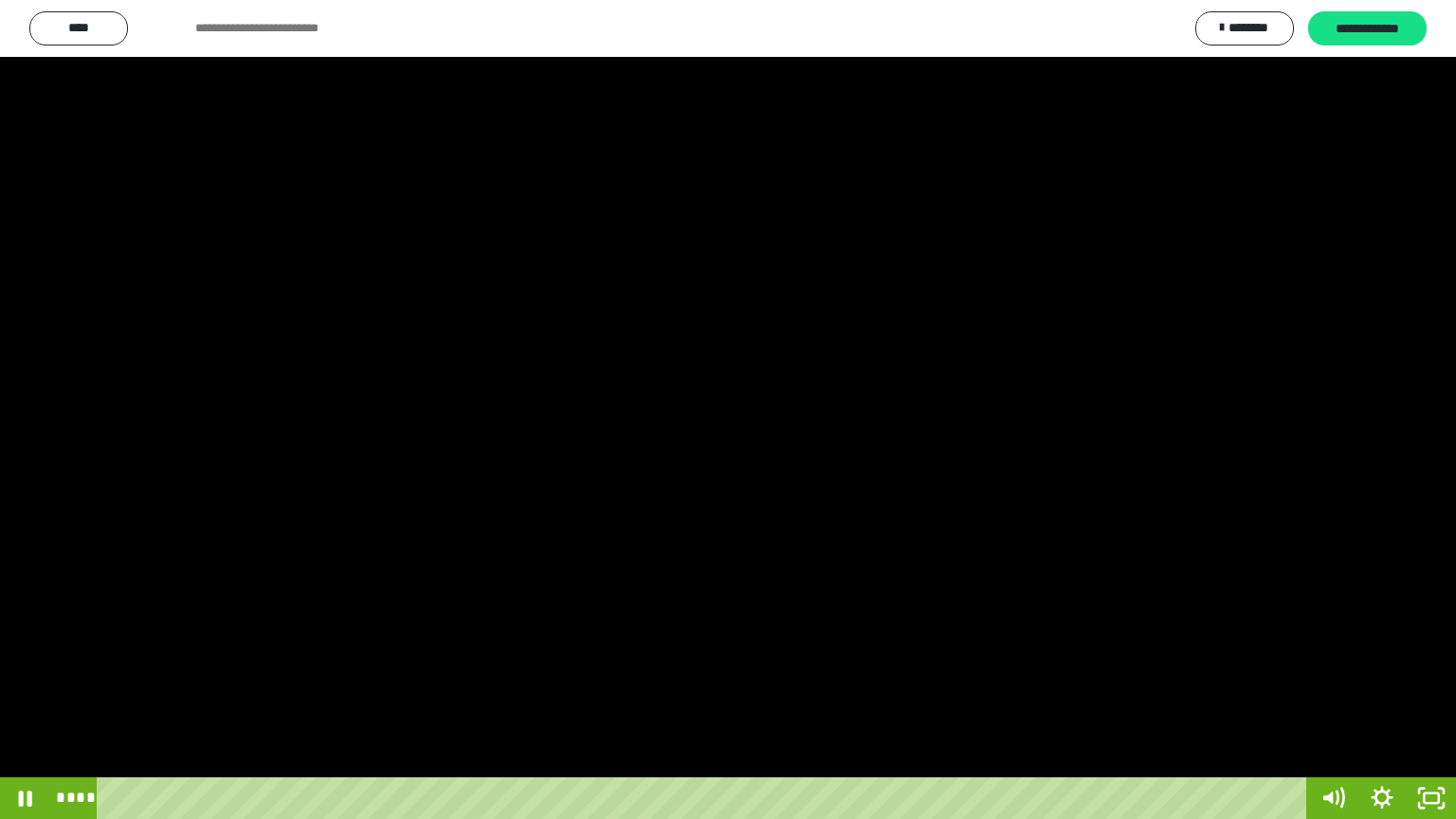 click at bounding box center (728, 410) 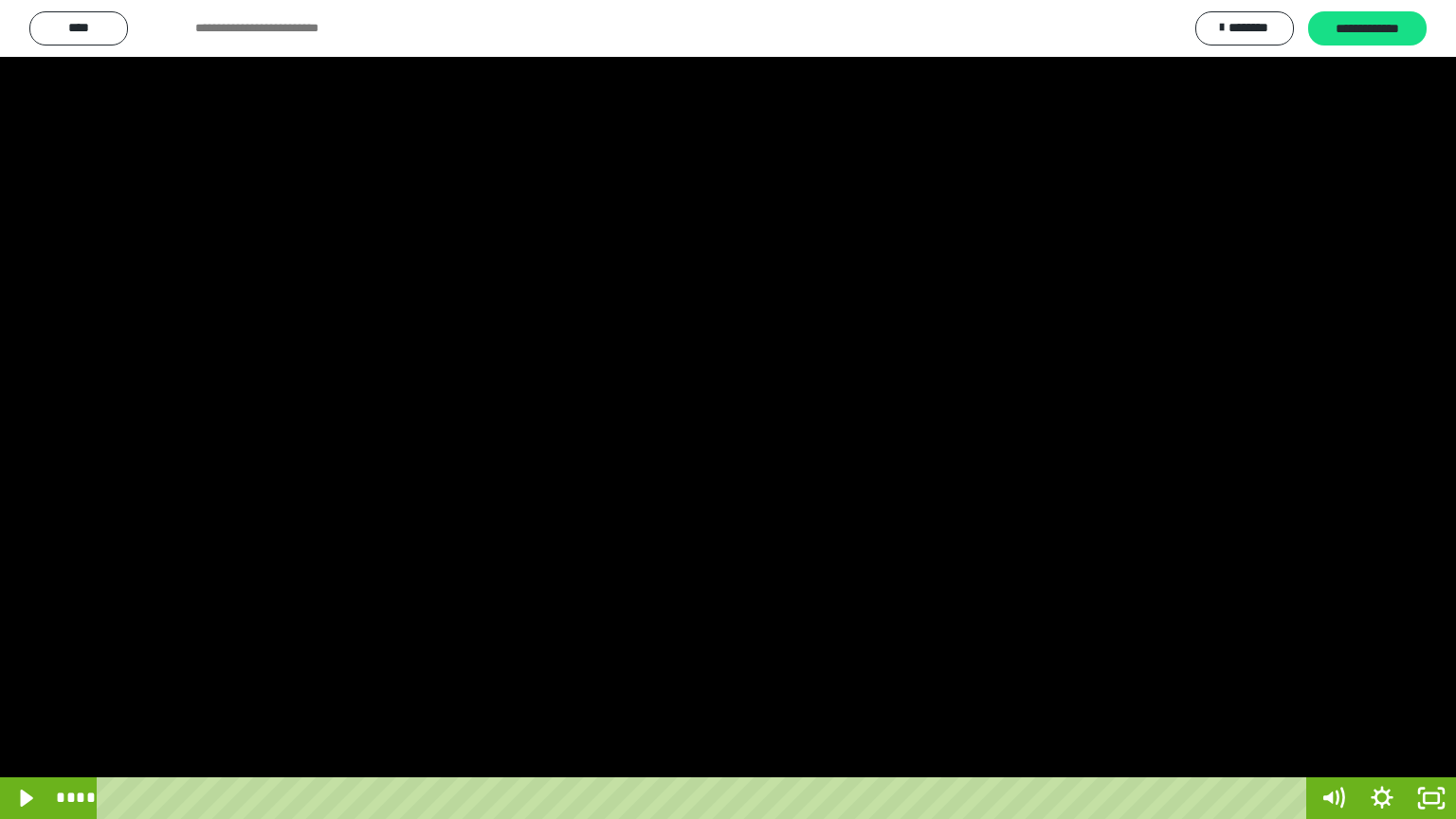 click at bounding box center (728, 410) 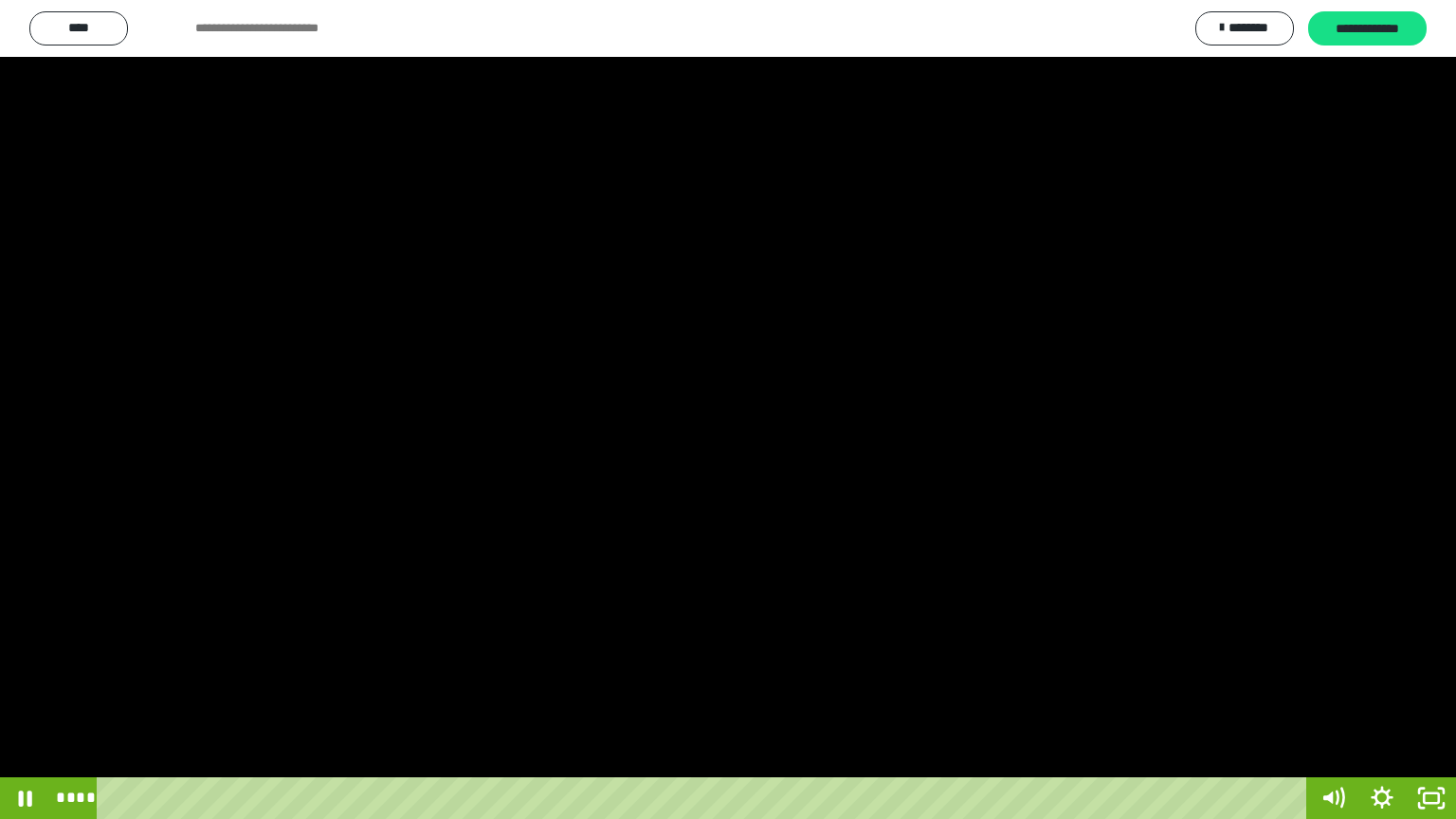 click at bounding box center [728, 410] 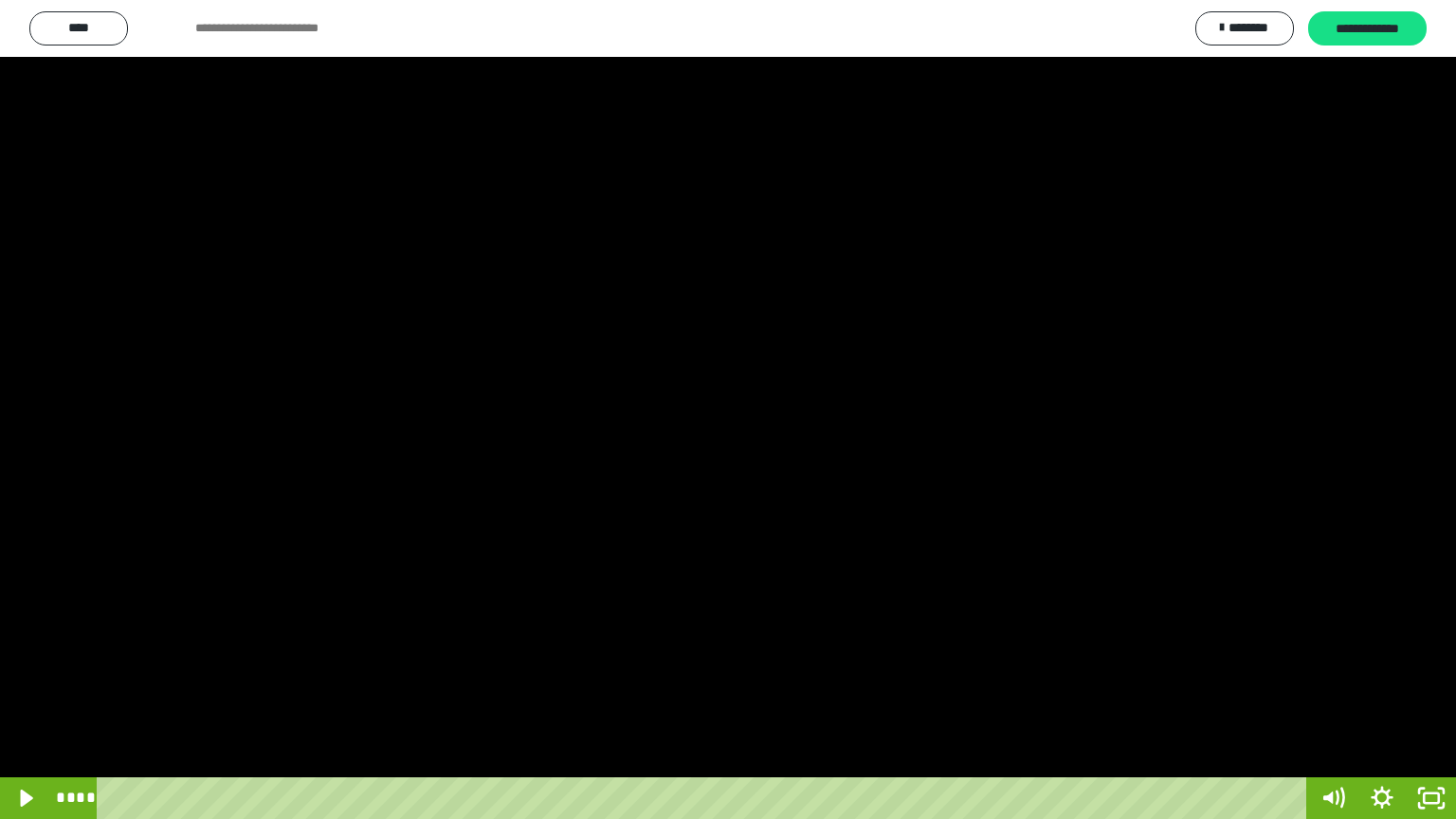 click at bounding box center [728, 410] 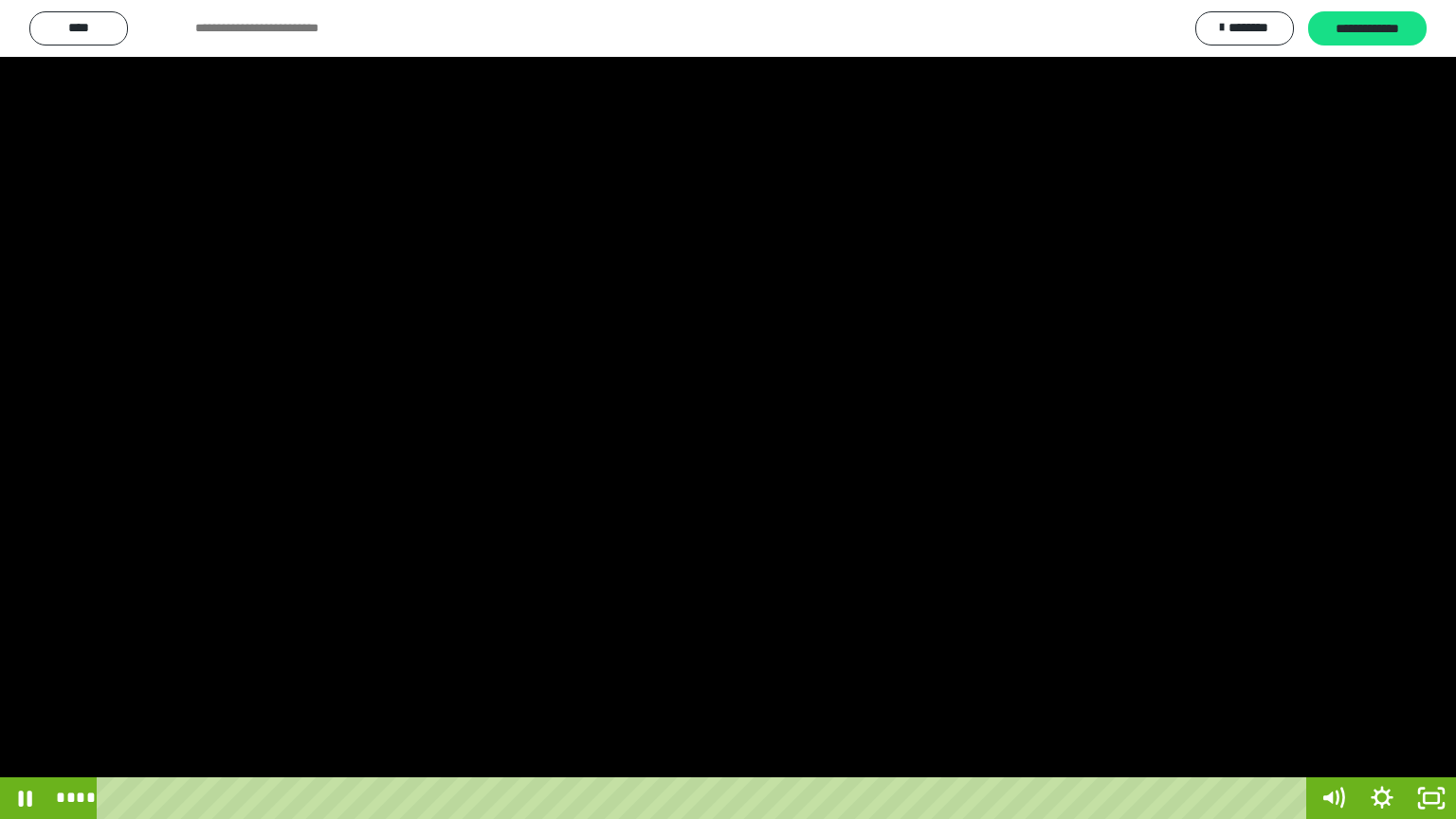 click at bounding box center [728, 410] 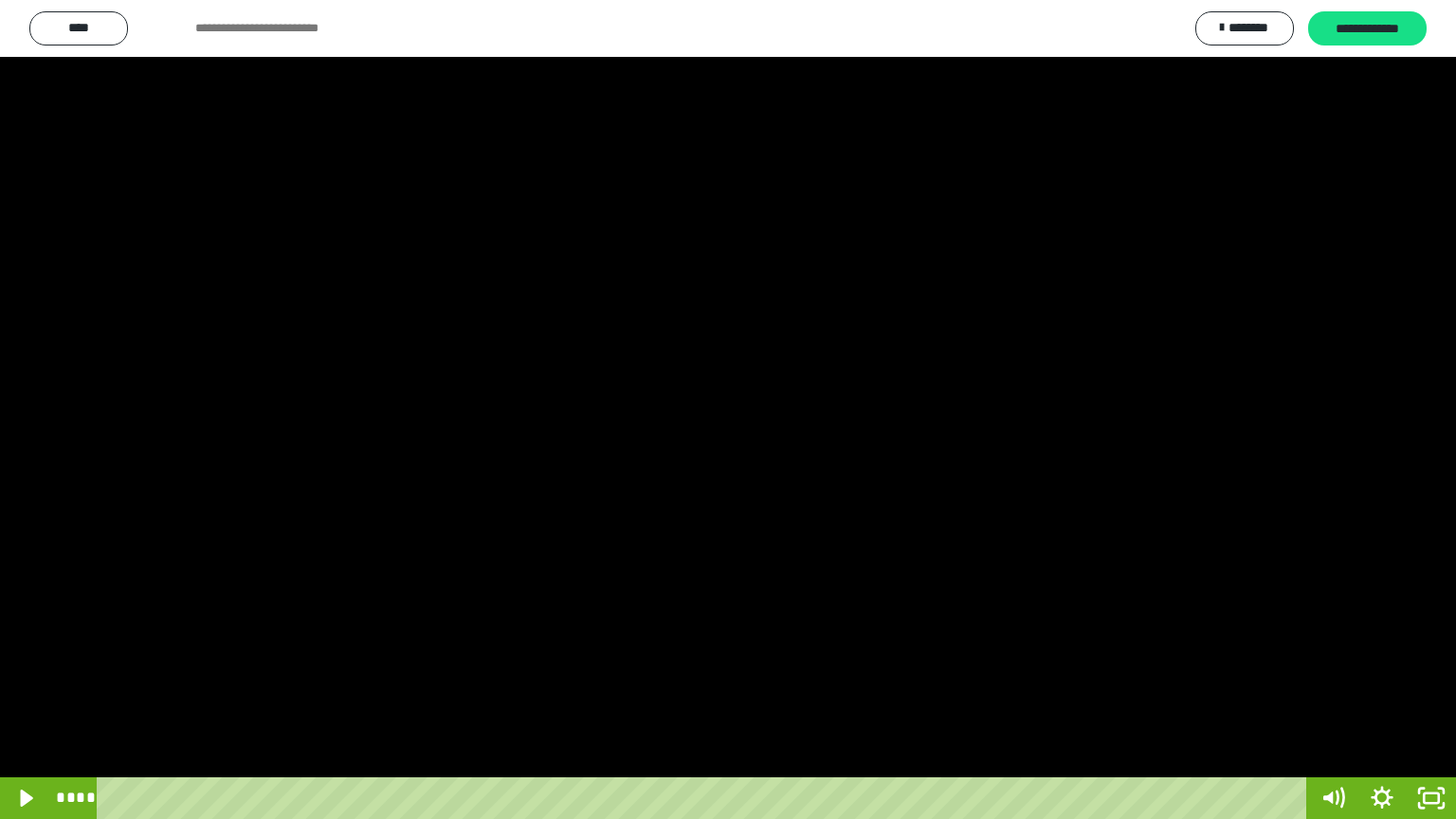 click at bounding box center [728, 410] 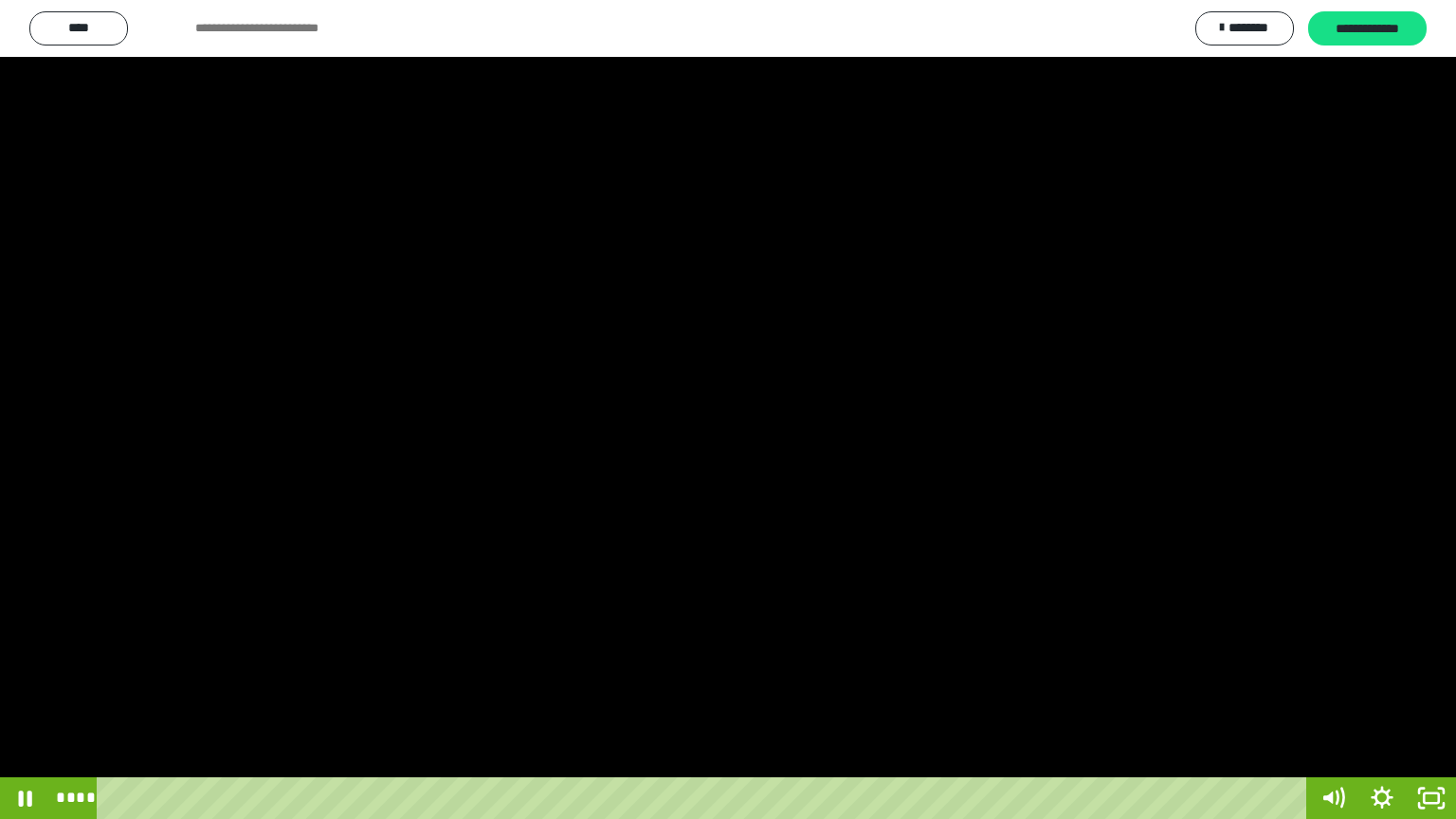 click at bounding box center [728, 410] 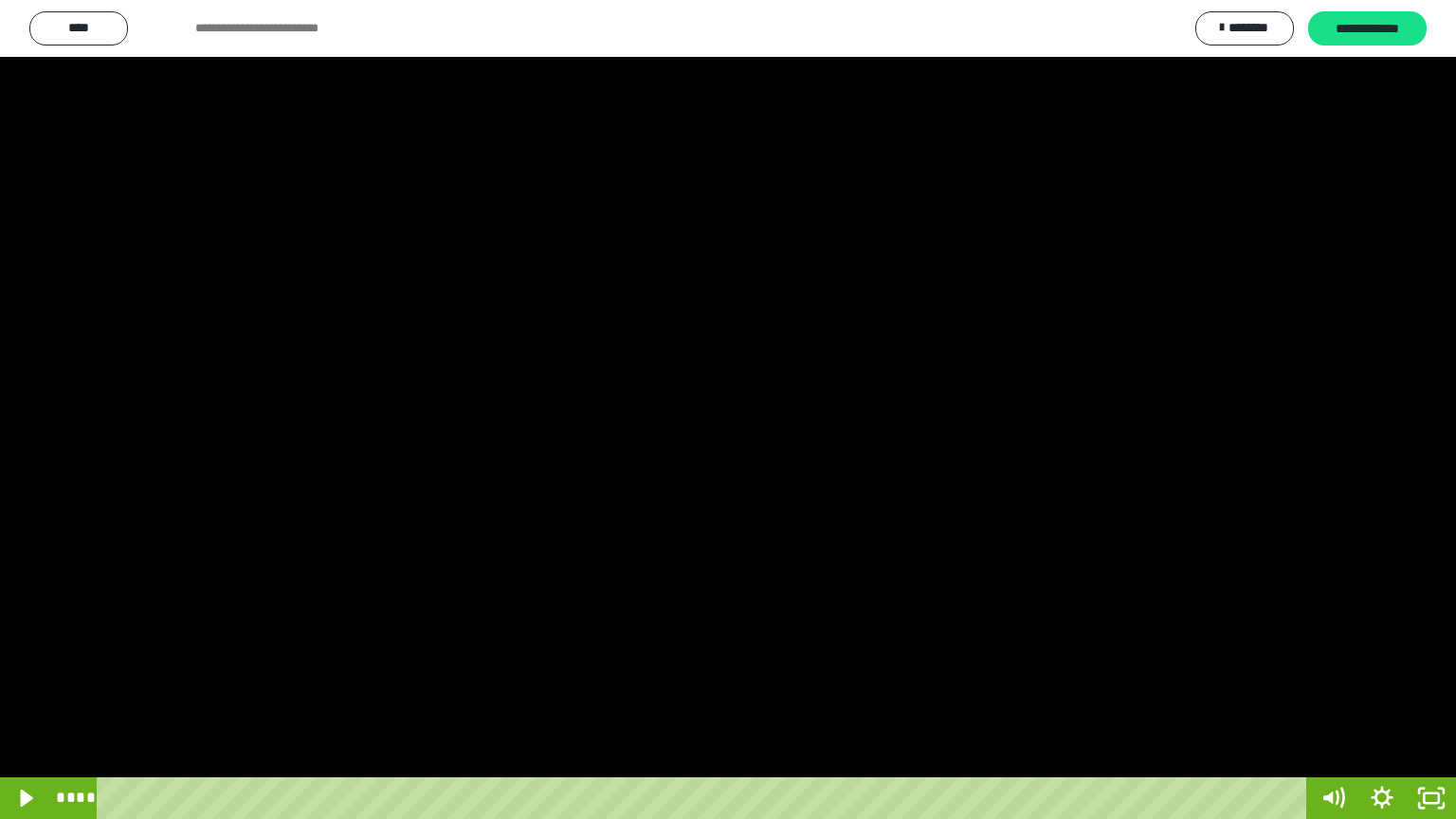 click at bounding box center [728, 410] 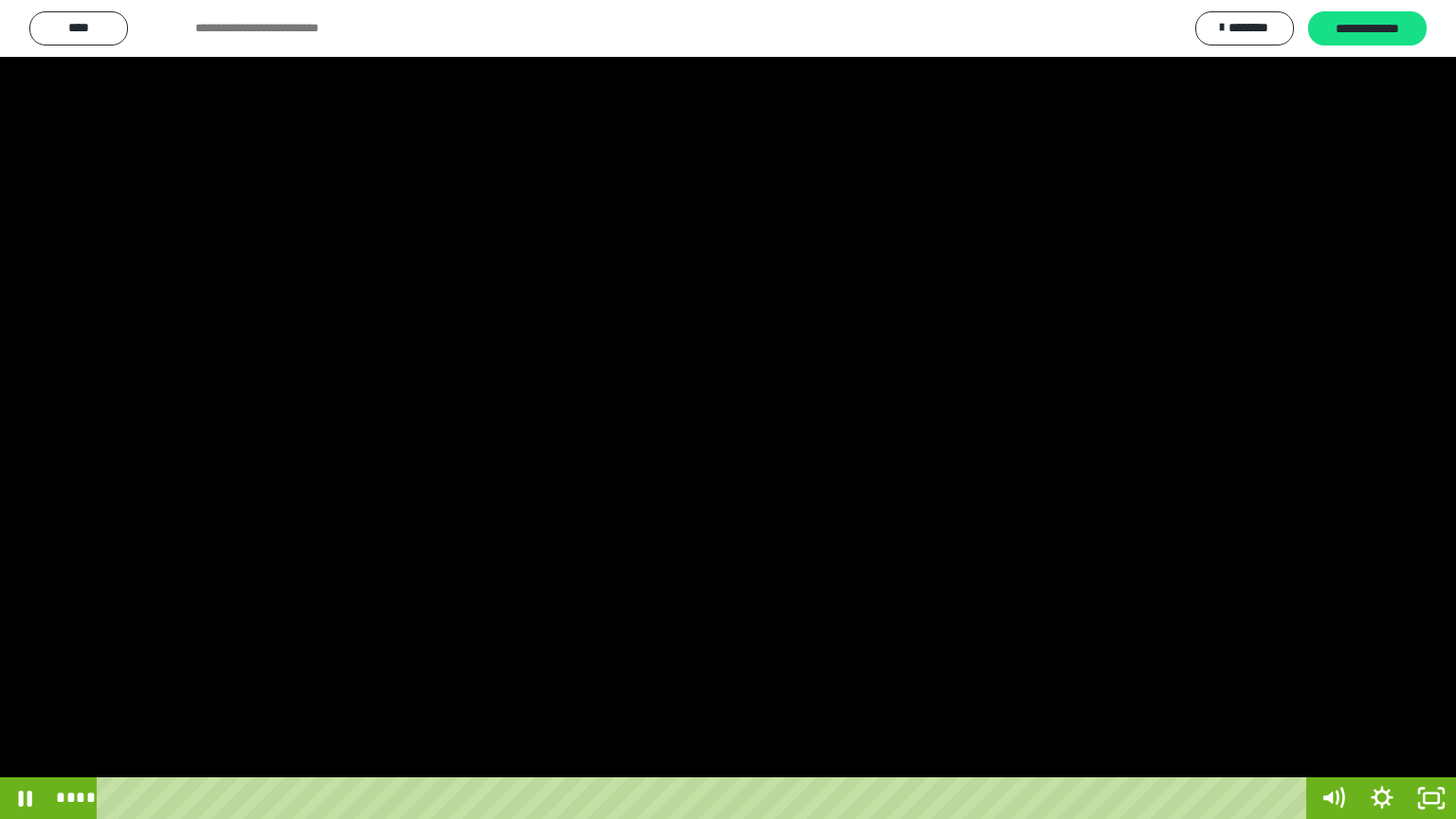 click at bounding box center (728, 410) 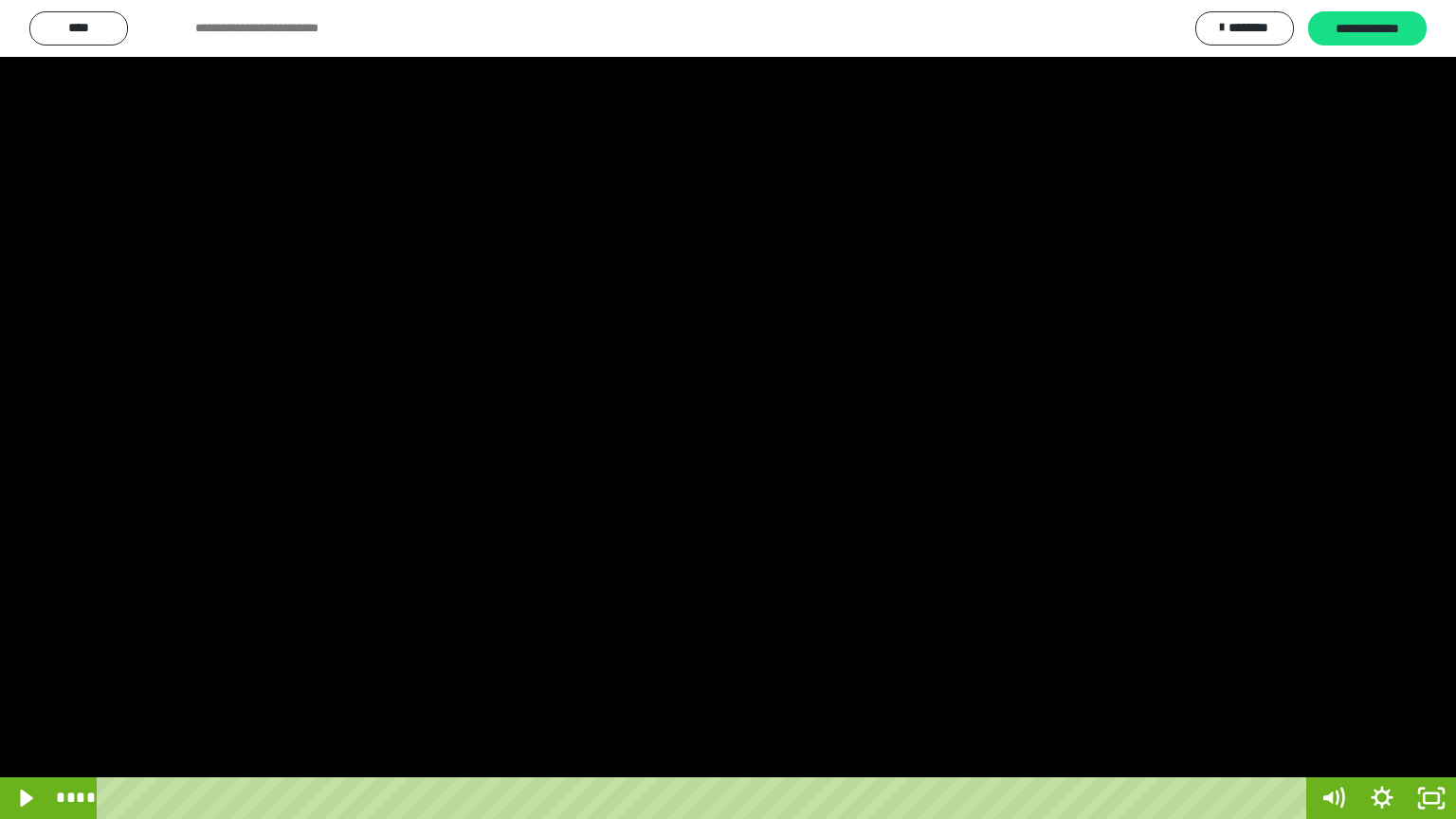 click at bounding box center [728, 410] 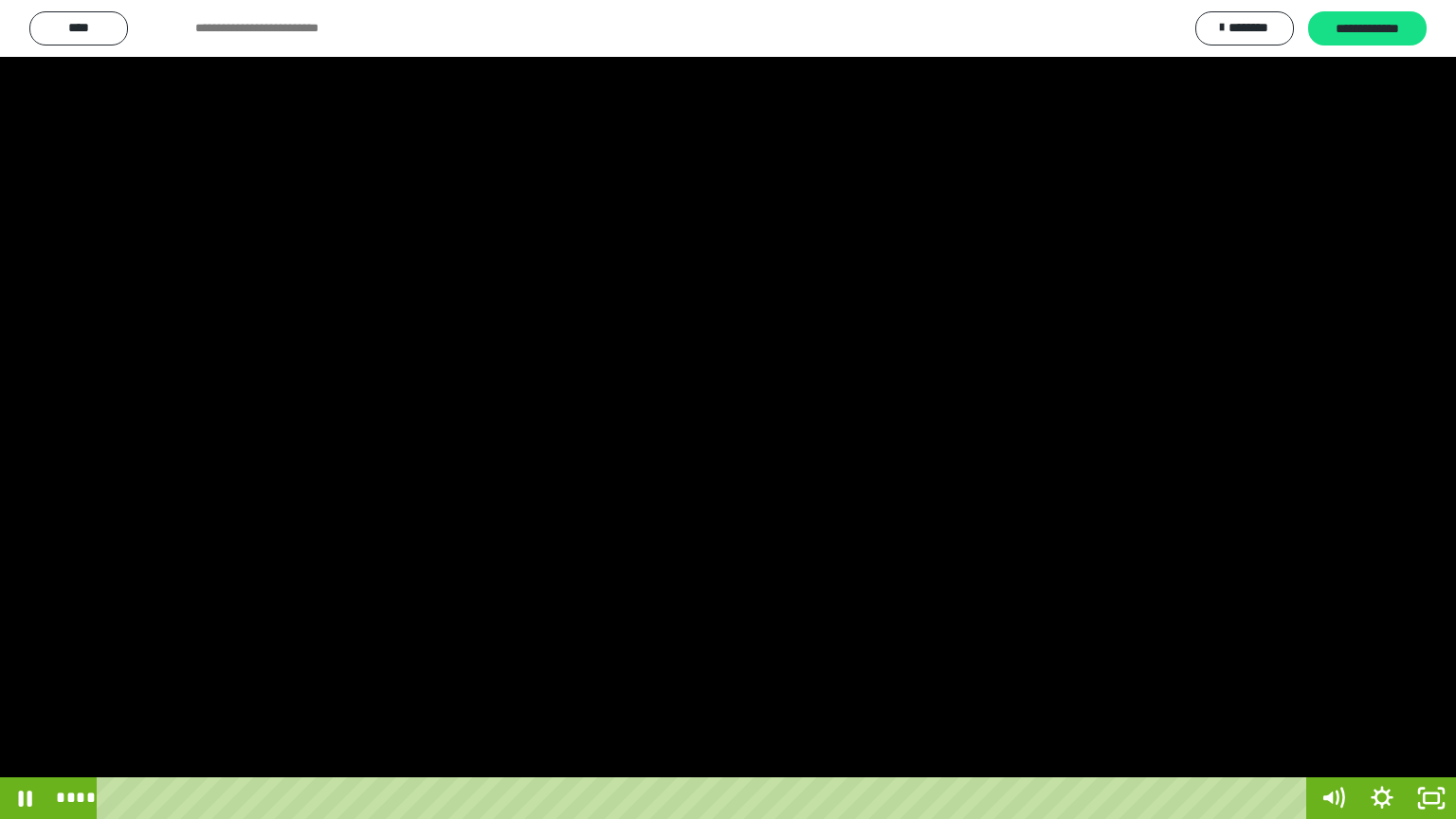 click at bounding box center (728, 410) 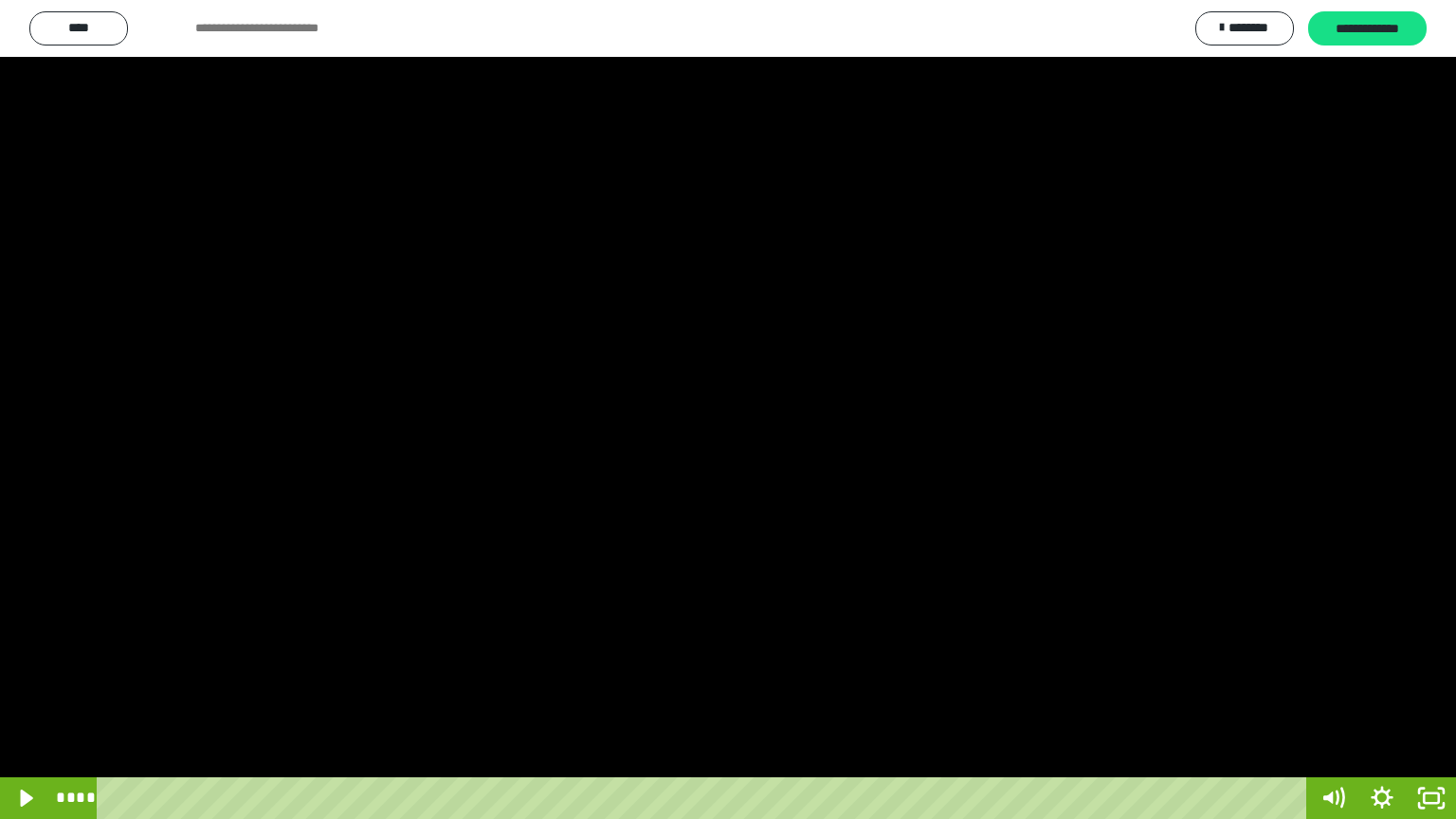 click at bounding box center (728, 410) 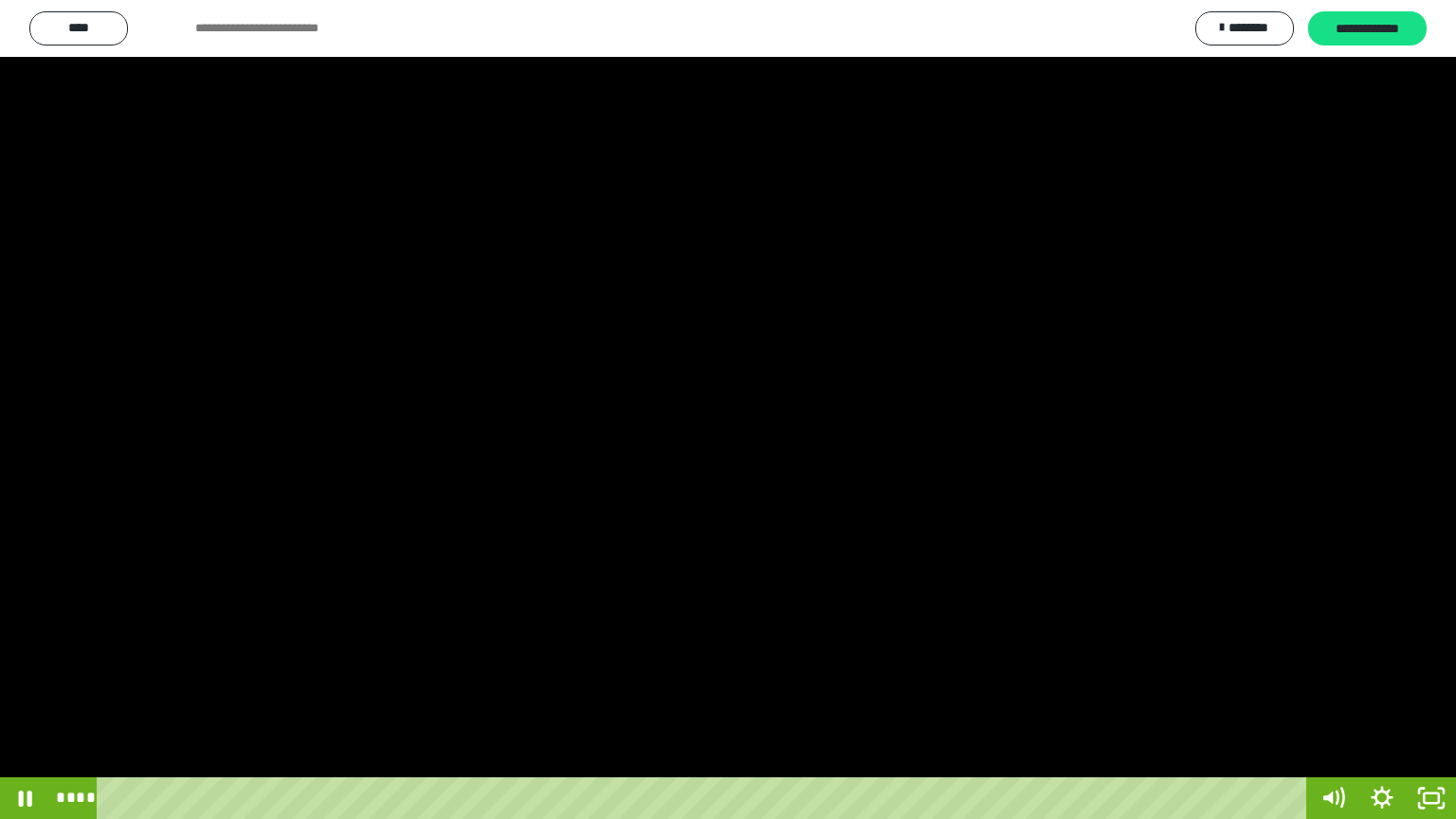 click at bounding box center (728, 410) 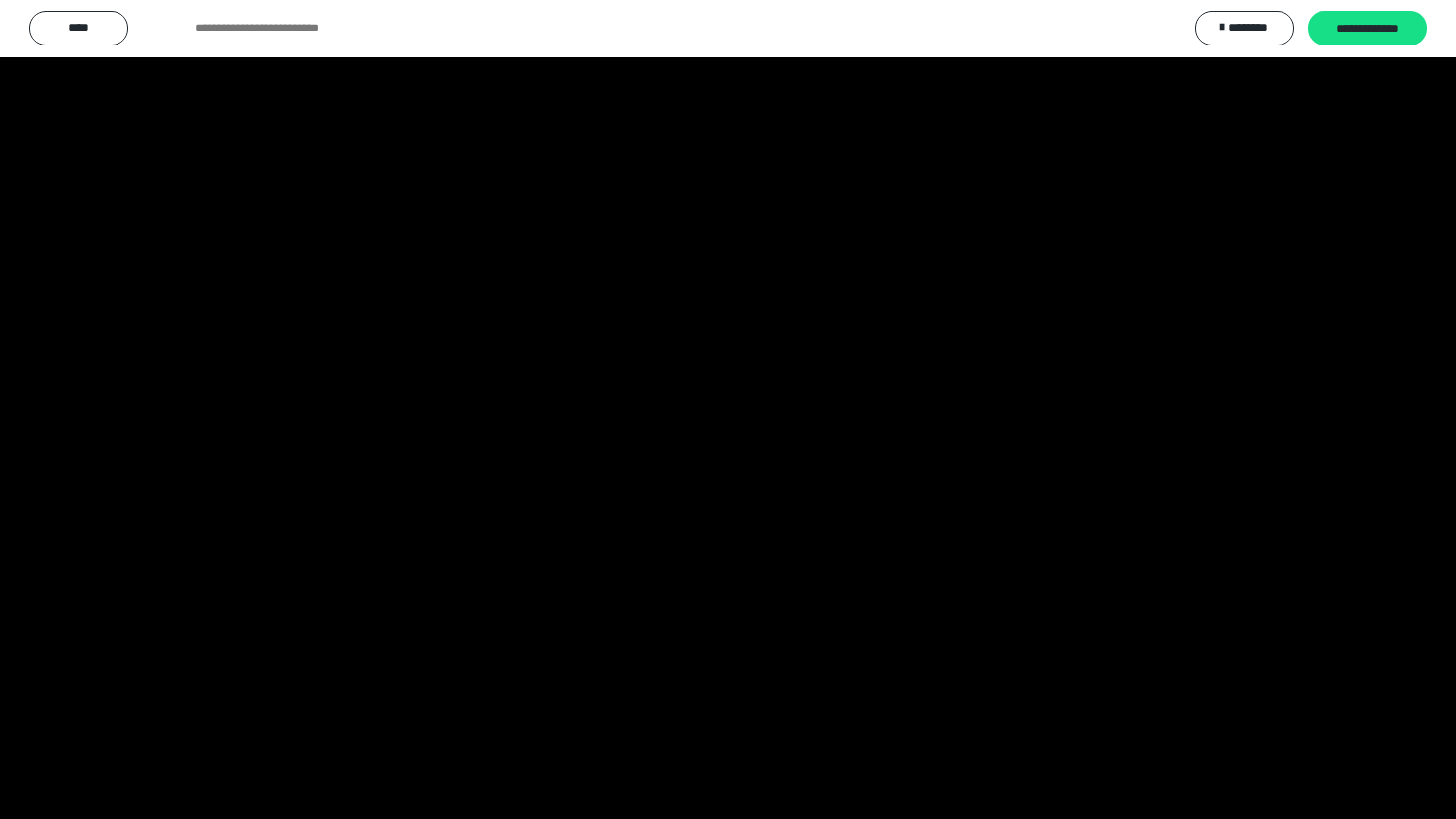 type 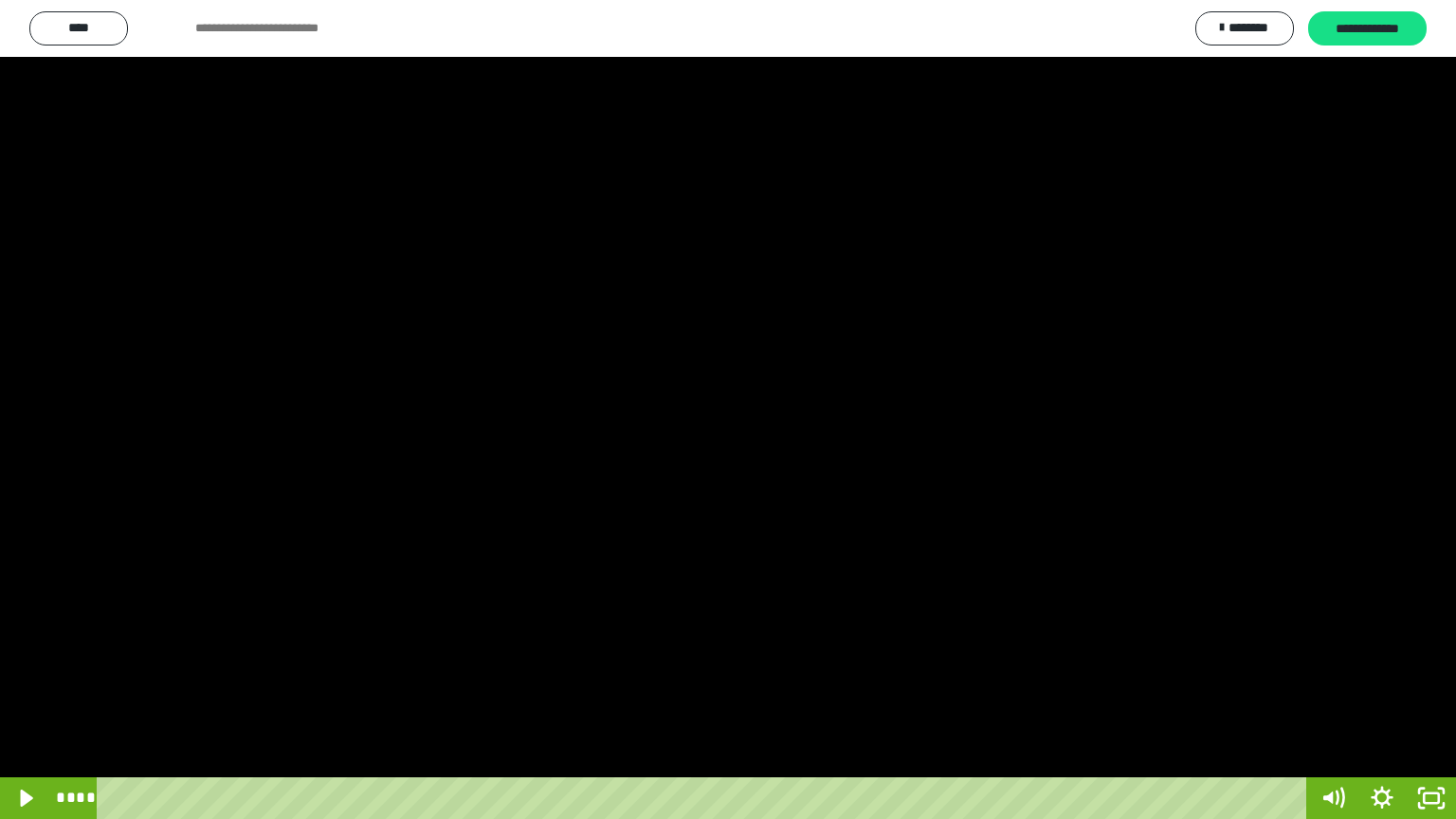 click at bounding box center [728, 410] 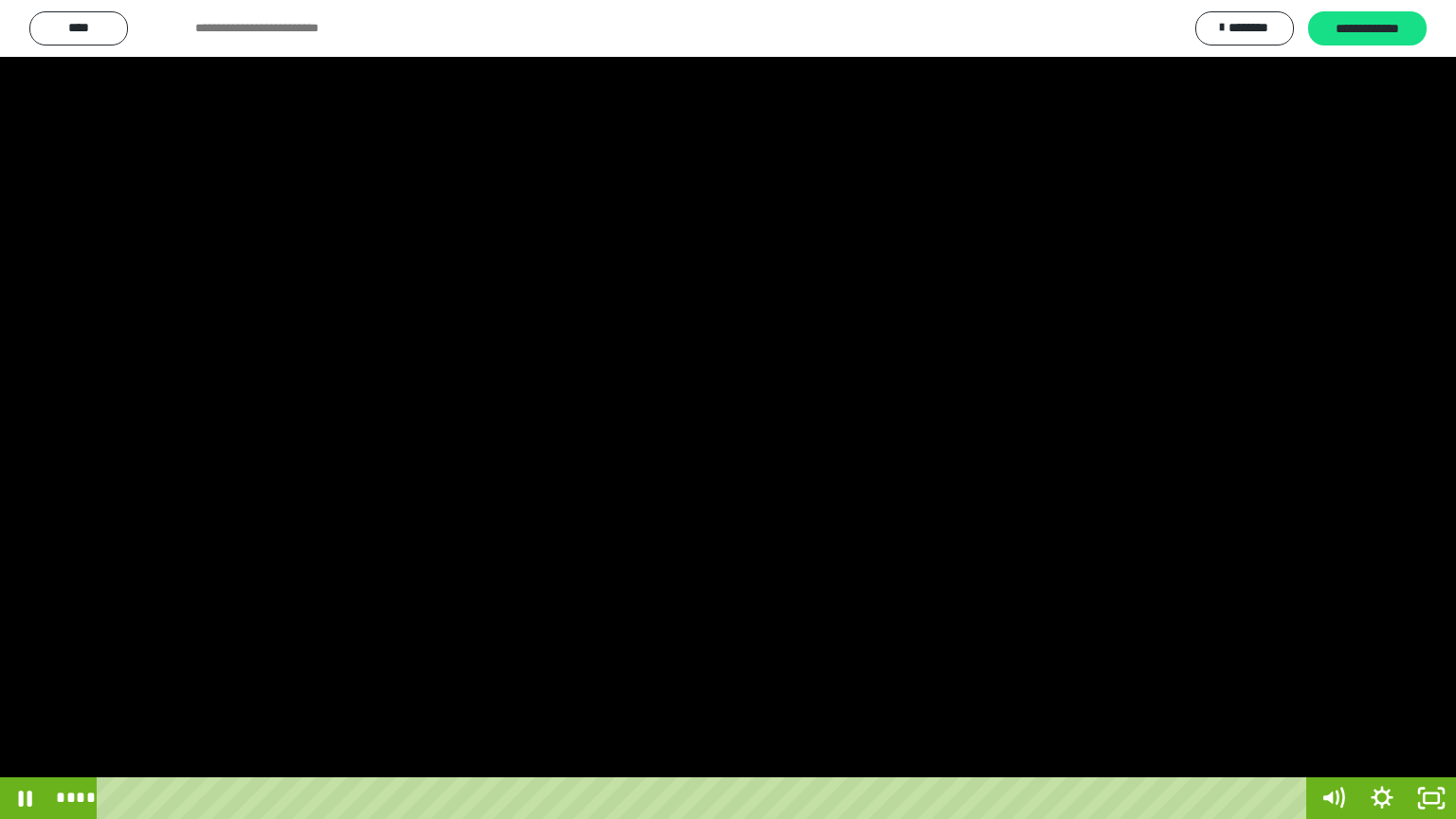 click at bounding box center (728, 410) 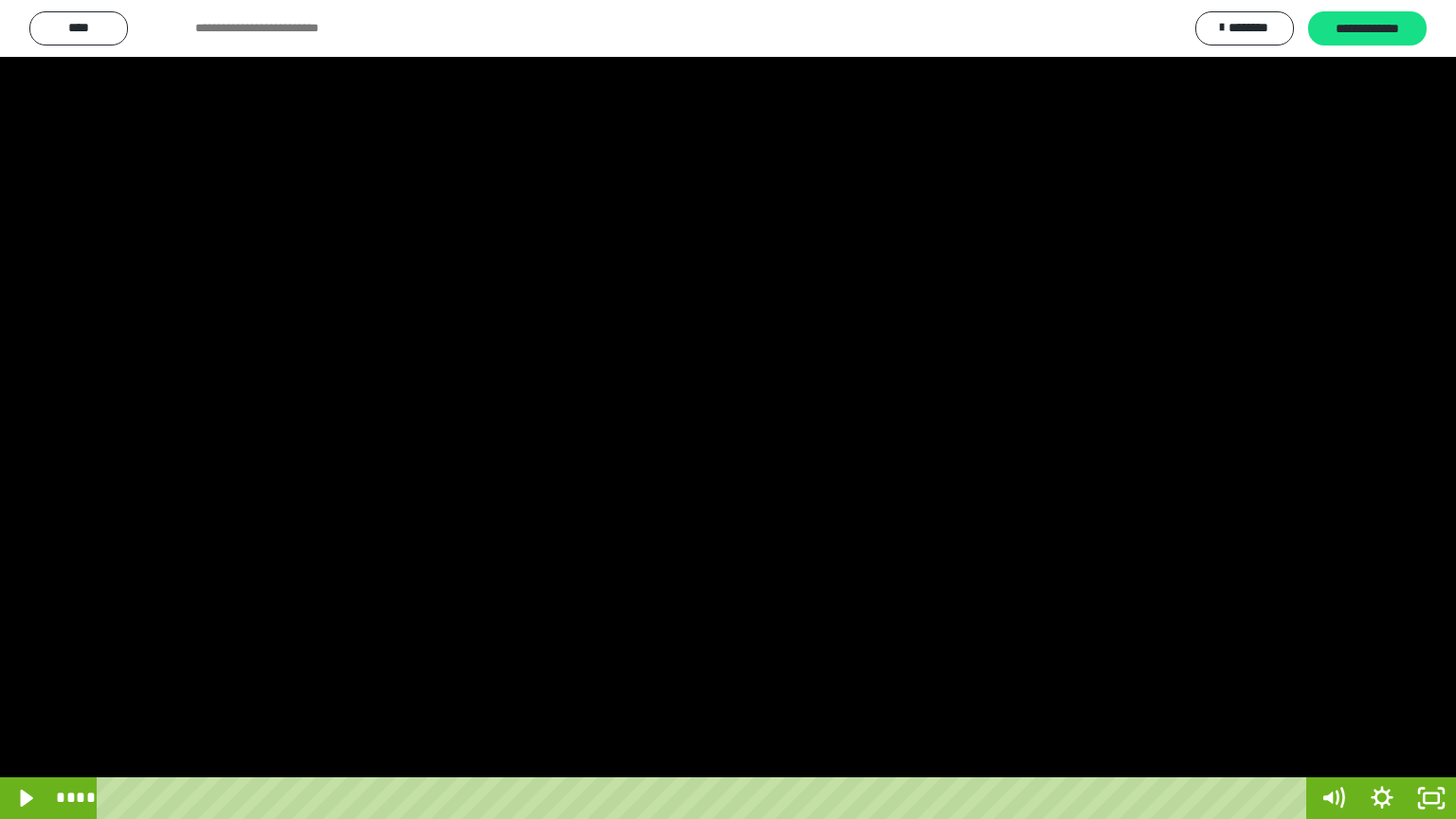 click at bounding box center (728, 410) 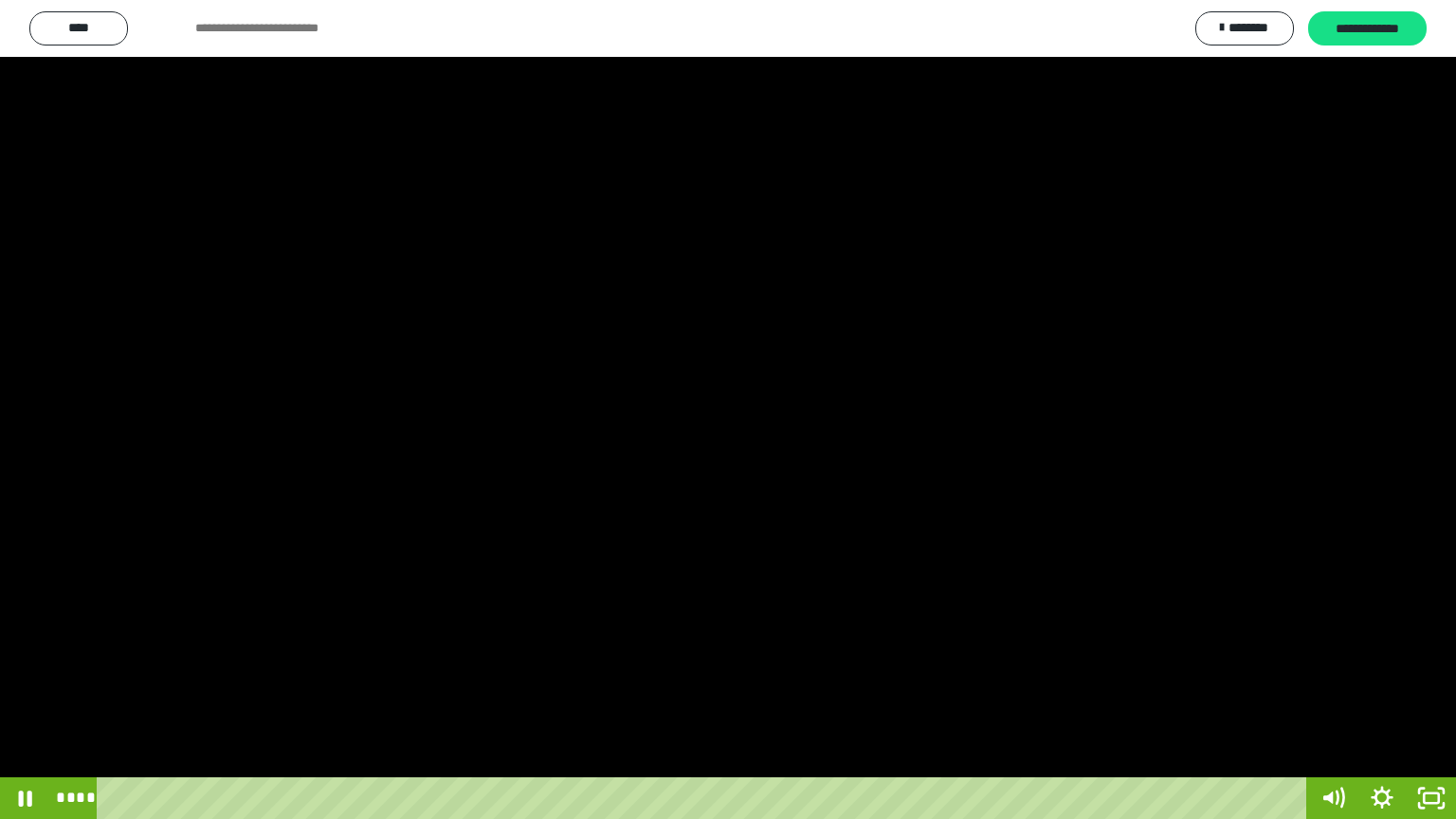click at bounding box center [728, 410] 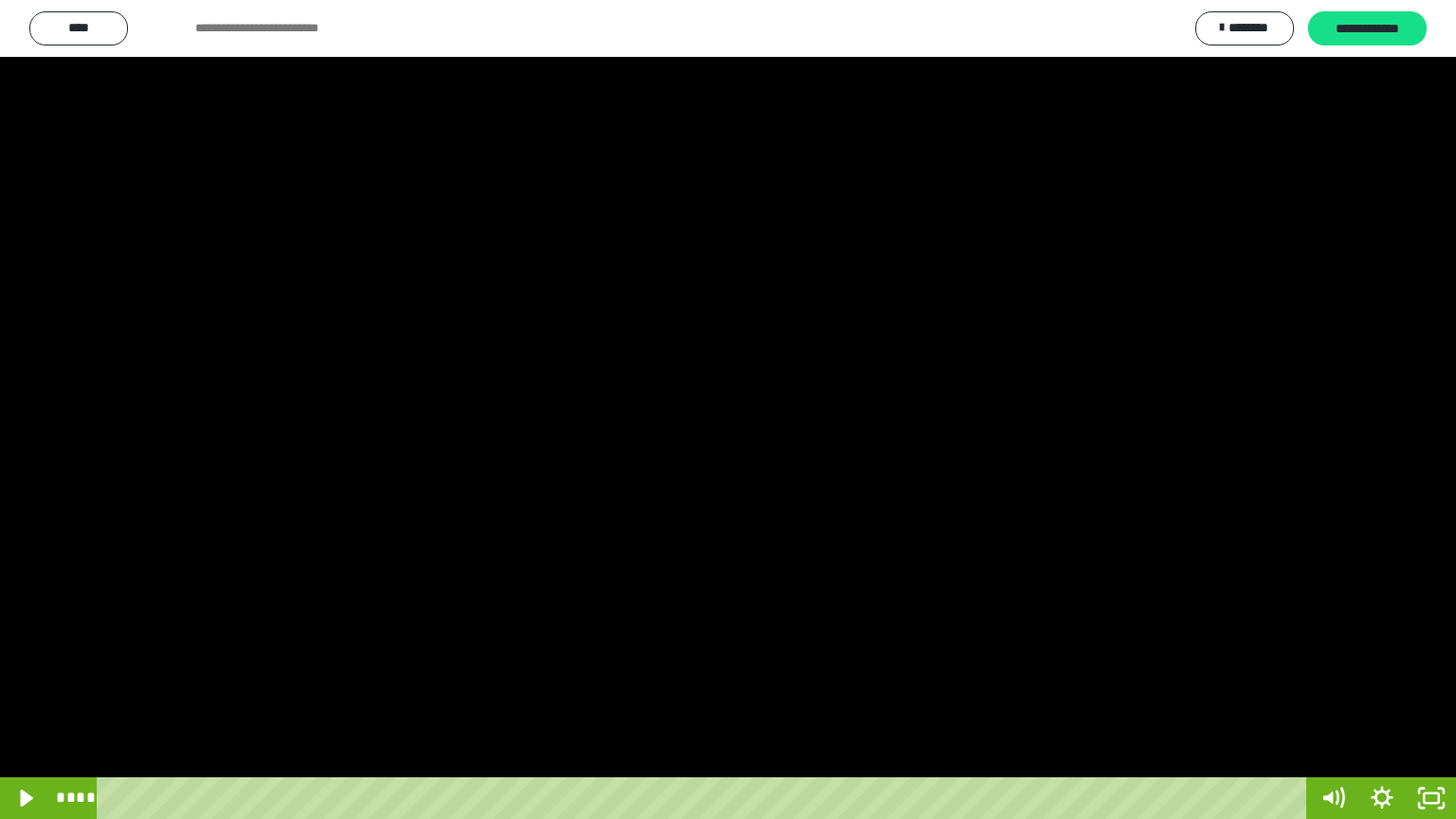 click at bounding box center (728, 410) 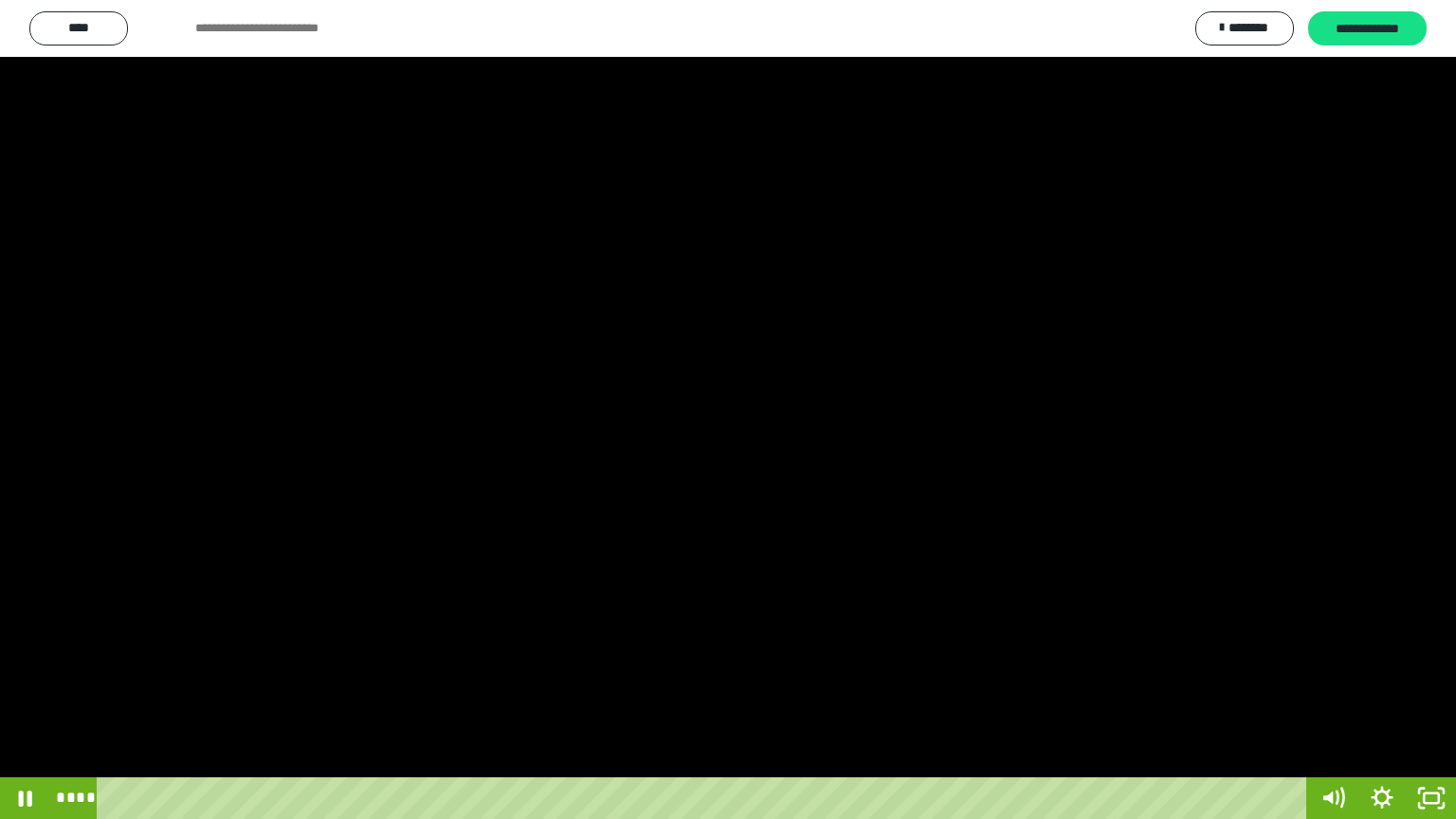 click at bounding box center (728, 410) 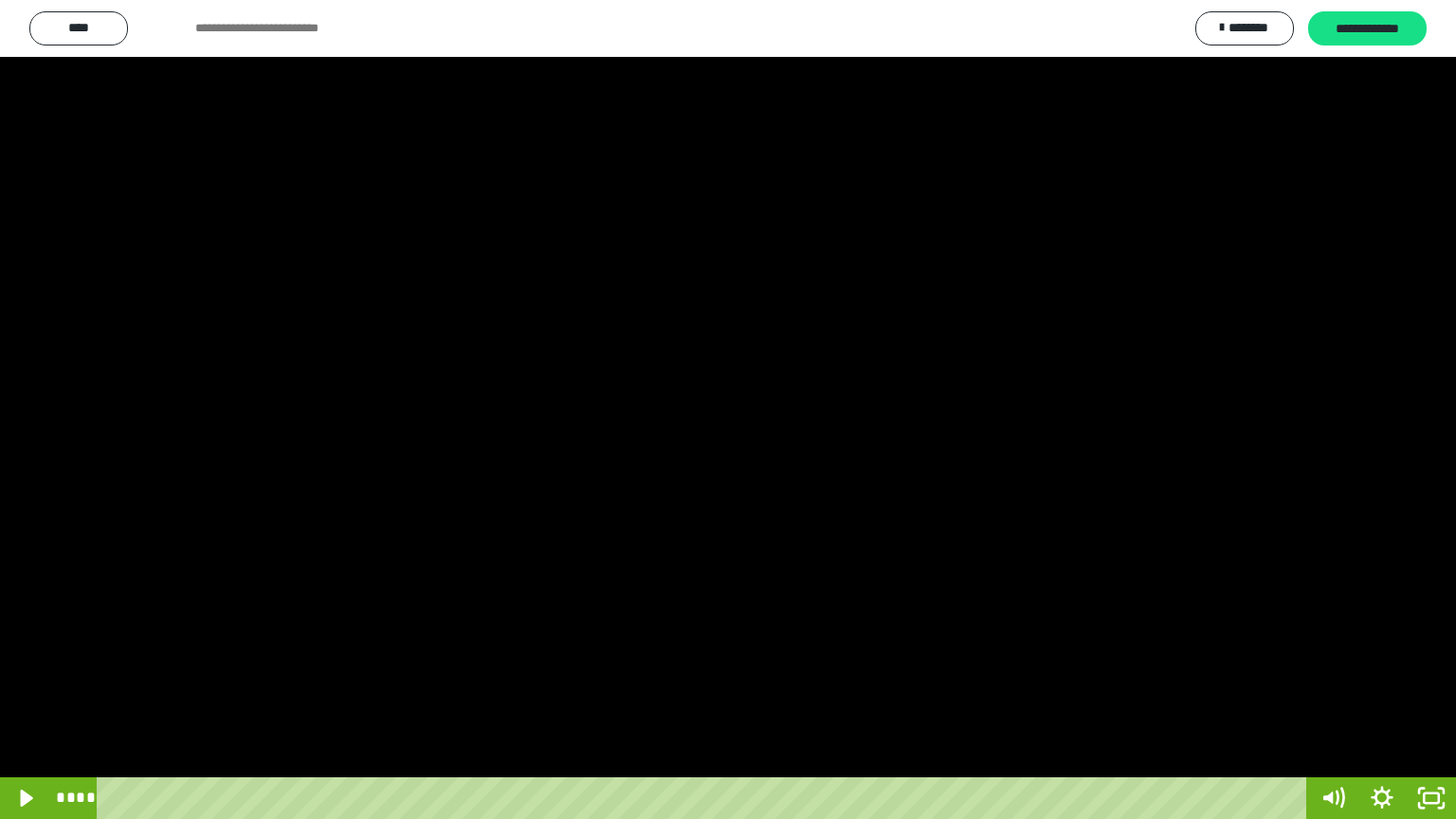 click at bounding box center [728, 410] 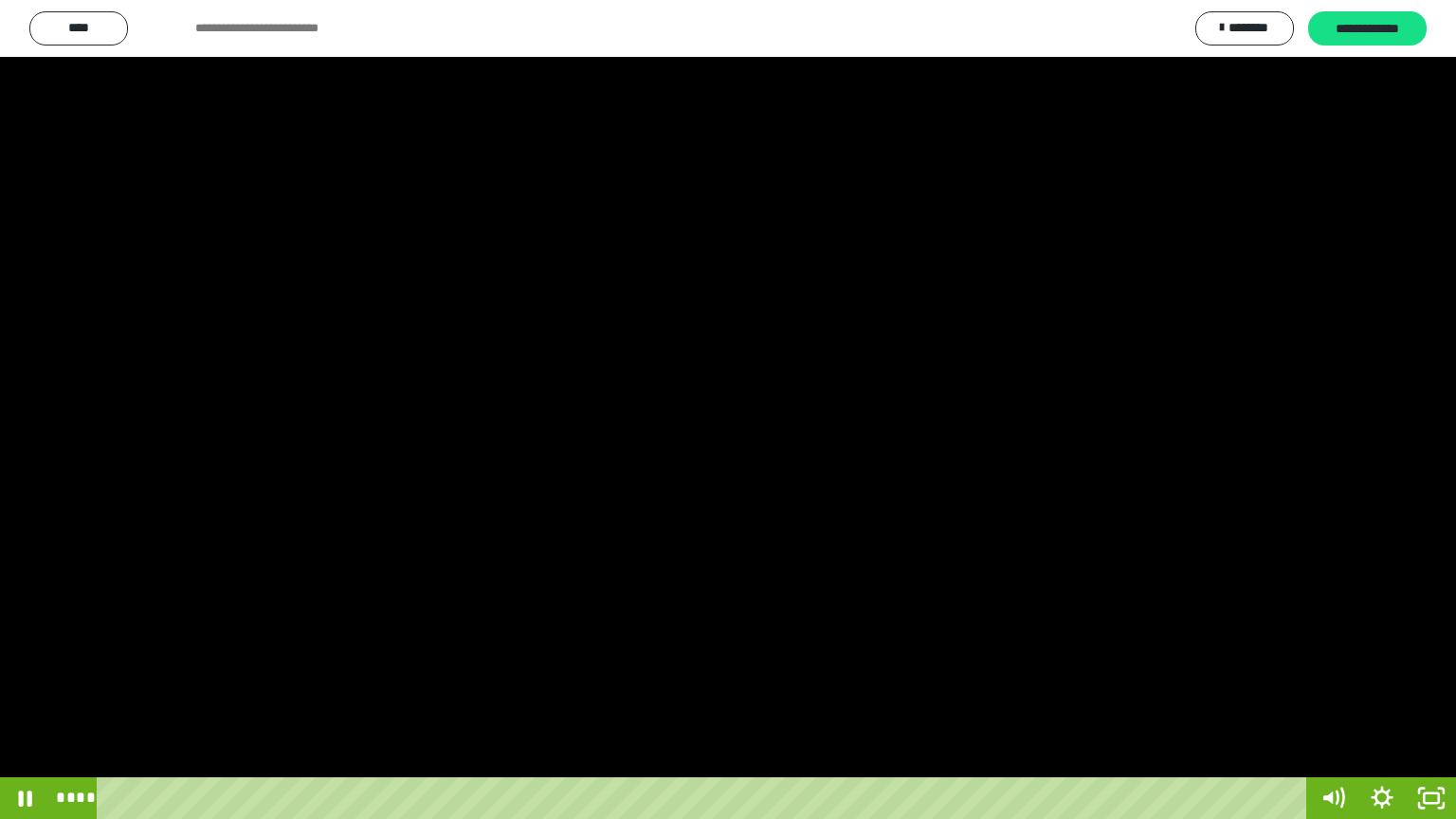click at bounding box center [728, 410] 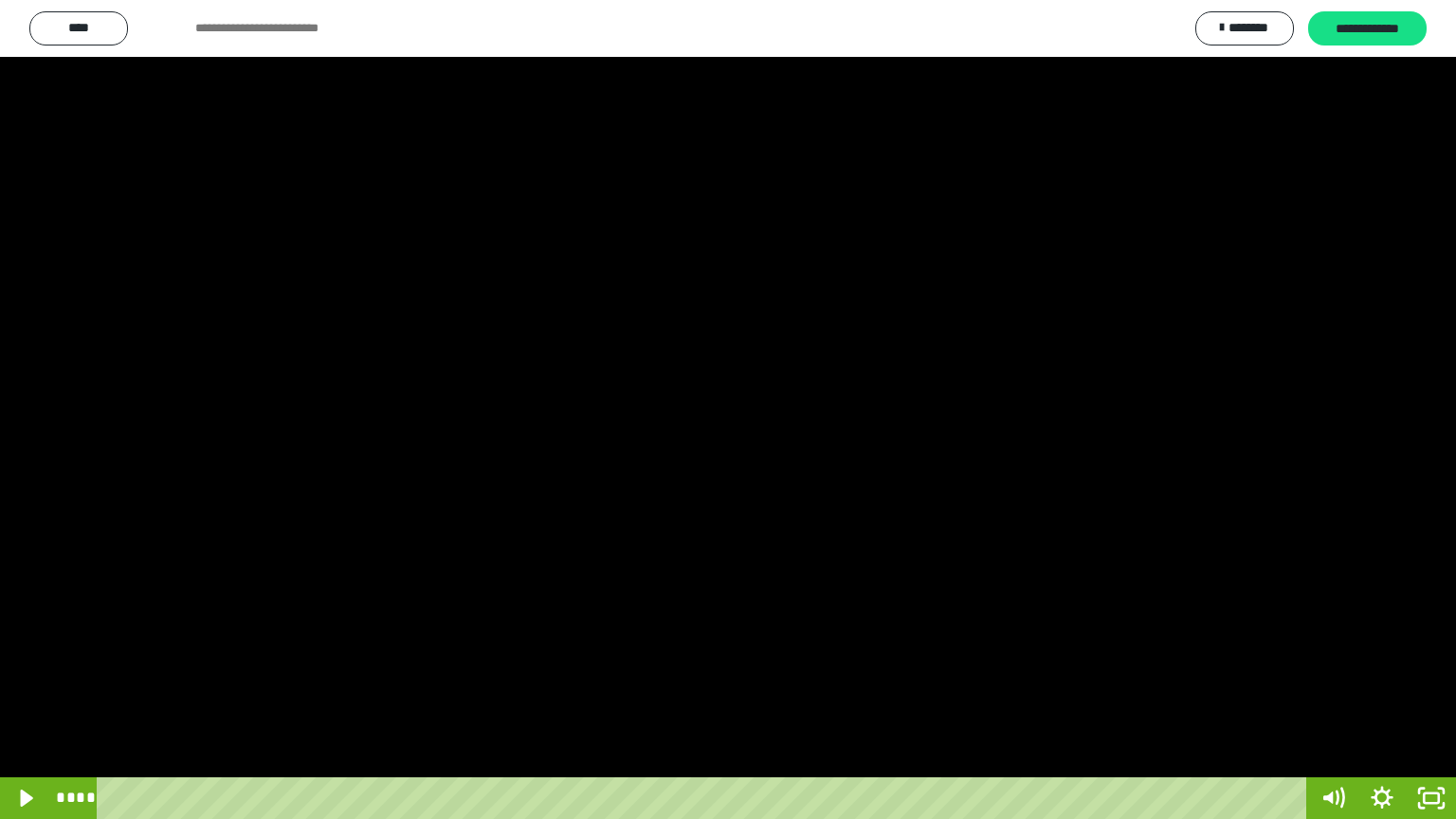 click at bounding box center (728, 410) 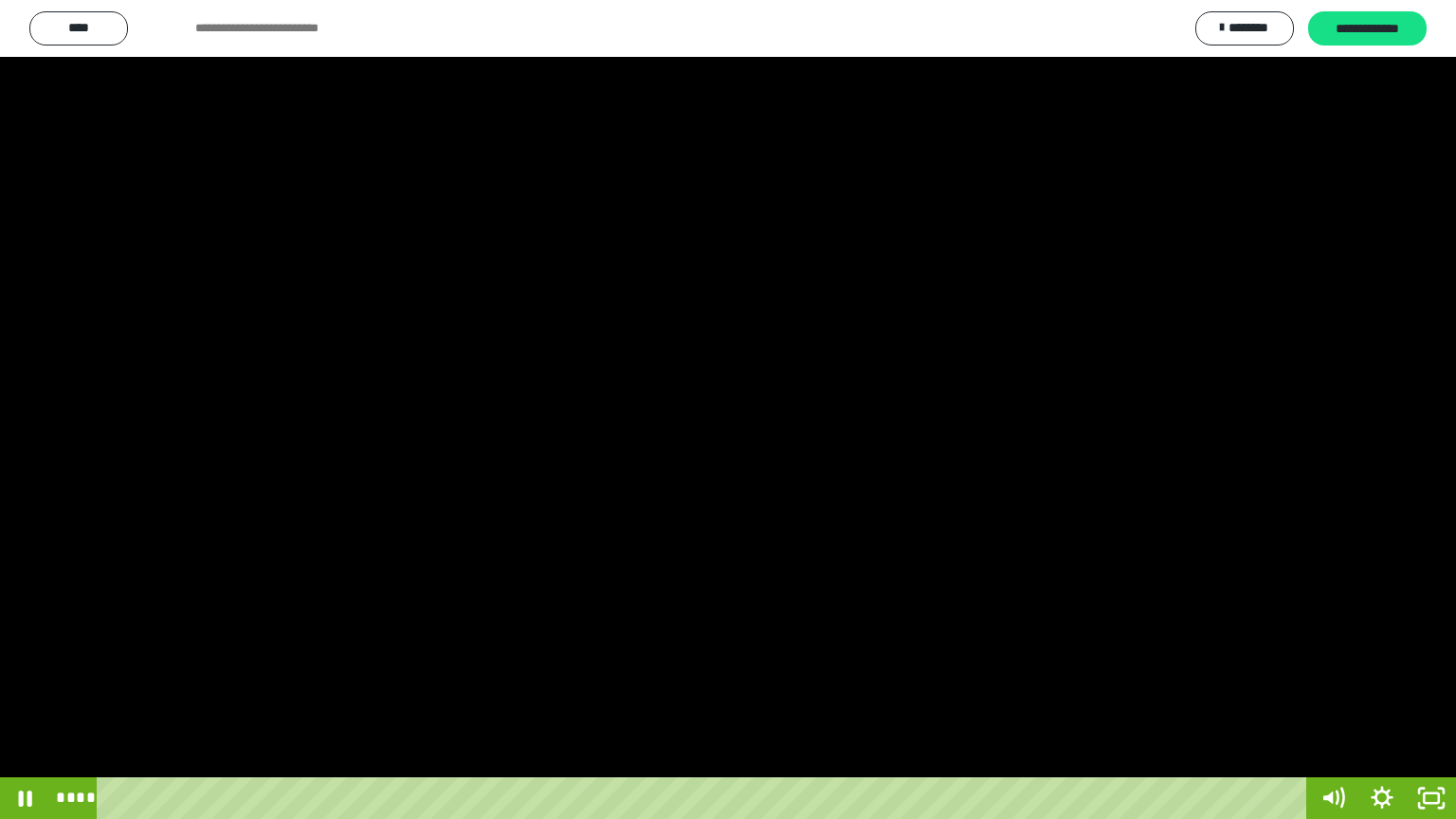 click at bounding box center [728, 410] 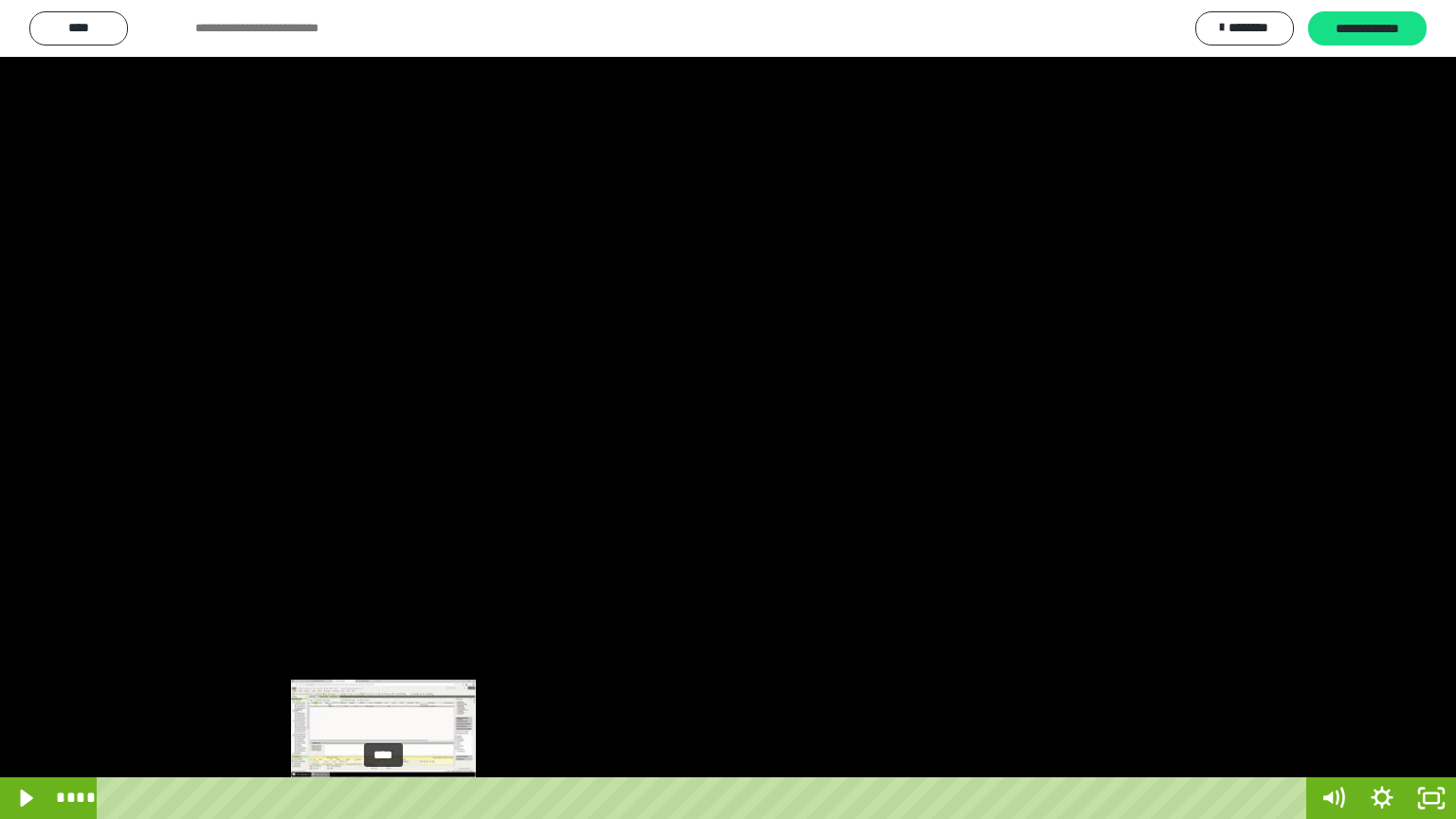 click on "****" at bounding box center [705, 798] 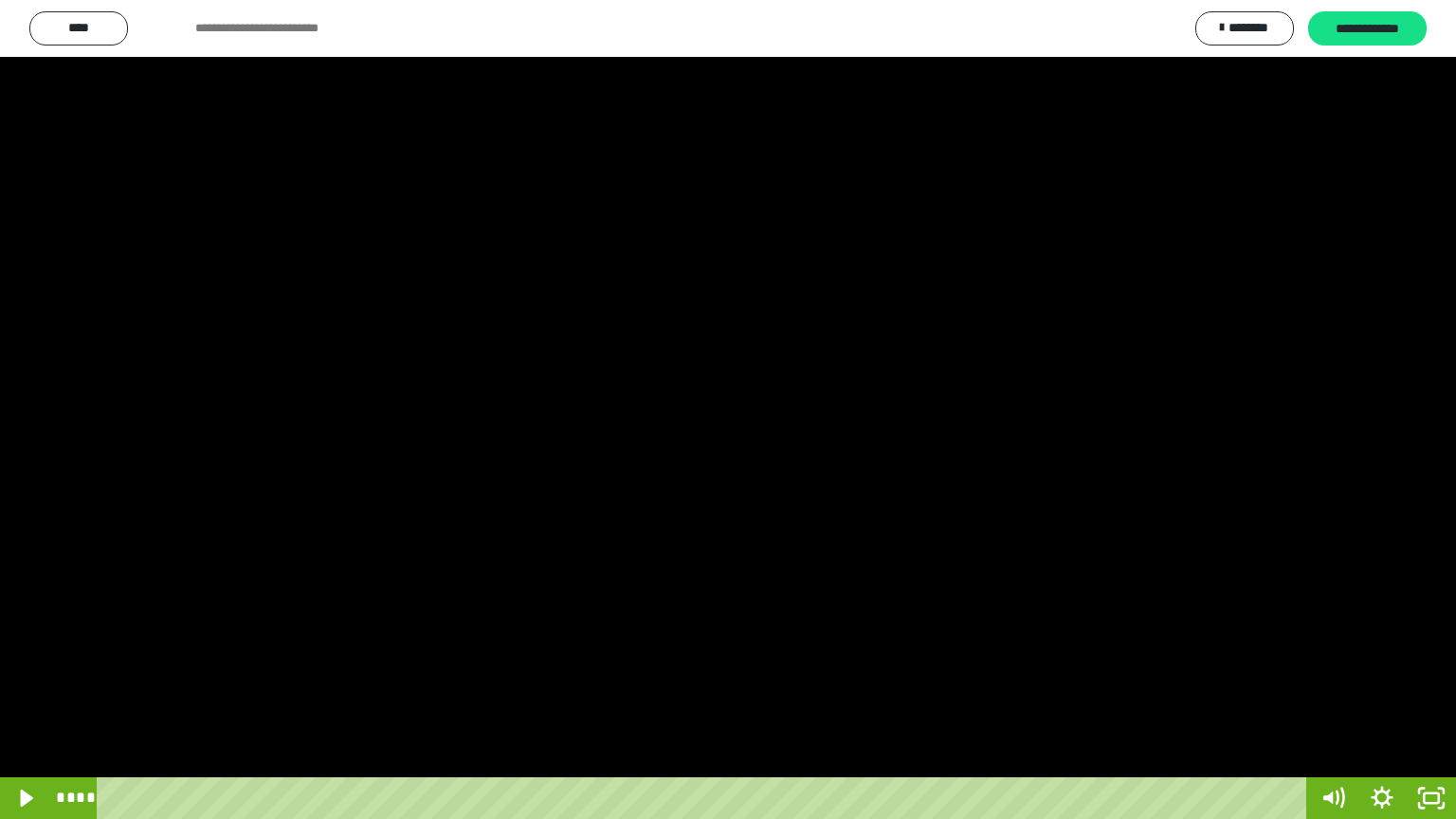 click at bounding box center [728, 410] 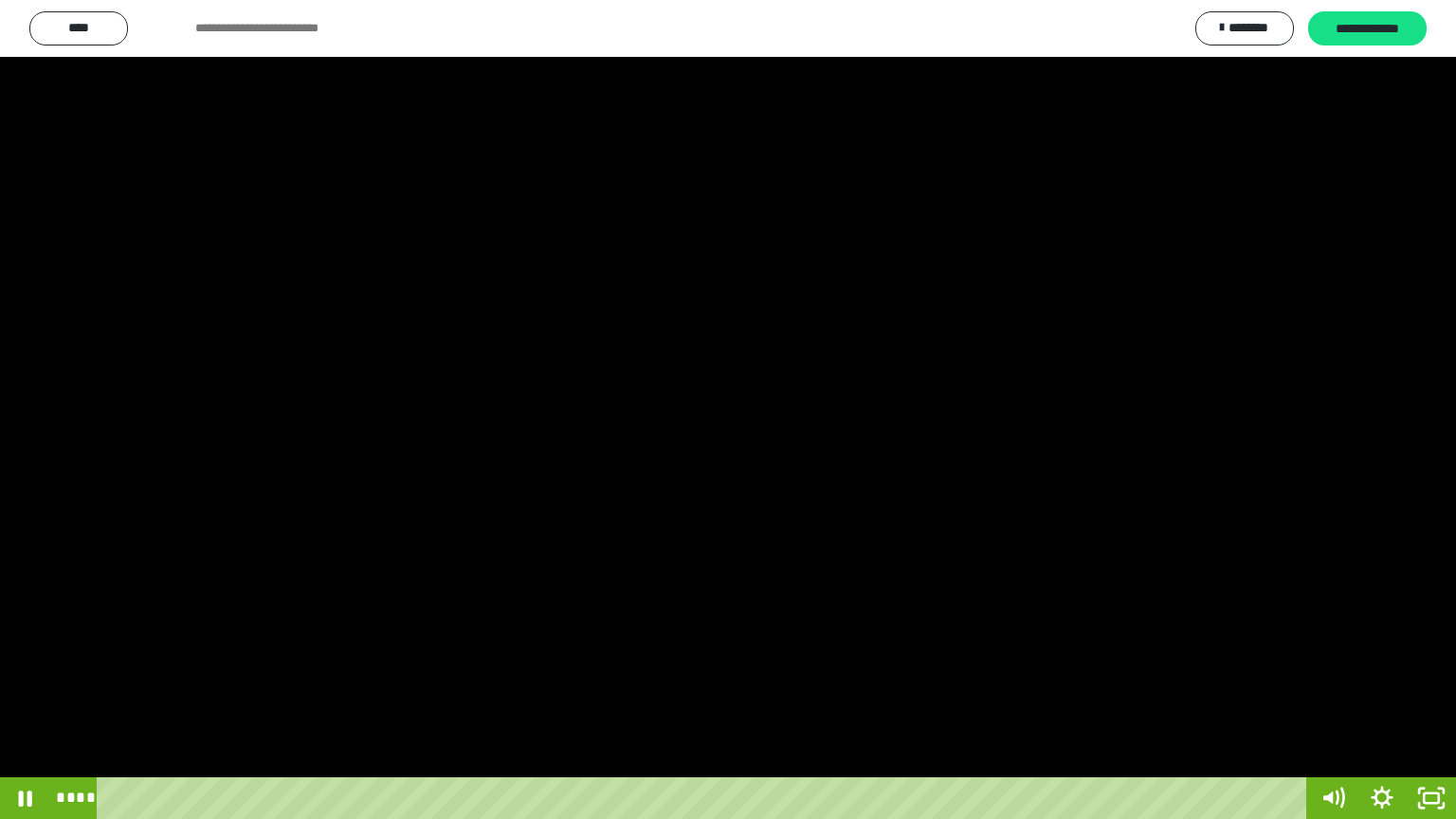 click at bounding box center [728, 410] 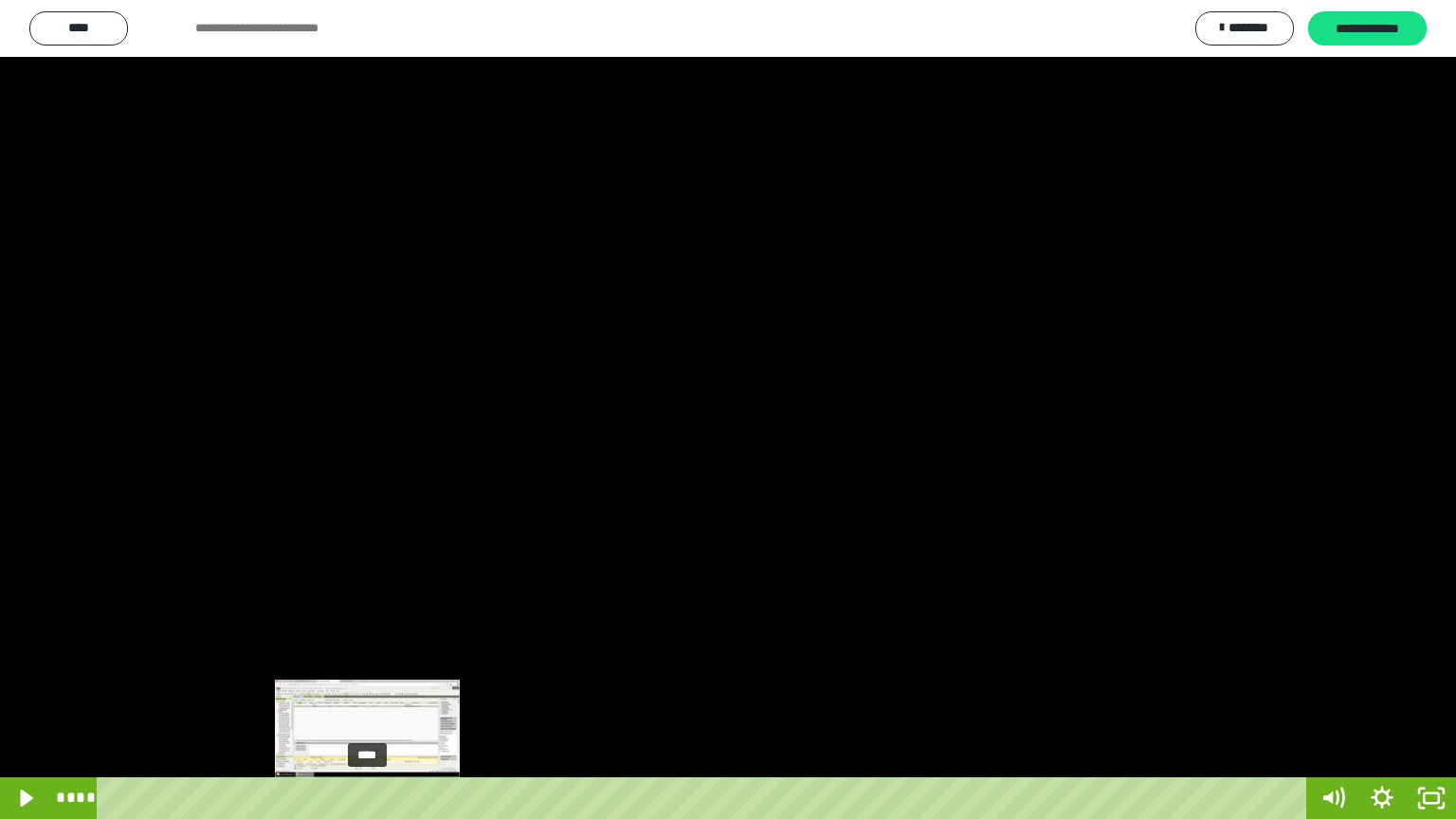 click on "****" at bounding box center [705, 798] 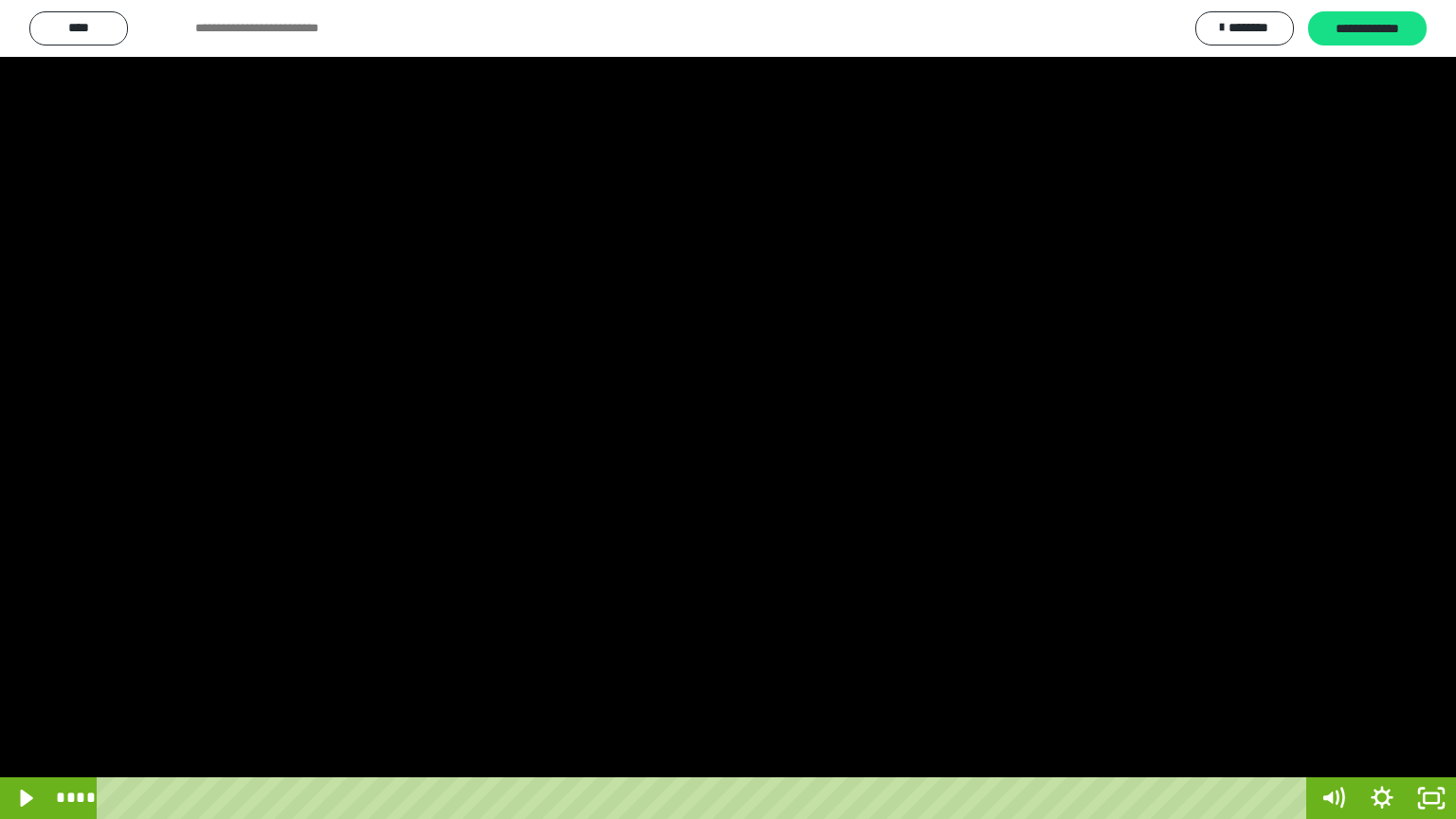 click at bounding box center [728, 410] 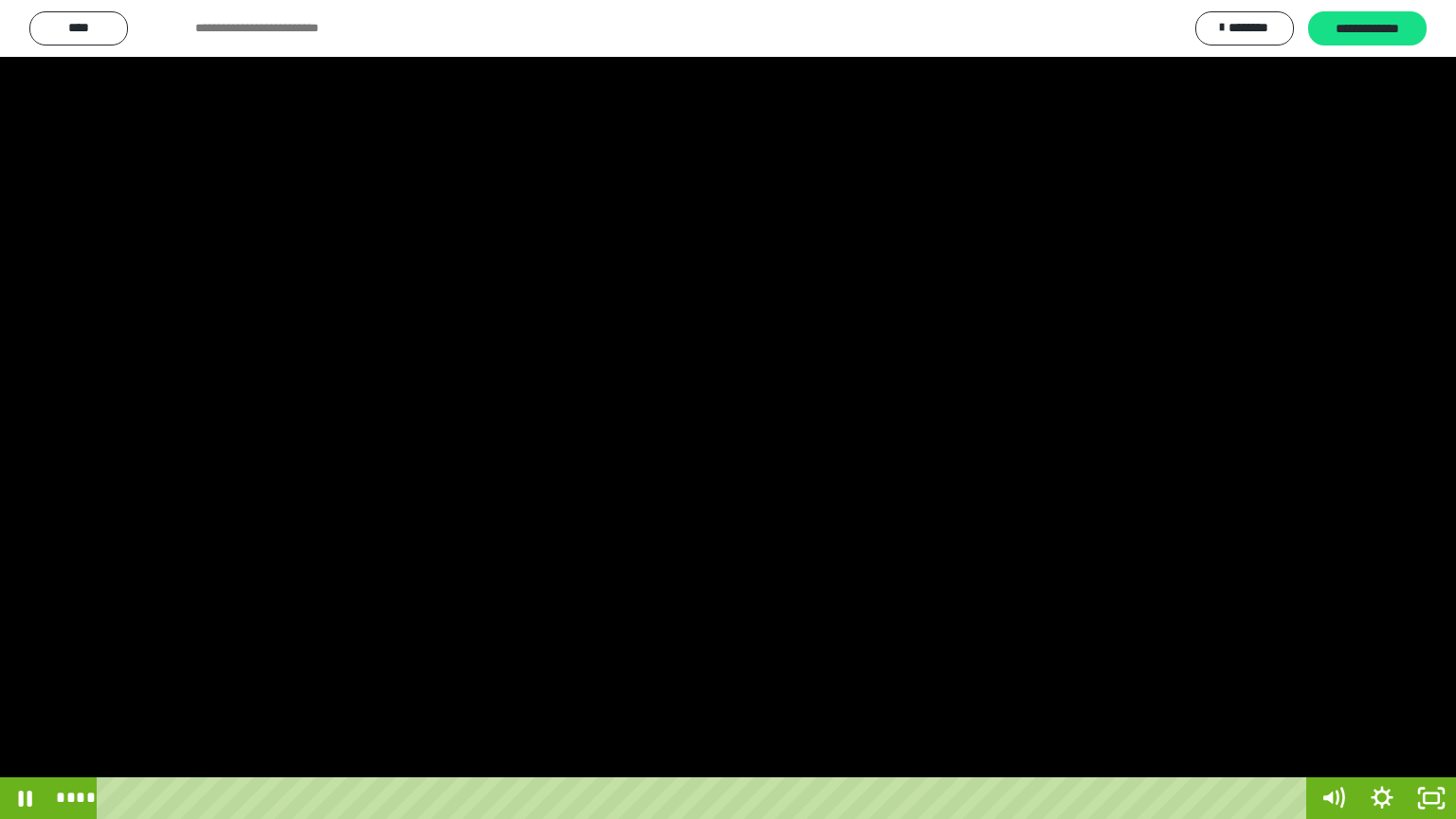 click at bounding box center (728, 410) 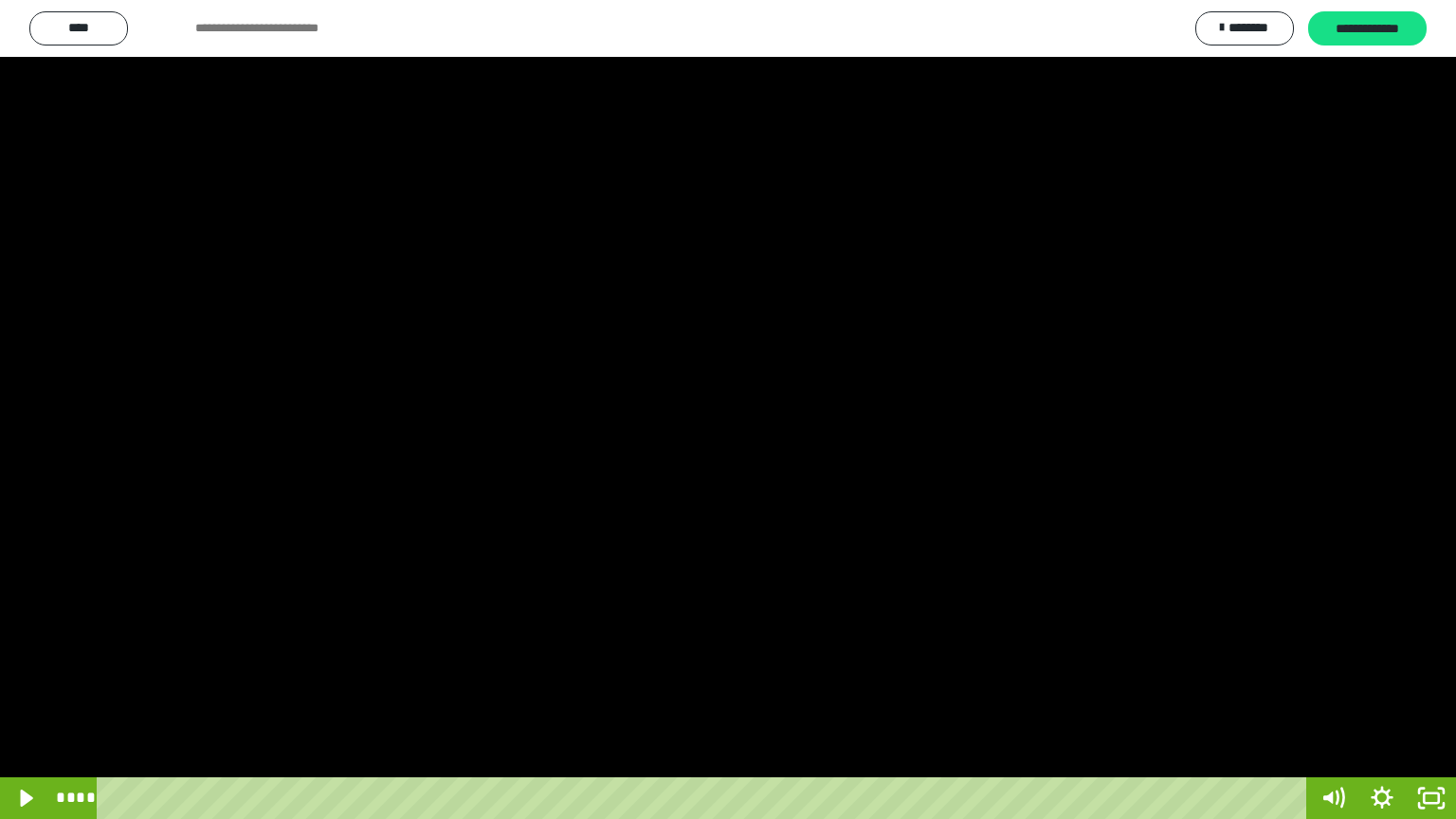 click at bounding box center (728, 410) 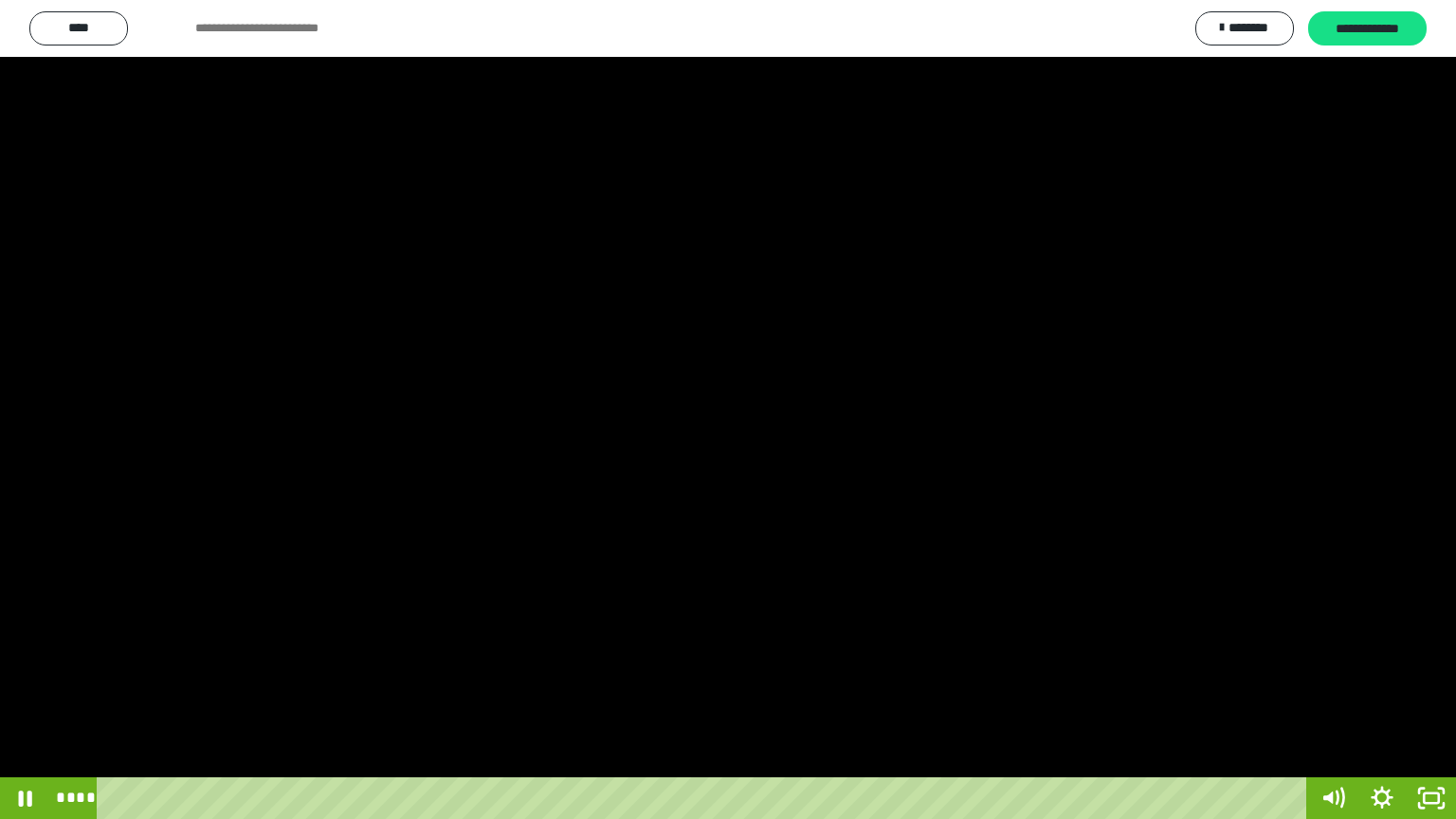 click at bounding box center (728, 410) 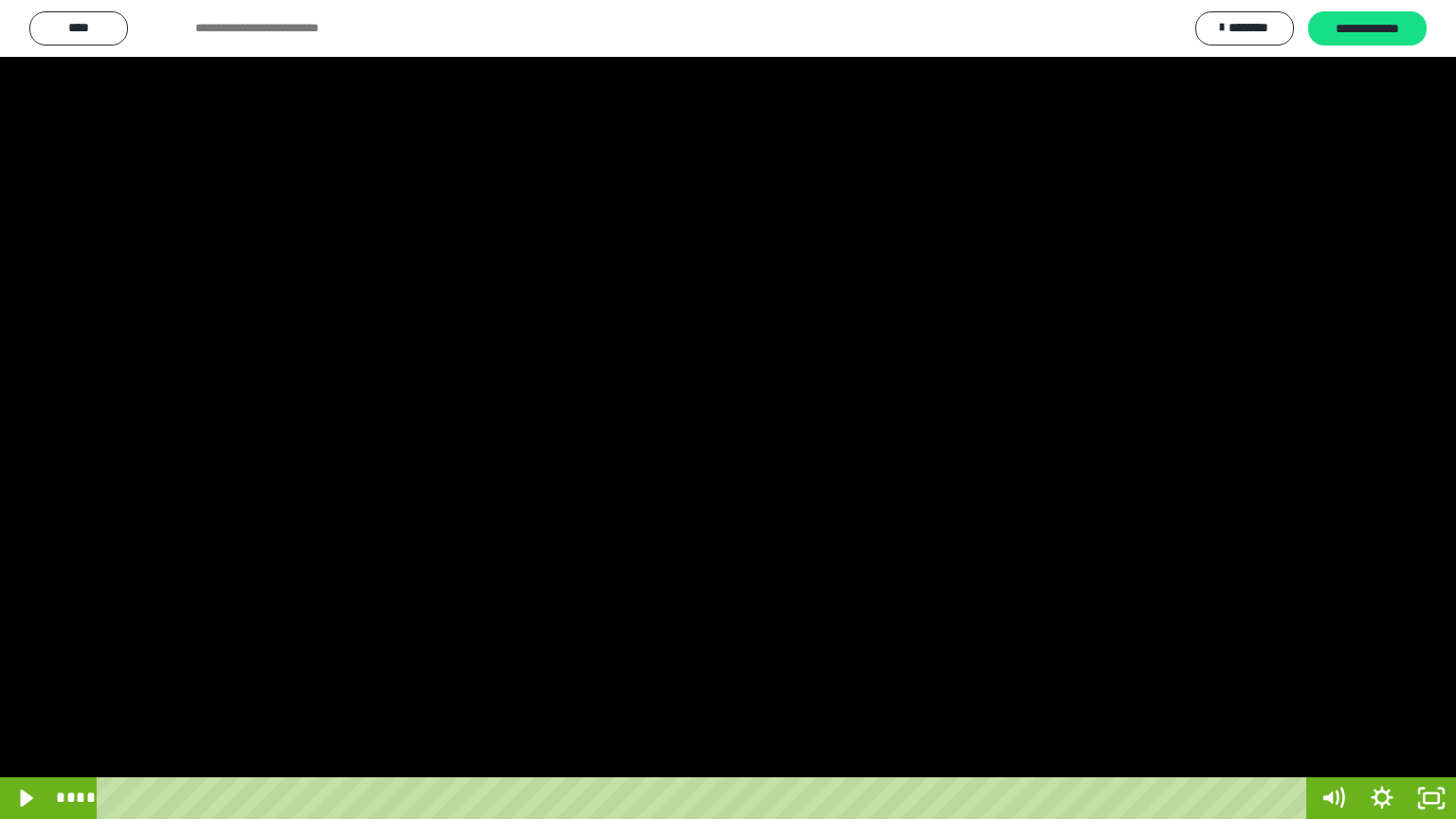 click at bounding box center (728, 410) 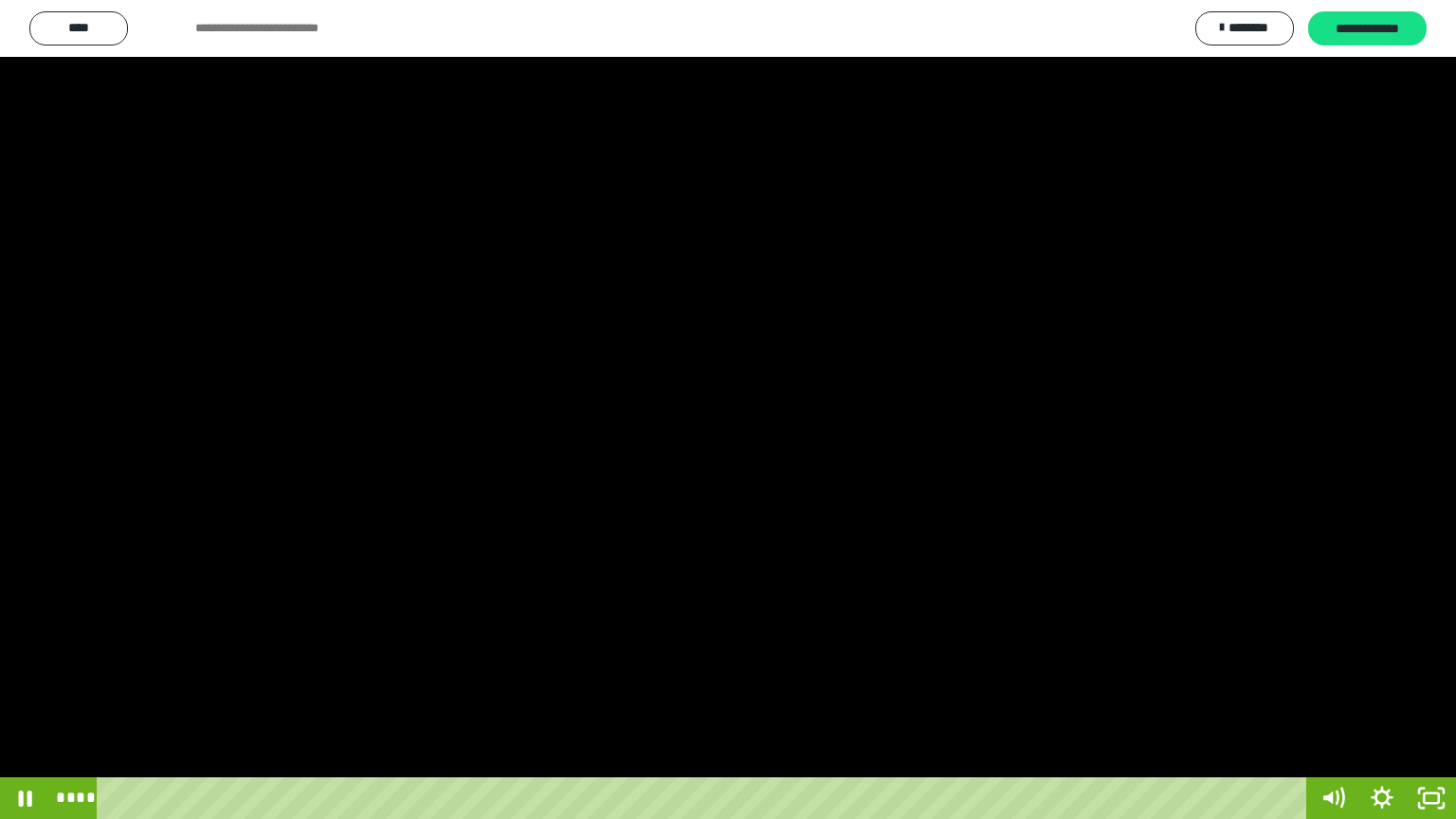 click at bounding box center (728, 410) 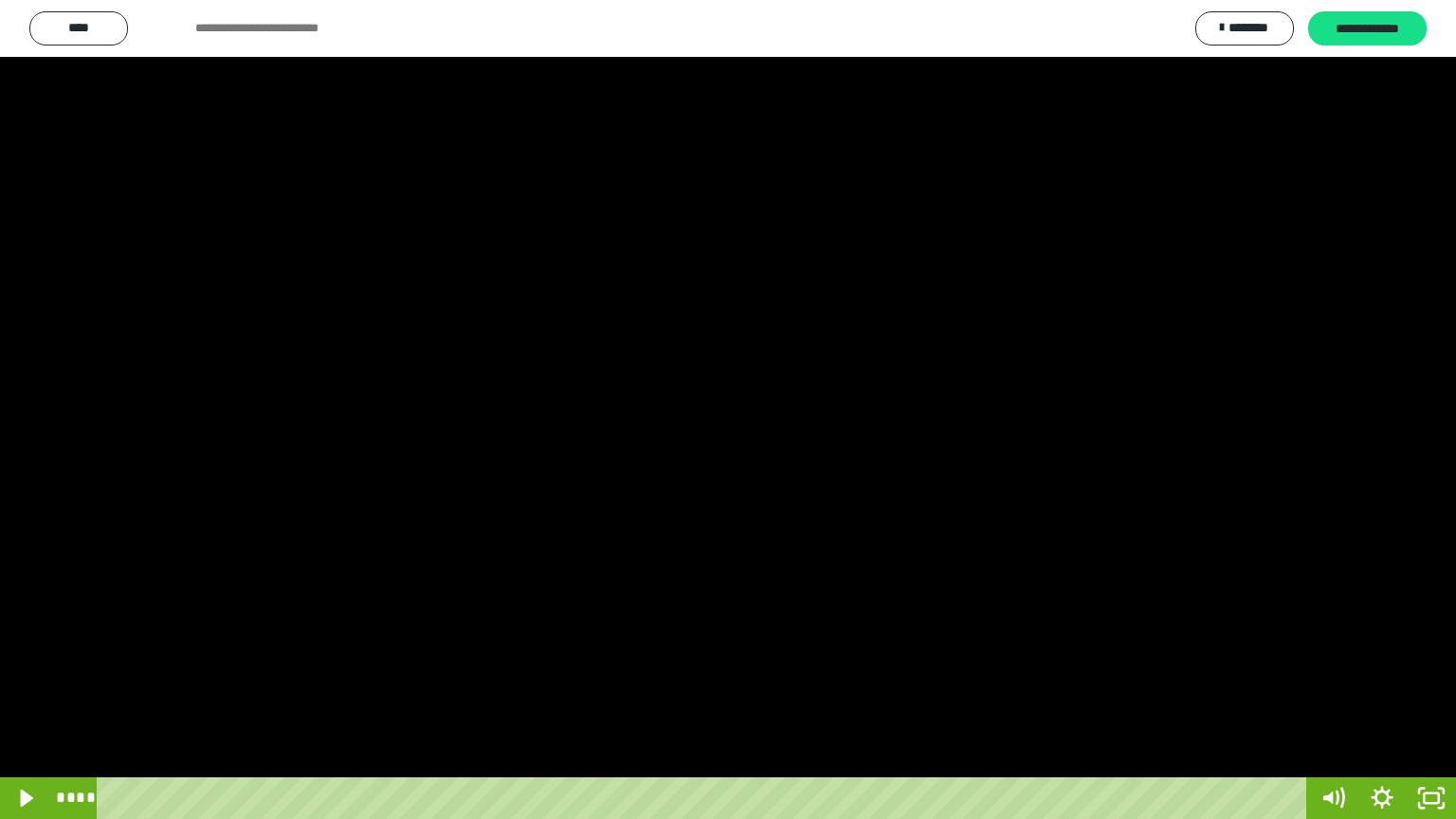 click at bounding box center [728, 410] 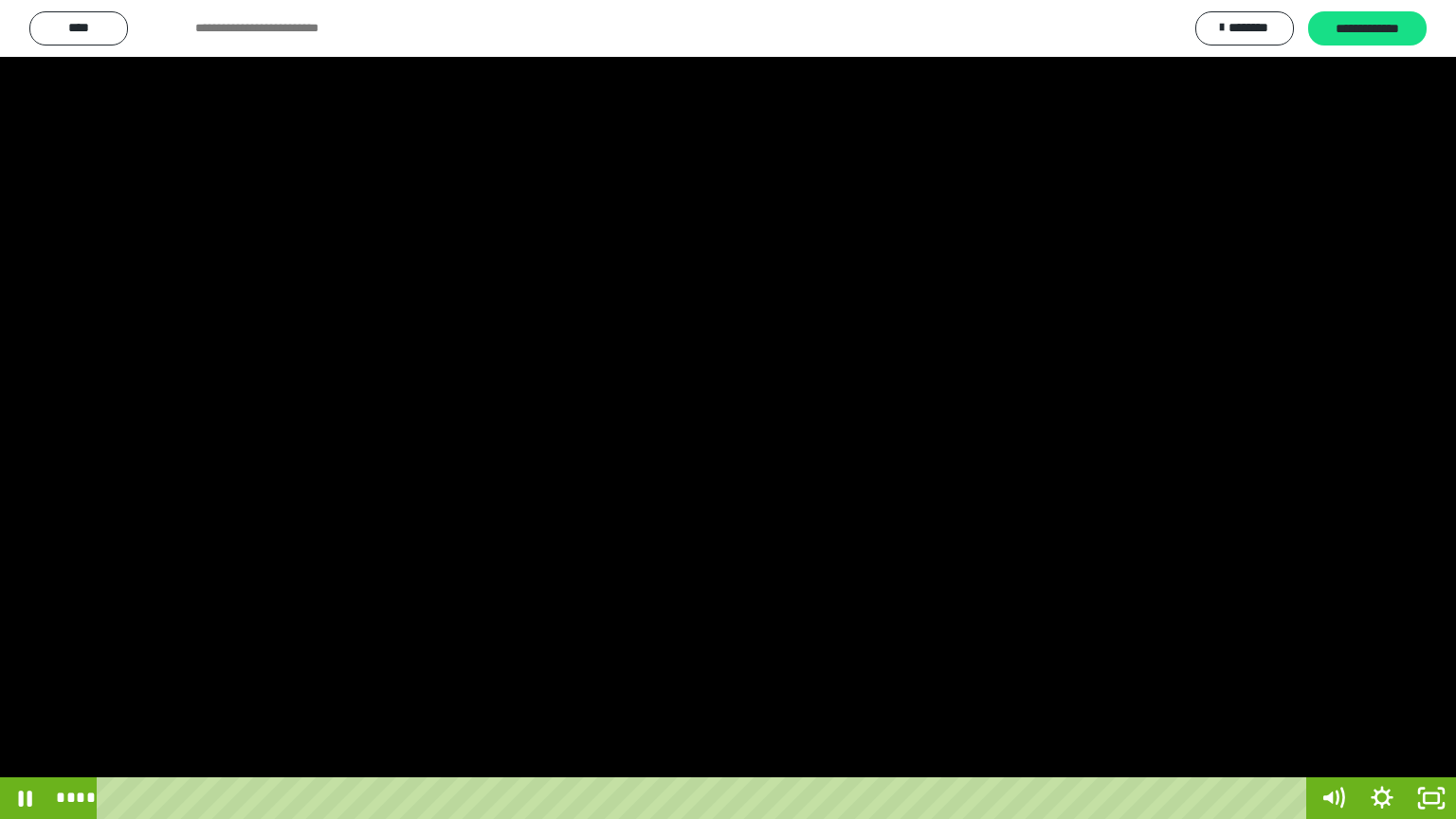 drag, startPoint x: 1001, startPoint y: 417, endPoint x: 873, endPoint y: 441, distance: 130.2306 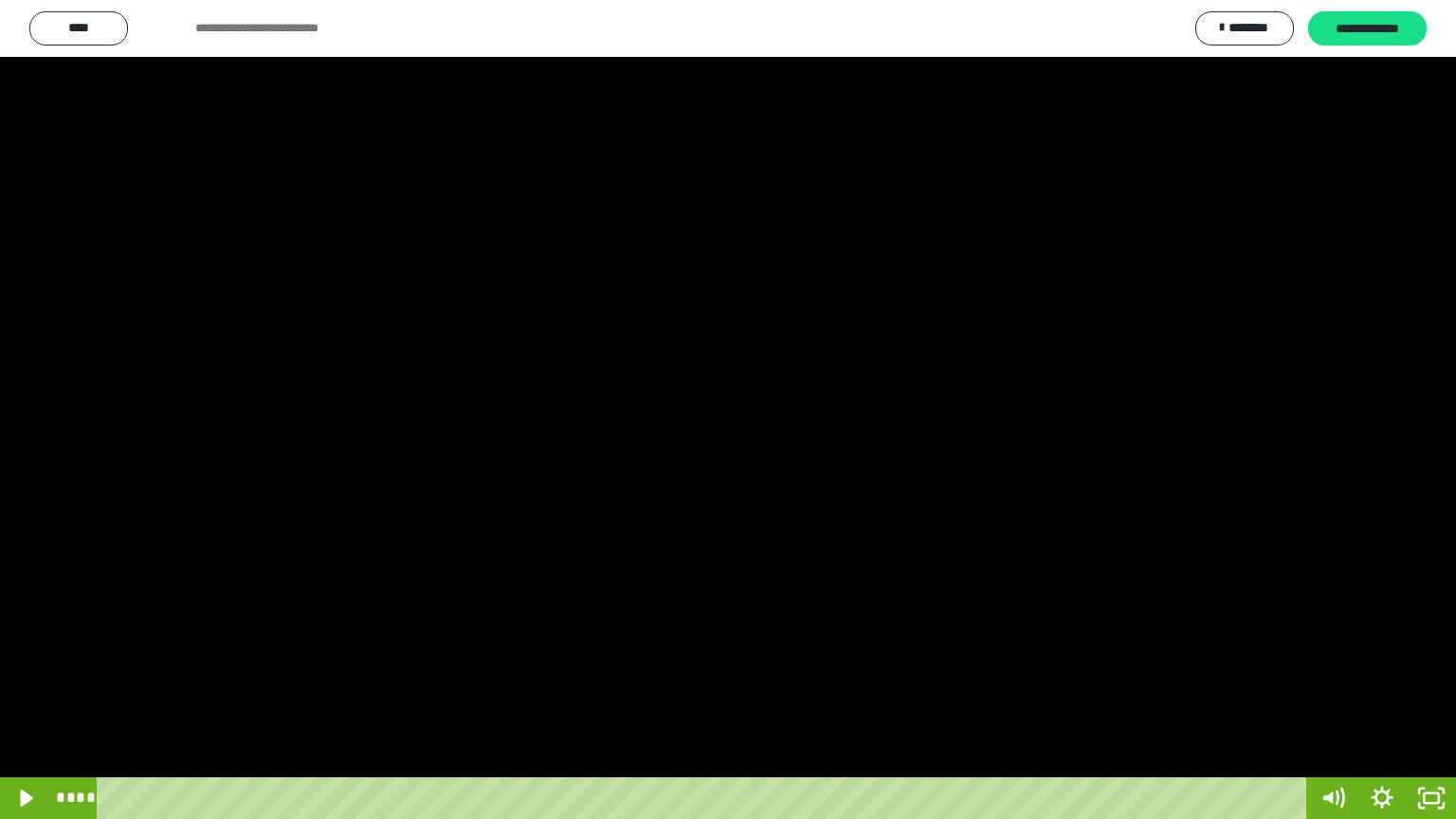 click at bounding box center (728, 410) 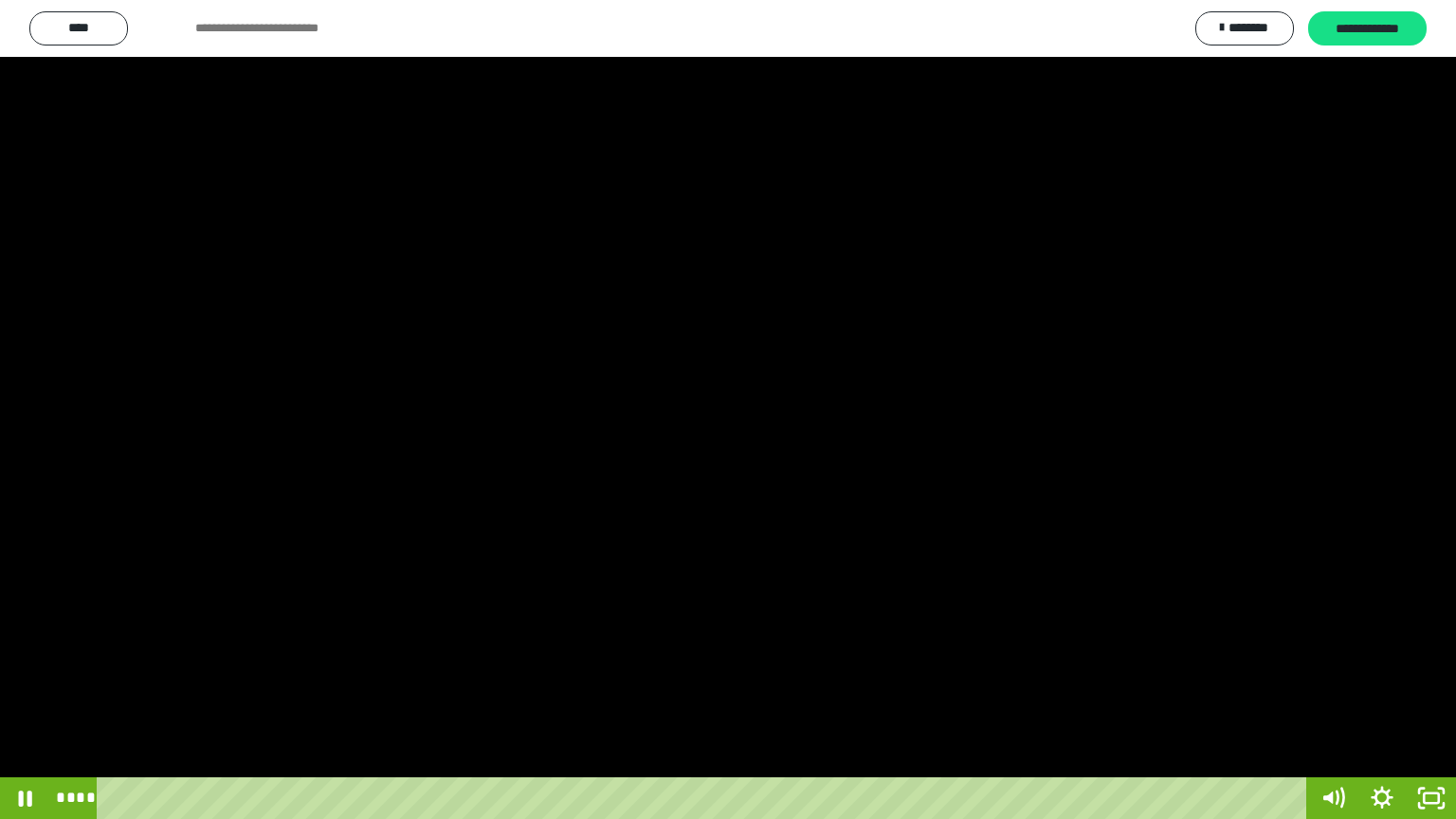 click at bounding box center (728, 410) 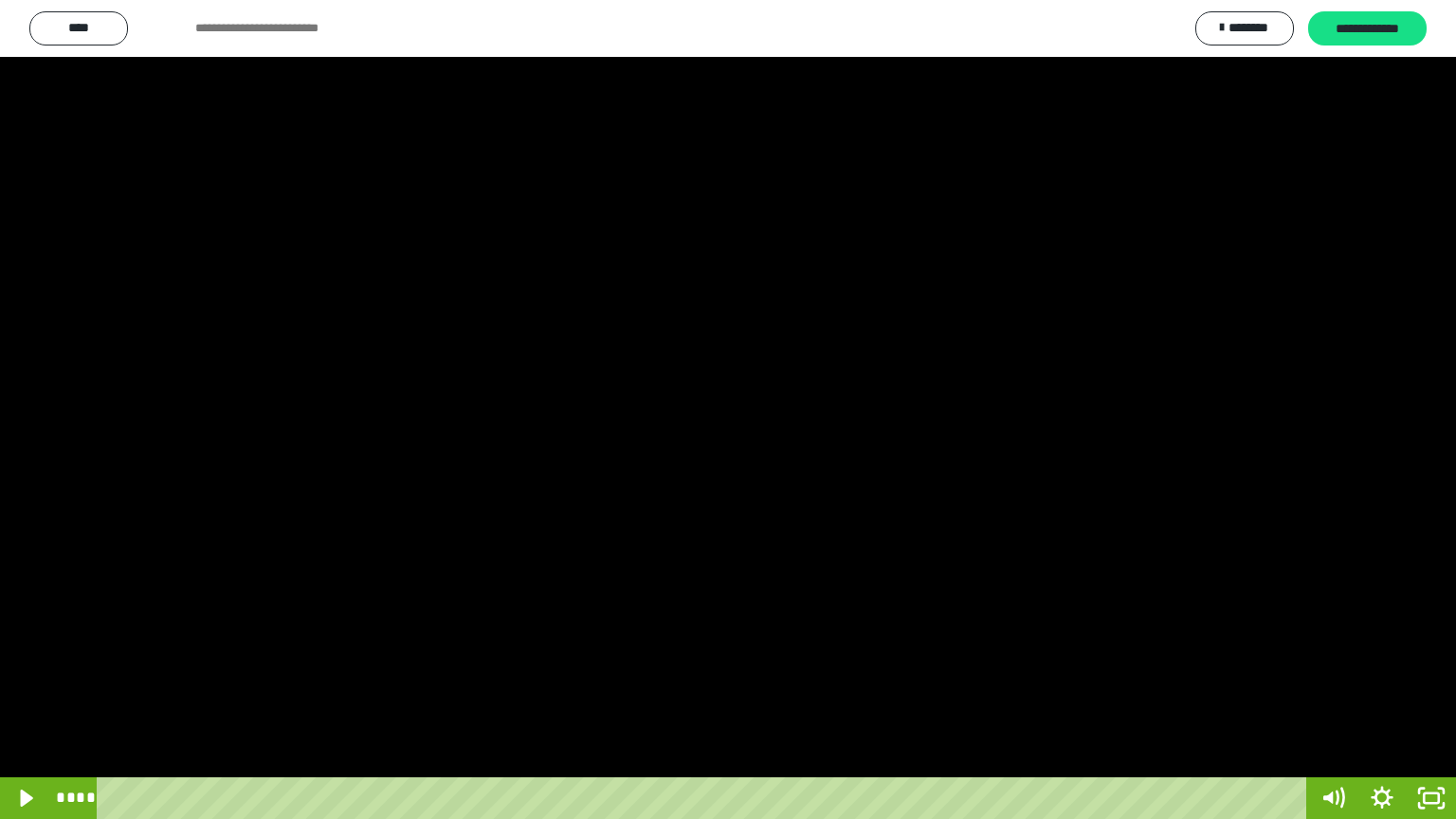 click at bounding box center [728, 410] 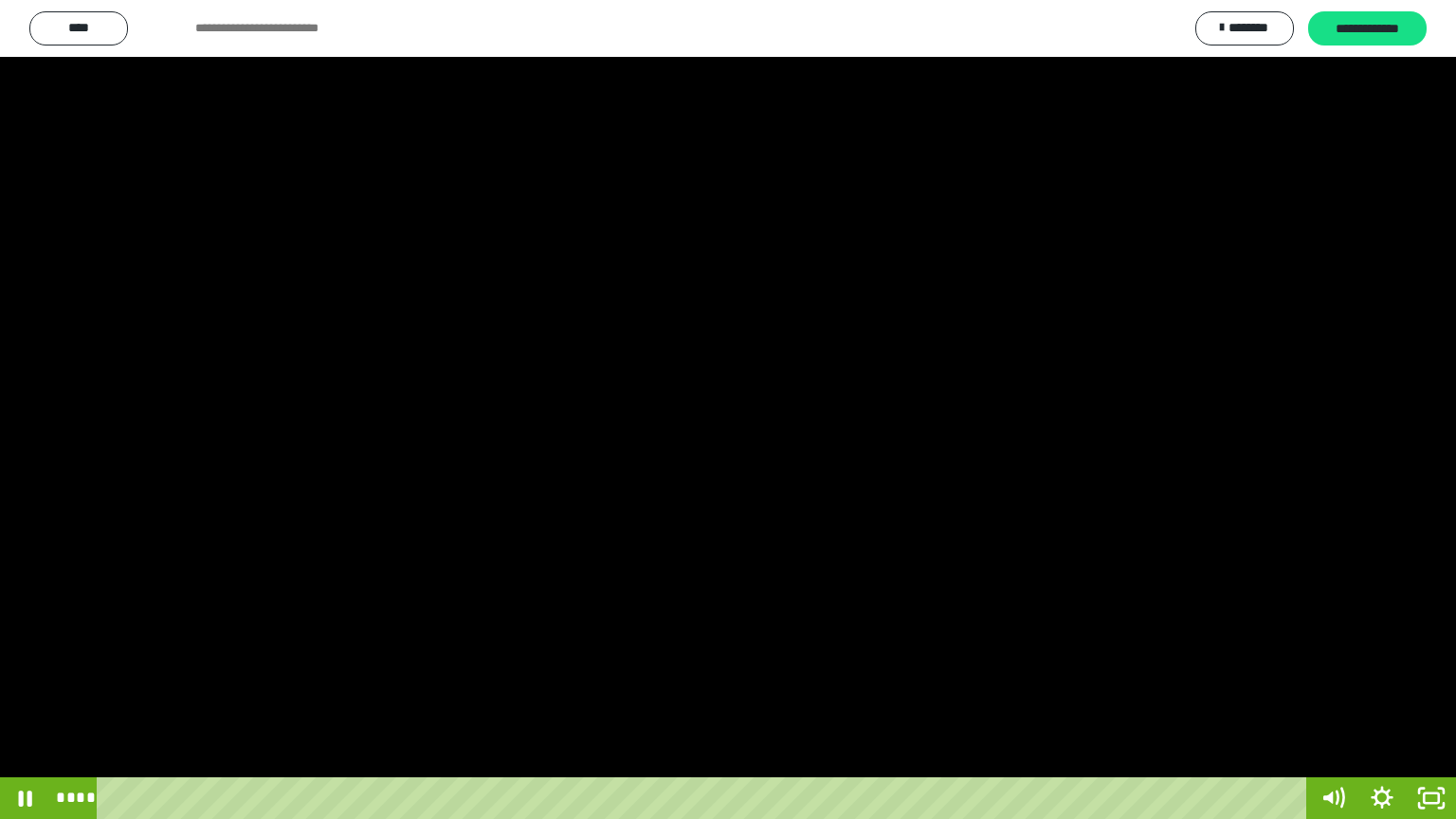click at bounding box center [728, 410] 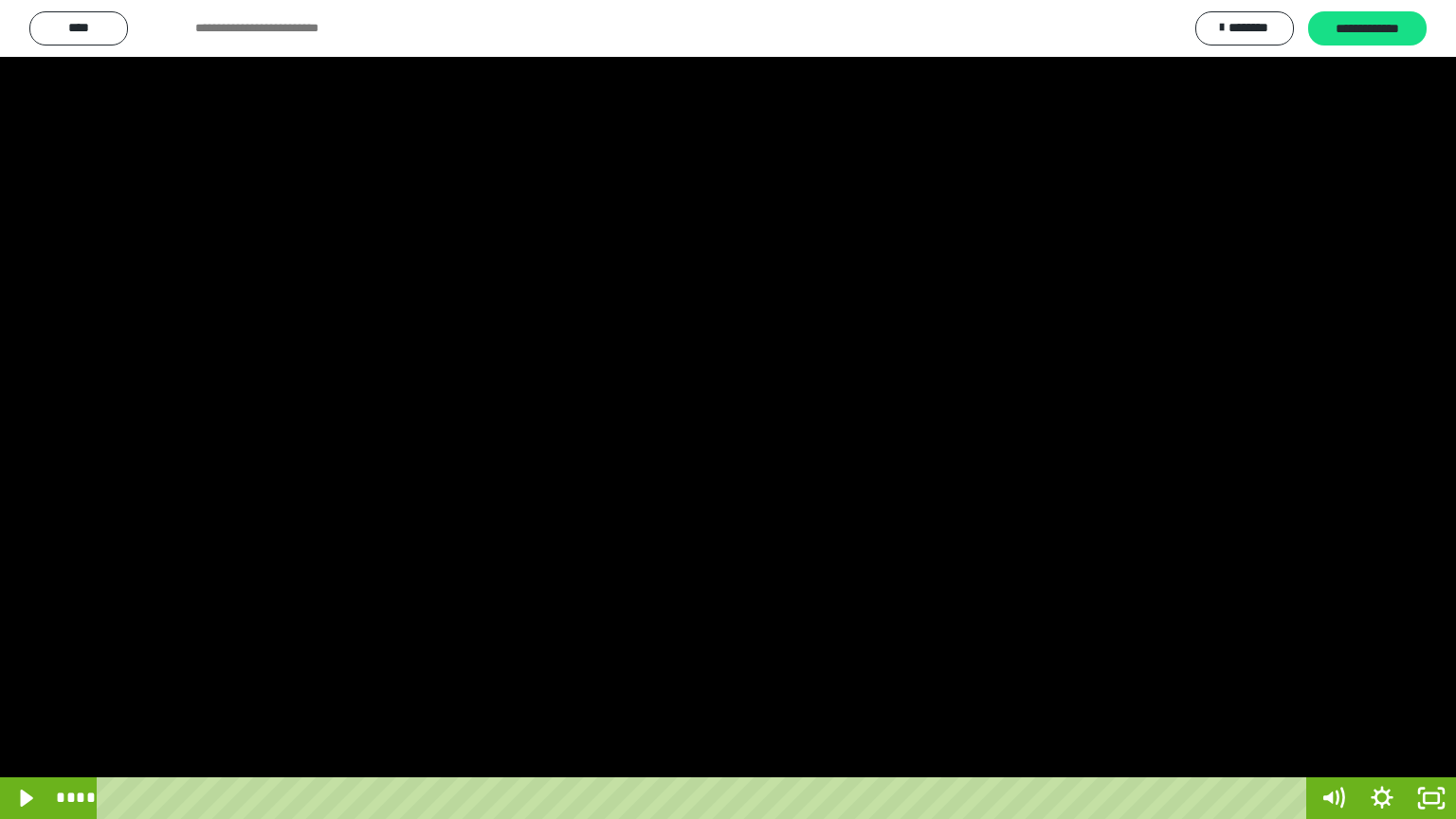 click at bounding box center [728, 410] 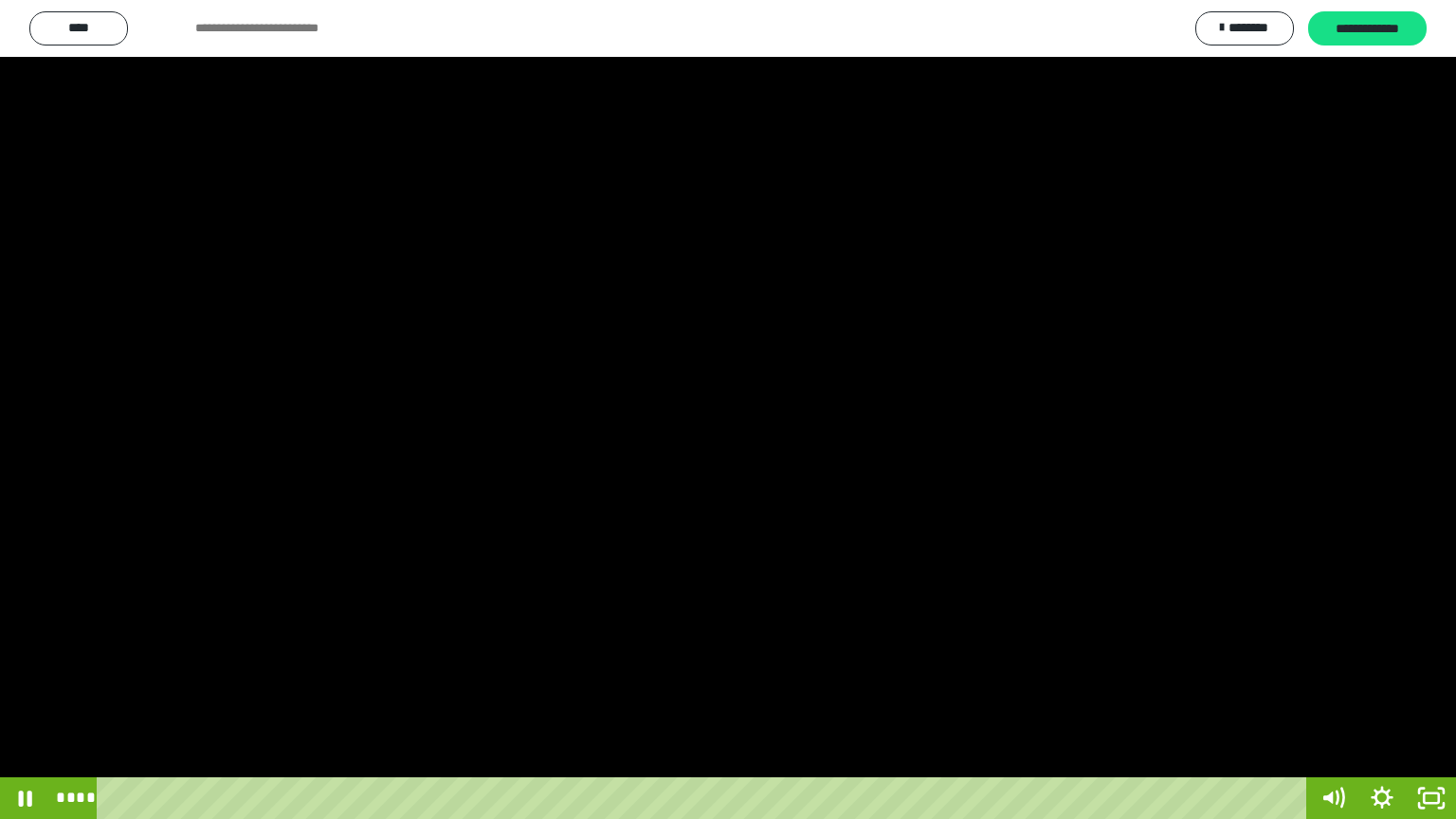 click at bounding box center (728, 410) 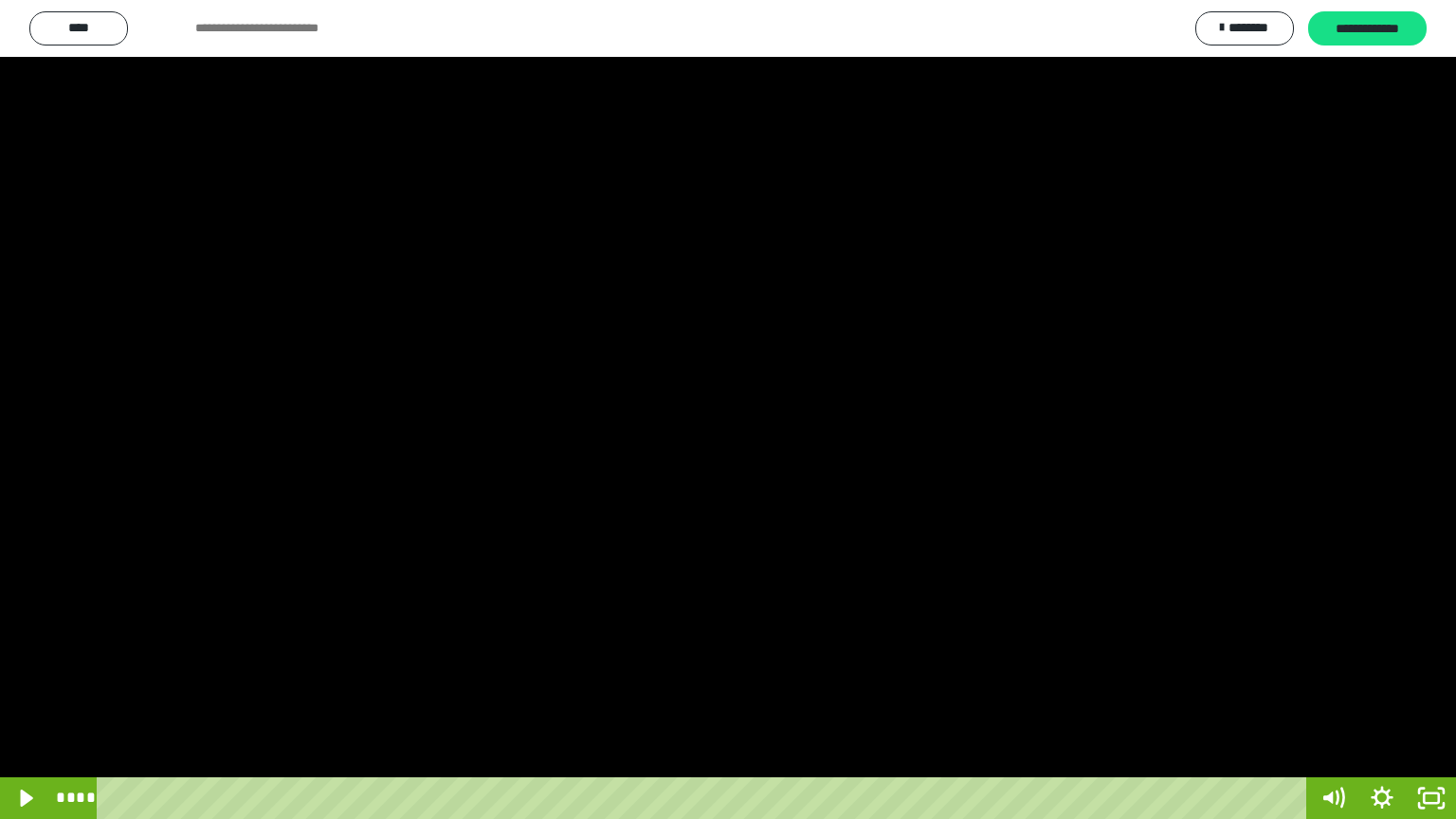 click at bounding box center [728, 410] 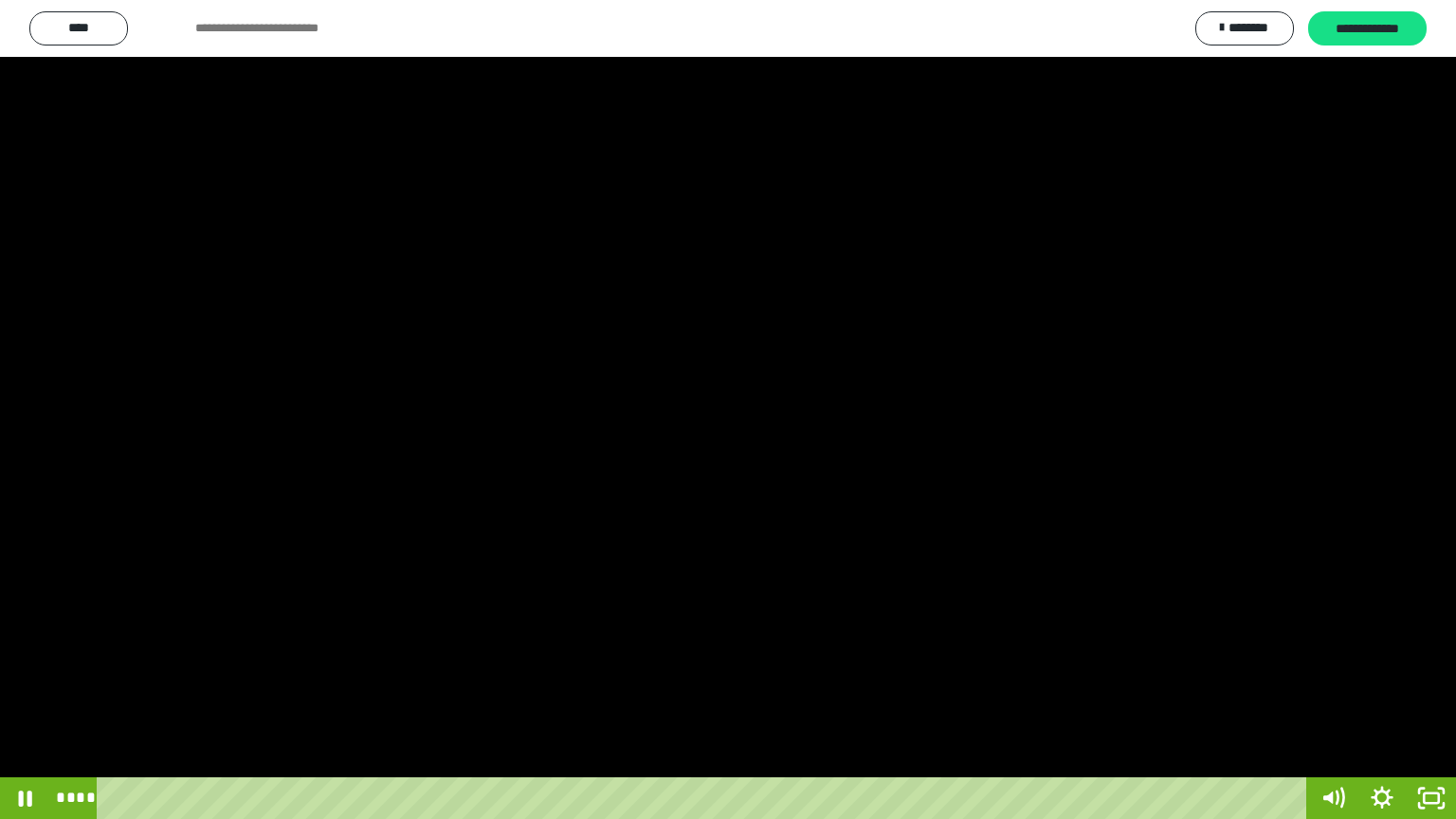click at bounding box center [728, 410] 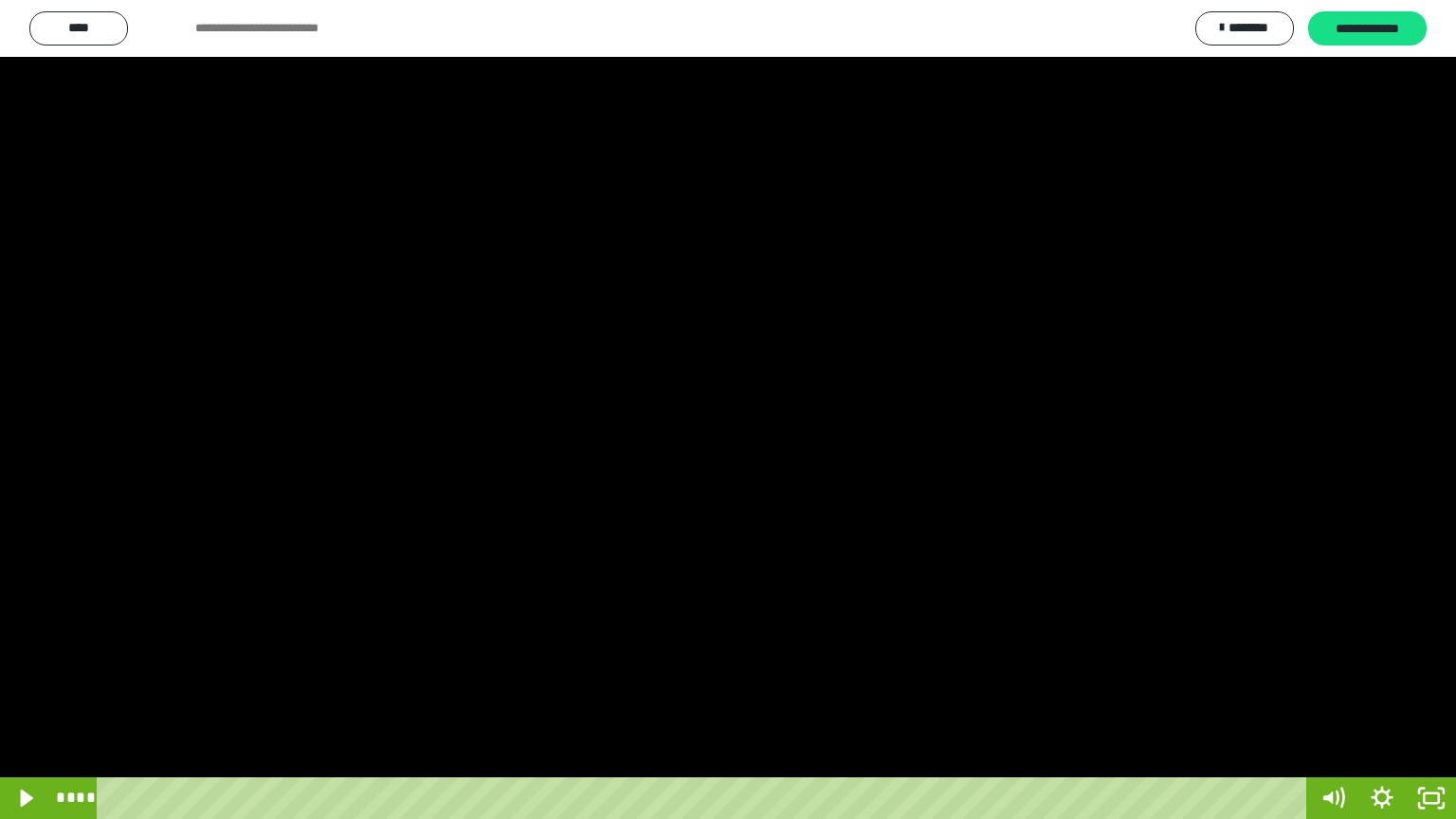 click at bounding box center [728, 410] 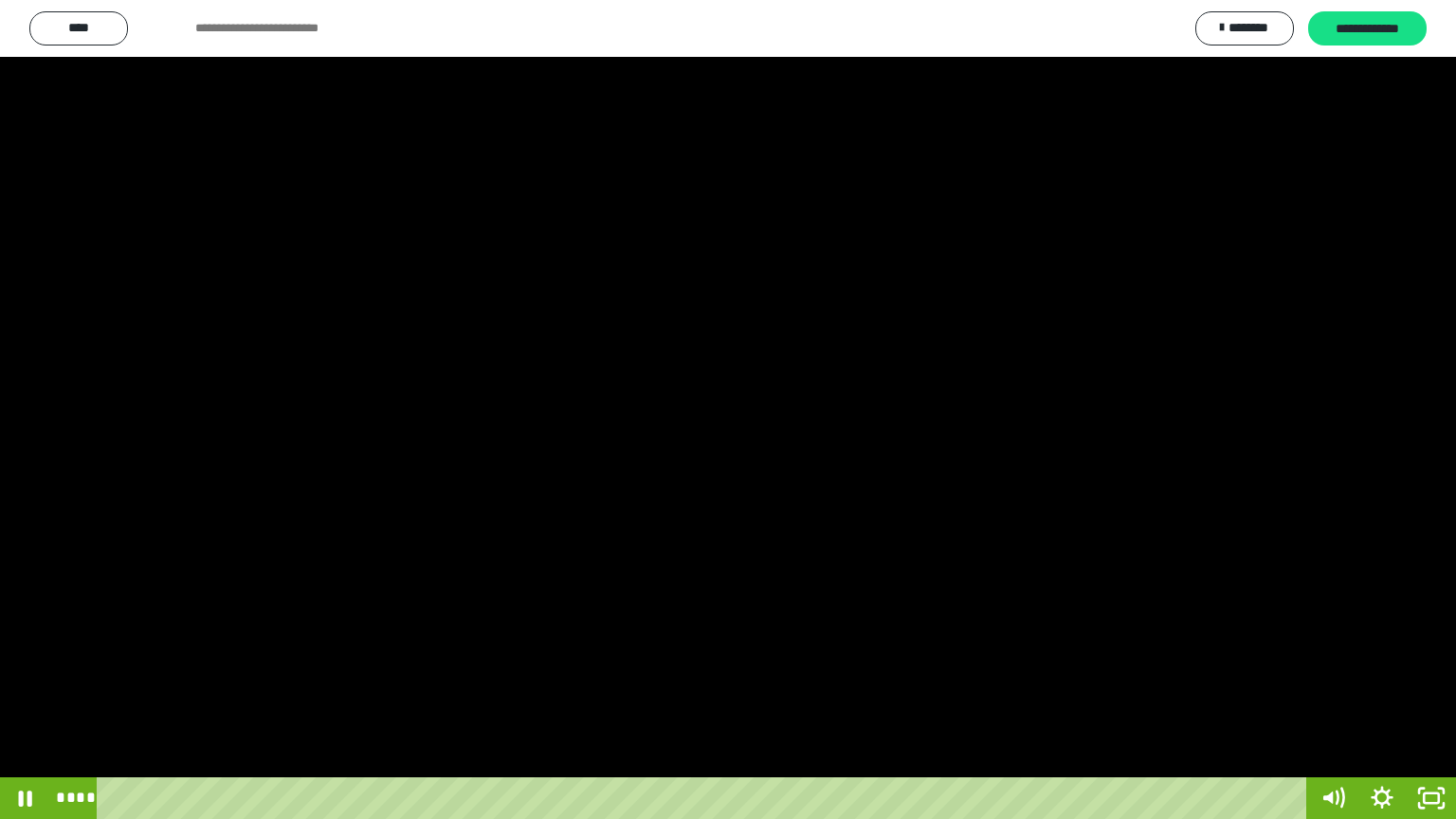 click at bounding box center [728, 410] 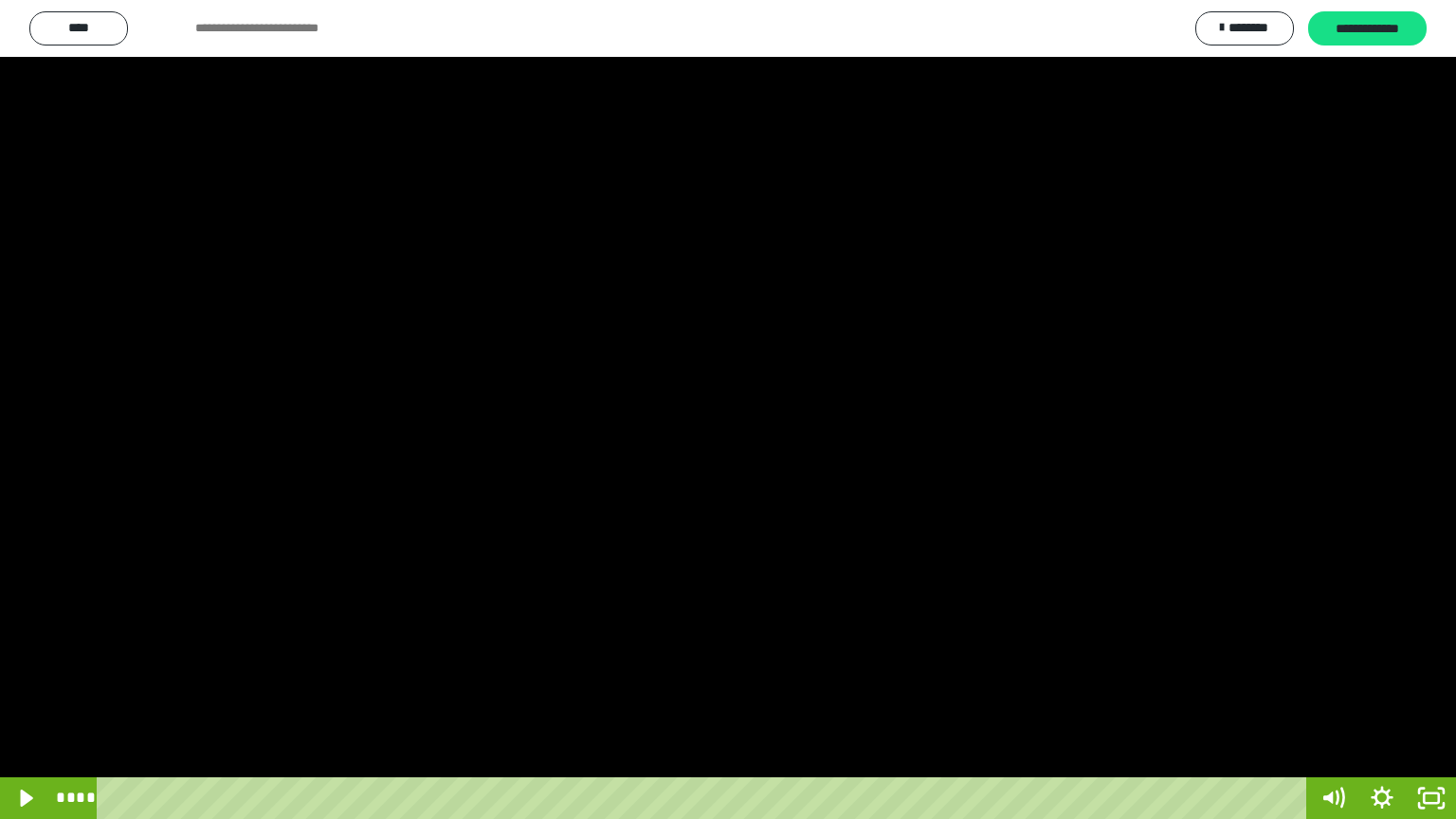 click at bounding box center (728, 410) 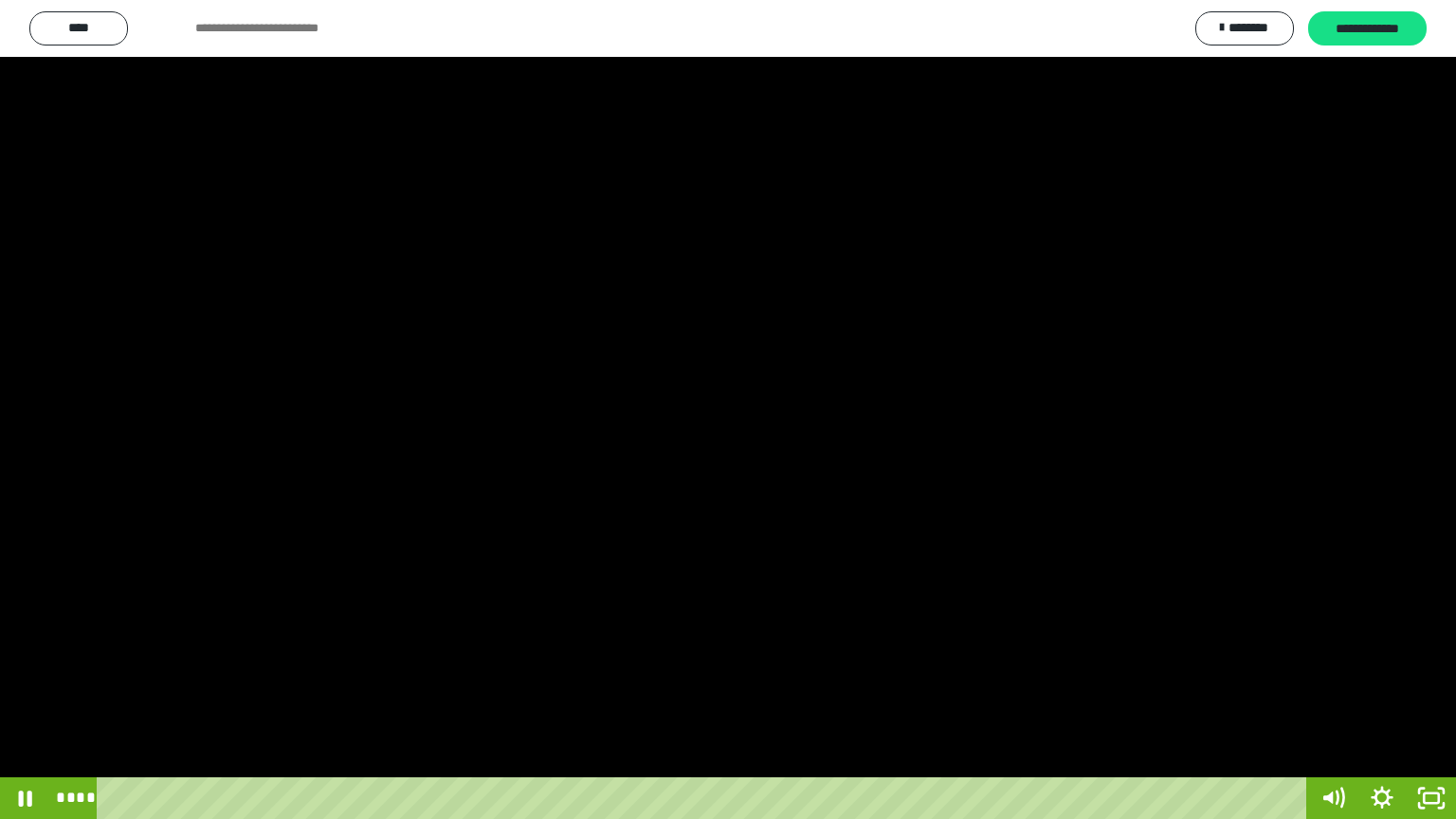 click at bounding box center (728, 410) 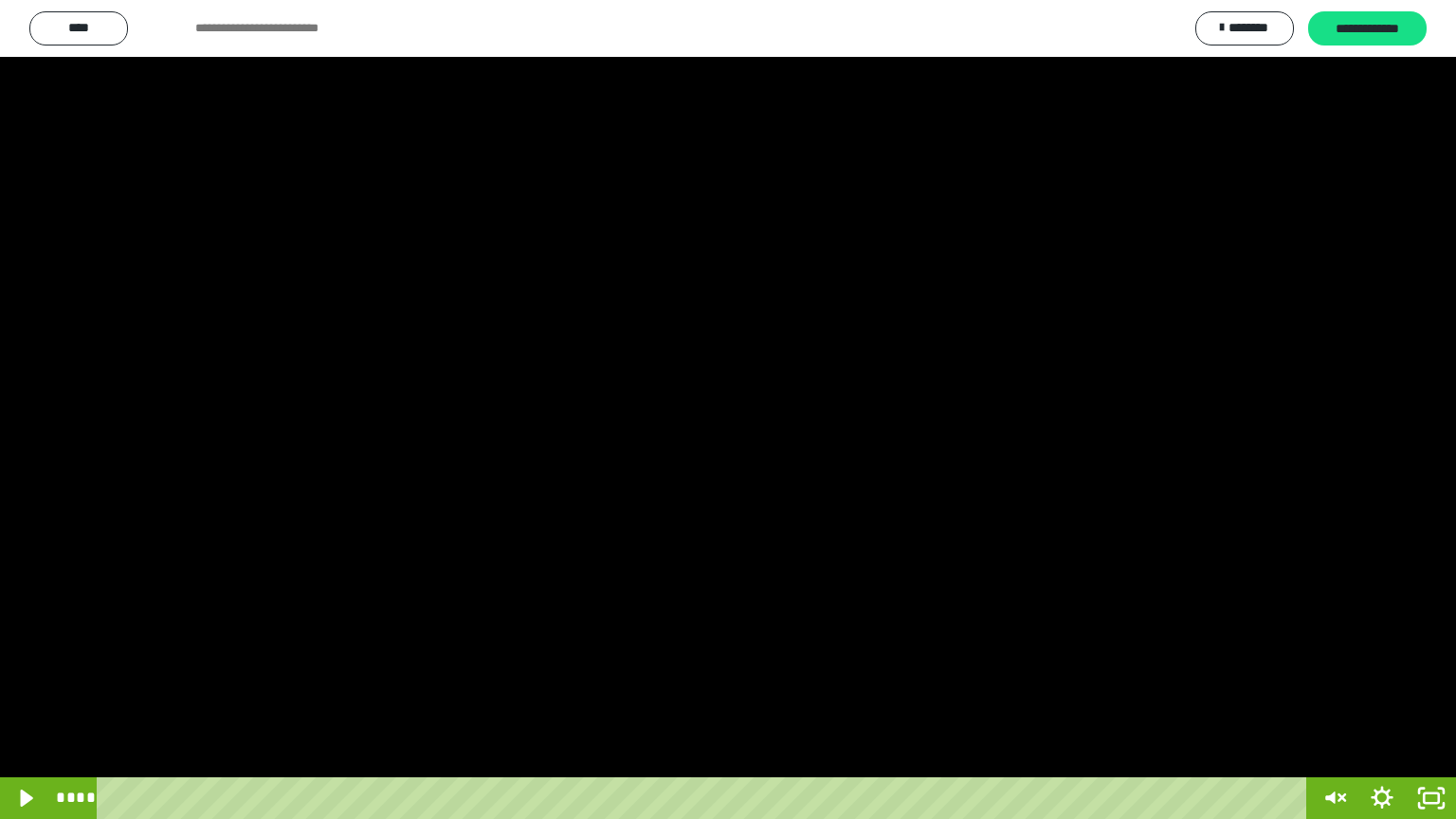 click at bounding box center [728, 410] 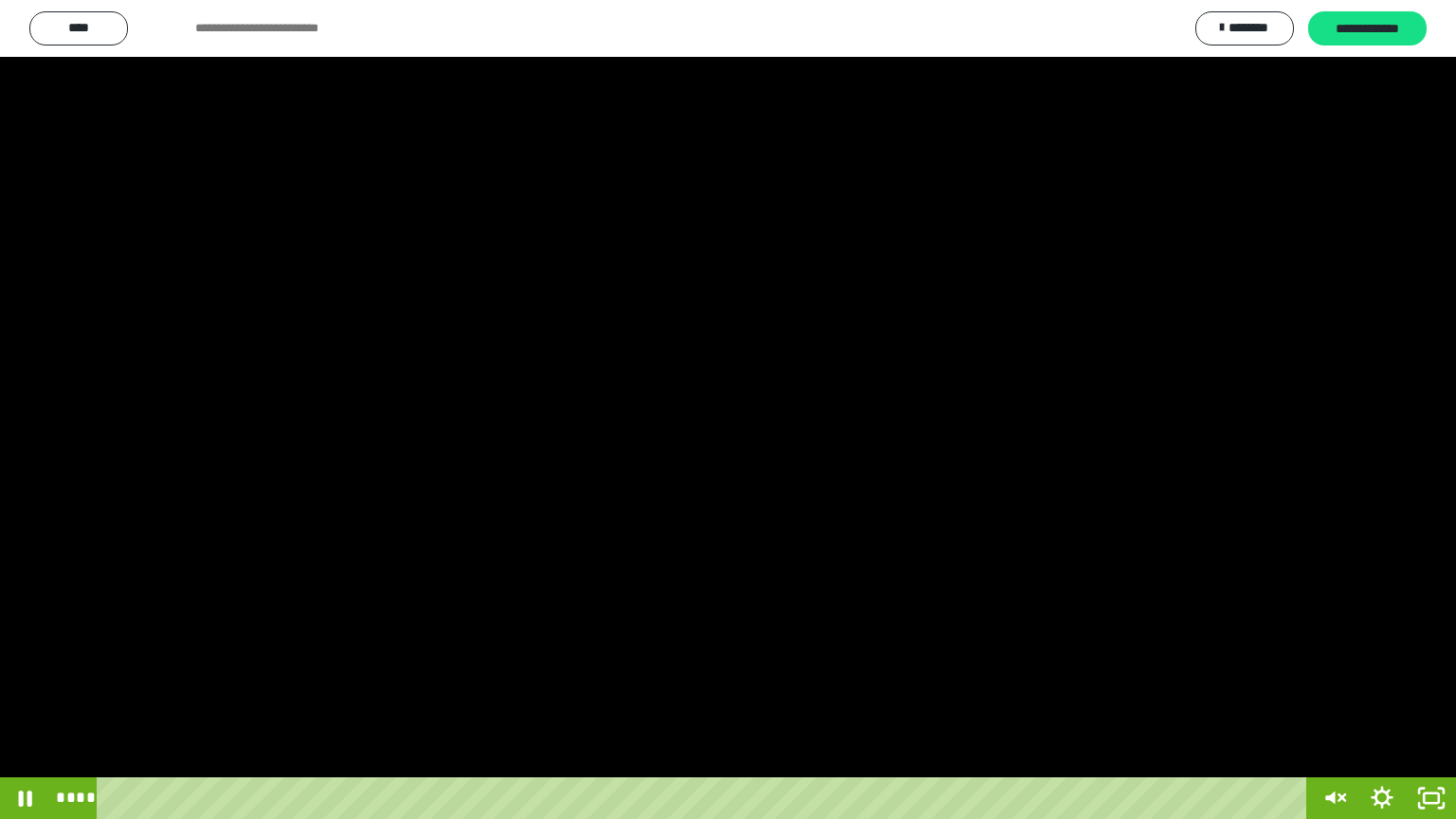 click at bounding box center (728, 410) 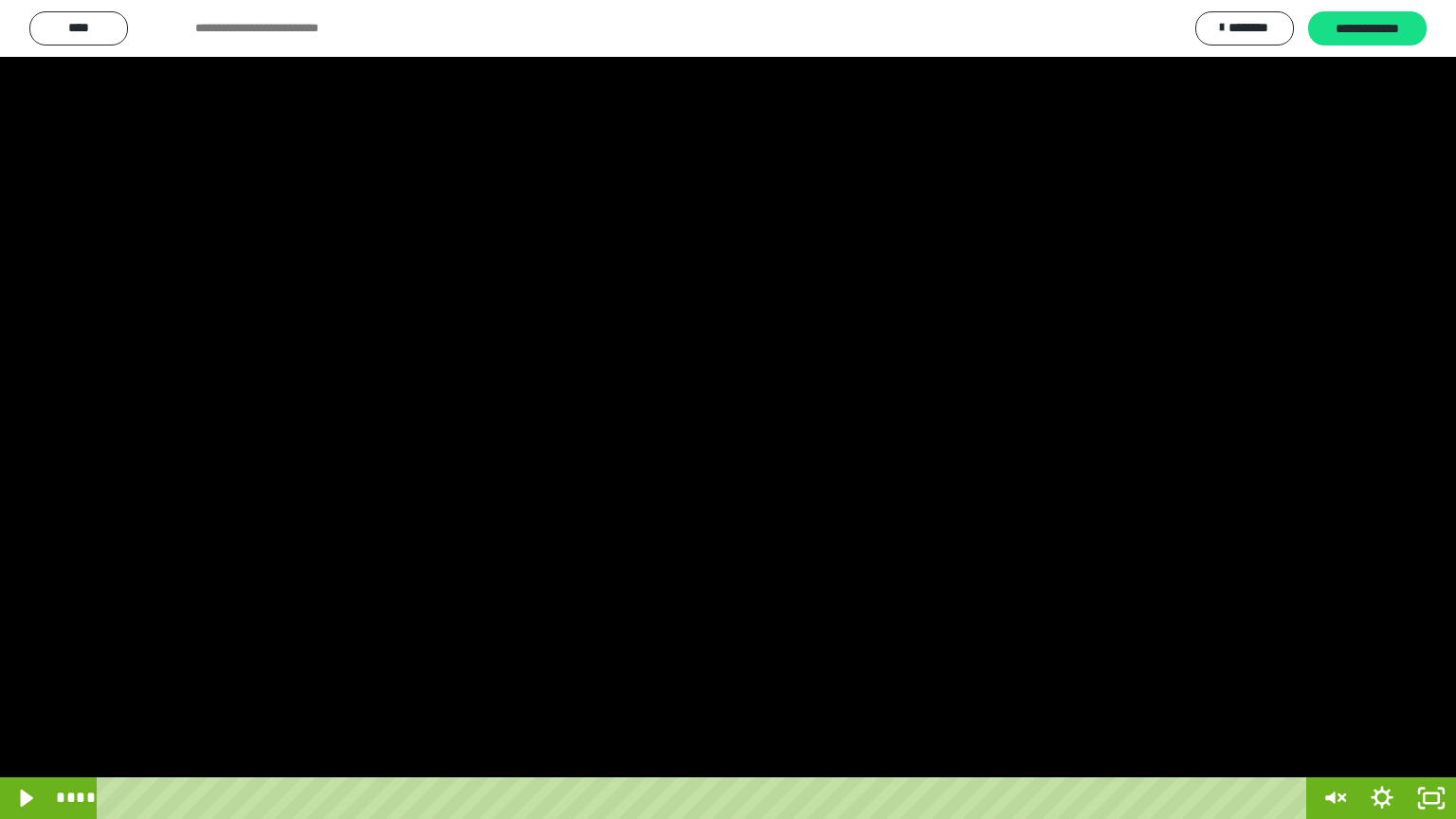click at bounding box center [728, 410] 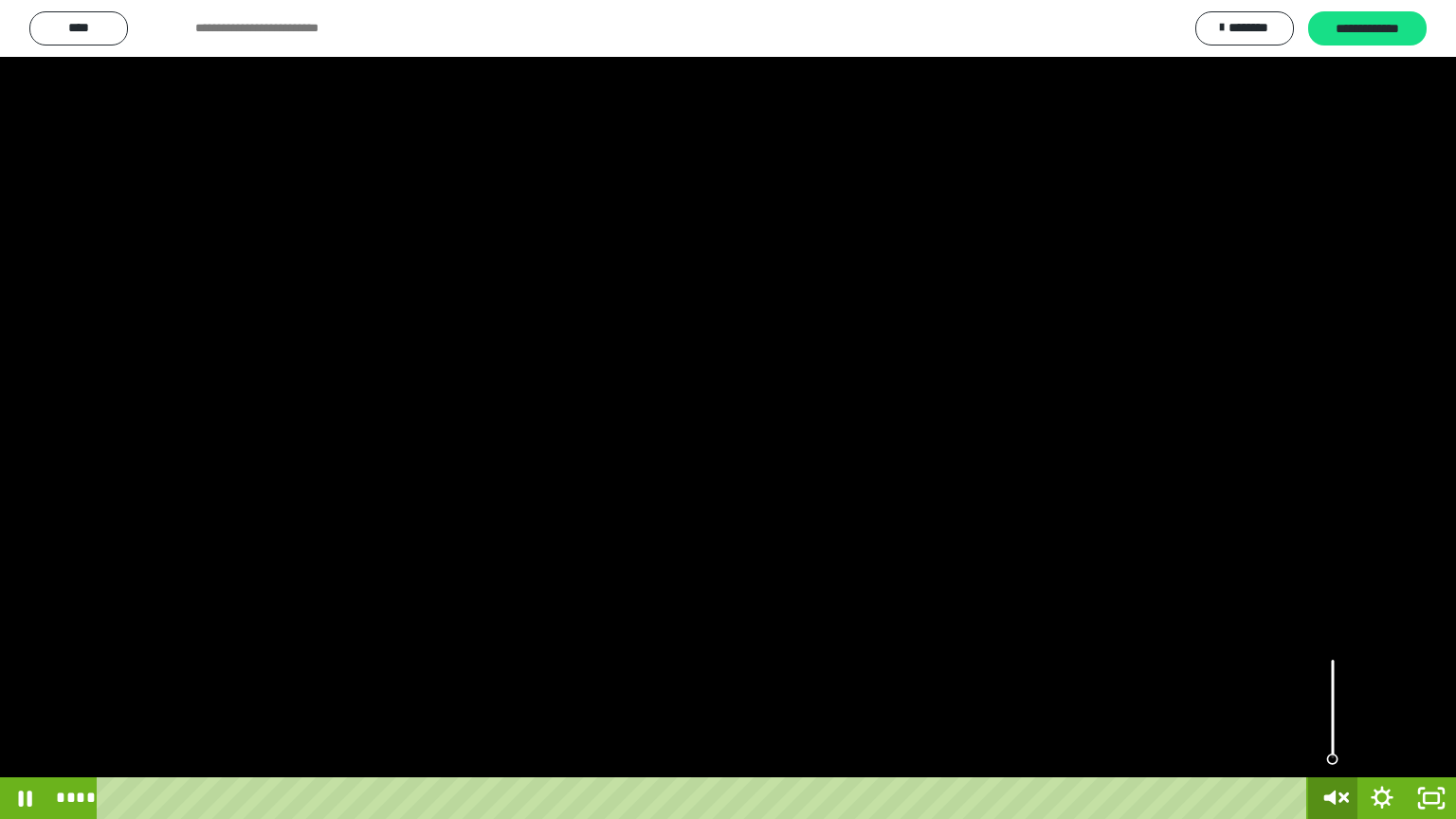 click 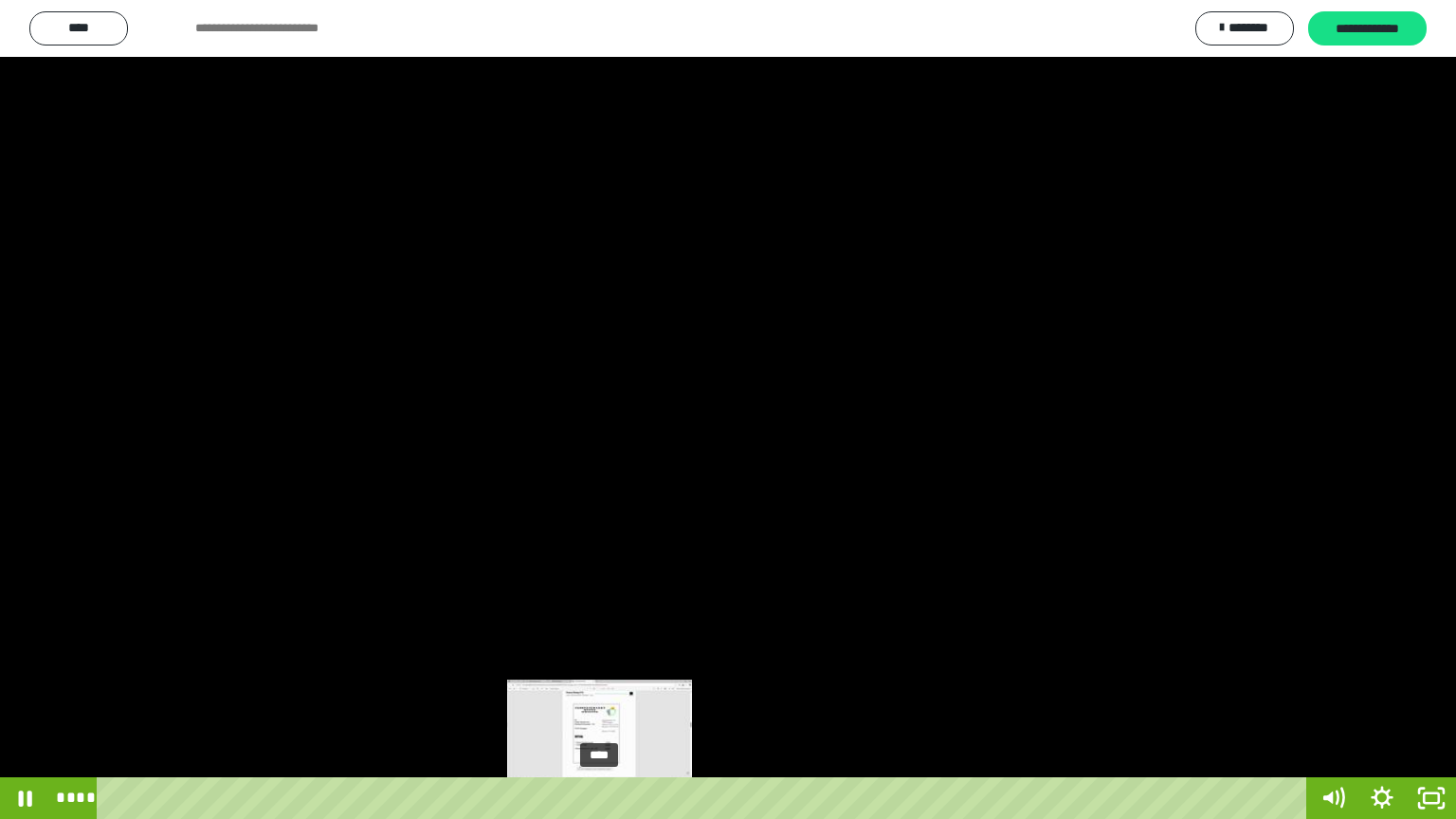 click on "****" at bounding box center (705, 798) 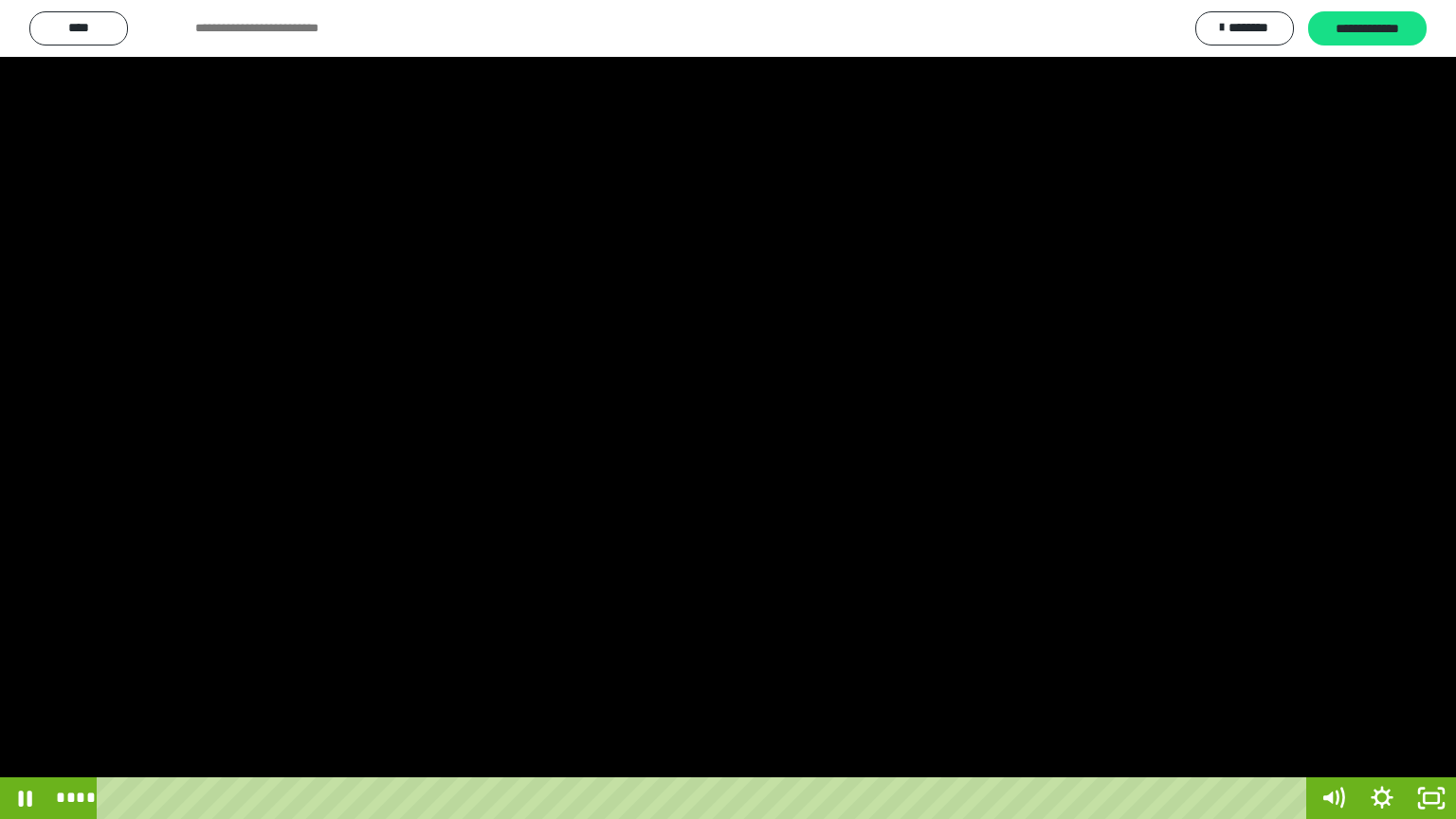 click at bounding box center (728, 410) 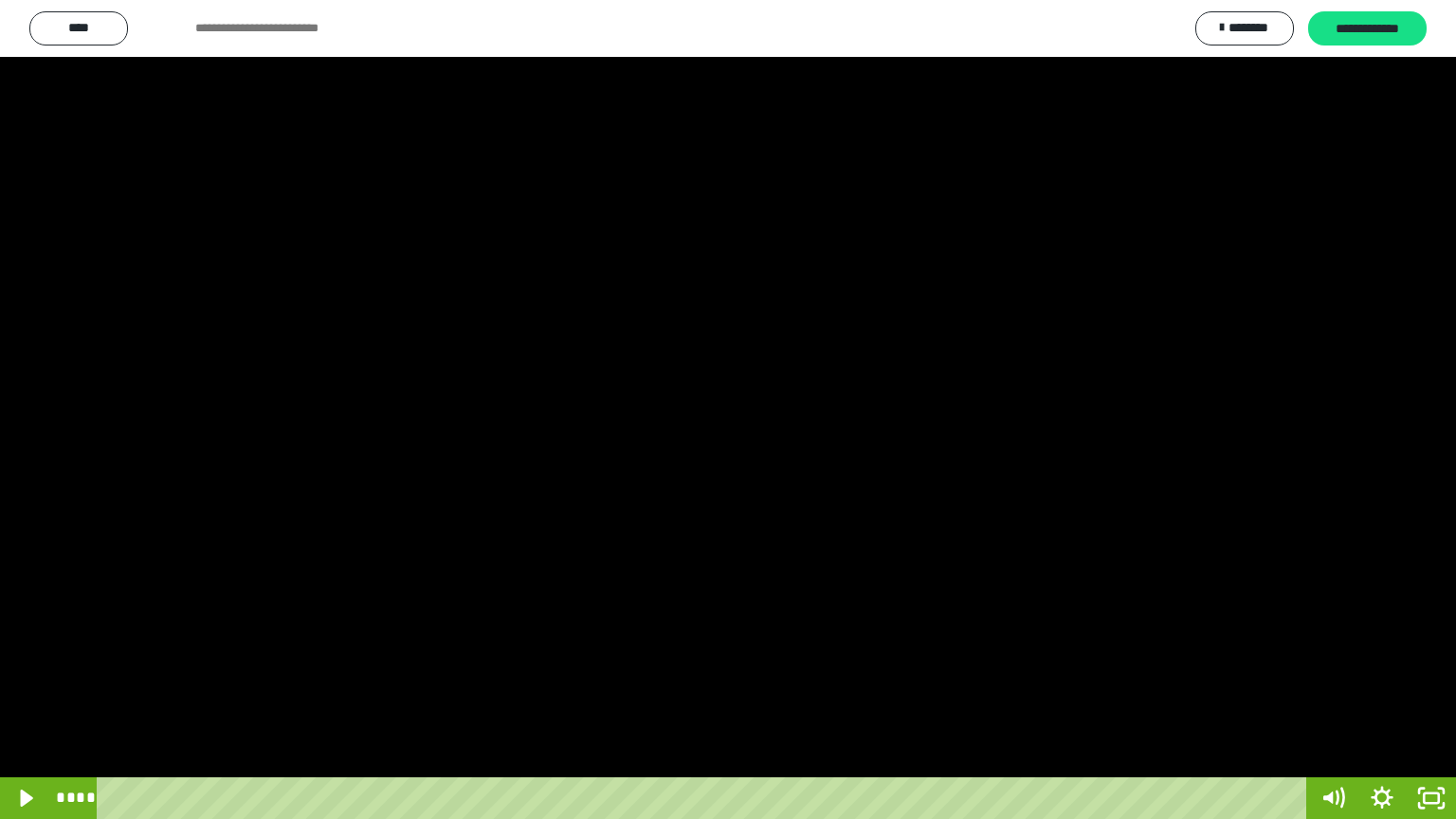 click at bounding box center [728, 410] 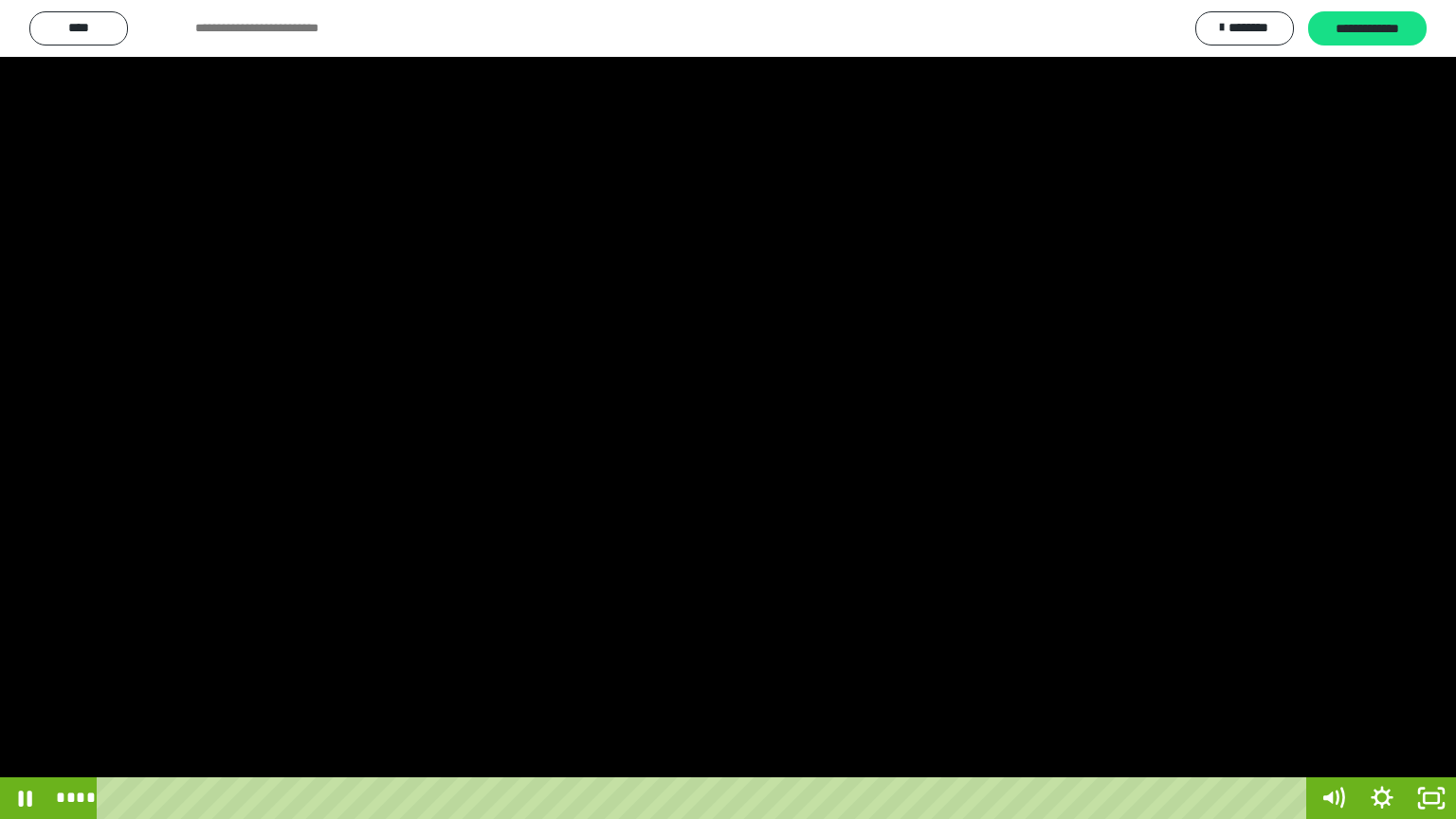 click at bounding box center (728, 410) 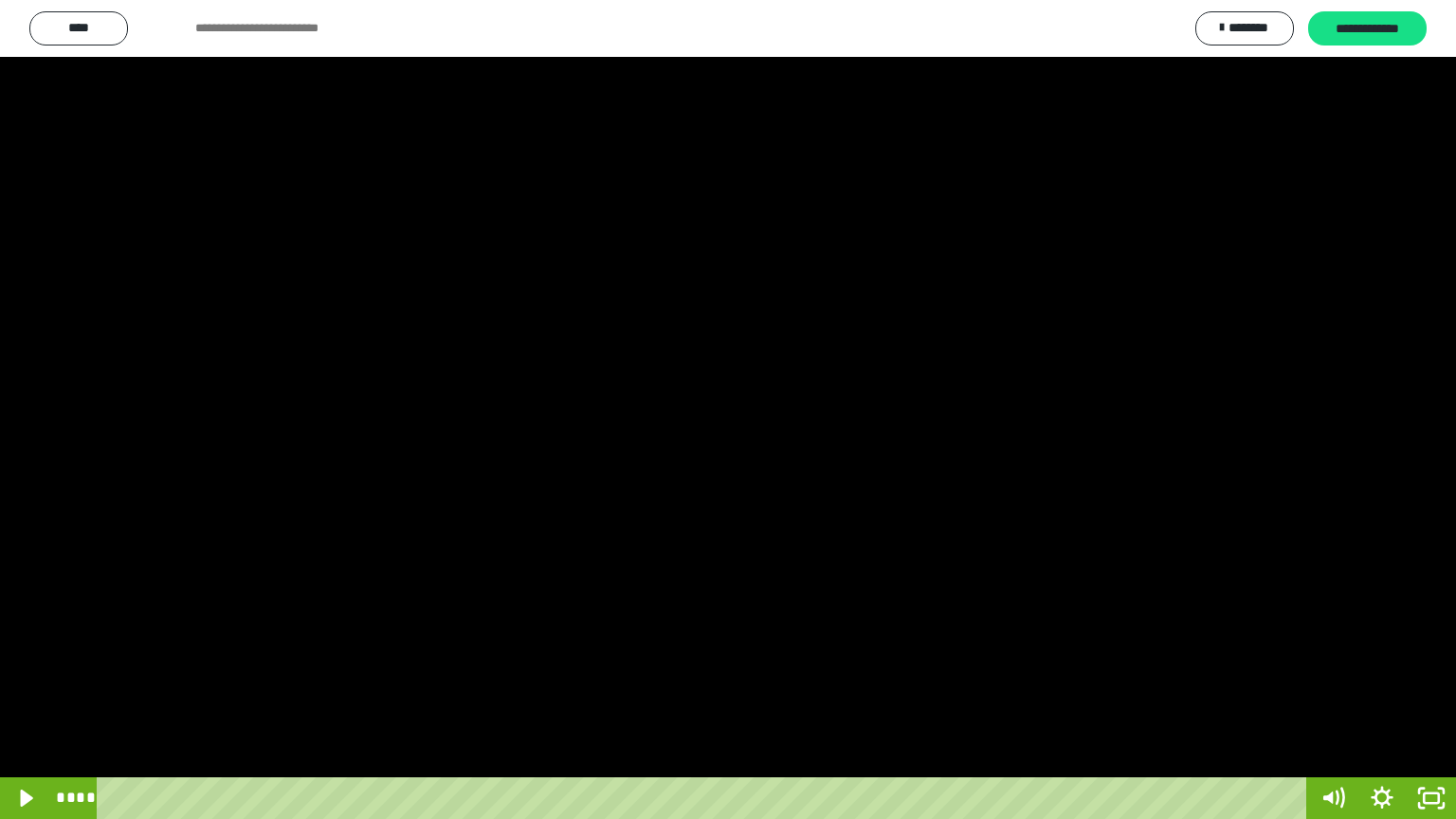 click at bounding box center [728, 410] 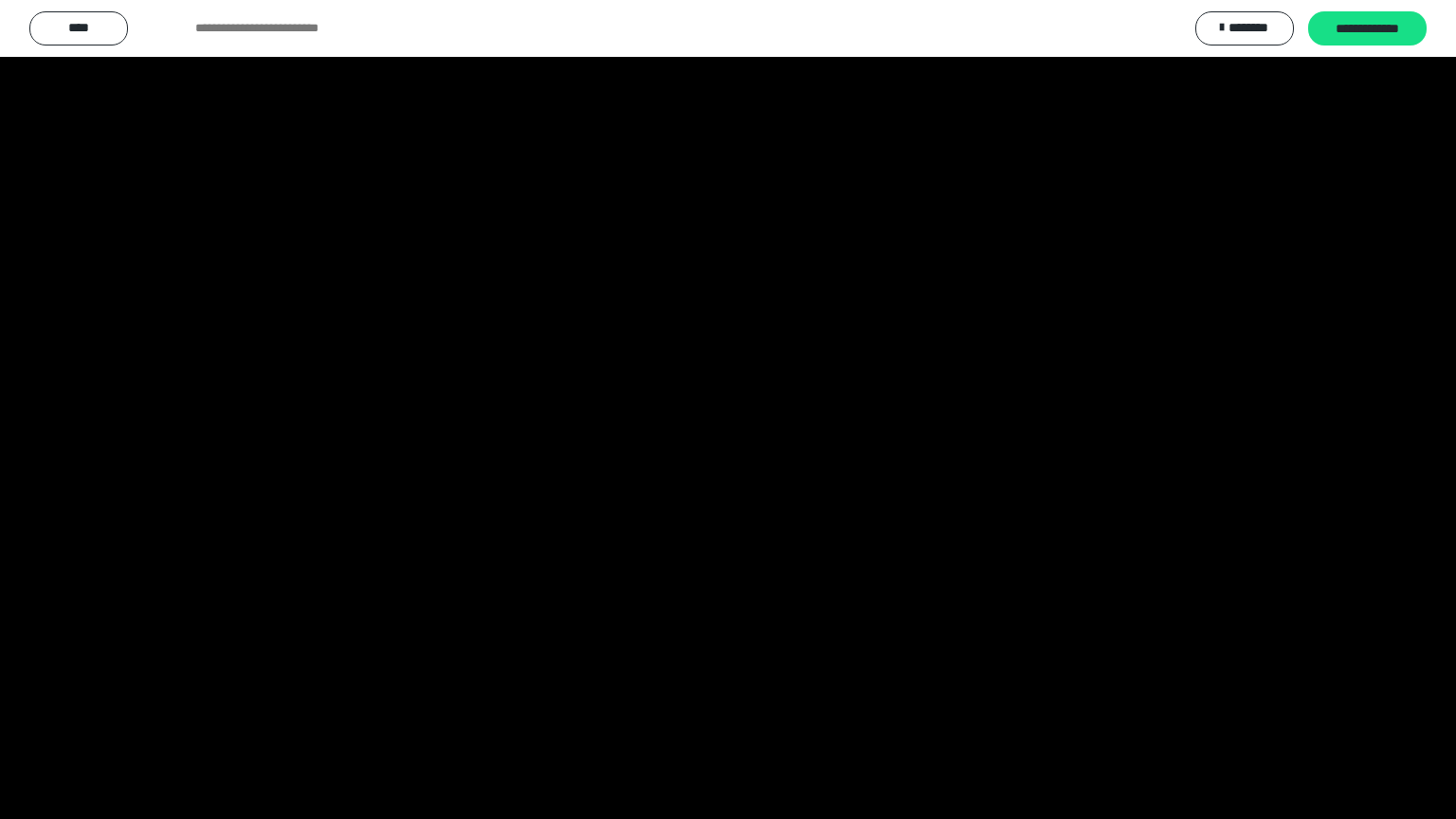 click at bounding box center [728, 410] 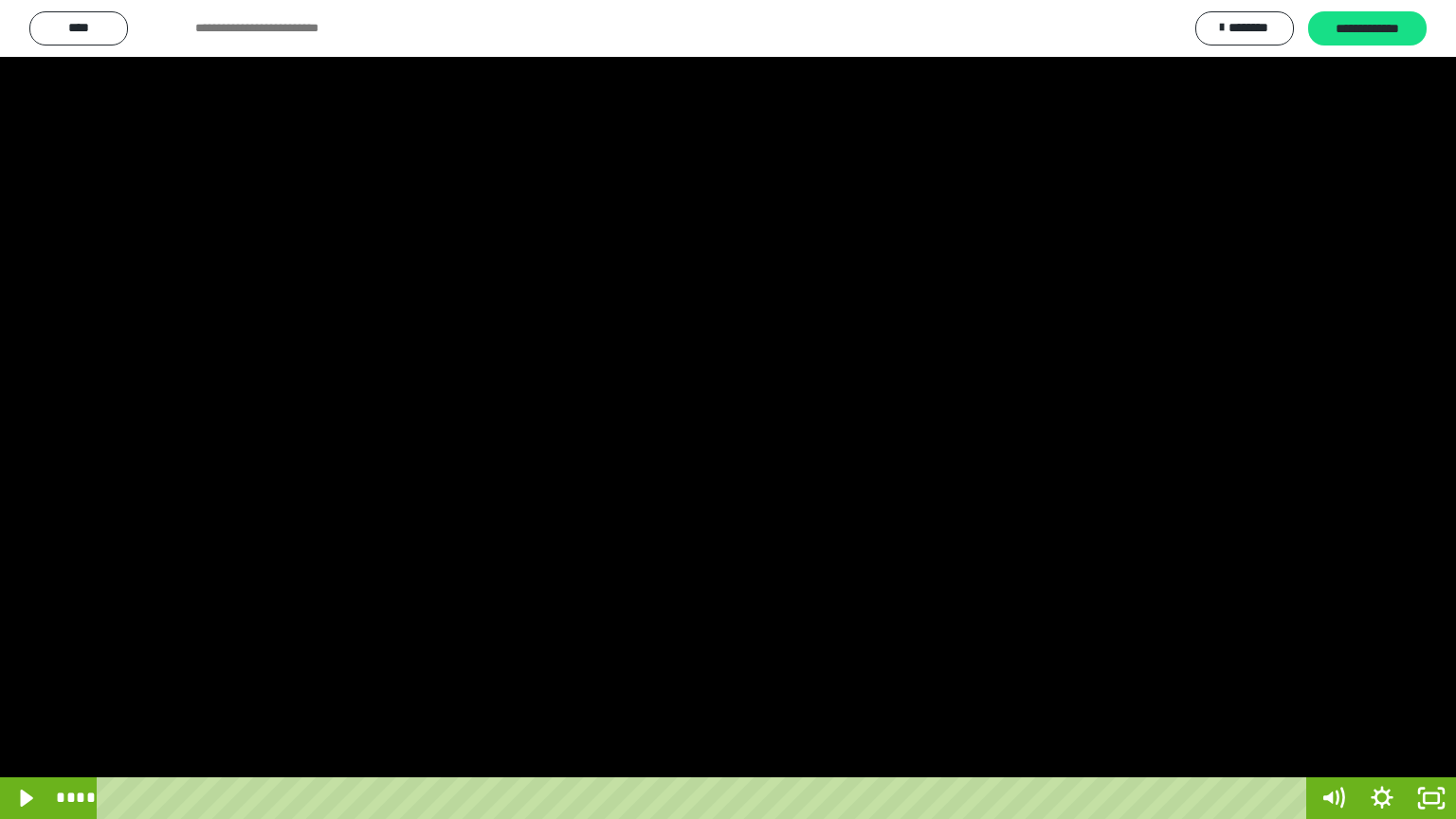 click at bounding box center [728, 410] 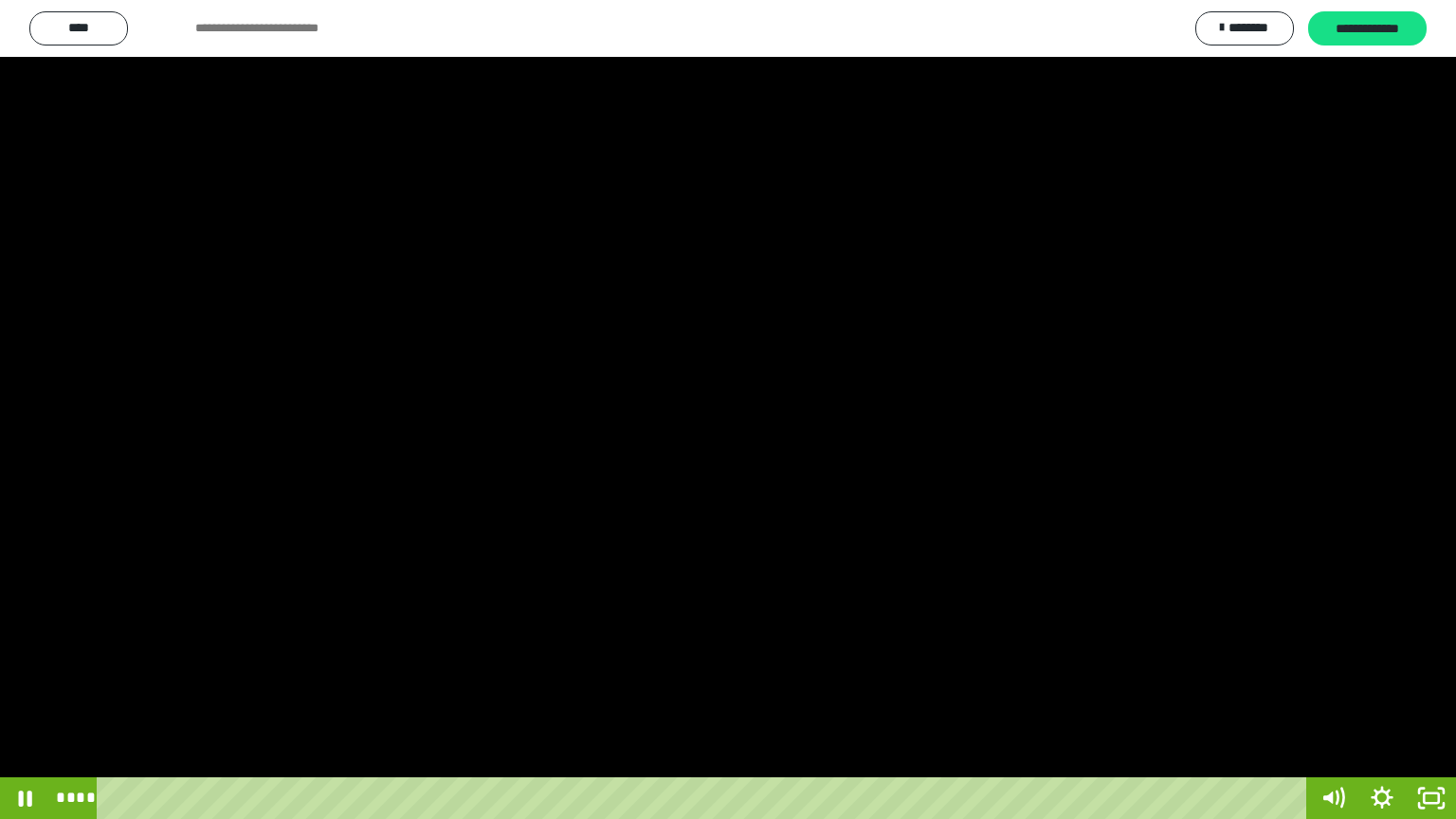 click at bounding box center (728, 410) 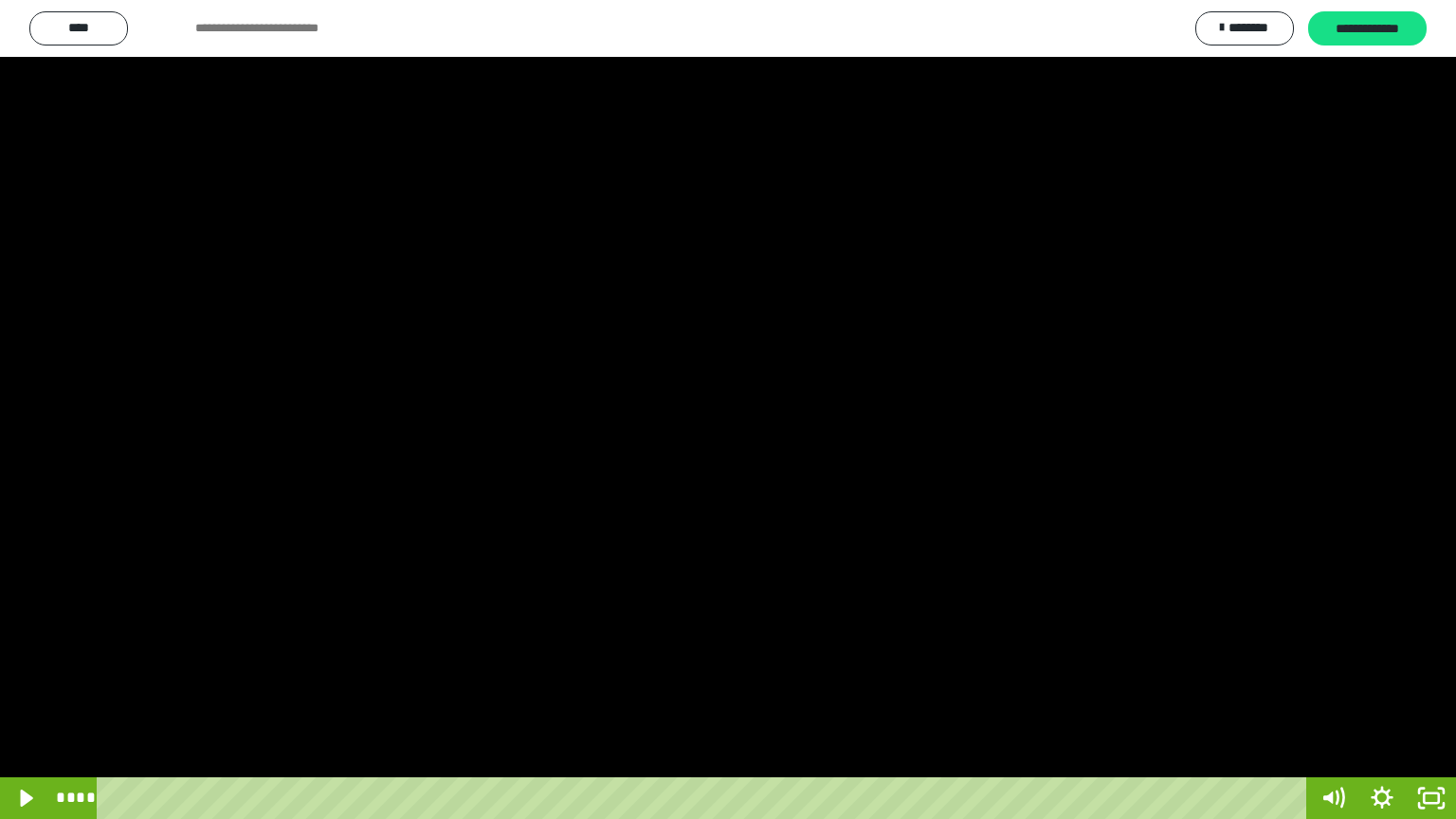 click at bounding box center [728, 410] 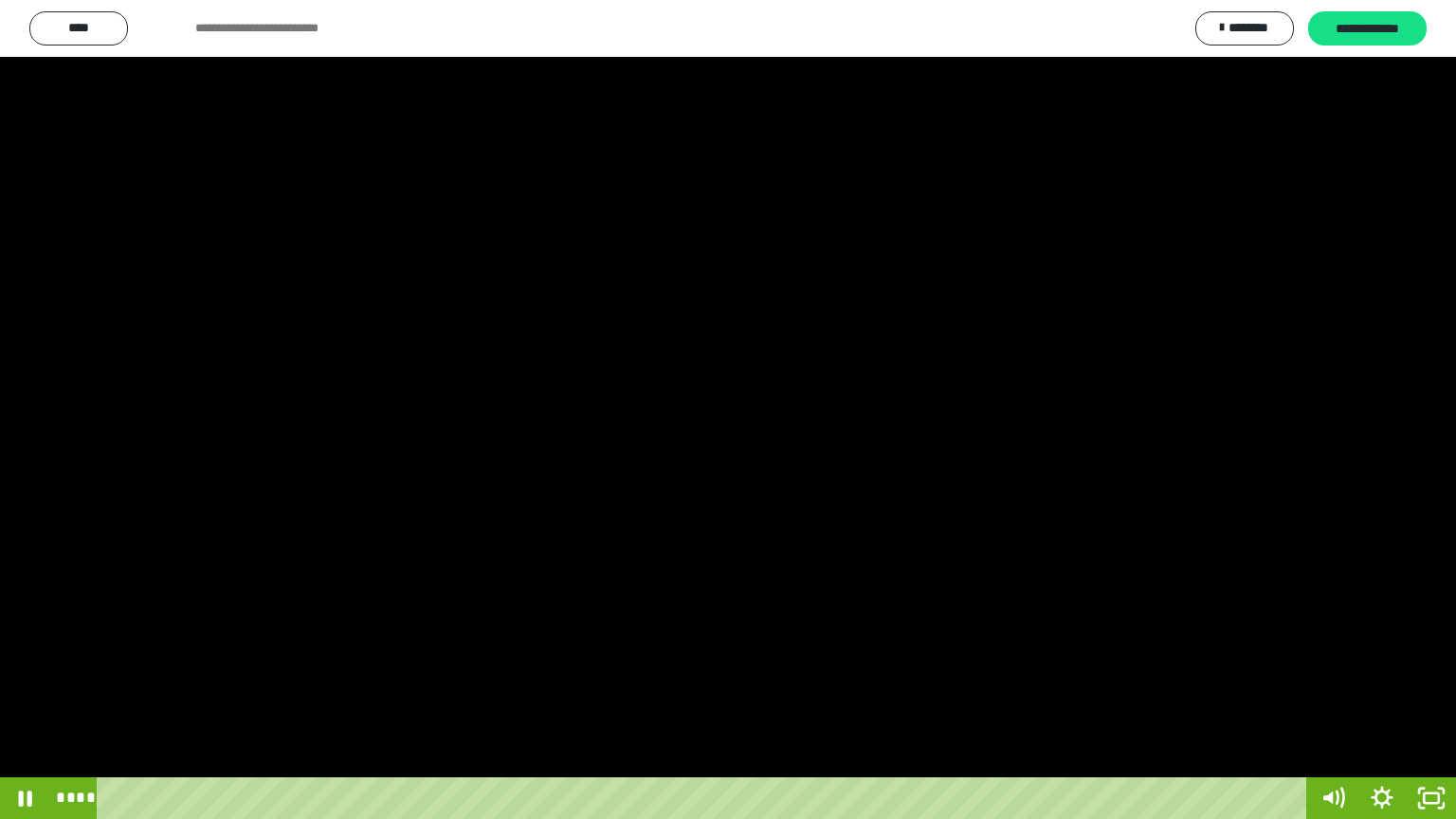 click at bounding box center (728, 410) 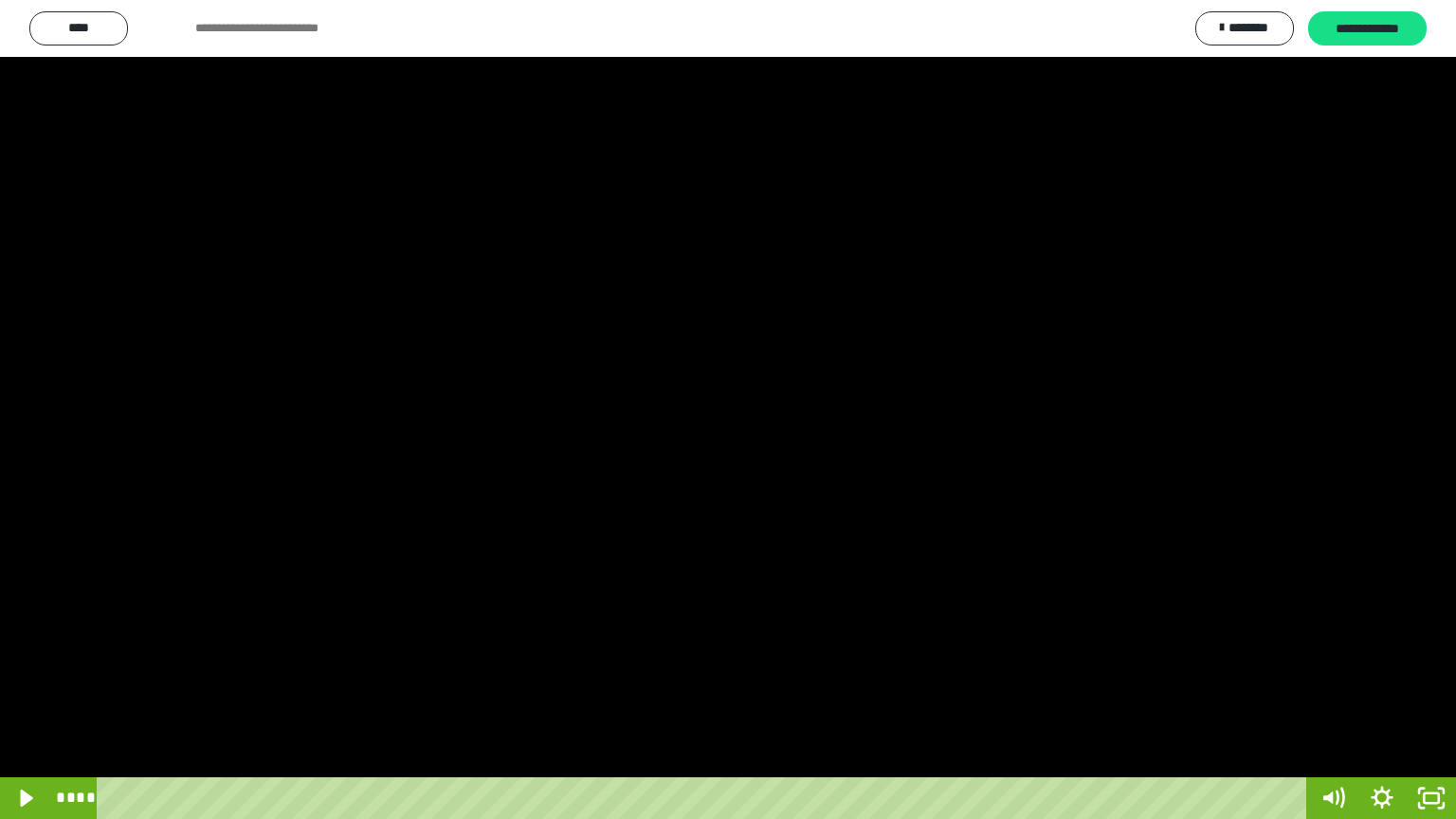 click at bounding box center (728, 410) 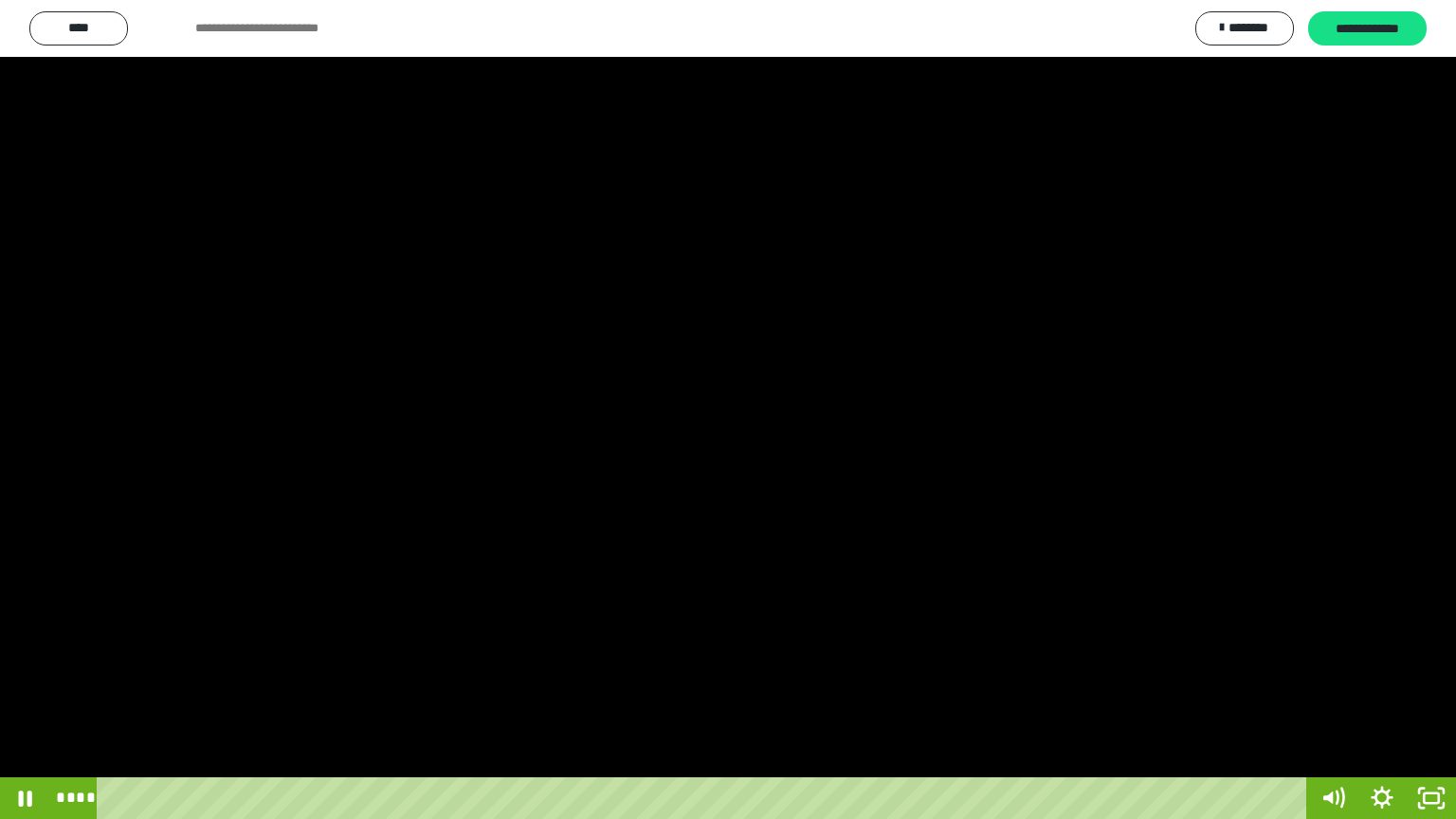 click at bounding box center (728, 410) 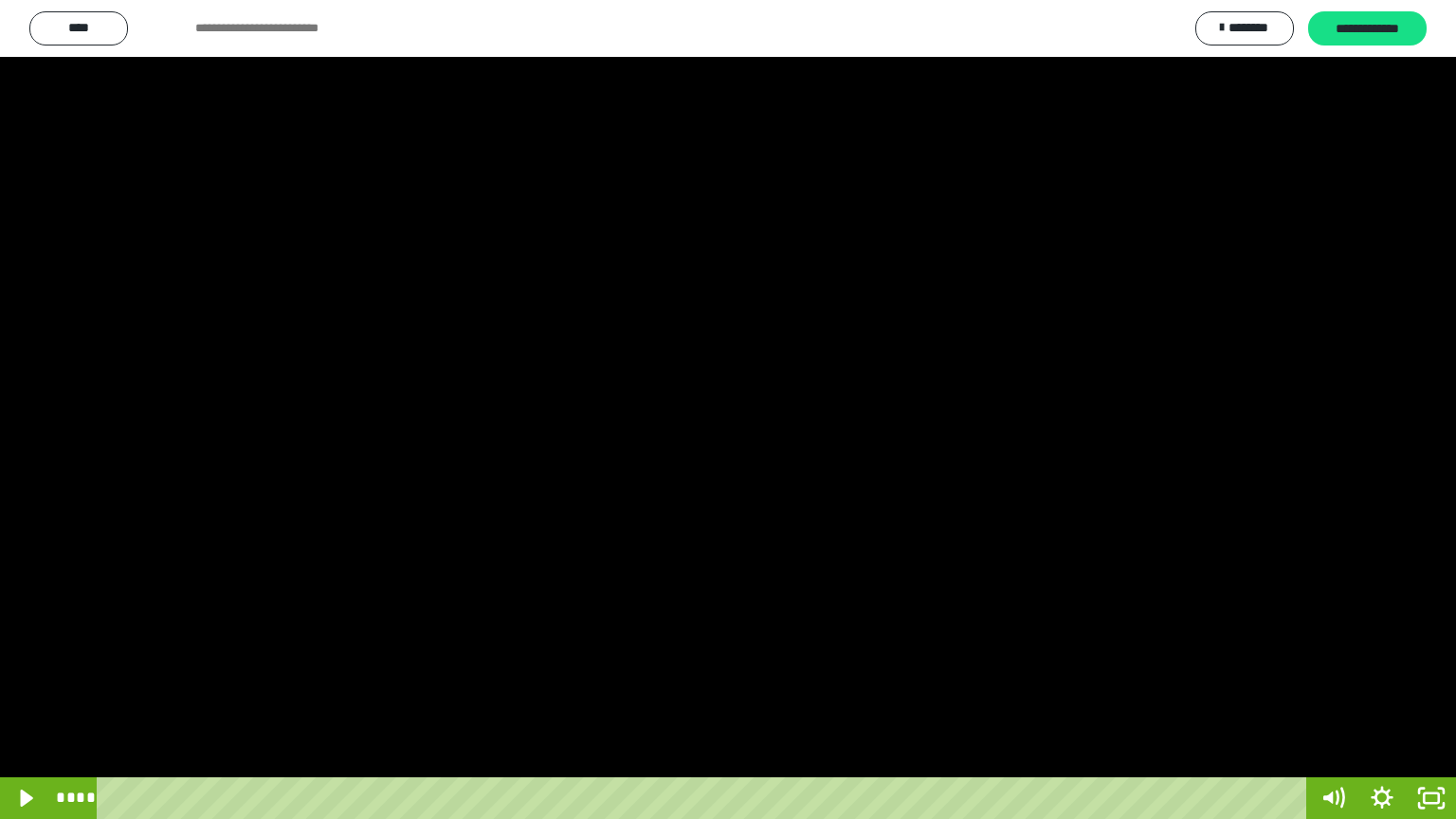 click at bounding box center [728, 410] 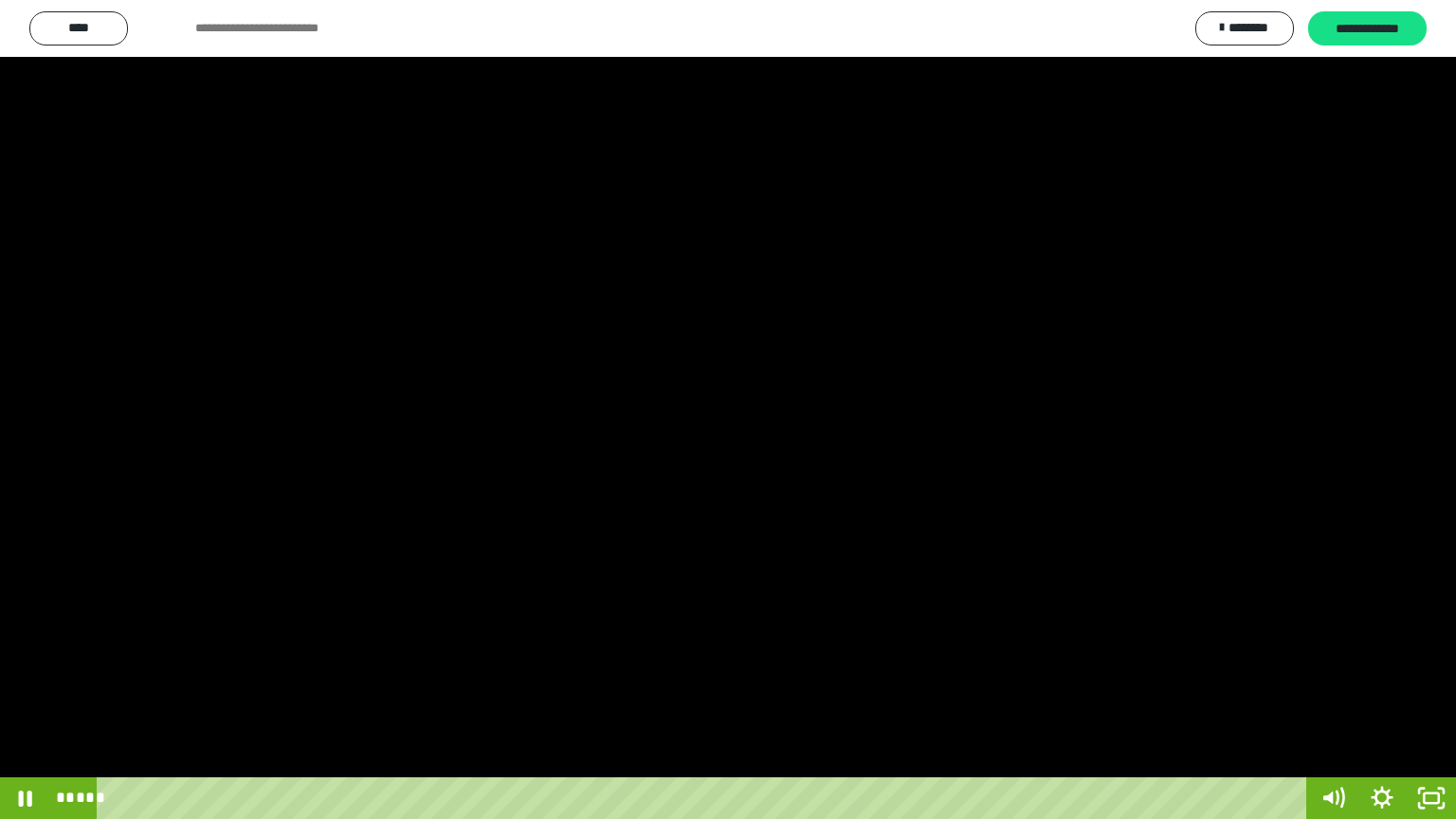 click at bounding box center (728, 410) 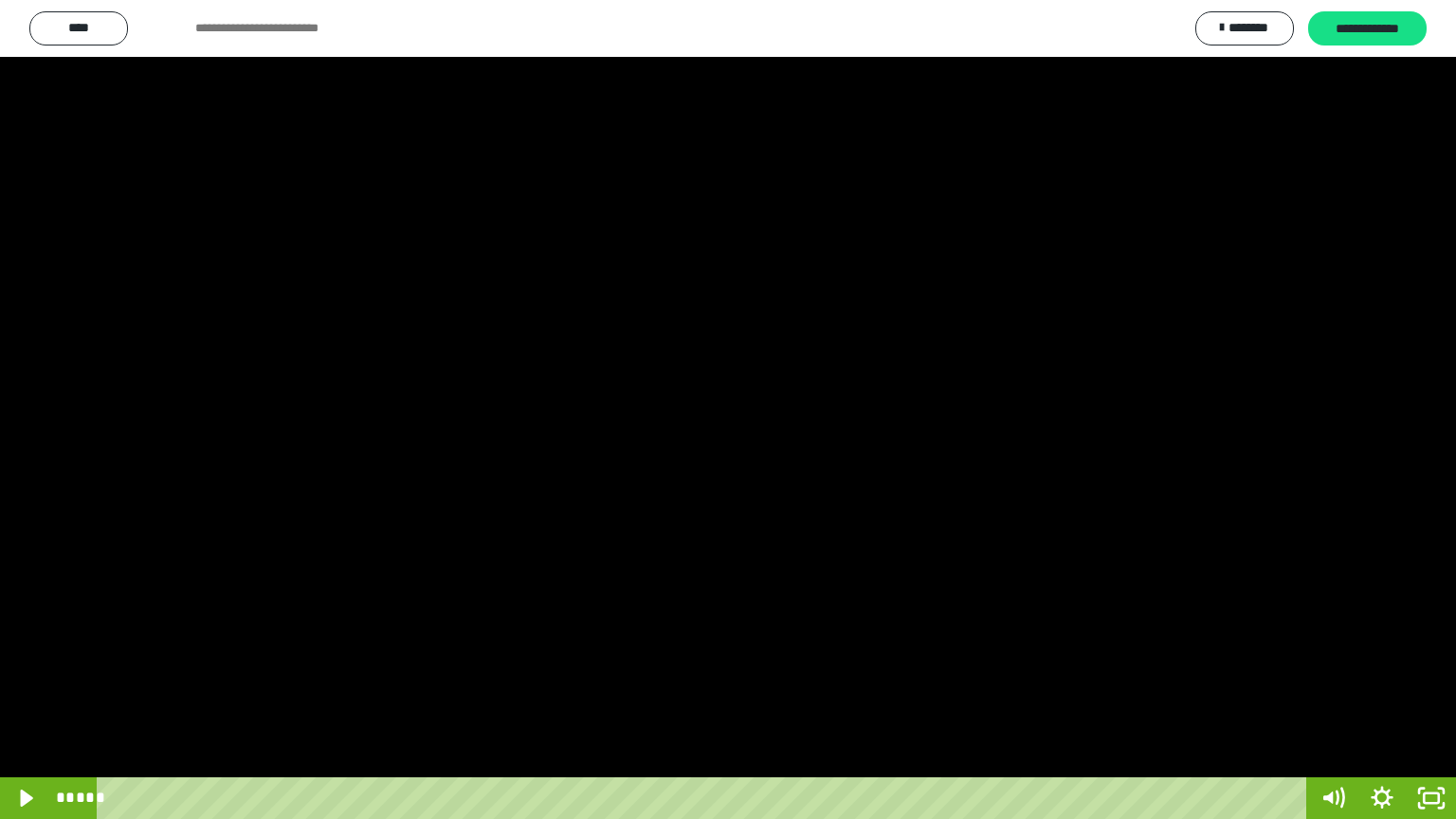click at bounding box center (728, 410) 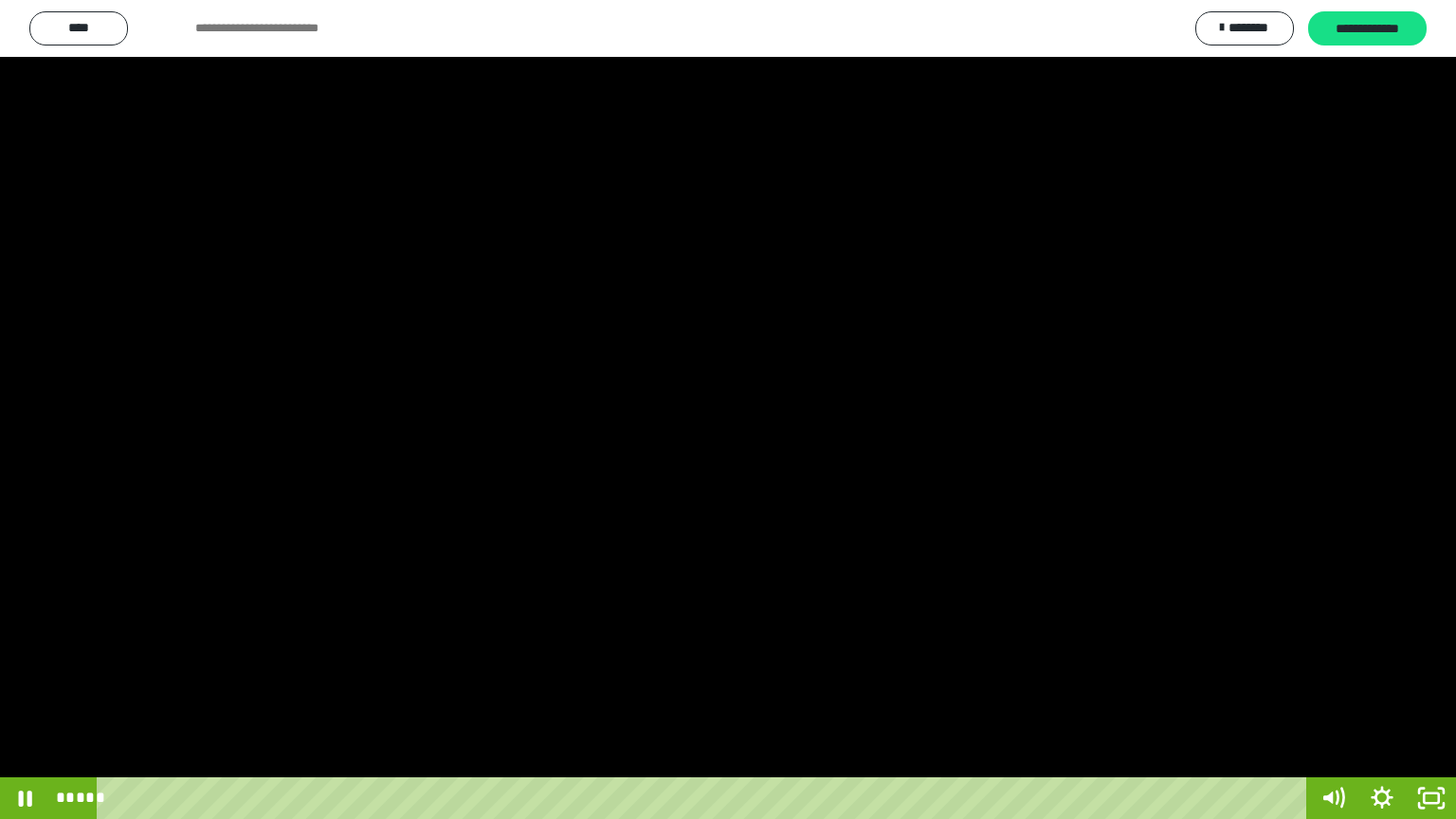 click at bounding box center [728, 410] 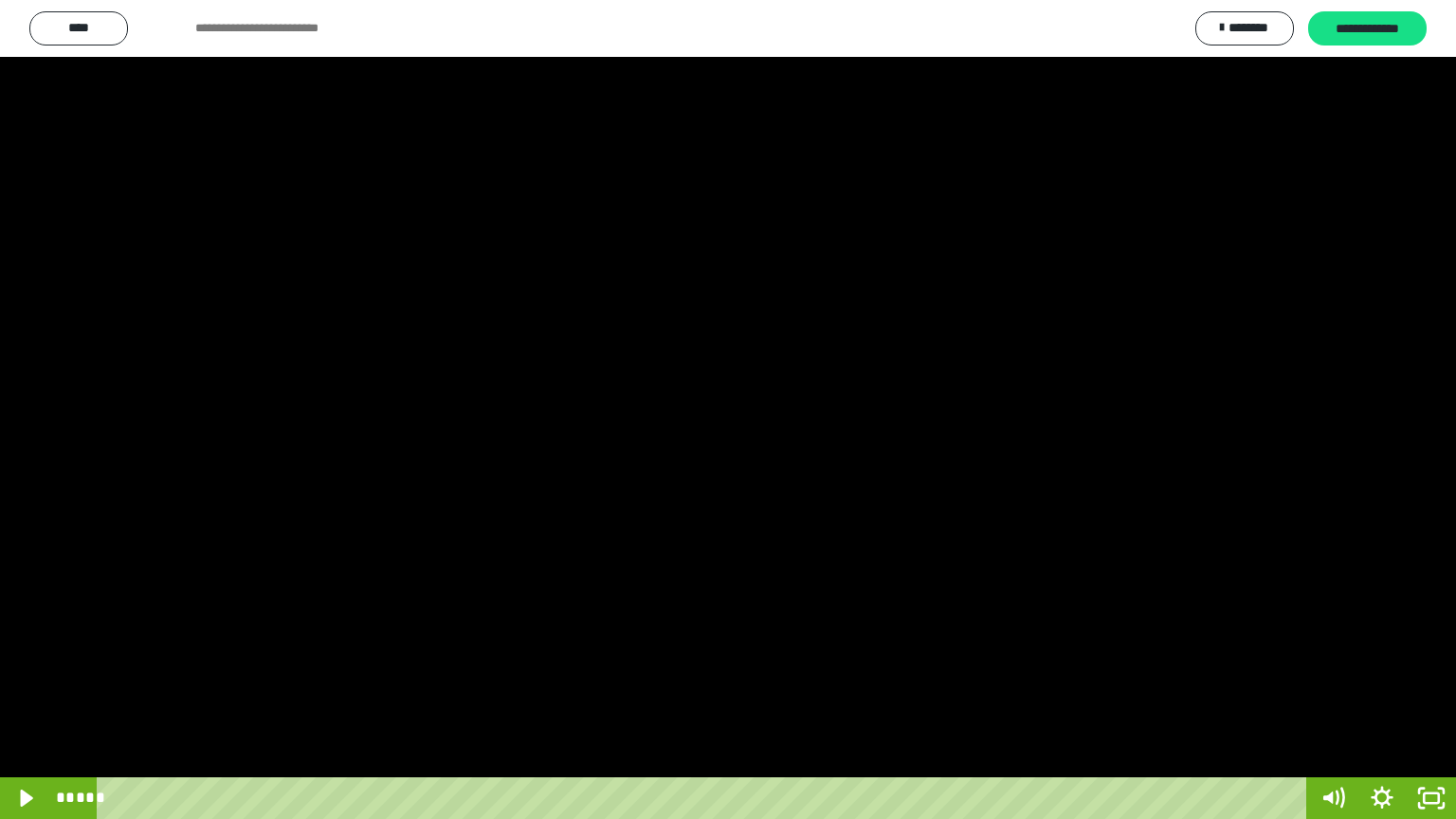 click at bounding box center [728, 410] 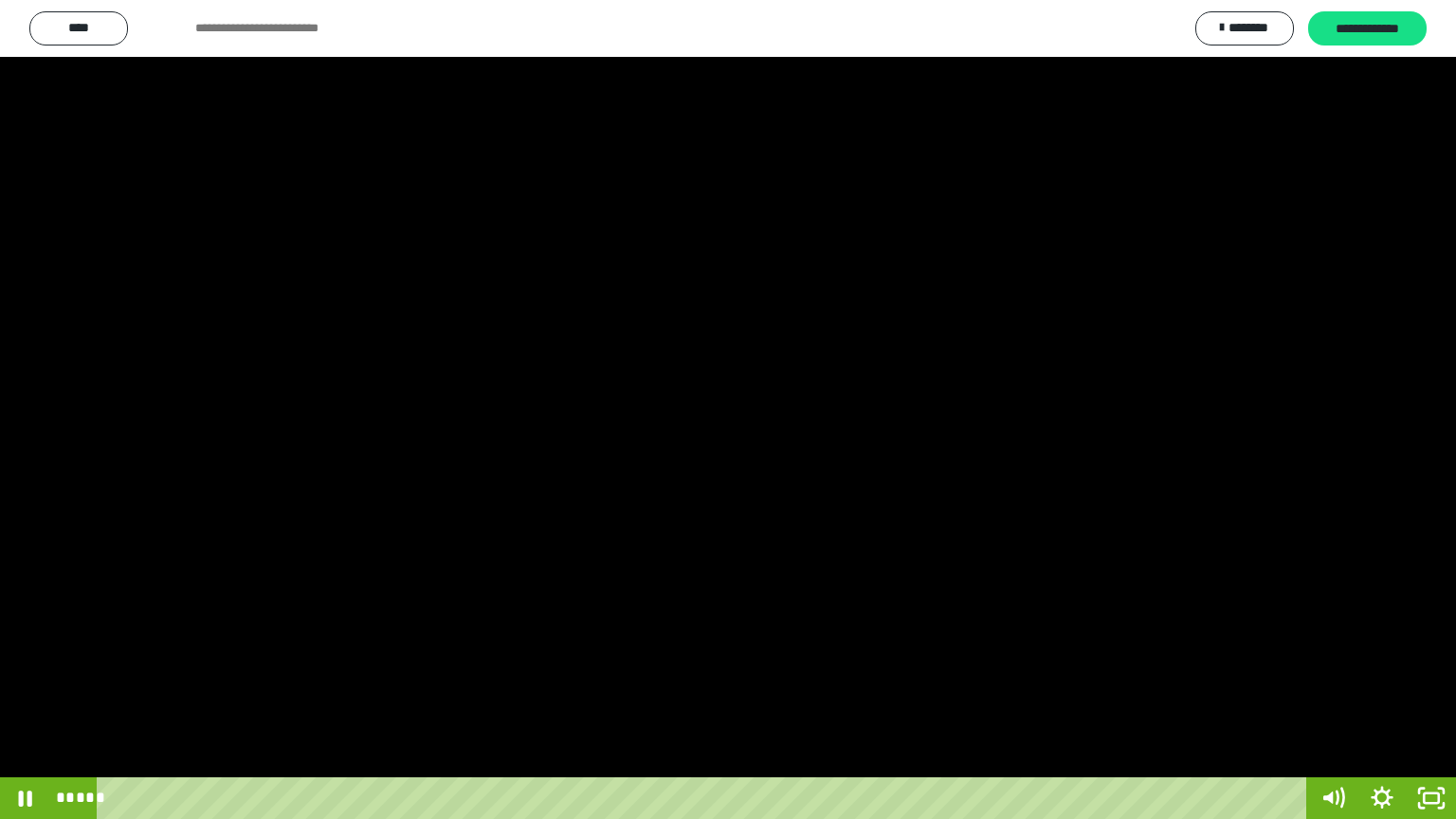 click at bounding box center (728, 410) 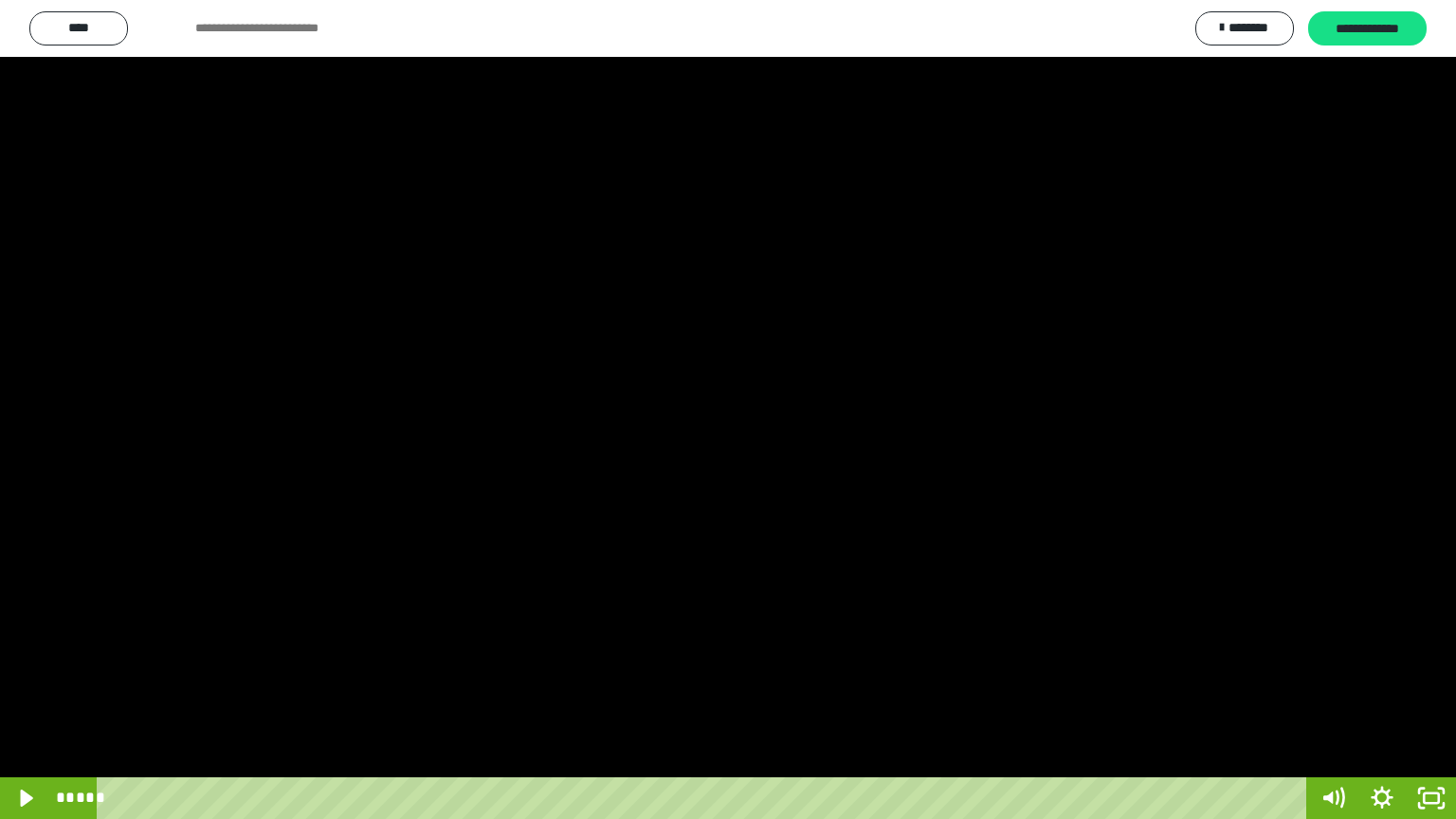 click at bounding box center [728, 410] 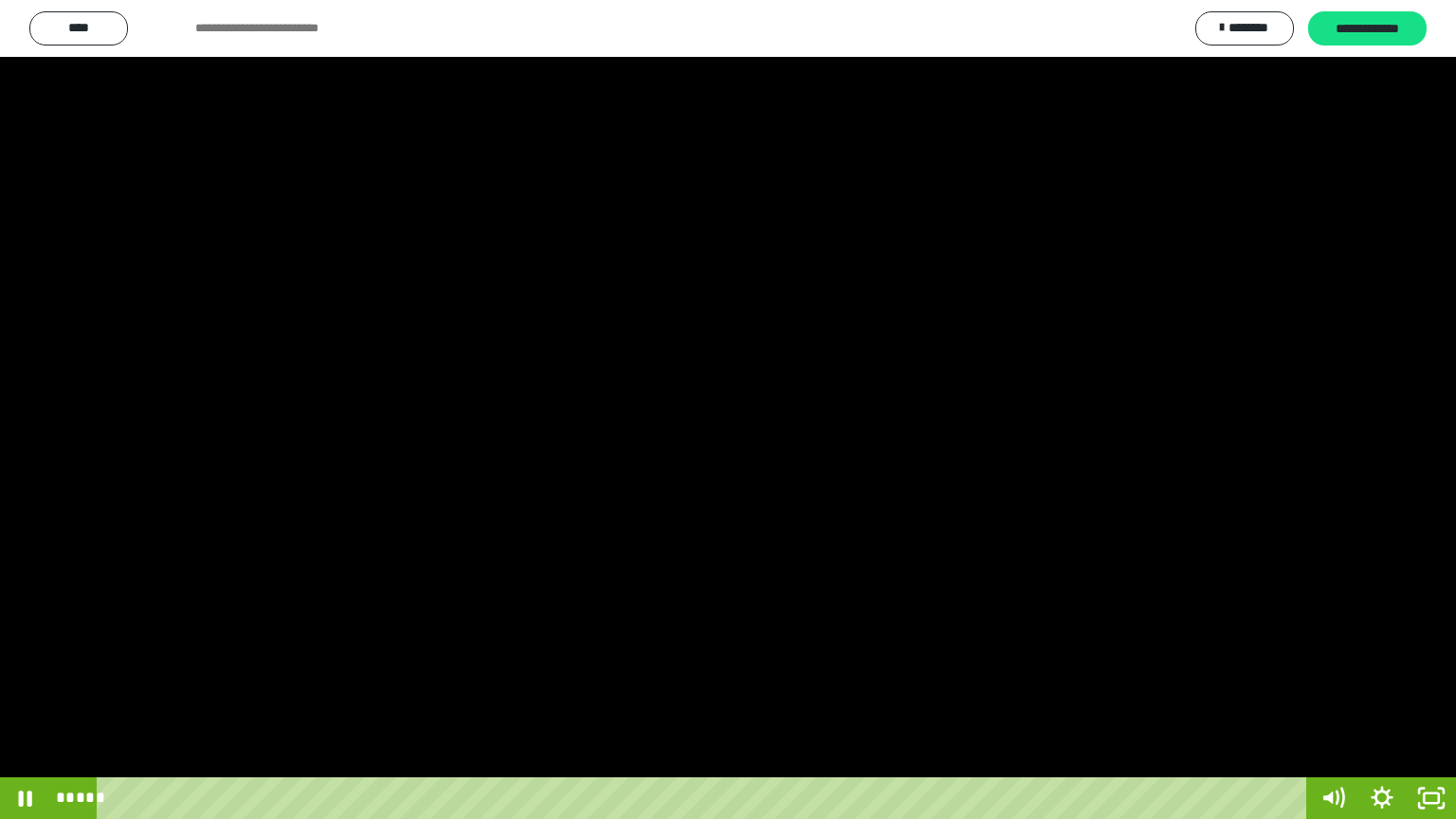 click at bounding box center (728, 410) 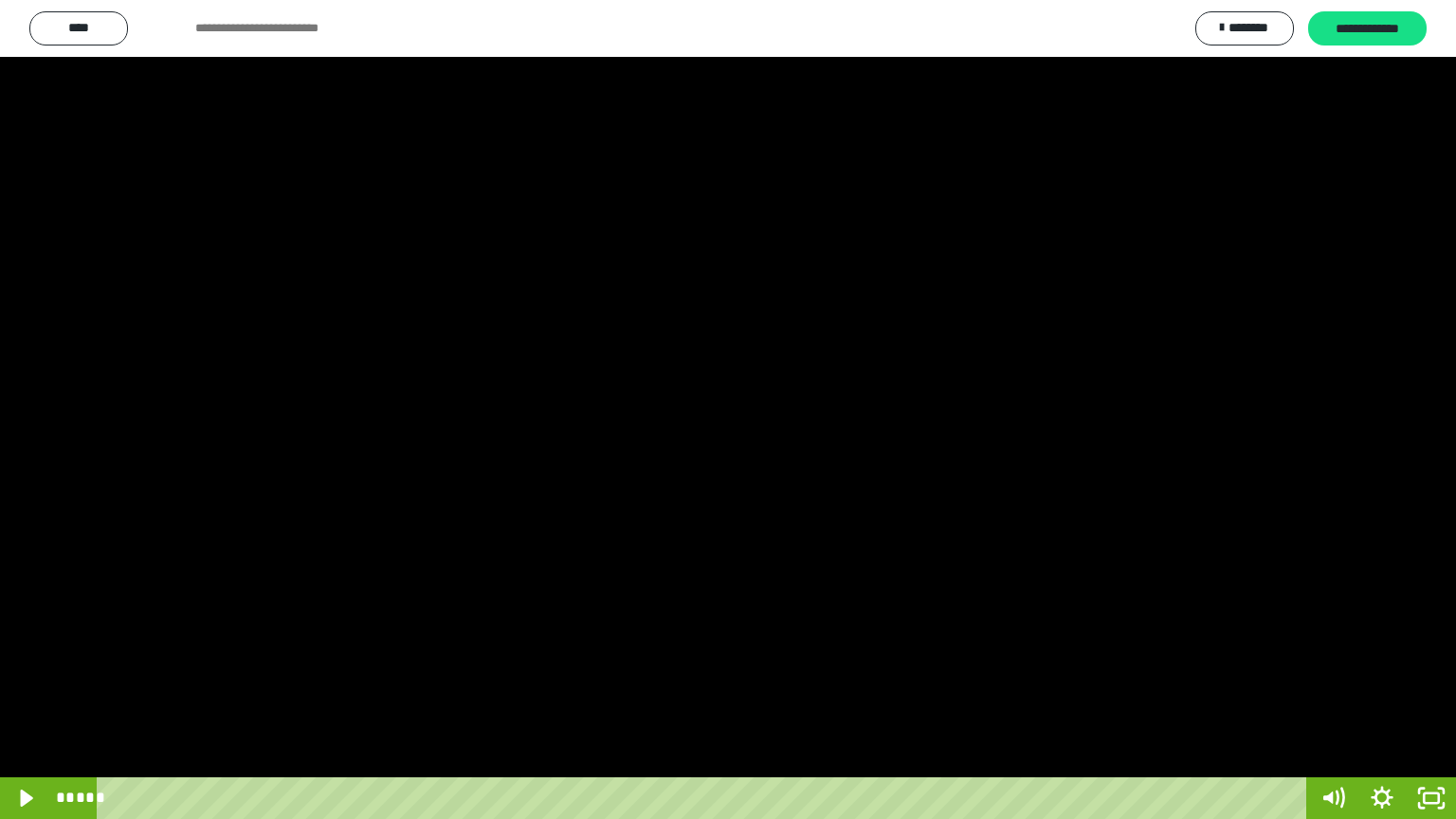click at bounding box center (728, 410) 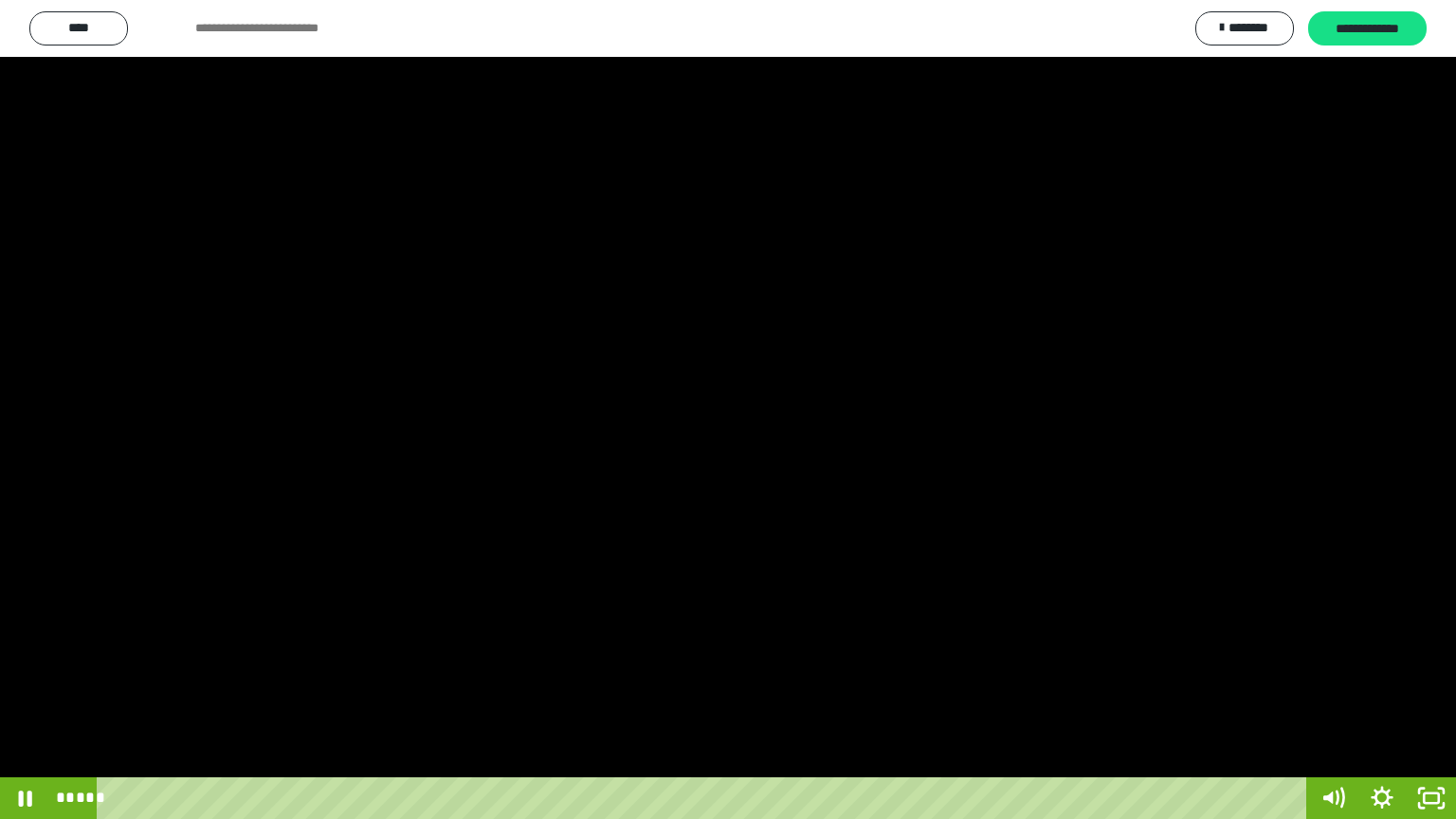 click at bounding box center [728, 410] 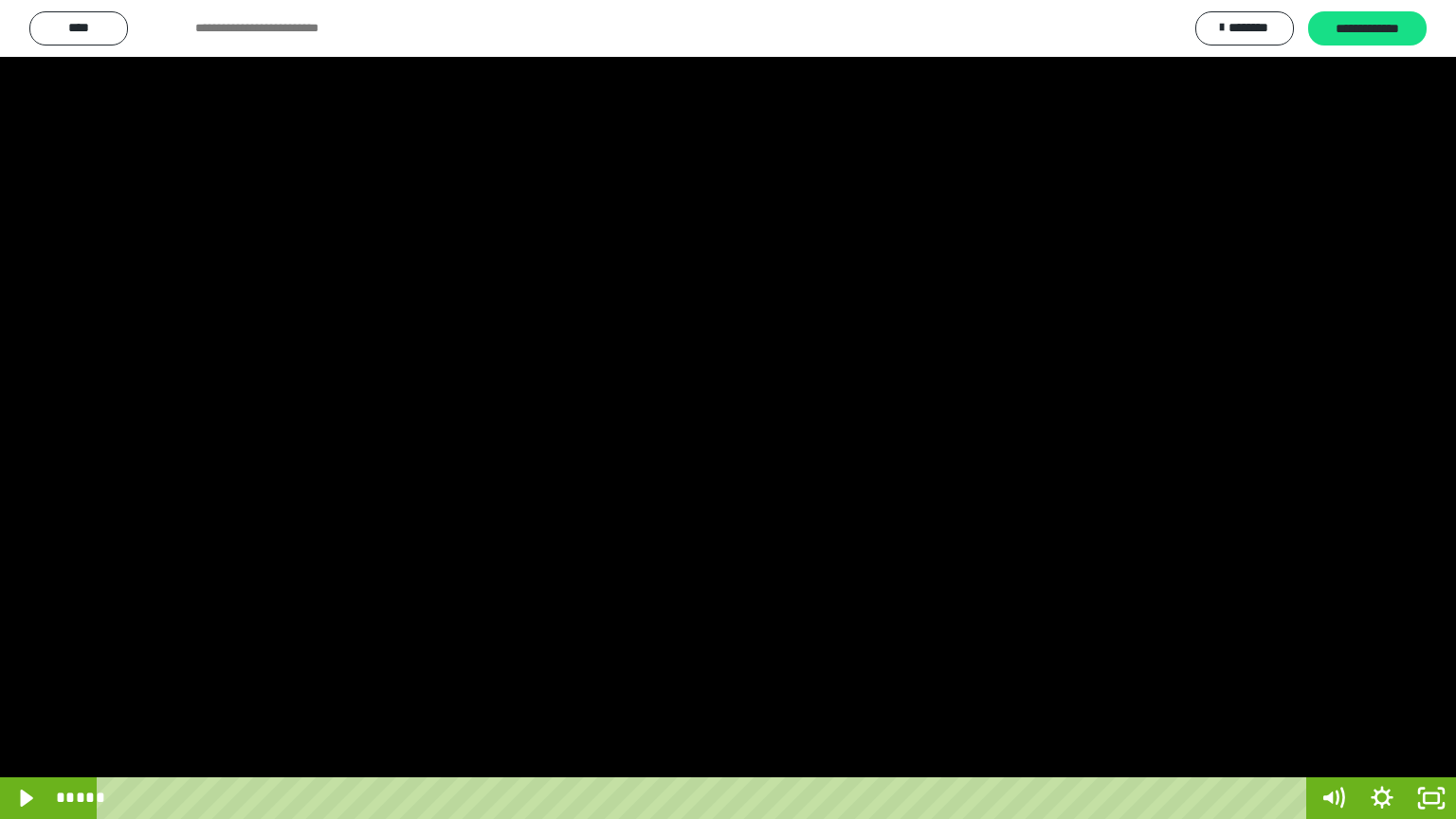 click at bounding box center [728, 410] 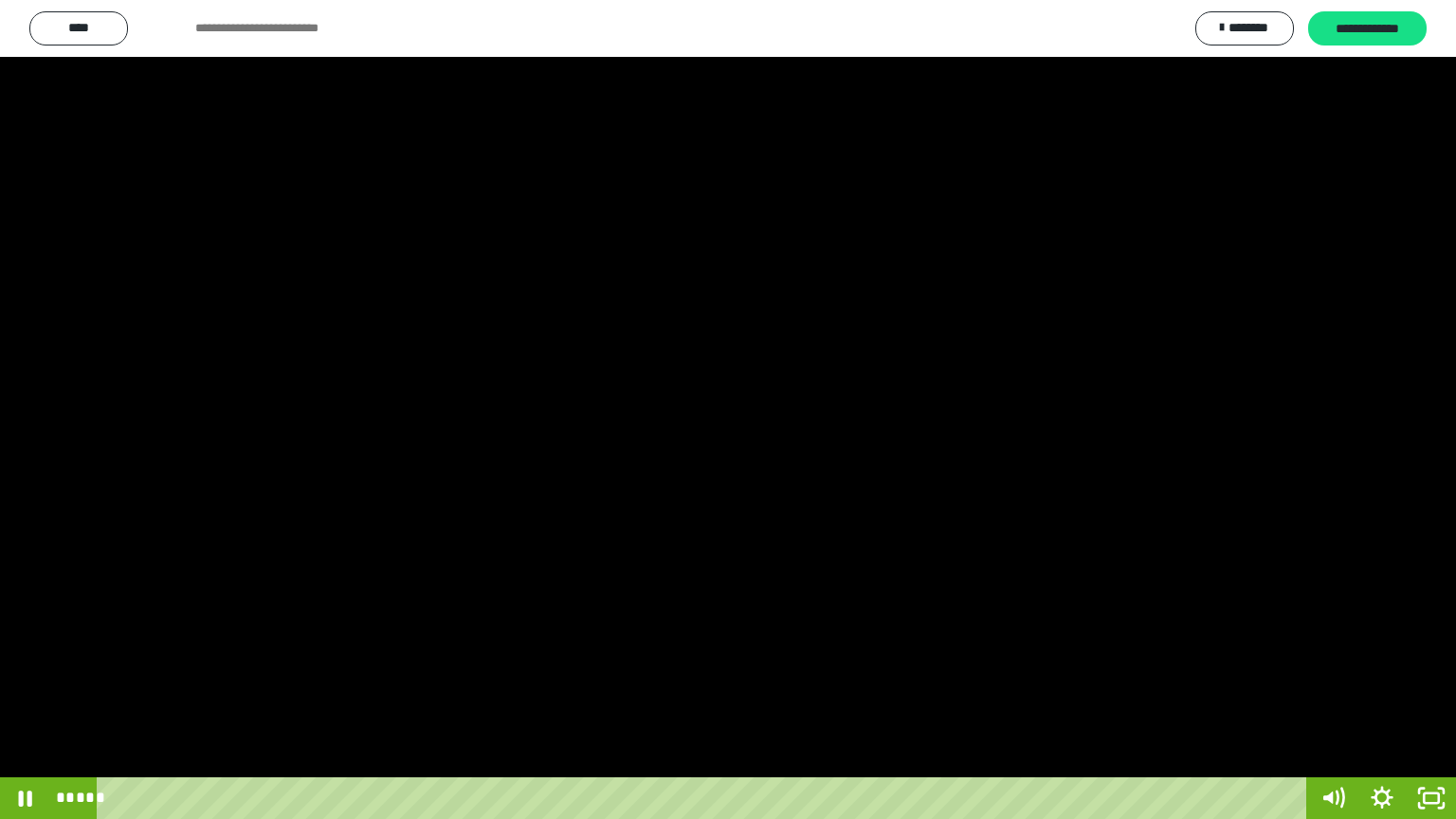click at bounding box center [728, 410] 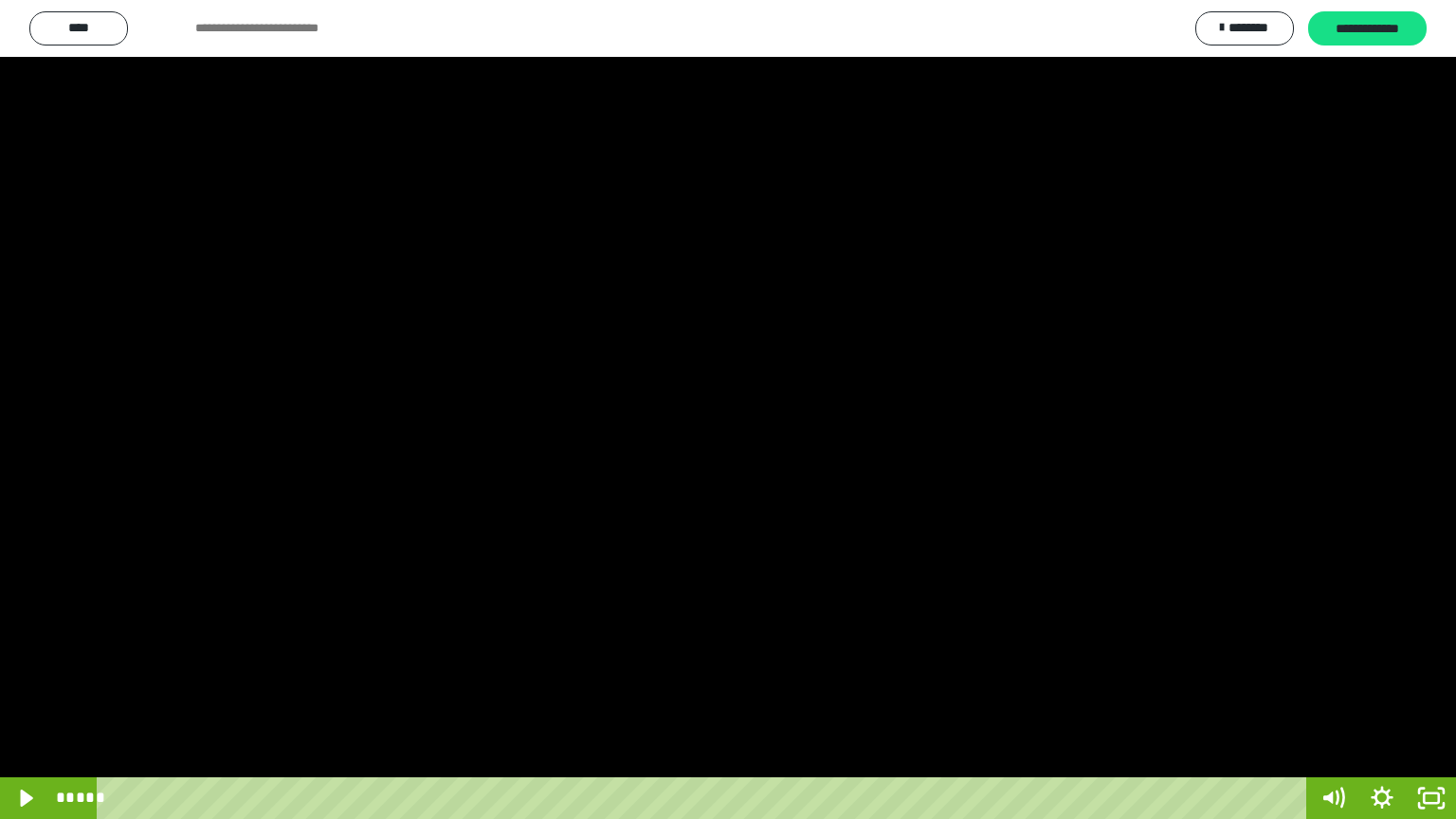 click at bounding box center [728, 410] 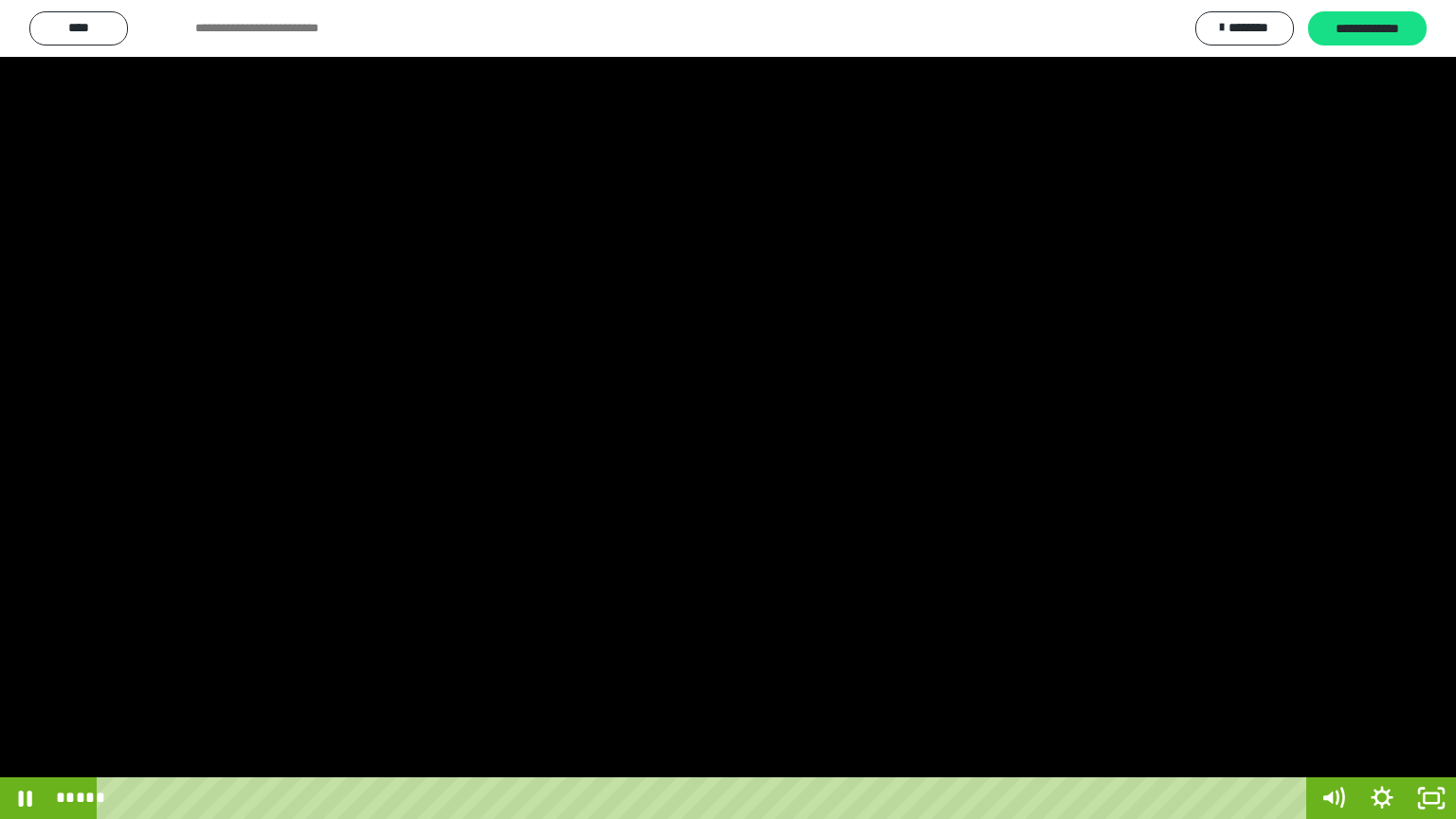click at bounding box center (728, 410) 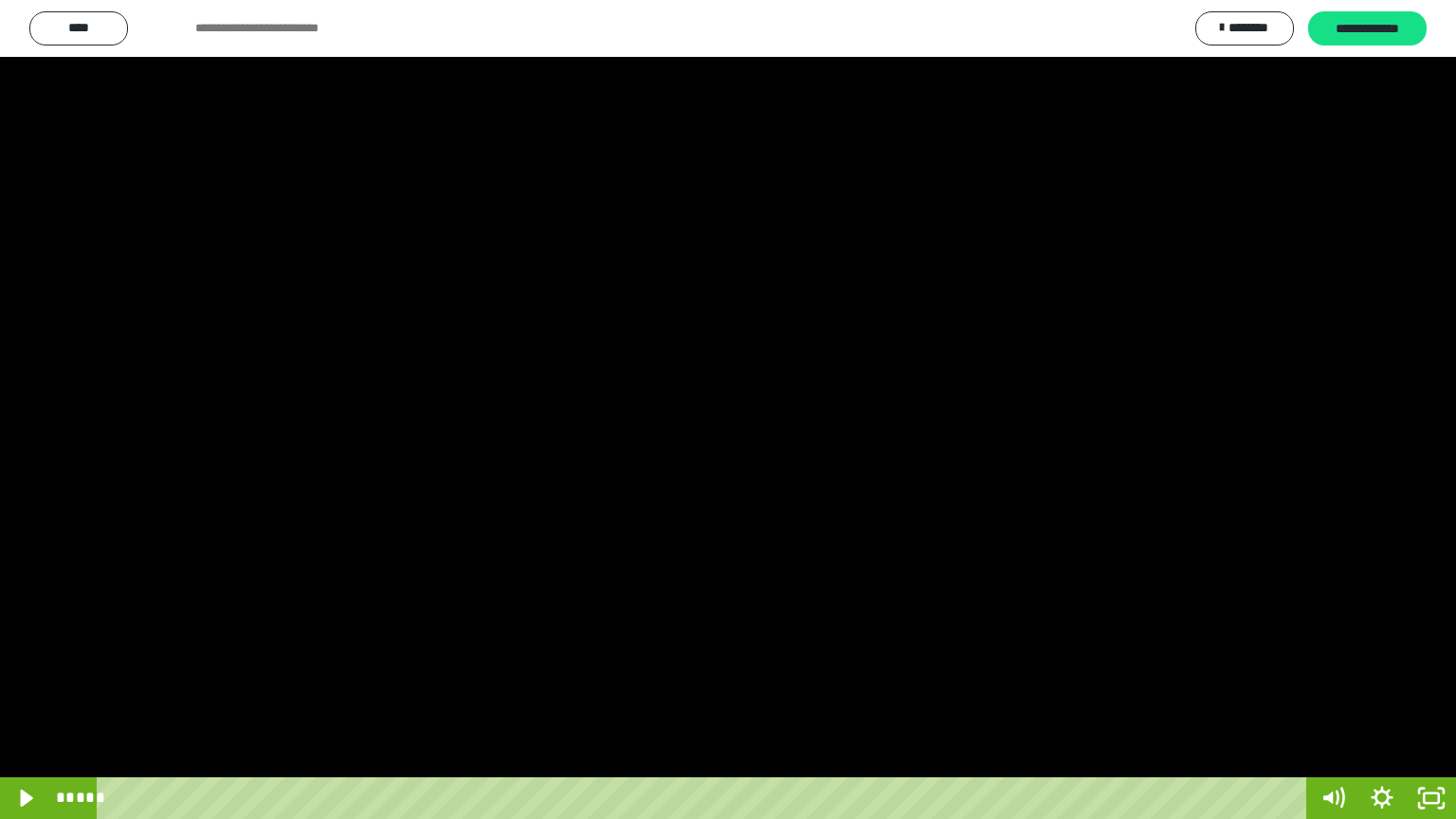 click at bounding box center (728, 410) 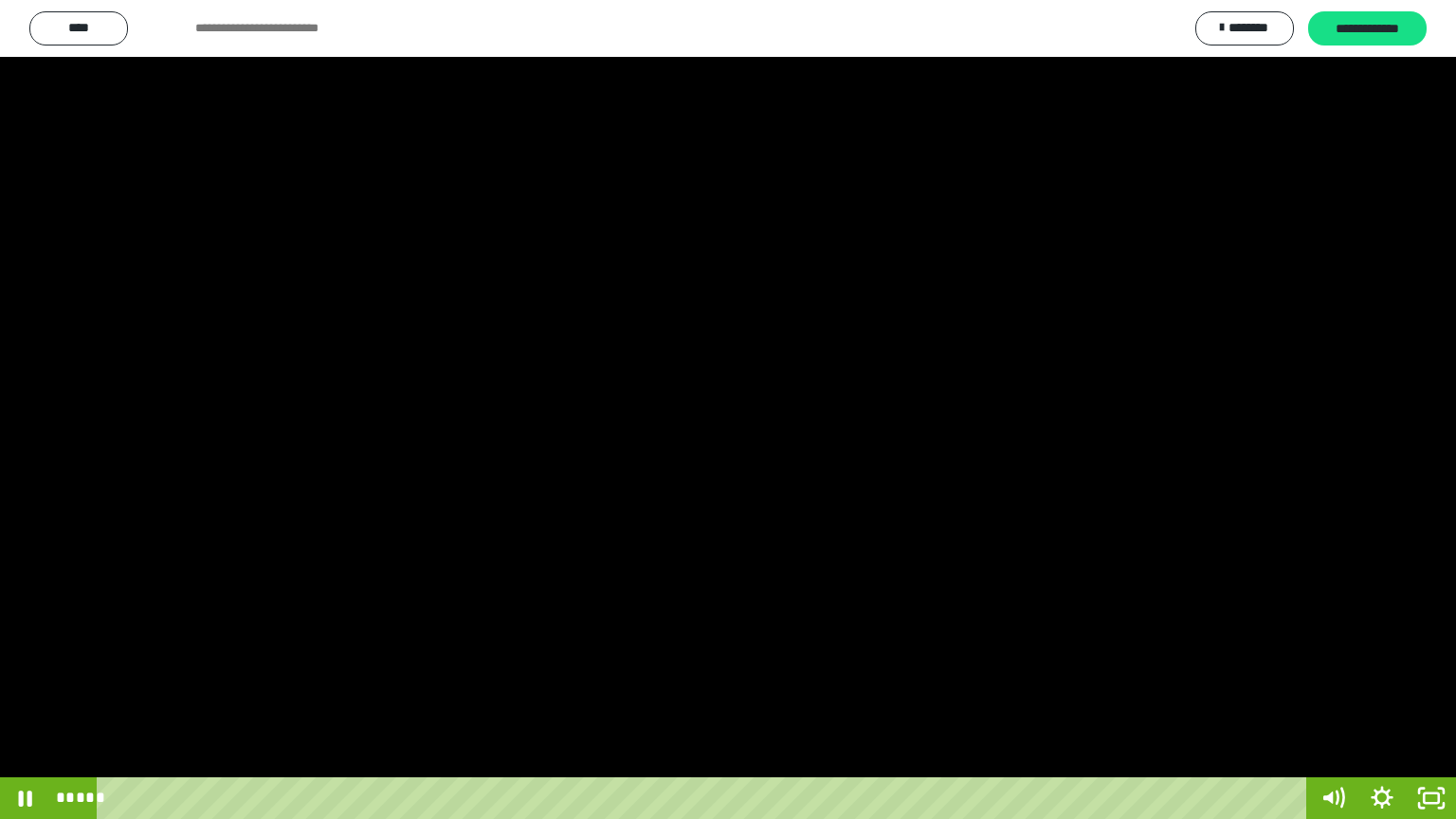 click at bounding box center (728, 410) 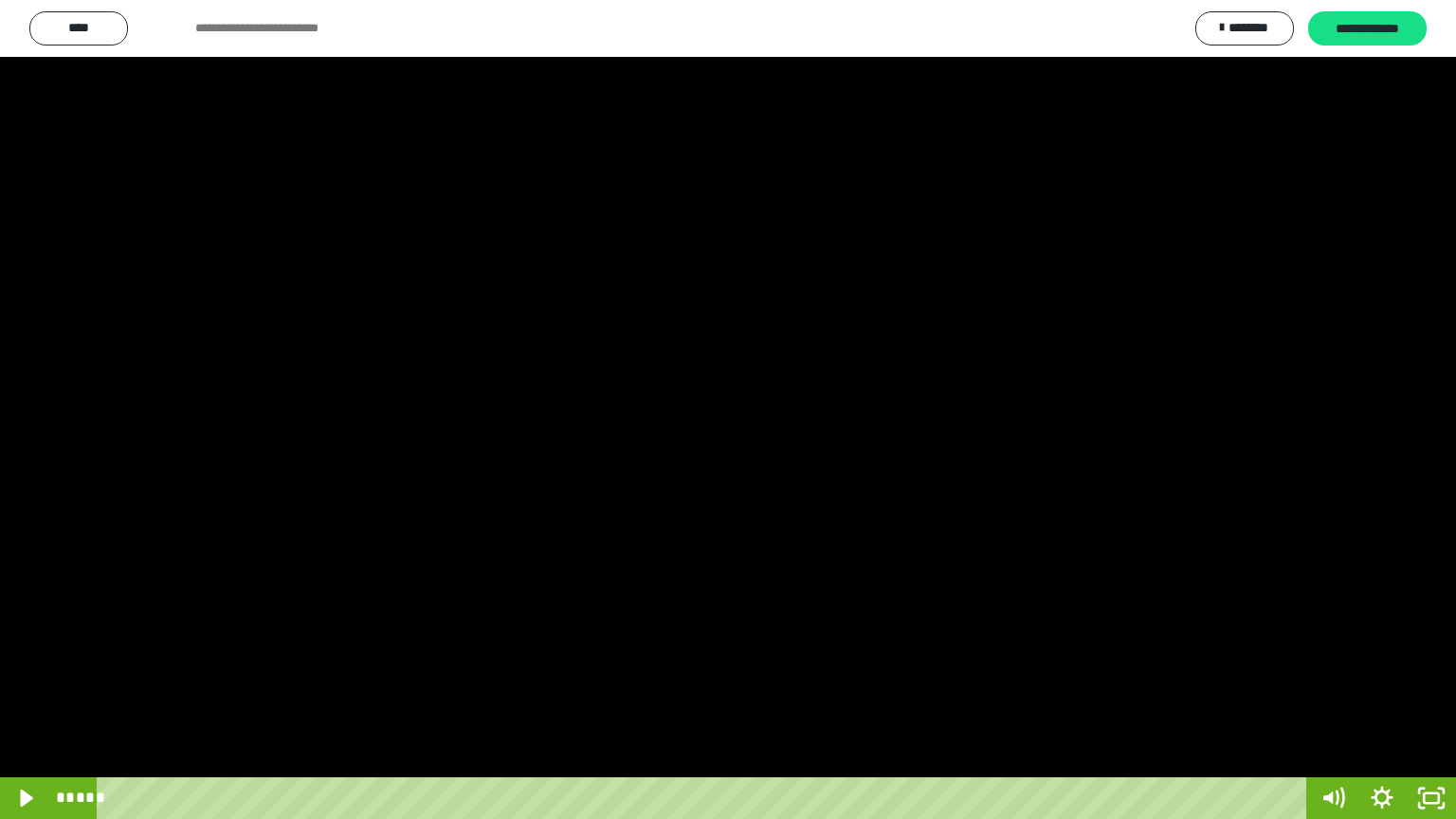 click at bounding box center (728, 410) 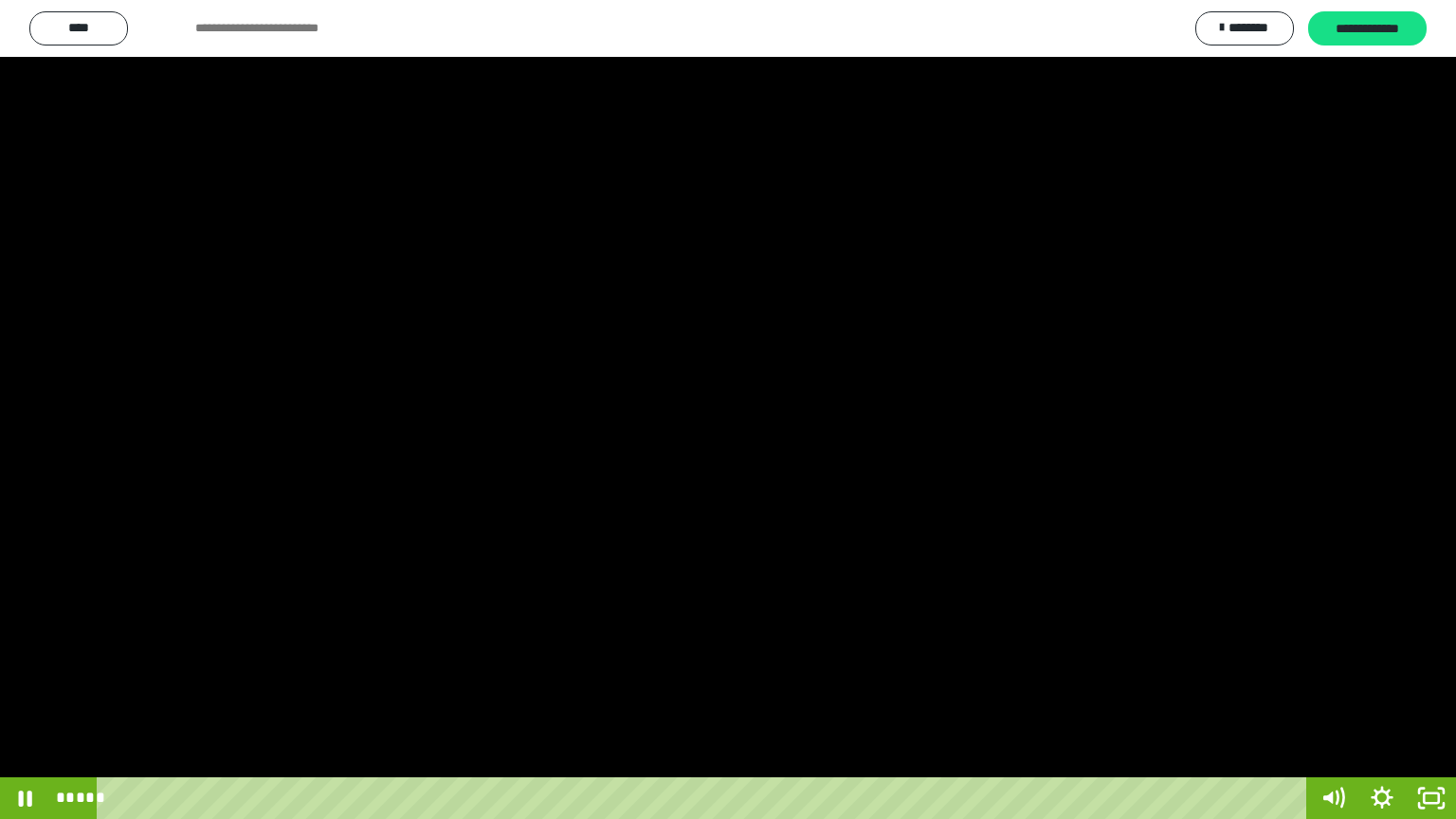 click at bounding box center [728, 410] 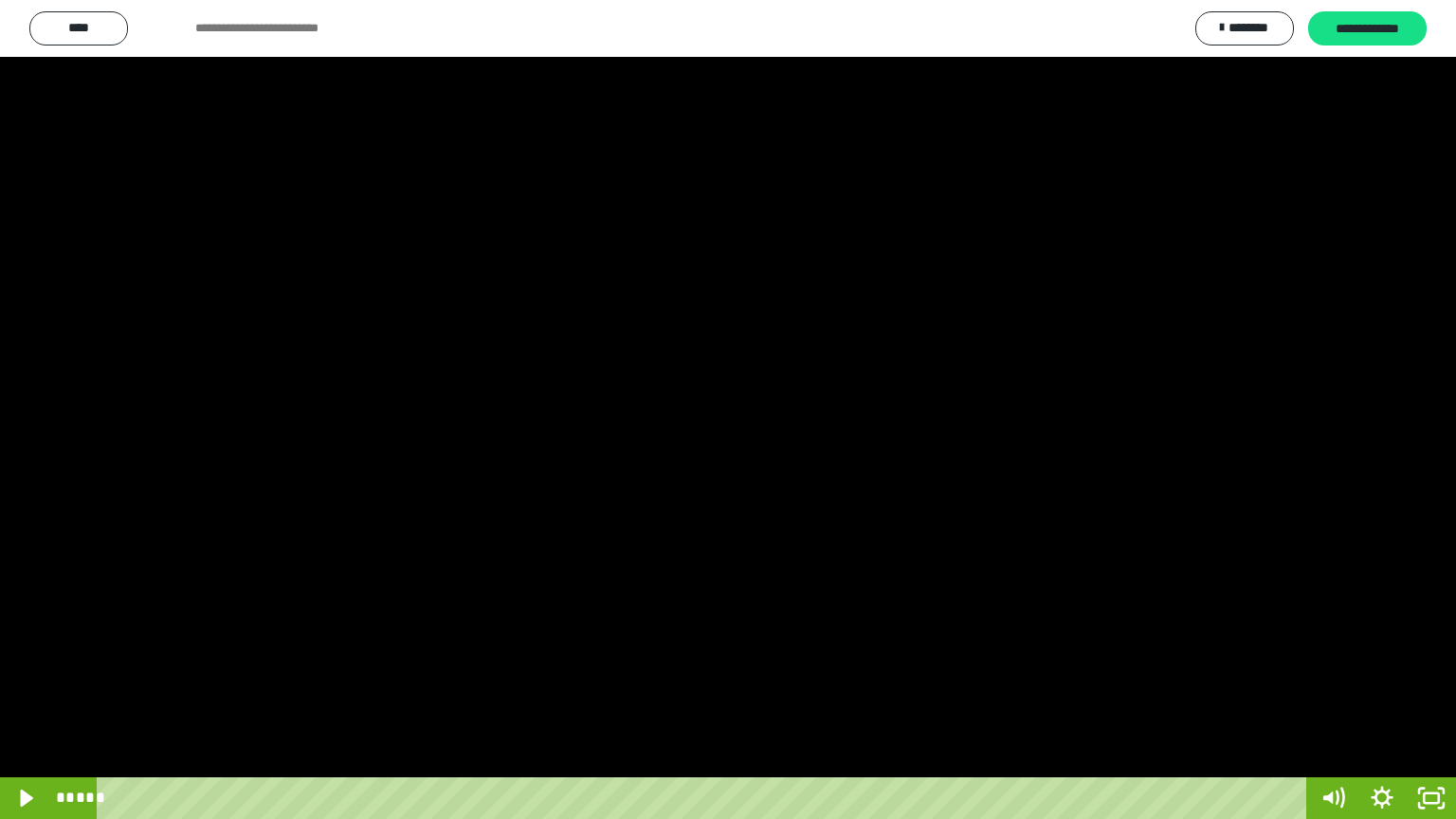 click at bounding box center (728, 410) 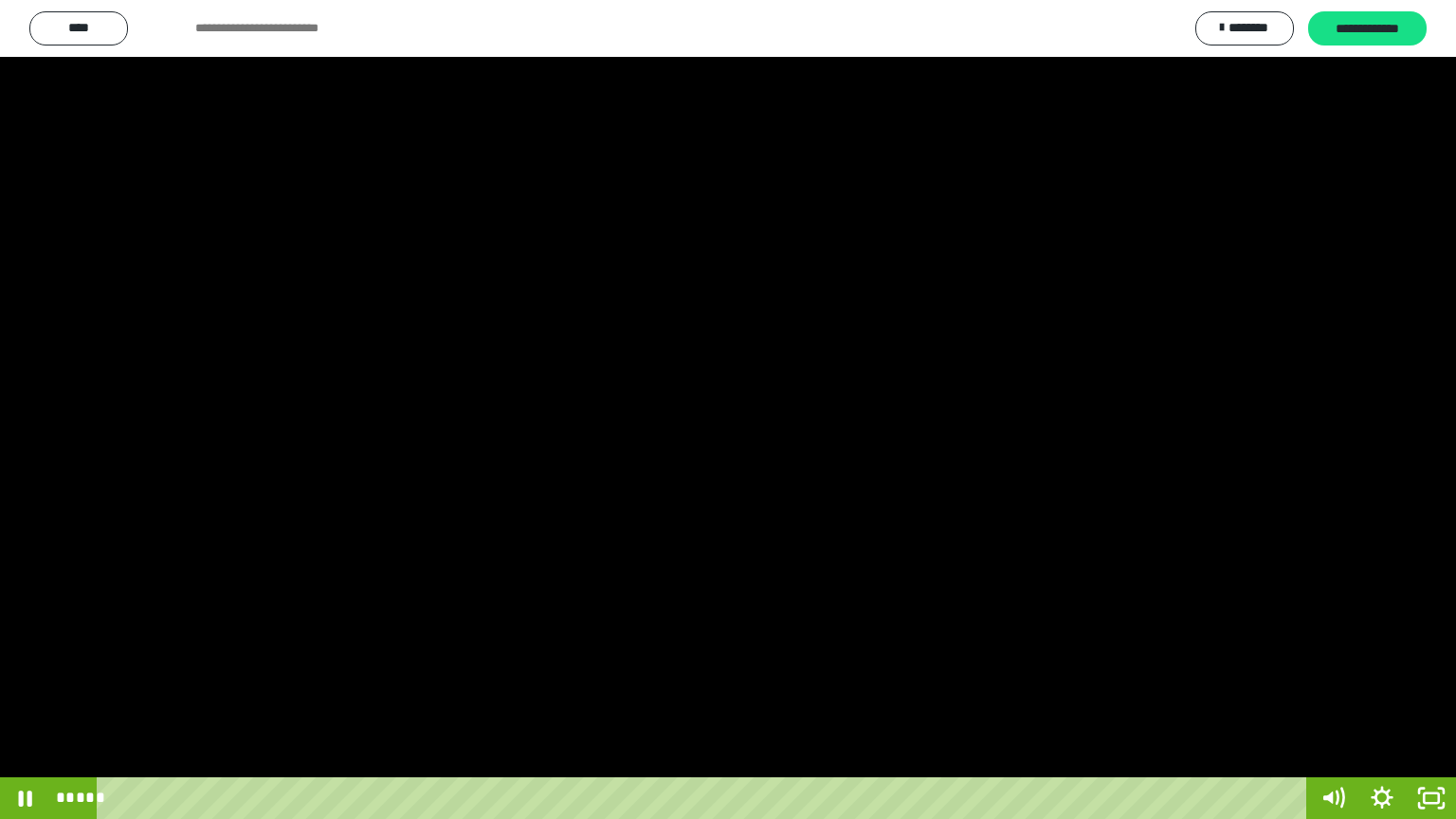 click at bounding box center [728, 410] 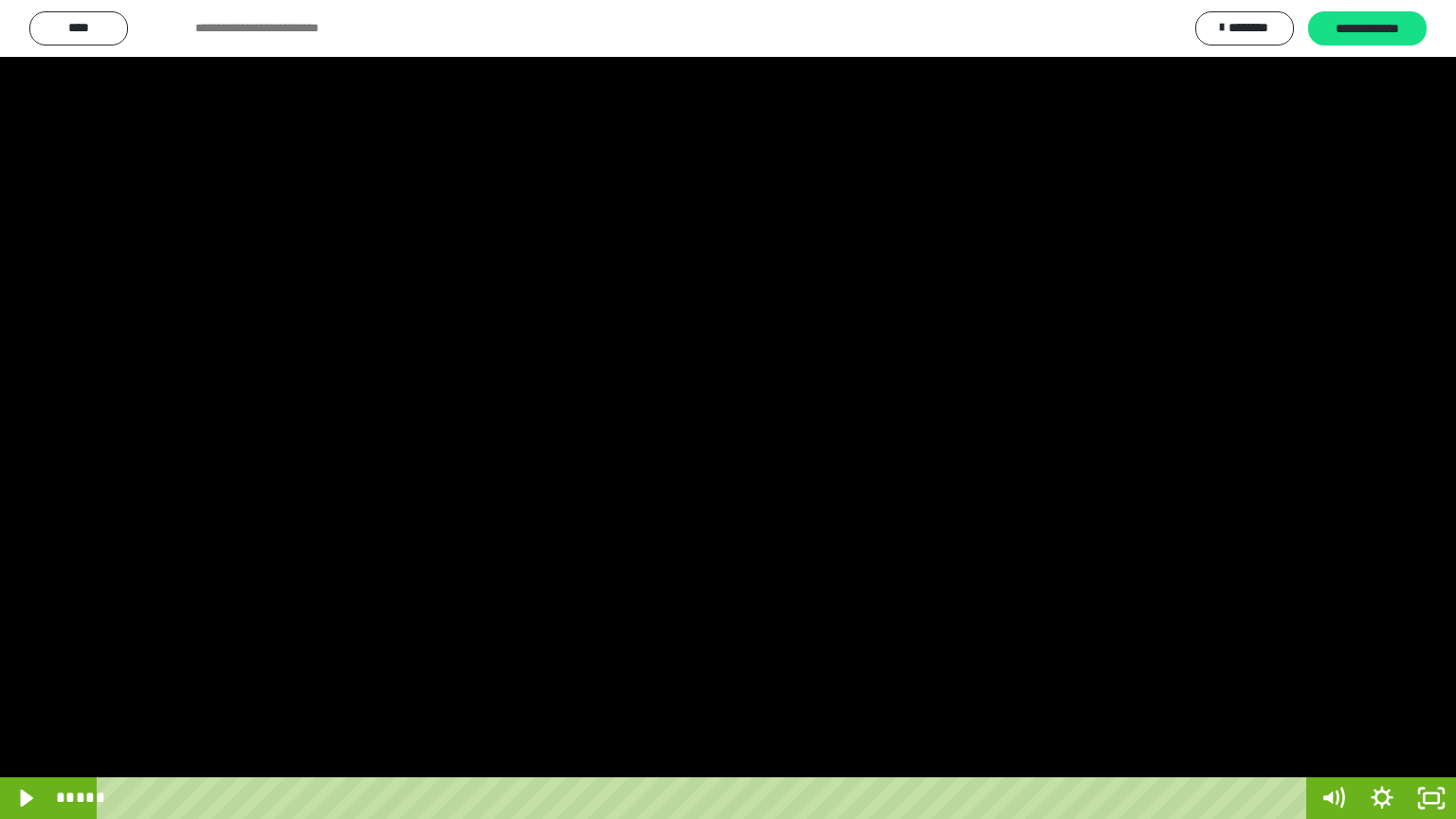 click at bounding box center (728, 410) 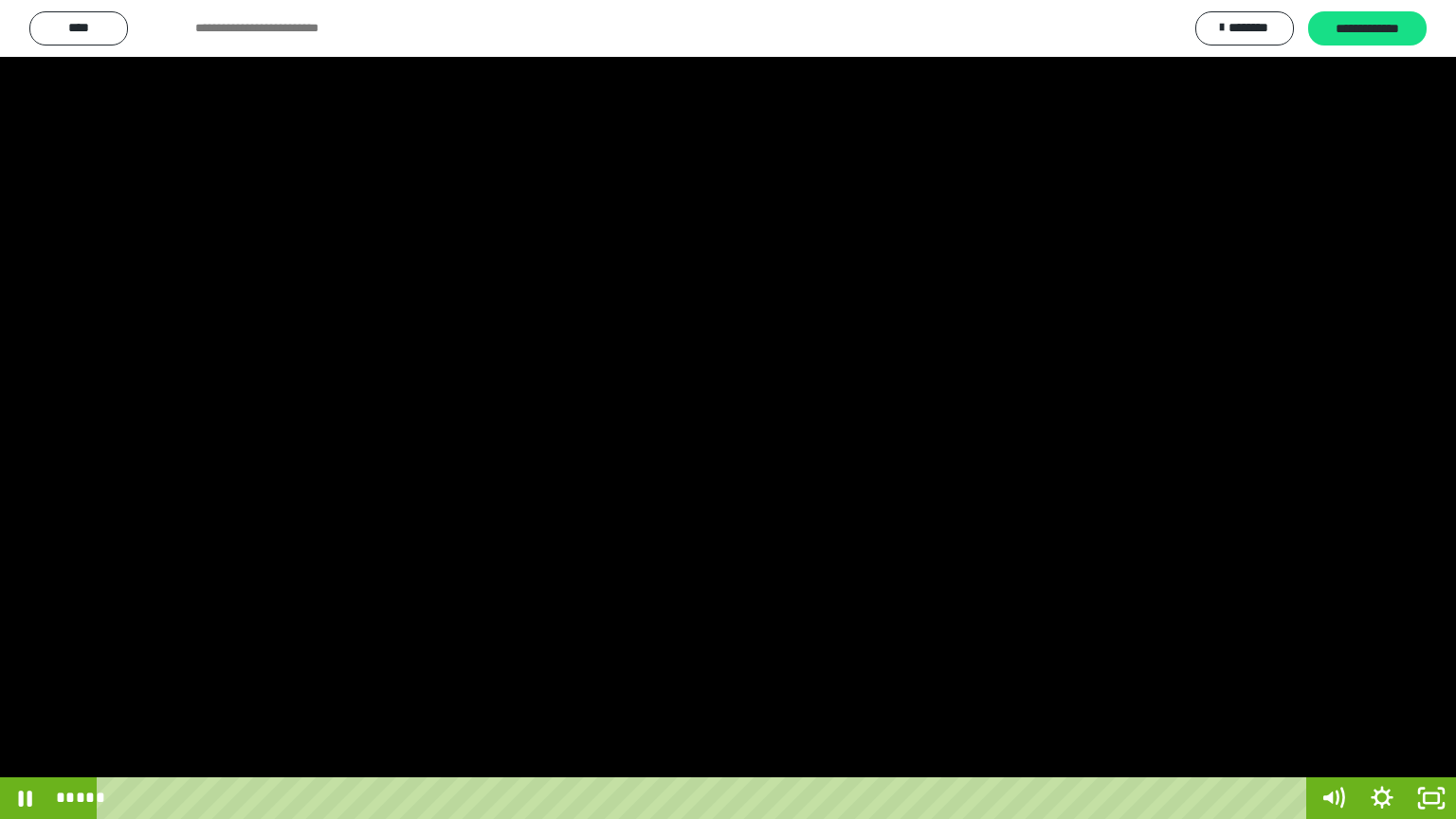 click at bounding box center [728, 410] 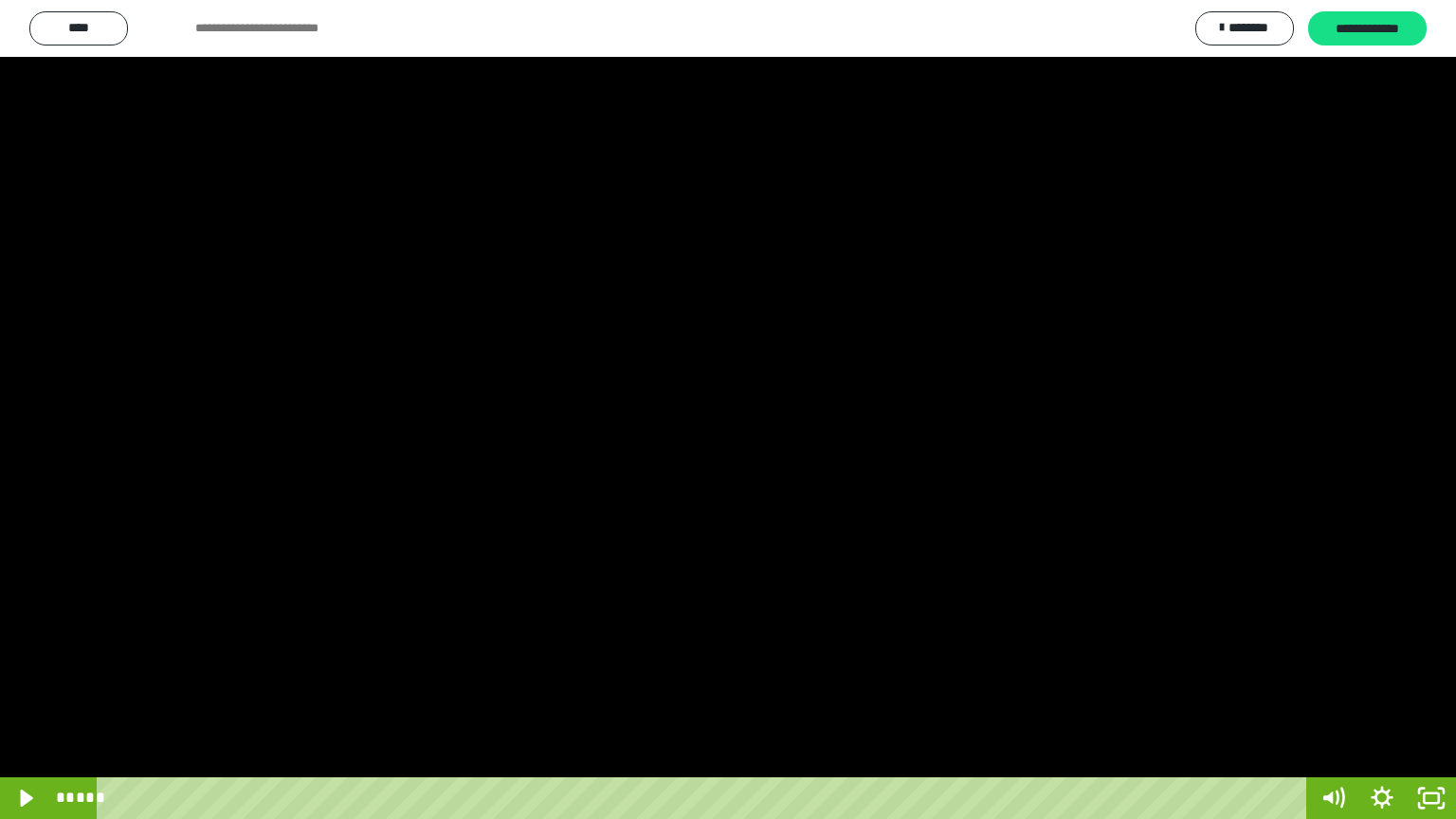 click at bounding box center (728, 410) 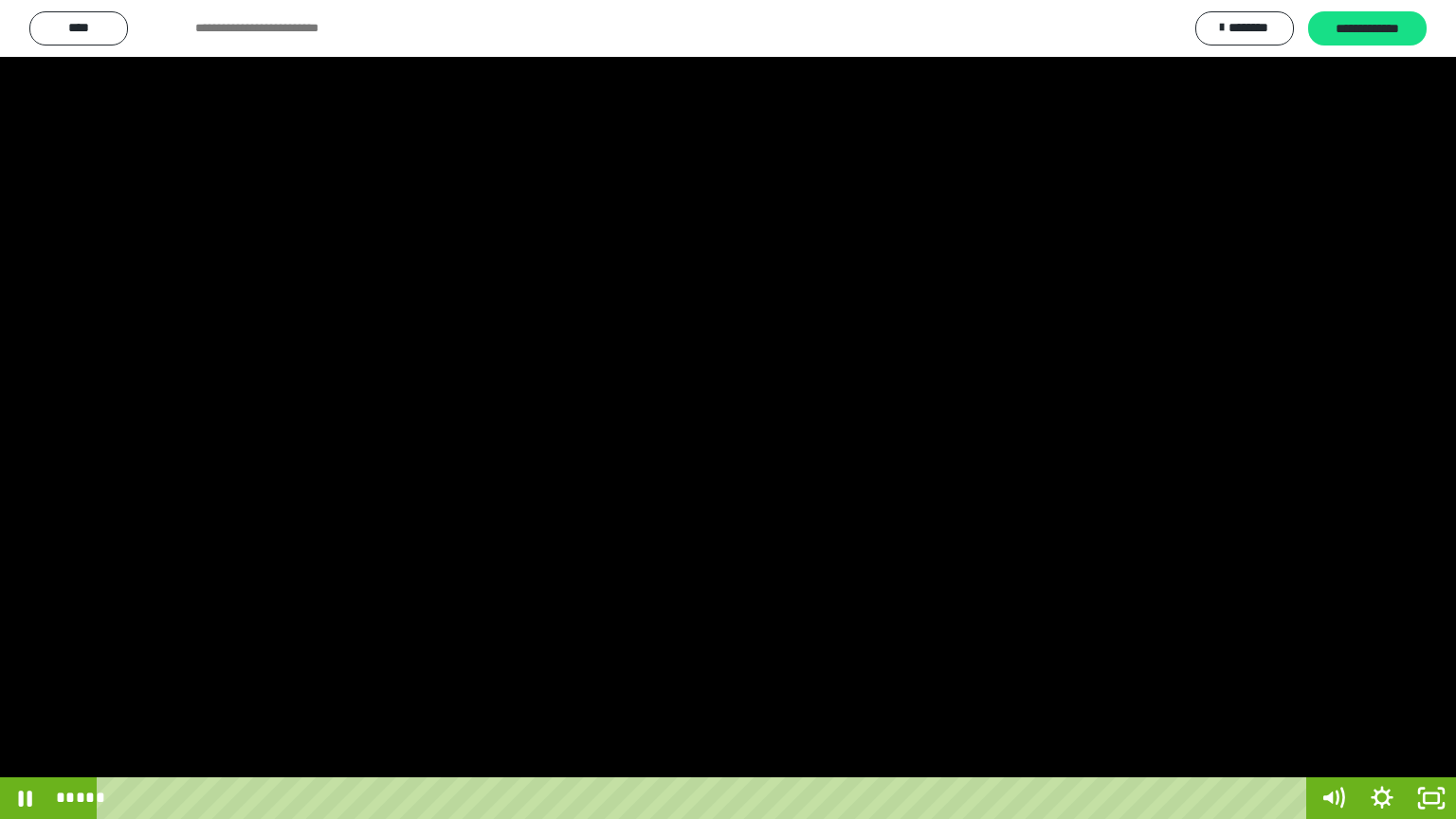 click at bounding box center [728, 410] 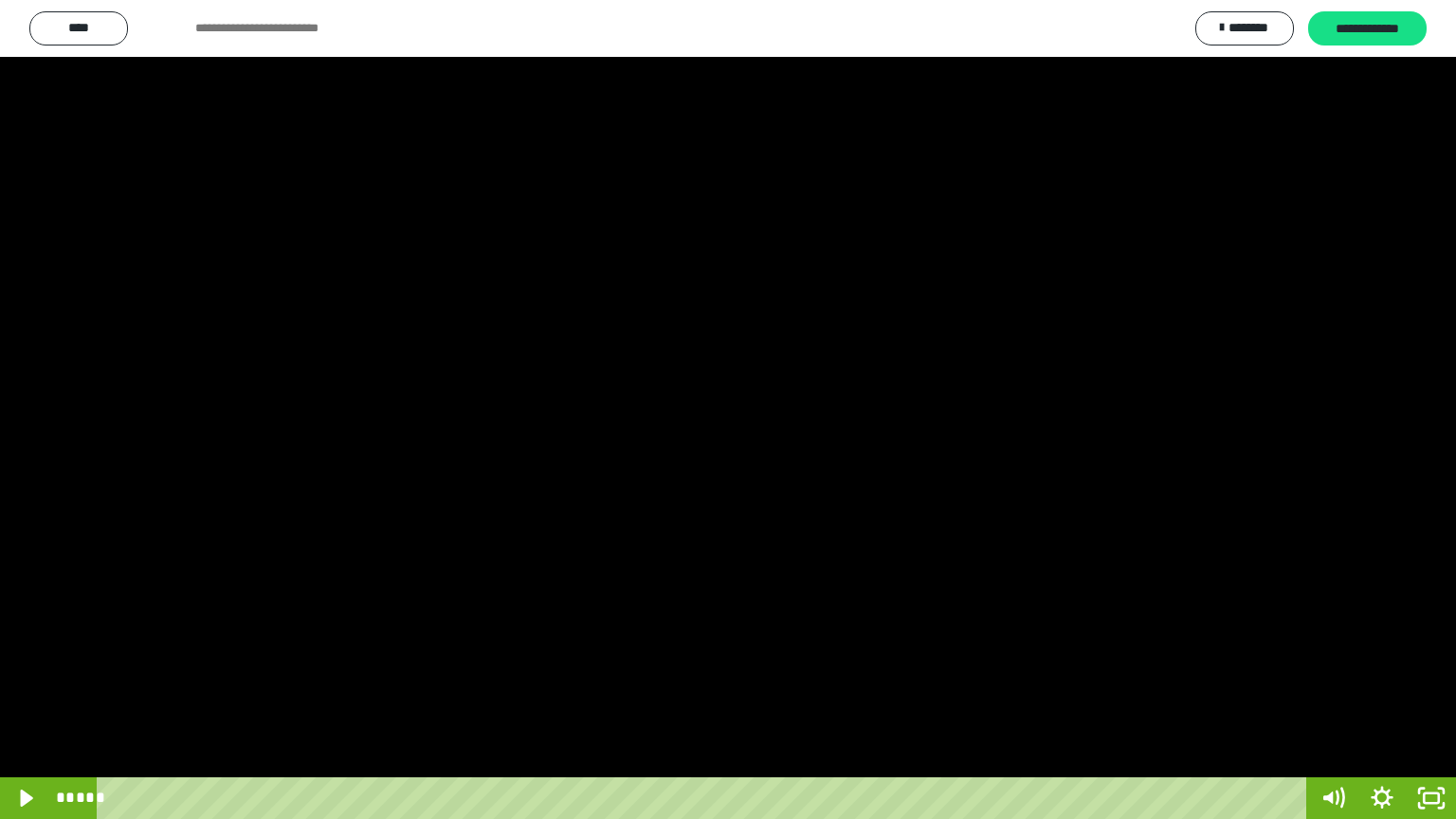 click at bounding box center (728, 410) 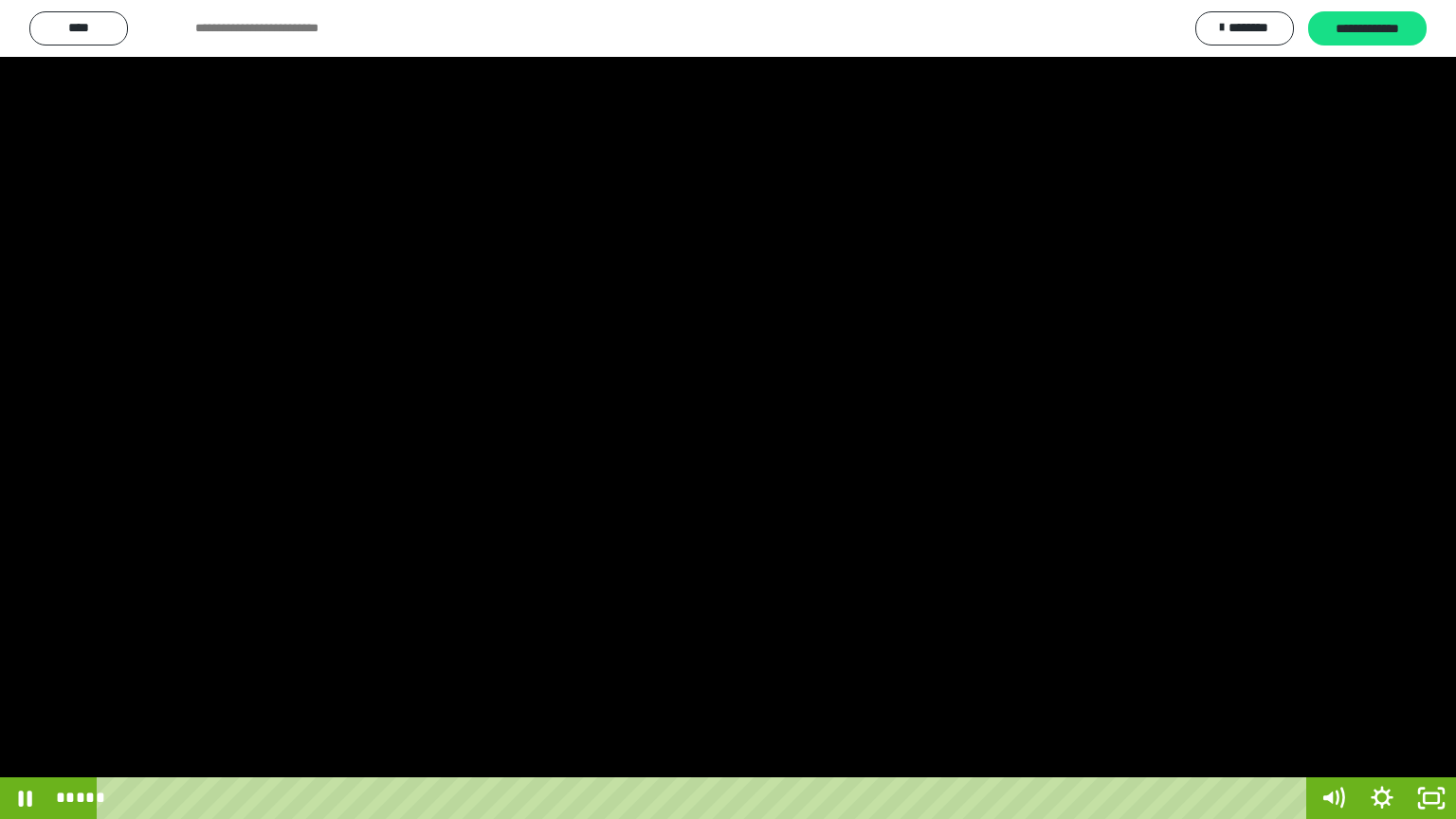 click at bounding box center (728, 410) 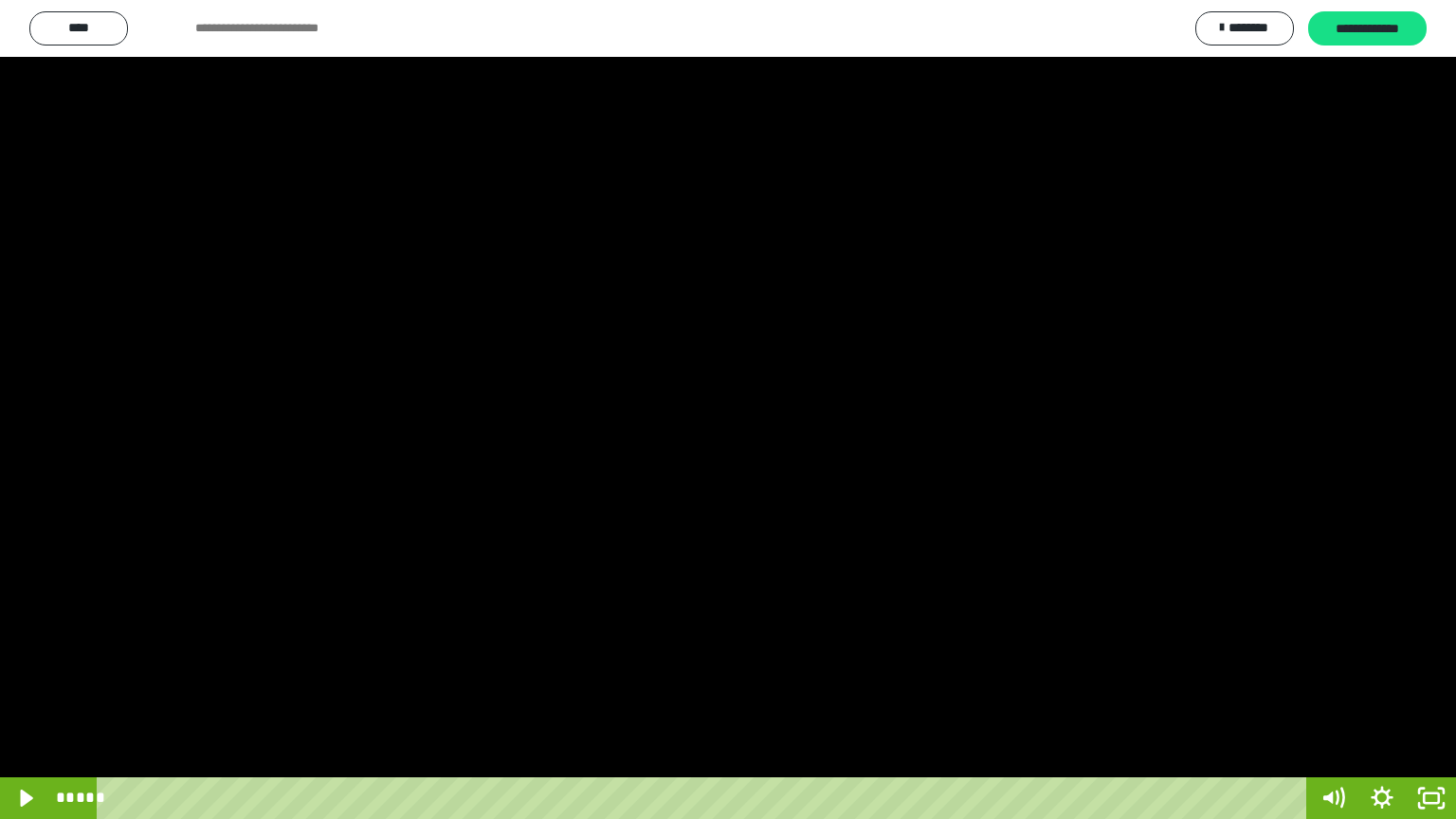 click at bounding box center [728, 410] 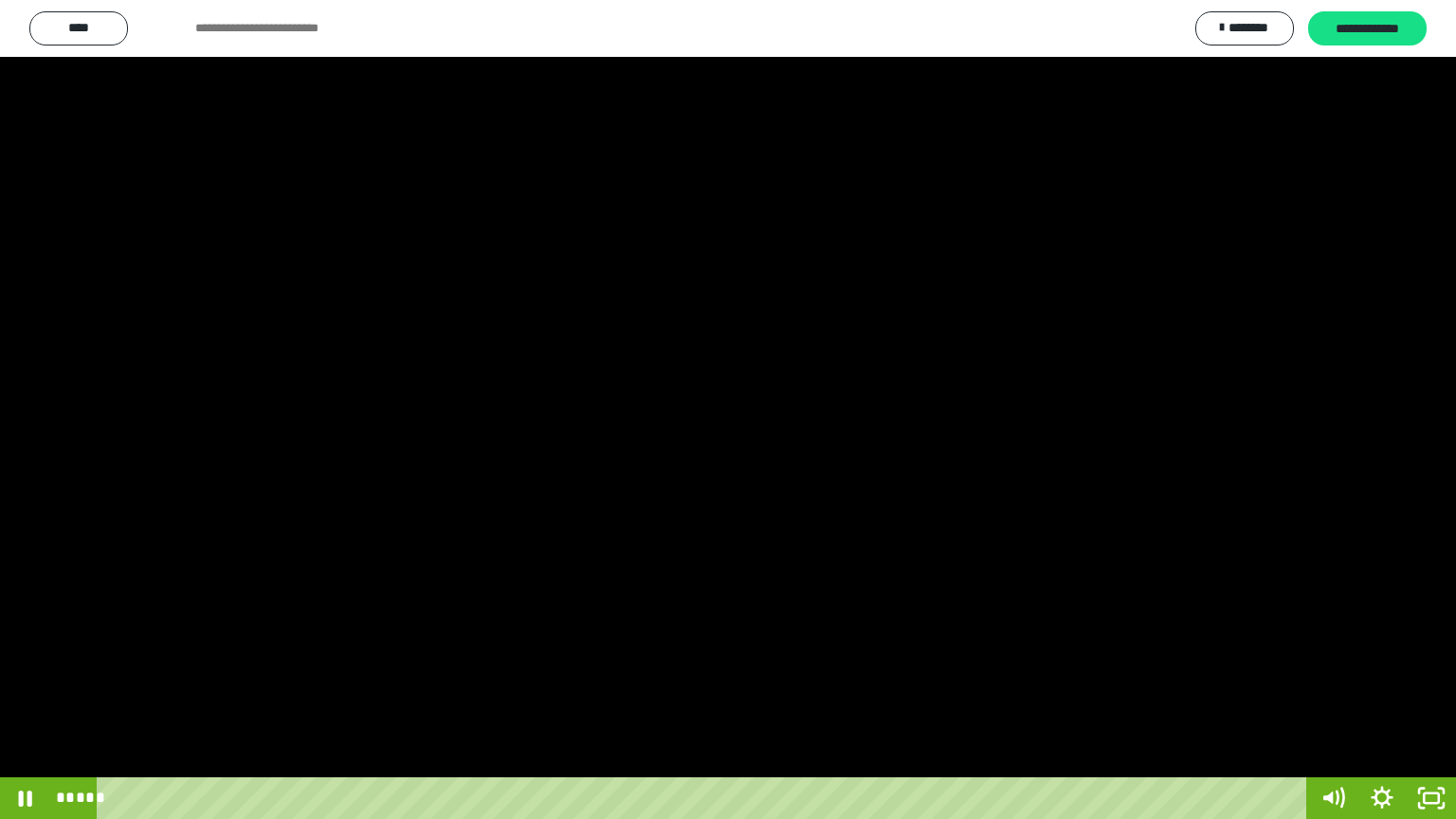 click at bounding box center (728, 410) 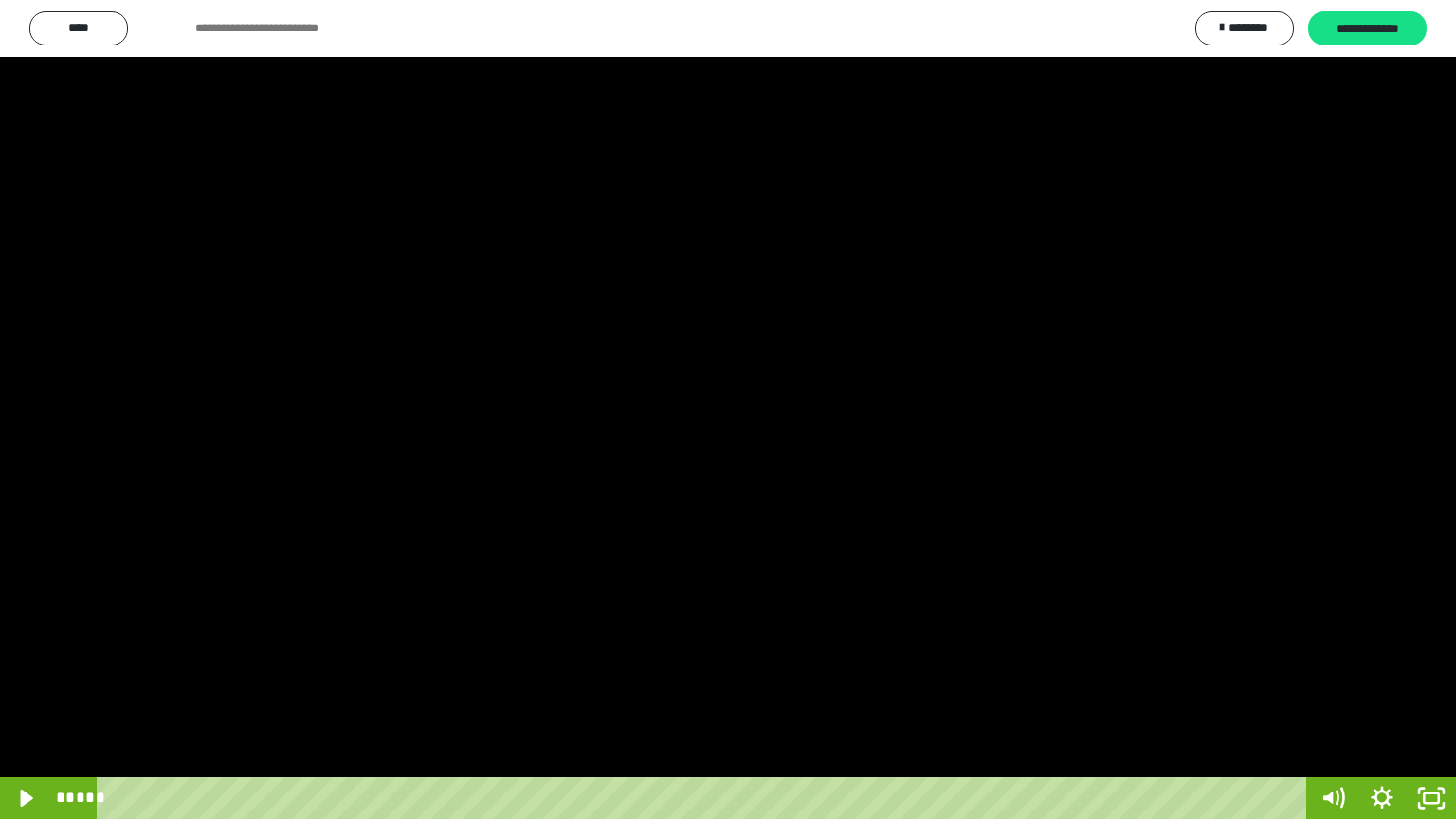 click at bounding box center (728, 410) 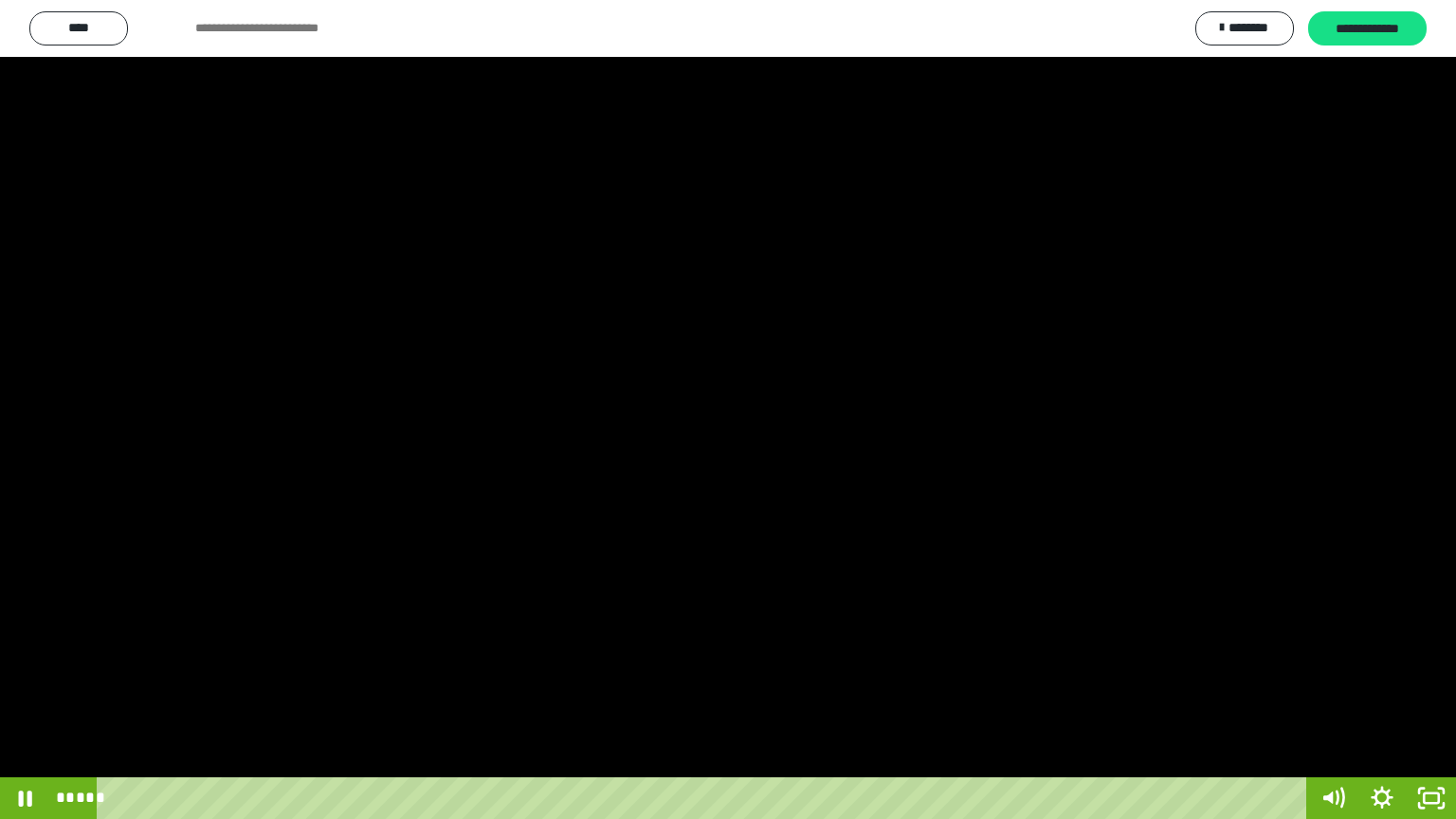click at bounding box center [728, 410] 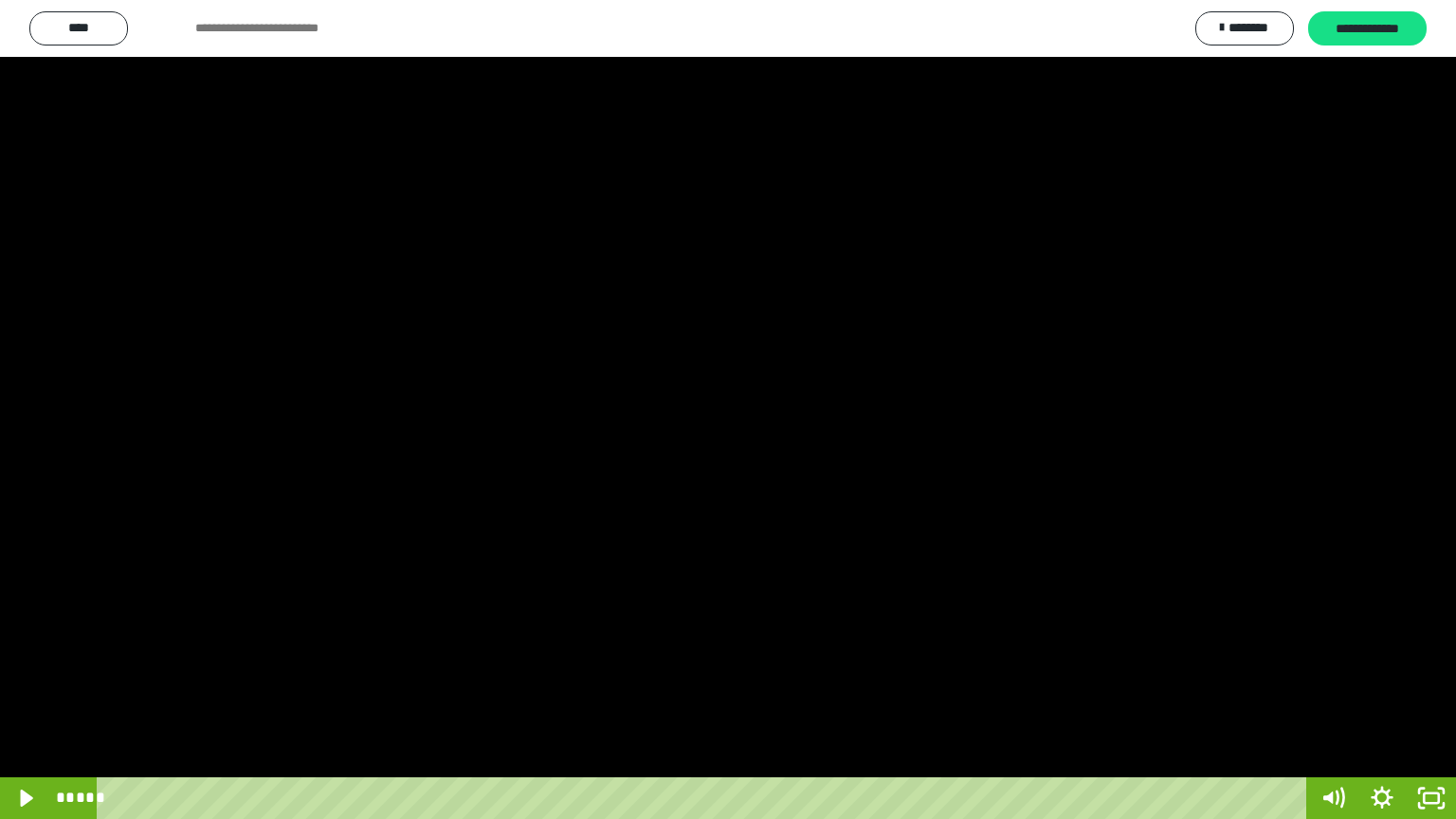 click at bounding box center [728, 410] 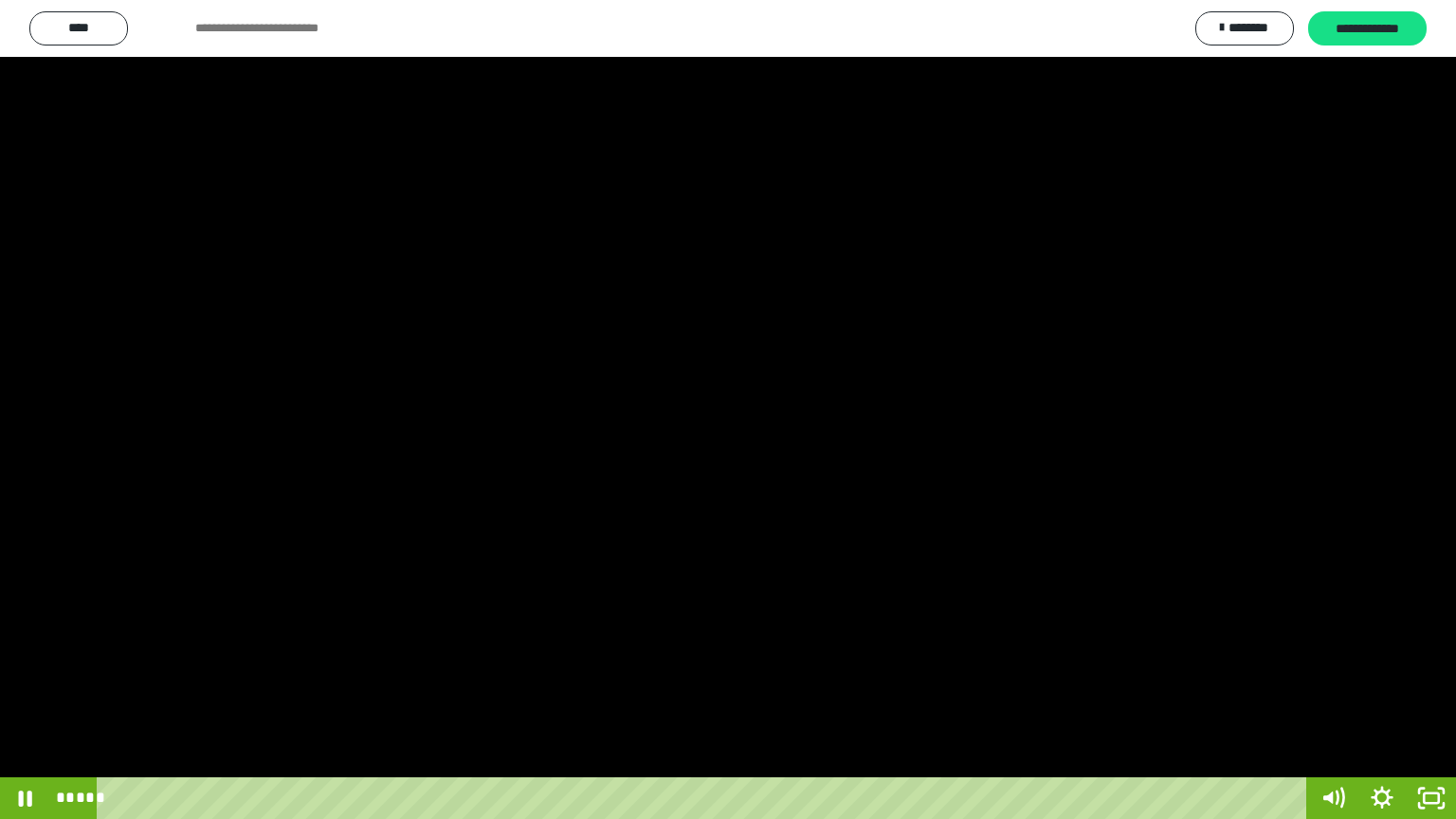 click at bounding box center [728, 410] 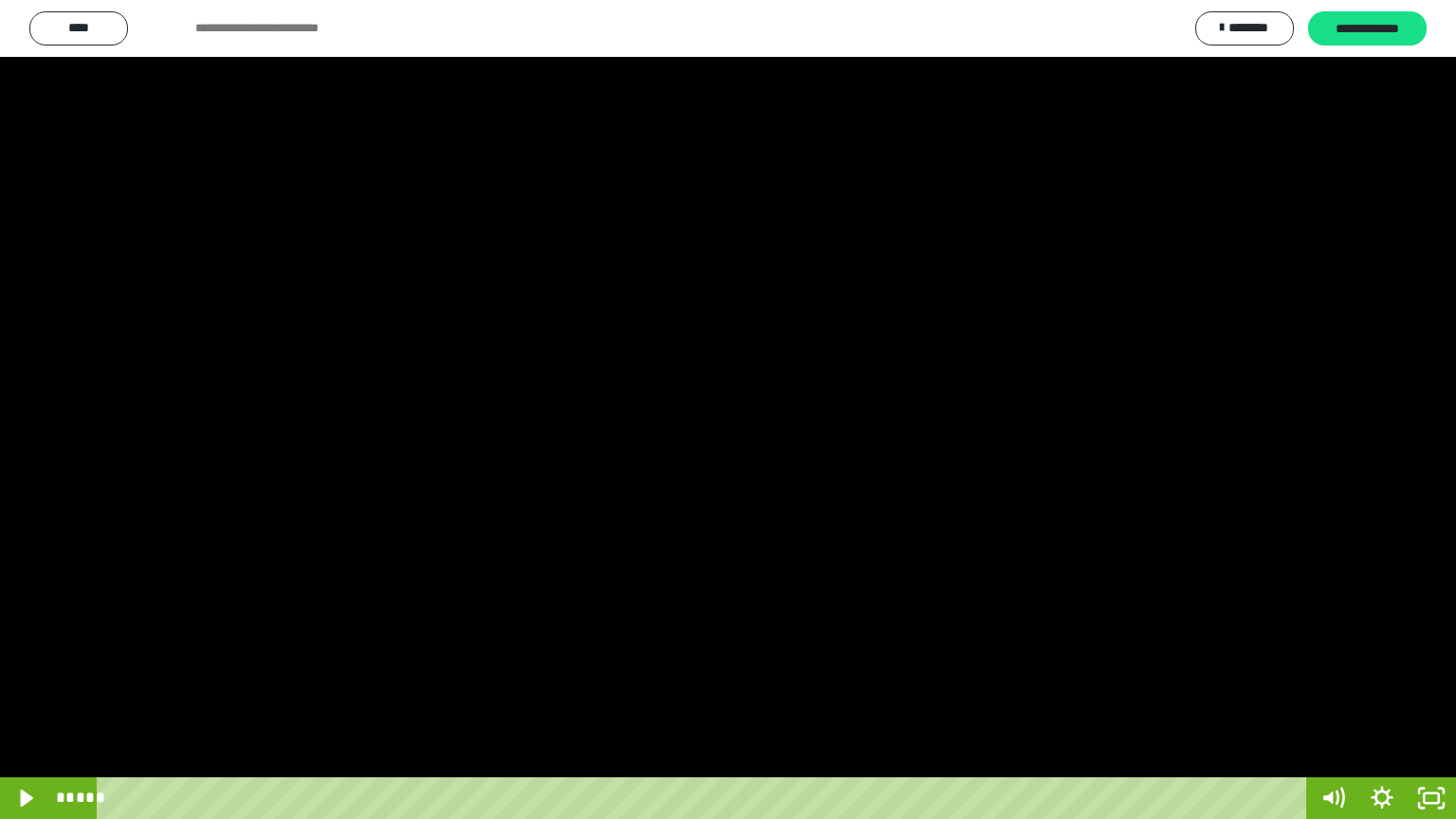 click at bounding box center (728, 410) 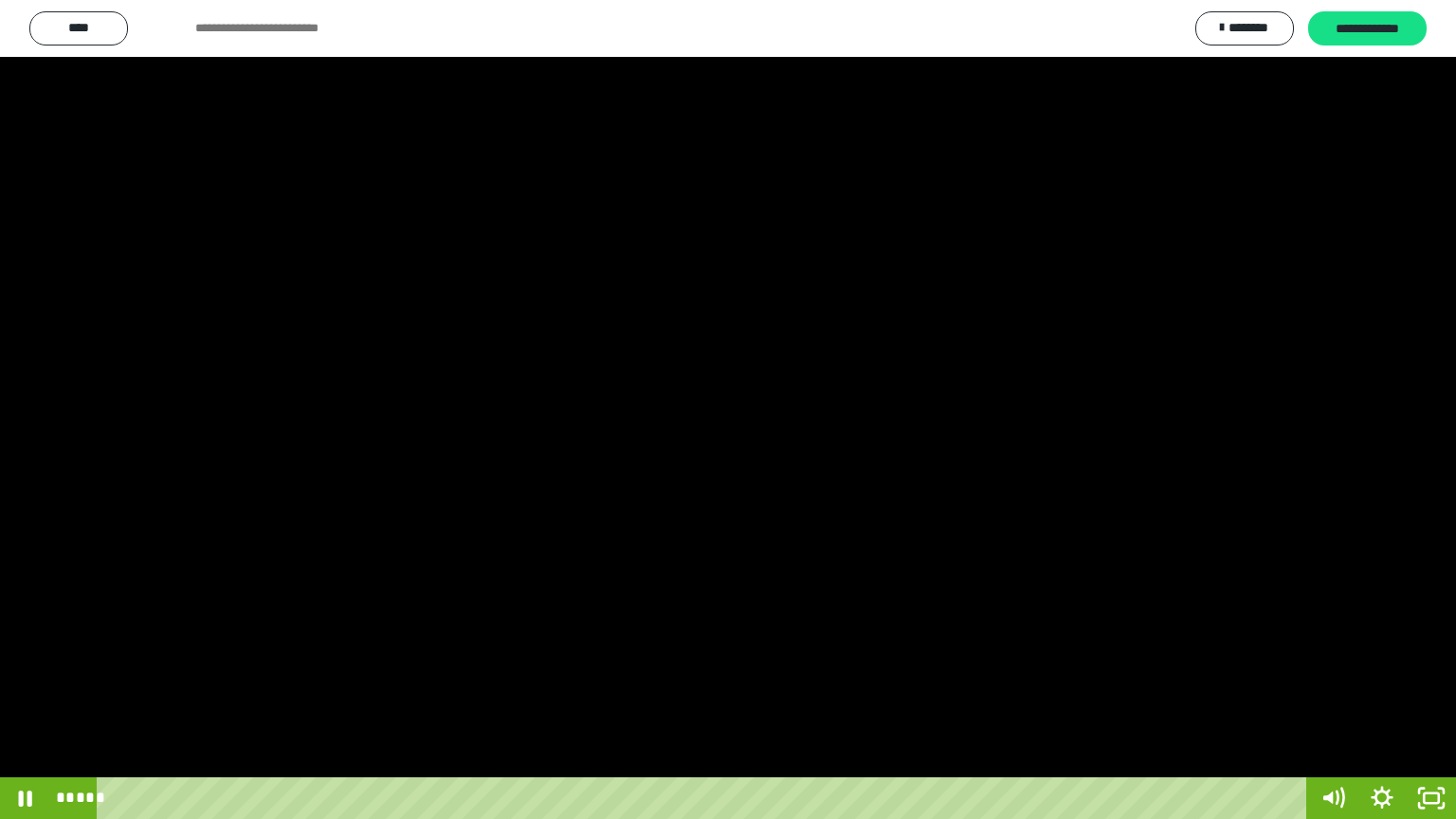 click at bounding box center (728, 410) 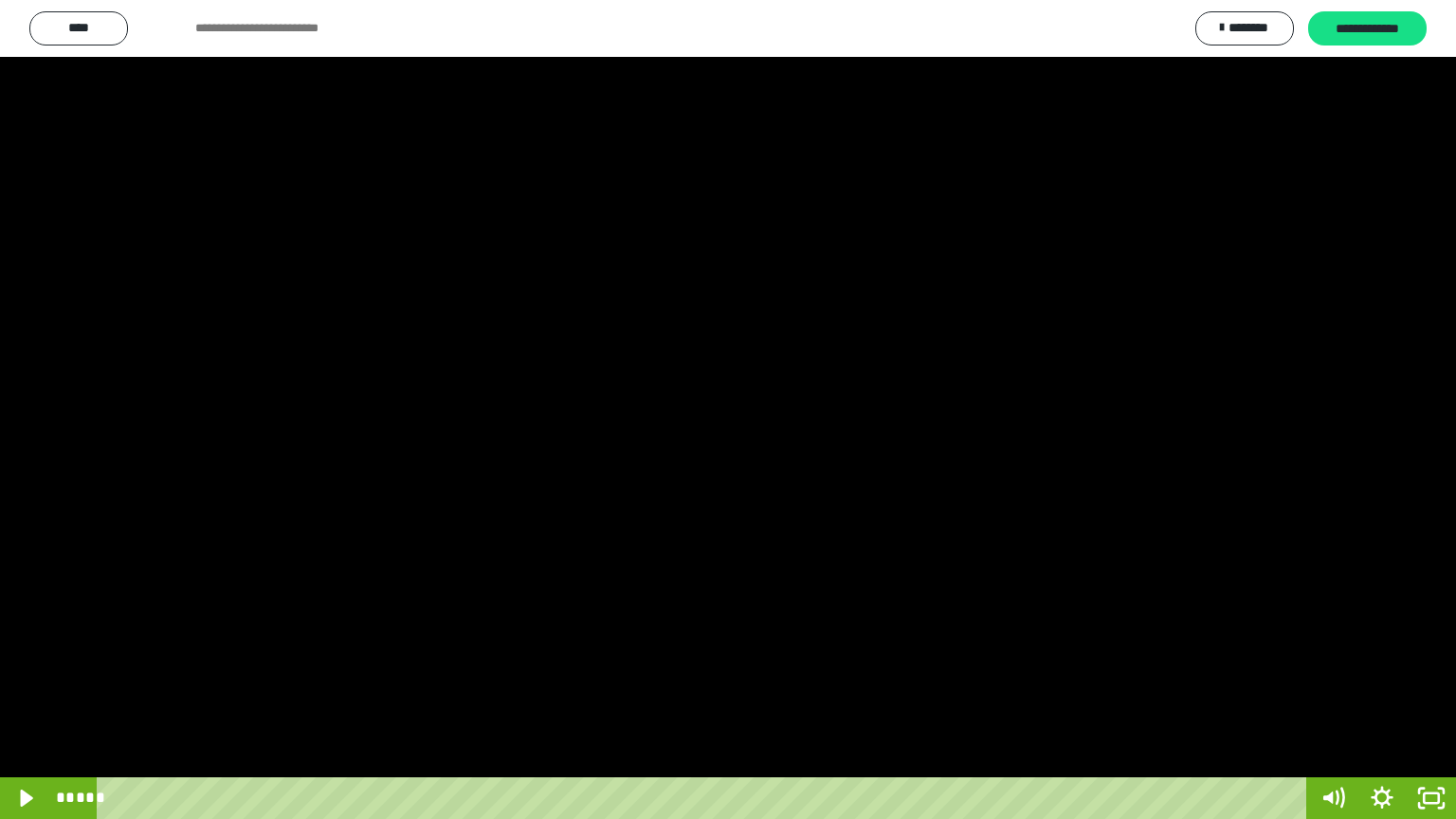 click at bounding box center (728, 410) 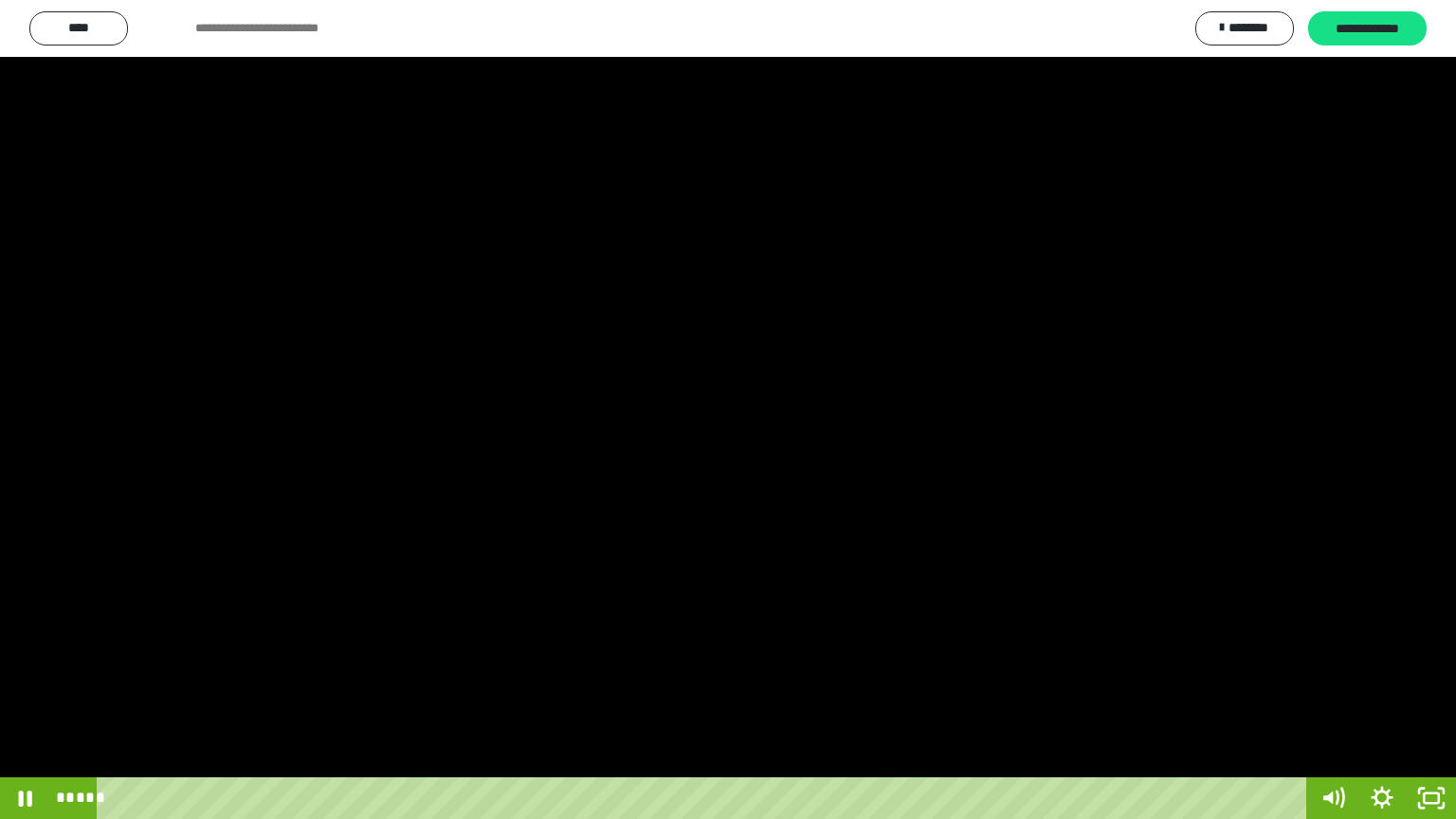 click at bounding box center [728, 410] 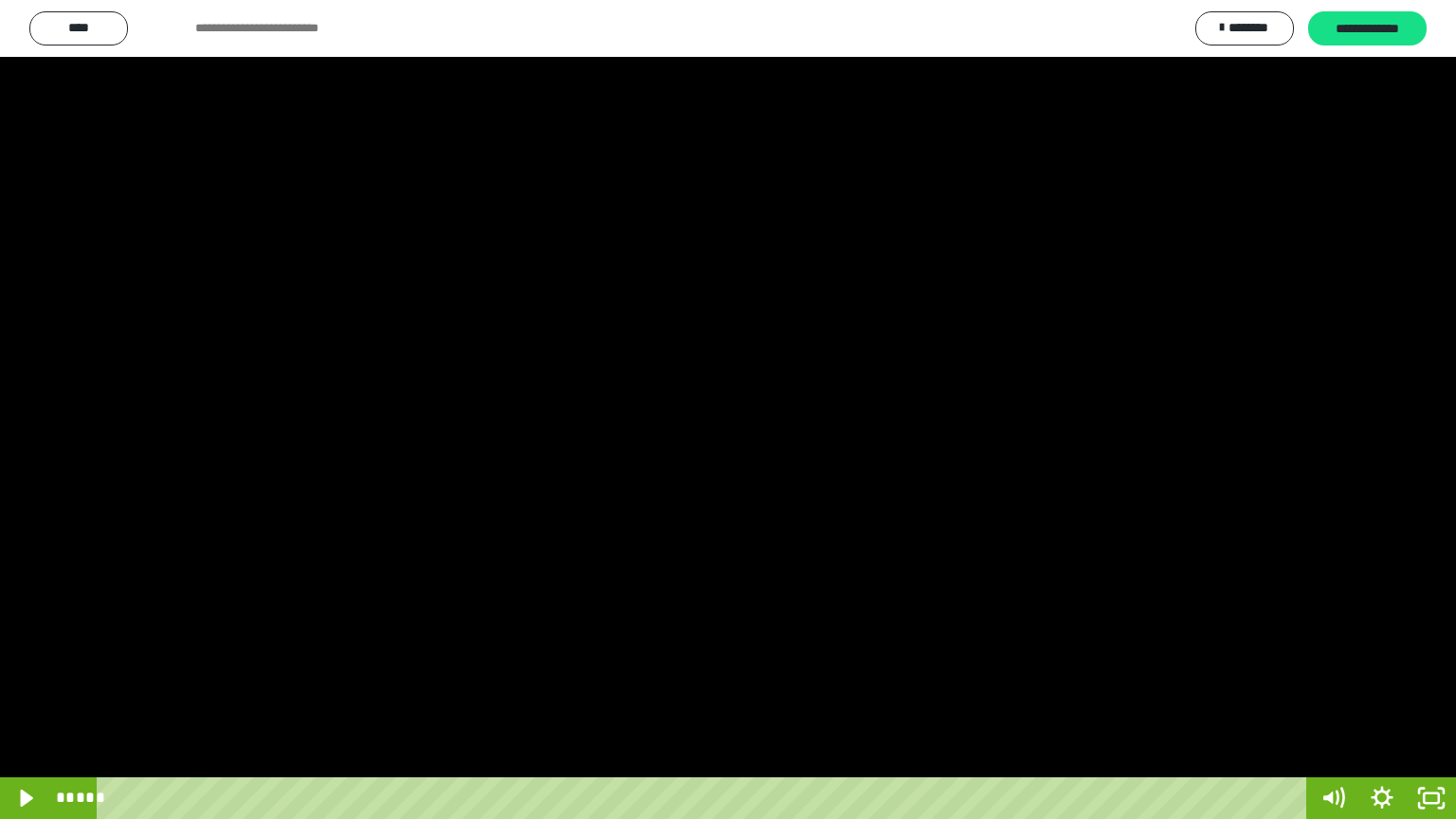 click at bounding box center [728, 410] 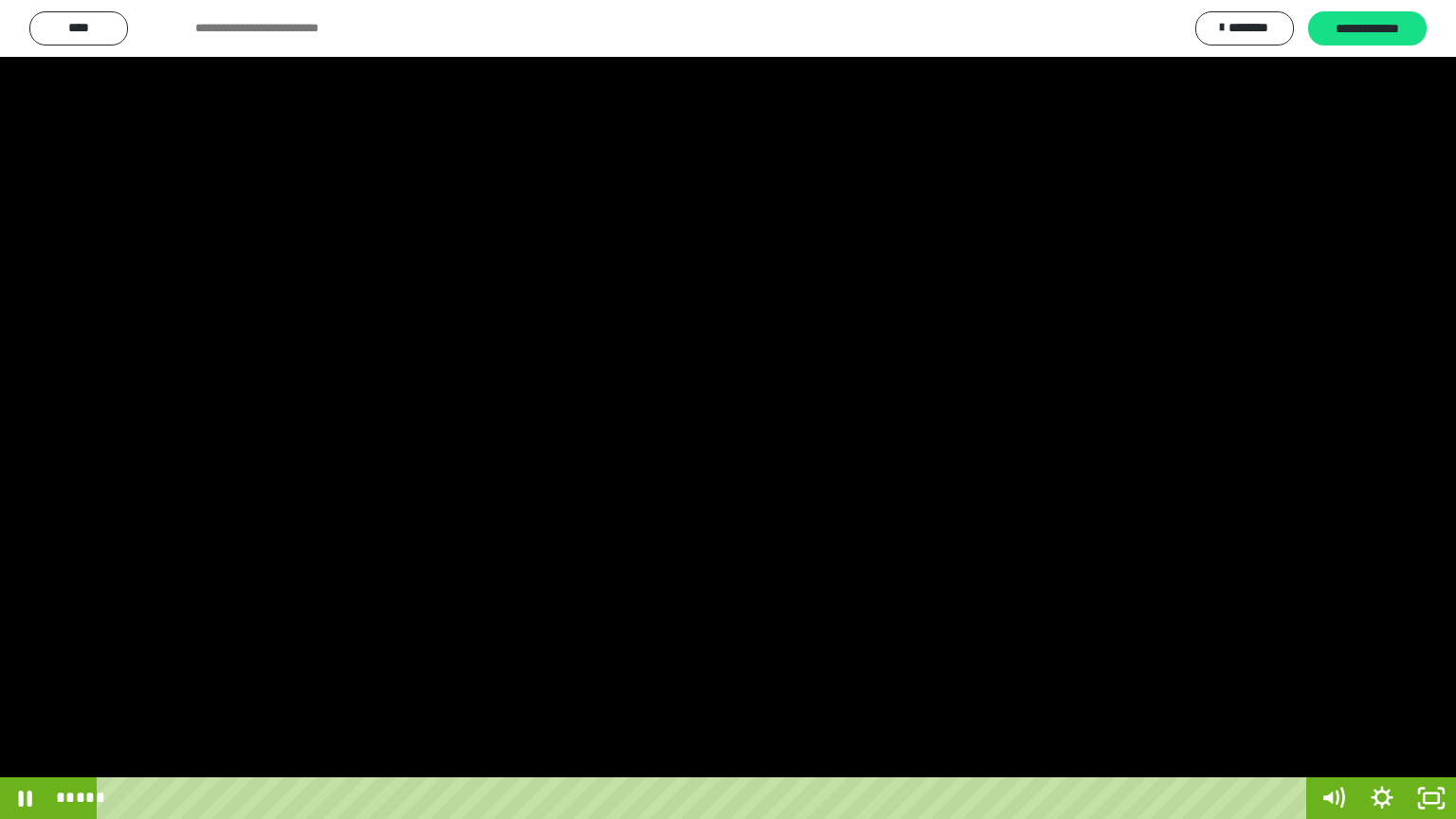 click at bounding box center (728, 410) 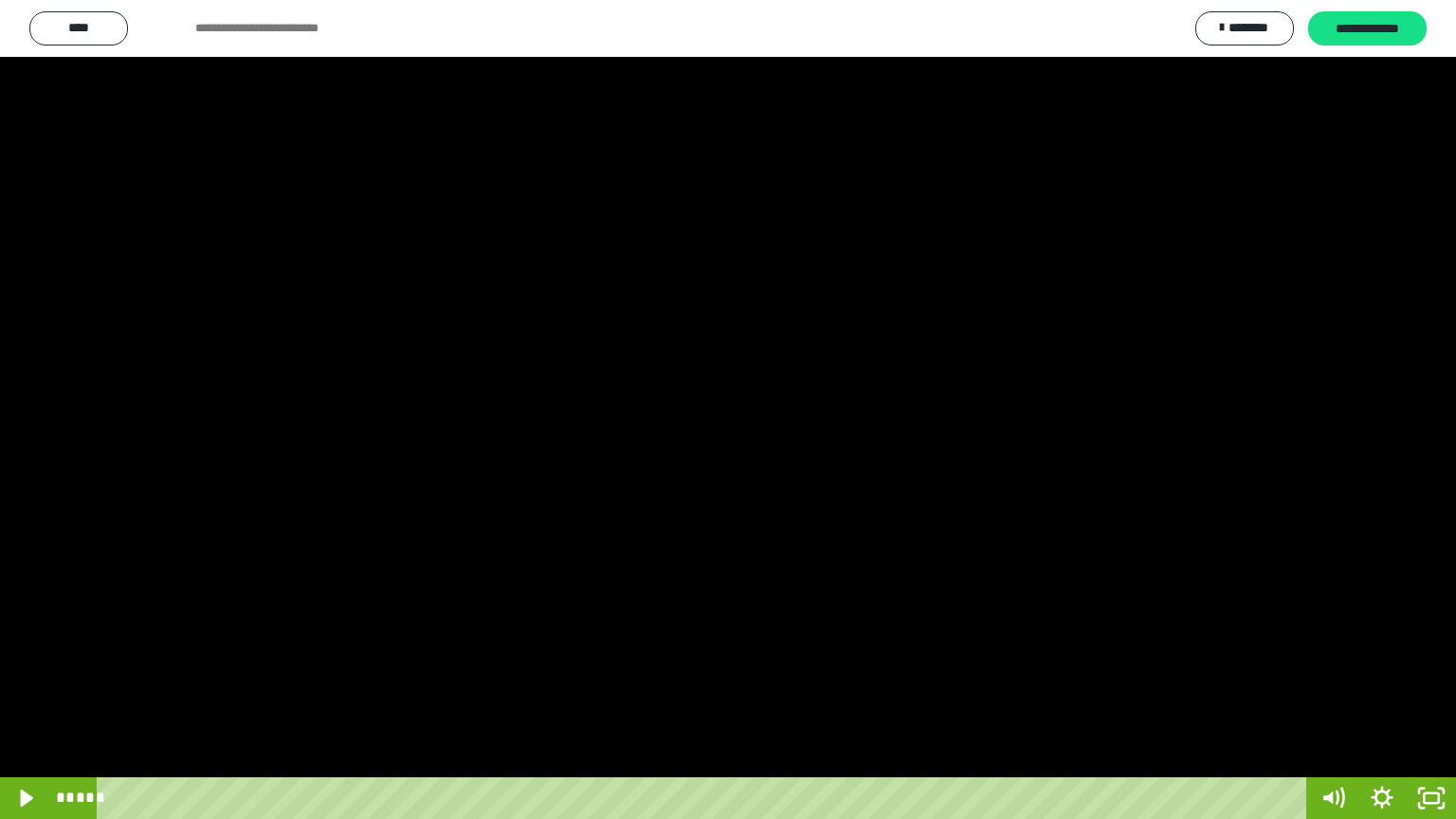 click at bounding box center [728, 410] 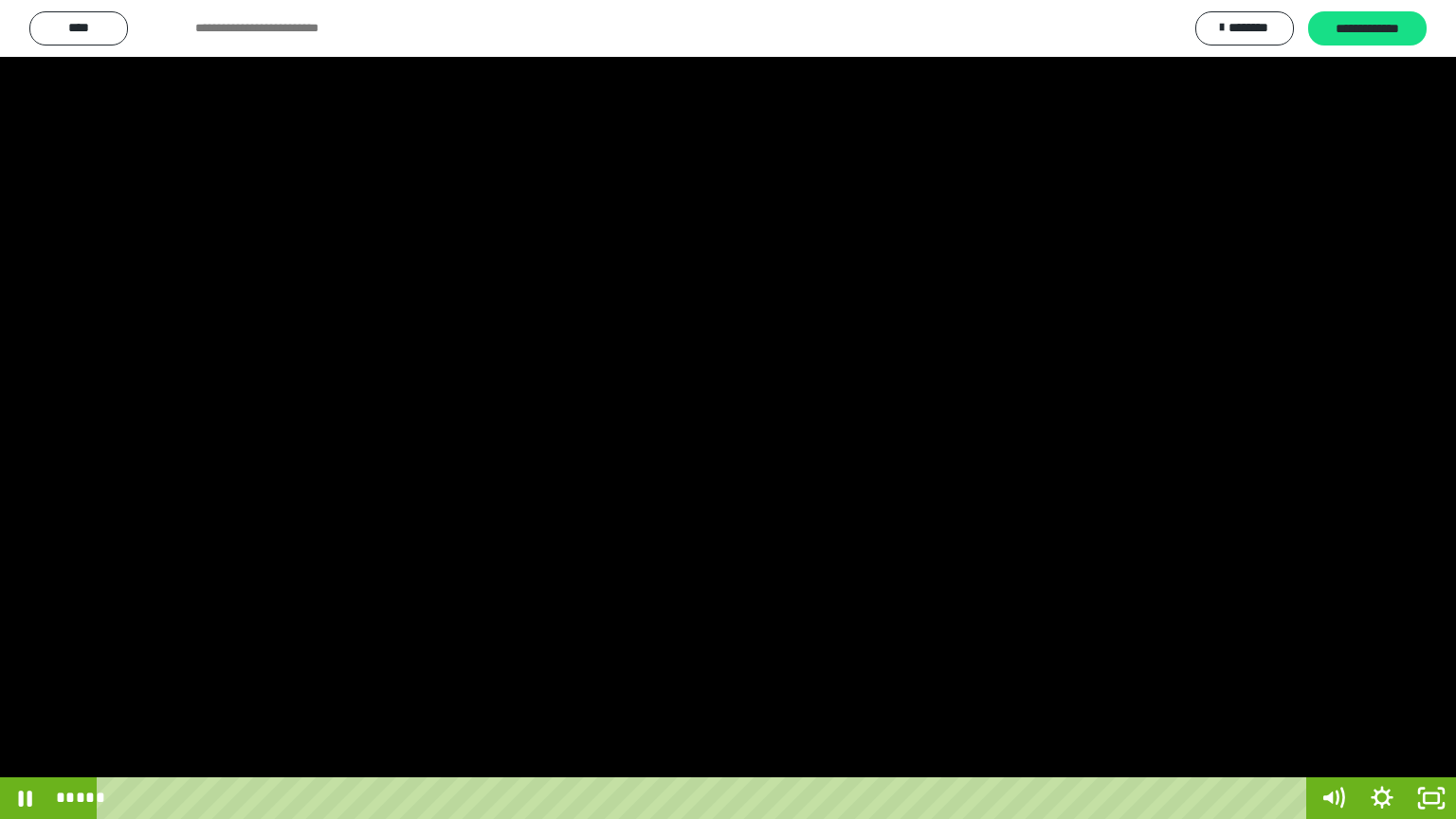 click at bounding box center [728, 410] 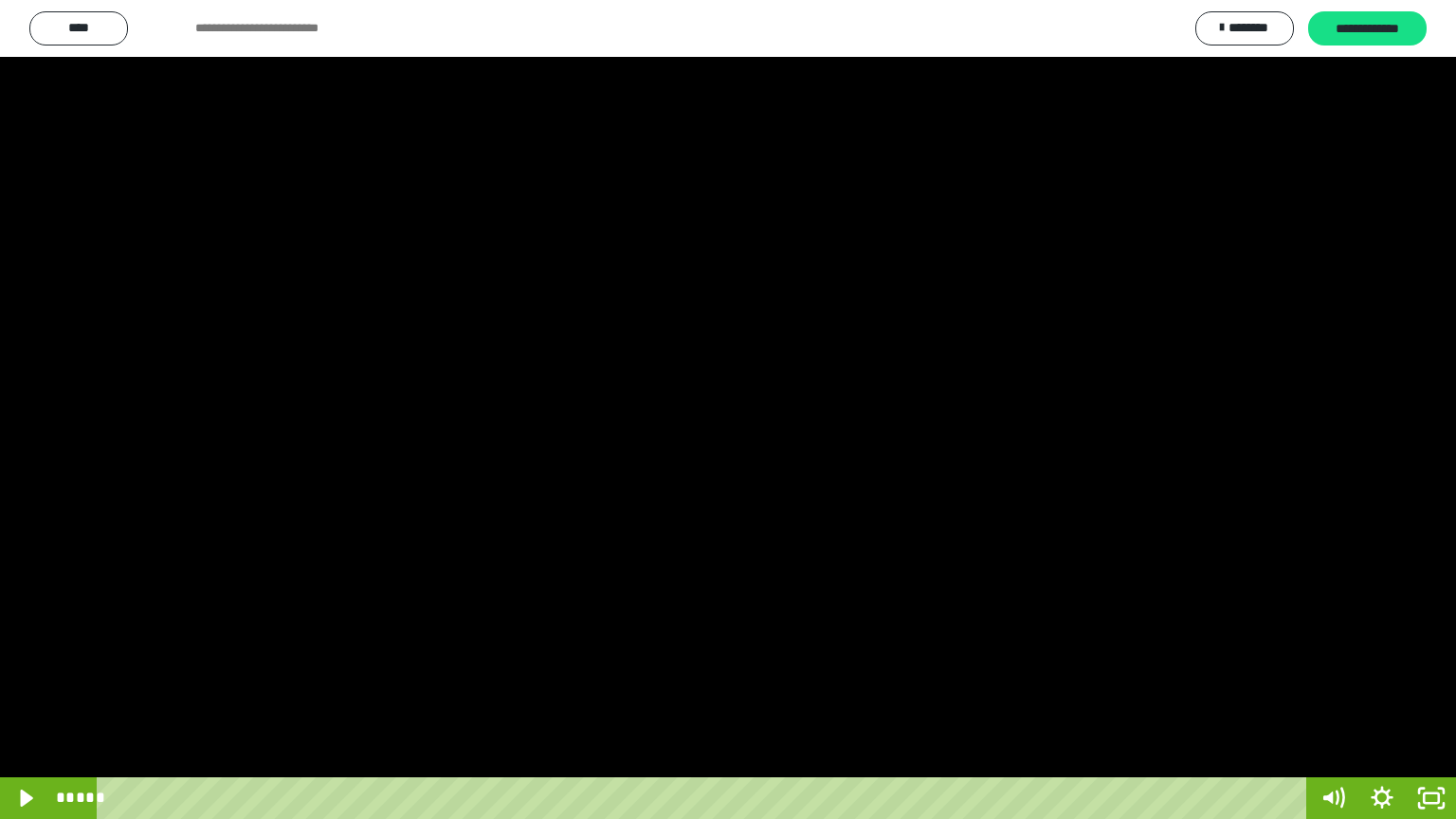 click at bounding box center [728, 410] 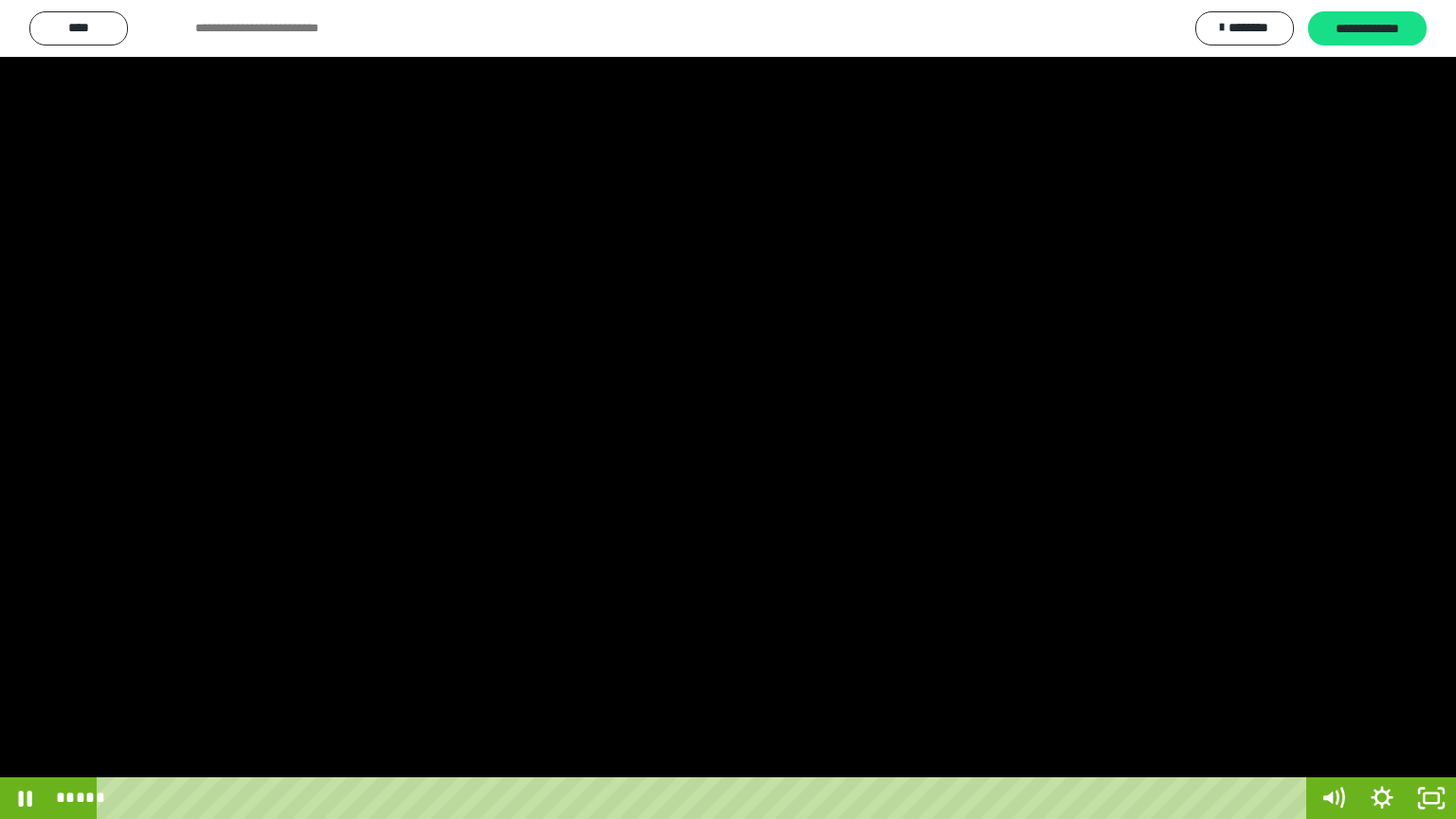 click at bounding box center [728, 410] 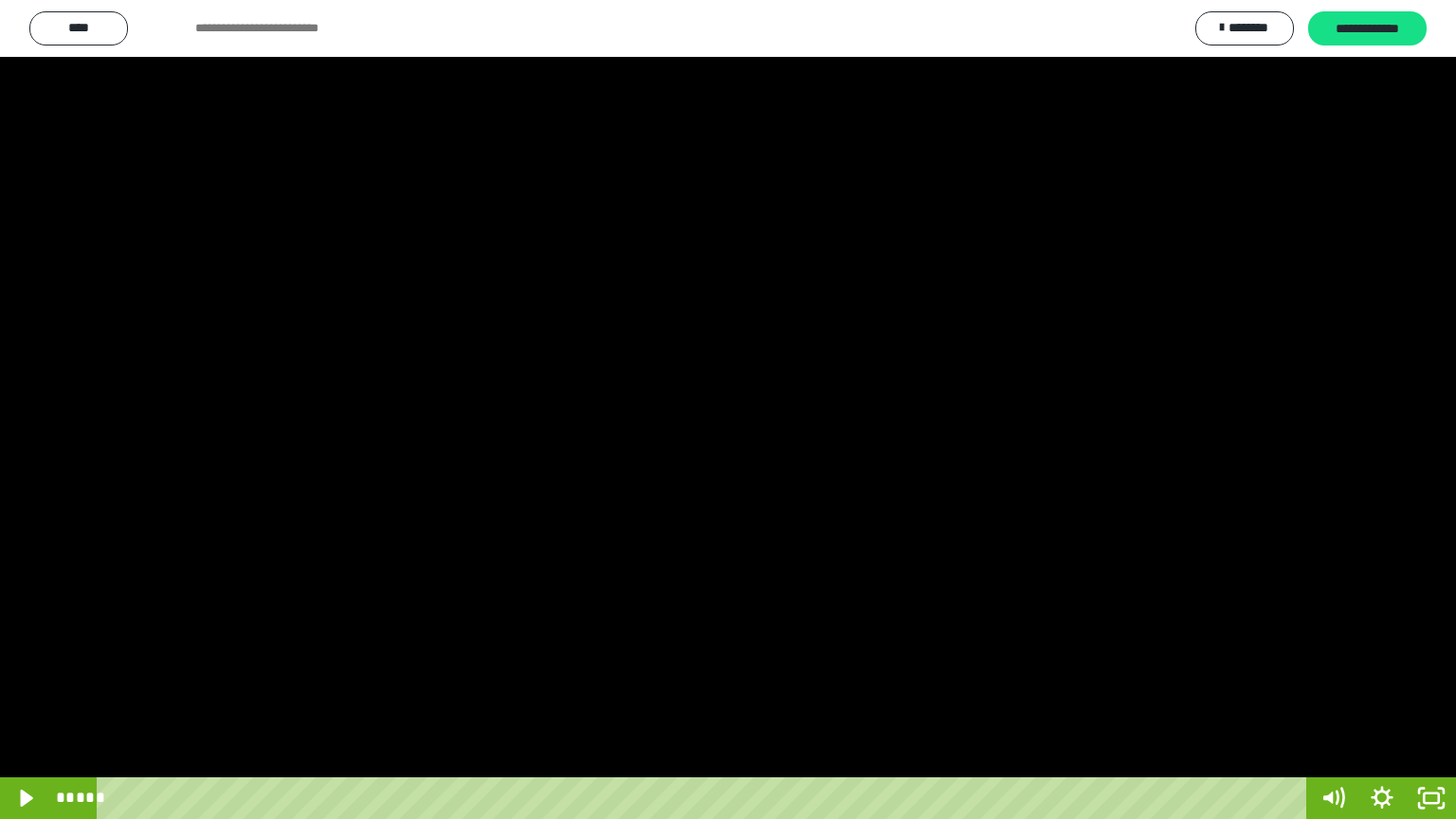 click at bounding box center (728, 410) 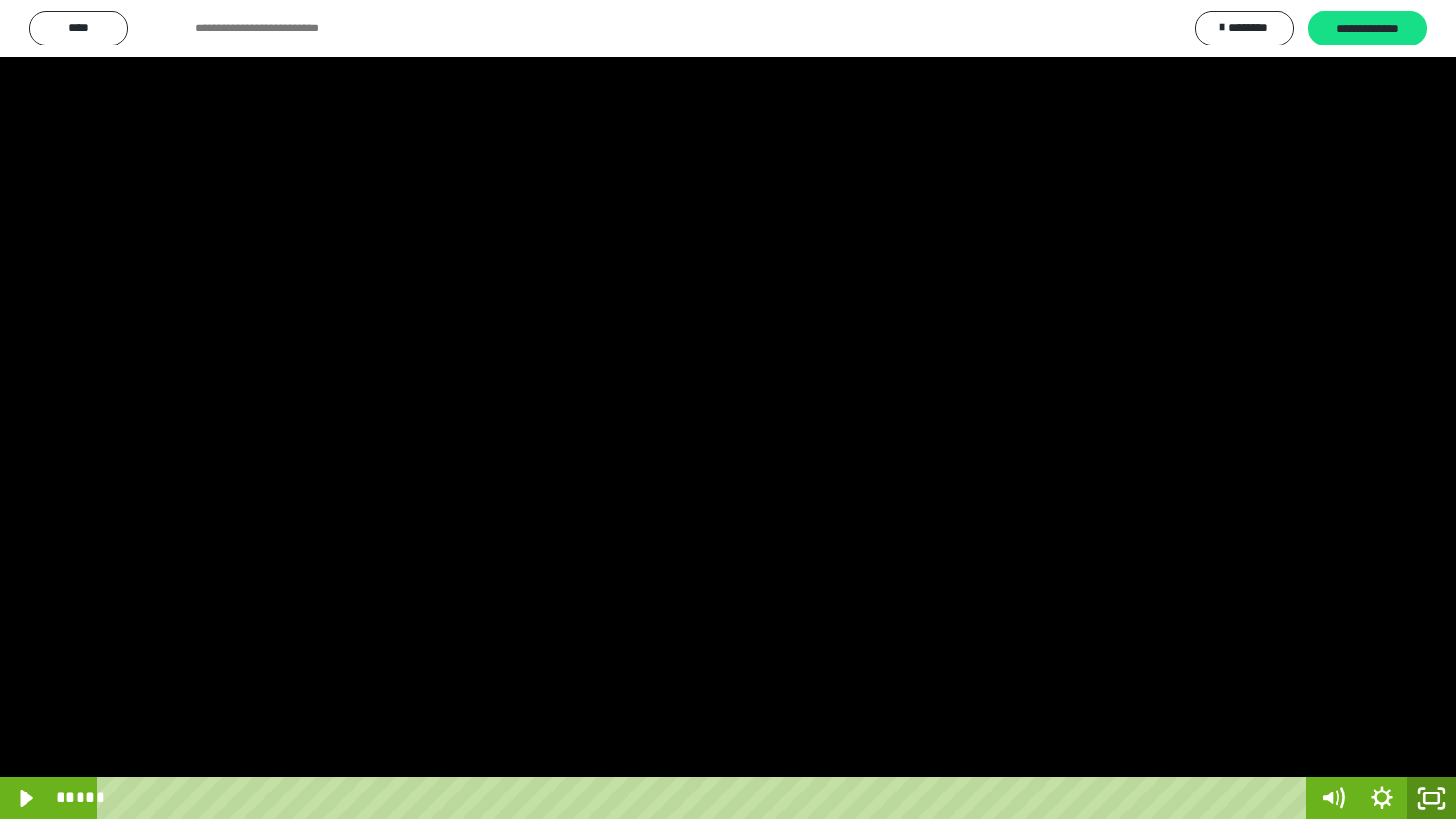click 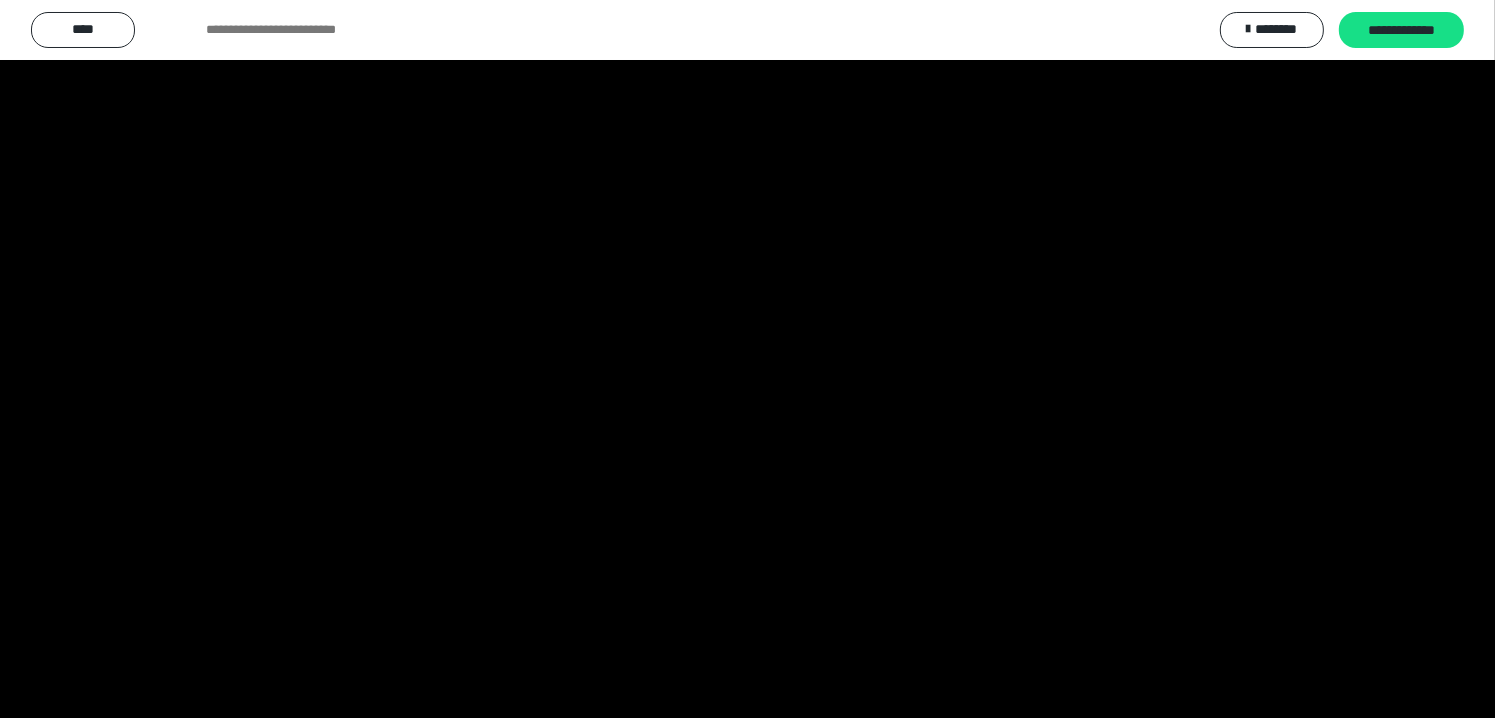scroll, scrollTop: 3839, scrollLeft: 0, axis: vertical 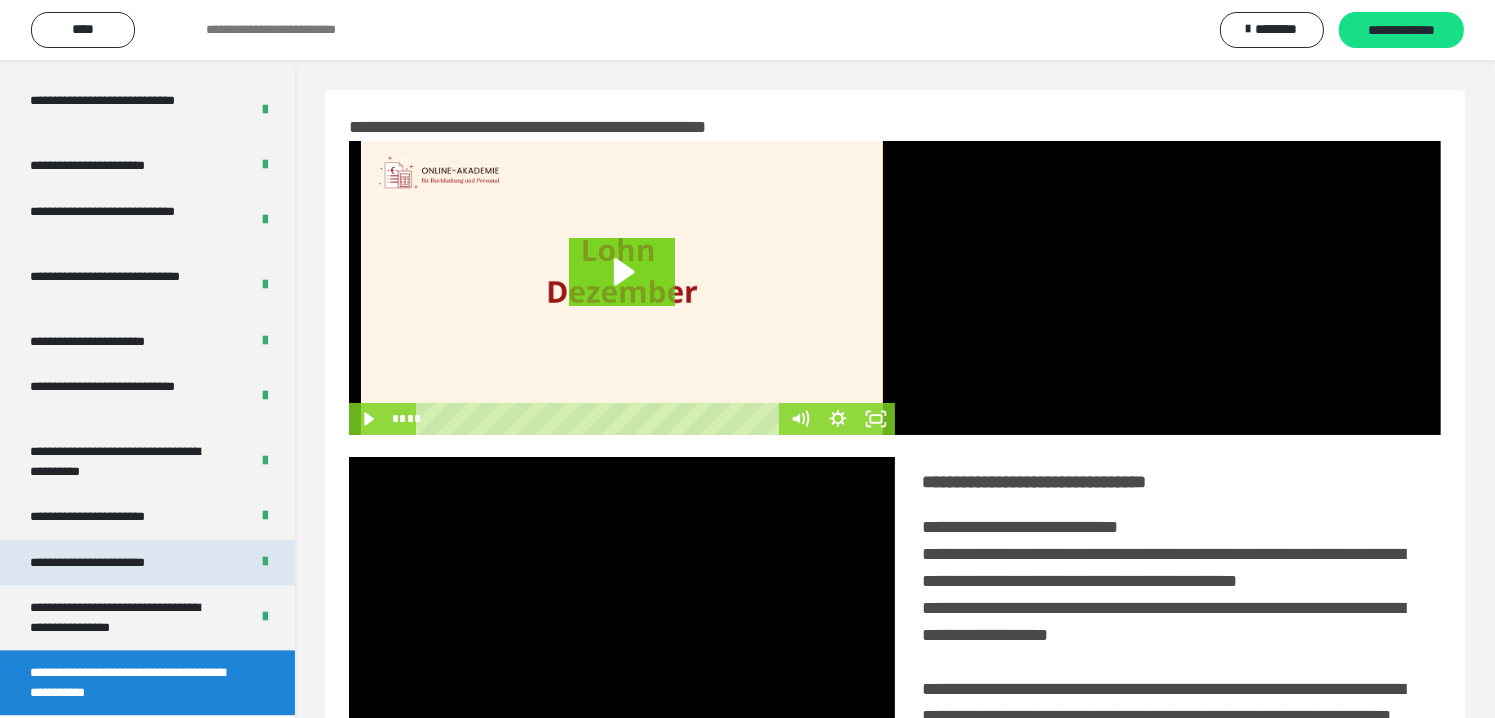 click on "**********" at bounding box center (111, 563) 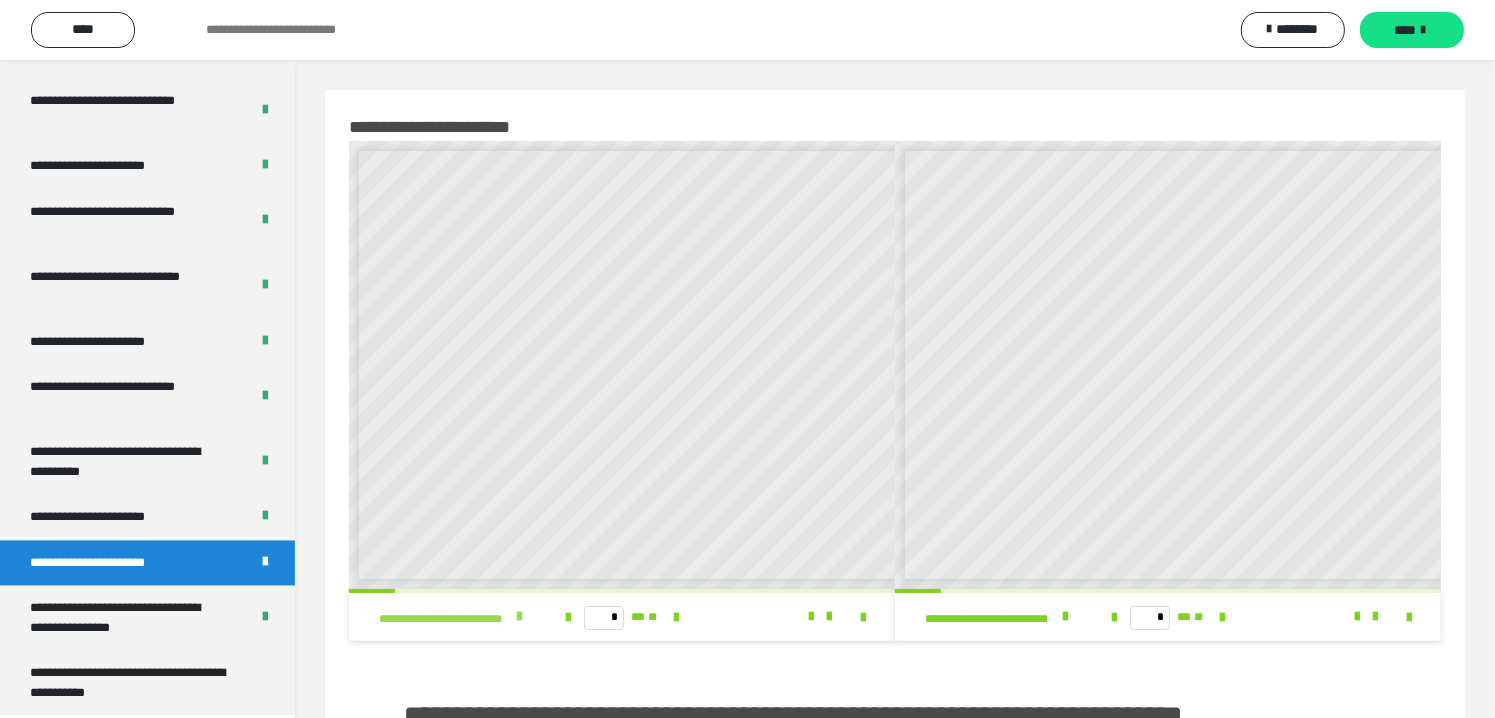 click at bounding box center (519, 617) 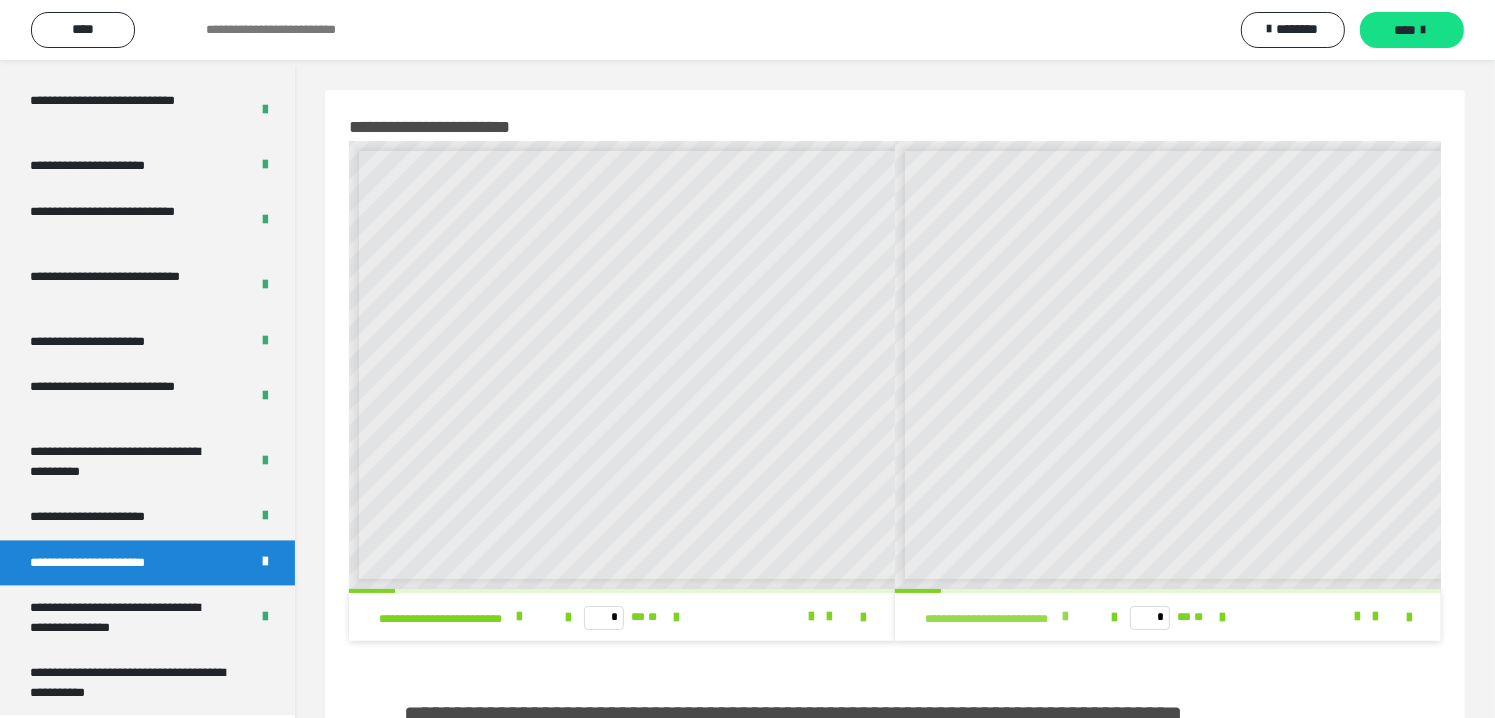 click at bounding box center [1066, 617] 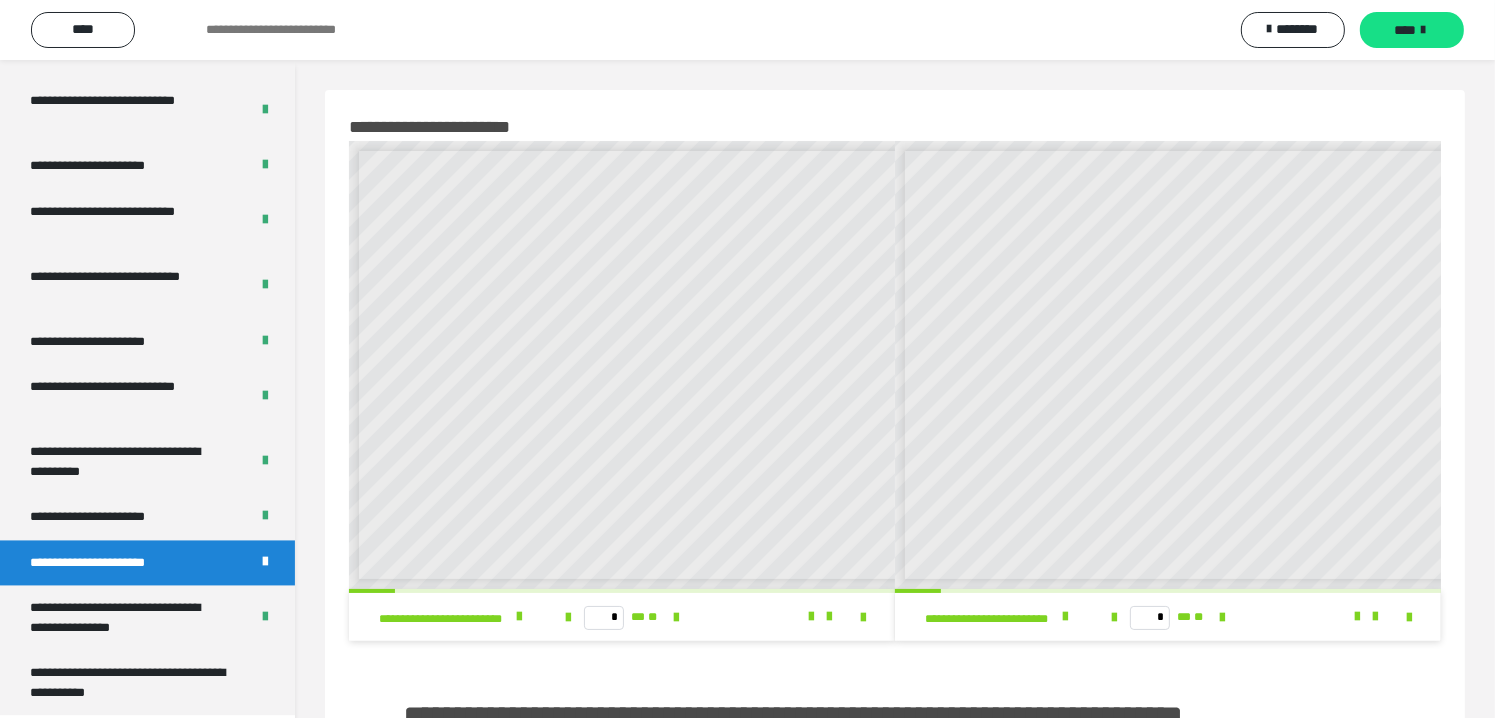 scroll, scrollTop: 8, scrollLeft: 0, axis: vertical 